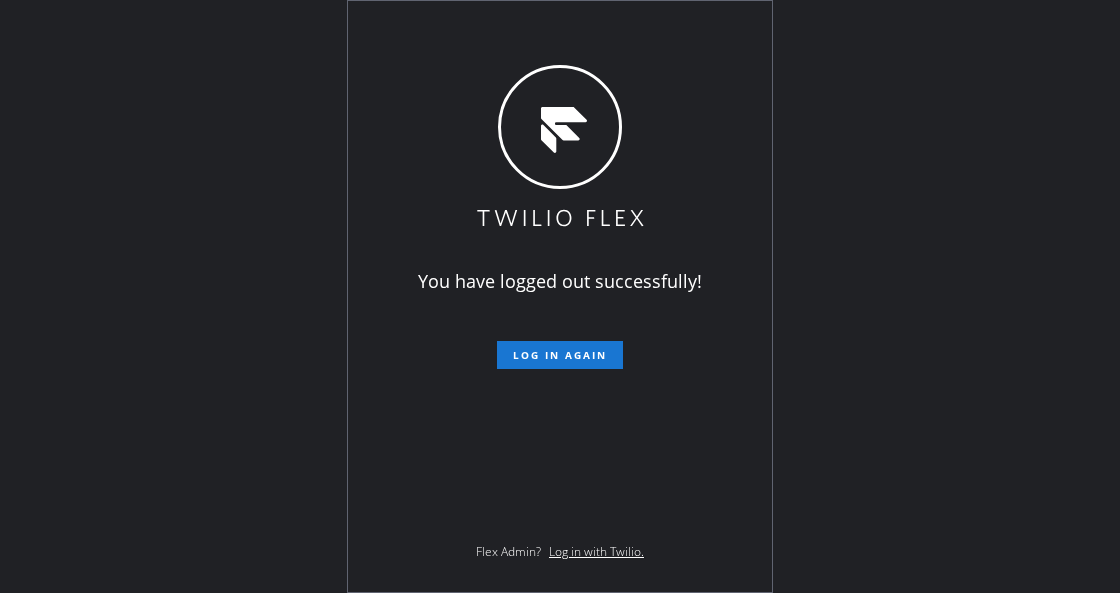 scroll, scrollTop: 0, scrollLeft: 0, axis: both 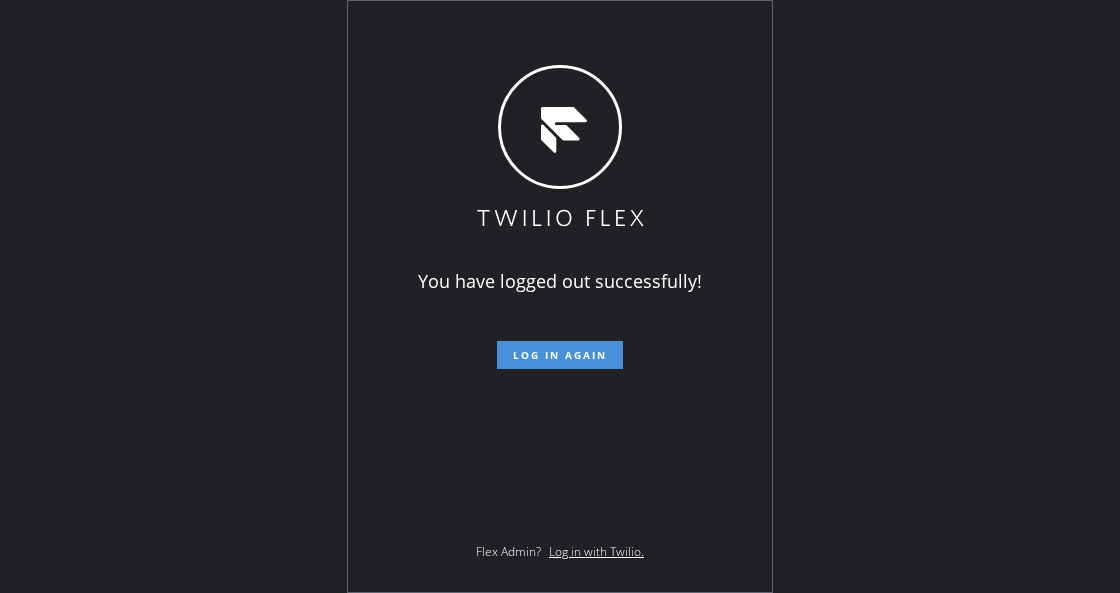 click on "Log in again" at bounding box center [560, 355] 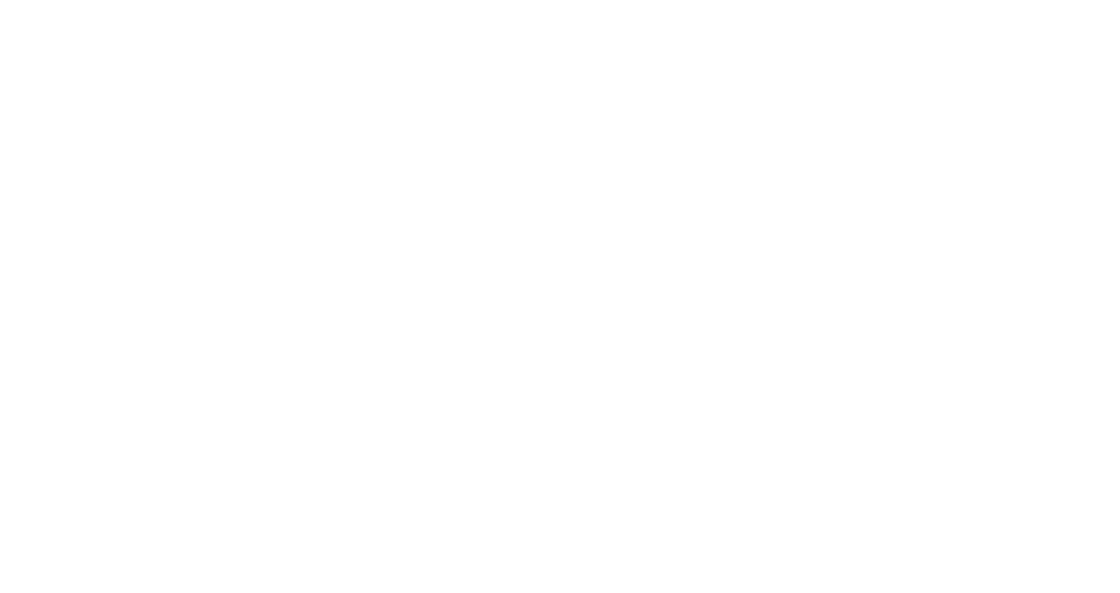 scroll, scrollTop: 0, scrollLeft: 0, axis: both 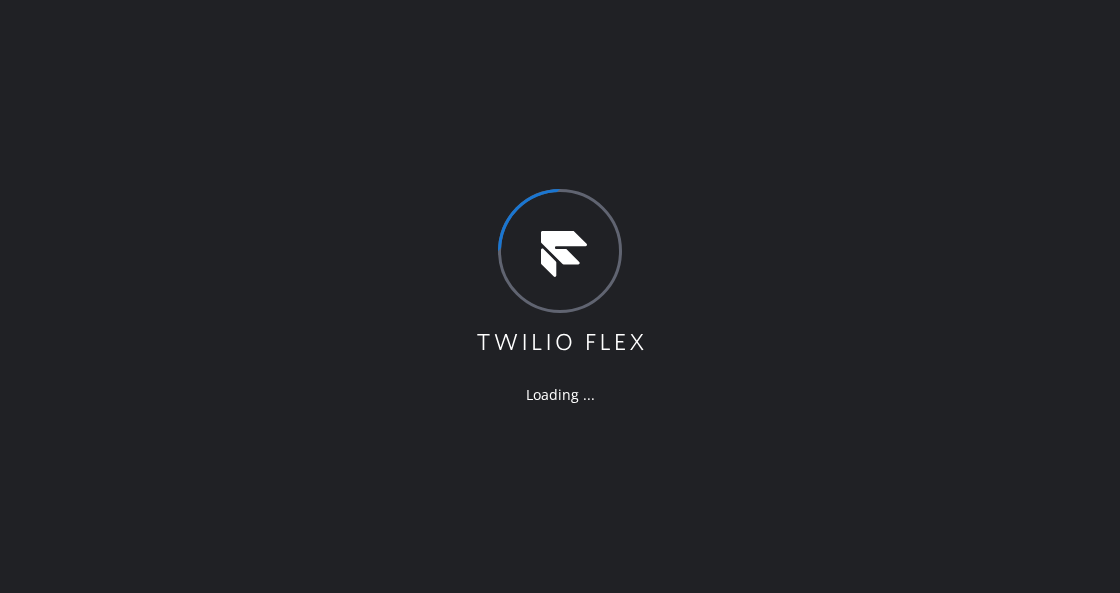 click on "Loading ..." at bounding box center [560, 296] 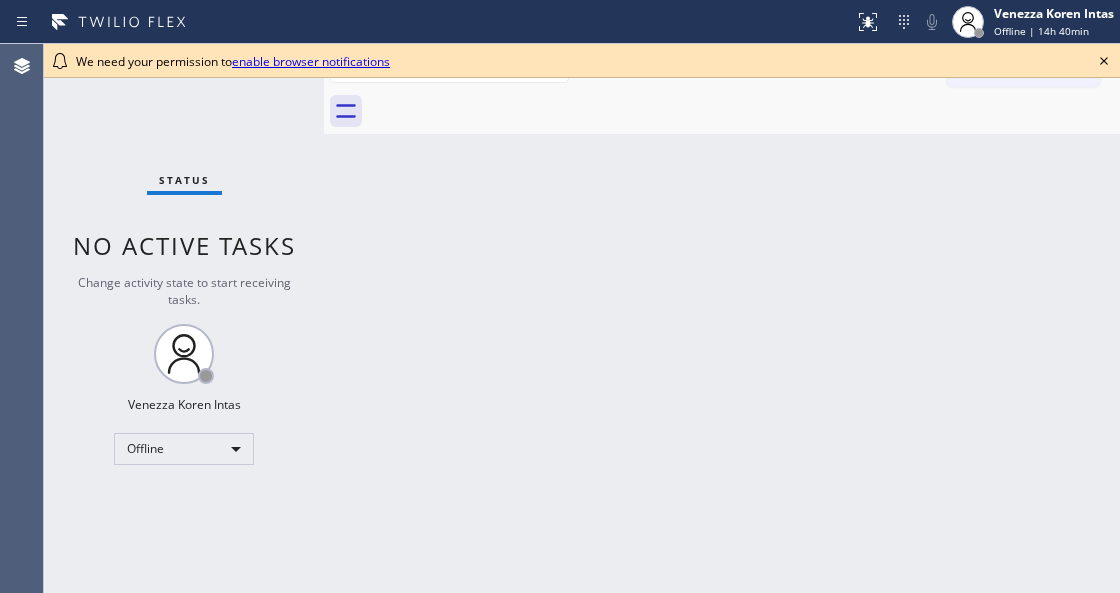 click on "Back to Dashboard Change Sender ID Customers Technicians Select a contact Outbound call Technician Search Technician Your caller id phone number Your caller id phone number Call Technician info Name   Phone none Address none Change Sender ID HVAC +18559994417 5 Star Appliance +18557314952 Appliance Repair +18554611149 Plumbing +18889090120 Air Duct Cleaning +18006865038  Electricians +18005688664 Cancel Change Check personal SMS Reset Change No tabs Call to Customer Outbound call Location Search location Your caller id phone number Customer number Call Outbound call Technician Search Technician Your caller id phone number Your caller id phone number Call" at bounding box center [722, 318] 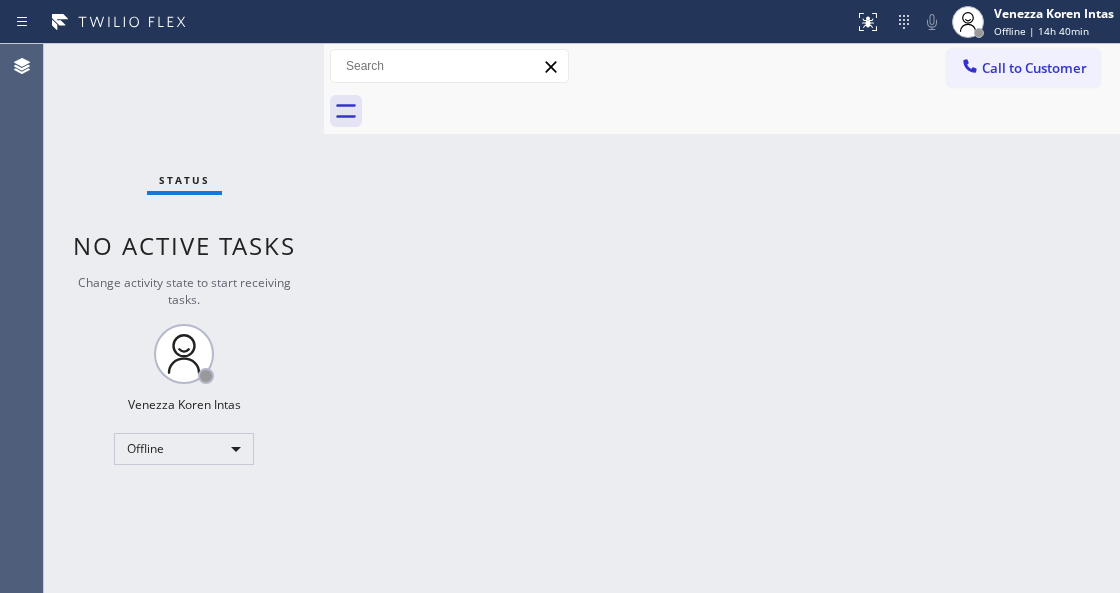 click on "Back to Dashboard Change Sender ID Customers Technicians Select a contact Outbound call Technician Search Technician Your caller id phone number Your caller id phone number Call Technician info Name   Phone none Address none Change Sender ID HVAC +18559994417 5 Star Appliance +18557314952 Appliance Repair +18554611149 Plumbing +18889090120 Air Duct Cleaning +18006865038  Electricians +18005688664 Cancel Change Check personal SMS Reset Change No tabs Call to Customer Outbound call Location Search location Your caller id phone number Customer number Call Outbound call Technician Search Technician Your caller id phone number Your caller id phone number Call" at bounding box center (722, 318) 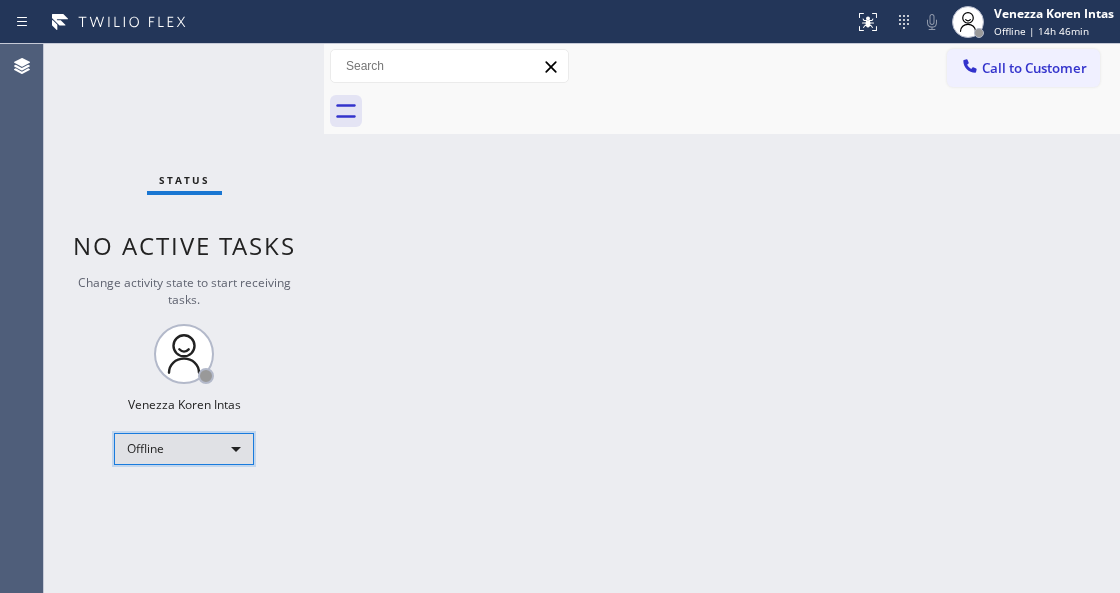 click on "Offline" at bounding box center (184, 449) 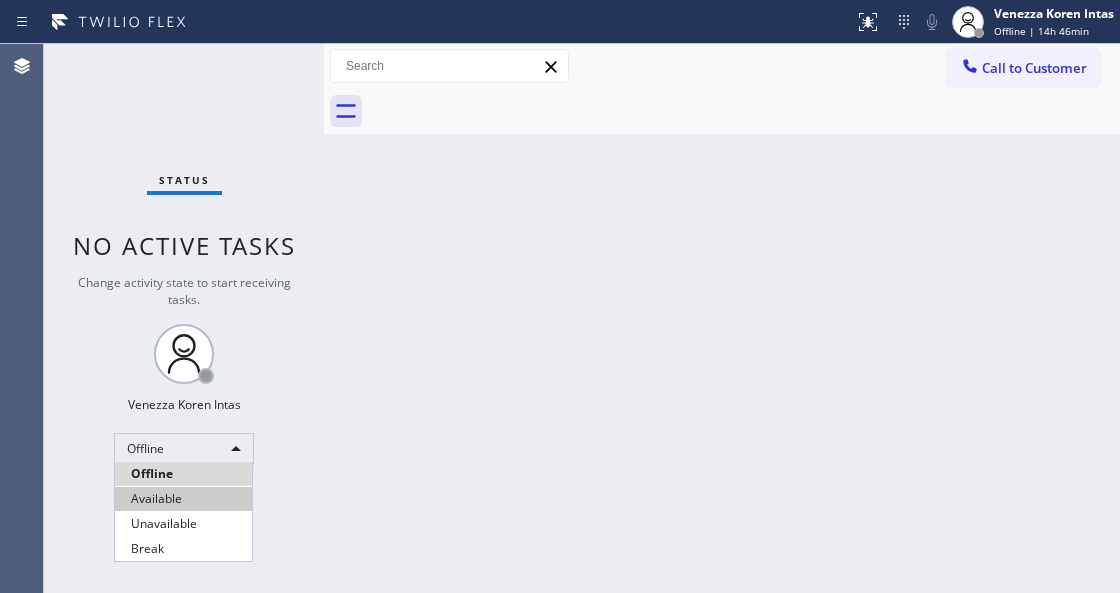 click on "Available" at bounding box center [183, 499] 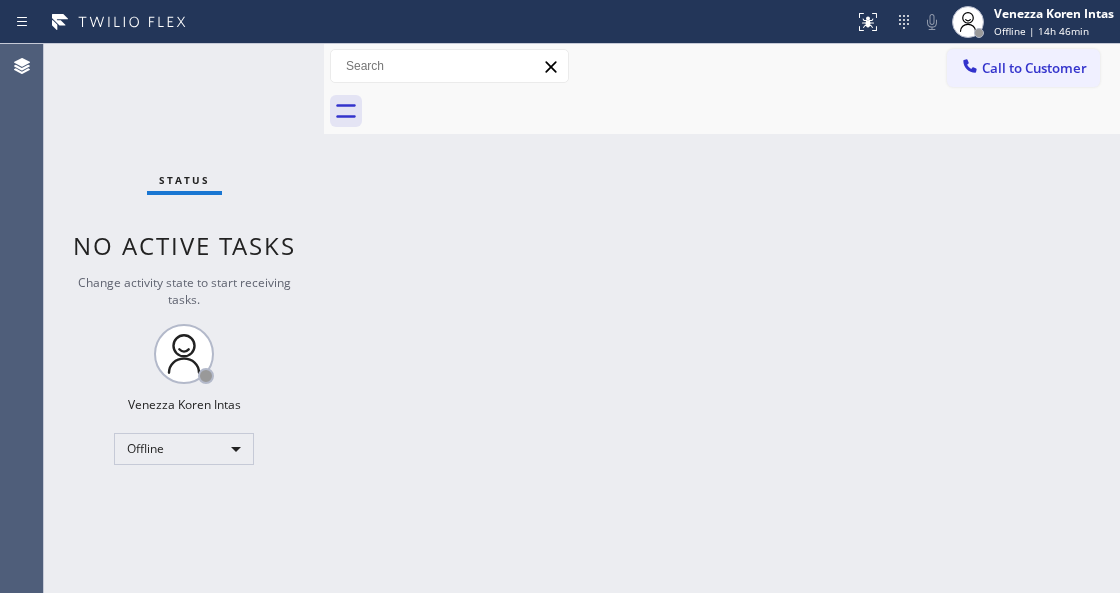 click on "Back to Dashboard Change Sender ID Customers Technicians Select a contact Outbound call Technician Search Technician Your caller id phone number Your caller id phone number Call Technician info Name   Phone none Address none Change Sender ID HVAC +18559994417 5 Star Appliance +18557314952 Appliance Repair +18554611149 Plumbing +18889090120 Air Duct Cleaning +18006865038  Electricians +18005688664 Cancel Change Check personal SMS Reset Change No tabs Call to Customer Outbound call Location Search location Your caller id phone number Customer number Call Outbound call Technician Search Technician Your caller id phone number Your caller id phone number Call" at bounding box center [722, 318] 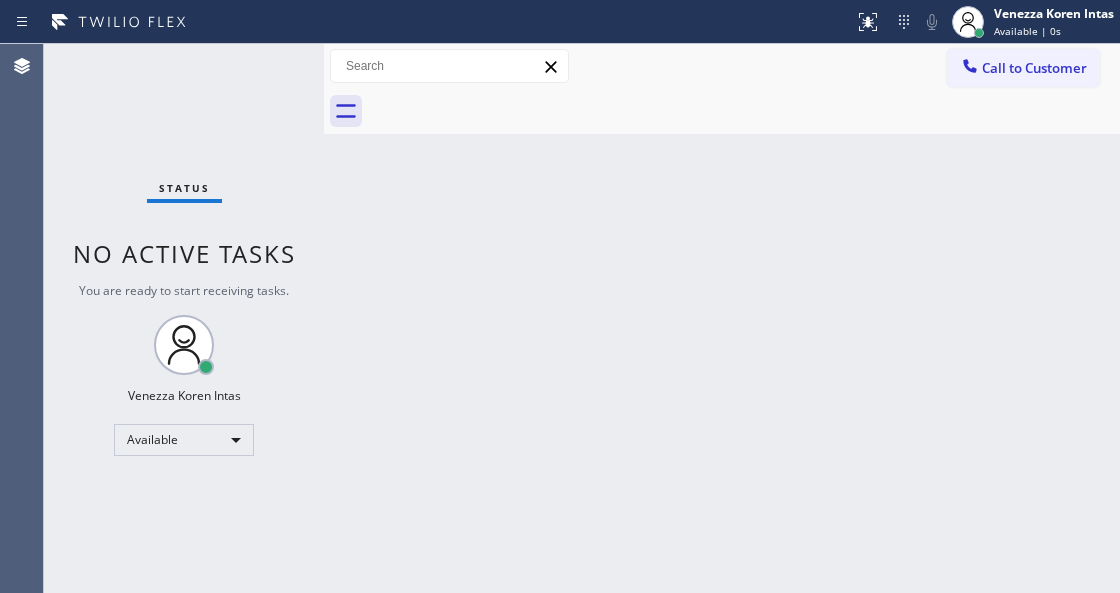 click on "Back to Dashboard Change Sender ID Customers Technicians Select a contact Outbound call Technician Search Technician Your caller id phone number Your caller id phone number Call Technician info Name   Phone none Address none Change Sender ID HVAC +18559994417 5 Star Appliance +18557314952 Appliance Repair +18554611149 Plumbing +18889090120 Air Duct Cleaning +18006865038  Electricians +18005688664 Cancel Change Check personal SMS Reset Change No tabs Call to Customer Outbound call Location Search location Your caller id phone number Customer number Call Outbound call Technician Search Technician Your caller id phone number Your caller id phone number Call" at bounding box center [722, 318] 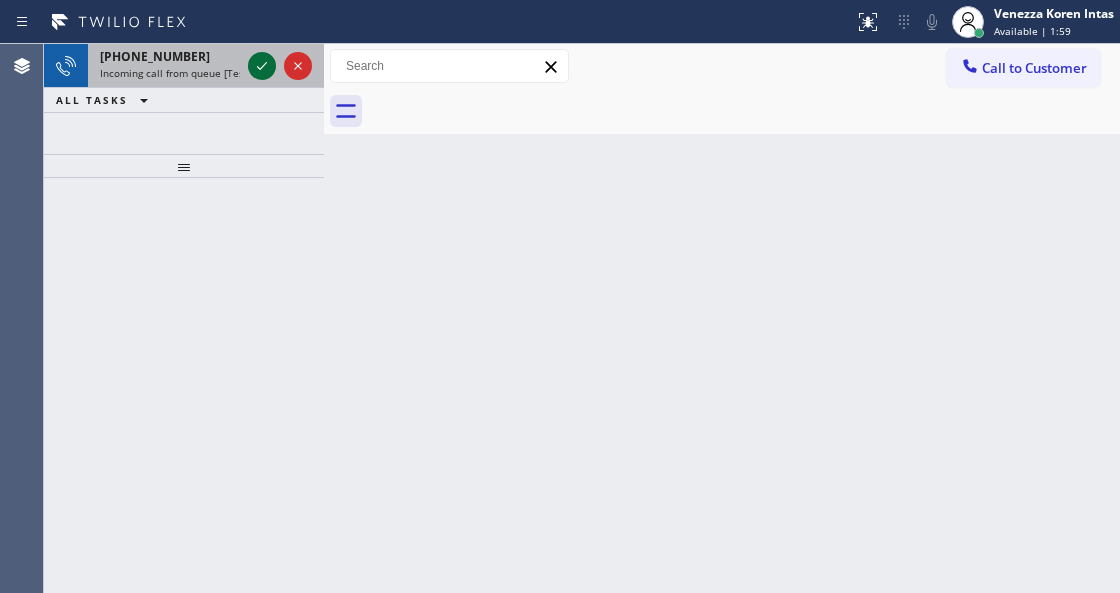 click 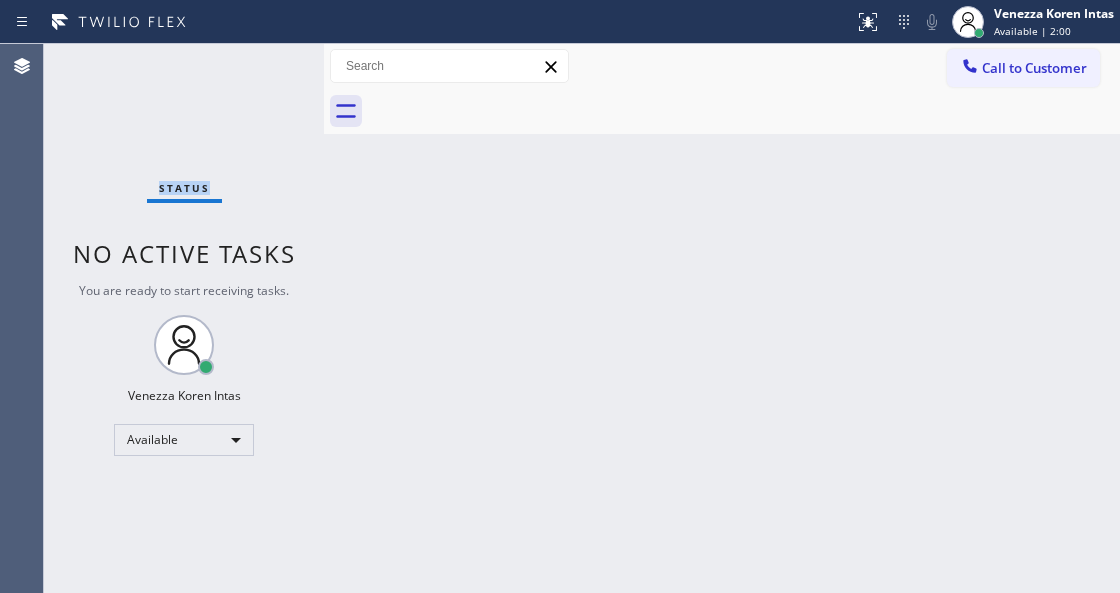 click on "Status   No active tasks     You are ready to start receiving tasks.   Venezza Koren Intas Available" at bounding box center [184, 318] 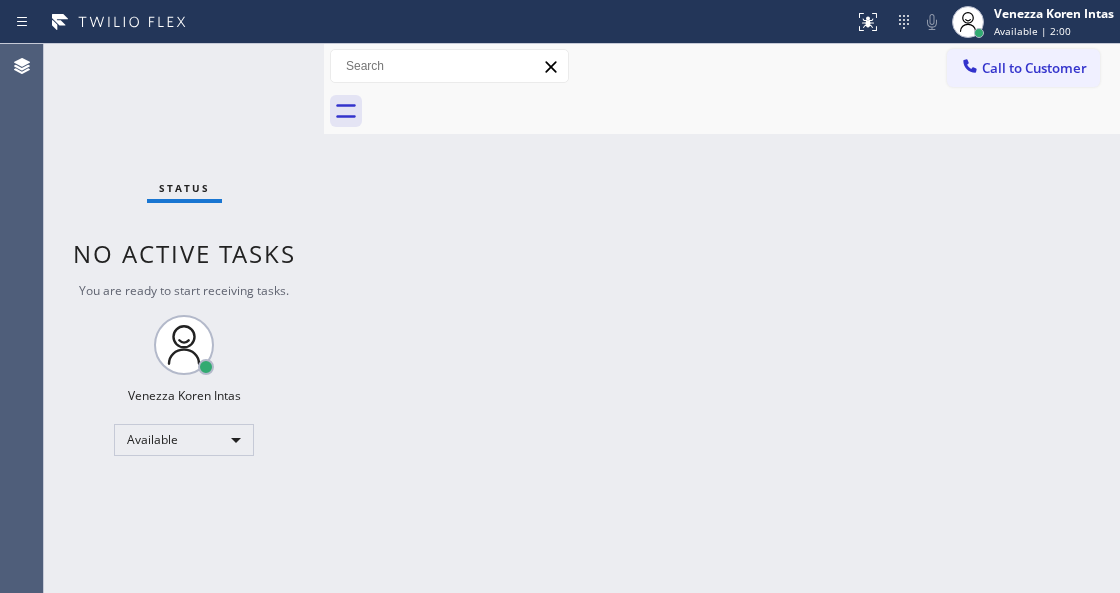 drag, startPoint x: 244, startPoint y: 276, endPoint x: 287, endPoint y: 312, distance: 56.0803 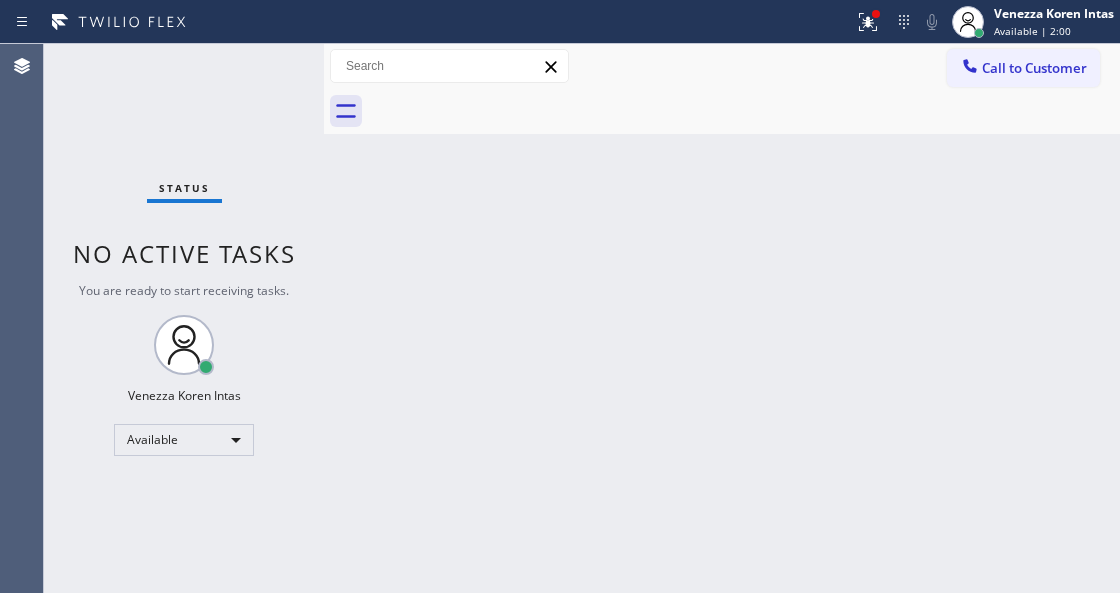 click on "Back to Dashboard Change Sender ID Customers Technicians Select a contact Outbound call Technician Search Technician Your caller id phone number Your caller id phone number Call Technician info Name   Phone none Address none Change Sender ID HVAC +18559994417 5 Star Appliance +18557314952 Appliance Repair +18554611149 Plumbing +18889090120 Air Duct Cleaning +18006865038  Electricians +18005688664 Cancel Change Check personal SMS Reset Change No tabs Call to Customer Outbound call Location Search location Your caller id phone number Customer number Call Outbound call Technician Search Technician Your caller id phone number Your caller id phone number Call" at bounding box center [722, 318] 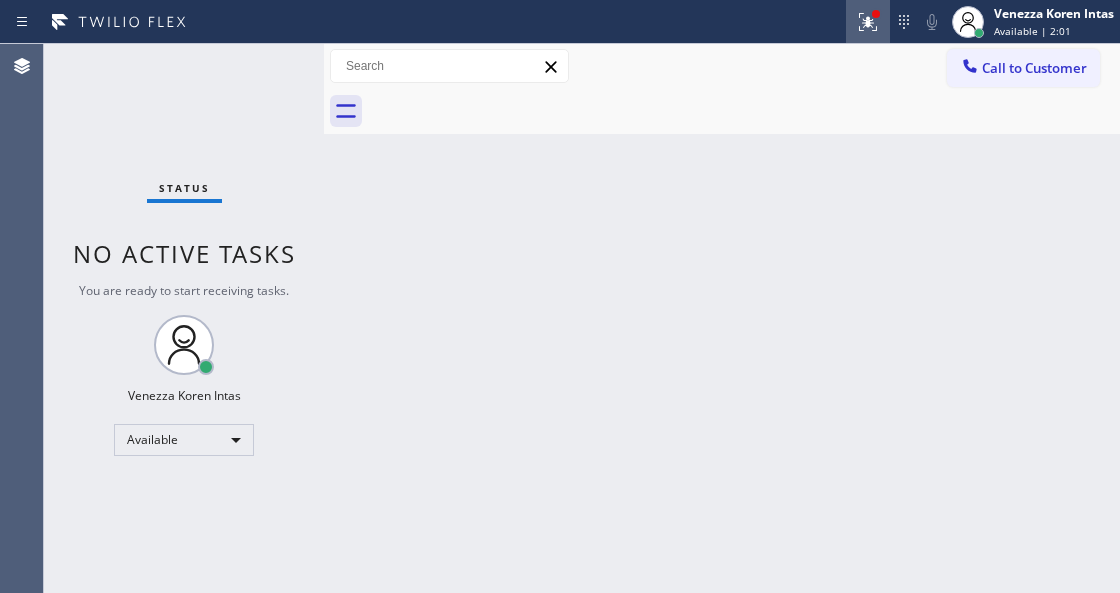 click 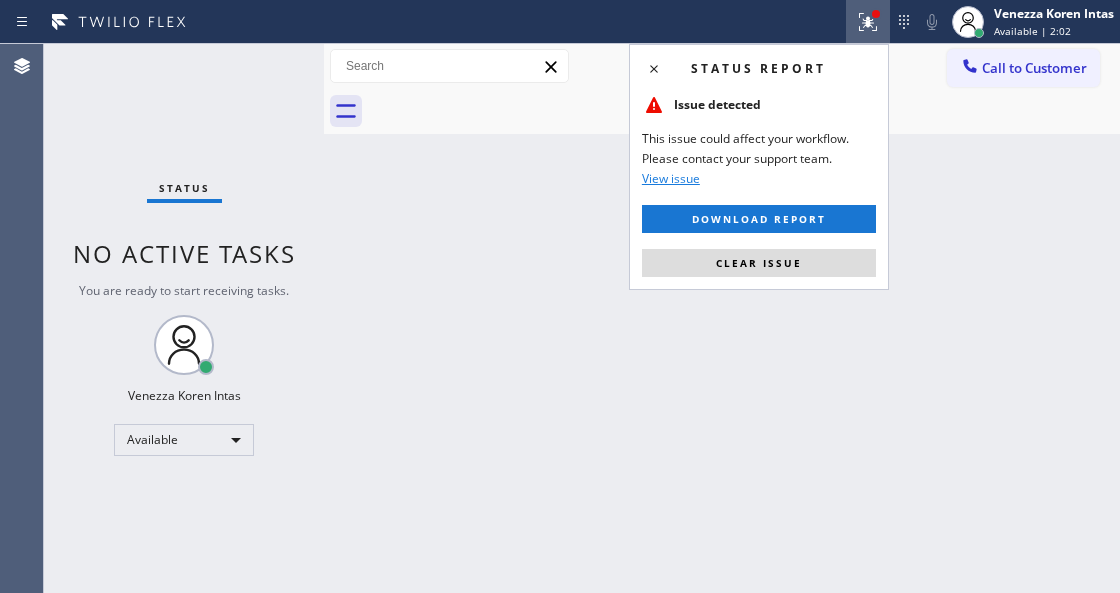 click on "Status report Issue detected This issue could affect your workflow. Please contact your support team. View issue Download report Clear issue" at bounding box center (759, 167) 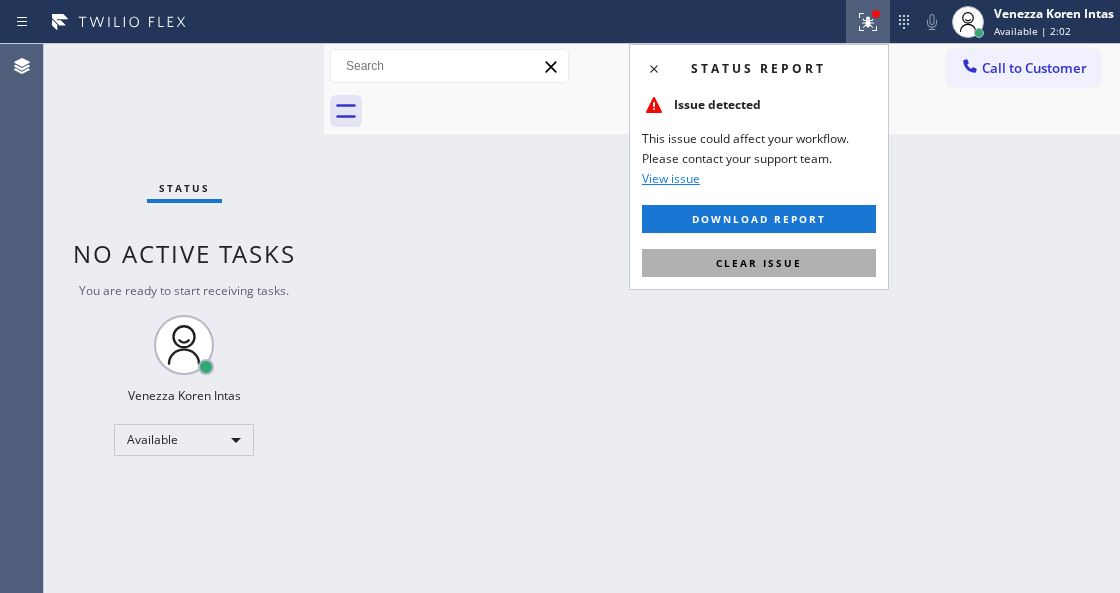 click on "Clear issue" at bounding box center (759, 263) 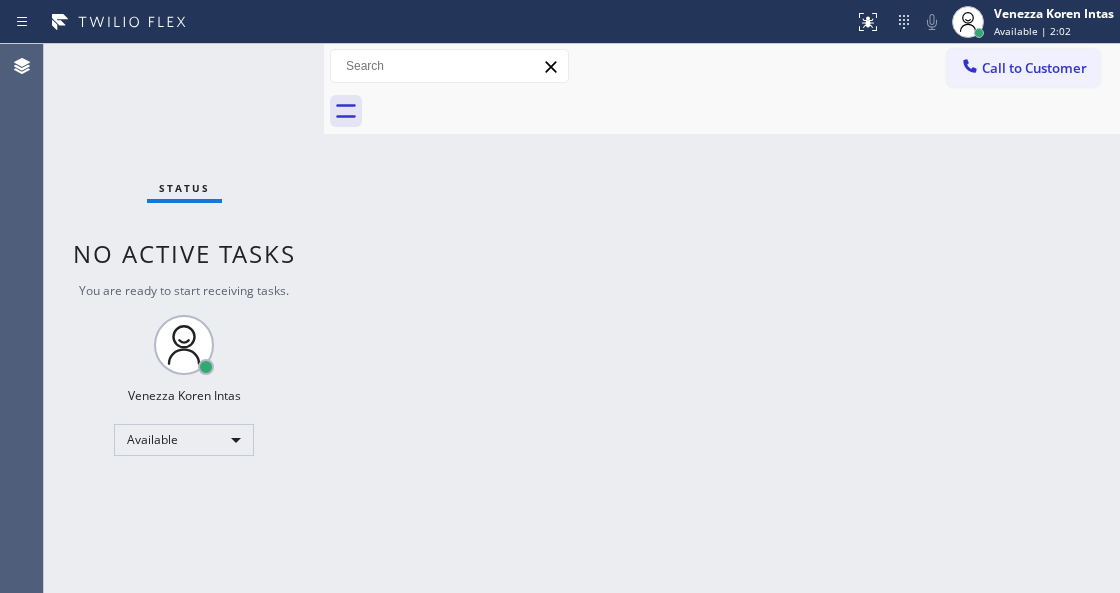 drag, startPoint x: 449, startPoint y: 275, endPoint x: 33, endPoint y: 176, distance: 427.61783 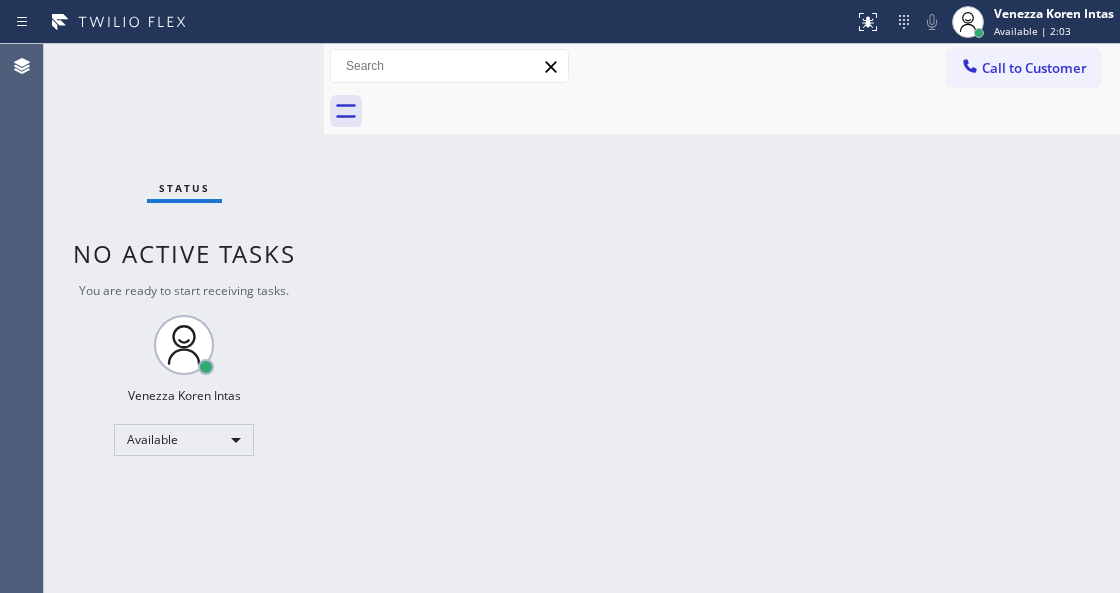 click on "Status   No active tasks     You are ready to start receiving tasks.   Venezza Koren Intas Available" at bounding box center (184, 318) 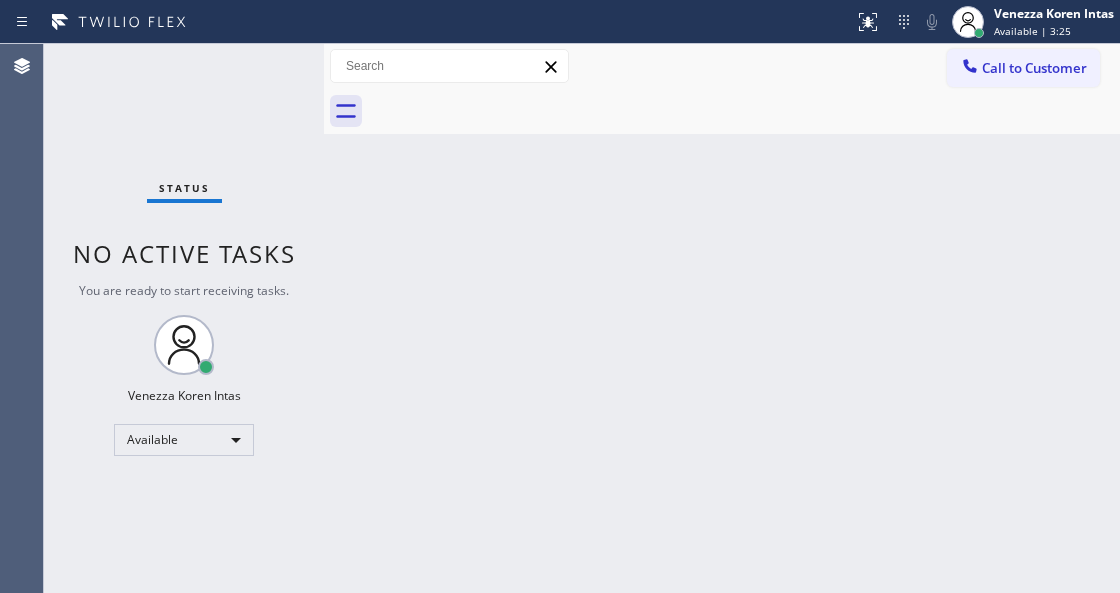 click on "Back to Dashboard Change Sender ID Customers Technicians Select a contact Outbound call Technician Search Technician Your caller id phone number Your caller id phone number Call Technician info Name   Phone none Address none Change Sender ID HVAC +18559994417 5 Star Appliance +18557314952 Appliance Repair +18554611149 Plumbing +18889090120 Air Duct Cleaning +18006865038  Electricians +18005688664 Cancel Change Check personal SMS Reset Change No tabs Call to Customer Outbound call Location Search location Your caller id phone number Customer number Call Outbound call Technician Search Technician Your caller id phone number Your caller id phone number Call" at bounding box center (722, 318) 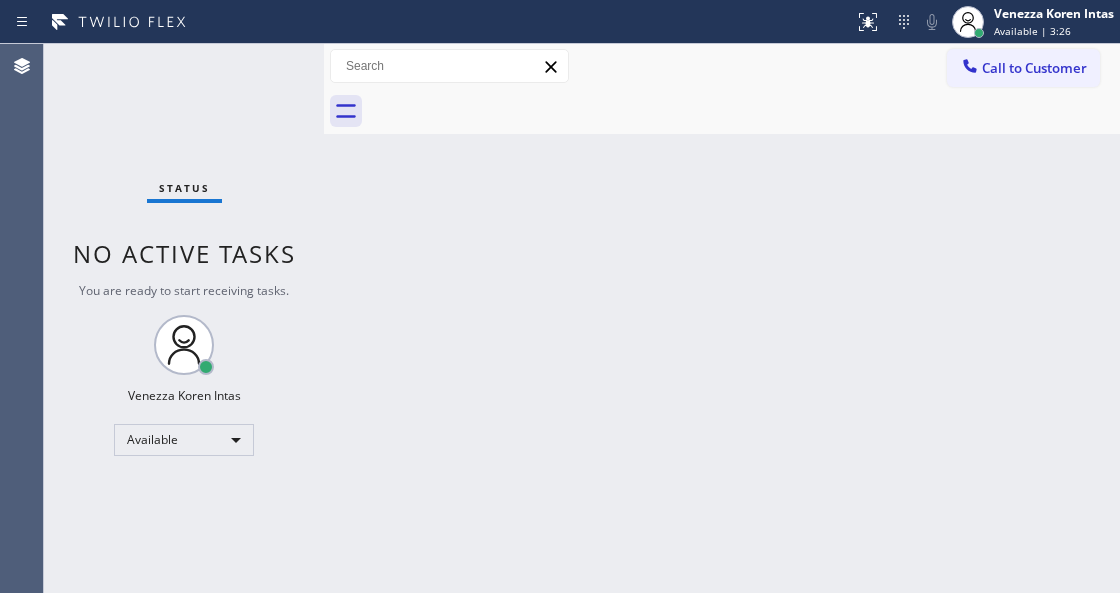 click at bounding box center (324, 318) 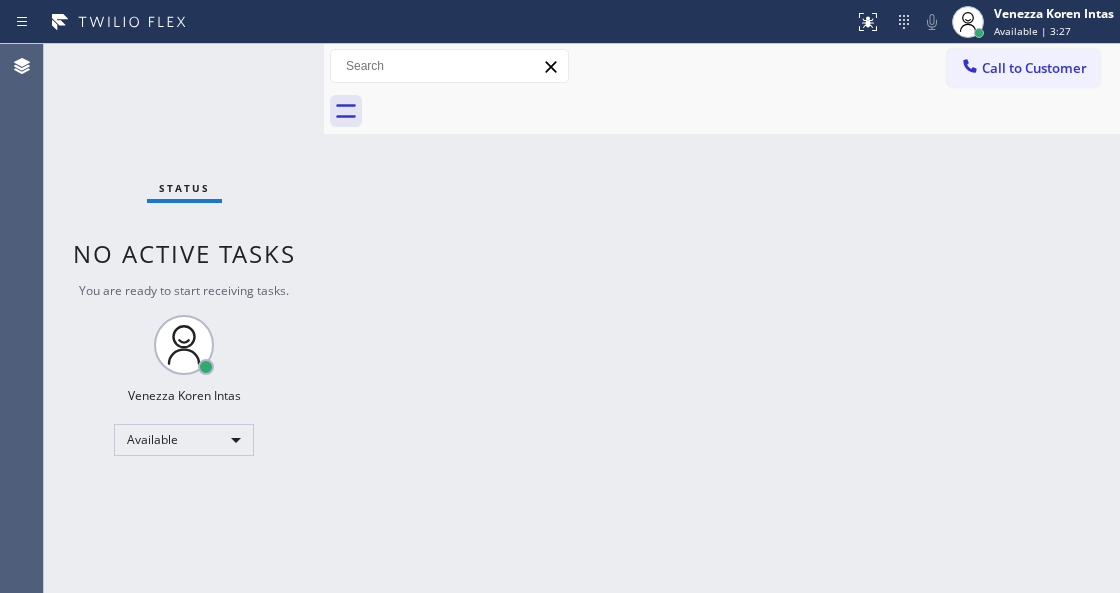 click on "Status   No active tasks     You are ready to start receiving tasks.   Venezza Koren Intas Available" at bounding box center [184, 318] 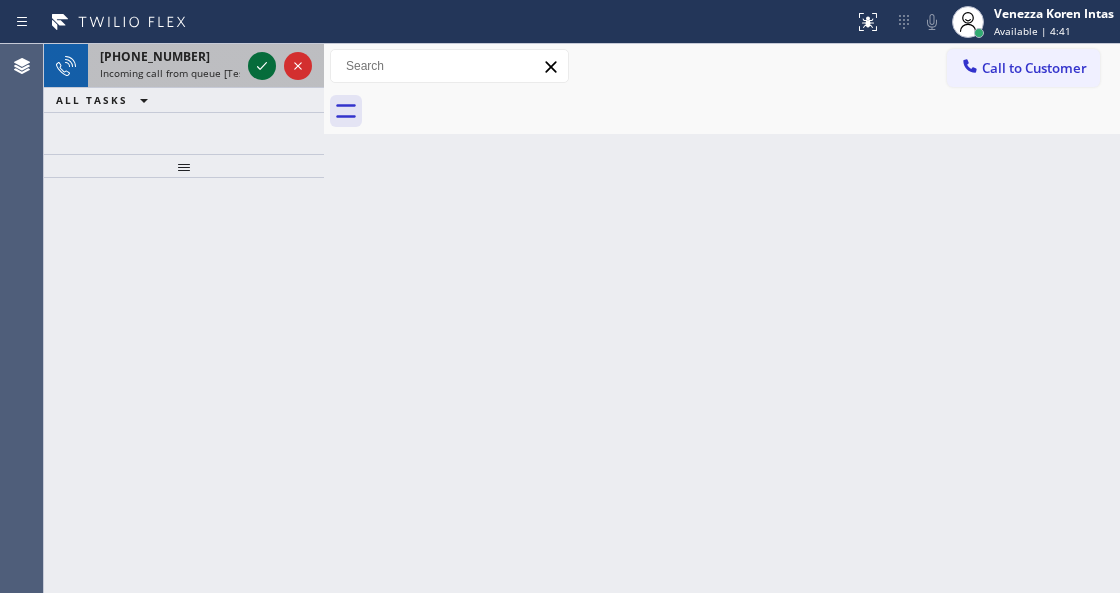 click 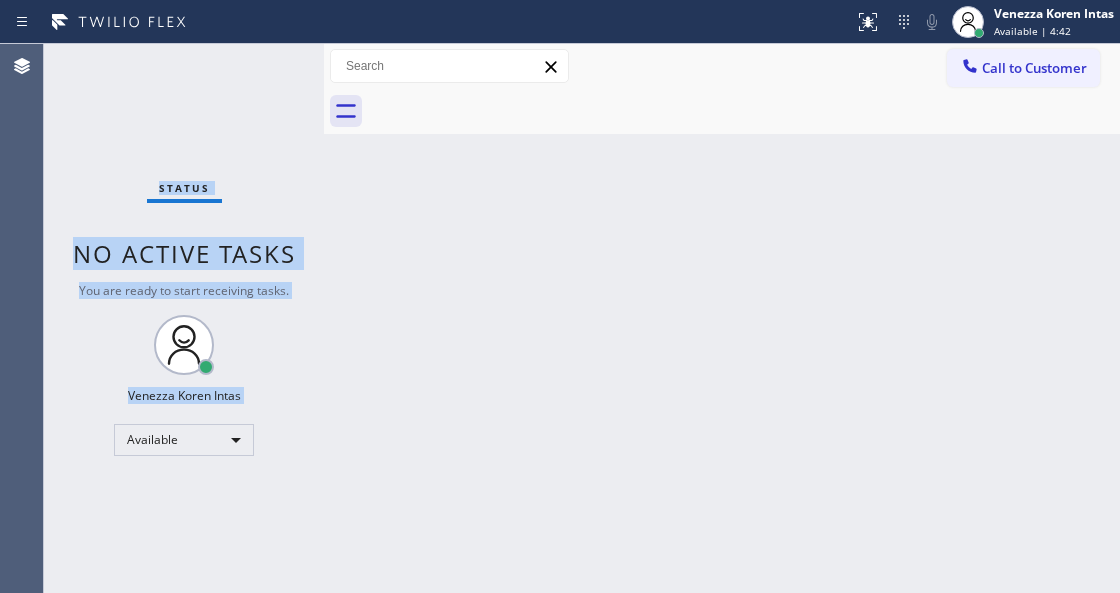 click on "Status   No active tasks     You are ready to start receiving tasks.   Venezza Koren Intas Available" at bounding box center (184, 318) 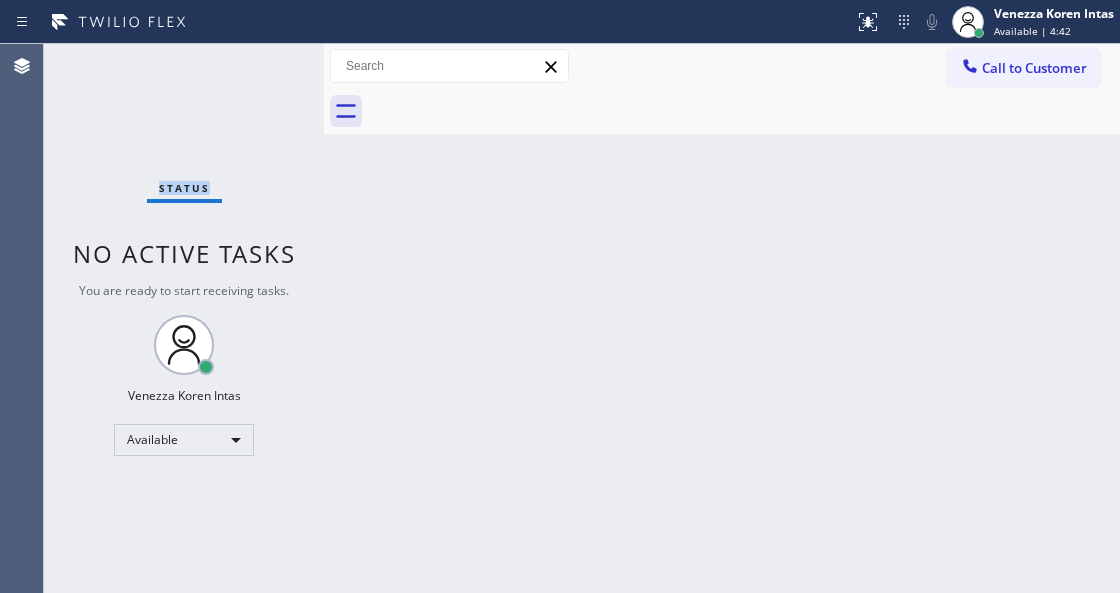 click on "Status   No active tasks     You are ready to start receiving tasks.   Venezza Koren Intas Available" at bounding box center (184, 318) 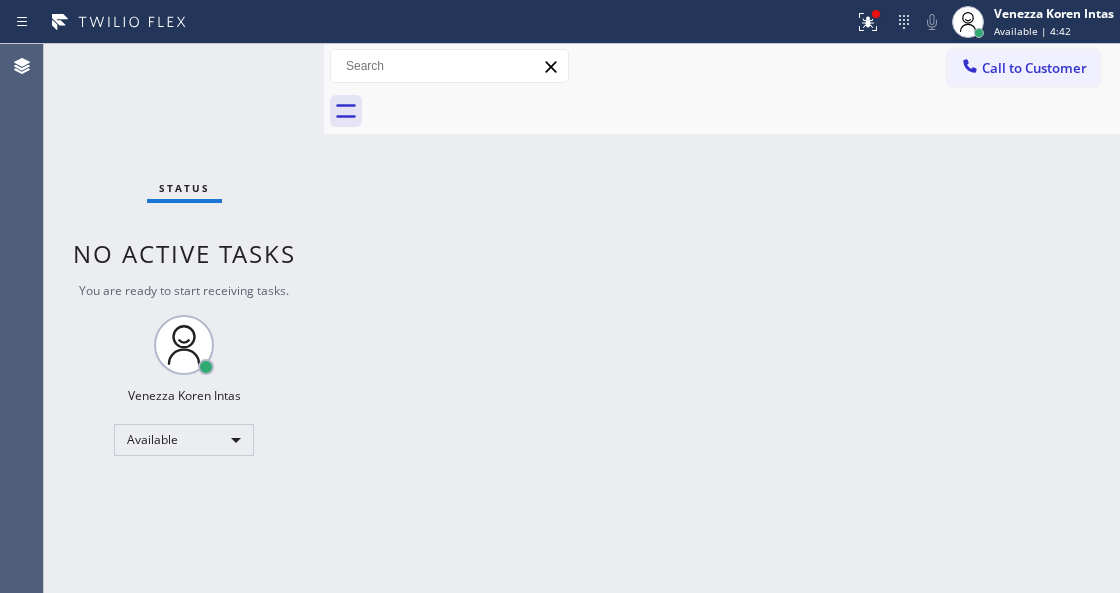 drag, startPoint x: 621, startPoint y: 274, endPoint x: 656, endPoint y: 226, distance: 59.405388 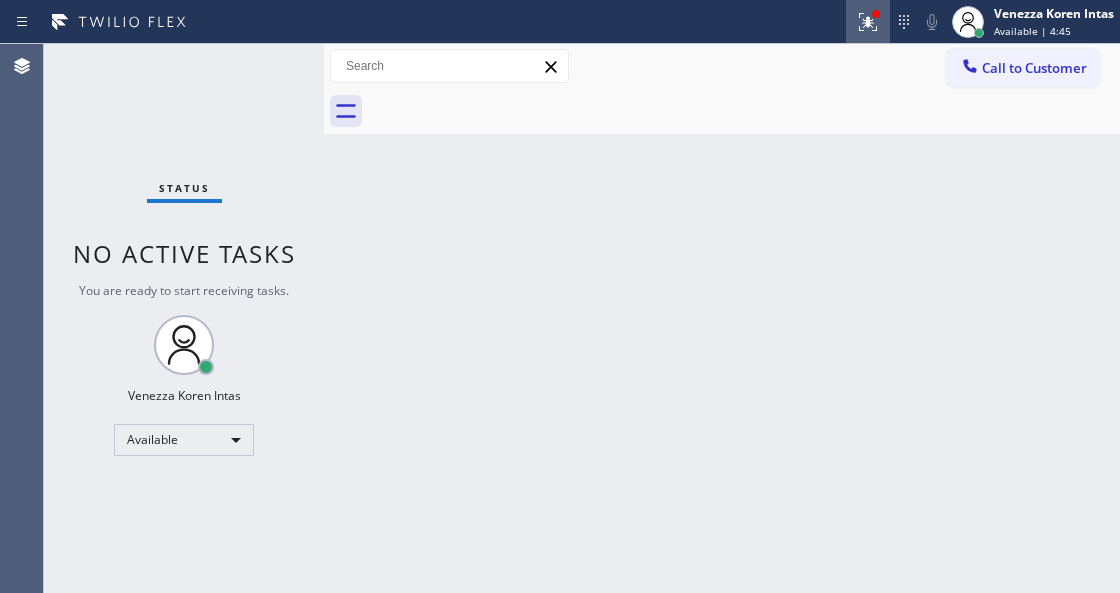 click at bounding box center [868, 22] 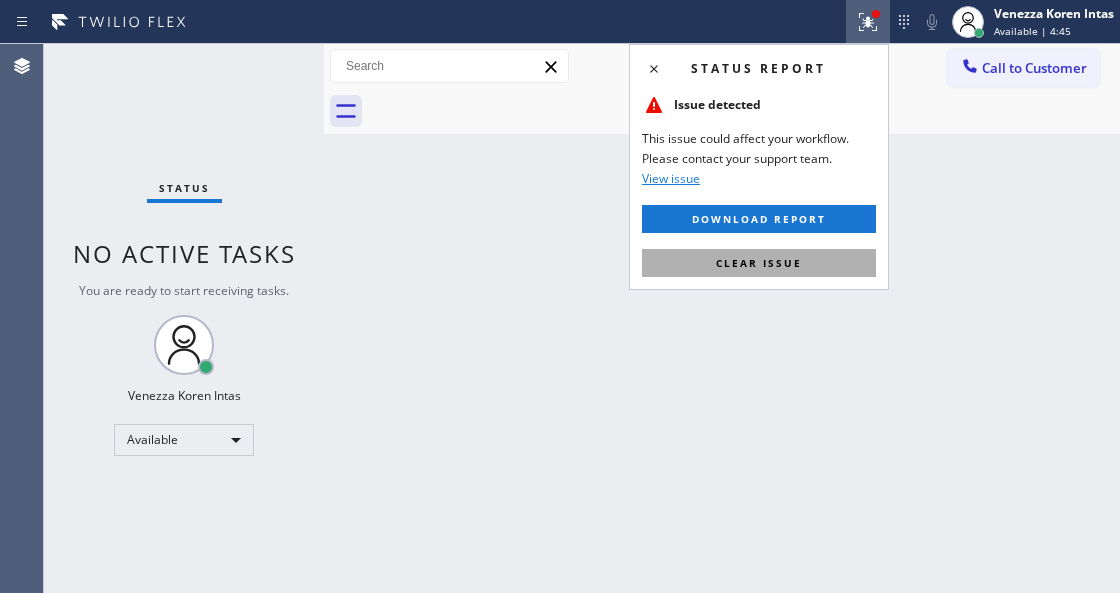 click on "Clear issue" at bounding box center (759, 263) 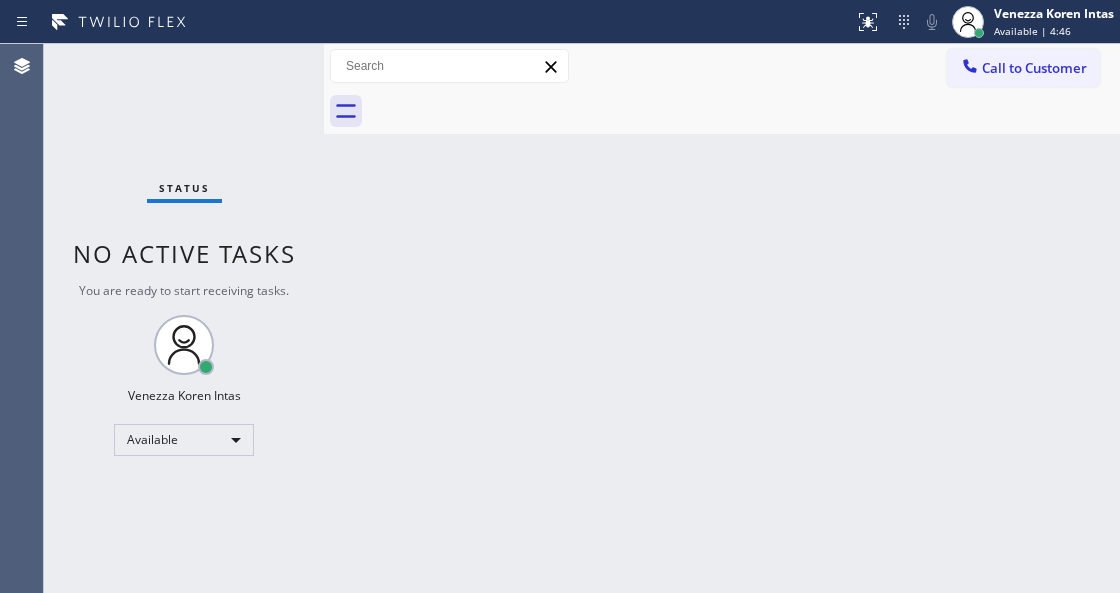 drag, startPoint x: 756, startPoint y: 315, endPoint x: 260, endPoint y: 138, distance: 526.63556 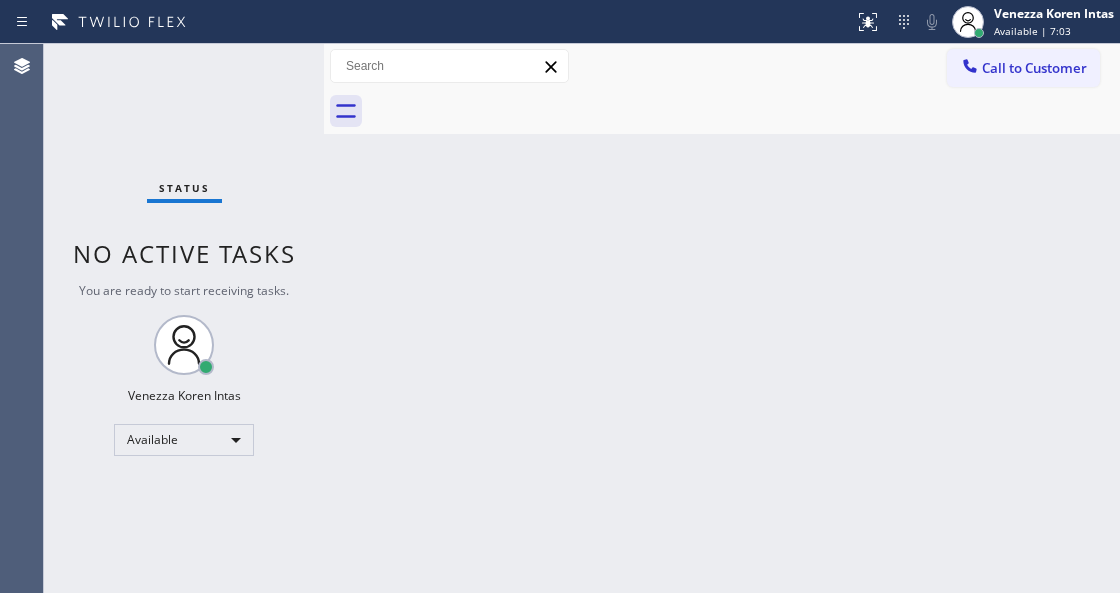 click on "Status   No active tasks     You are ready to start receiving tasks.   Venezza Koren Intas Available" at bounding box center [184, 318] 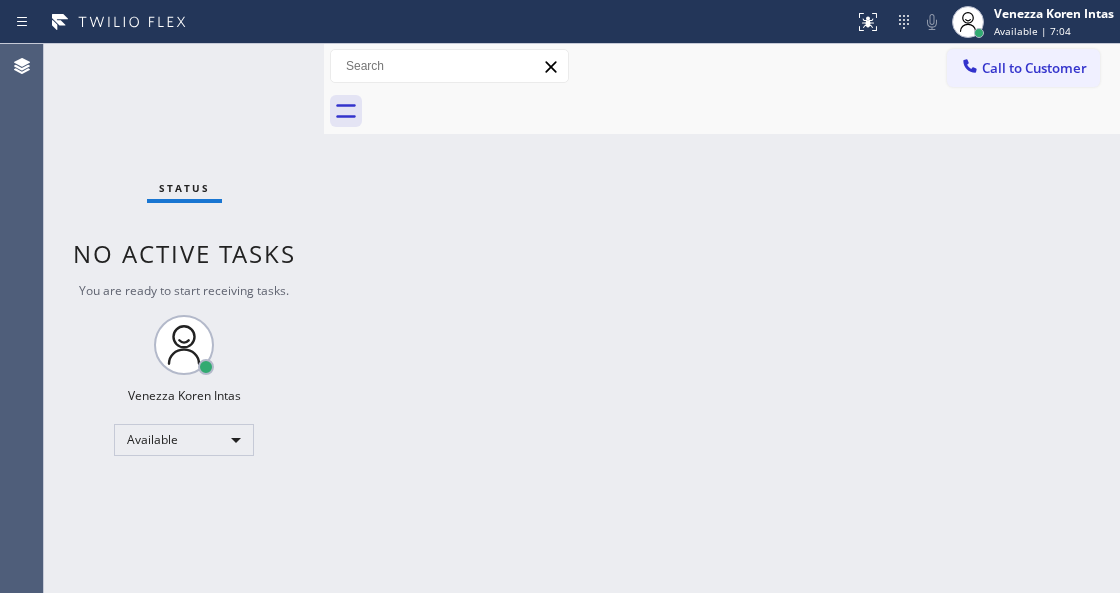 click on "Status   No active tasks     You are ready to start receiving tasks.   Venezza Koren Intas Available" at bounding box center (184, 318) 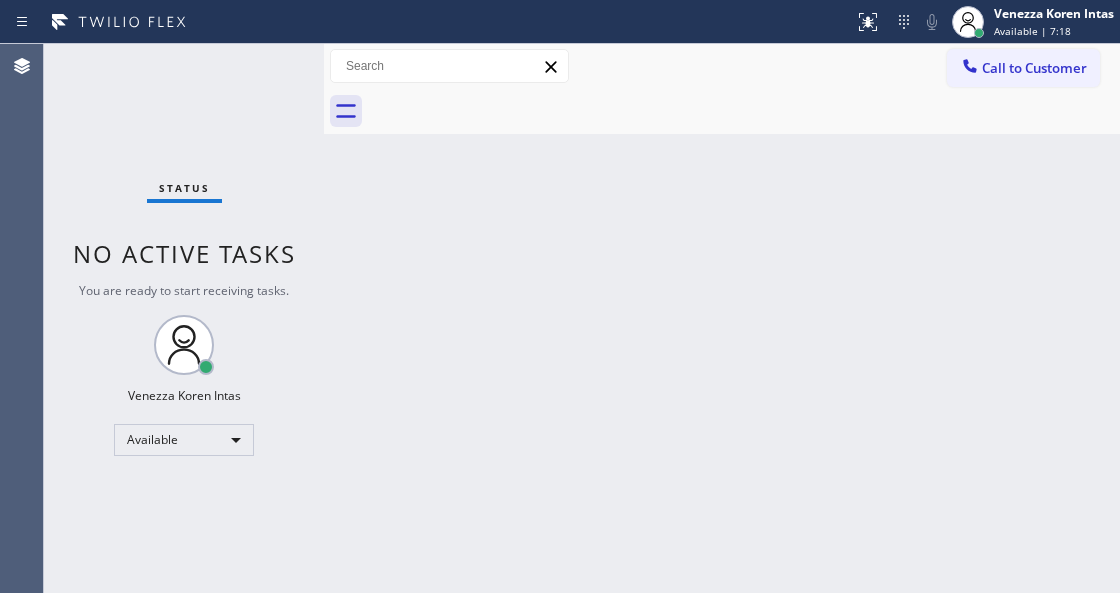 click on "Status   No active tasks     You are ready to start receiving tasks.   Venezza Koren Intas Available" at bounding box center [184, 318] 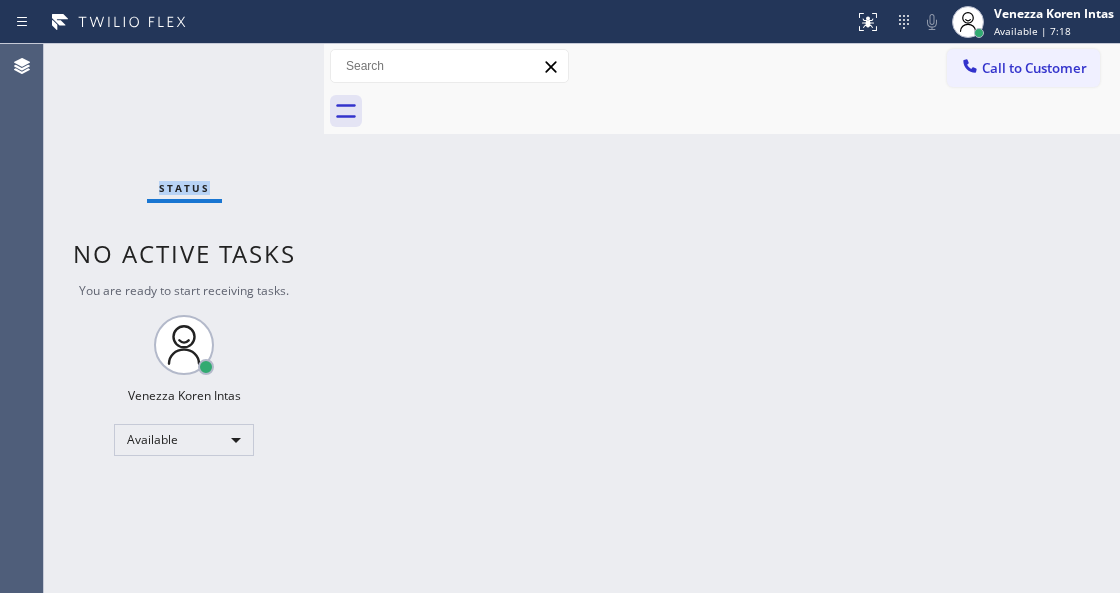 click on "Status   No active tasks     You are ready to start receiving tasks.   Venezza Koren Intas Available" at bounding box center (184, 318) 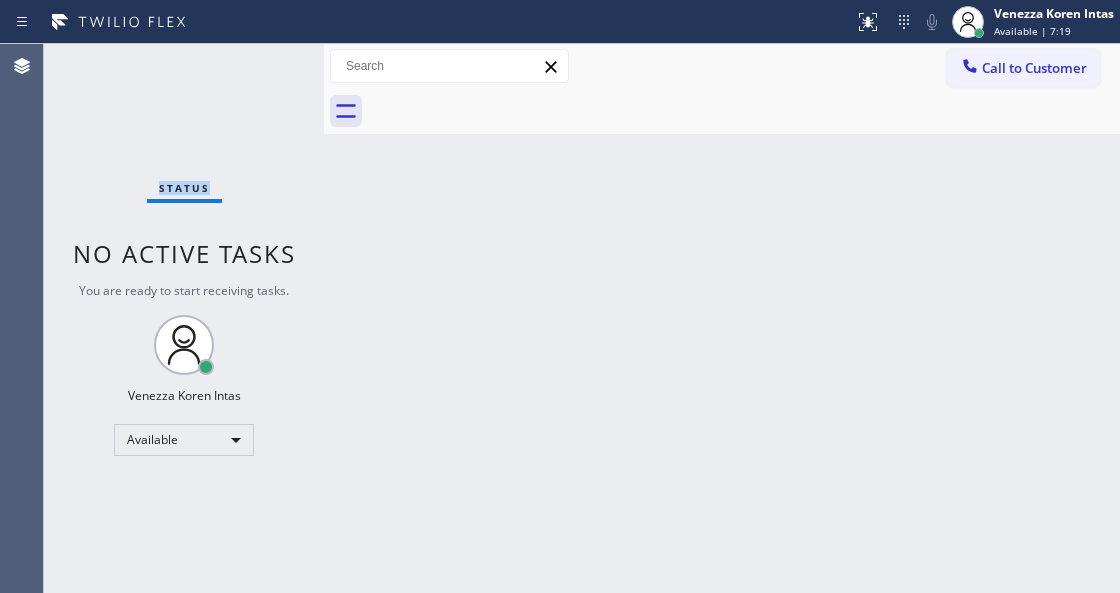 click on "Status   No active tasks     You are ready to start receiving tasks.   Venezza Koren Intas Available" at bounding box center [184, 318] 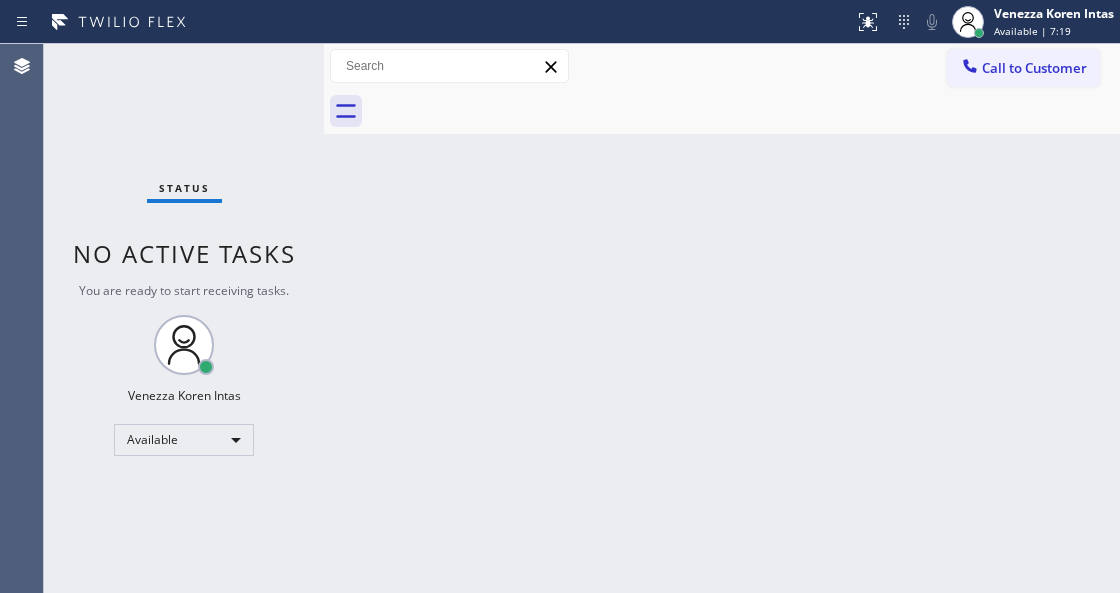 click on "Status   No active tasks     You are ready to start receiving tasks.   Venezza Koren Intas Available" at bounding box center [184, 318] 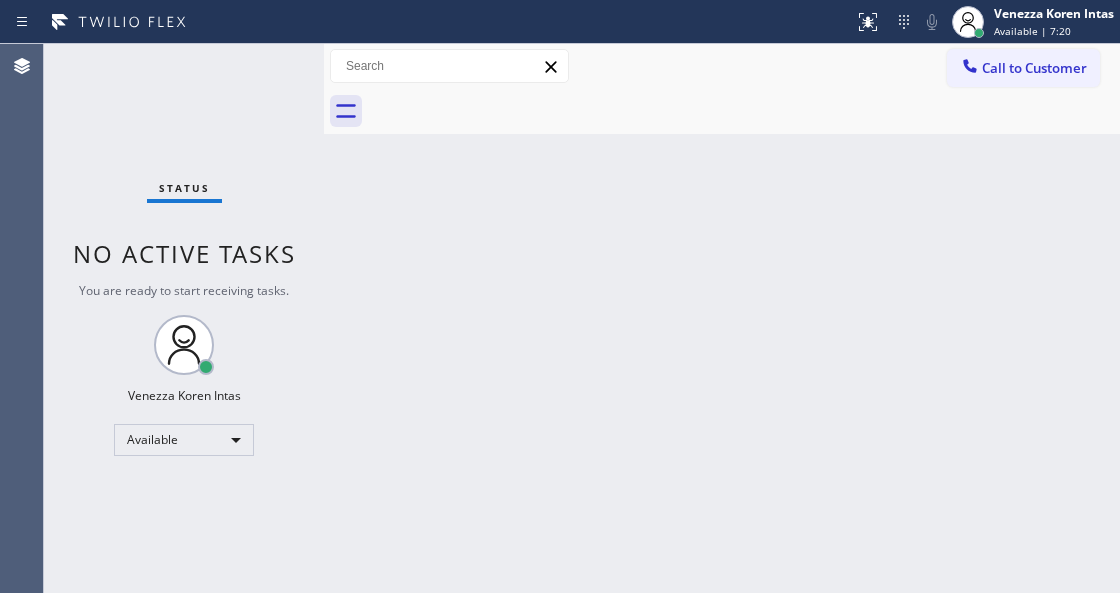 click on "Status   No active tasks     You are ready to start receiving tasks.   Venezza Koren Intas Available" at bounding box center (184, 318) 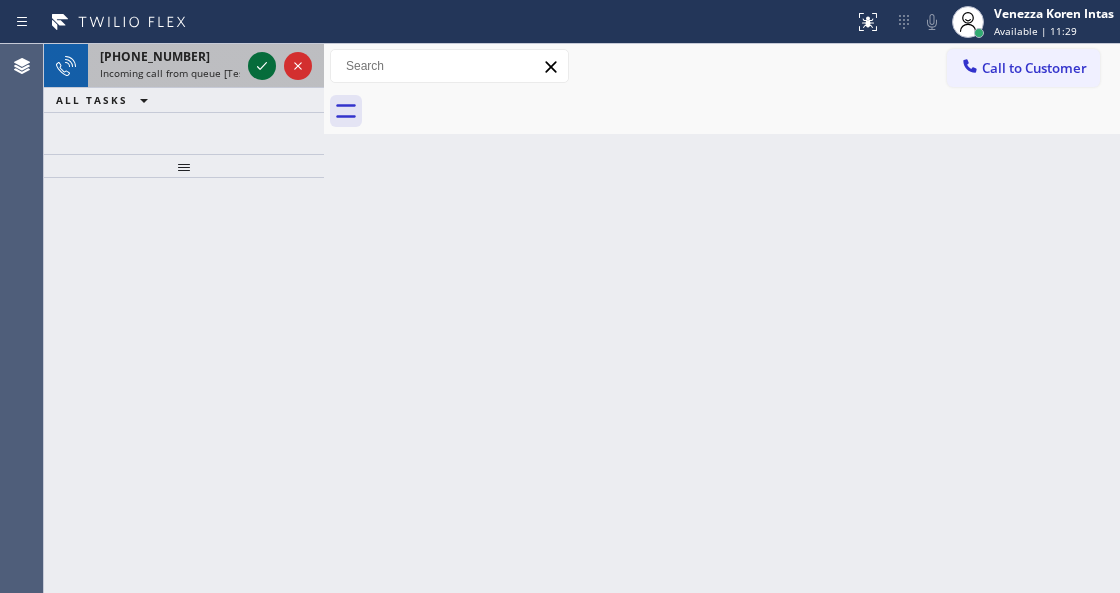 click 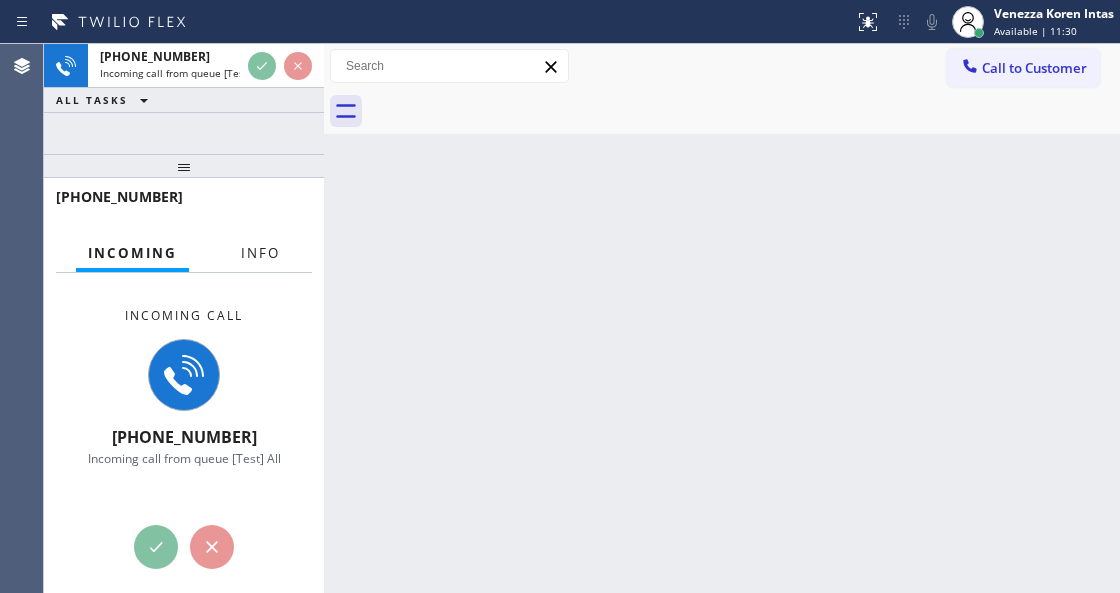 click on "Info" at bounding box center (260, 253) 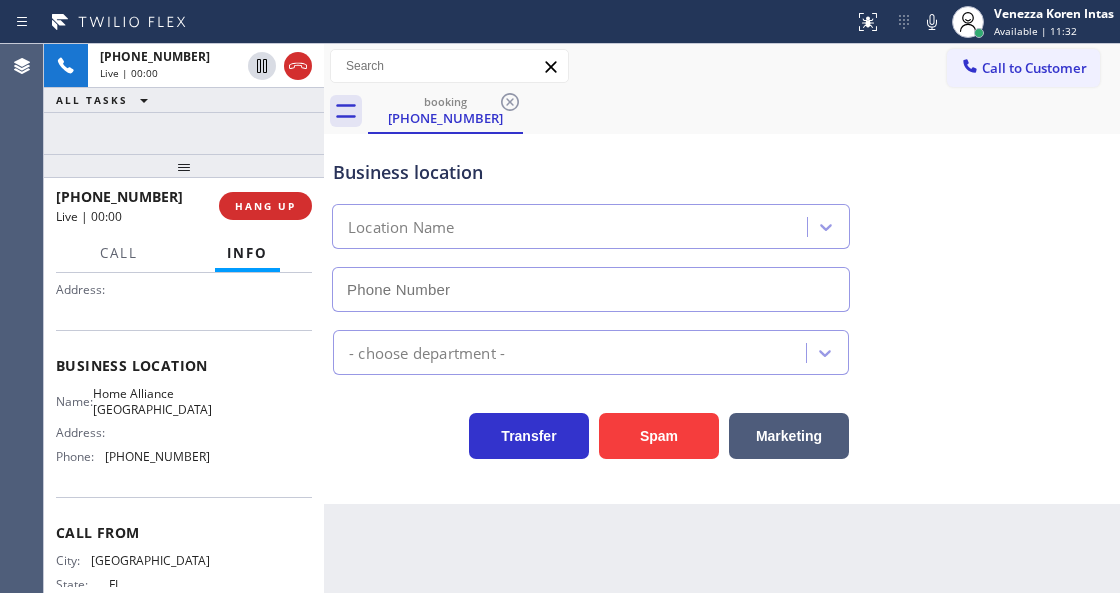 scroll, scrollTop: 200, scrollLeft: 0, axis: vertical 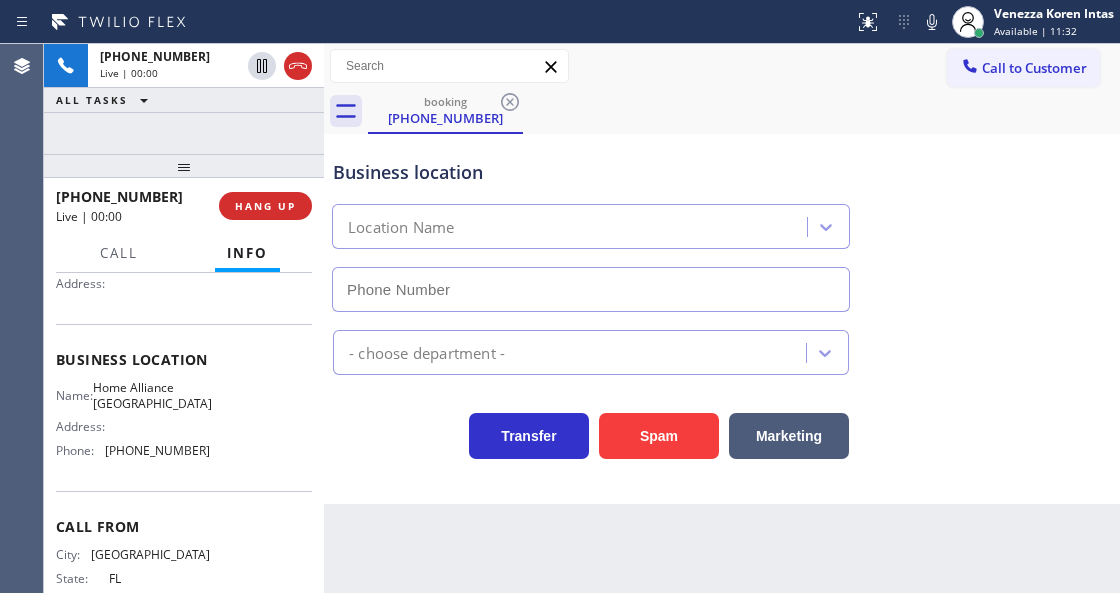 type on "(904) 351-0757" 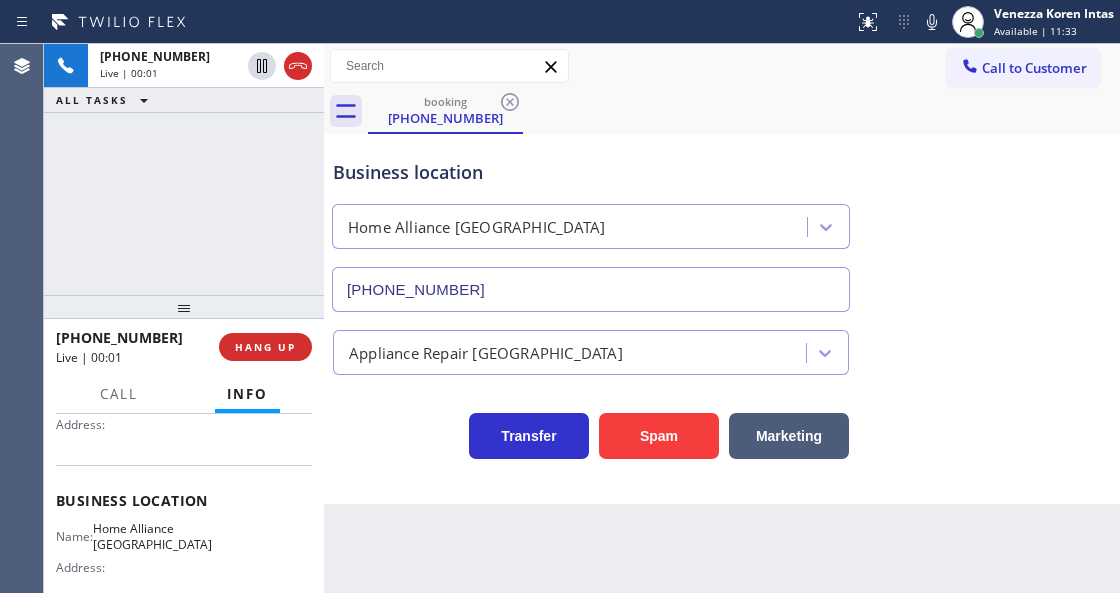drag, startPoint x: 182, startPoint y: 171, endPoint x: 182, endPoint y: 312, distance: 141 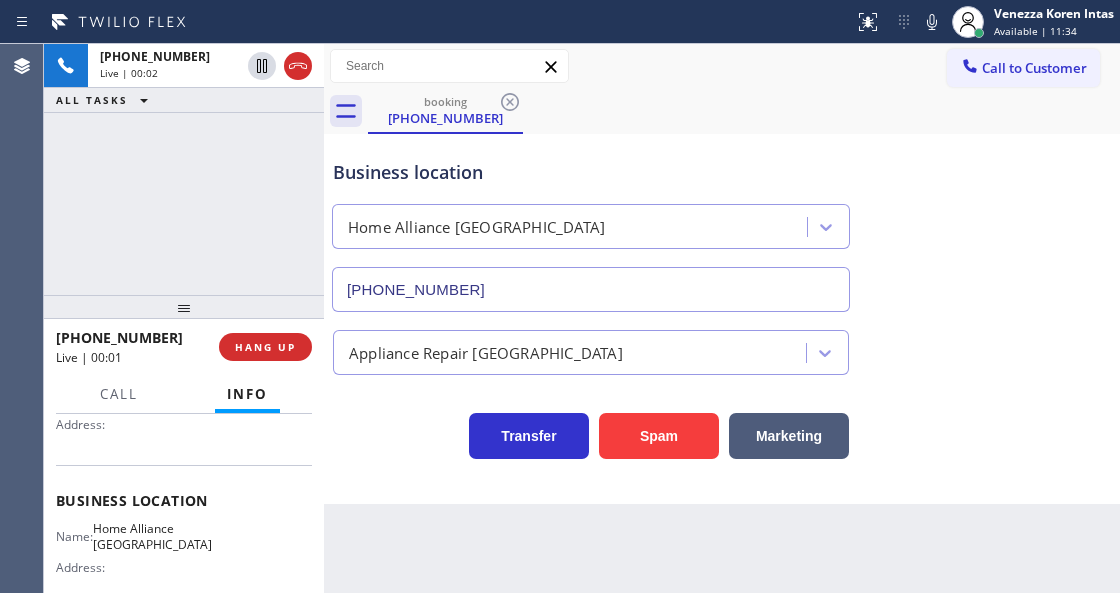 click on "Business location" at bounding box center [591, 172] 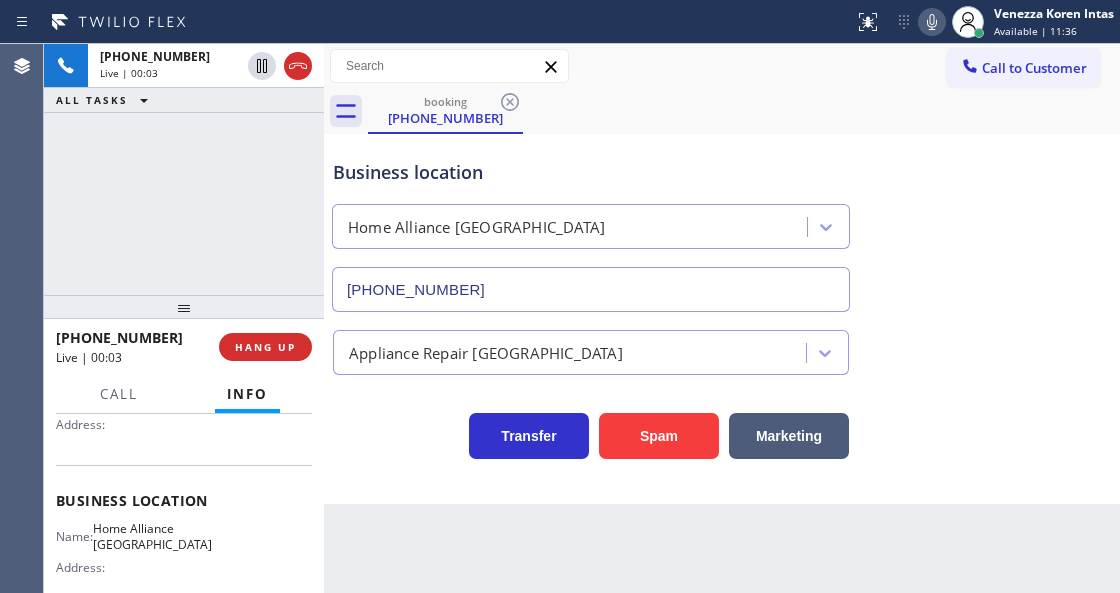 click 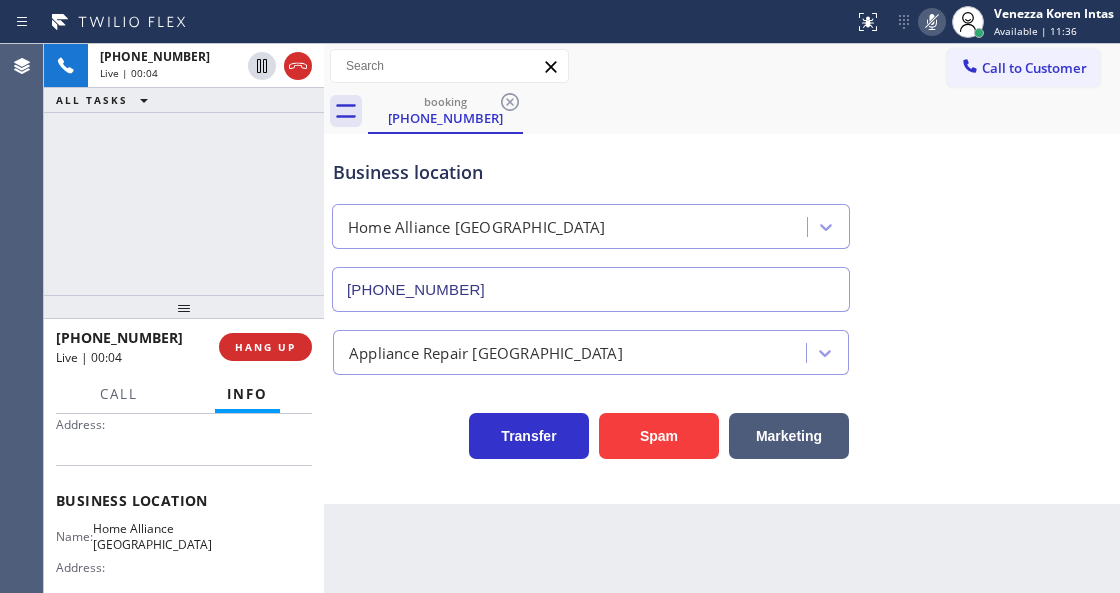 click on "Business location Home Alliance Jacksonville (904) 351-0757" at bounding box center [722, 221] 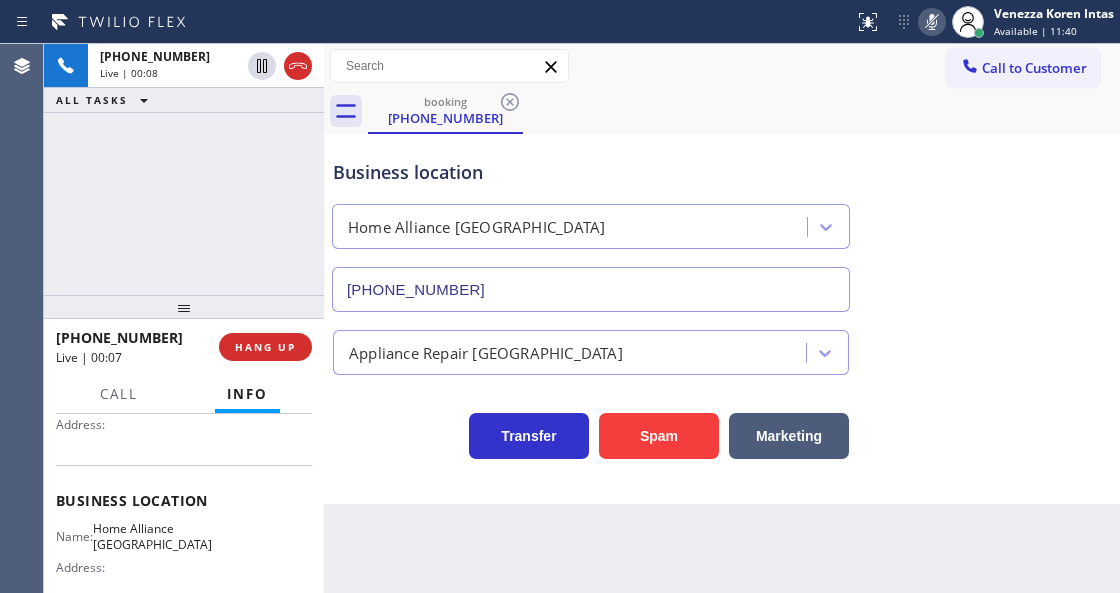 click 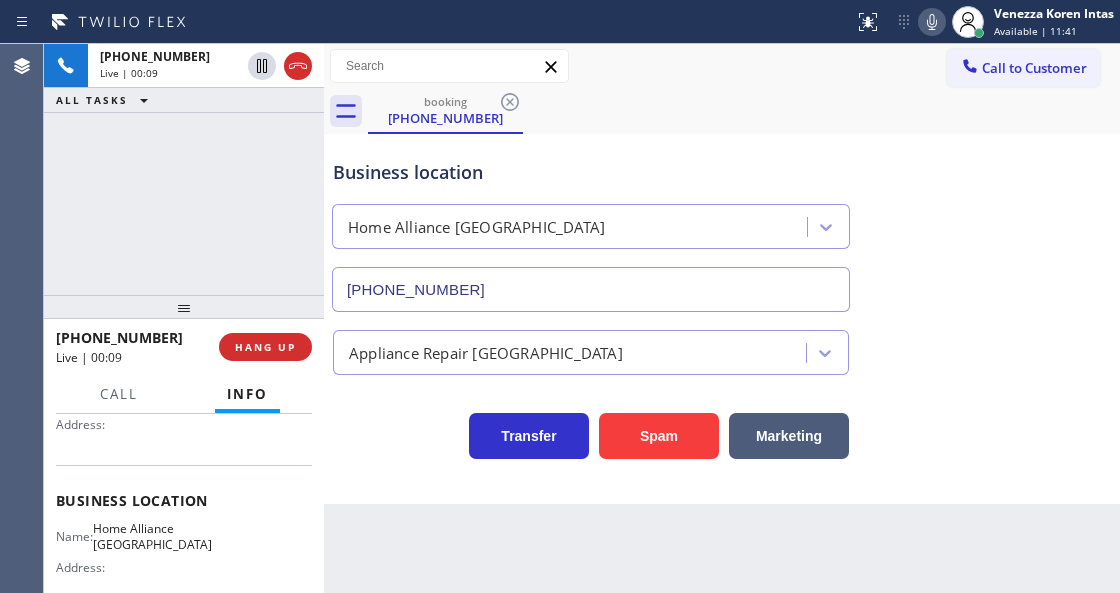 click on "Call to Customer Outbound call Location Search location Your caller id phone number Customer number Call Outbound call Technician Search Technician Your caller id phone number Your caller id phone number Call" at bounding box center (722, 66) 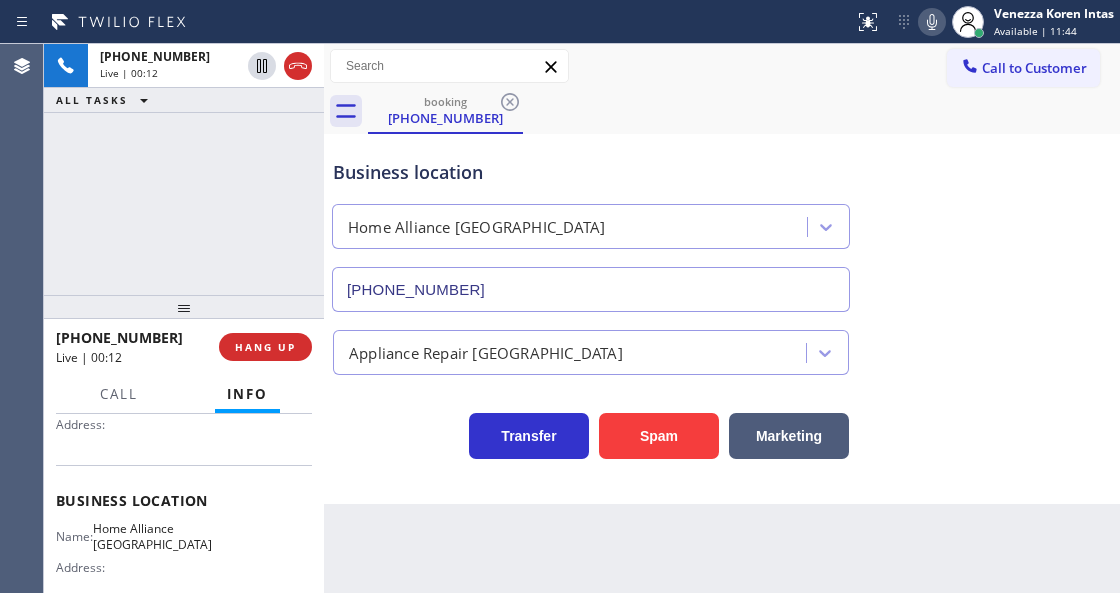 click on "booking (904) 314-0710" at bounding box center (744, 111) 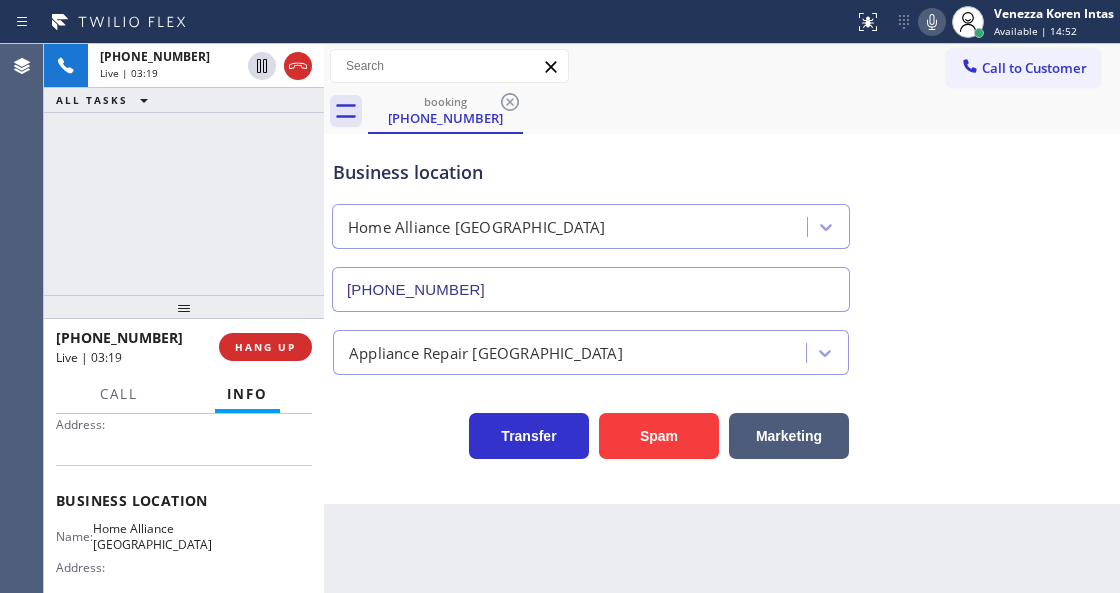 click 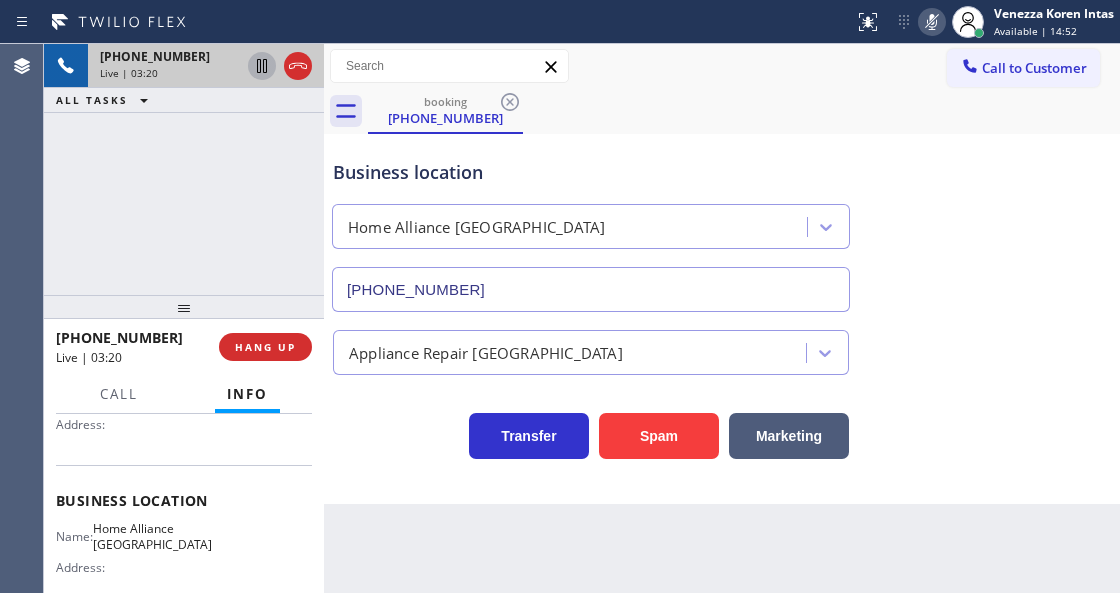 click 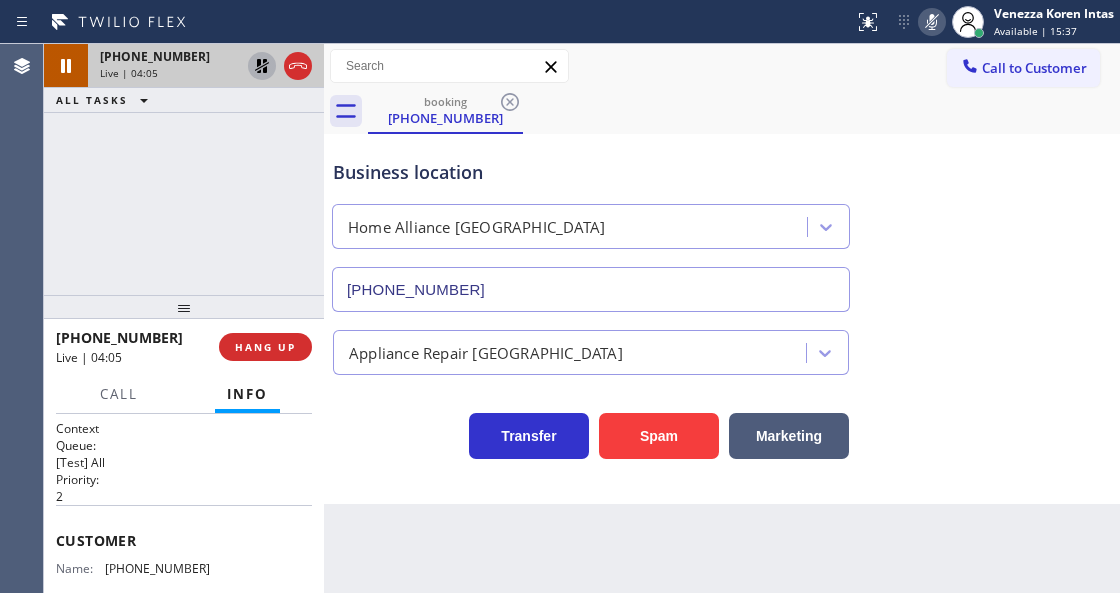 scroll, scrollTop: 0, scrollLeft: 0, axis: both 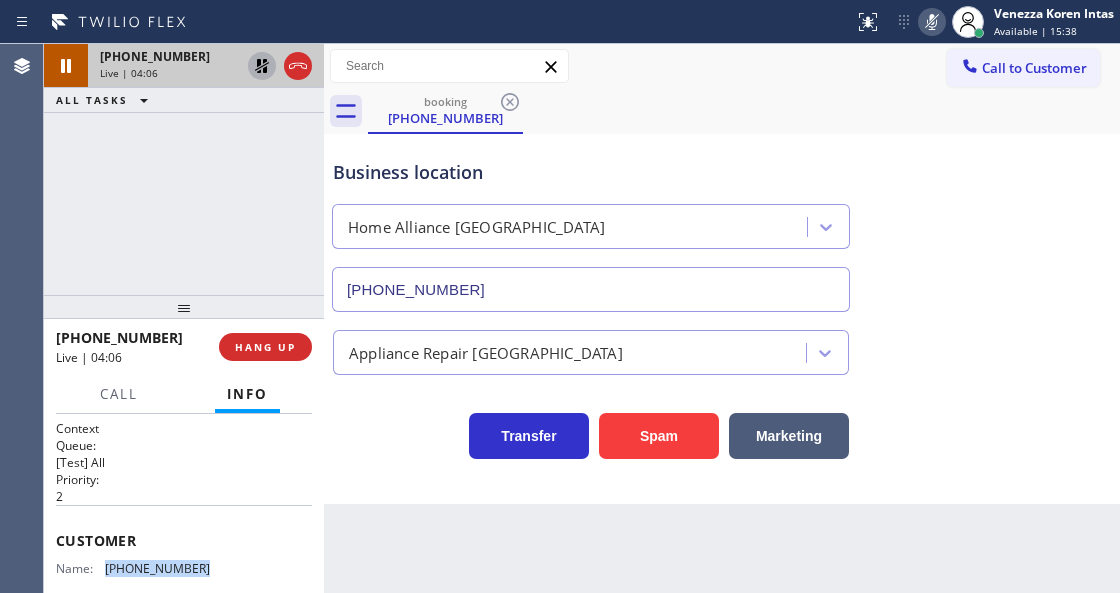 drag, startPoint x: 211, startPoint y: 554, endPoint x: 104, endPoint y: 566, distance: 107.67079 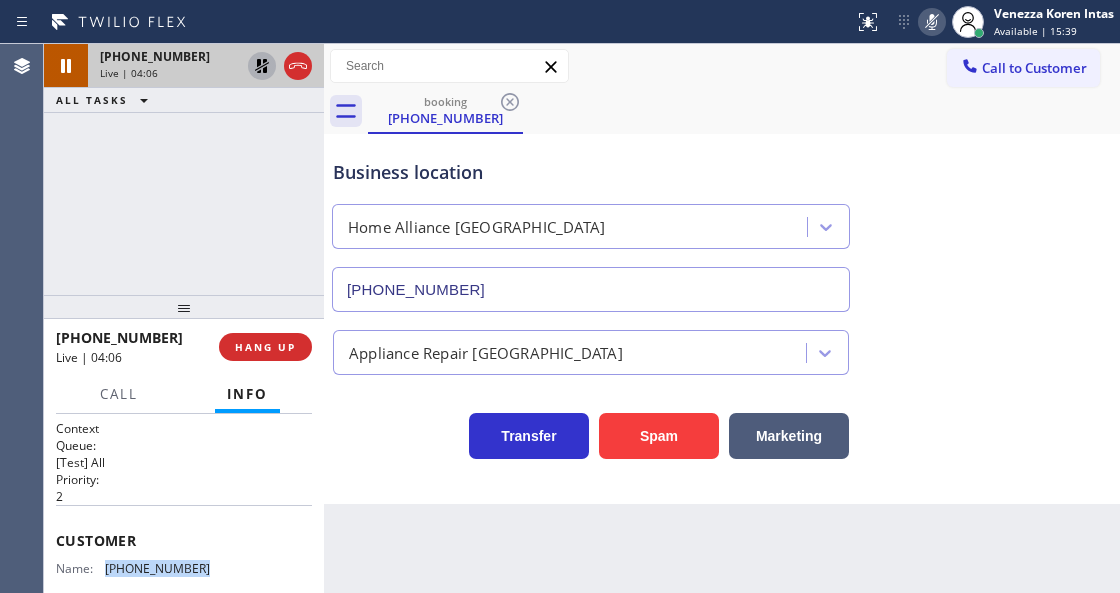 copy on "(904) 314-0710" 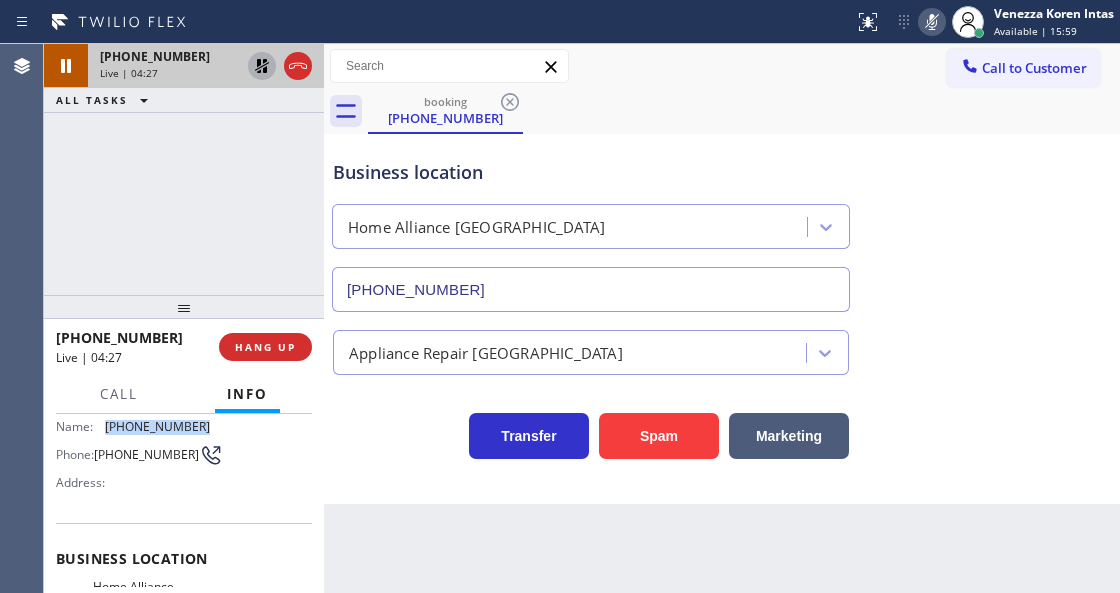 scroll, scrollTop: 266, scrollLeft: 0, axis: vertical 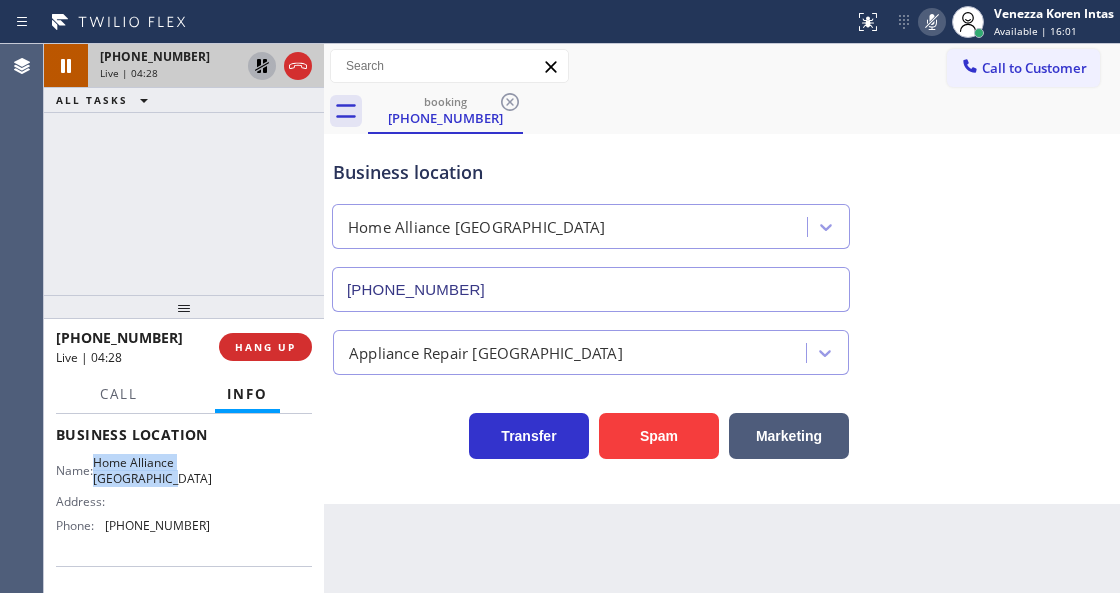 drag, startPoint x: 180, startPoint y: 485, endPoint x: 92, endPoint y: 458, distance: 92.0489 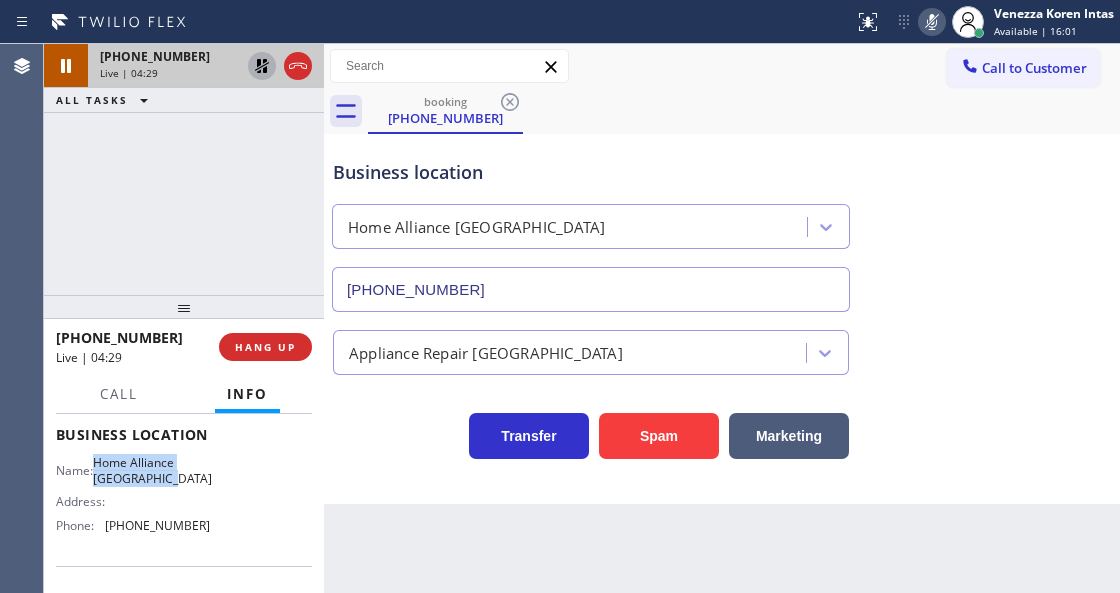 copy on "Home Alliance Jacksonville" 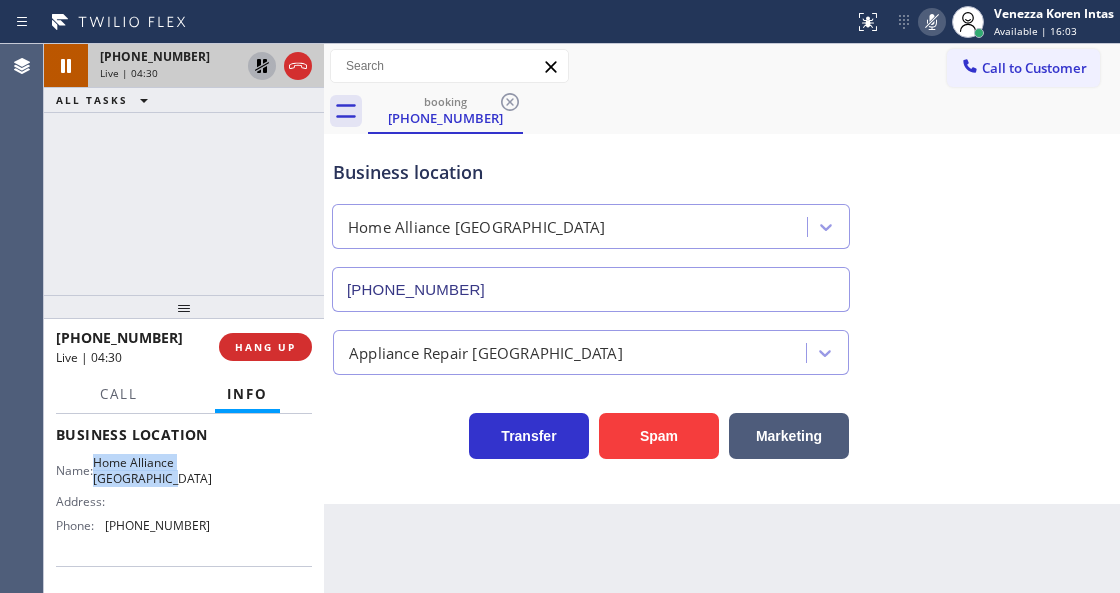 click 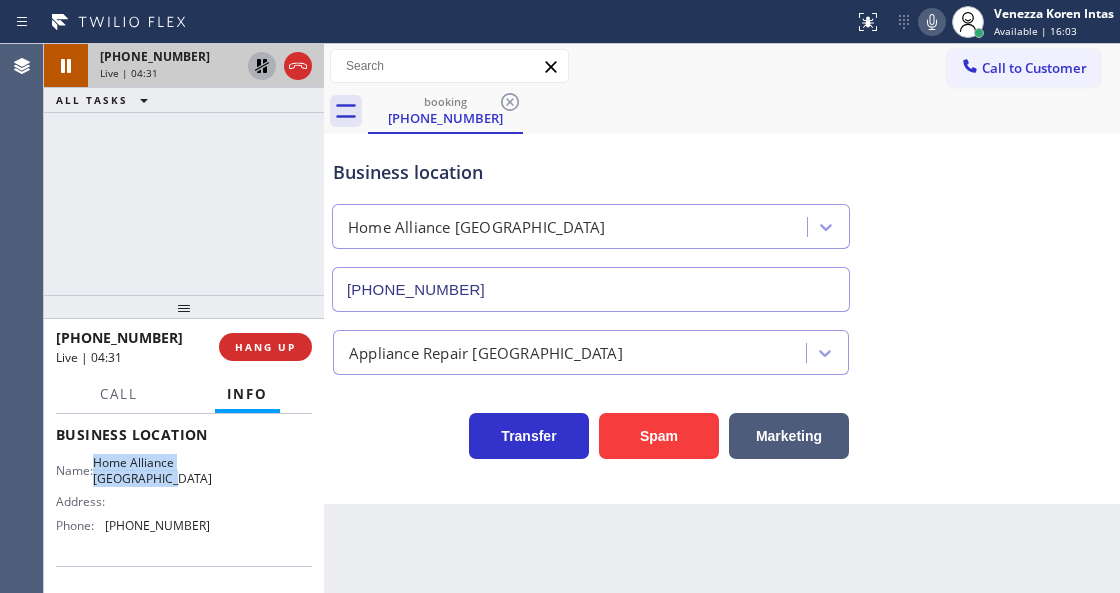 click 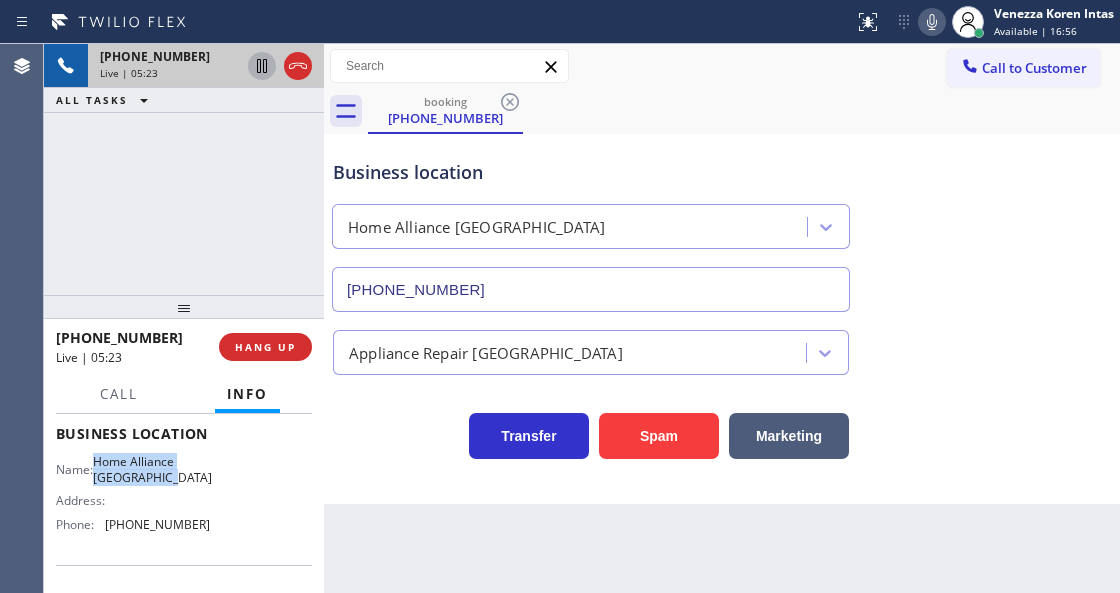 scroll, scrollTop: 263, scrollLeft: 0, axis: vertical 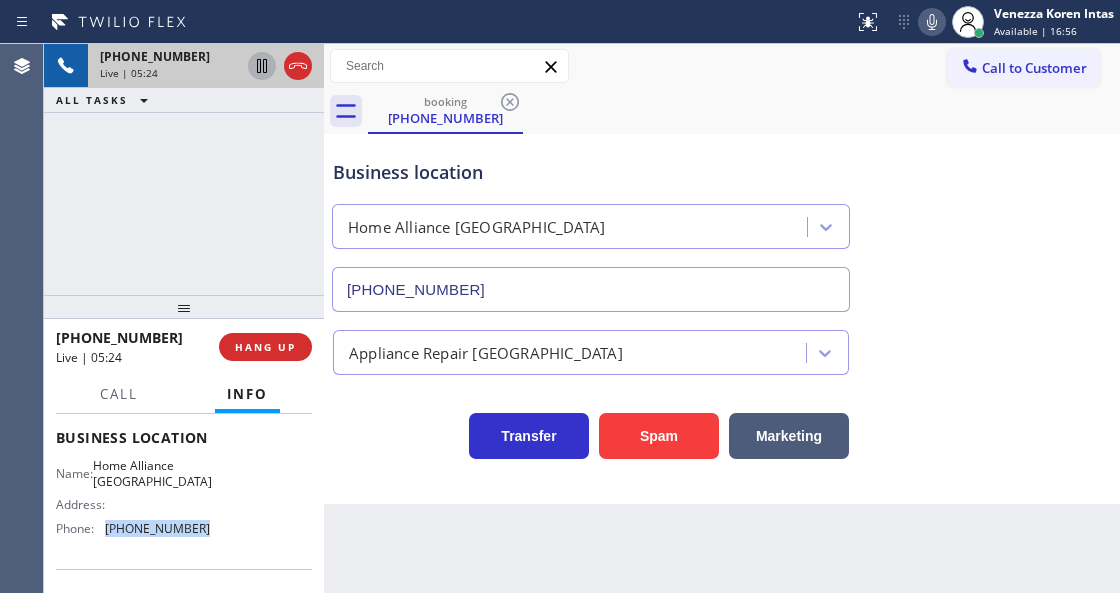 drag, startPoint x: 212, startPoint y: 524, endPoint x: 105, endPoint y: 532, distance: 107.298645 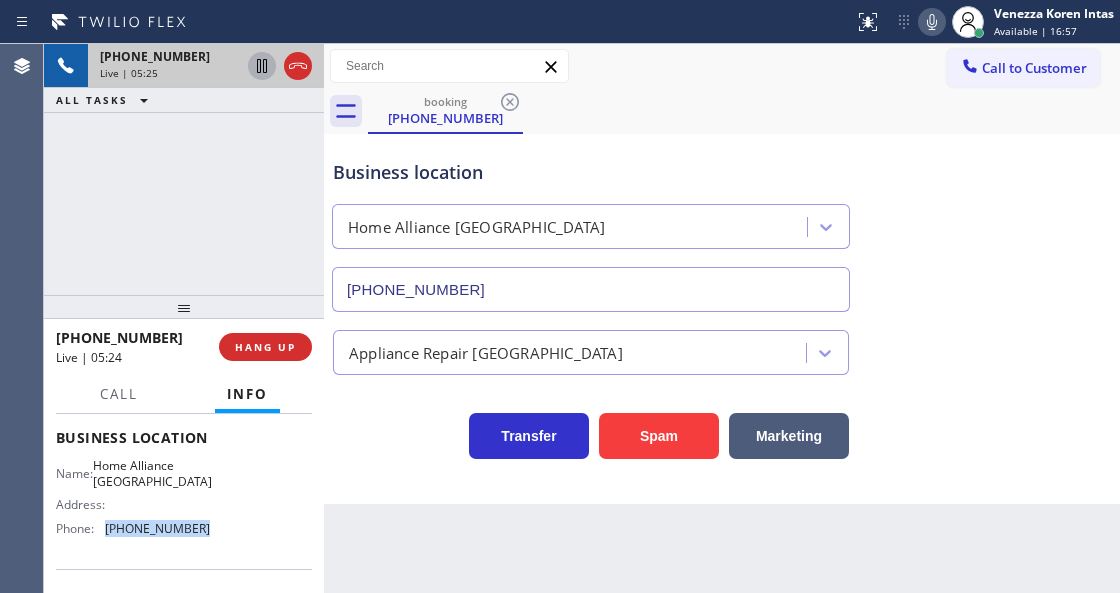 copy on "(904) 351-0757" 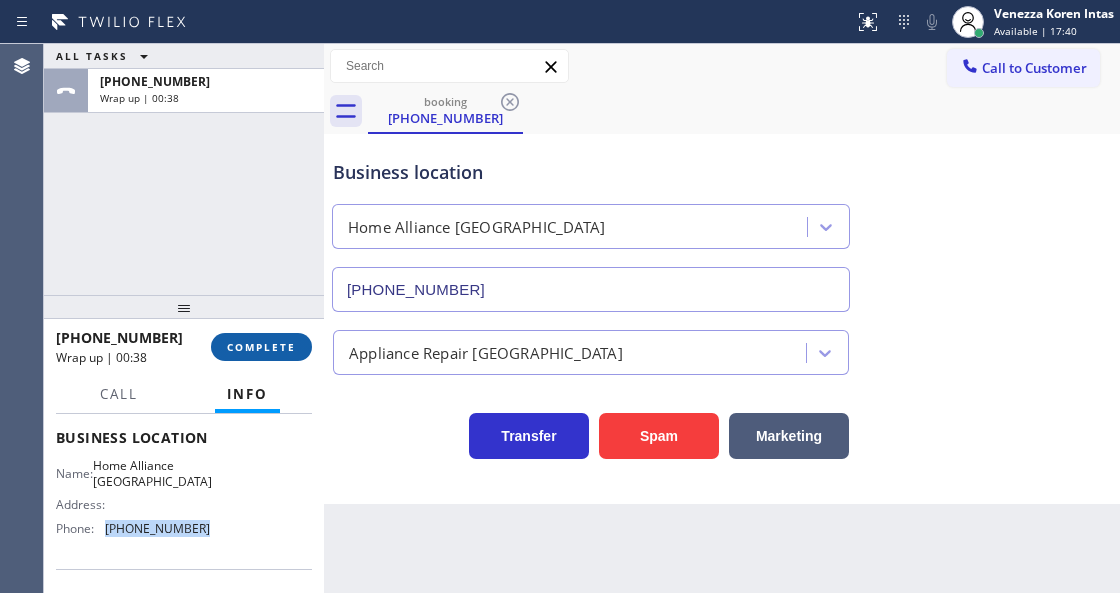click on "COMPLETE" at bounding box center [261, 347] 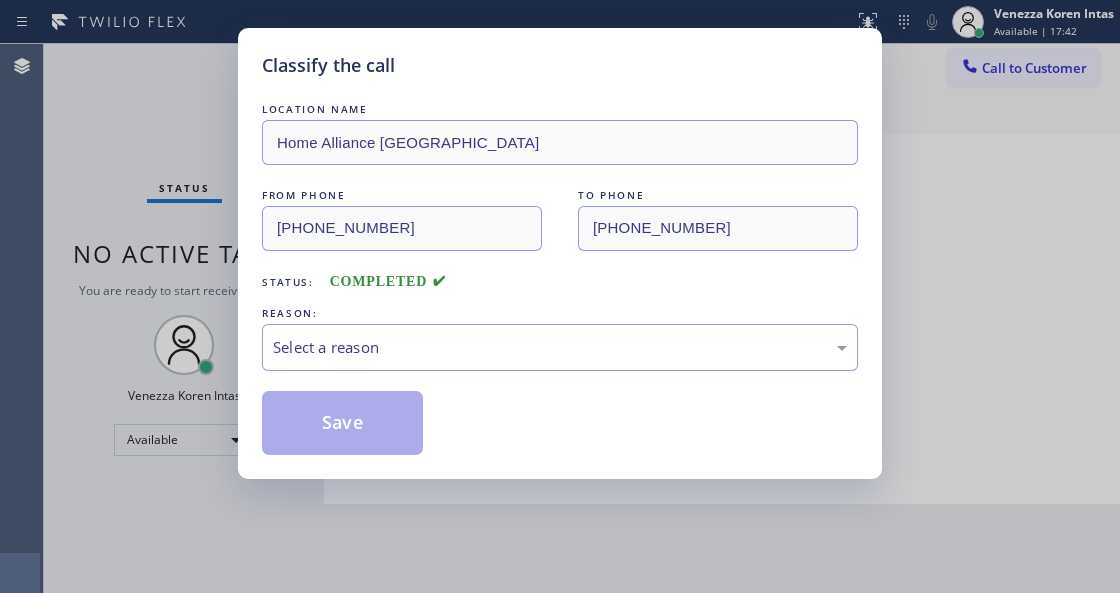 click on "Select a reason" at bounding box center [560, 347] 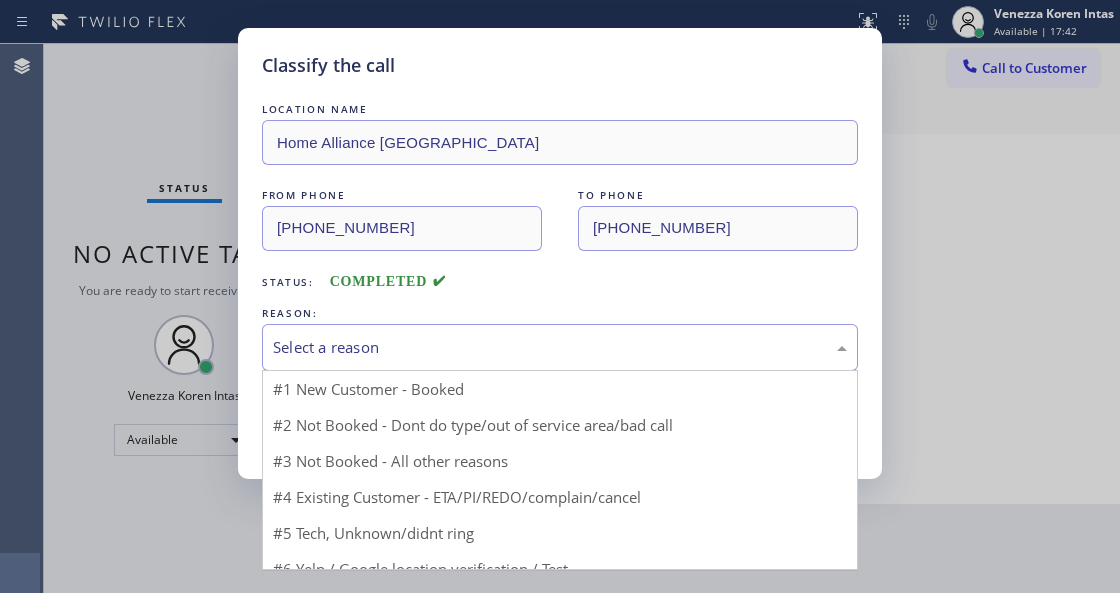 drag, startPoint x: 468, startPoint y: 440, endPoint x: 450, endPoint y: 438, distance: 18.110771 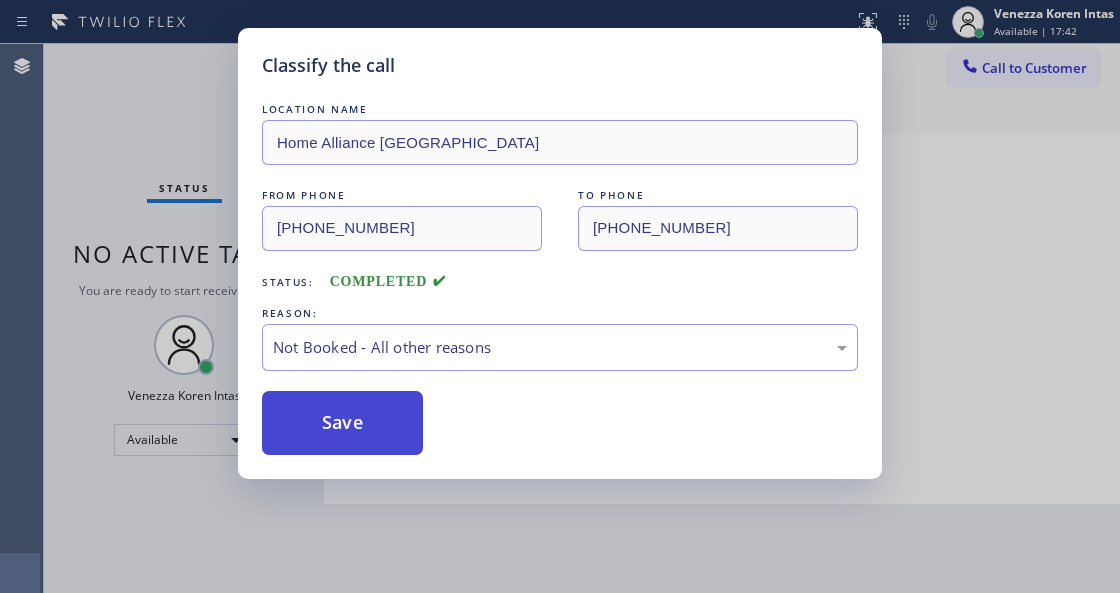 click on "Save" at bounding box center (342, 423) 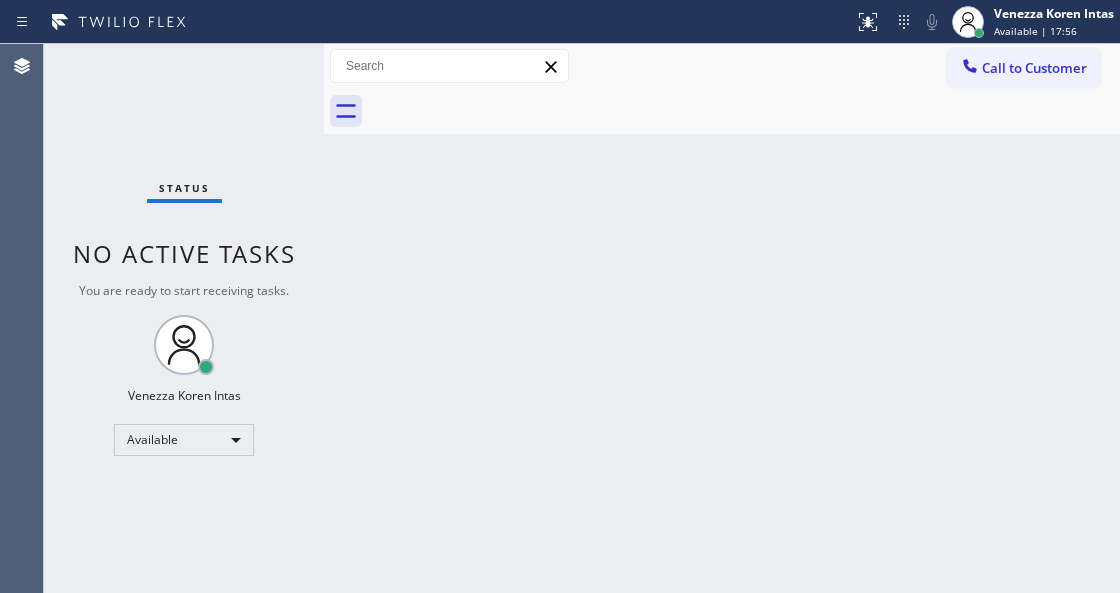click on "Back to Dashboard Change Sender ID Customers Technicians Select a contact Outbound call Technician Search Technician Your caller id phone number Your caller id phone number Call Technician info Name   Phone none Address none Change Sender ID HVAC +18559994417 5 Star Appliance +18557314952 Appliance Repair +18554611149 Plumbing +18889090120 Air Duct Cleaning +18006865038  Electricians +18005688664 Cancel Change Check personal SMS Reset Change No tabs Call to Customer Outbound call Location Search location Your caller id phone number Customer number Call Outbound call Technician Search Technician Your caller id phone number Your caller id phone number Call" at bounding box center [722, 318] 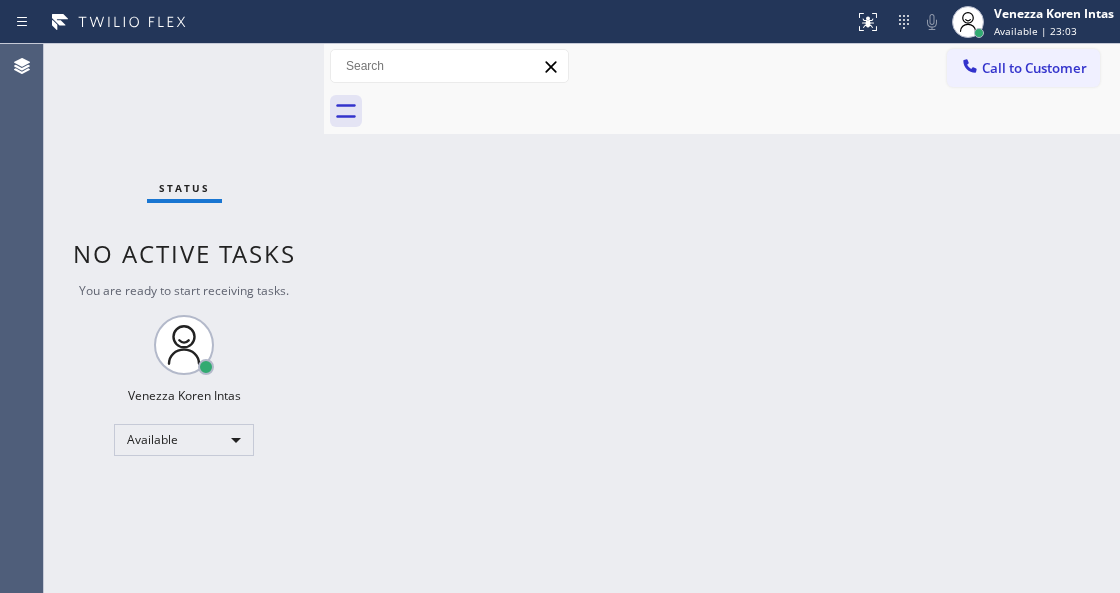 click on "Status   No active tasks     You are ready to start receiving tasks.   Venezza Koren Intas Available" at bounding box center [184, 318] 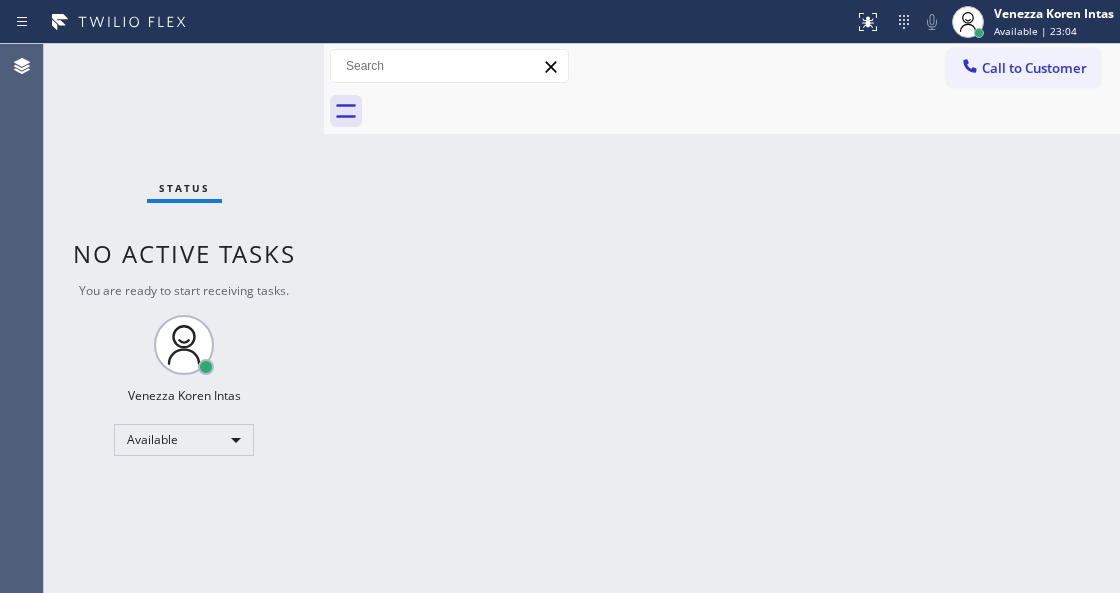 click on "Status   No active tasks     You are ready to start receiving tasks.   Venezza Koren Intas Available" at bounding box center [184, 318] 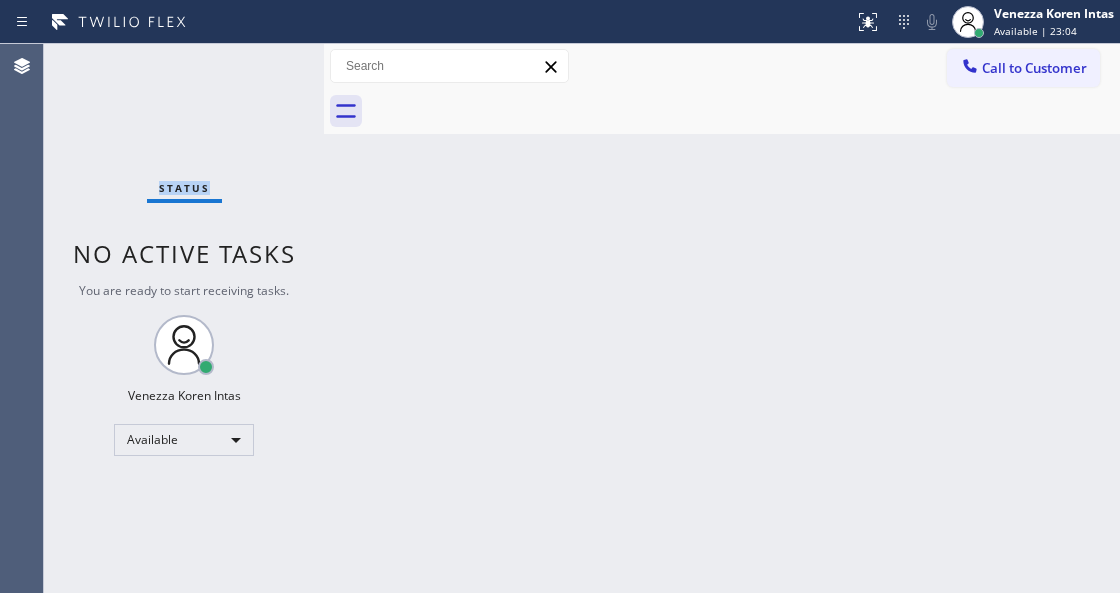 click on "Status   No active tasks     You are ready to start receiving tasks.   Venezza Koren Intas Available" at bounding box center (184, 318) 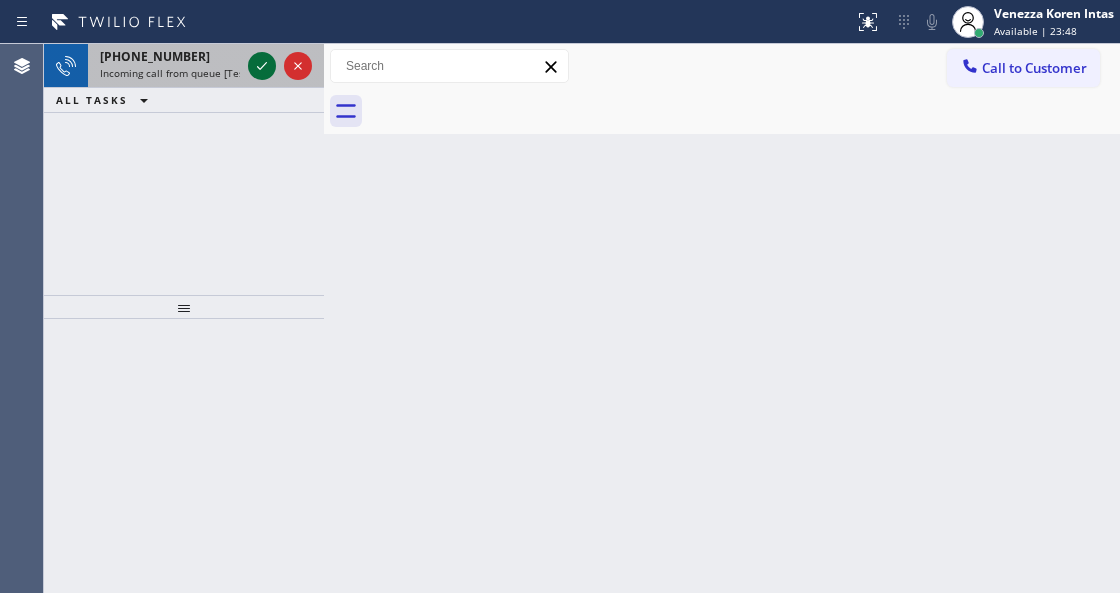 click 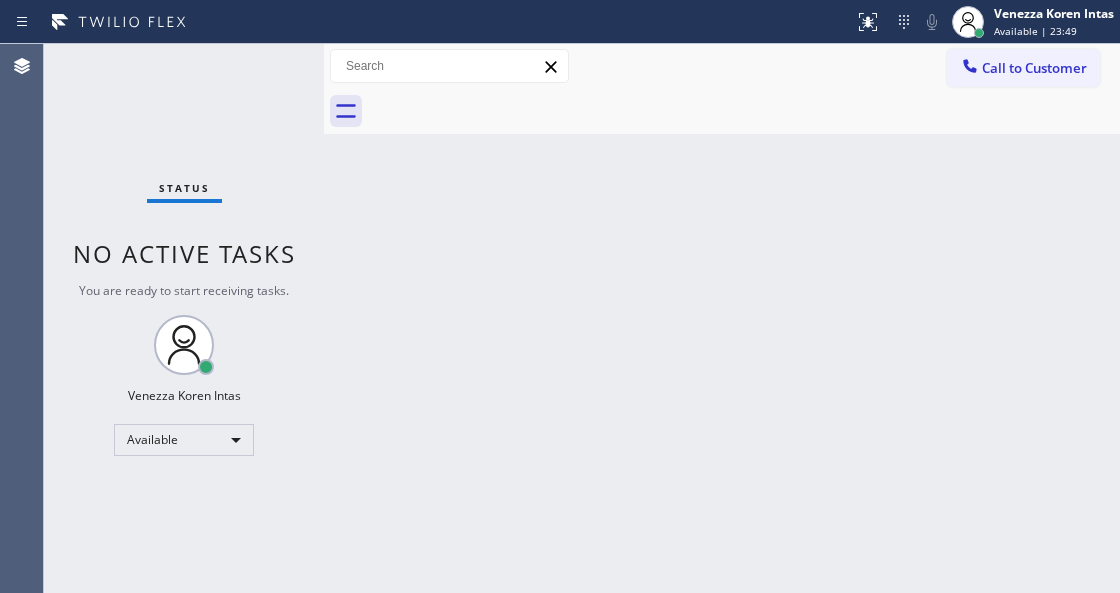 click on "Status   No active tasks     You are ready to start receiving tasks.   Venezza Koren Intas Available" at bounding box center (184, 318) 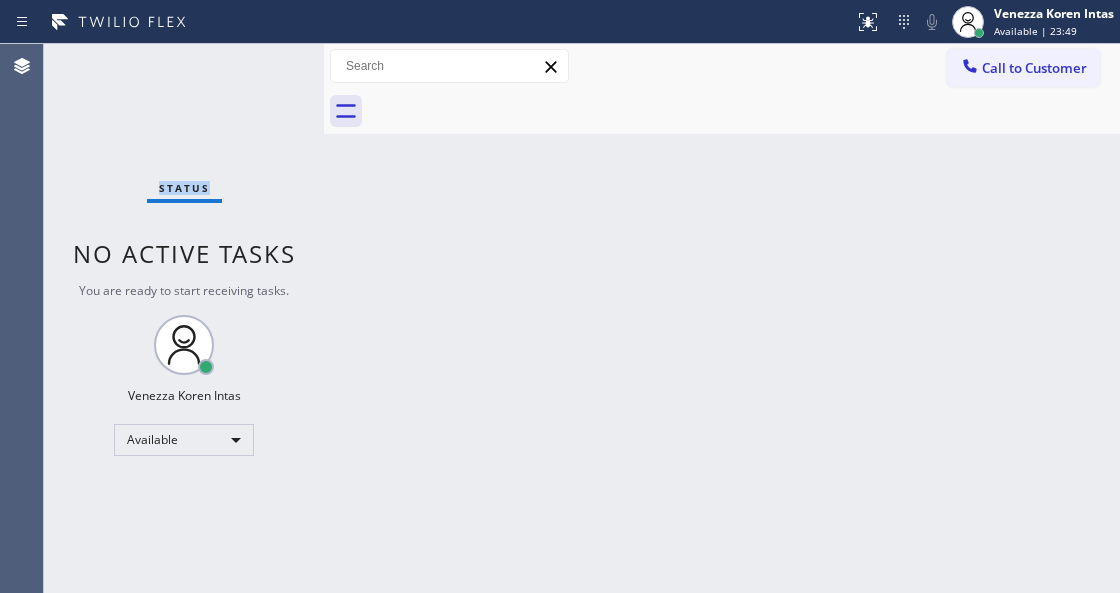 click on "Status   No active tasks     You are ready to start receiving tasks.   Venezza Koren Intas Available" at bounding box center (184, 318) 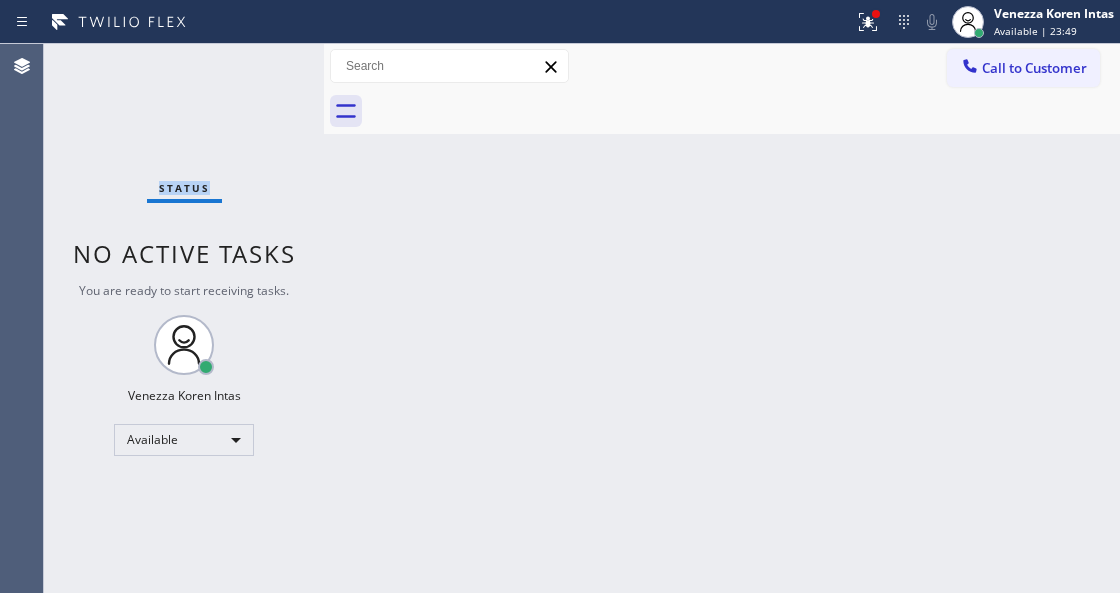 click on "Status   No active tasks     You are ready to start receiving tasks.   Venezza Koren Intas Available" at bounding box center [184, 318] 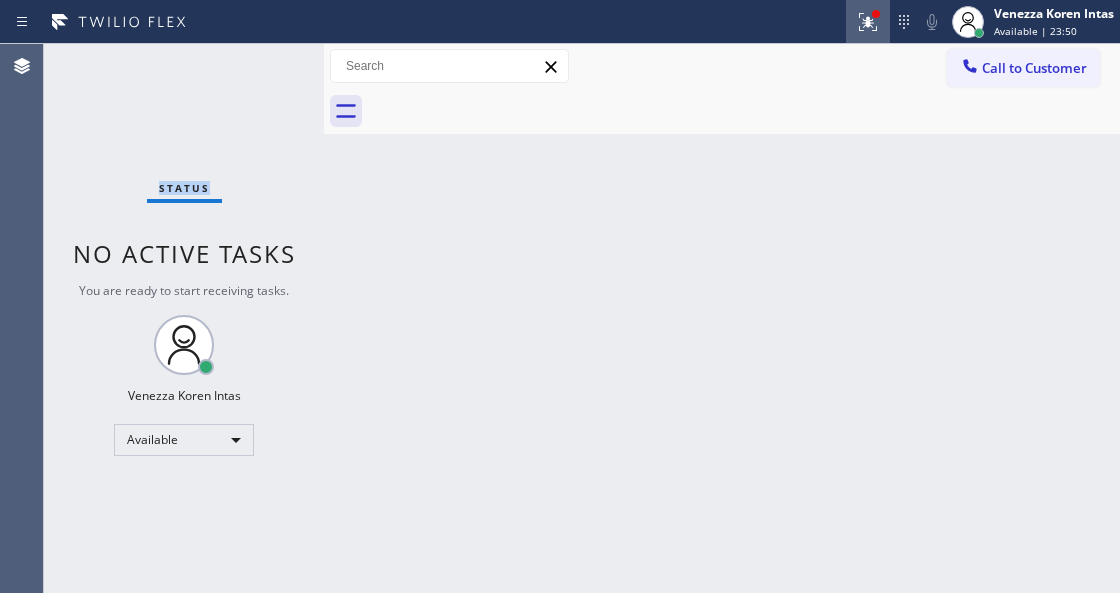 click at bounding box center [868, 22] 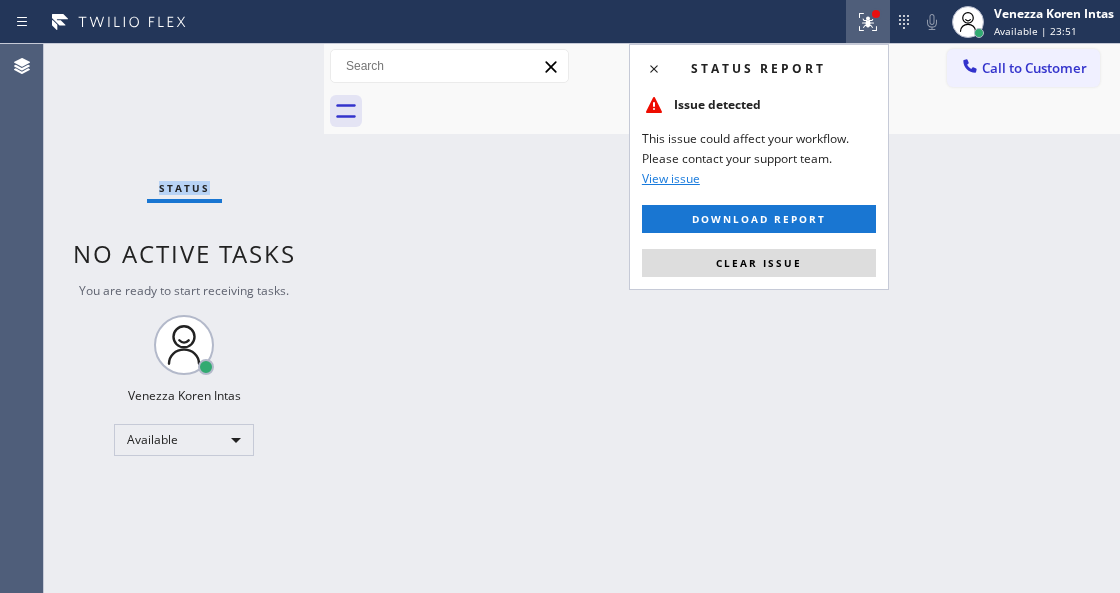 drag, startPoint x: 784, startPoint y: 267, endPoint x: 433, endPoint y: 208, distance: 355.92416 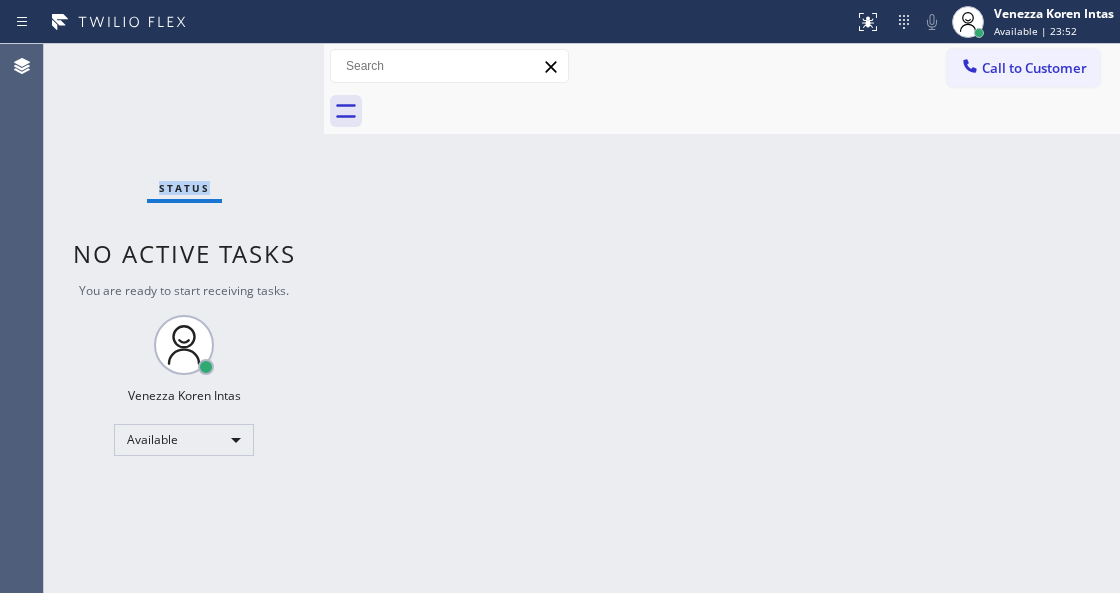 click on "Status   No active tasks     You are ready to start receiving tasks.   Venezza Koren Intas Available" at bounding box center [184, 318] 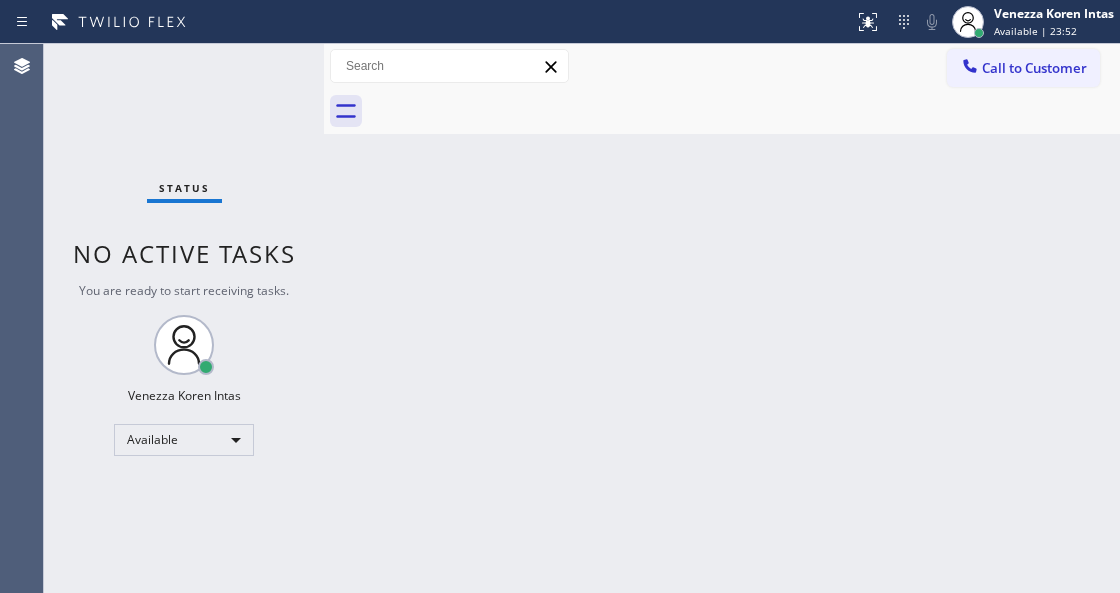 click on "Status   No active tasks     You are ready to start receiving tasks.   Venezza Koren Intas Available" at bounding box center (184, 318) 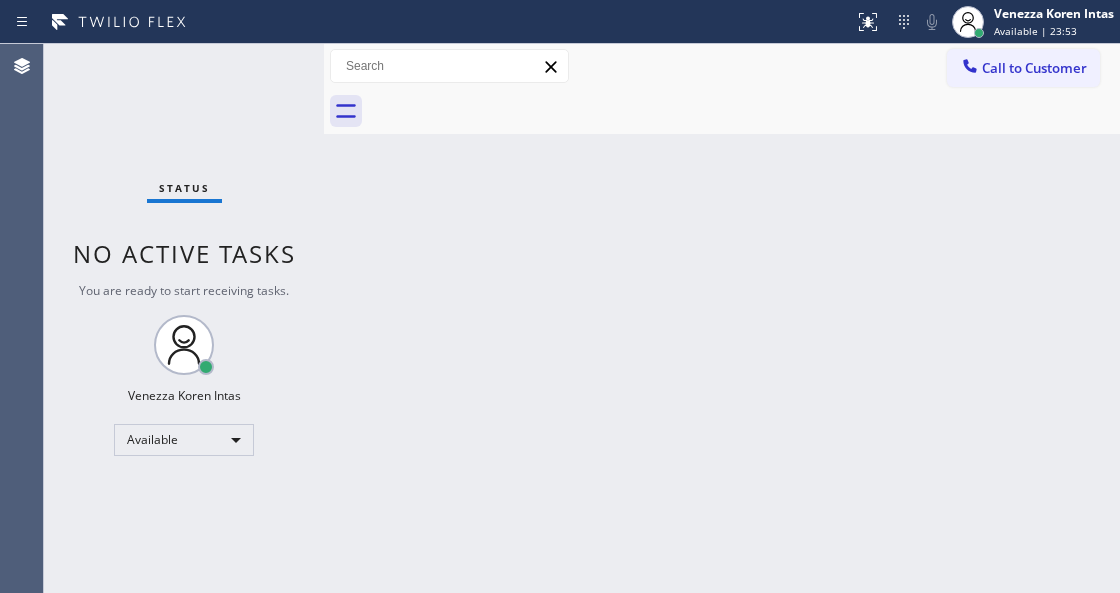 click on "Status   No active tasks     You are ready to start receiving tasks.   Venezza Koren Intas Available" at bounding box center (184, 318) 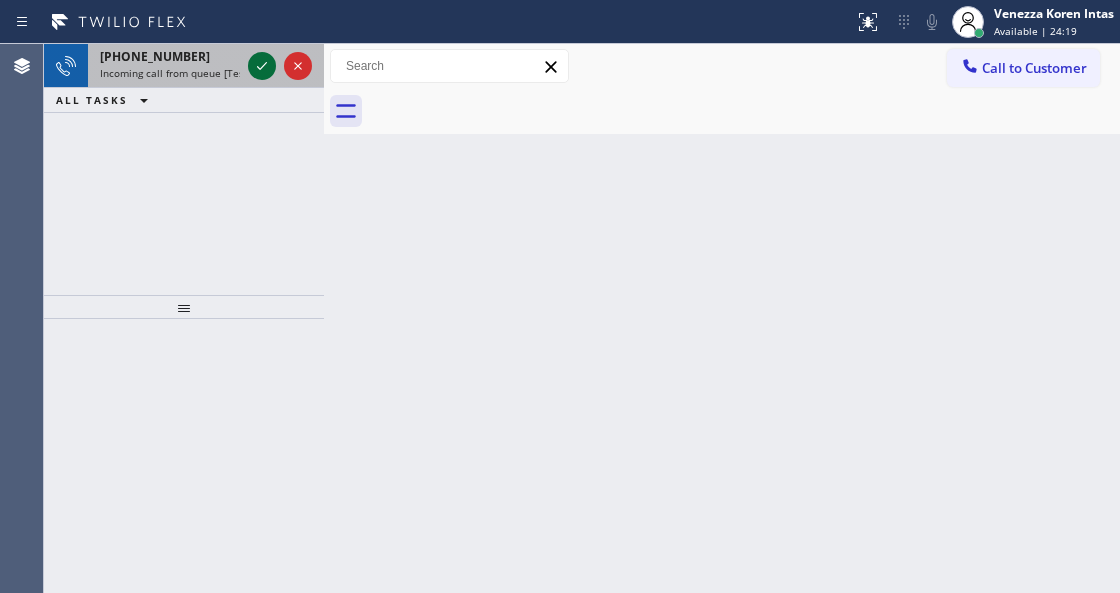 click 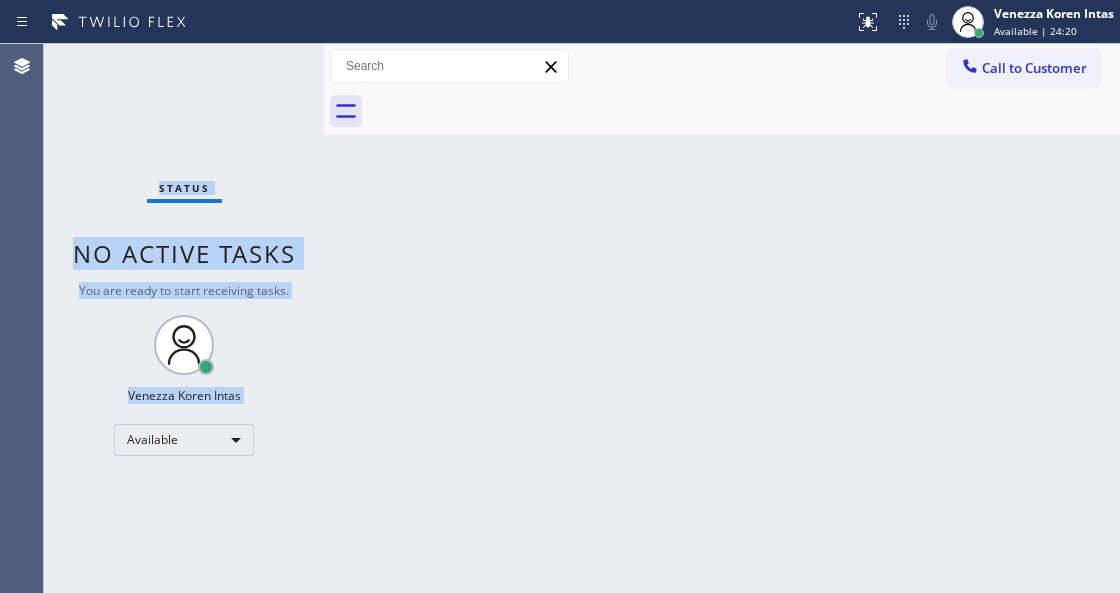 click on "Status   No active tasks     You are ready to start receiving tasks.   Venezza Koren Intas Available" at bounding box center (184, 318) 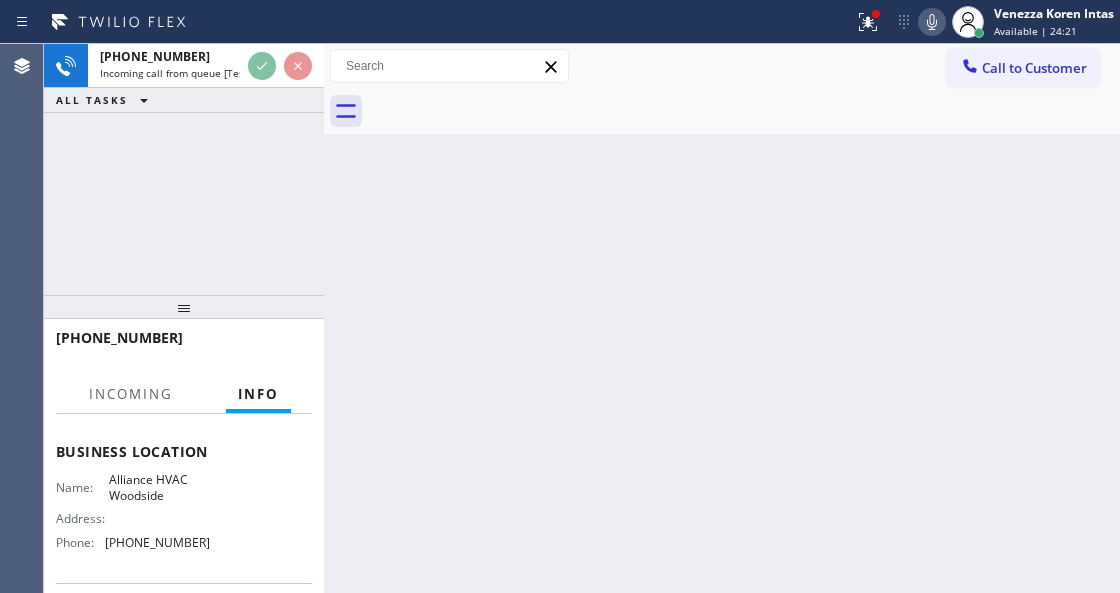 scroll, scrollTop: 266, scrollLeft: 0, axis: vertical 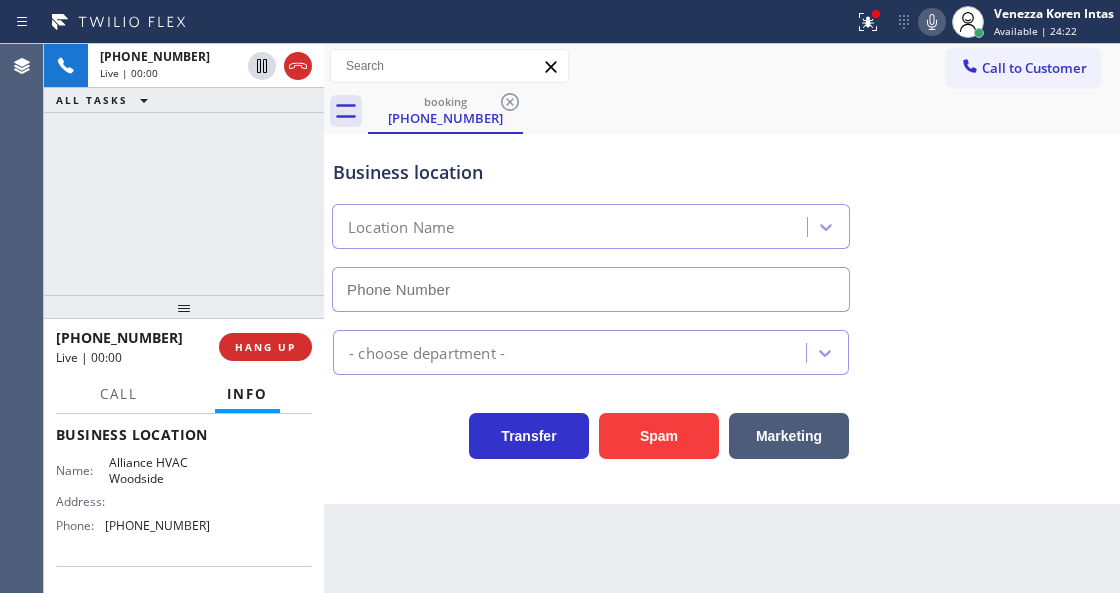 type on "(718) 550-2824" 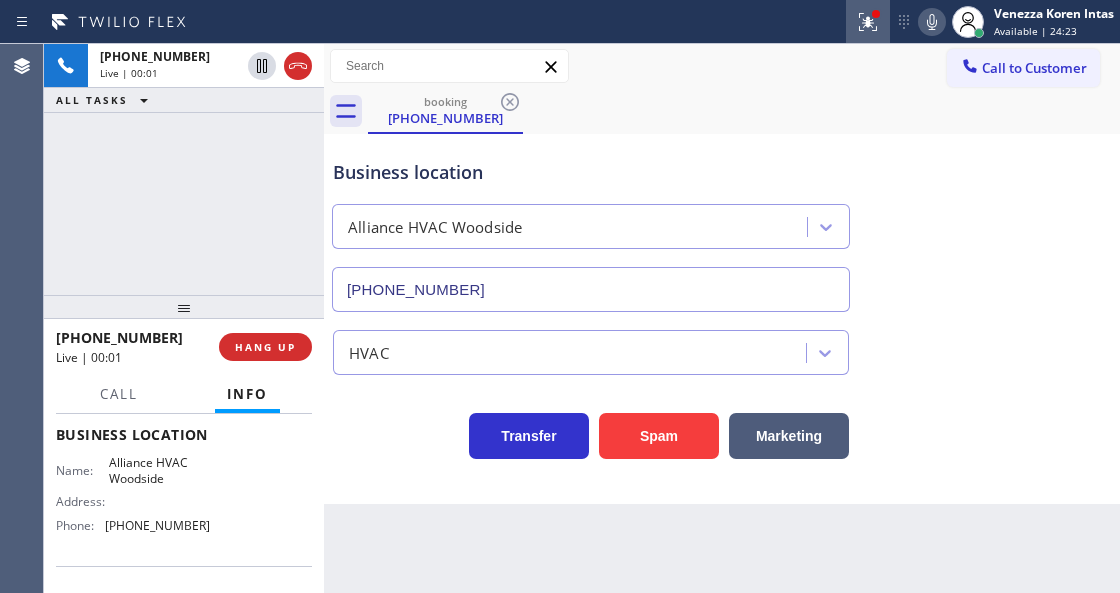 click 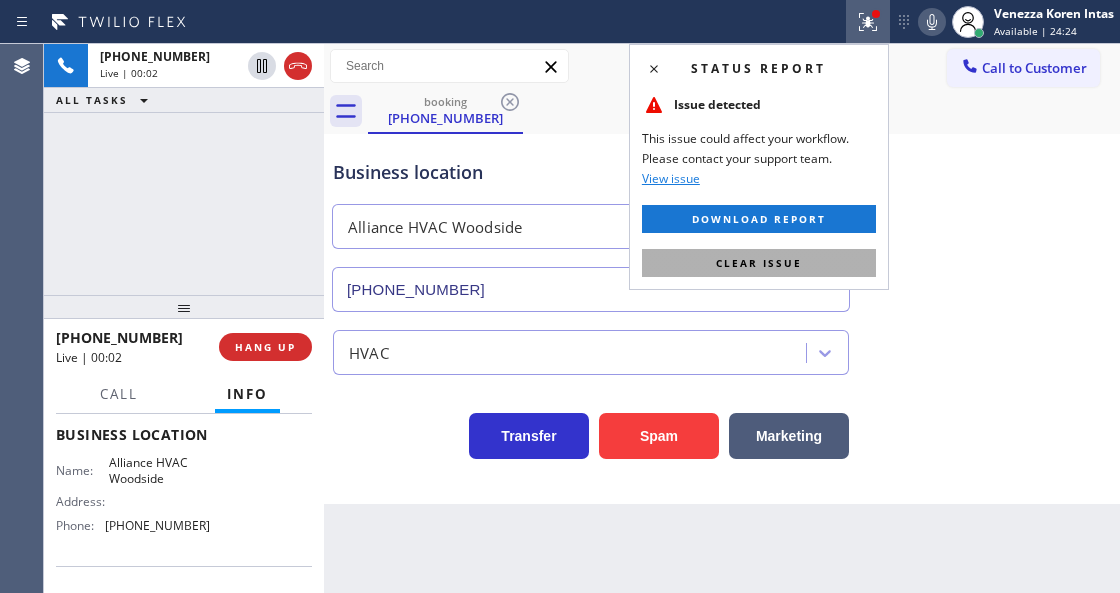 click on "Clear issue" at bounding box center (759, 263) 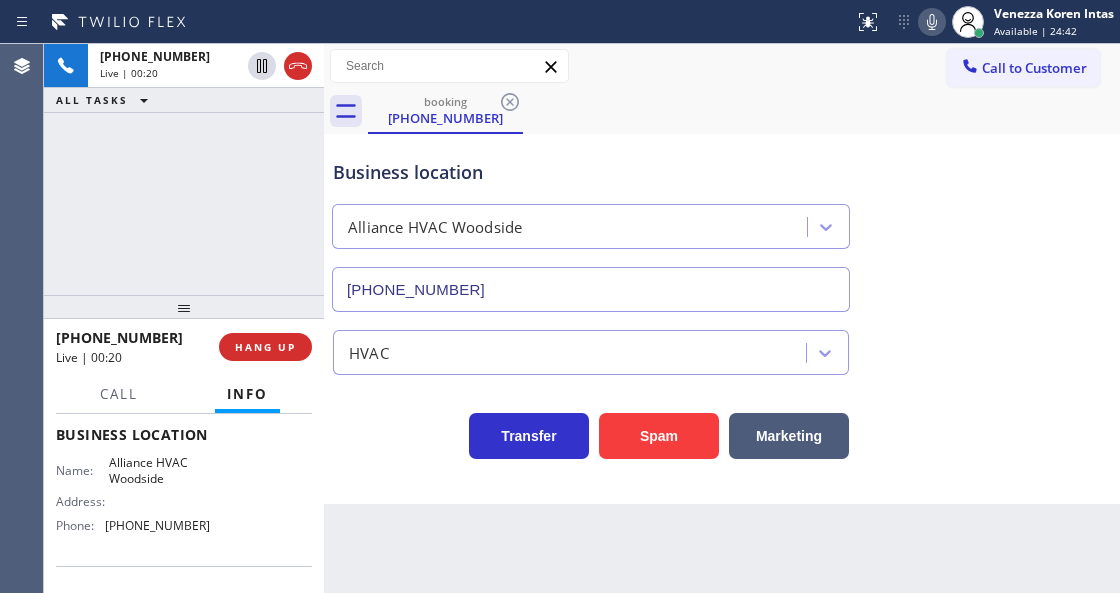 click on "+19172992100 Live | 00:20 ALL TASKS ALL TASKS ACTIVE TASKS TASKS IN WRAP UP" at bounding box center [184, 169] 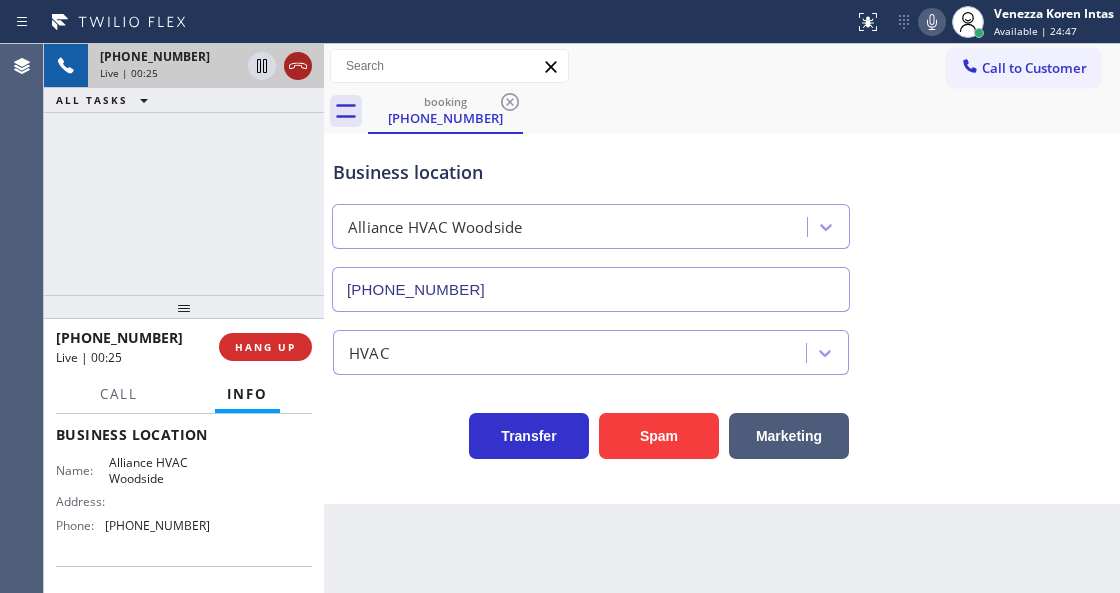 click 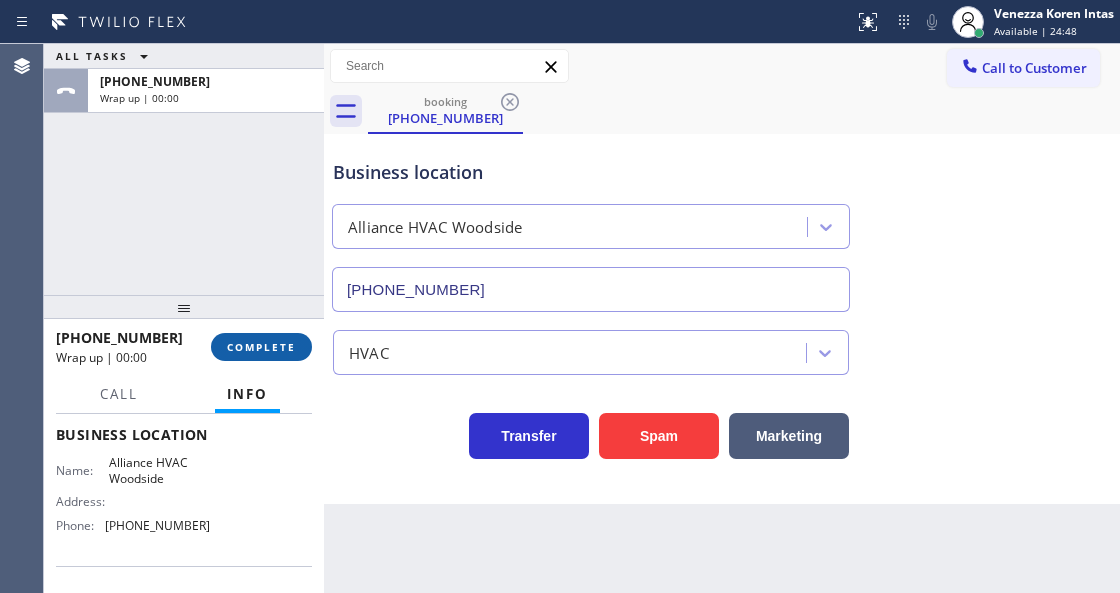click on "COMPLETE" at bounding box center (261, 347) 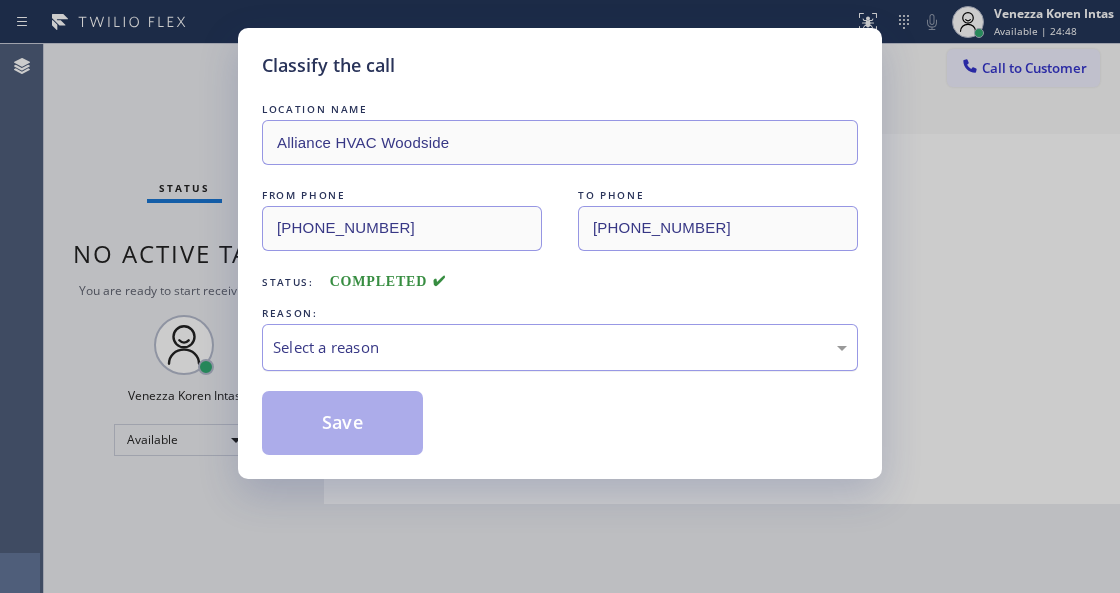 click on "Select a reason" at bounding box center [560, 347] 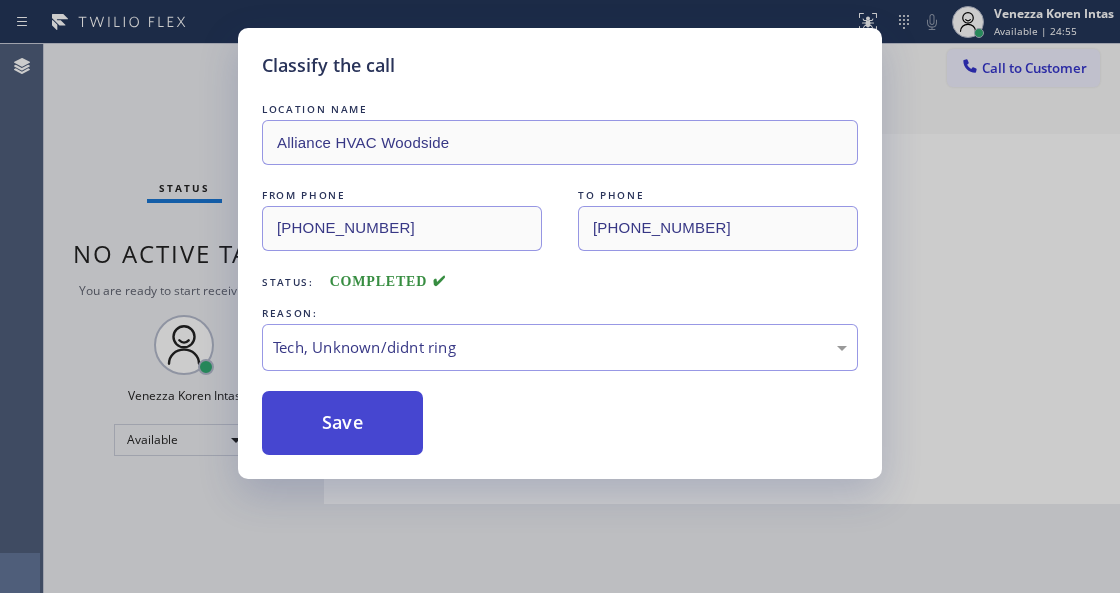 click on "Save" at bounding box center [342, 423] 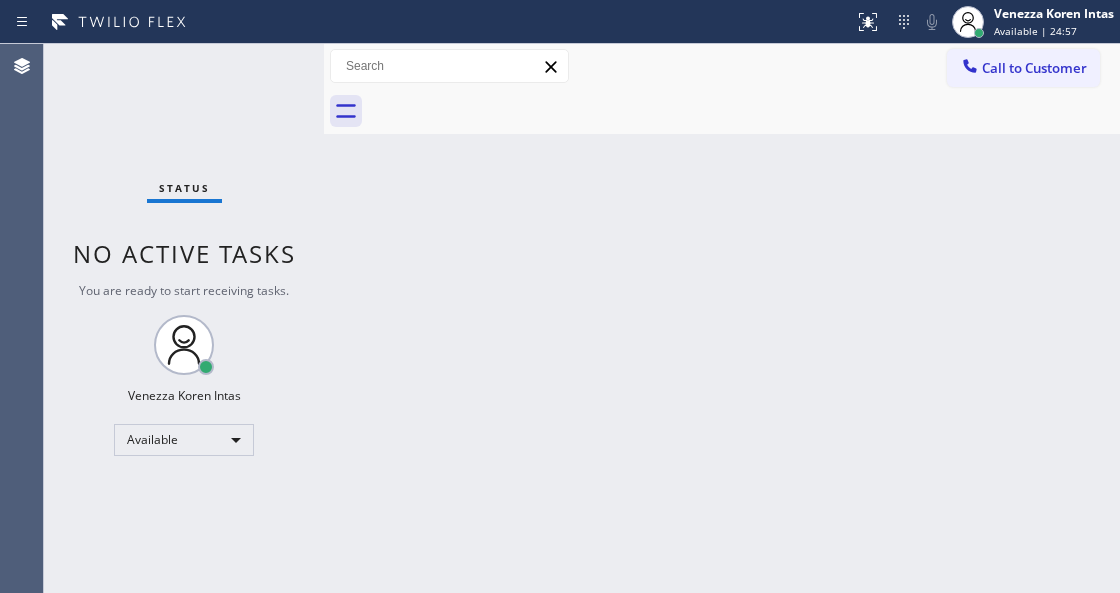 click on "Status   No active tasks     You are ready to start receiving tasks.   Venezza Koren Intas Available" at bounding box center (184, 318) 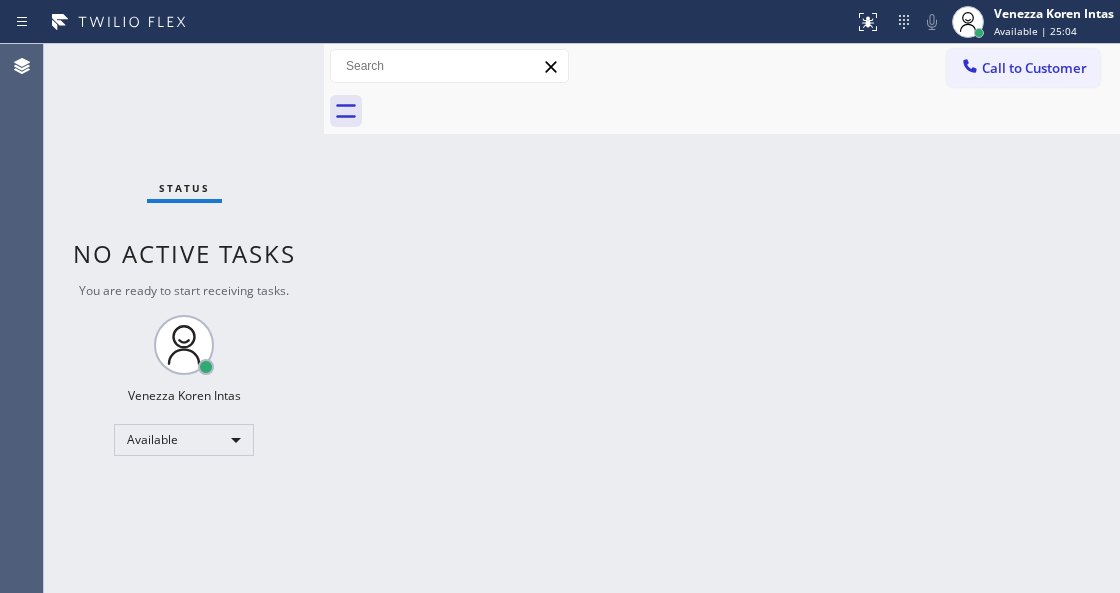 click on "Status   No active tasks     You are ready to start receiving tasks.   Venezza Koren Intas Available" at bounding box center [184, 318] 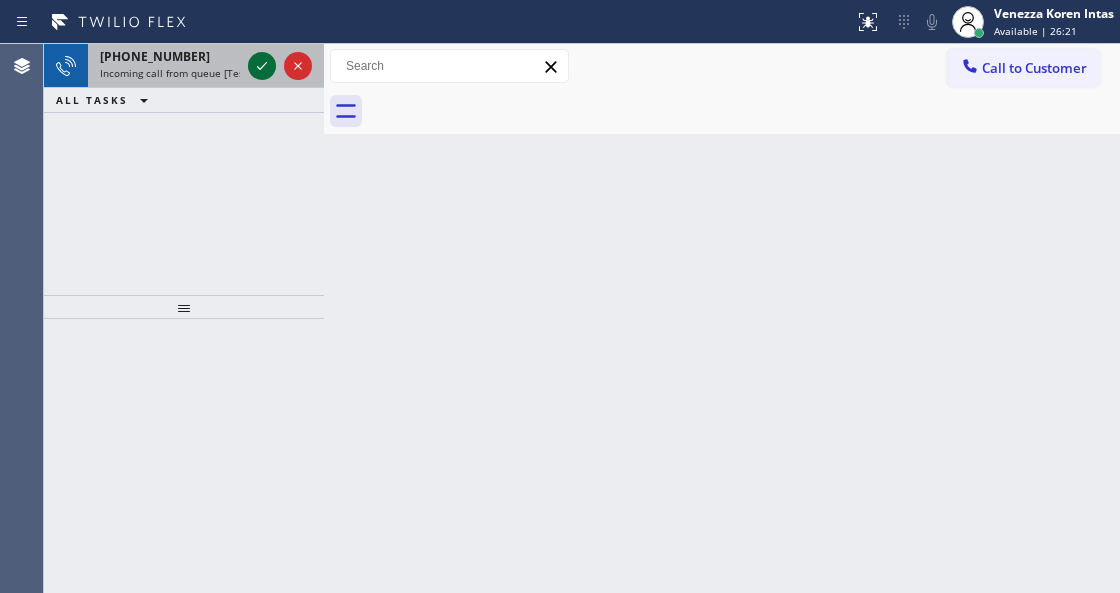 click 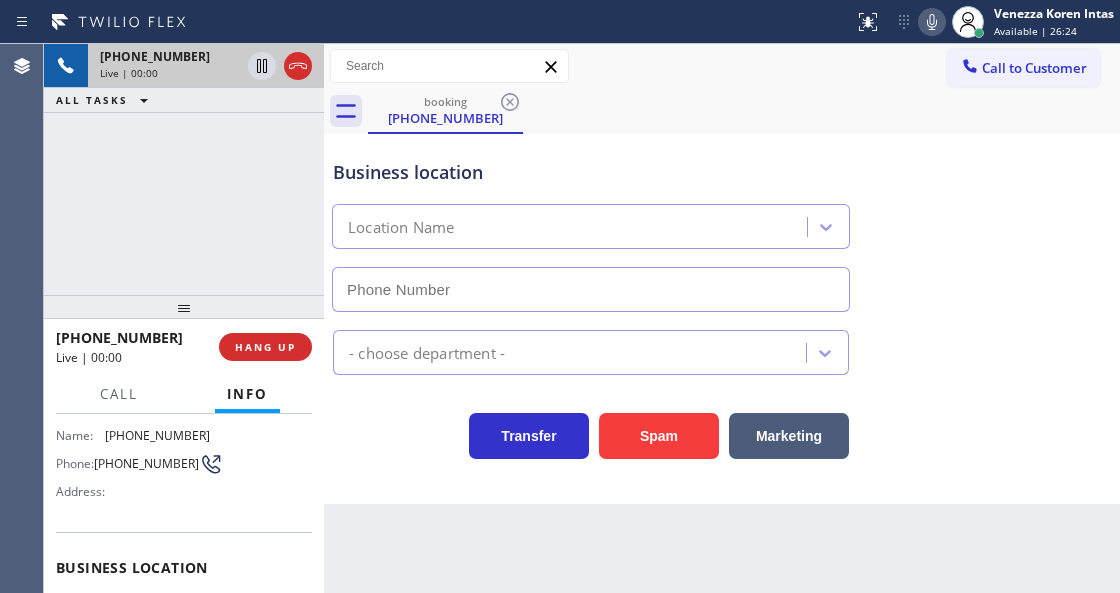 scroll, scrollTop: 333, scrollLeft: 0, axis: vertical 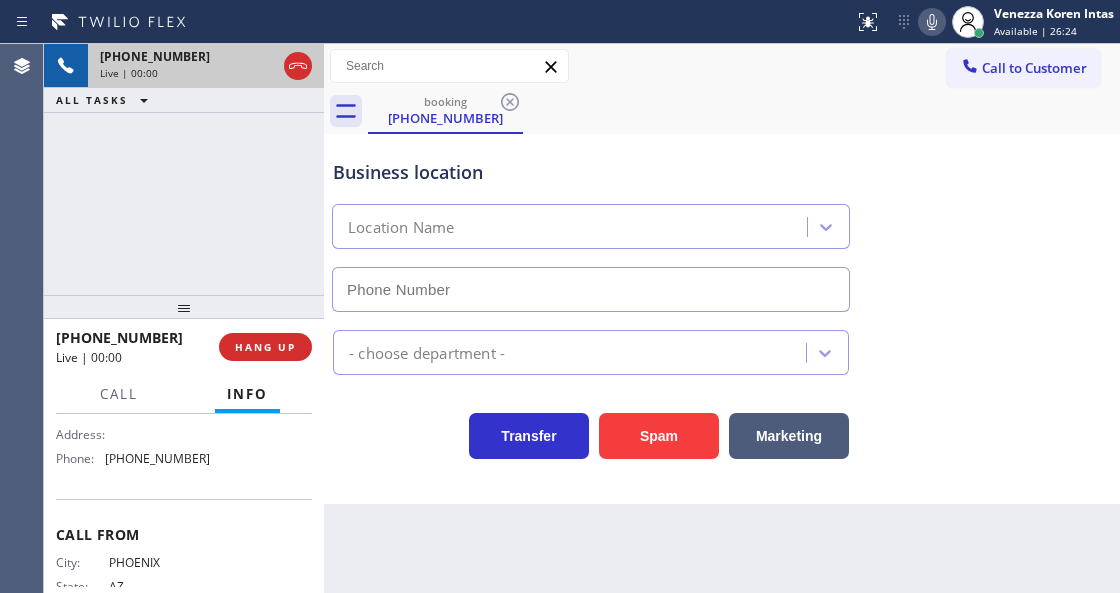 type on "(602) 878-6735" 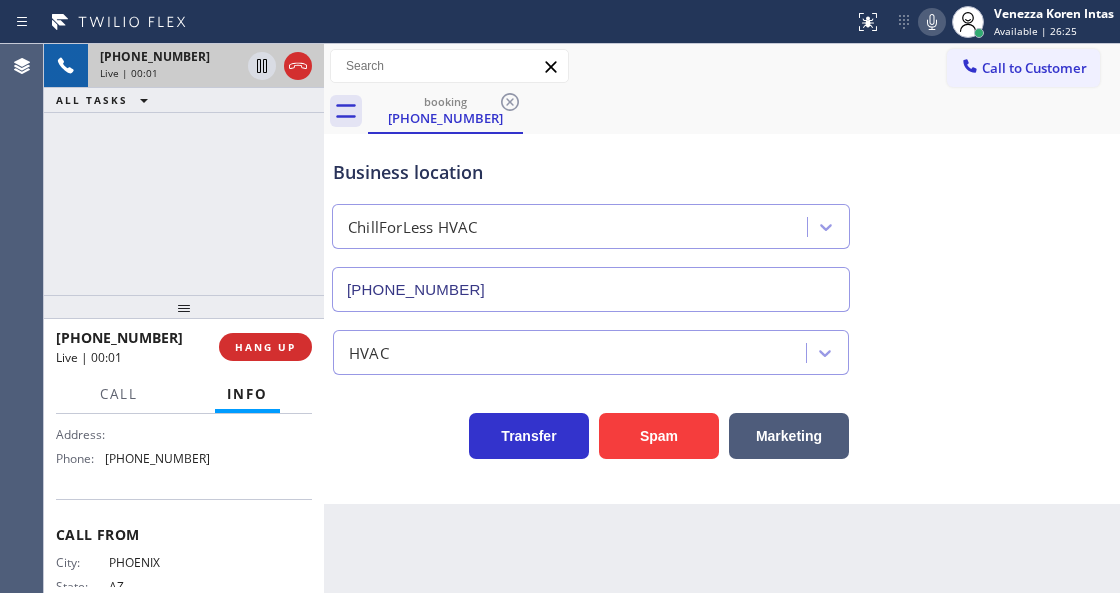 click on "+14802037650 Live | 00:01 ALL TASKS ALL TASKS ACTIVE TASKS TASKS IN WRAP UP" at bounding box center [184, 169] 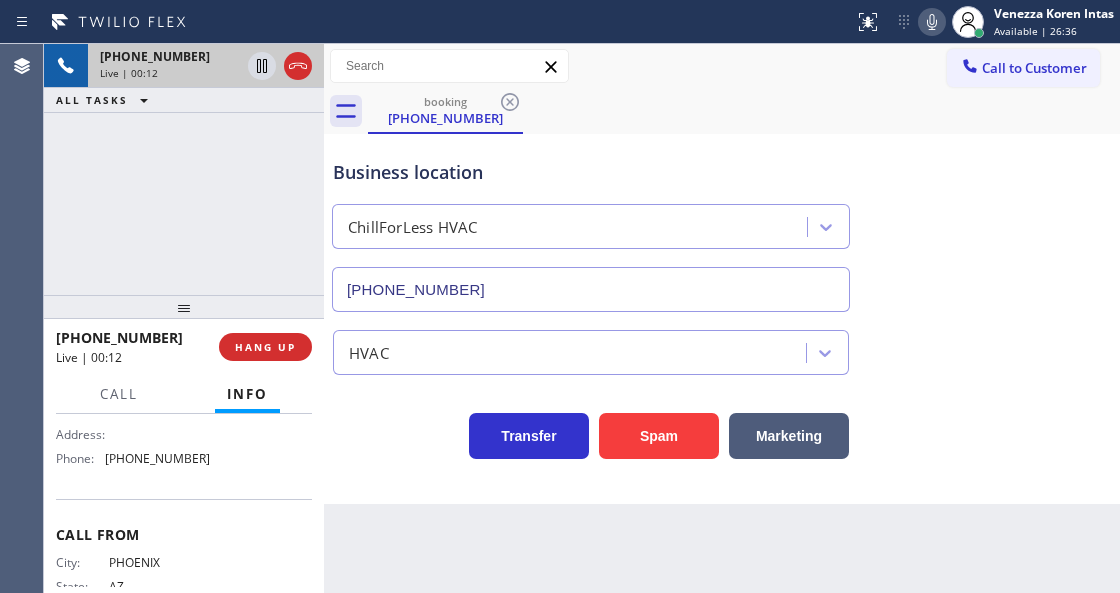 drag, startPoint x: 421, startPoint y: 418, endPoint x: 499, endPoint y: 370, distance: 91.58602 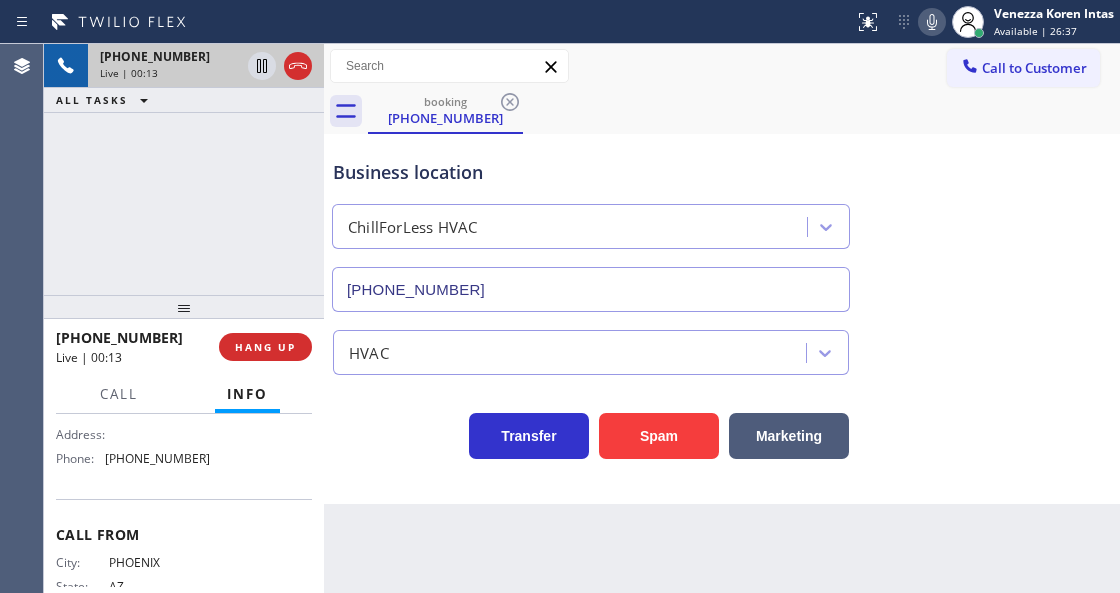 click on "Business location ChillForLess HVAC (602) 878-6735" at bounding box center (591, 225) 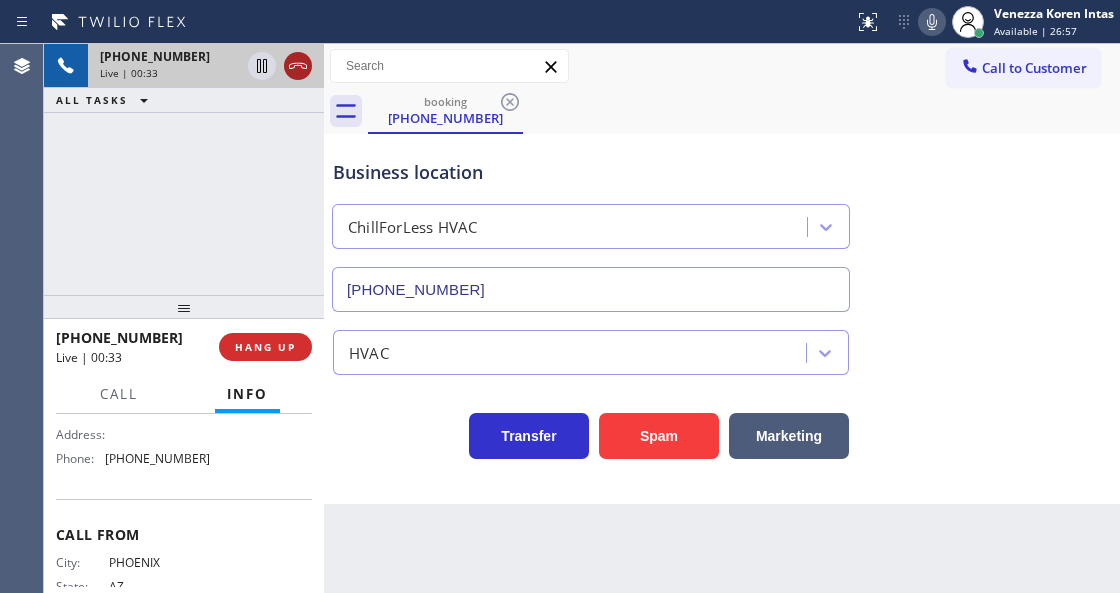 click 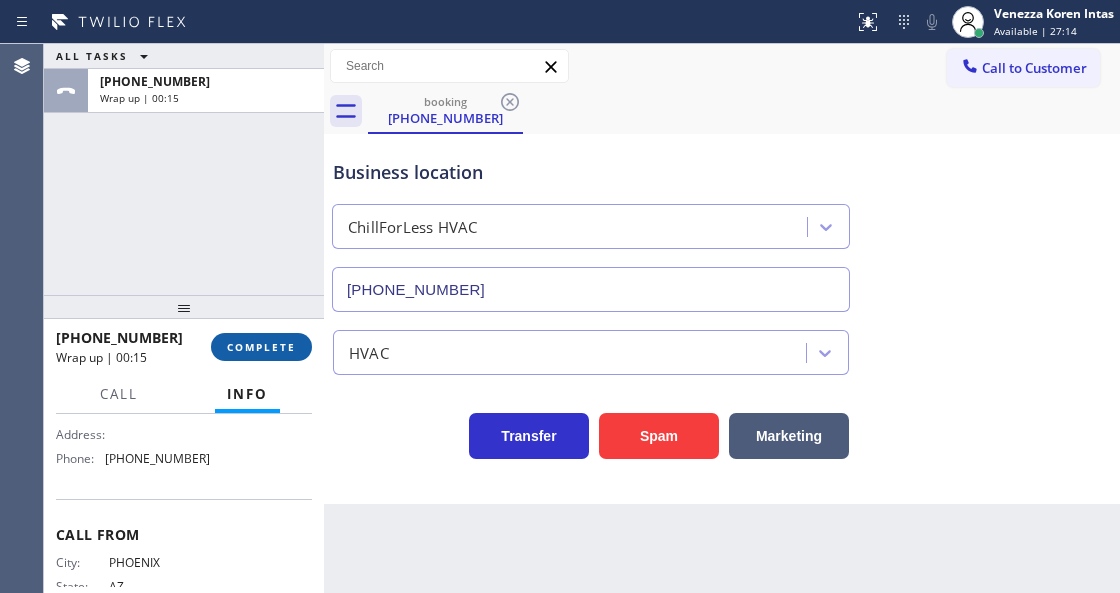 click on "COMPLETE" at bounding box center (261, 347) 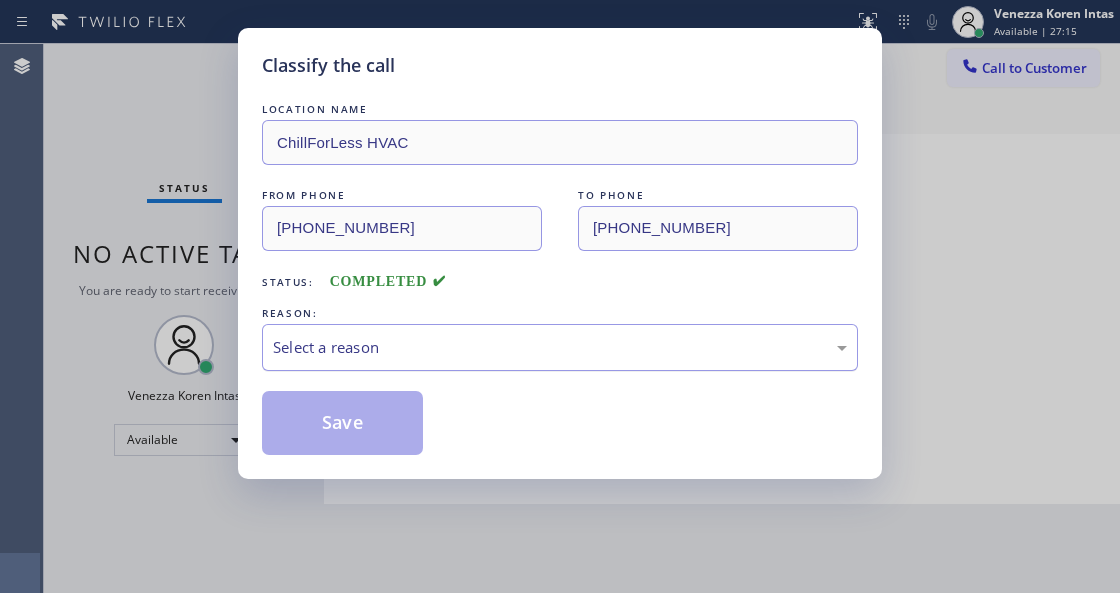 click on "Select a reason" at bounding box center (560, 347) 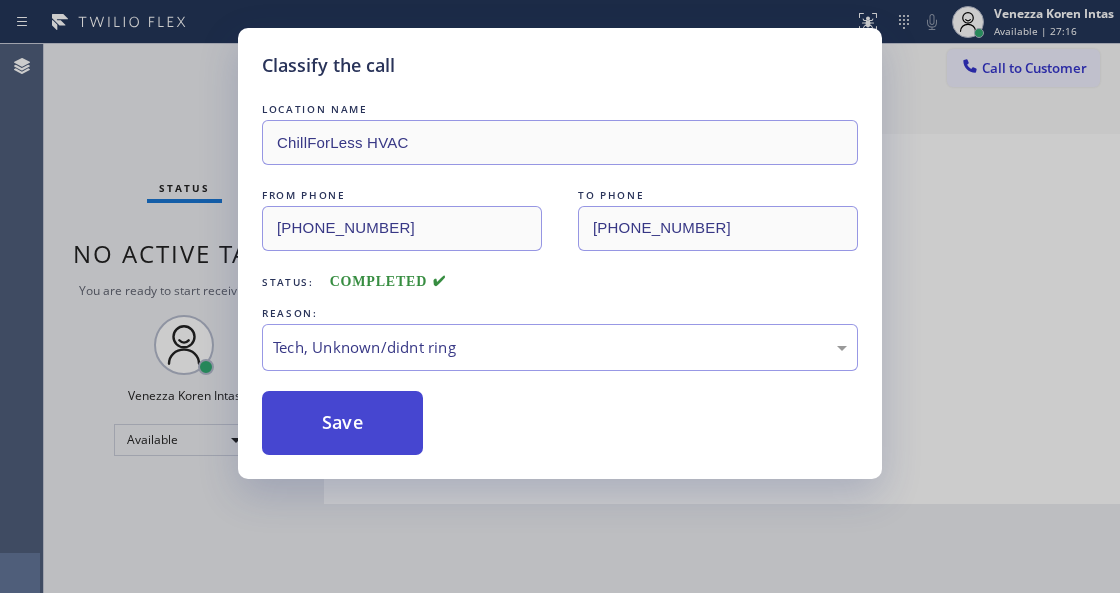 click on "Save" at bounding box center [342, 423] 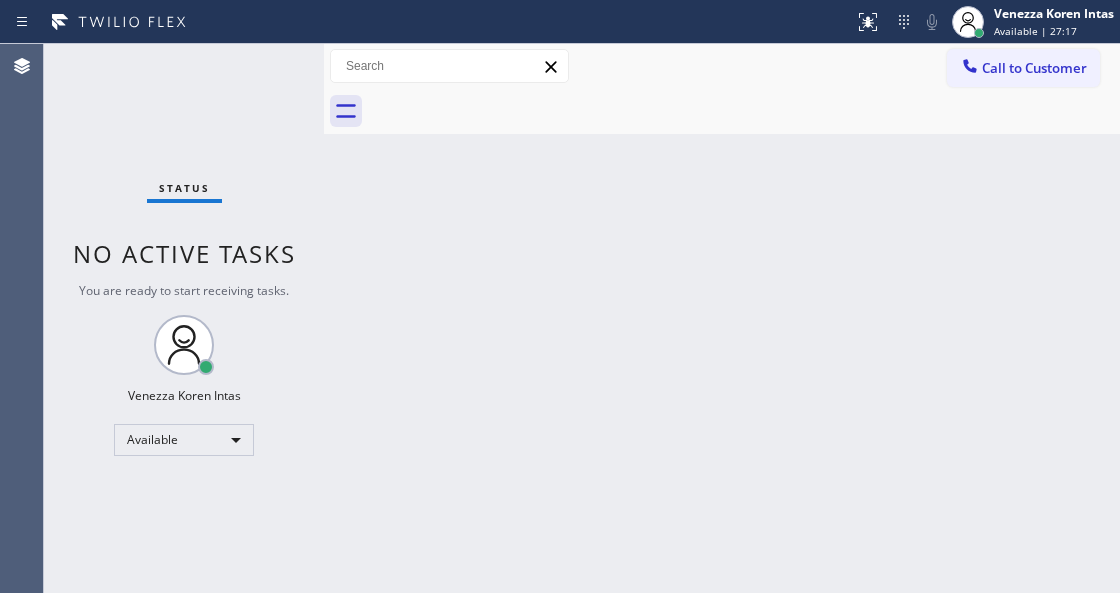 click on "Status   No active tasks     You are ready to start receiving tasks.   Venezza Koren Intas Available" at bounding box center [184, 318] 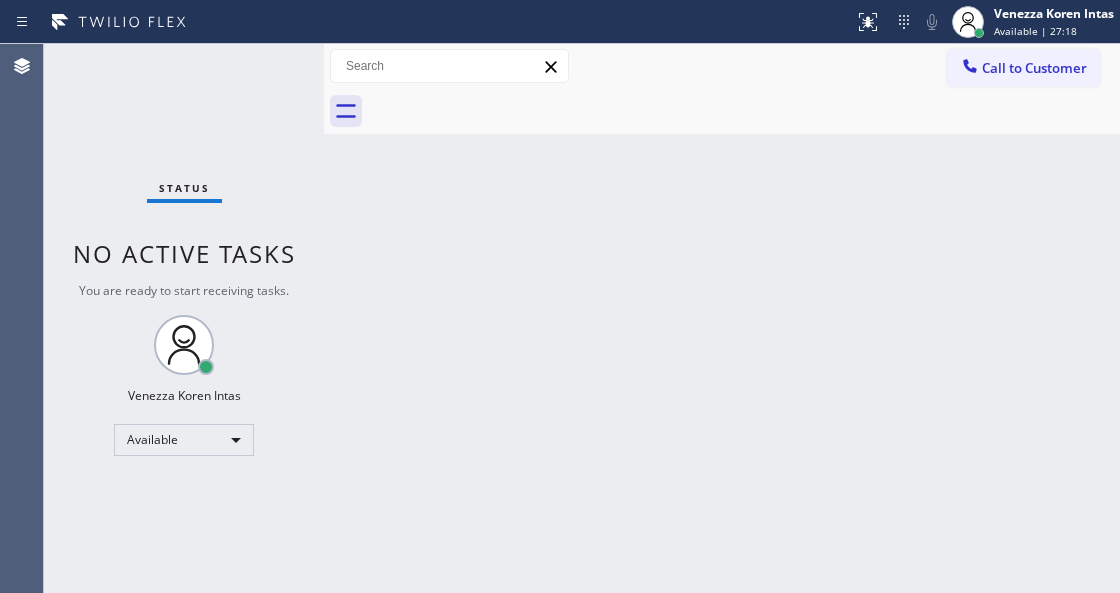 click on "Status   No active tasks     You are ready to start receiving tasks.   Venezza Koren Intas Available" at bounding box center [184, 318] 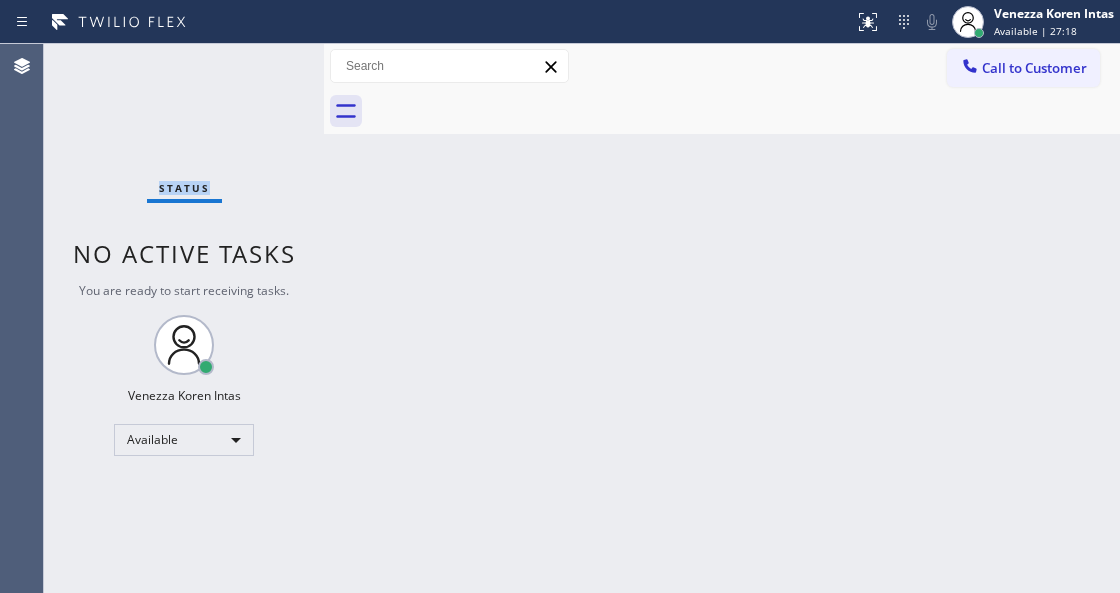 click on "Status   No active tasks     You are ready to start receiving tasks.   Venezza Koren Intas Available" at bounding box center (184, 318) 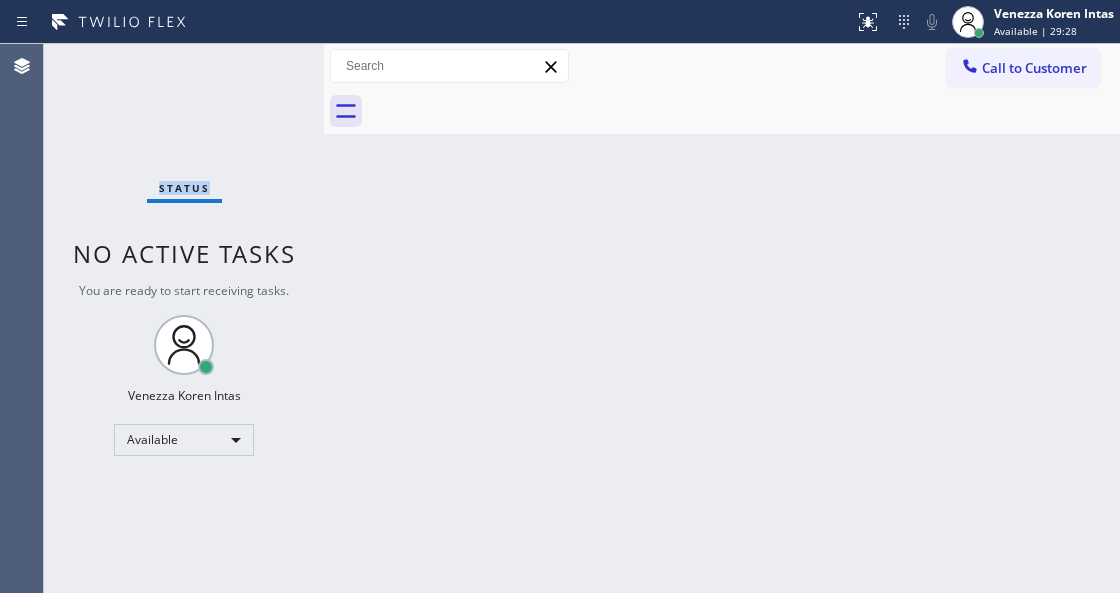 click on "Status   No active tasks     You are ready to start receiving tasks.   Venezza Koren Intas Available" at bounding box center [184, 318] 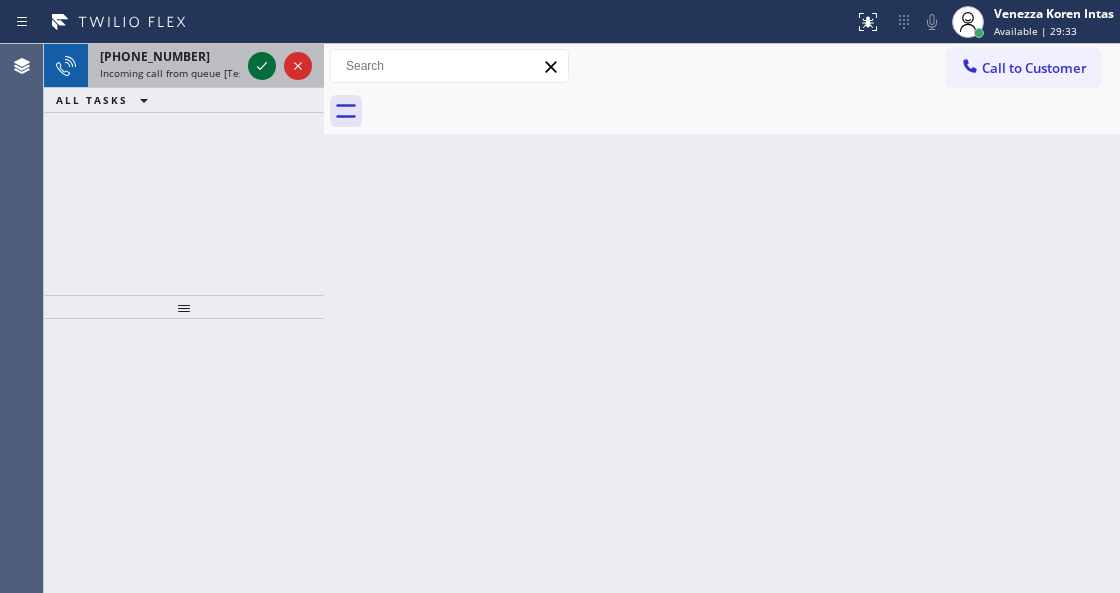 click 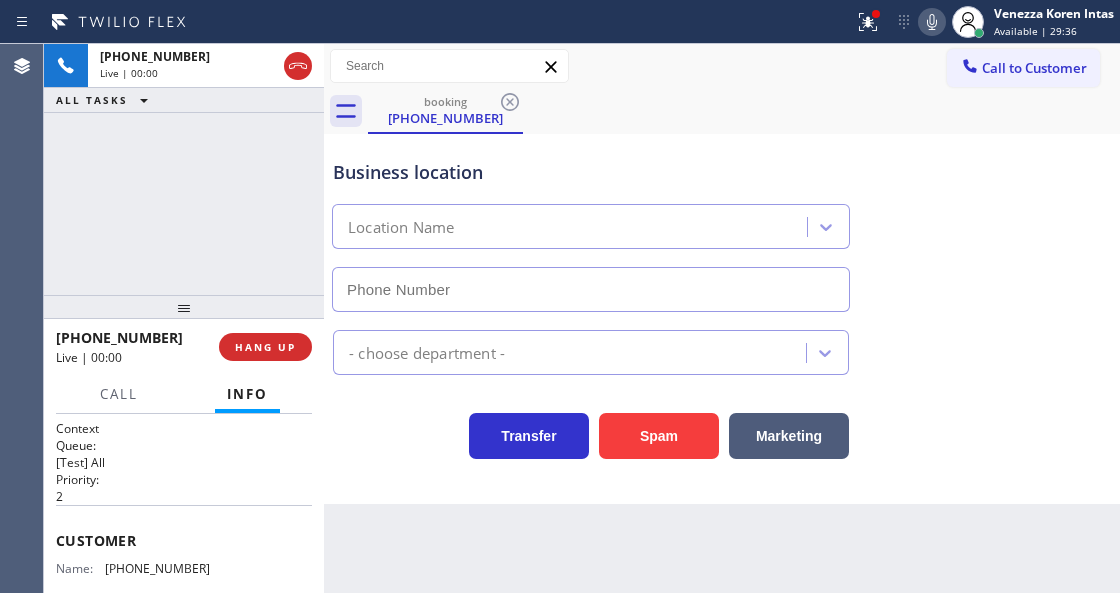 type on "(408) 775-8407" 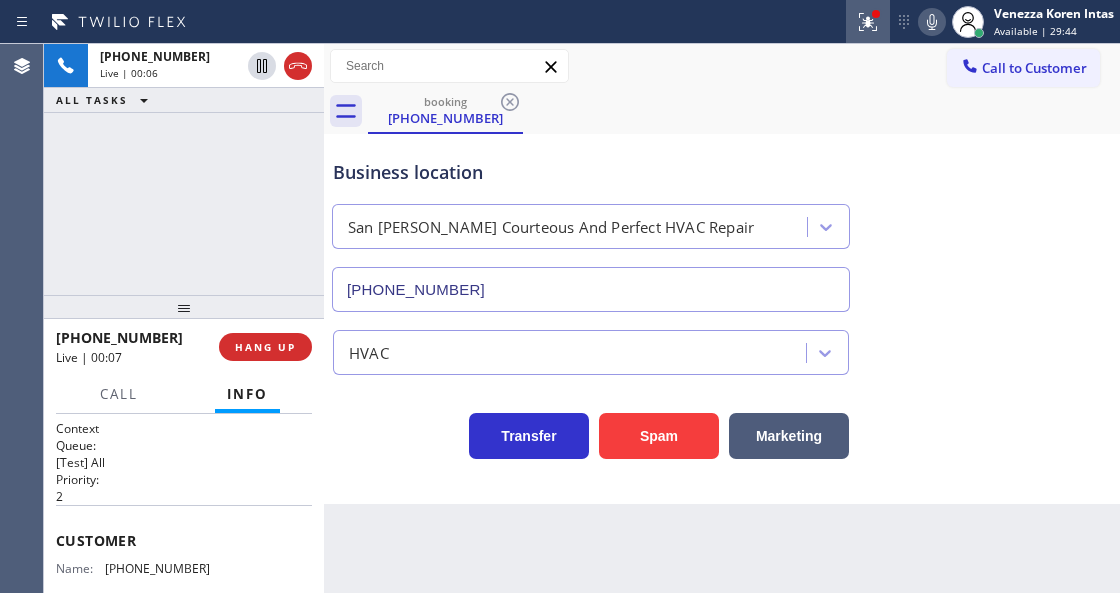 click 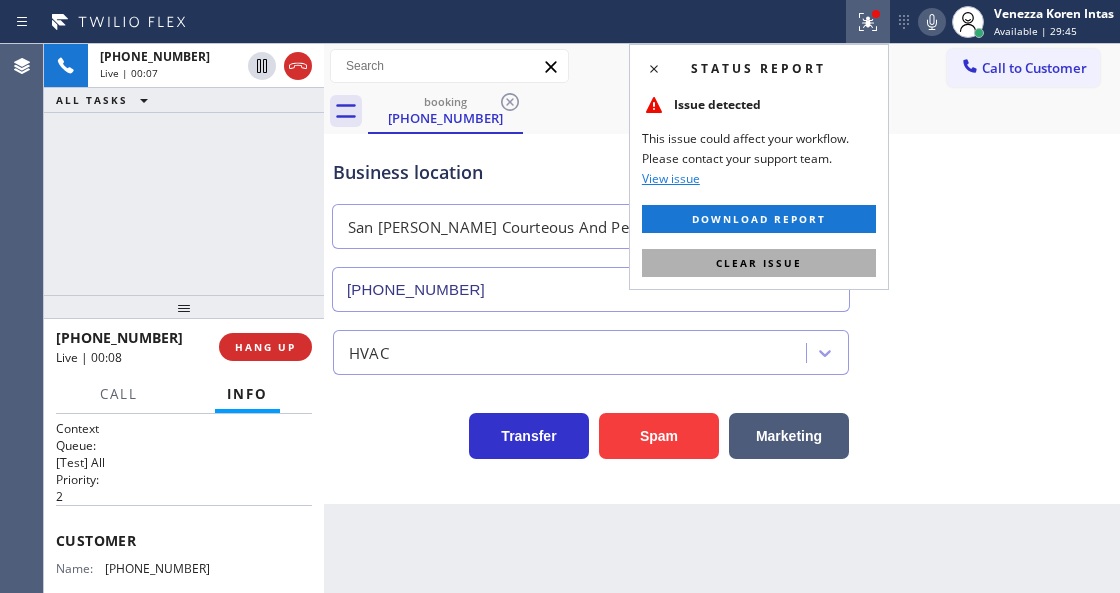 click on "Status report Issue detected This issue could affect your workflow. Please contact your support team. View issue Download report Clear issue" at bounding box center (759, 167) 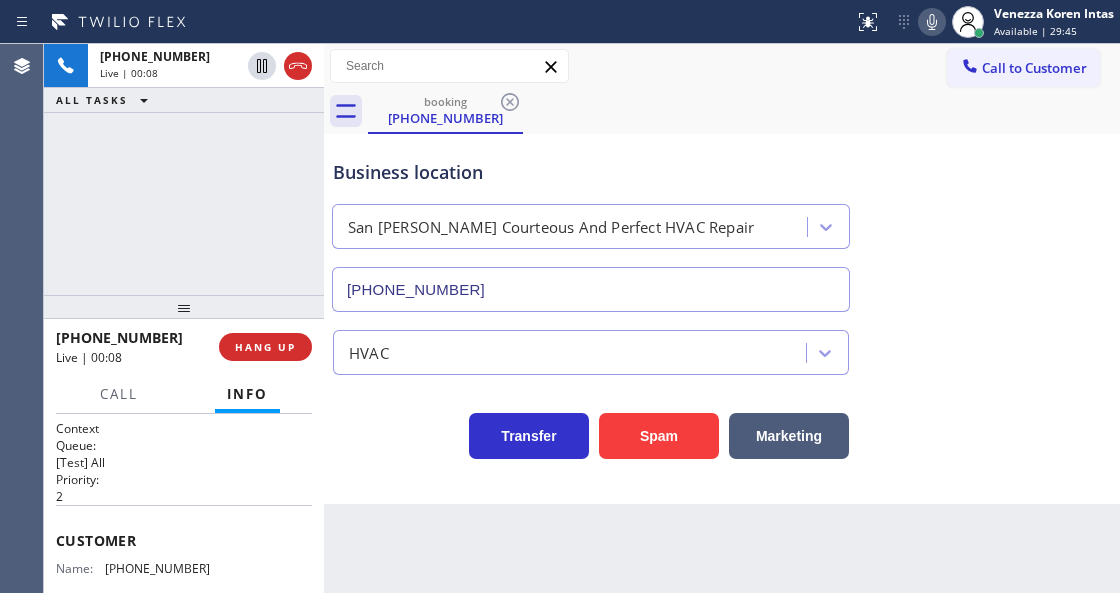 click on "Business location San Jose Courteous And Perfect HVAC Repair (408) 775-8407" at bounding box center (722, 221) 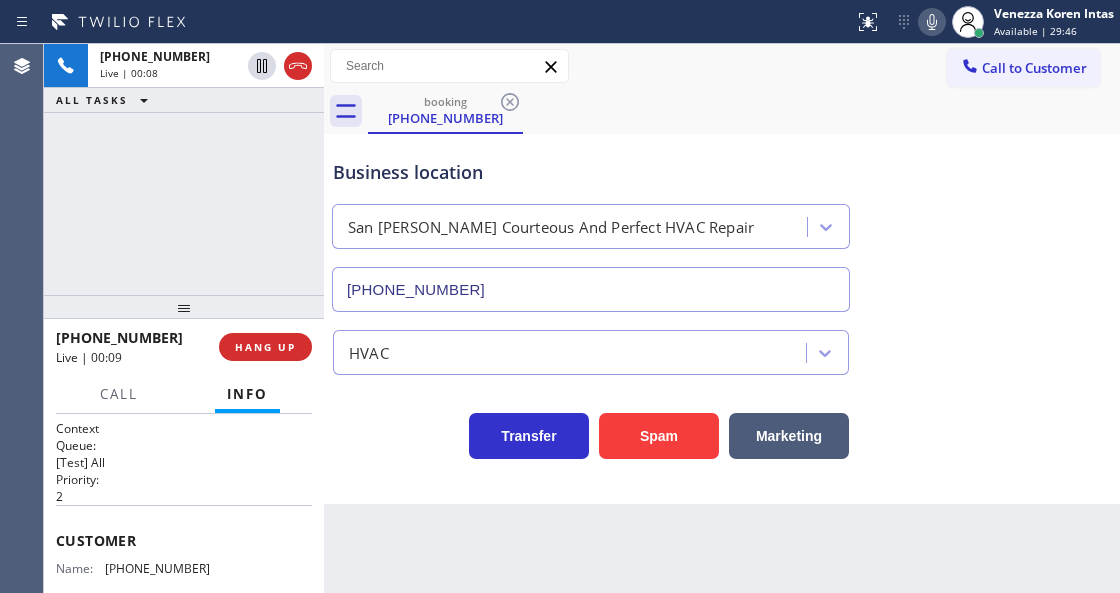 click on "Status report No issues detected If you experience an issue, please download the report and send it to your support team. Download report Venezza Koren Intas Available | 29:46 Set your status Offline Available Unavailable Break Log out Agent Desktop Classify the call LOCATION NAME Home Alliance Jacksonville FROM PHONE (904) 314-0710 TO PHONE (904) 351-0757 Status: COMPLETED REASON: Not Booked - All other reasons Save Classify the call LOCATION NAME Alliance HVAC Woodside FROM PHONE (917) 299-2100 TO PHONE (718) 550-2824 Status: COMPLETED REASON: Tech, Unknown/didnt ring Save Classify the call LOCATION NAME ChillForLess HVAC FROM PHONE (480) 203-7650 TO PHONE (602) 878-6735 Status: COMPLETED REASON: Tech, Unknown/didnt ring Save +14086684089 Live | 00:08 ALL TASKS ALL TASKS ACTIVE TASKS TASKS IN WRAP UP +14086684089 Live | 00:09 HANG UP Call Info +14086684089   Live Context Queue: [Test] All Priority: 2 Customer Name: (408) 668-4089 Phone: (408) 668-4089 Address: Business location Name: Address: Phone: City:" at bounding box center (560, 296) 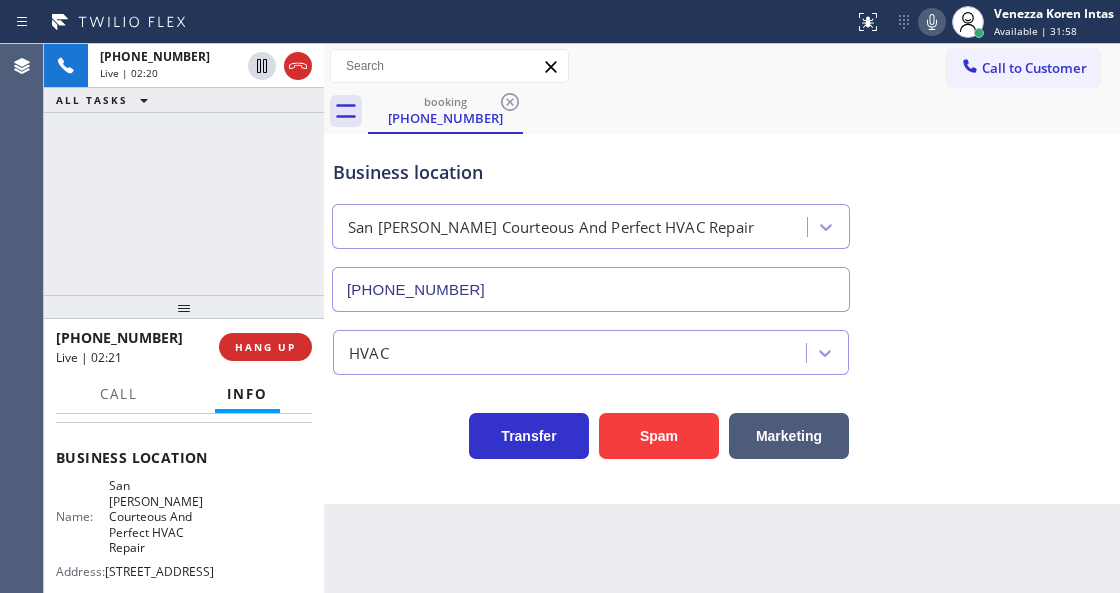 scroll, scrollTop: 266, scrollLeft: 0, axis: vertical 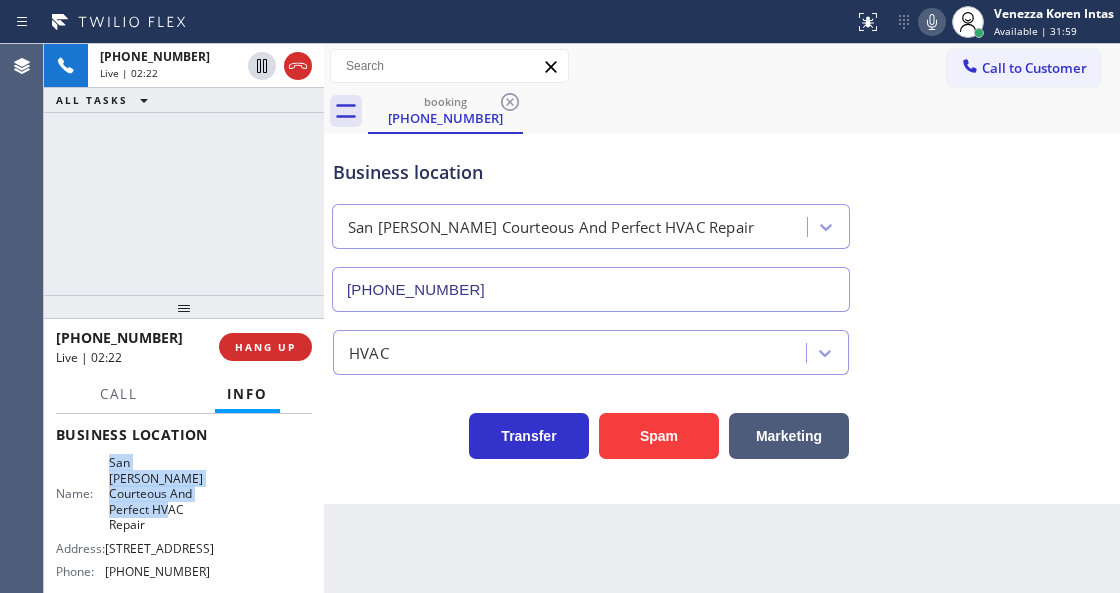 drag, startPoint x: 104, startPoint y: 457, endPoint x: 164, endPoint y: 519, distance: 86.27862 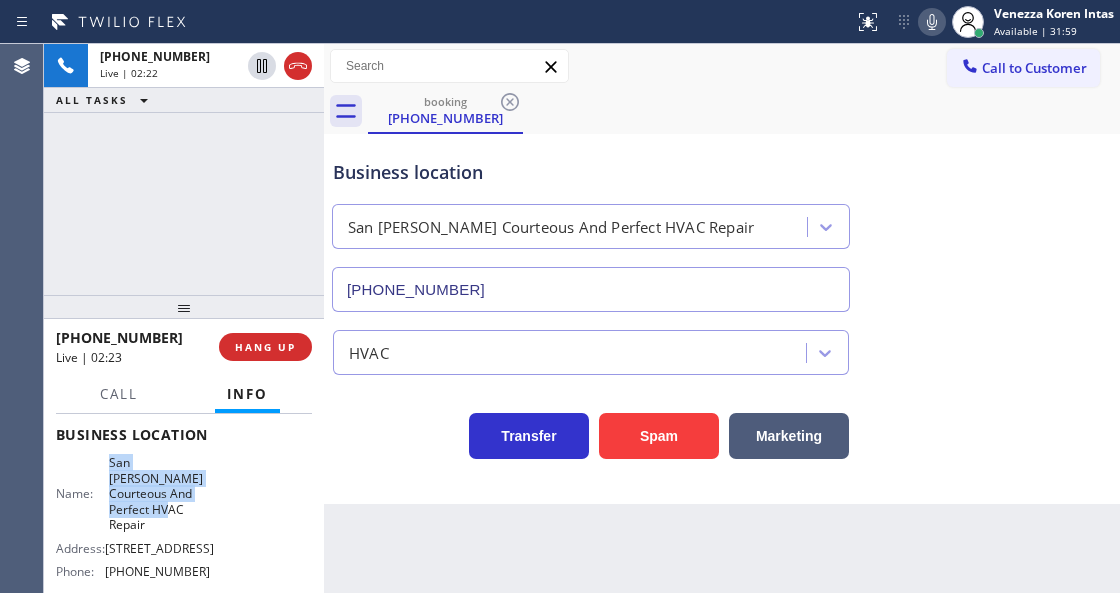 copy on "San Jose Courteous And Perfect HVAC Repair" 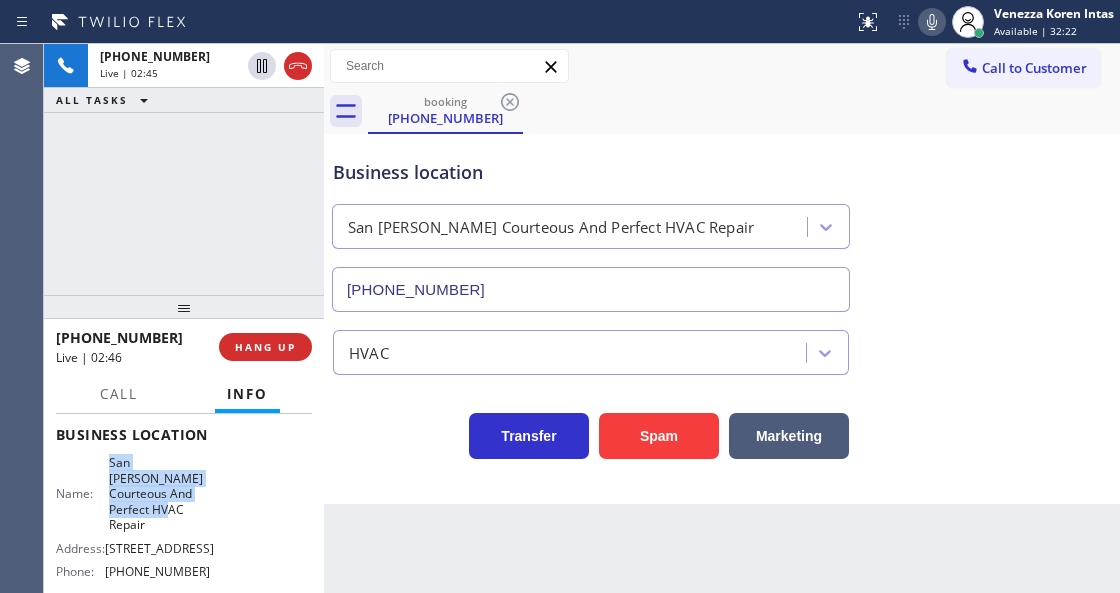 click 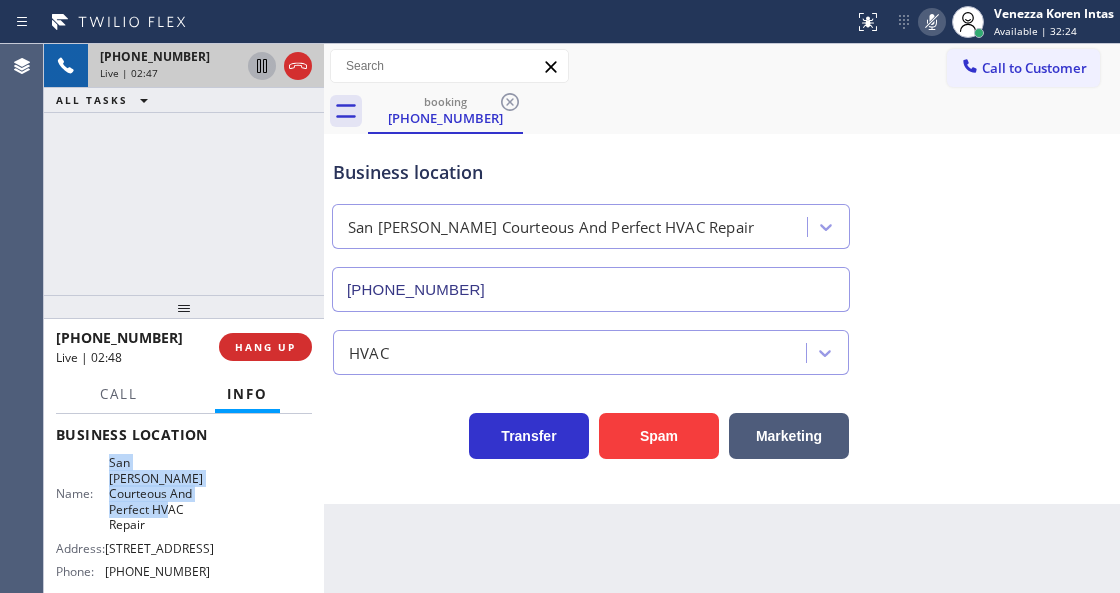 click 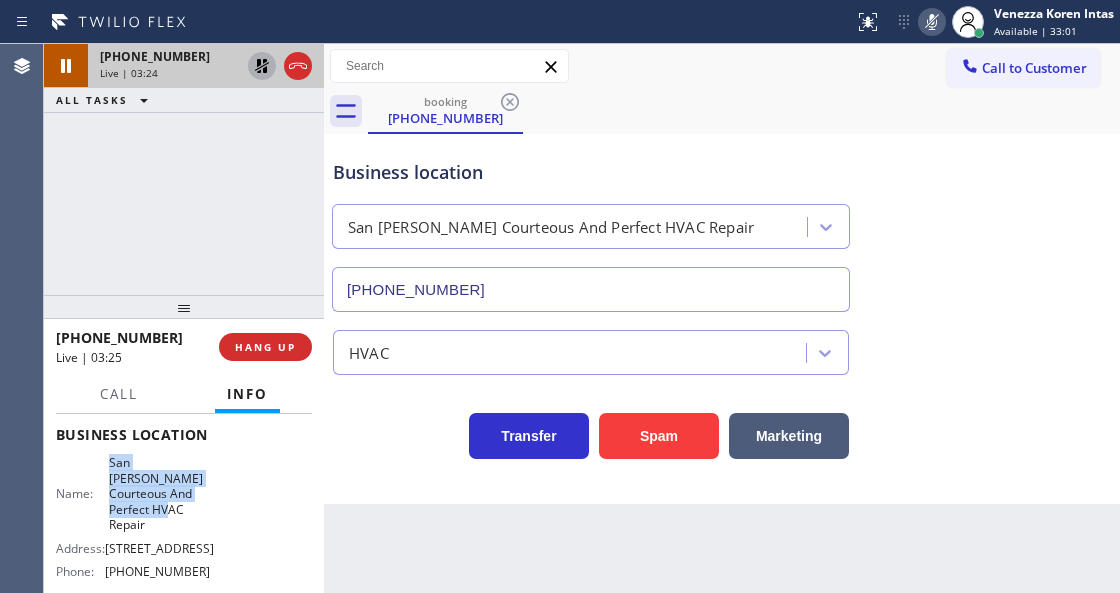 click 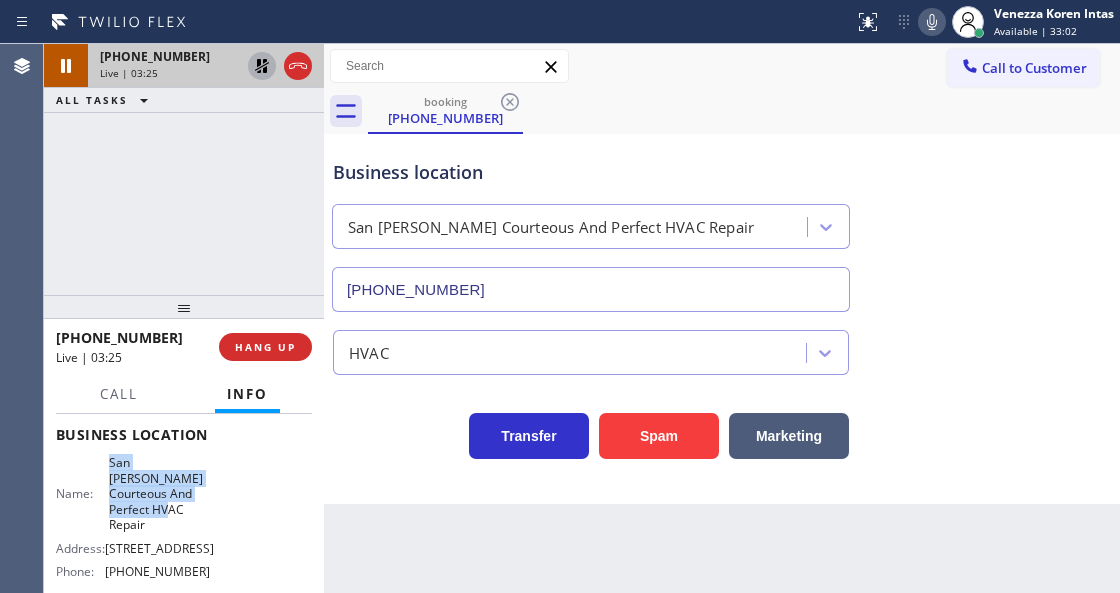 click 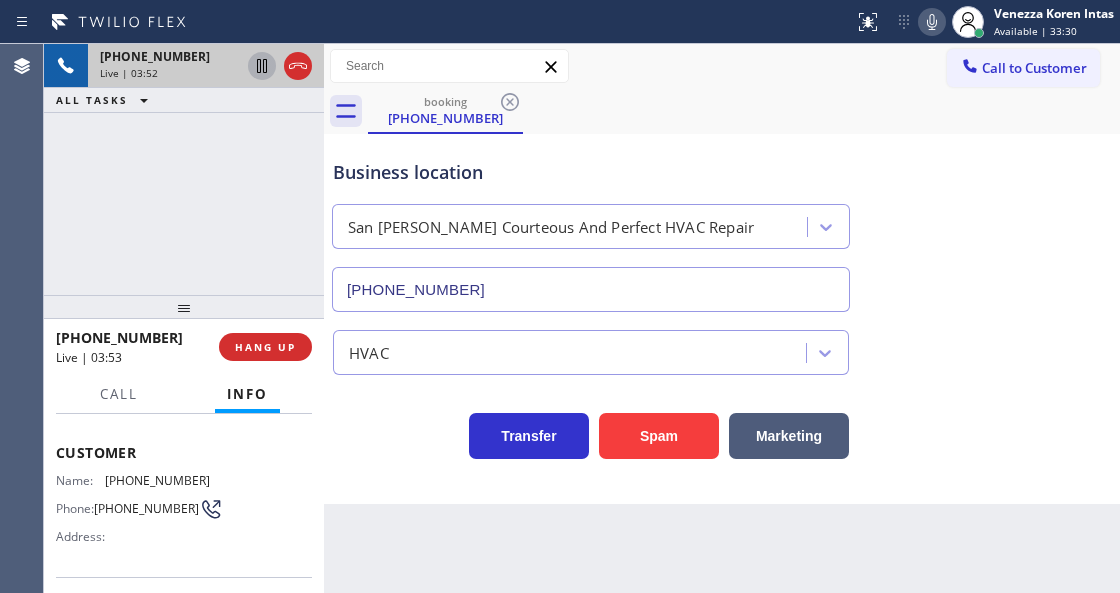 scroll, scrollTop: 66, scrollLeft: 0, axis: vertical 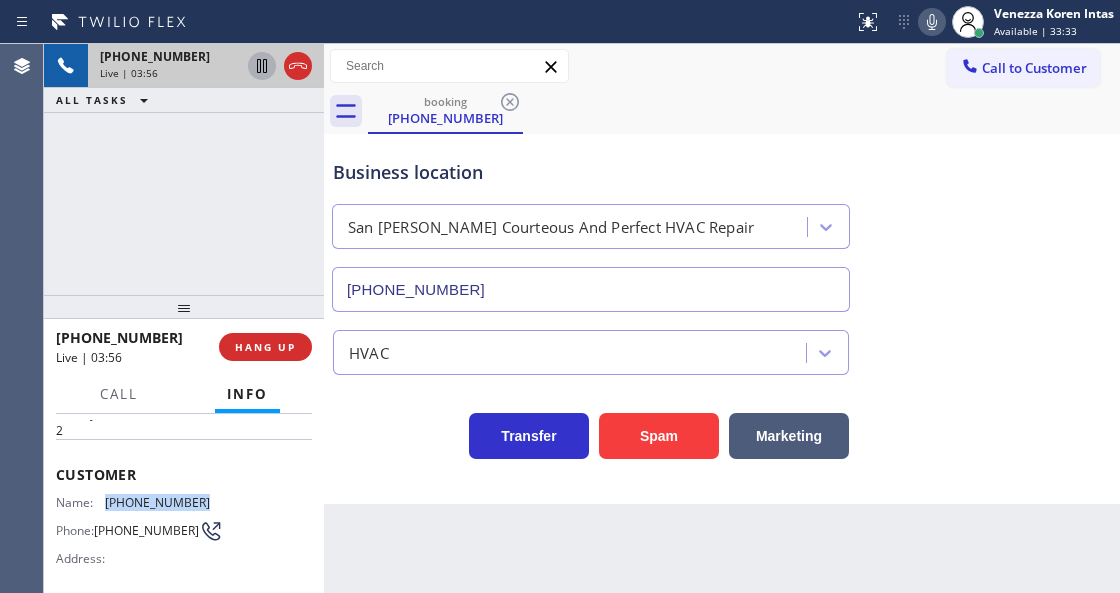 drag, startPoint x: 221, startPoint y: 502, endPoint x: 105, endPoint y: 490, distance: 116.61904 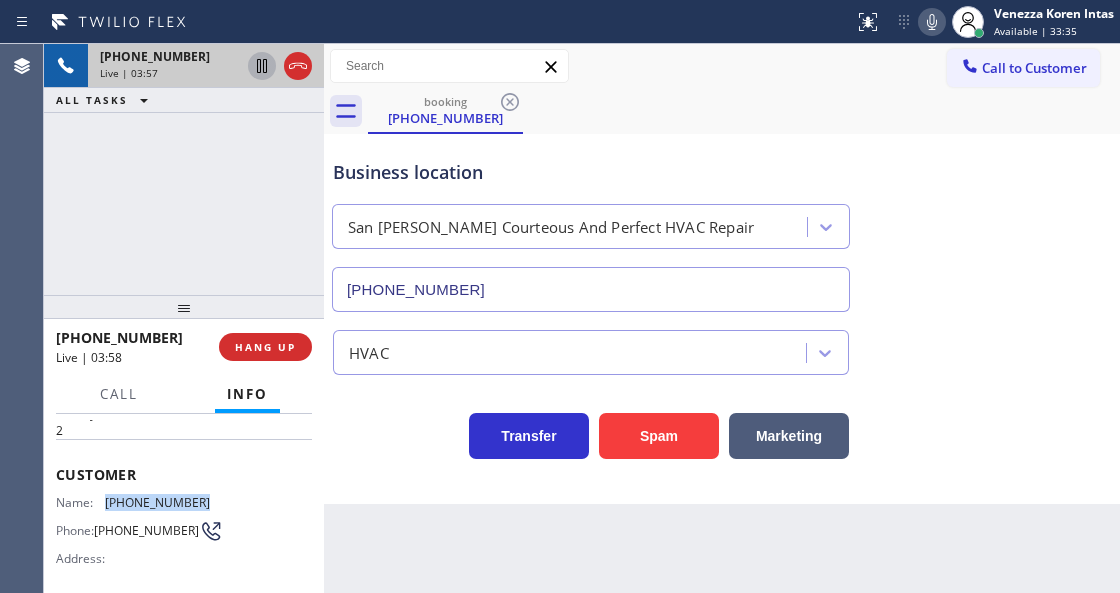 copy on "(408) 668-4089" 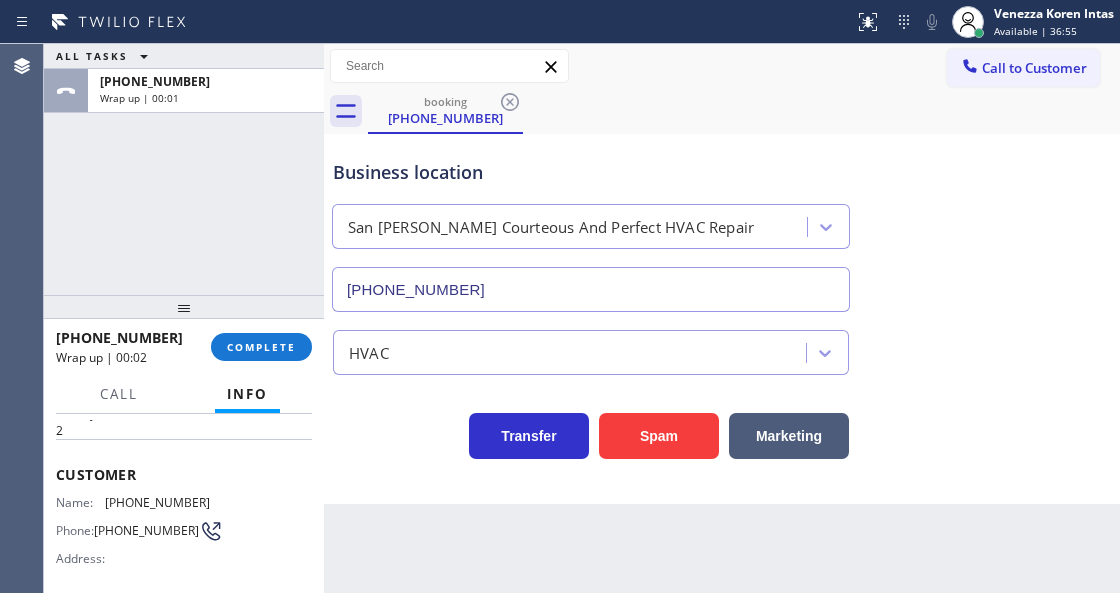 click on "Call to Customer Outbound call Location Search location Your caller id phone number Customer number Call Outbound call Technician Search Technician Your caller id phone number Your caller id phone number Call" at bounding box center (722, 66) 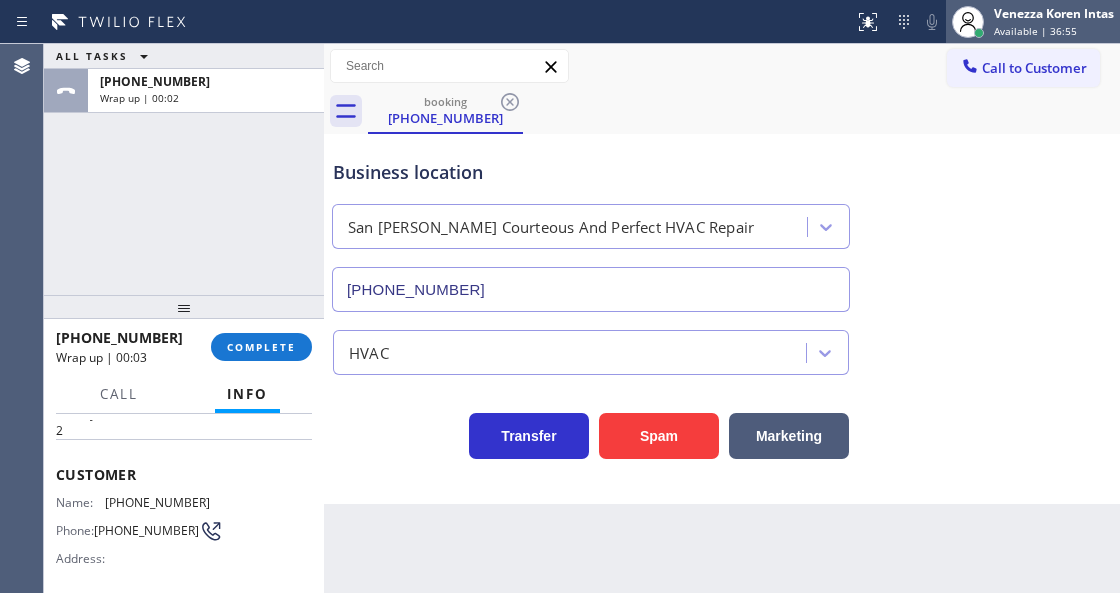 drag, startPoint x: 1010, startPoint y: 15, endPoint x: 1017, endPoint y: 120, distance: 105.23308 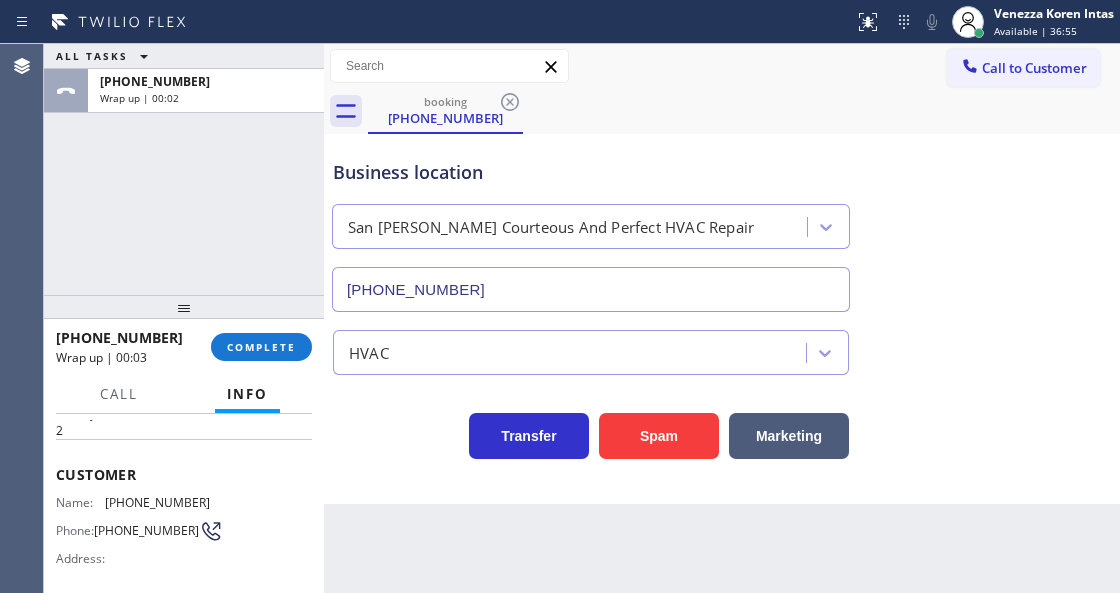 click on "Venezza Koren Intas" at bounding box center (1054, 13) 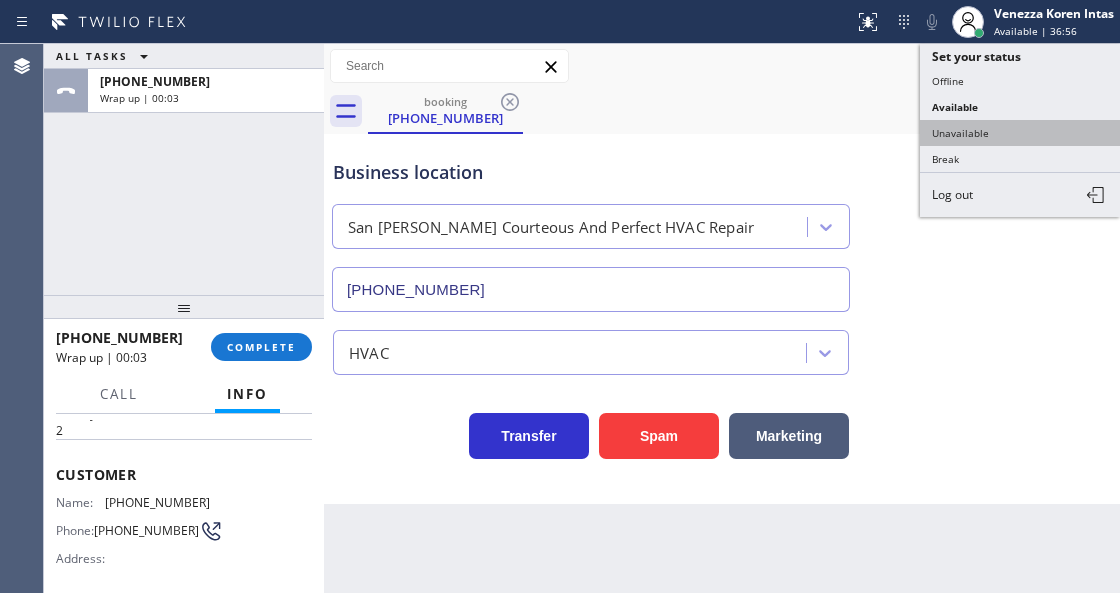 click on "Unavailable" at bounding box center (1020, 133) 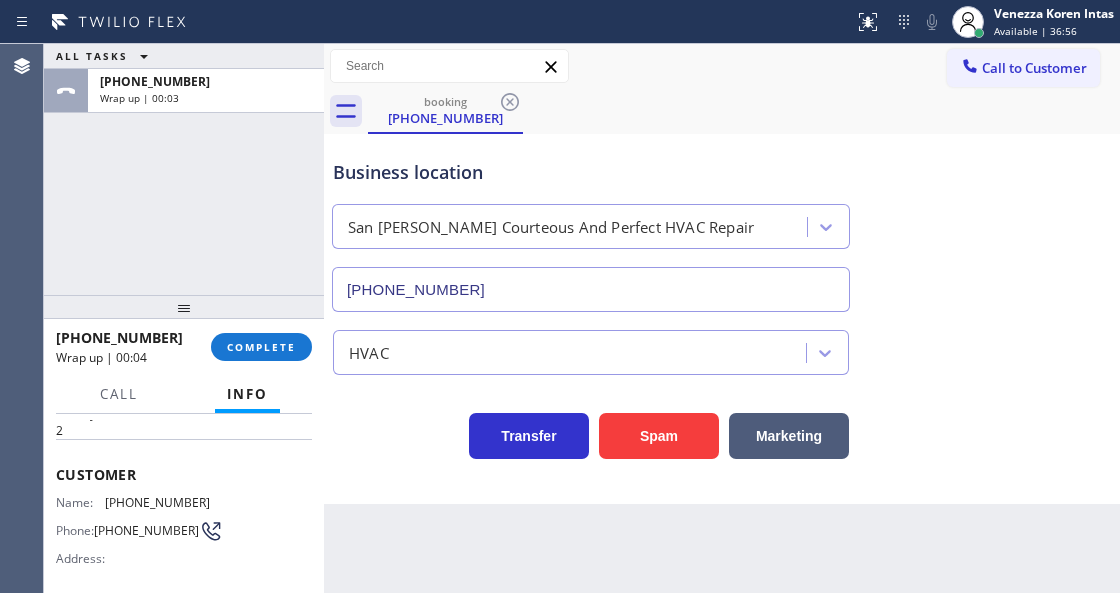 click on "Business location San Jose Courteous And Perfect HVAC Repair (408) 775-8407" at bounding box center (722, 221) 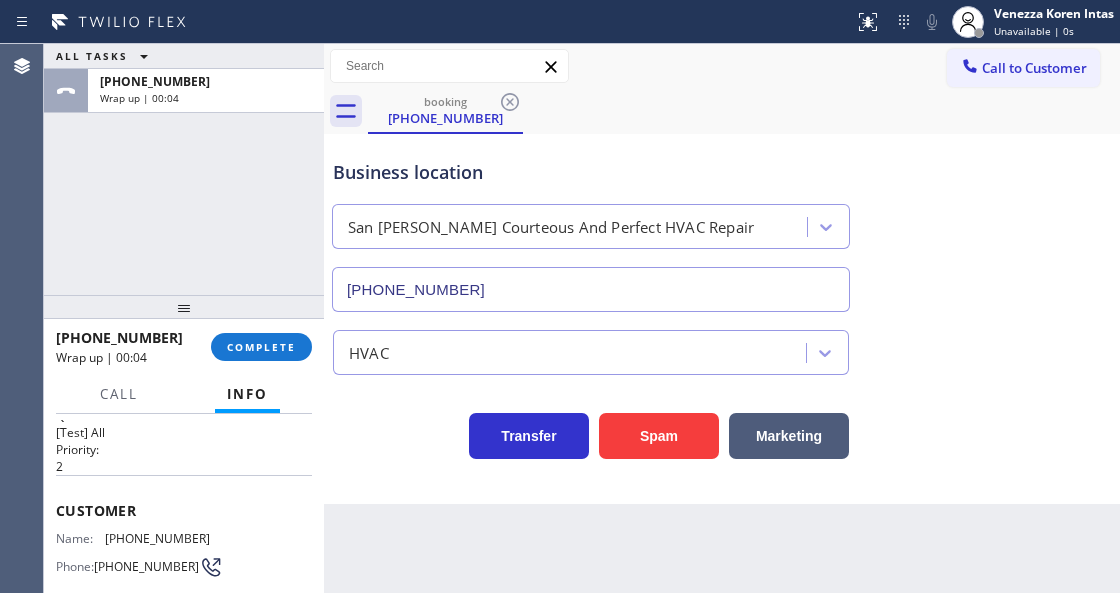 scroll, scrollTop: 0, scrollLeft: 0, axis: both 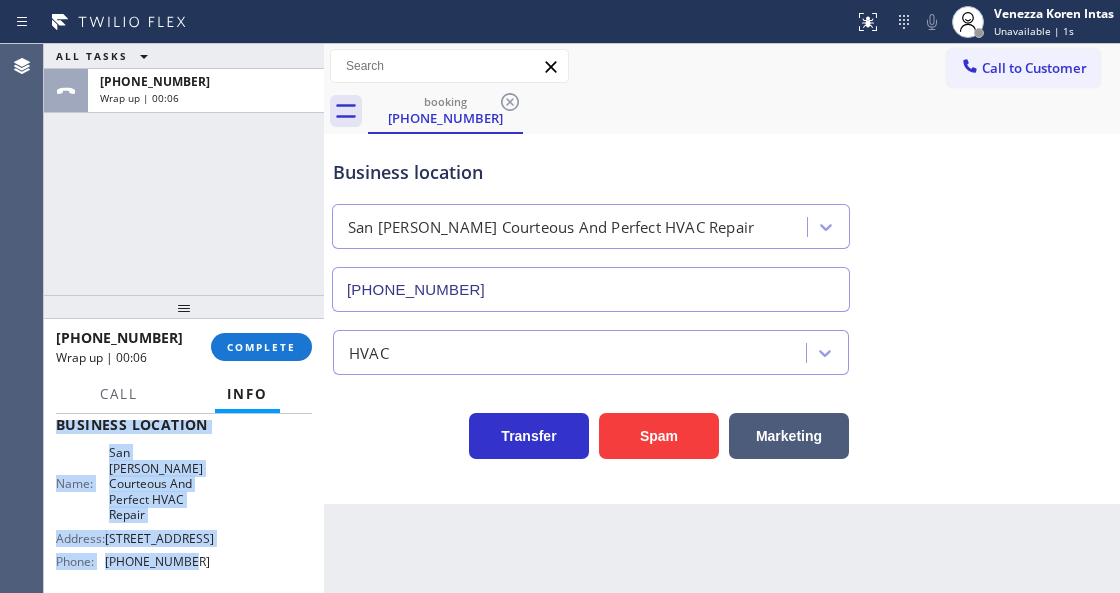 drag, startPoint x: 59, startPoint y: 526, endPoint x: 200, endPoint y: 538, distance: 141.50972 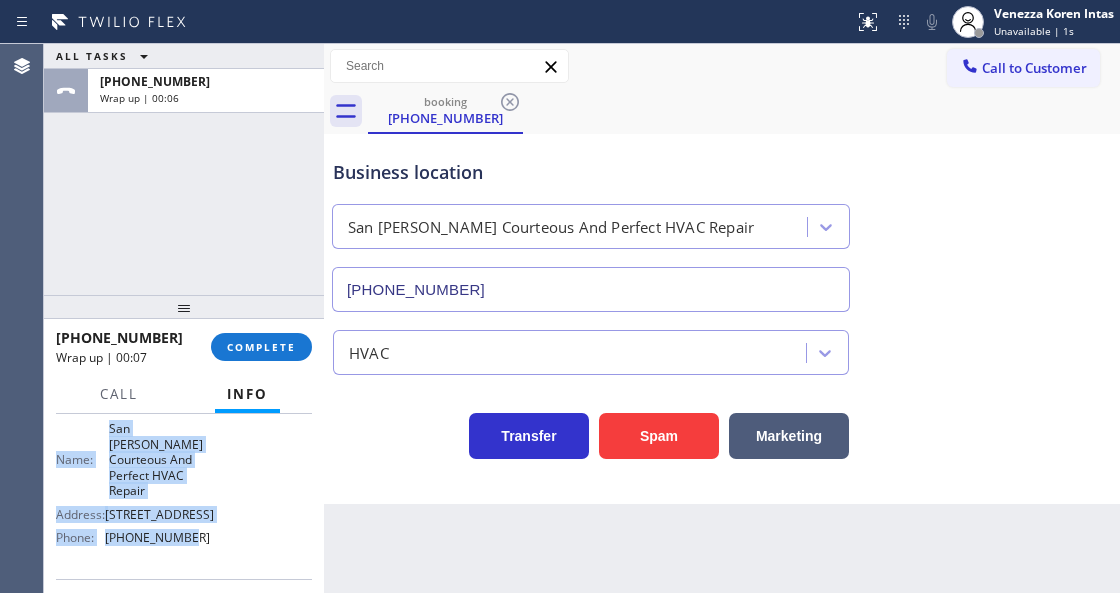 click on "Name: San Jose Courteous And Perfect HVAC Repair Address: 4095 Evergreen Village Square  Phone: (408) 775-8407" at bounding box center (184, 487) 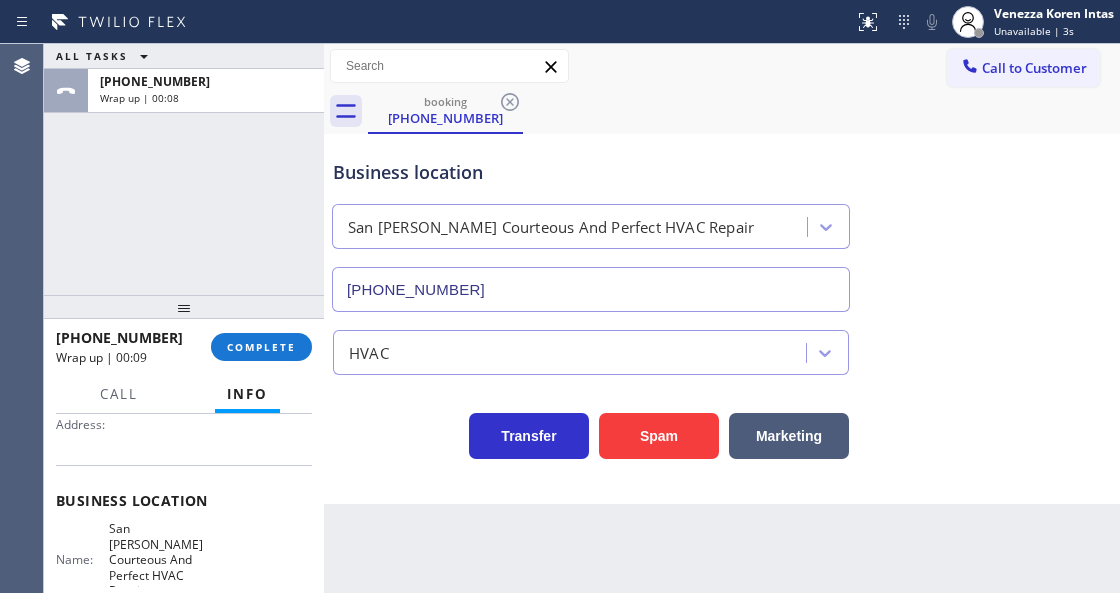 scroll, scrollTop: 33, scrollLeft: 0, axis: vertical 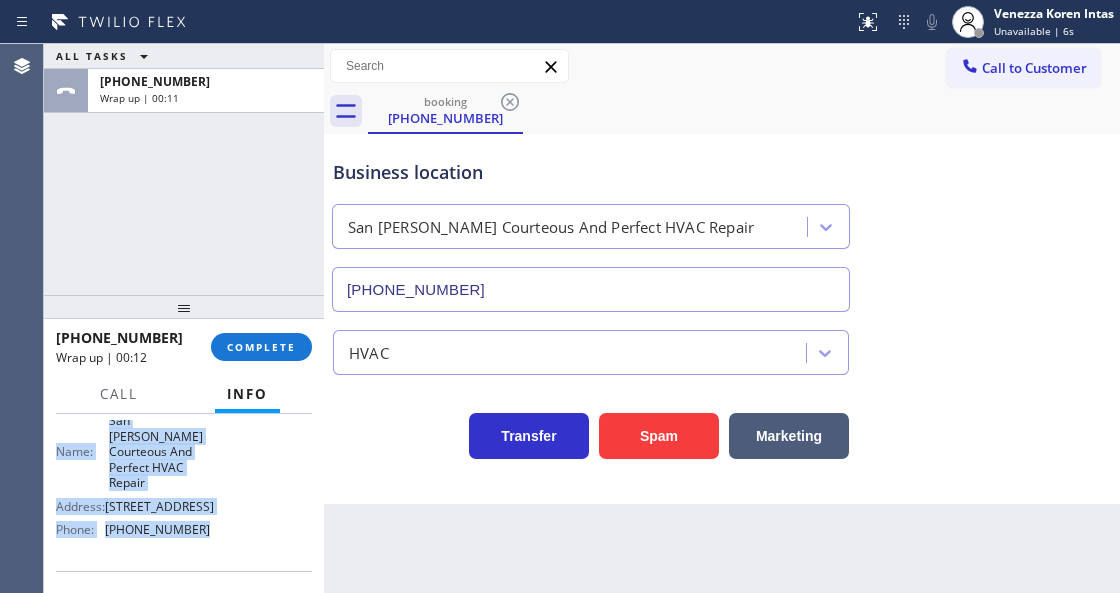 drag, startPoint x: 70, startPoint y: 509, endPoint x: 231, endPoint y: 527, distance: 162.00308 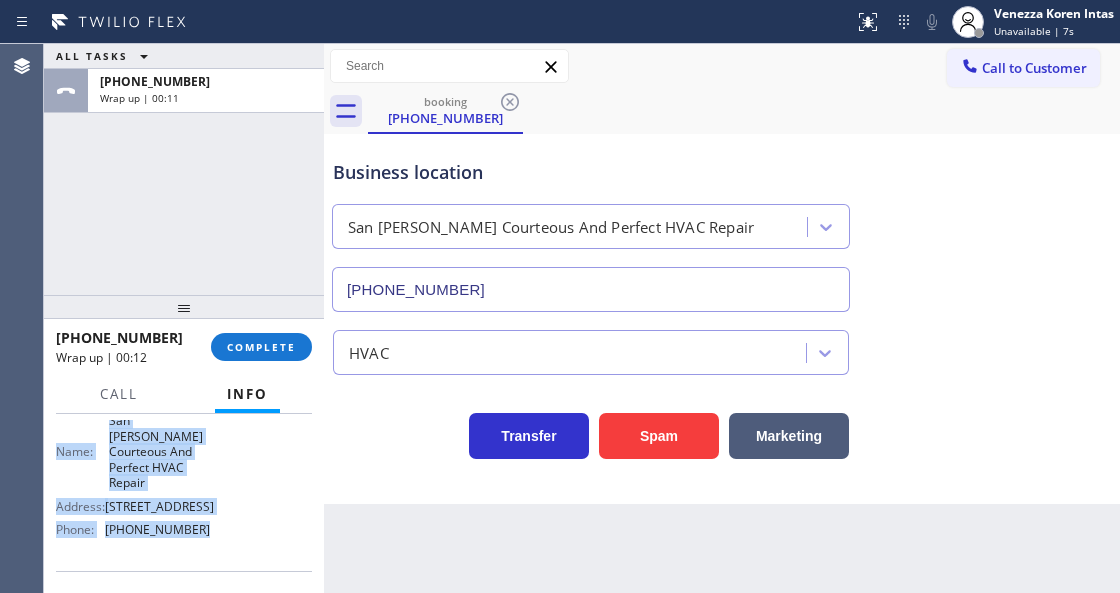 copy on "Customer Name: (408) 668-4089 Phone: (408) 668-4089 Address: Business location Name: San Jose Courteous And Perfect HVAC Repair Address: 4095 Evergreen Village Square  Phone: (408) 775-8407" 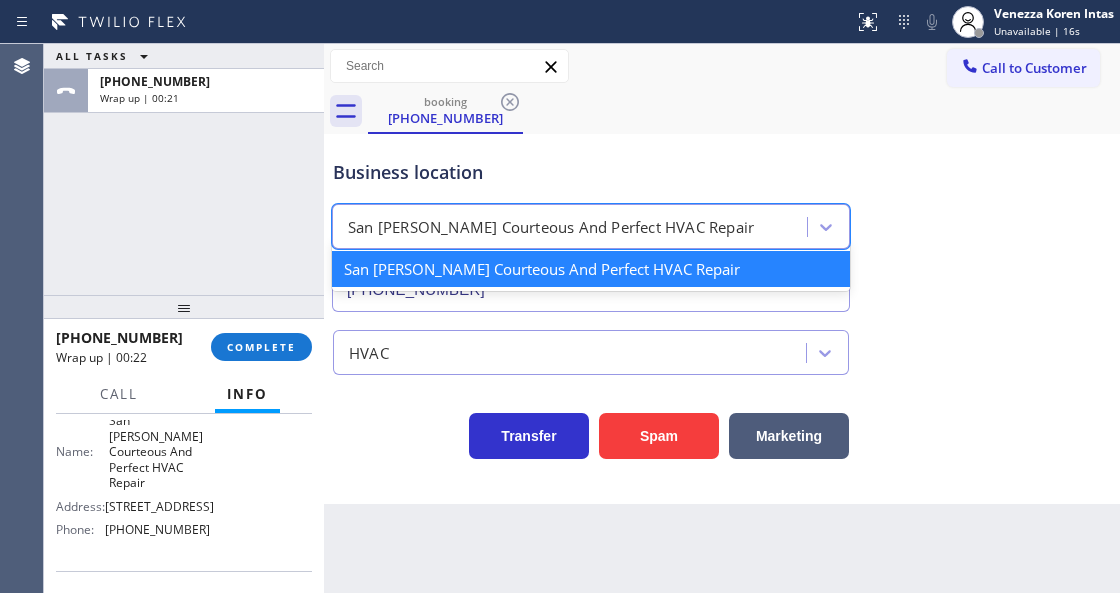 click on "San Jose Courteous And Perfect HVAC Repair" at bounding box center [572, 227] 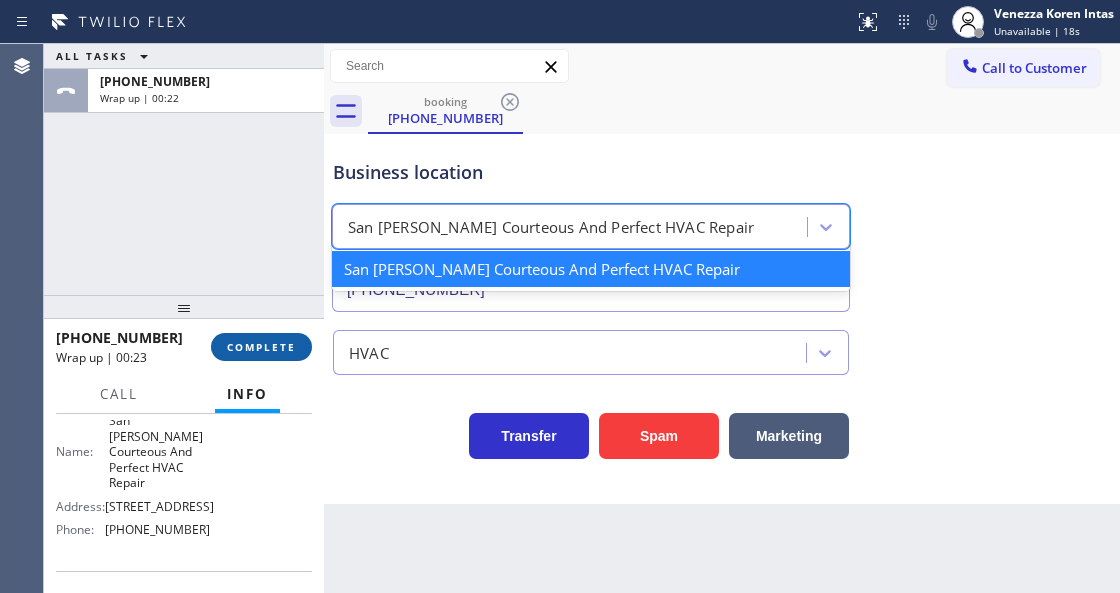click on "COMPLETE" at bounding box center [261, 347] 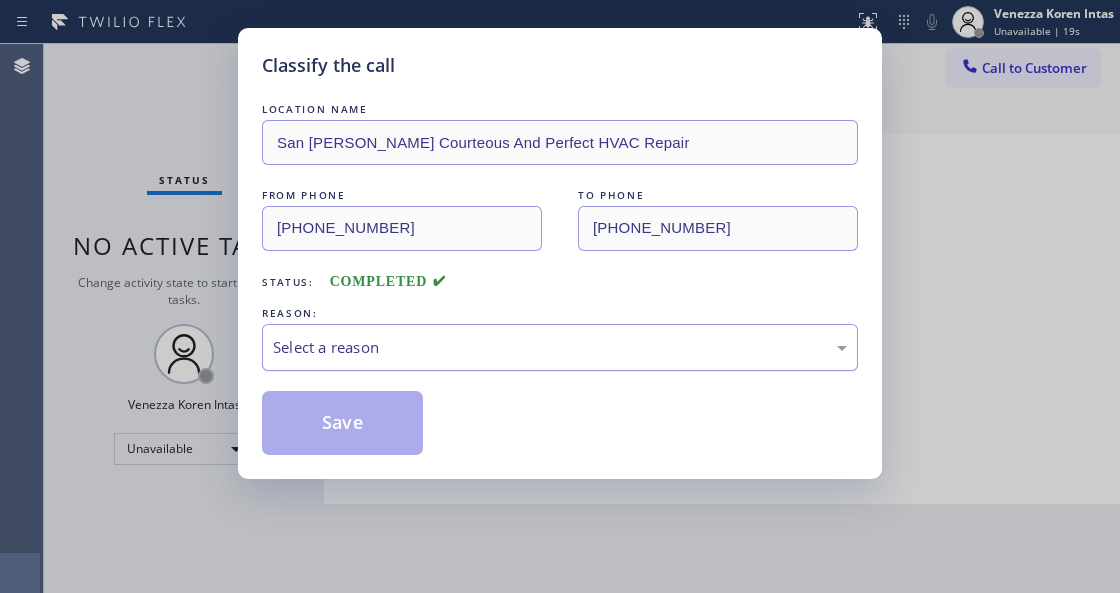 click on "Select a reason" at bounding box center (560, 347) 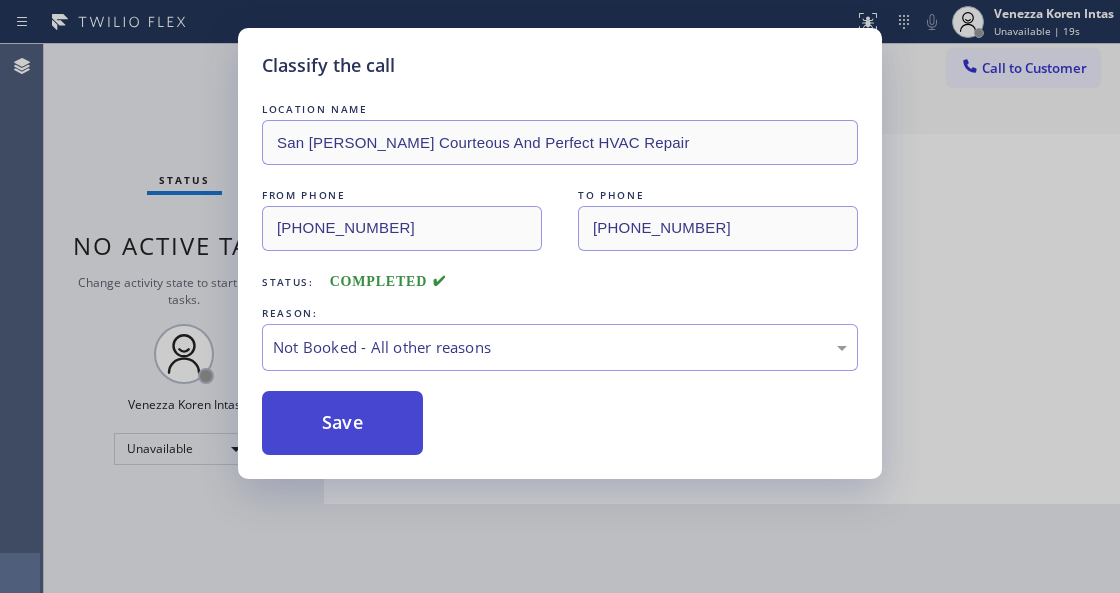 drag, startPoint x: 347, startPoint y: 431, endPoint x: 448, endPoint y: 544, distance: 151.55856 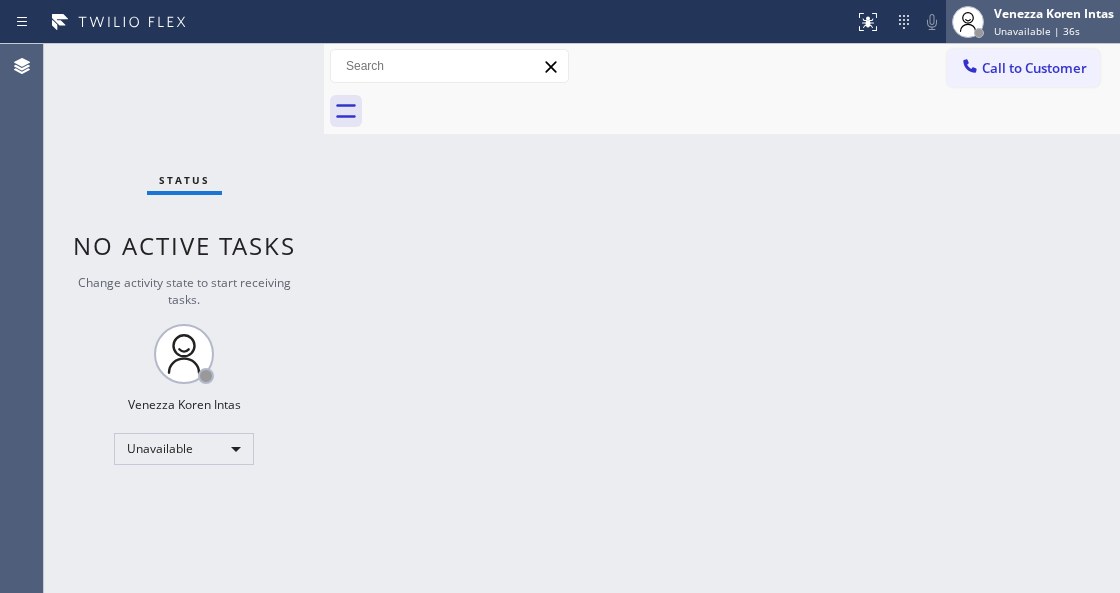 click on "Venezza Koren Intas" at bounding box center [1054, 13] 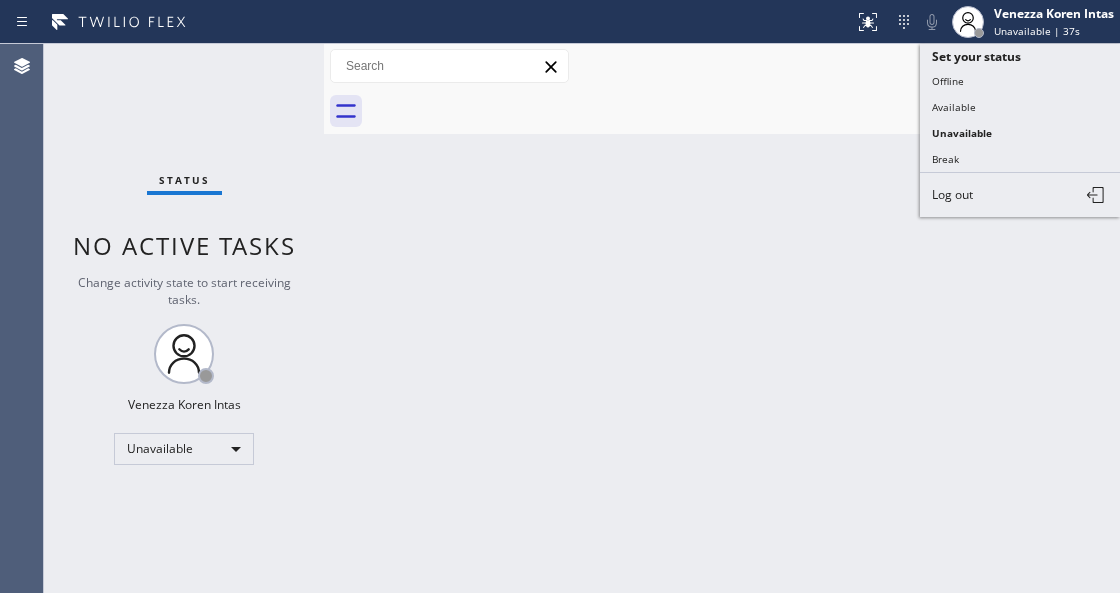 click at bounding box center [744, 111] 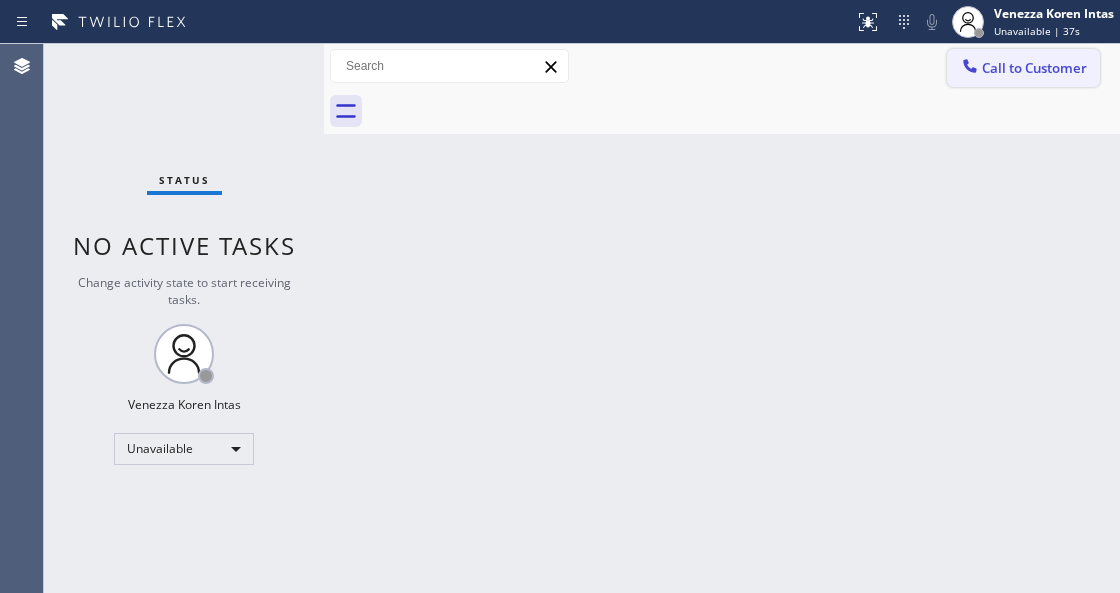 click on "Call to Customer" at bounding box center (1034, 68) 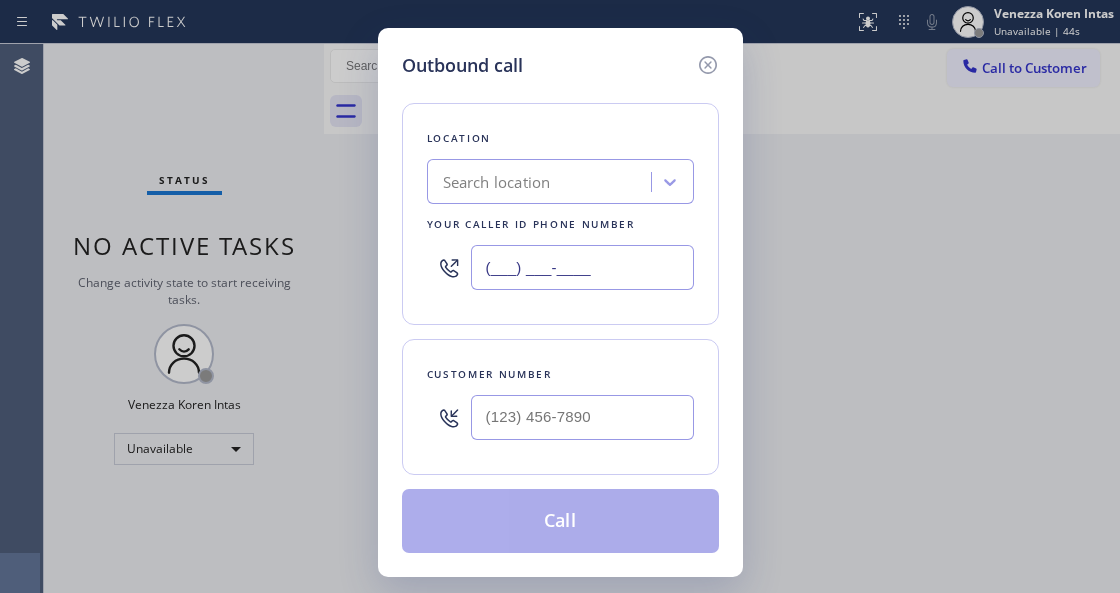 click on "(___) ___-____" at bounding box center (582, 267) 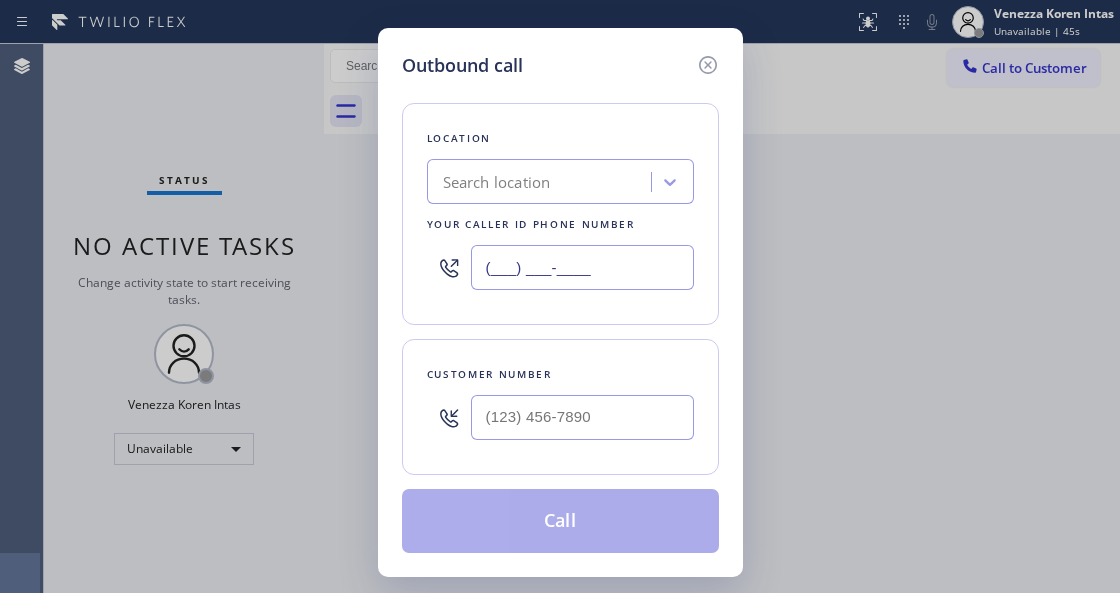 paste on "408) 775-8407" 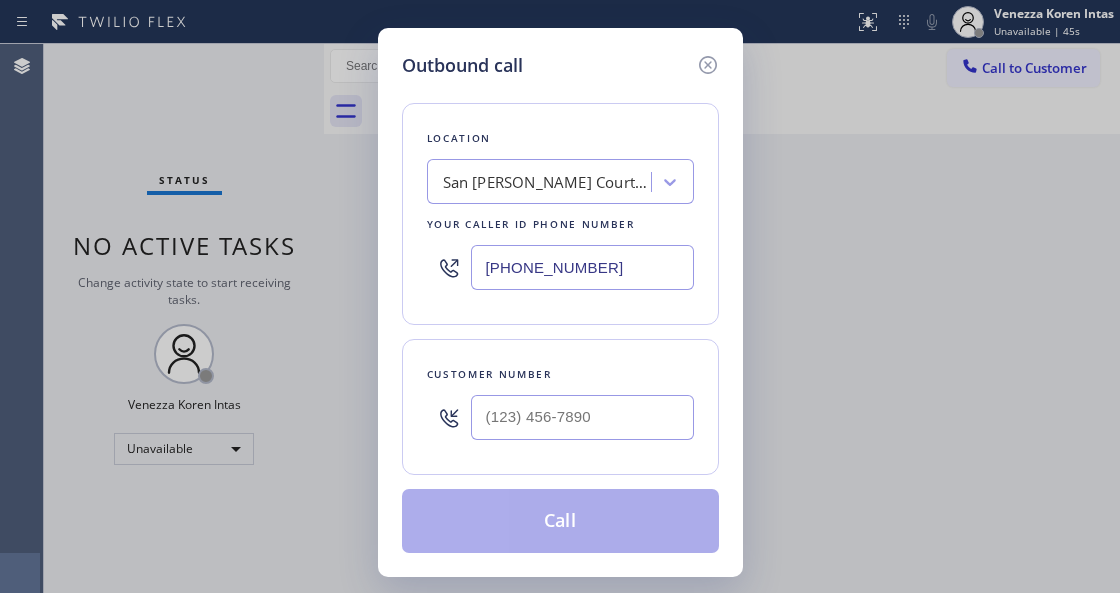 type on "(408) 775-8407" 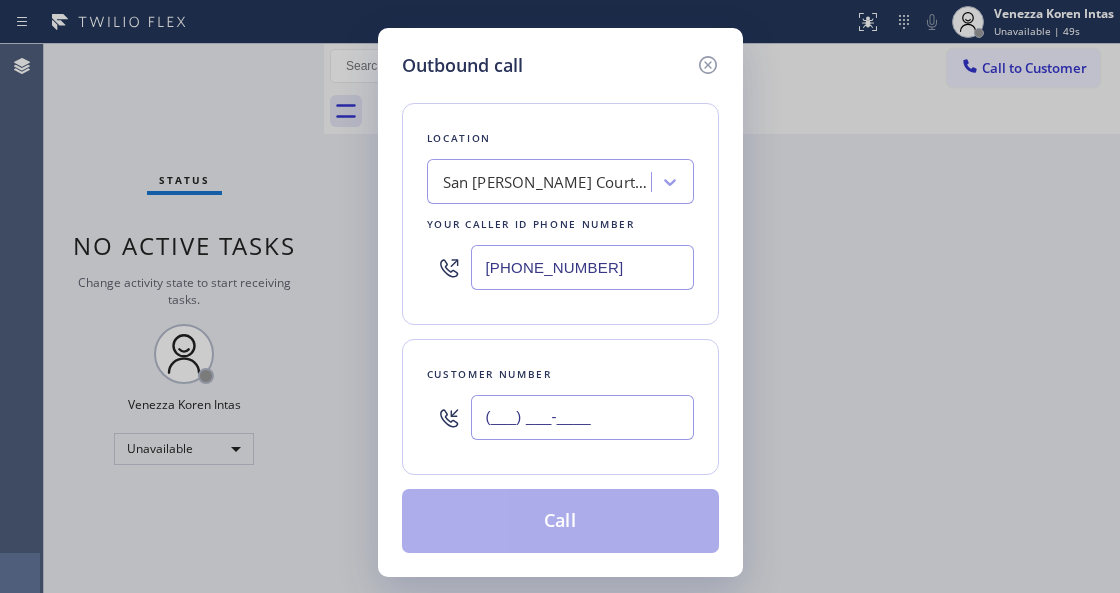 click on "(___) ___-____" at bounding box center [582, 417] 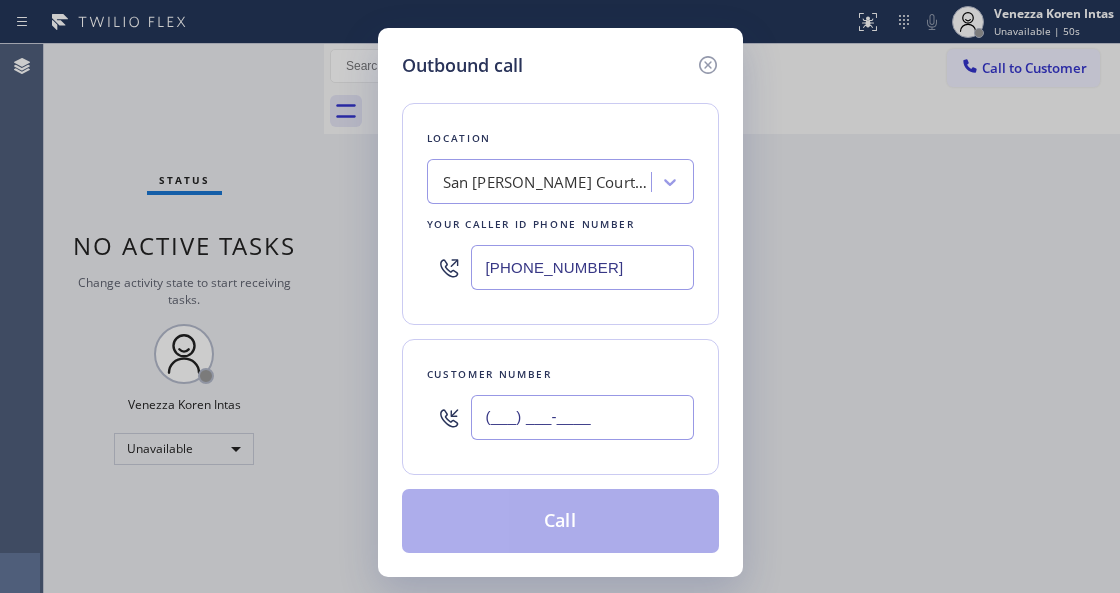 paste on "408) 668-4089" 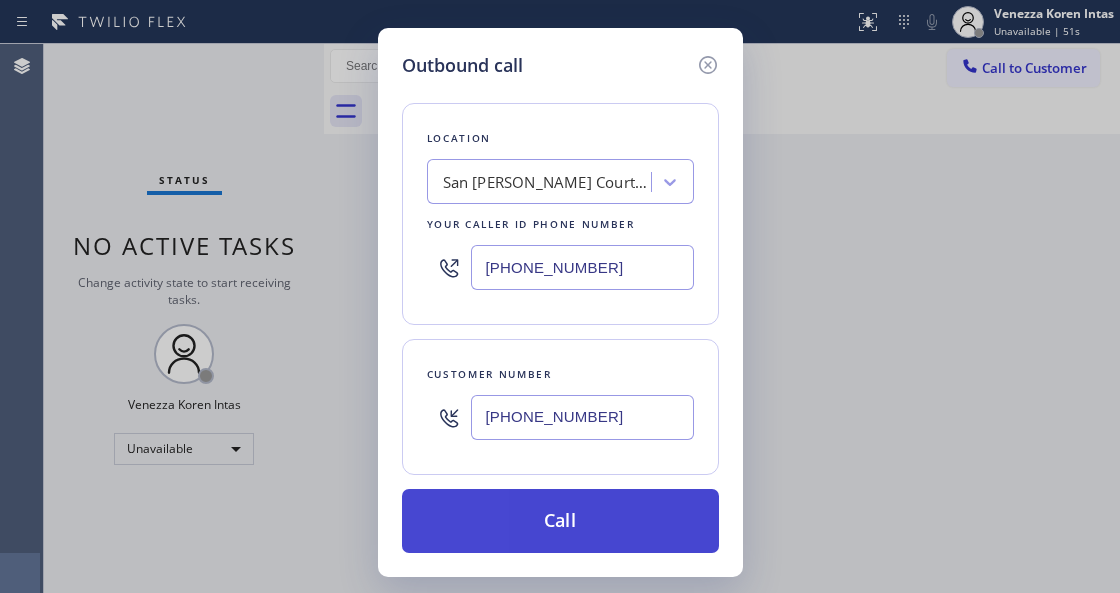 type on "(408) 668-4089" 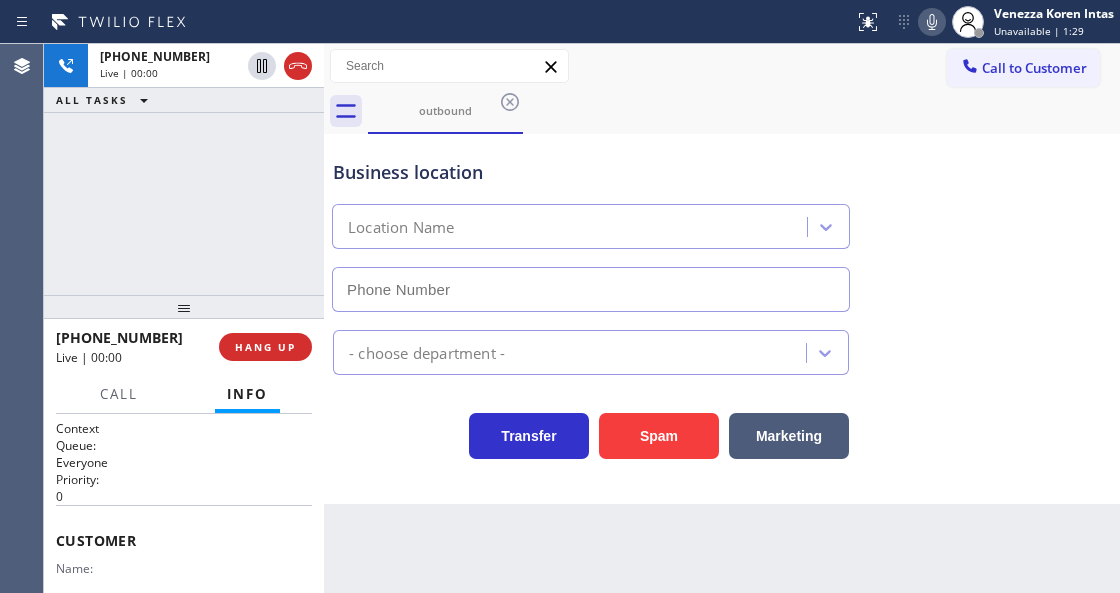 type on "(408) 775-8407" 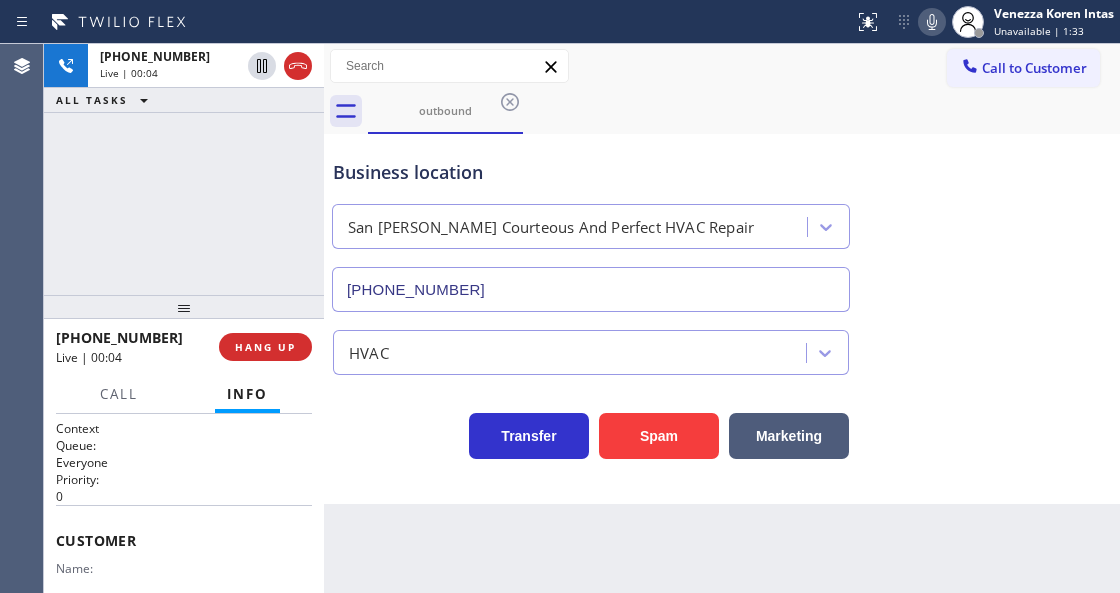 click on "outbound" at bounding box center [744, 111] 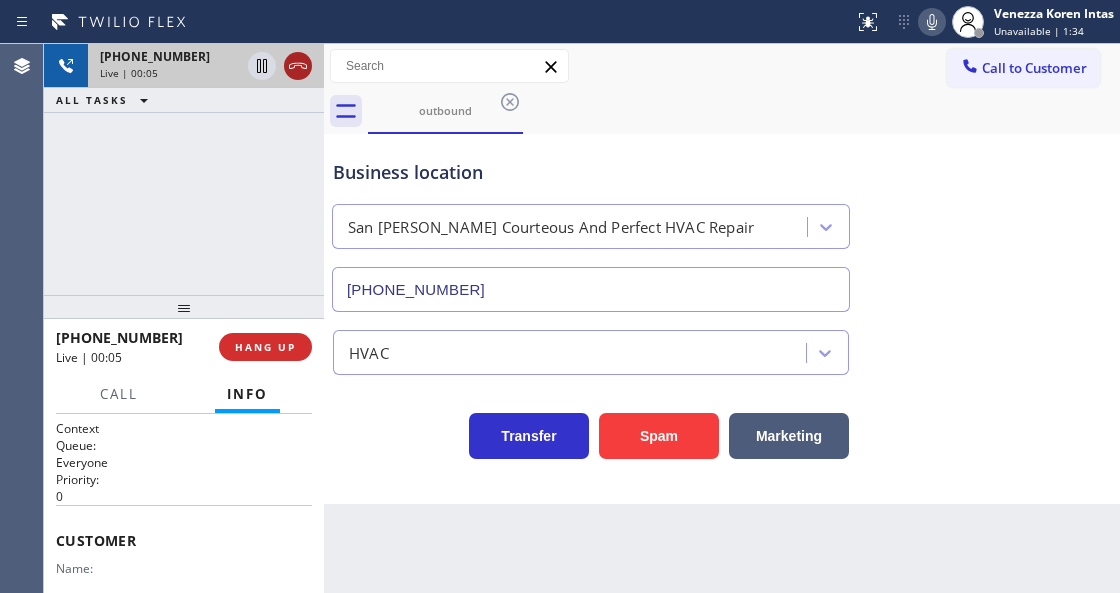 click 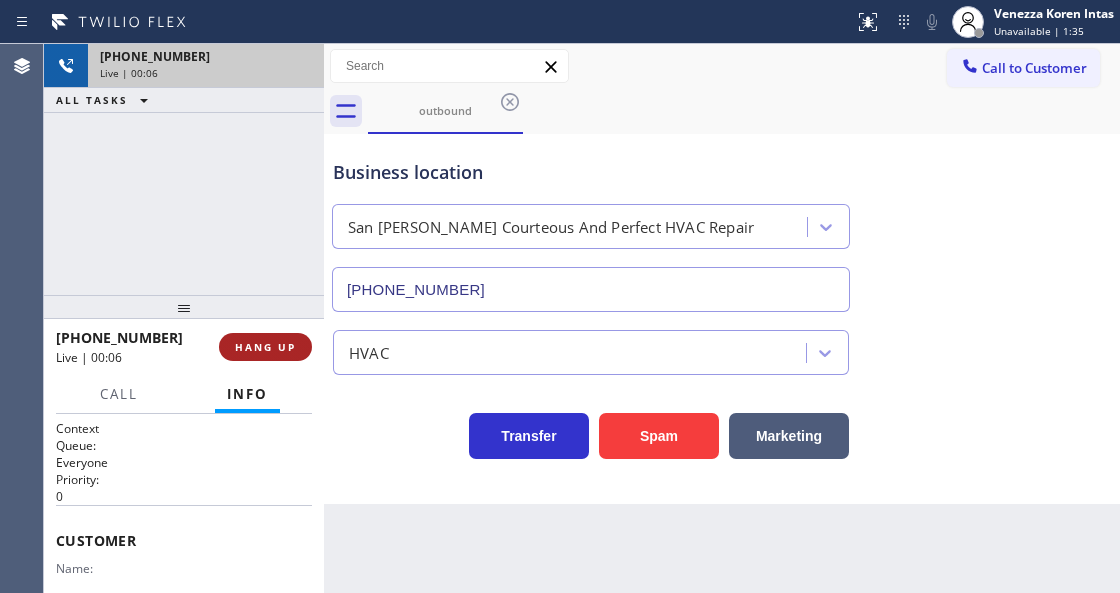 click on "HANG UP" at bounding box center (265, 347) 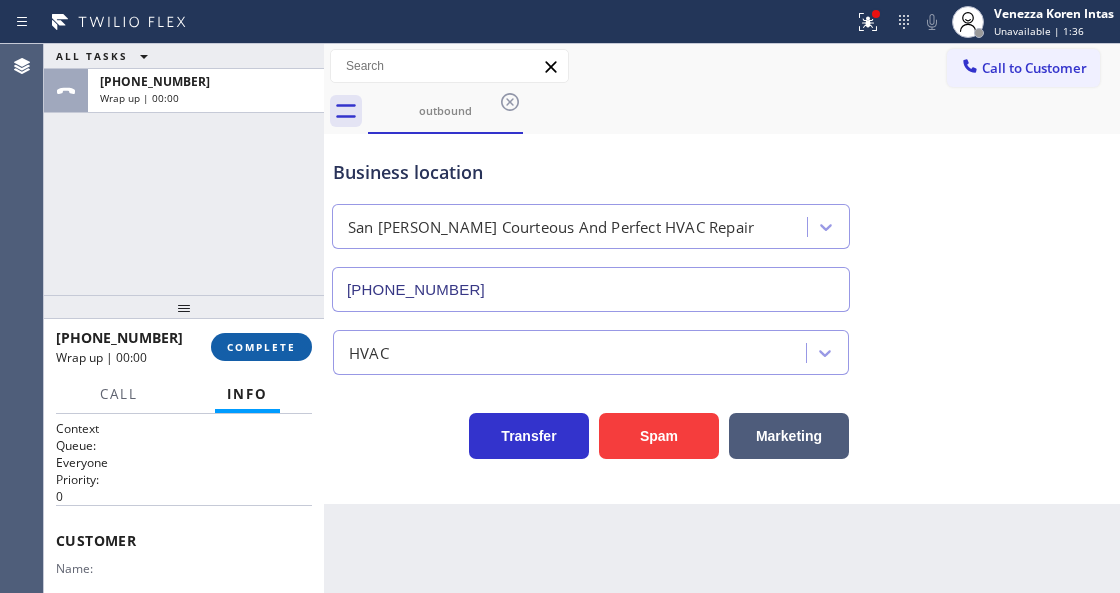 drag, startPoint x: 263, startPoint y: 342, endPoint x: 364, endPoint y: 355, distance: 101.8332 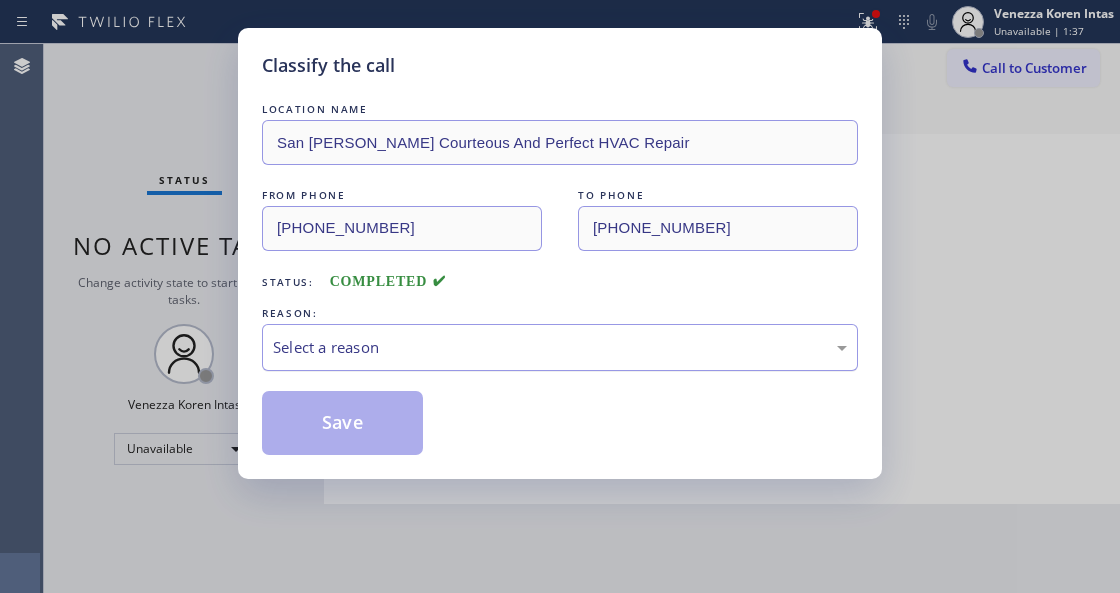 click on "Select a reason" at bounding box center [560, 347] 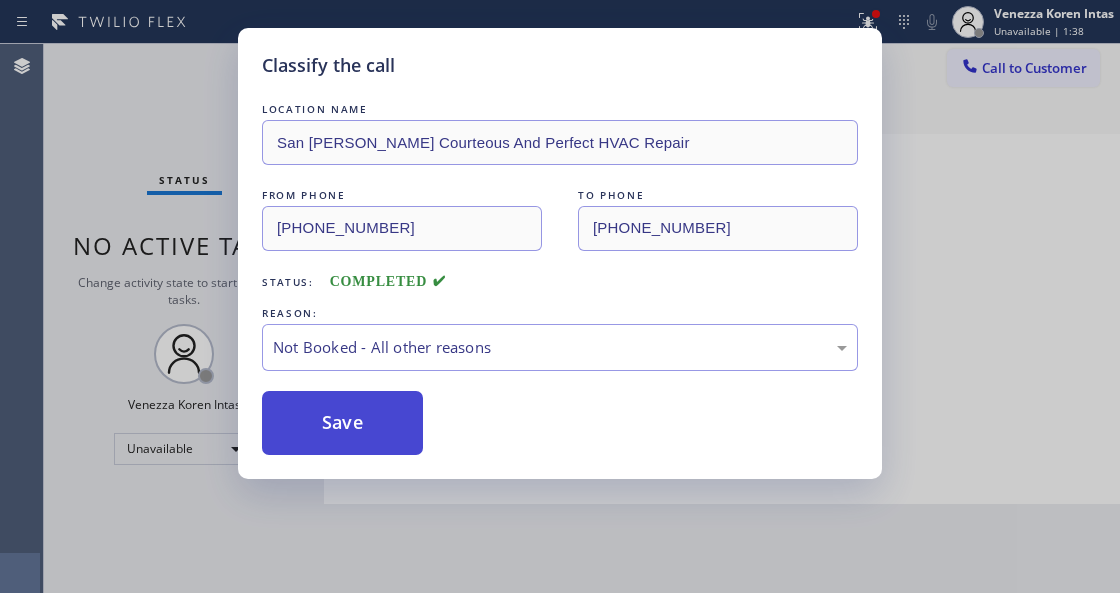 click on "Save" at bounding box center [342, 423] 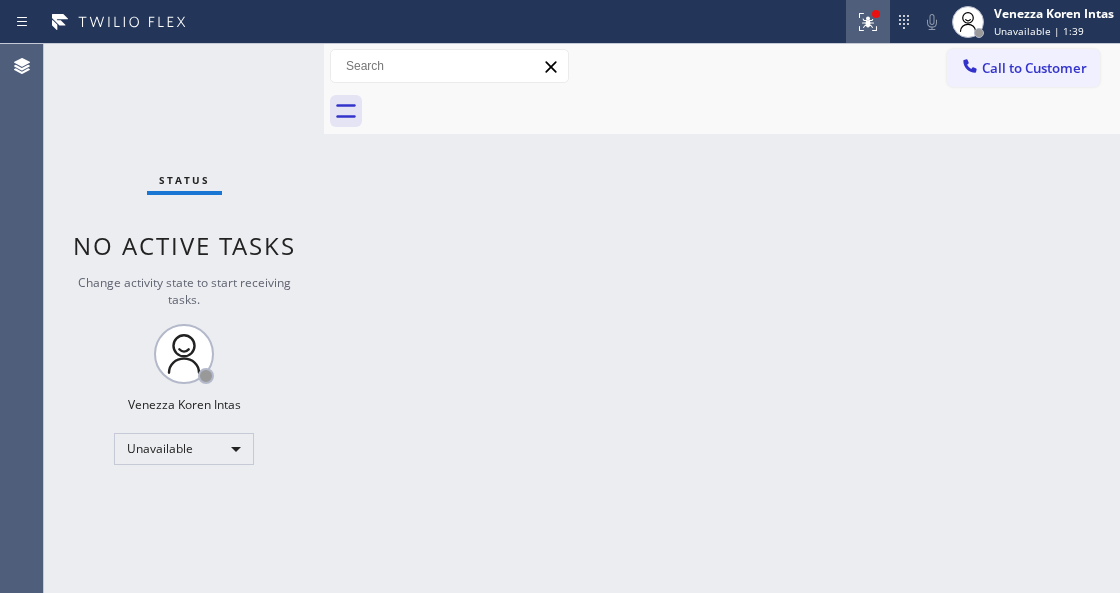 drag, startPoint x: 874, startPoint y: 24, endPoint x: 868, endPoint y: 66, distance: 42.426407 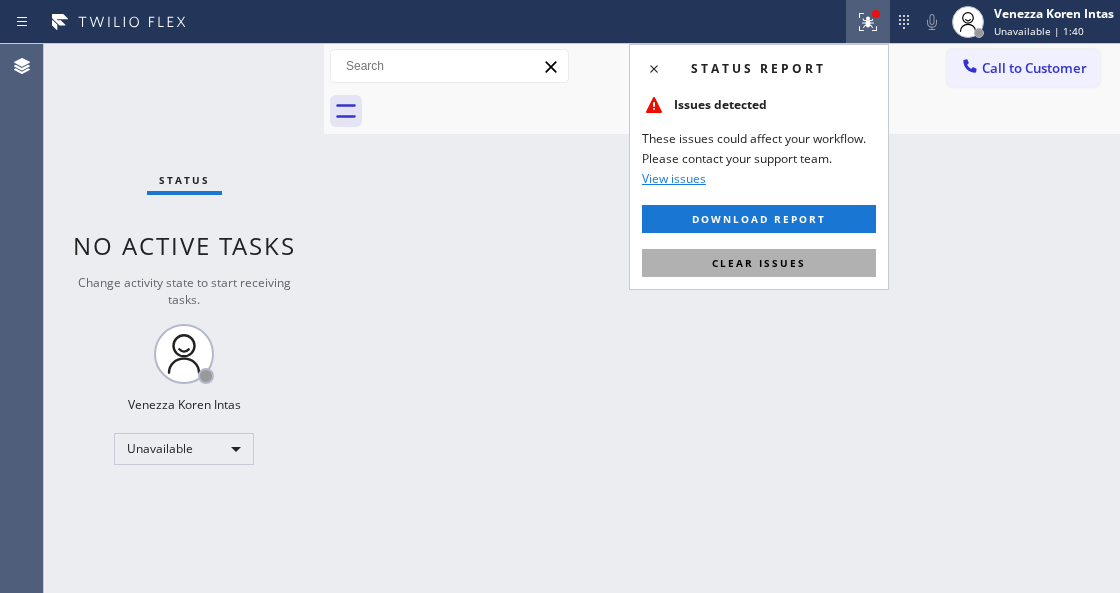 click on "Clear issues" at bounding box center (759, 263) 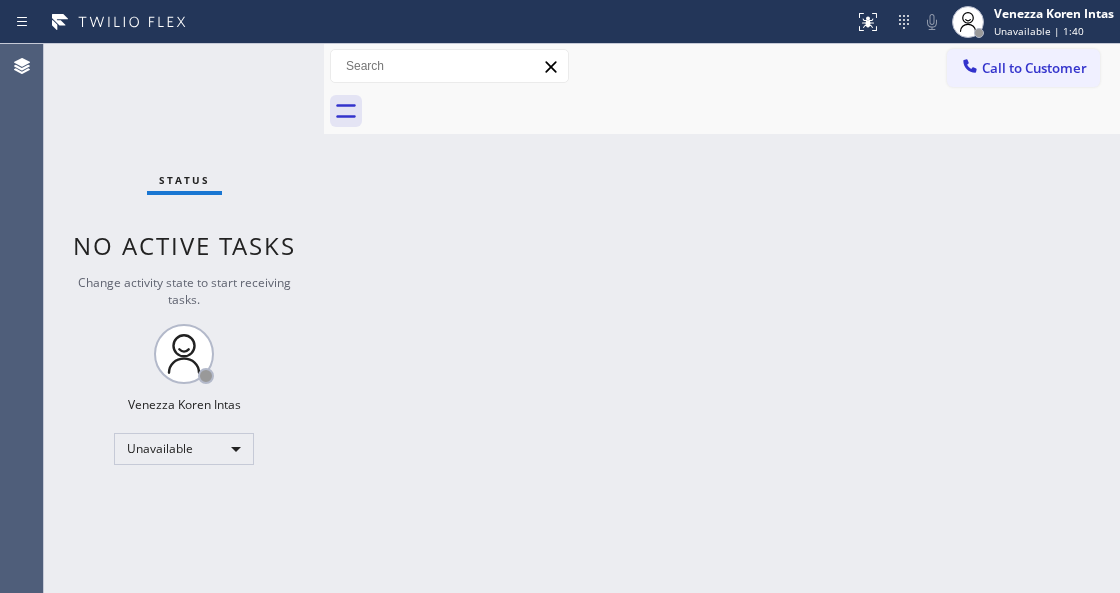 click on "Call to Customer Outbound call Location San Jose Courteous And Perfect HVAC Repair Your caller id phone number (408) 775-8407 Customer number Call Outbound call Technician Search Technician Your caller id phone number Your caller id phone number Call" at bounding box center [722, 66] 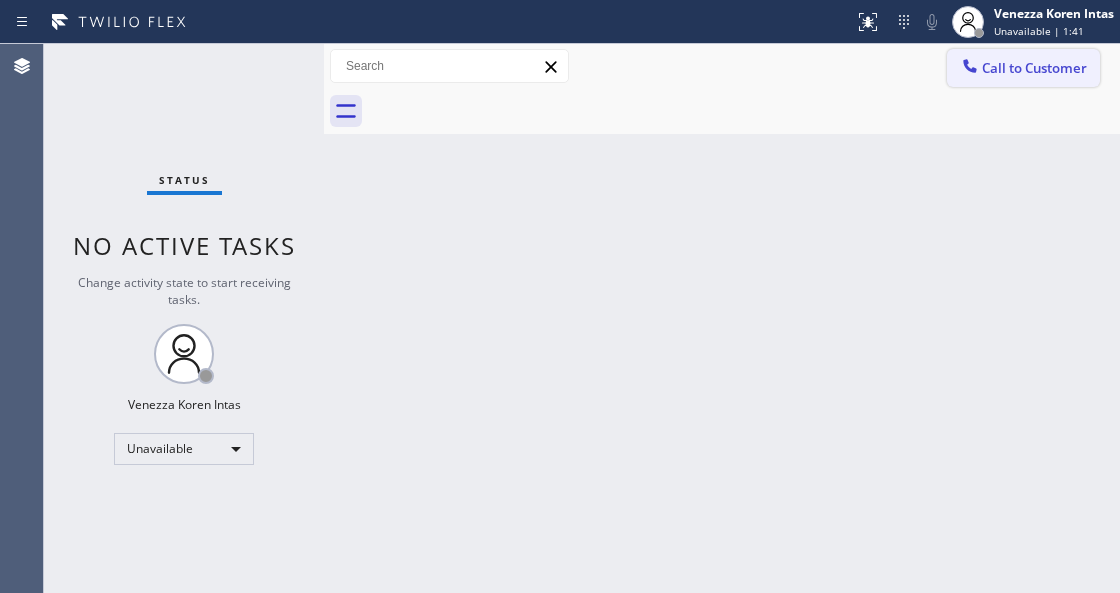 click on "Call to Customer" at bounding box center (1023, 68) 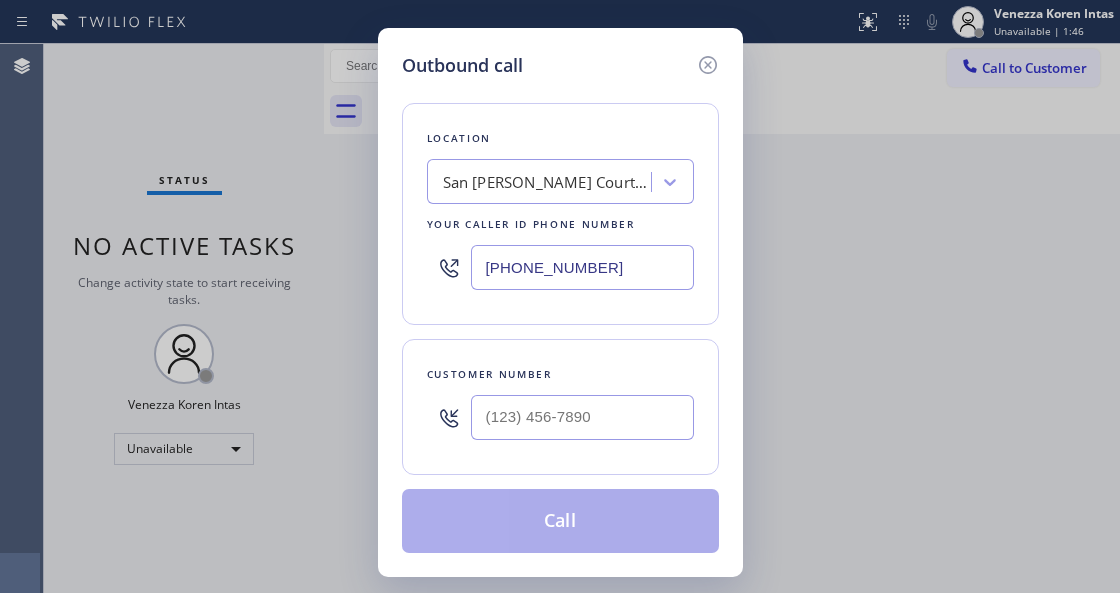 type 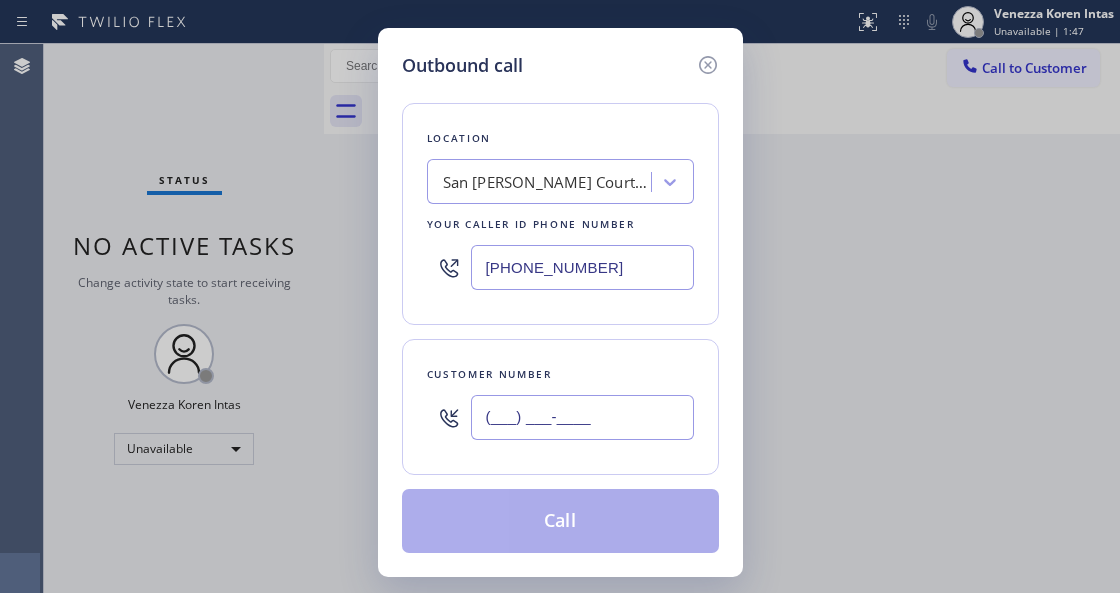 click on "(___) ___-____" at bounding box center [582, 417] 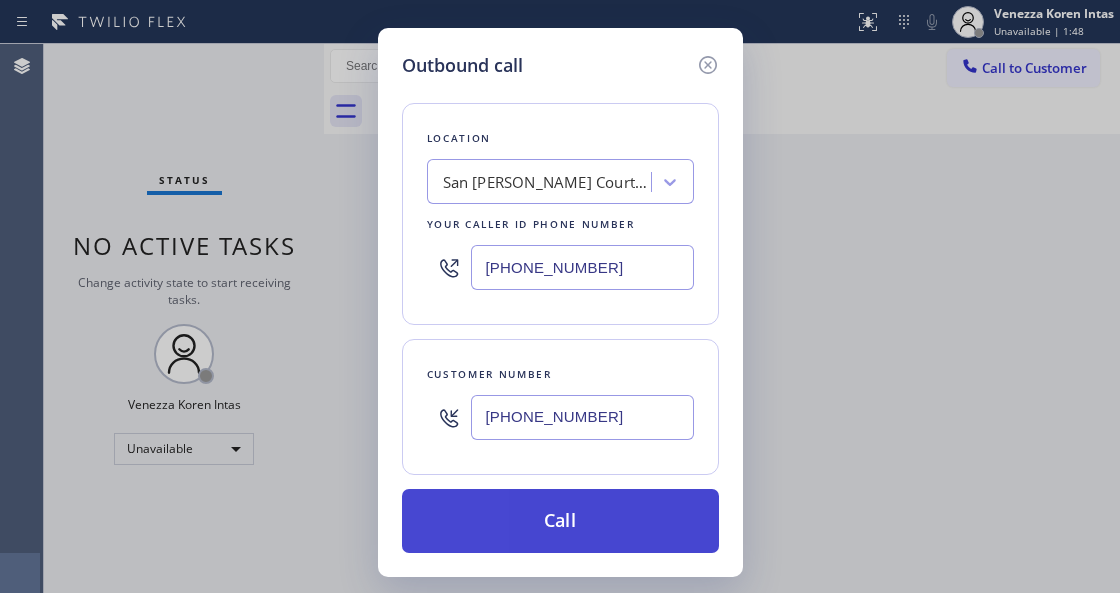type on "(408) 668-4090" 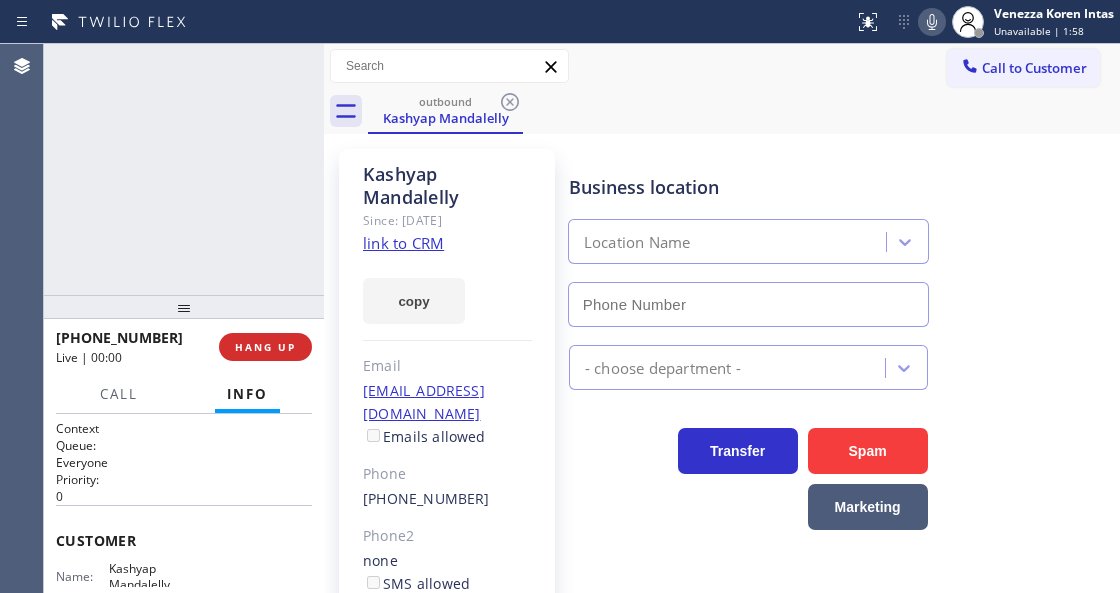 type on "(408) 775-8407" 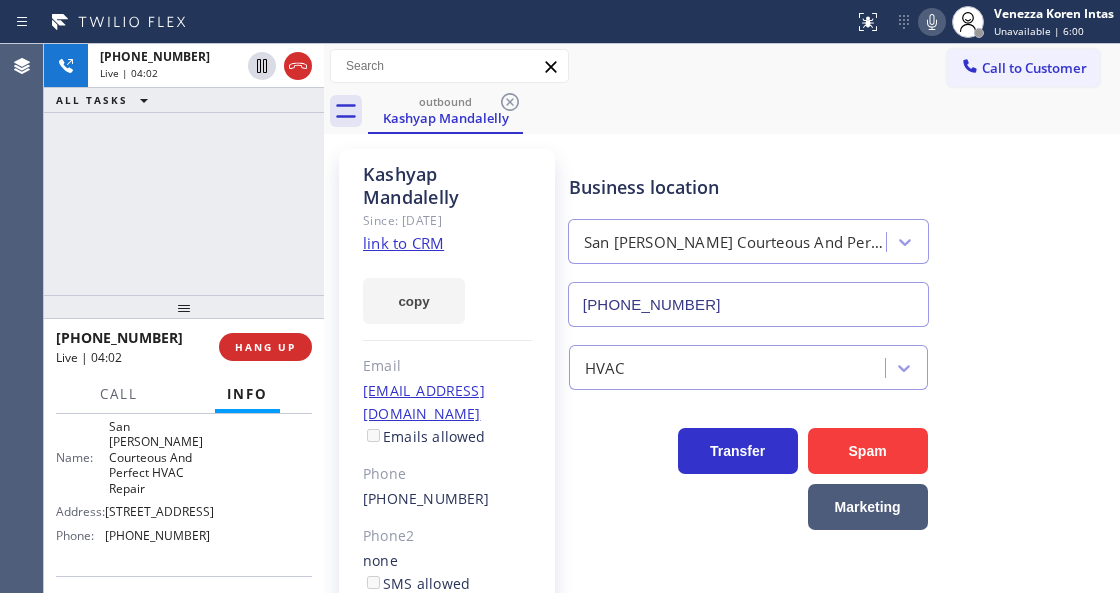 scroll, scrollTop: 333, scrollLeft: 0, axis: vertical 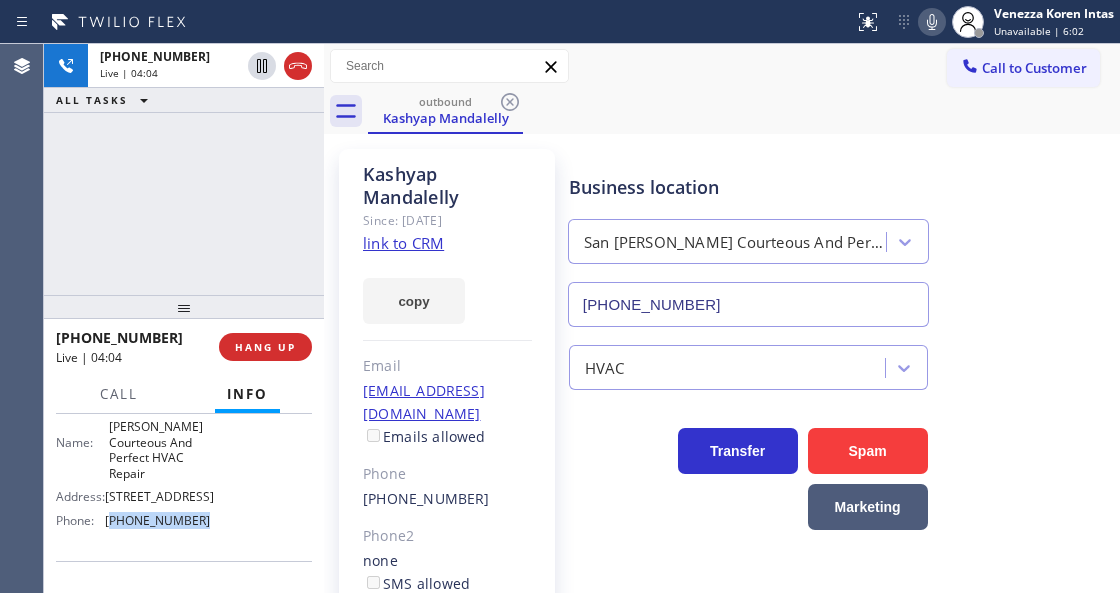 drag, startPoint x: 210, startPoint y: 524, endPoint x: 109, endPoint y: 524, distance: 101 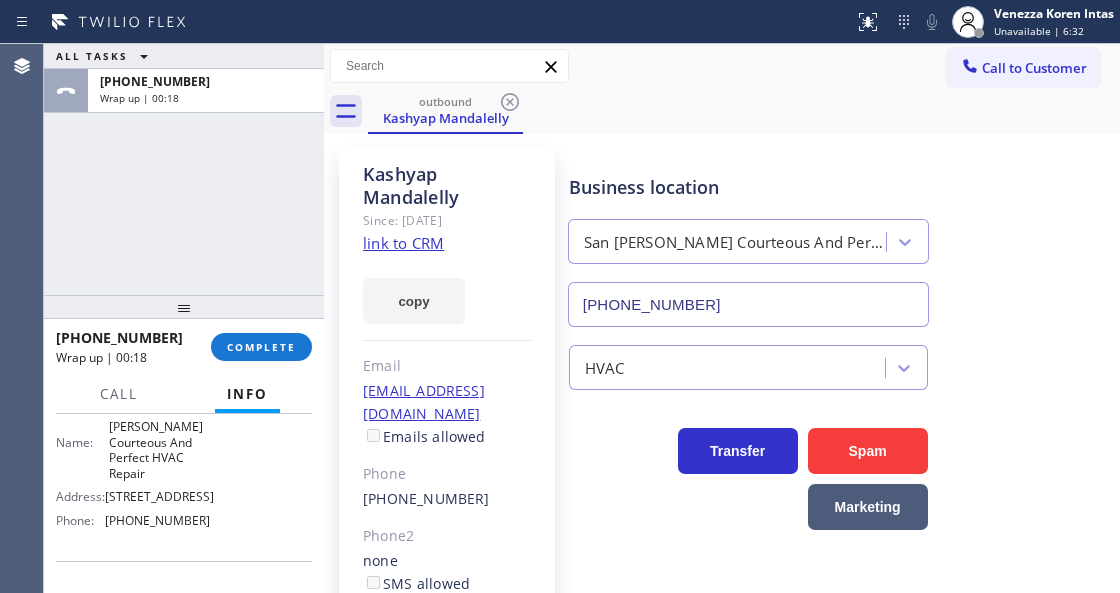 click on "+14086684090 Wrap up | 00:18 COMPLETE" at bounding box center [184, 347] 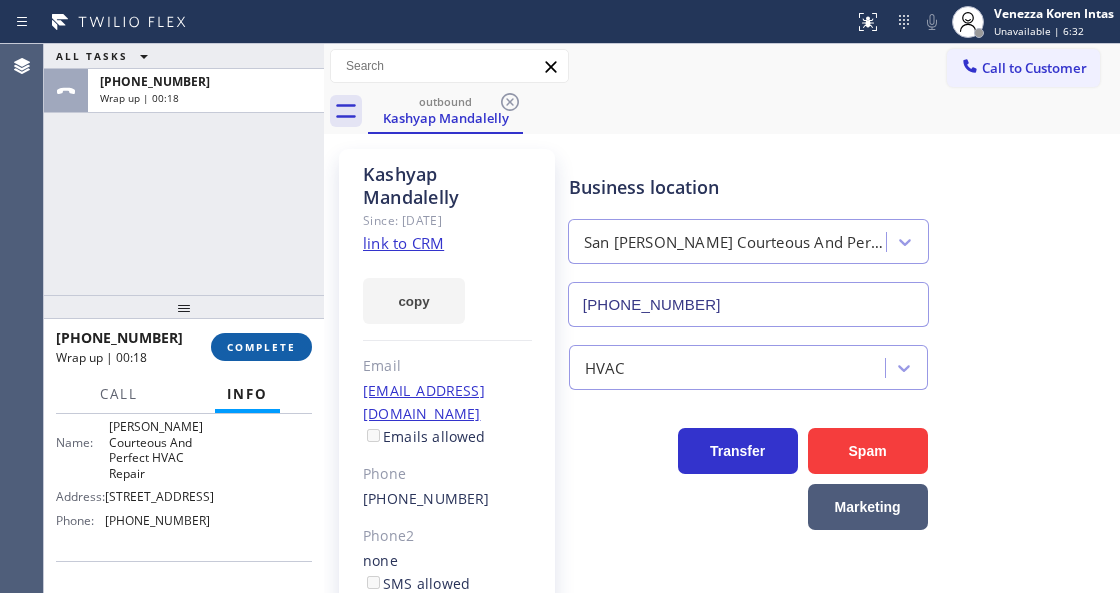 click on "COMPLETE" at bounding box center [261, 347] 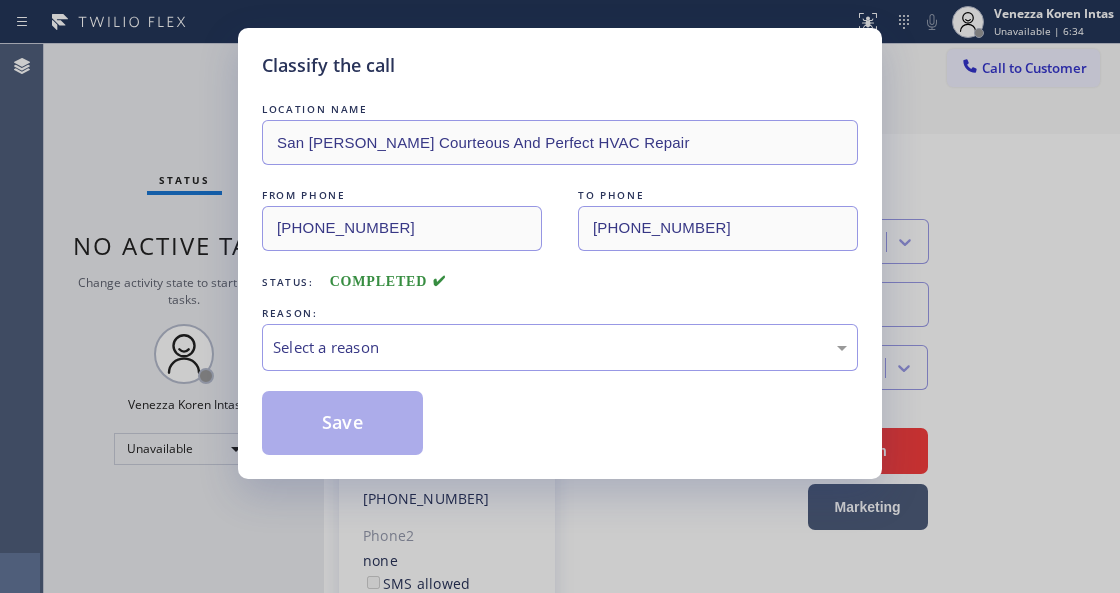 click on "Select a reason" at bounding box center [560, 347] 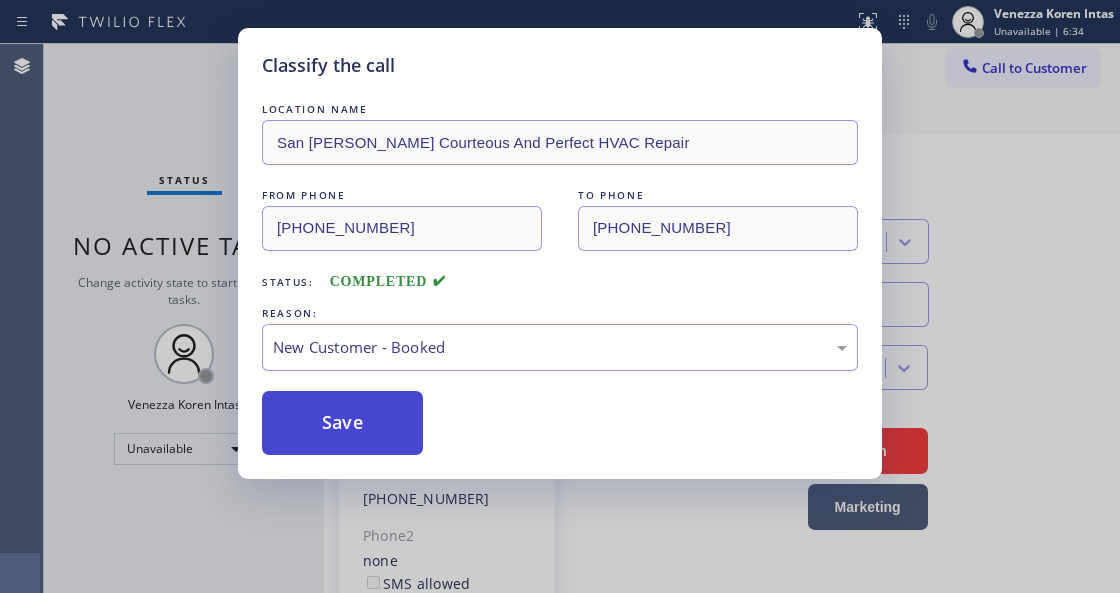 click on "Save" at bounding box center [342, 423] 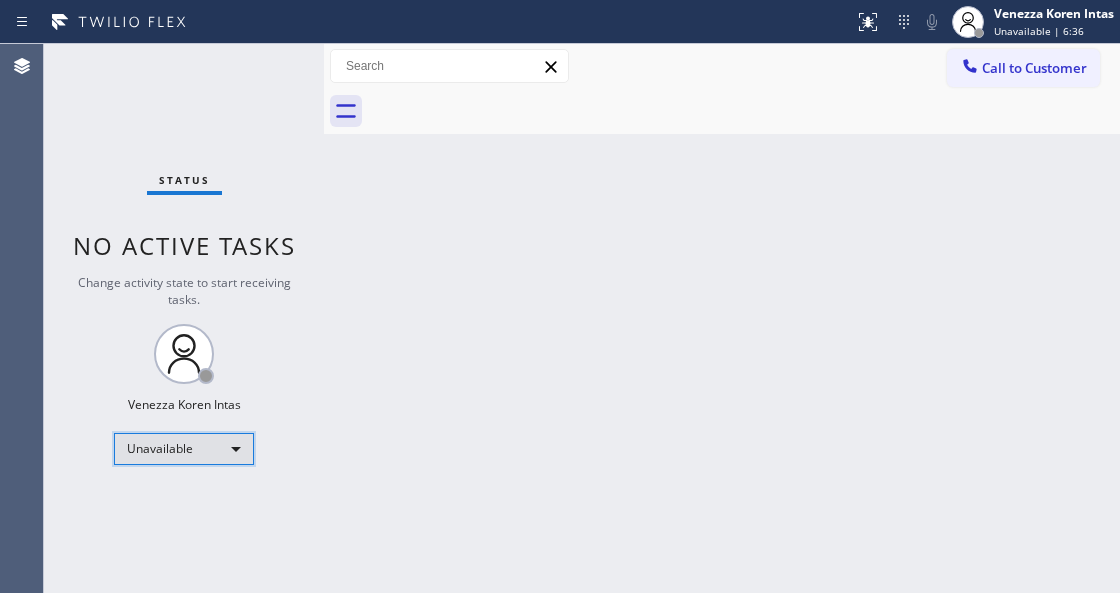 click on "Unavailable" at bounding box center [184, 449] 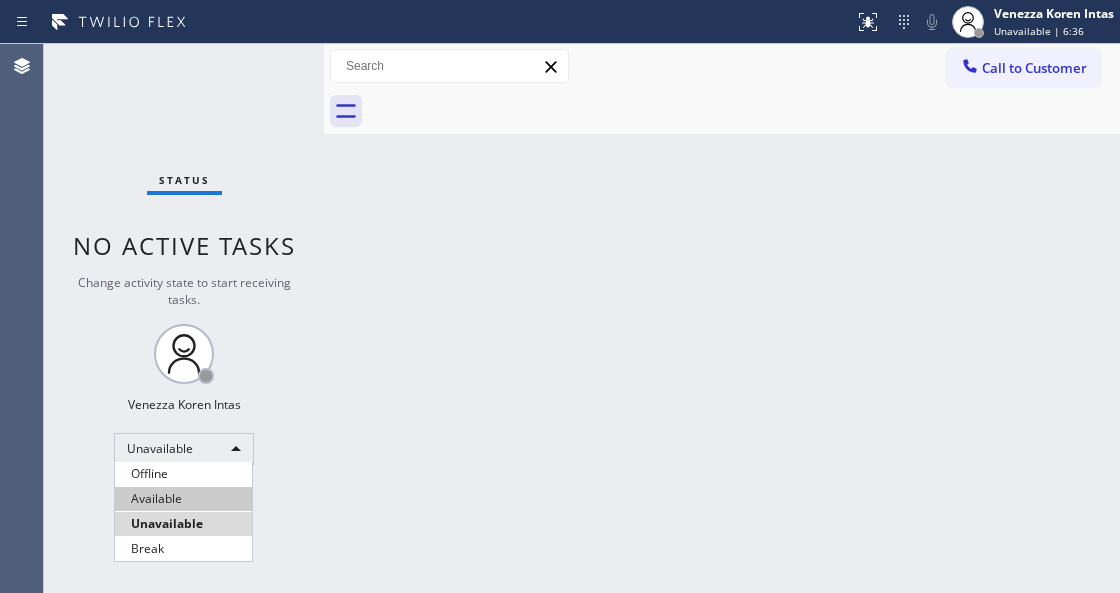 click on "Available" at bounding box center [183, 499] 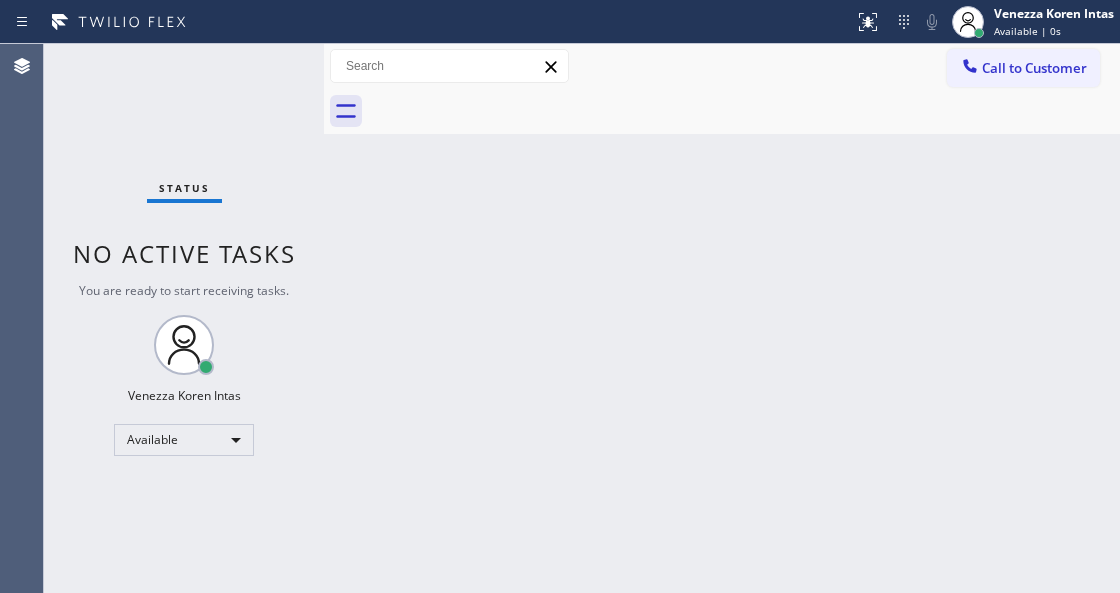 click on "Back to Dashboard Change Sender ID Customers Technicians Select a contact Outbound call Technician Search Technician Your caller id phone number Your caller id phone number Call Technician info Name   Phone none Address none Change Sender ID HVAC +18559994417 5 Star Appliance +18557314952 Appliance Repair +18554611149 Plumbing +18889090120 Air Duct Cleaning +18006865038  Electricians +18005688664 Cancel Change Check personal SMS Reset Change No tabs Call to Customer Outbound call Location San Jose Courteous And Perfect HVAC Repair Your caller id phone number (408) 775-8407 Customer number Call Outbound call Technician Search Technician Your caller id phone number Your caller id phone number Call" at bounding box center (722, 318) 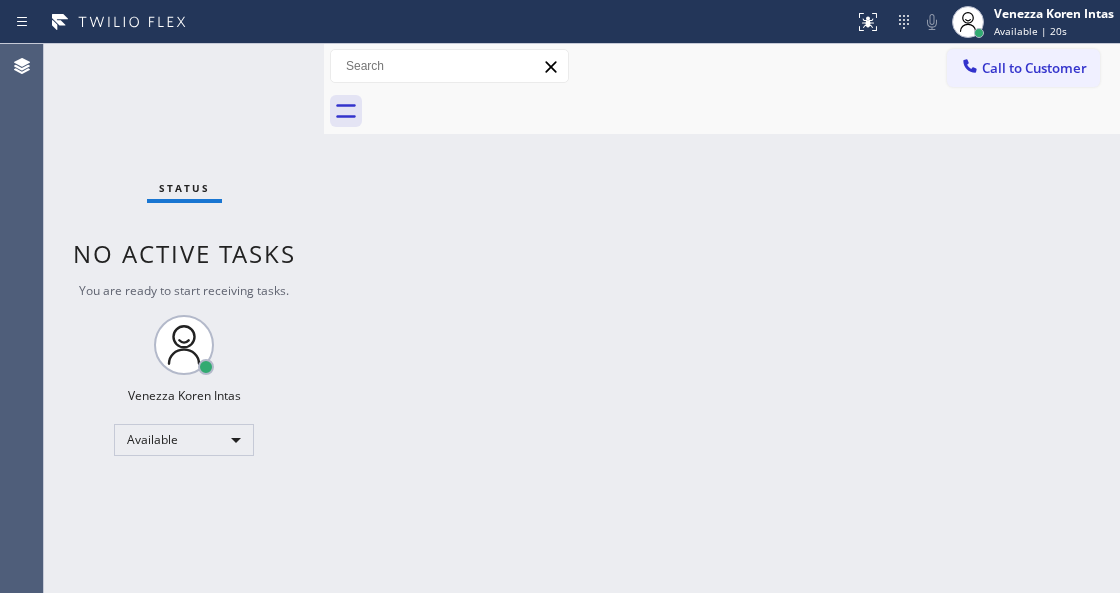 click on "Back to Dashboard Change Sender ID Customers Technicians Select a contact Outbound call Technician Search Technician Your caller id phone number Your caller id phone number Call Technician info Name   Phone none Address none Change Sender ID HVAC +18559994417 5 Star Appliance +18557314952 Appliance Repair +18554611149 Plumbing +18889090120 Air Duct Cleaning +18006865038  Electricians +18005688664 Cancel Change Check personal SMS Reset Change No tabs Call to Customer Outbound call Location San Jose Courteous And Perfect HVAC Repair Your caller id phone number (408) 775-8407 Customer number Call Outbound call Technician Search Technician Your caller id phone number Your caller id phone number Call" at bounding box center [722, 318] 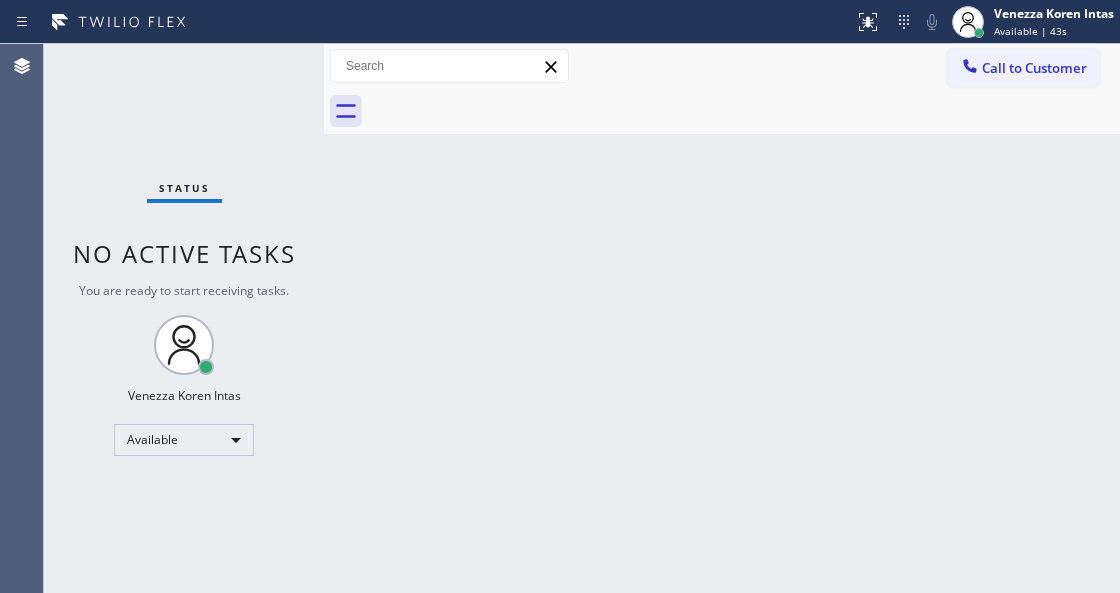 click on "Back to Dashboard Change Sender ID Customers Technicians Select a contact Outbound call Technician Search Technician Your caller id phone number Your caller id phone number Call Technician info Name   Phone none Address none Change Sender ID HVAC +18559994417 5 Star Appliance +18557314952 Appliance Repair +18554611149 Plumbing +18889090120 Air Duct Cleaning +18006865038  Electricians +18005688664 Cancel Change Check personal SMS Reset Change No tabs Call to Customer Outbound call Location San Jose Courteous And Perfect HVAC Repair Your caller id phone number (408) 775-8407 Customer number Call Outbound call Technician Search Technician Your caller id phone number Your caller id phone number Call" at bounding box center [722, 318] 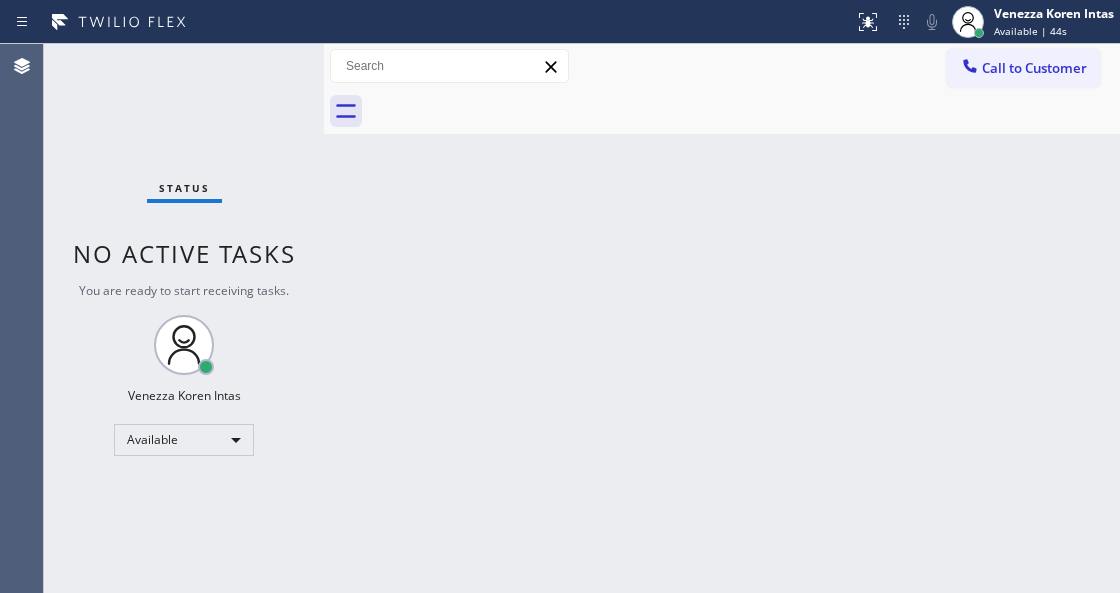 drag, startPoint x: 268, startPoint y: 232, endPoint x: 446, endPoint y: 510, distance: 330.10303 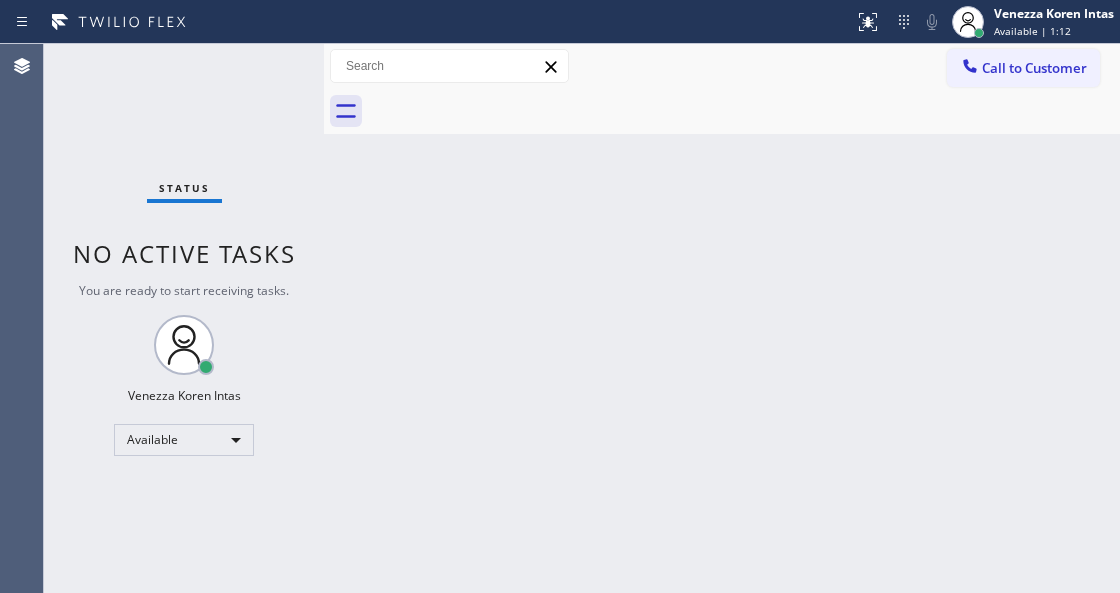 drag, startPoint x: 541, startPoint y: 306, endPoint x: 496, endPoint y: 528, distance: 226.5149 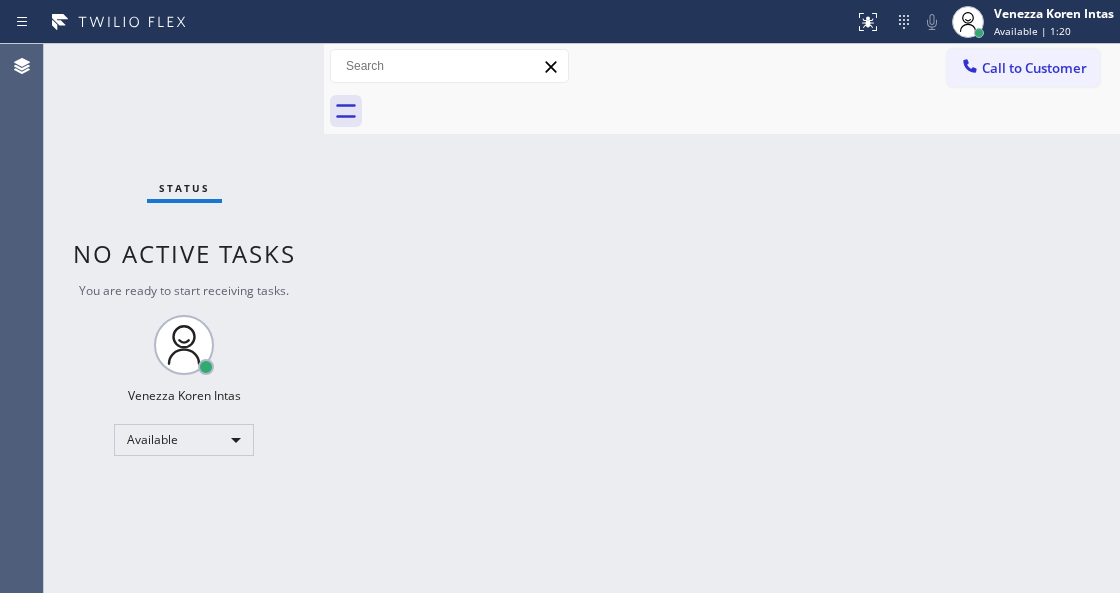 click on "Status   No active tasks     You are ready to start receiving tasks.   Venezza Koren Intas Available" at bounding box center [184, 318] 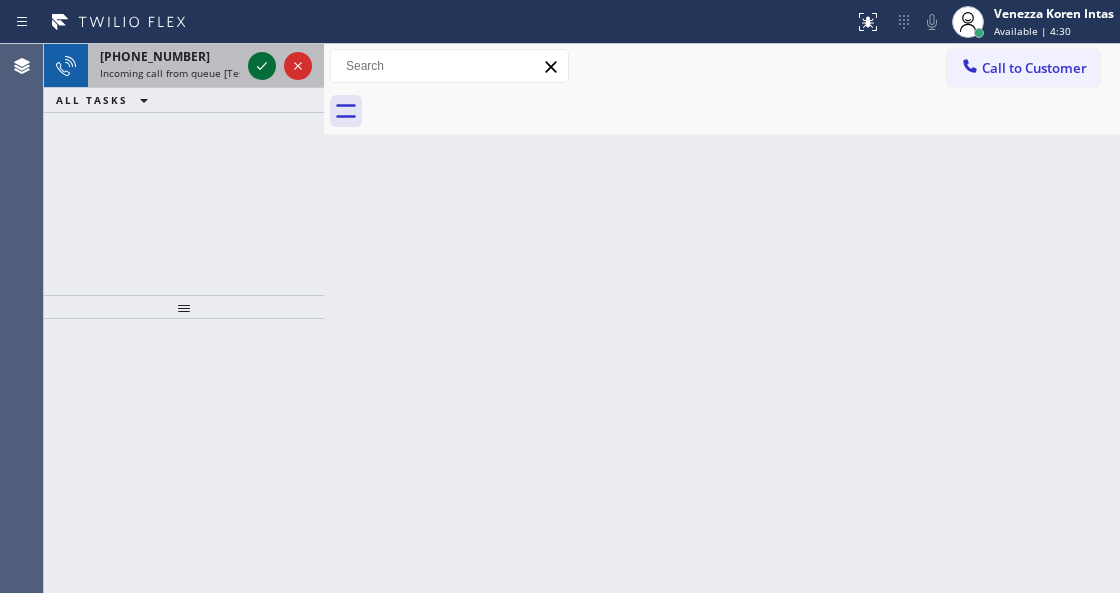 click 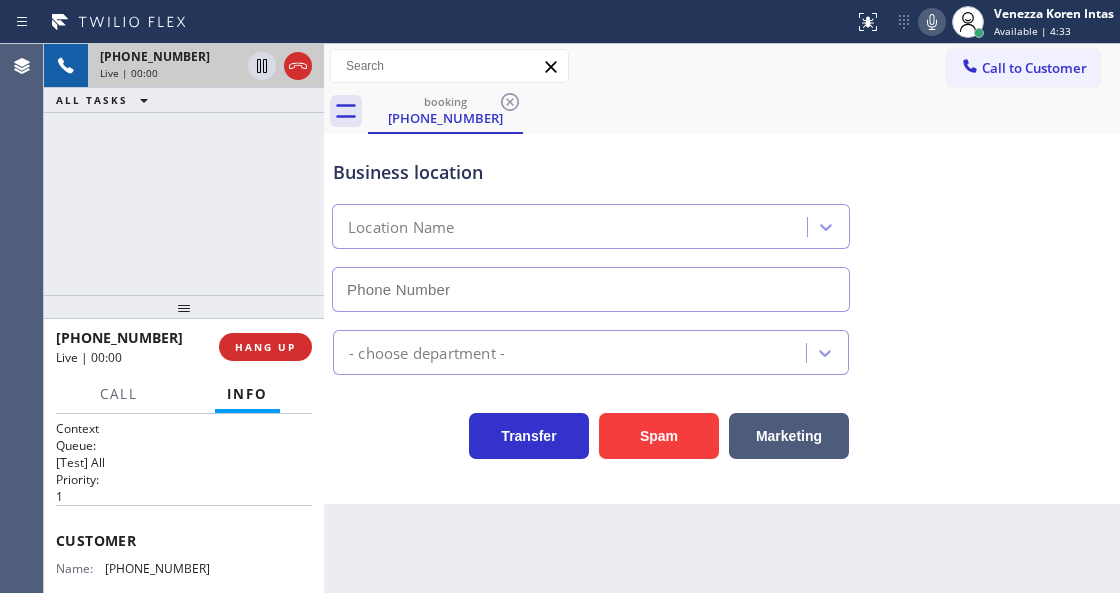 type on "(347) 284-6179" 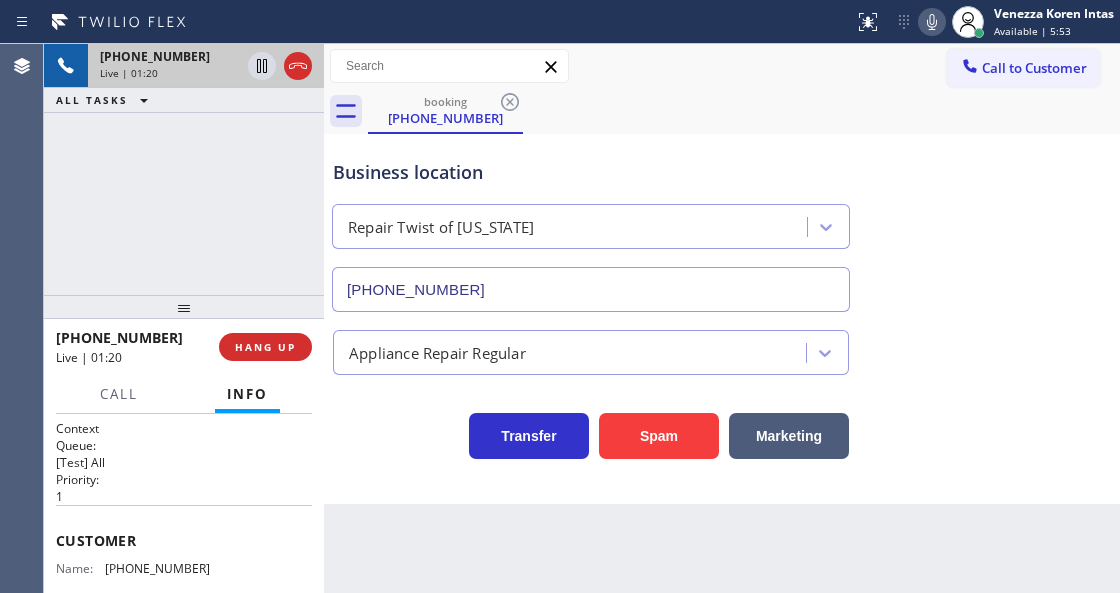 click on "booking (917) 443-2993" at bounding box center [744, 111] 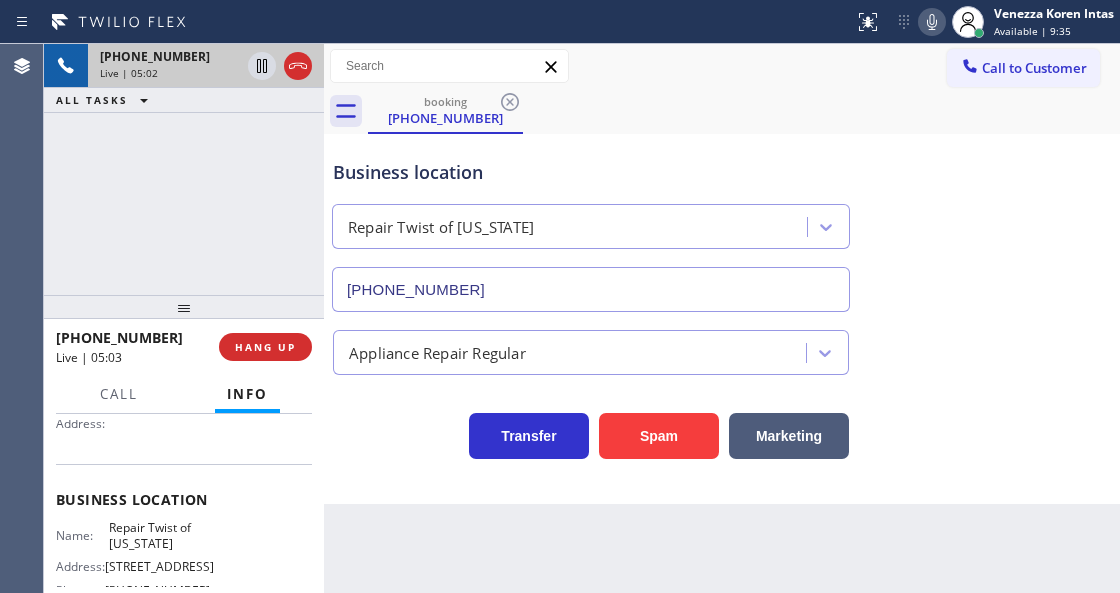scroll, scrollTop: 266, scrollLeft: 0, axis: vertical 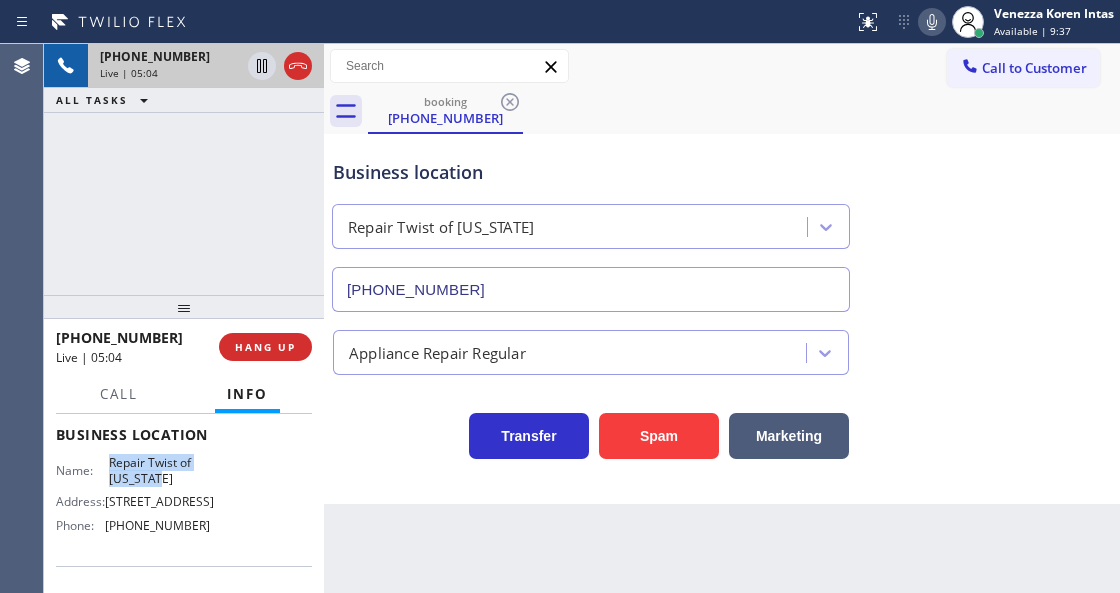 drag, startPoint x: 106, startPoint y: 460, endPoint x: 167, endPoint y: 477, distance: 63.324562 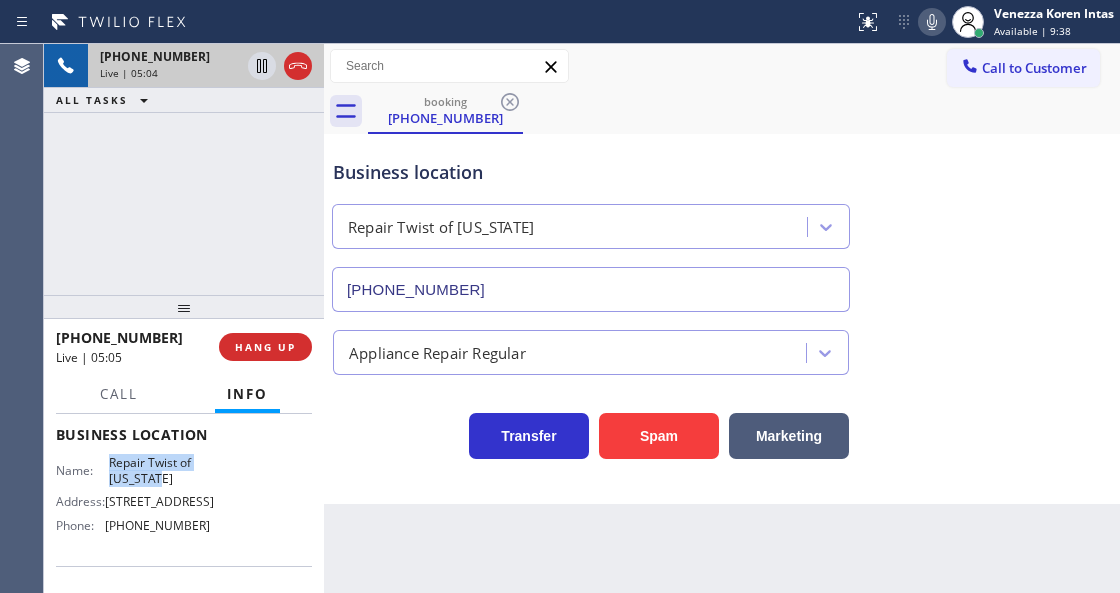 copy on "Repair Twist of New York" 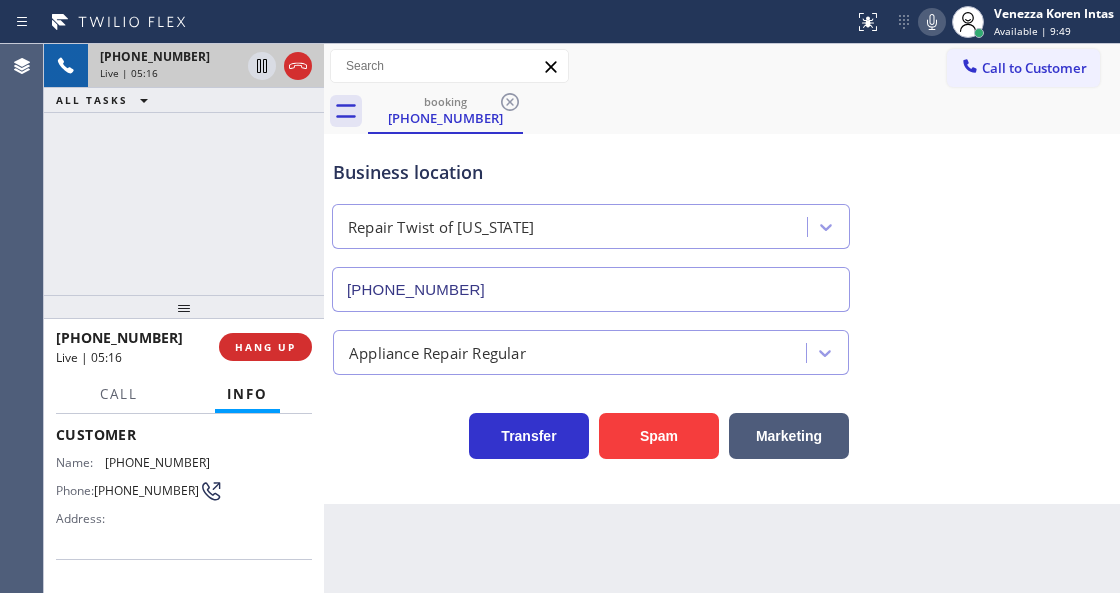 scroll, scrollTop: 66, scrollLeft: 0, axis: vertical 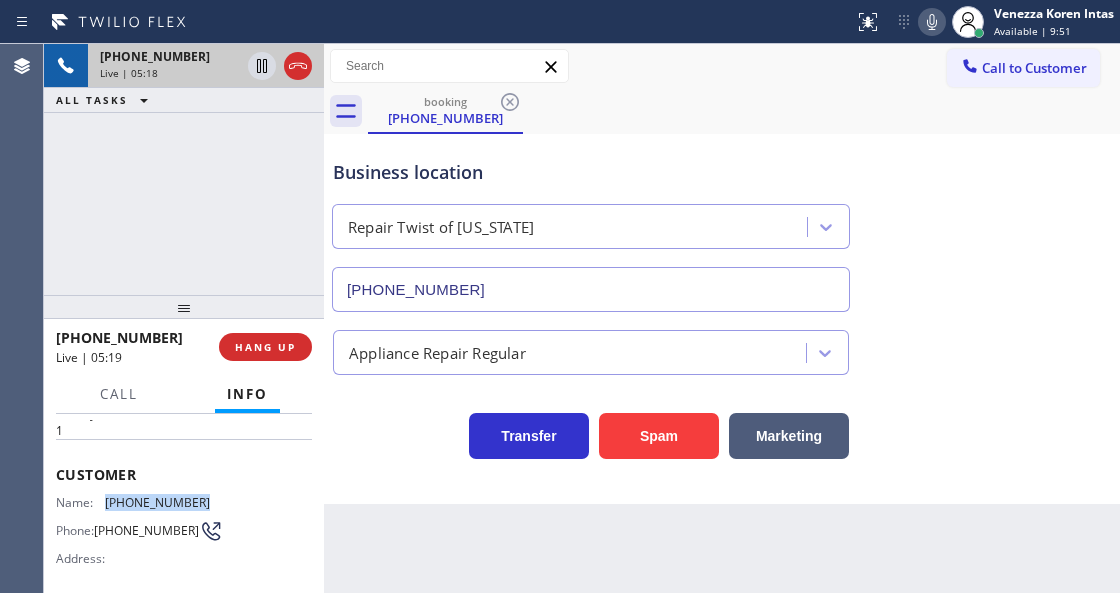 drag, startPoint x: 222, startPoint y: 490, endPoint x: 106, endPoint y: 490, distance: 116 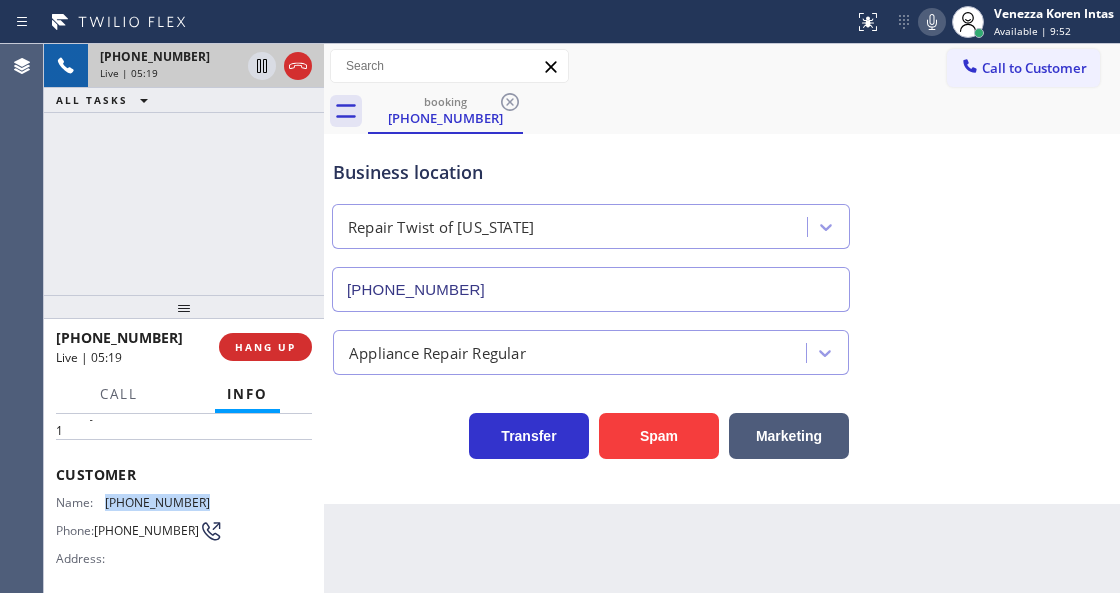 copy on "(917) 443-2993" 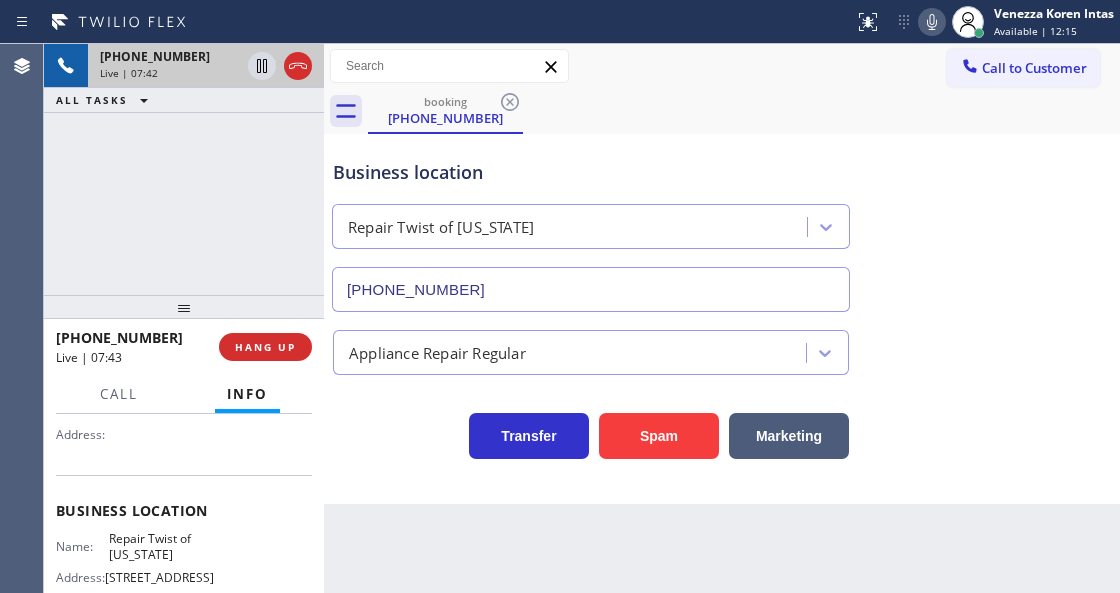 scroll, scrollTop: 266, scrollLeft: 0, axis: vertical 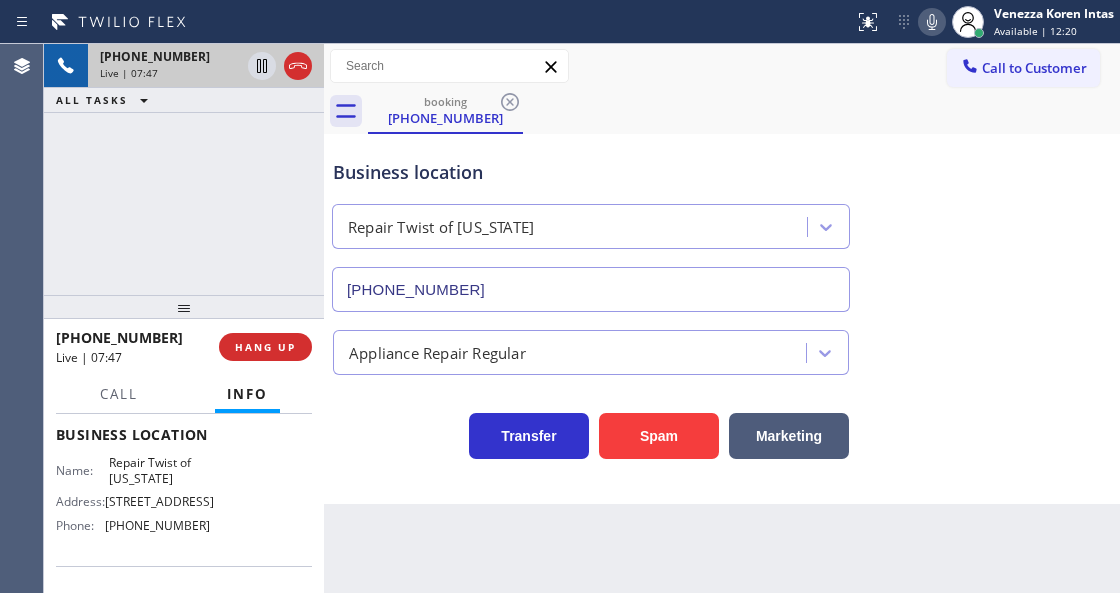 click 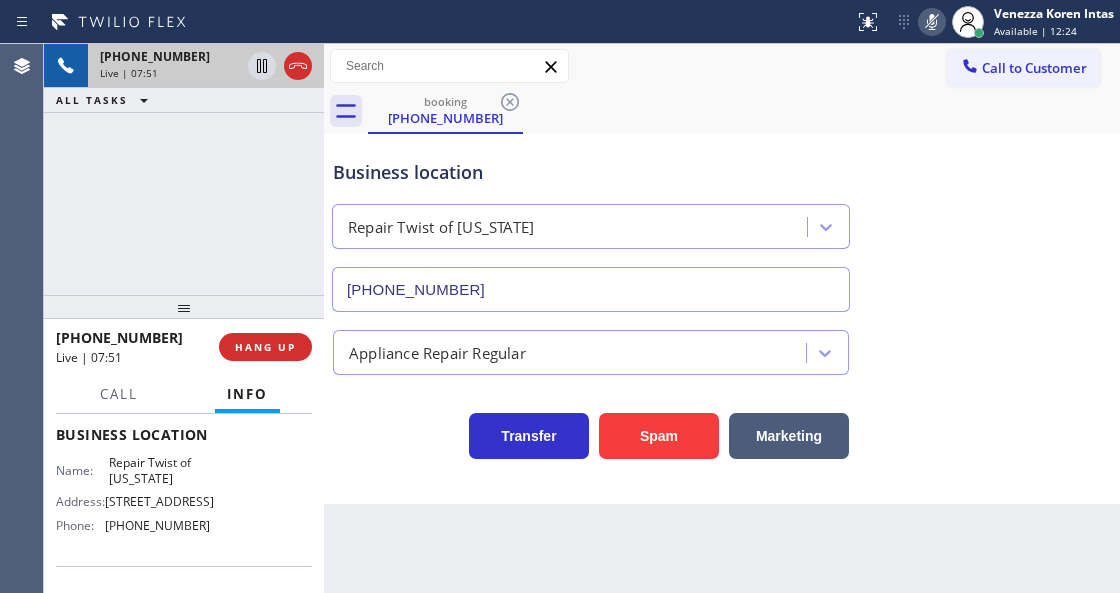 click 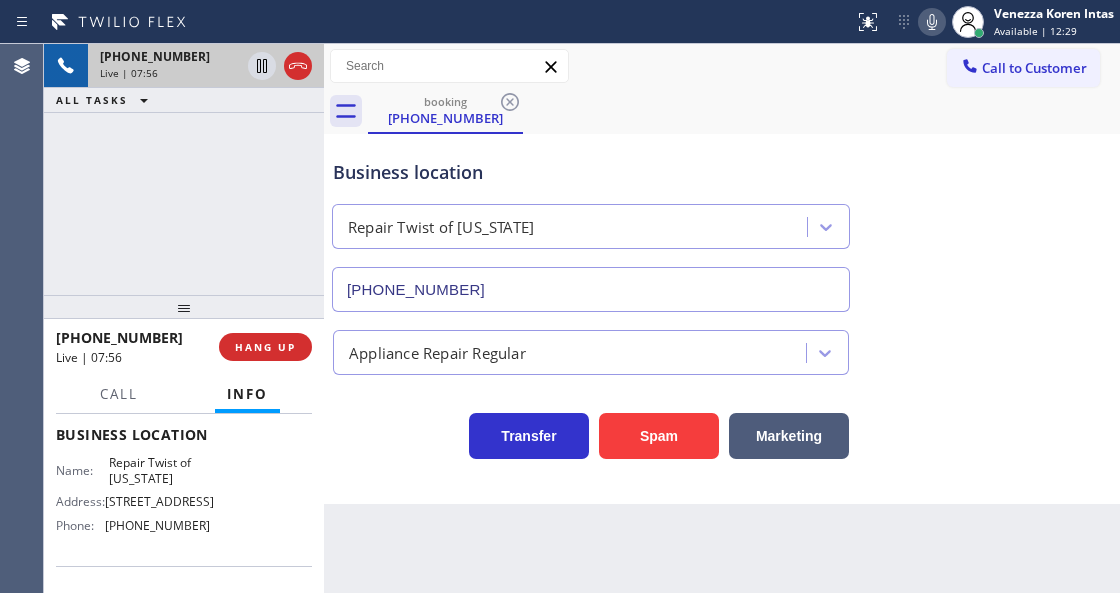 click 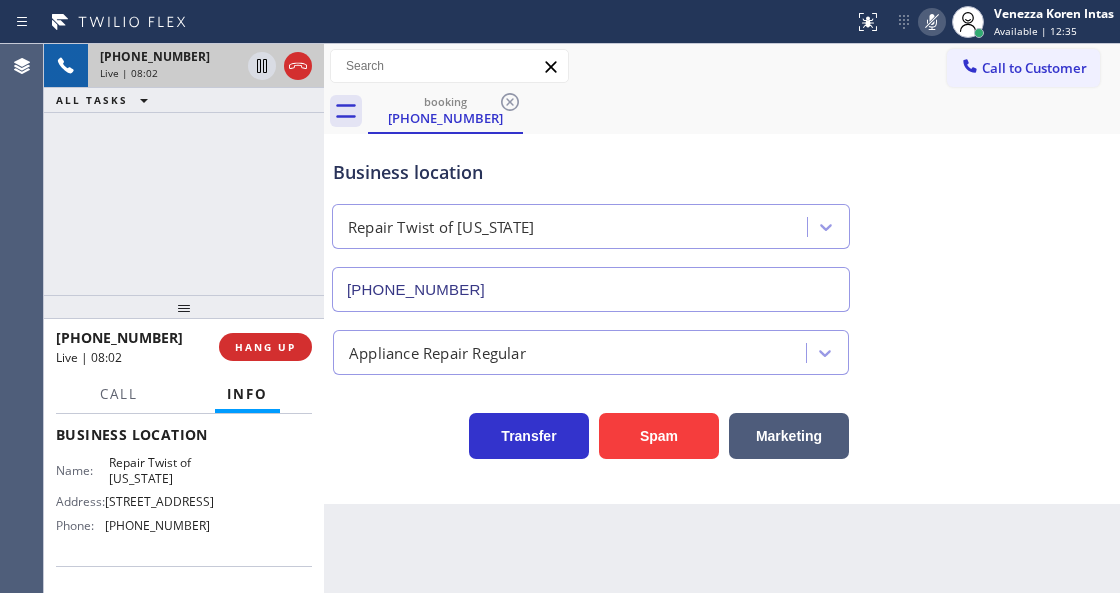 click 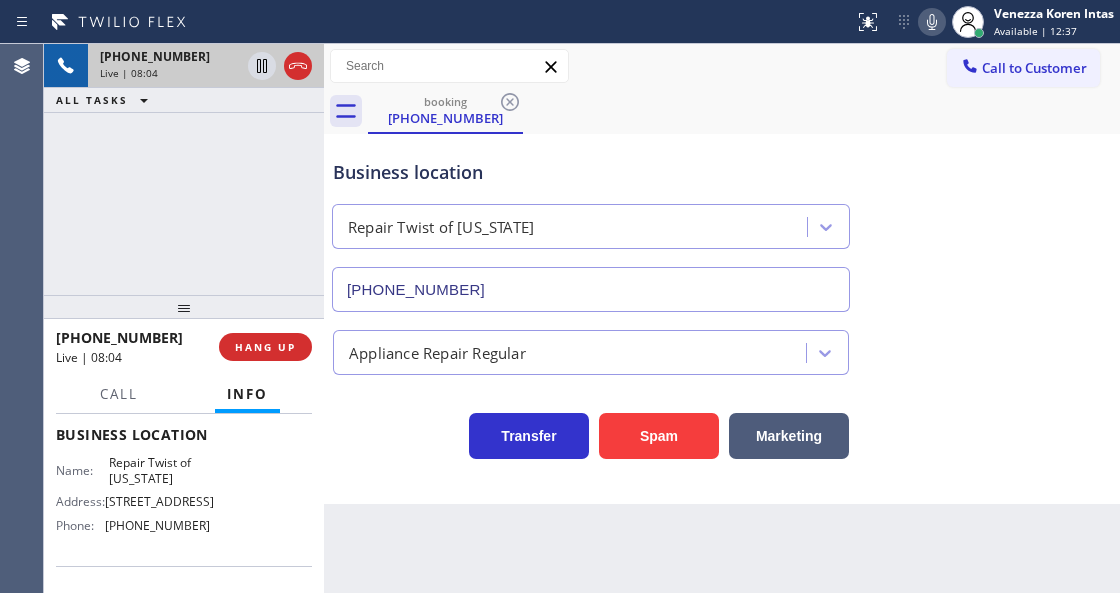 click 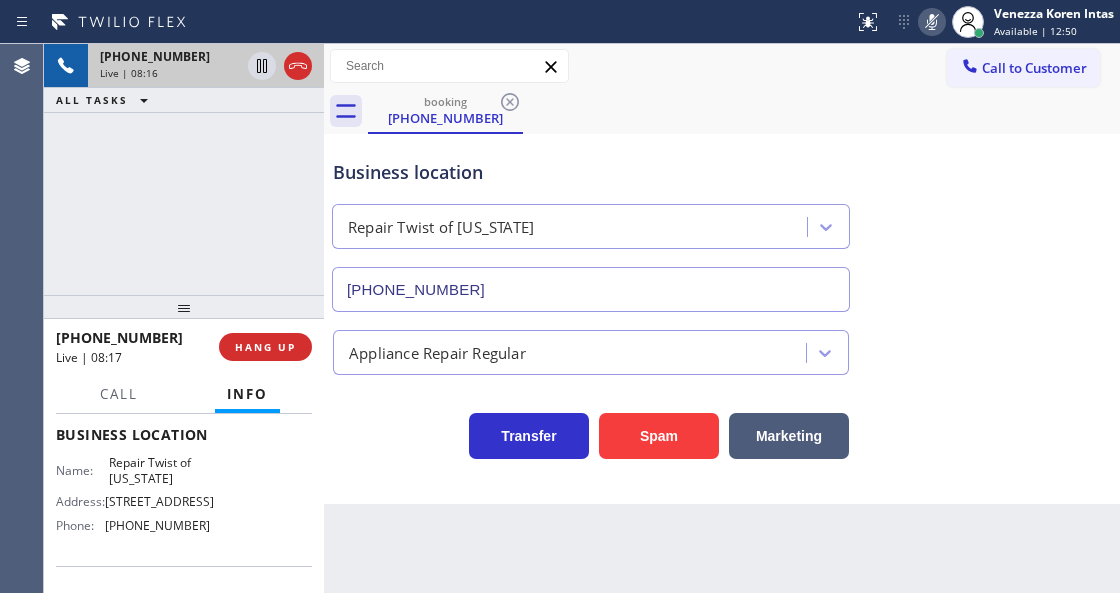 click 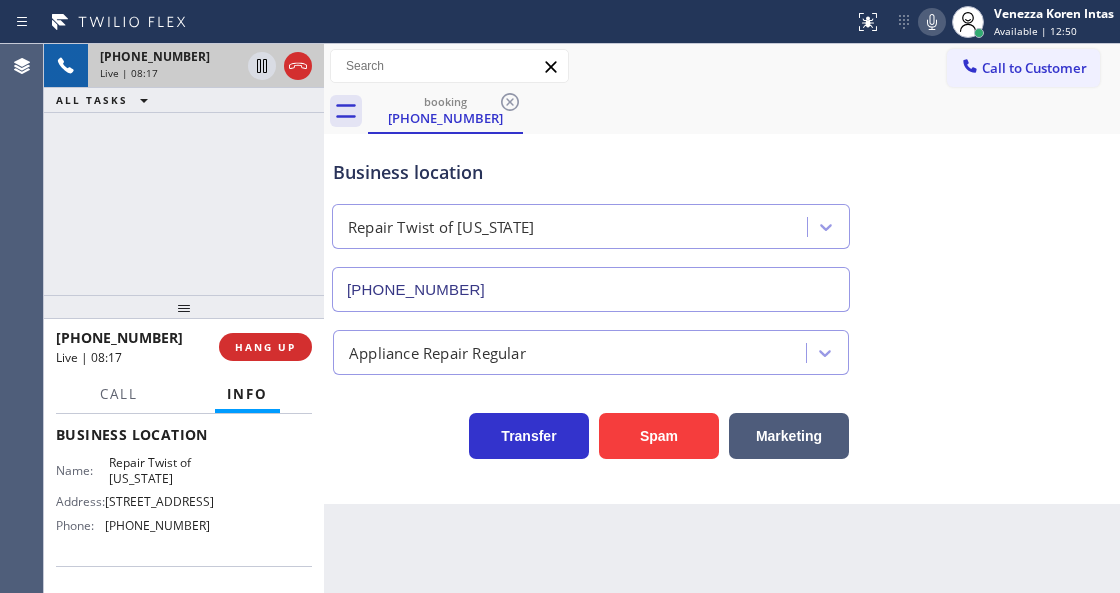 click on "Business location Repair Twist of New York (347) 284-6179" at bounding box center [722, 221] 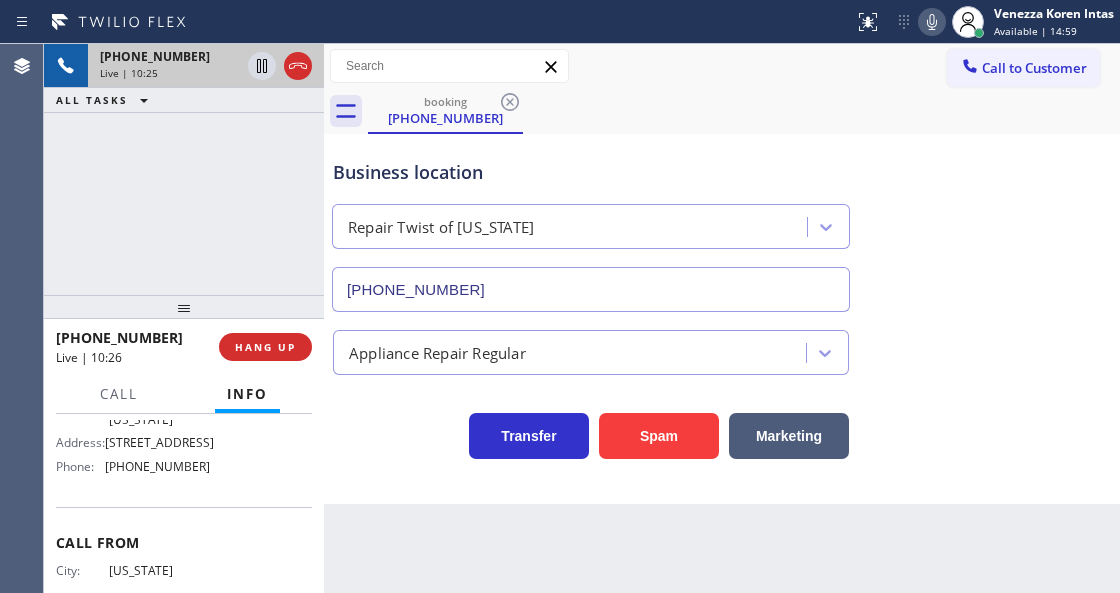 scroll, scrollTop: 266, scrollLeft: 0, axis: vertical 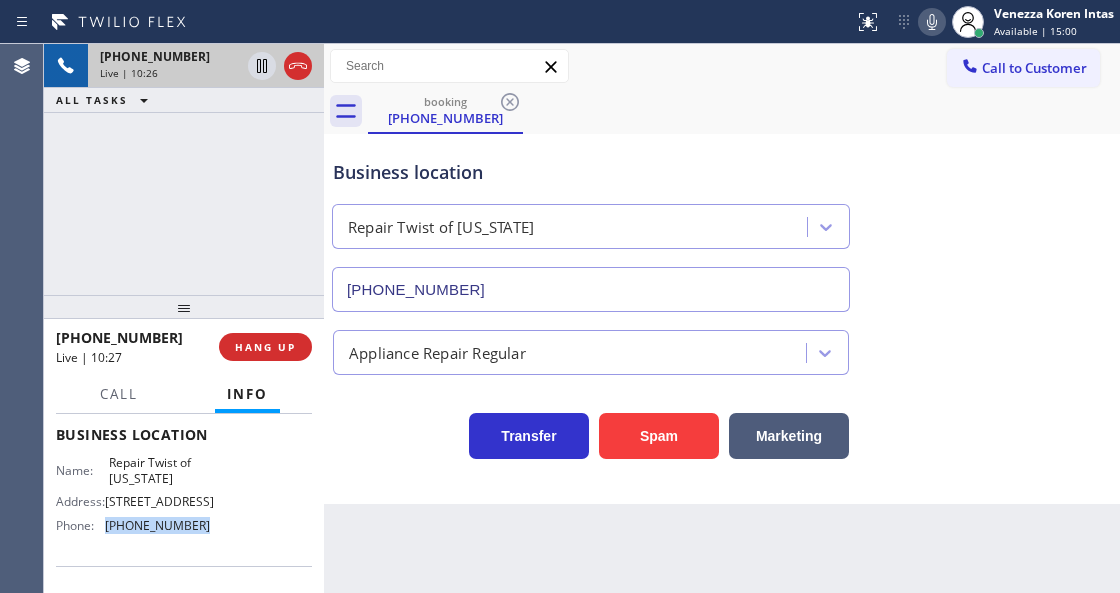 drag, startPoint x: 197, startPoint y: 551, endPoint x: 102, endPoint y: 556, distance: 95.131485 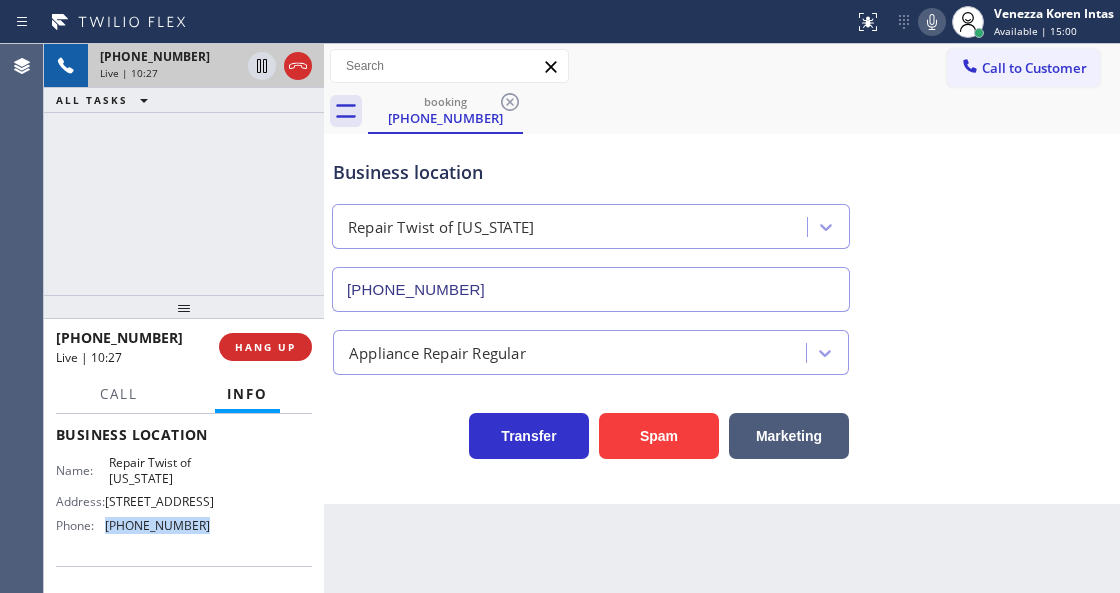 copy on "(347) 284-6179" 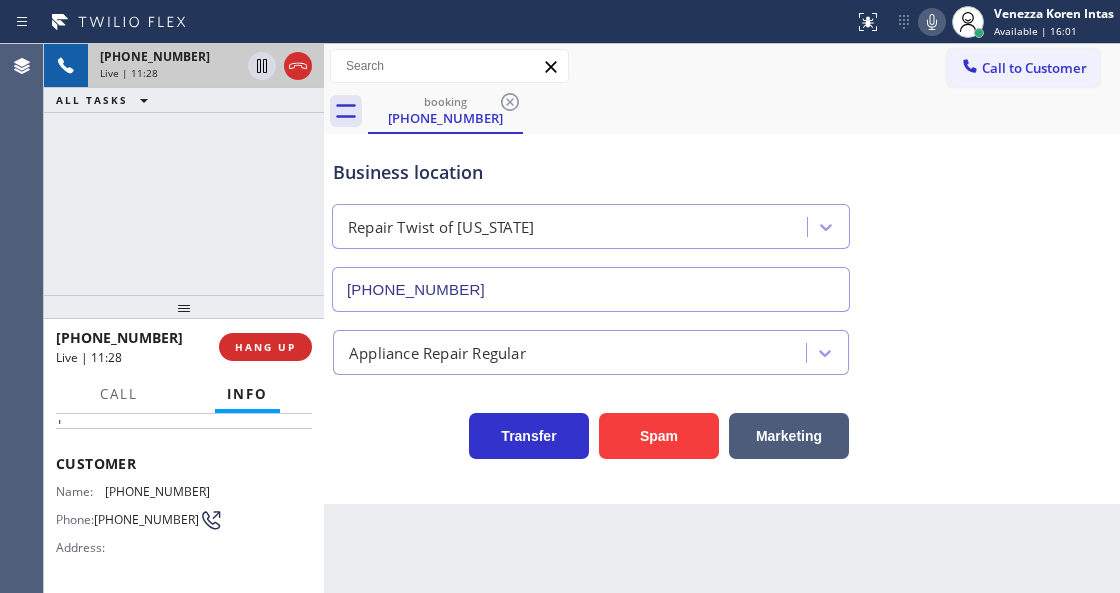 scroll, scrollTop: 0, scrollLeft: 0, axis: both 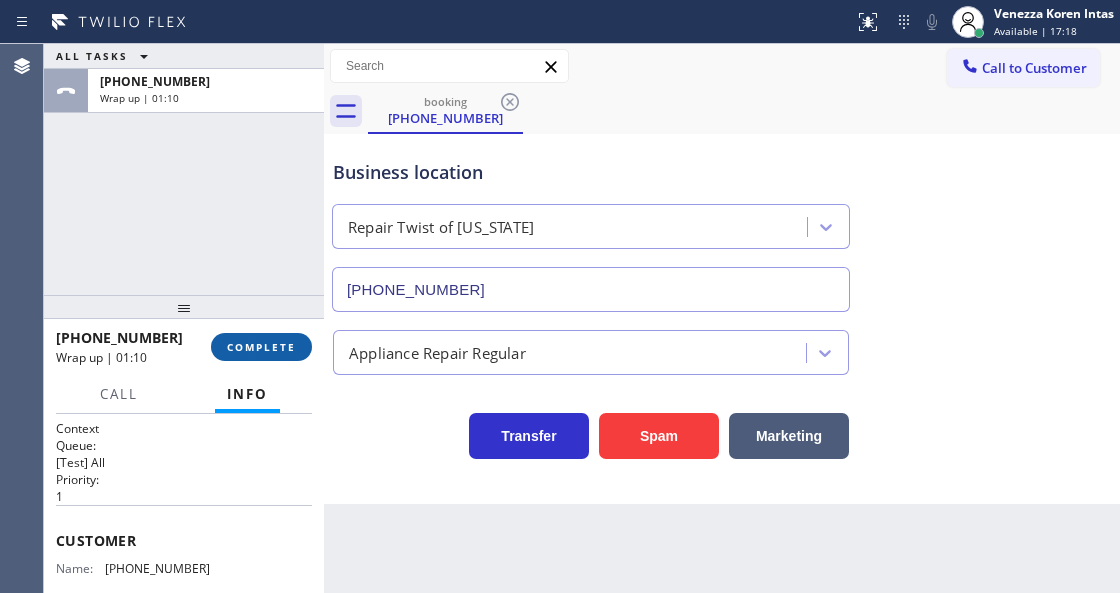 click on "COMPLETE" at bounding box center (261, 347) 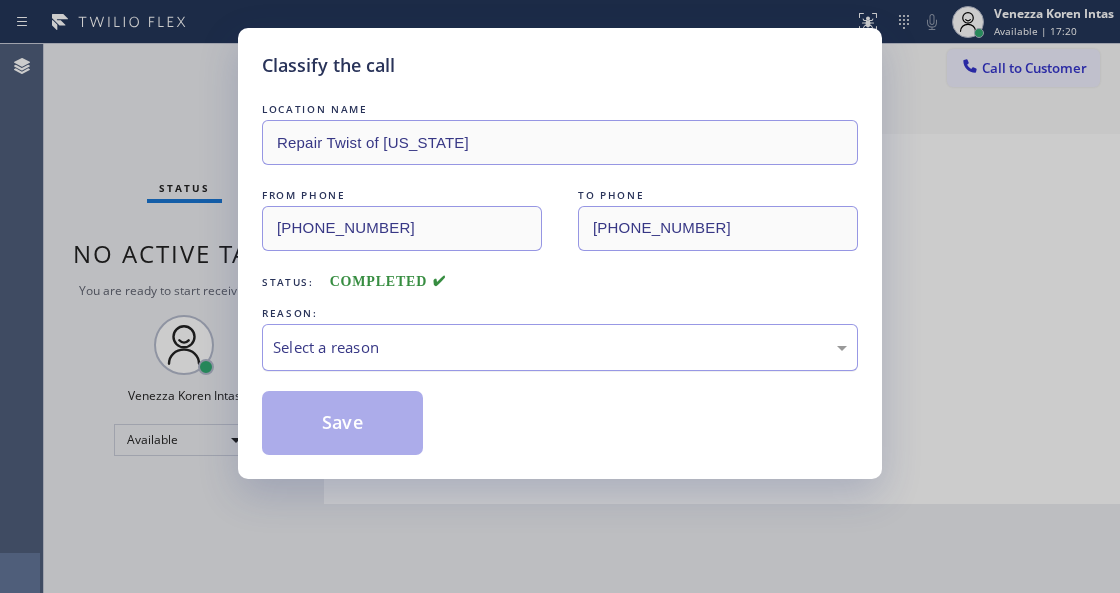 click on "Select a reason" at bounding box center (560, 347) 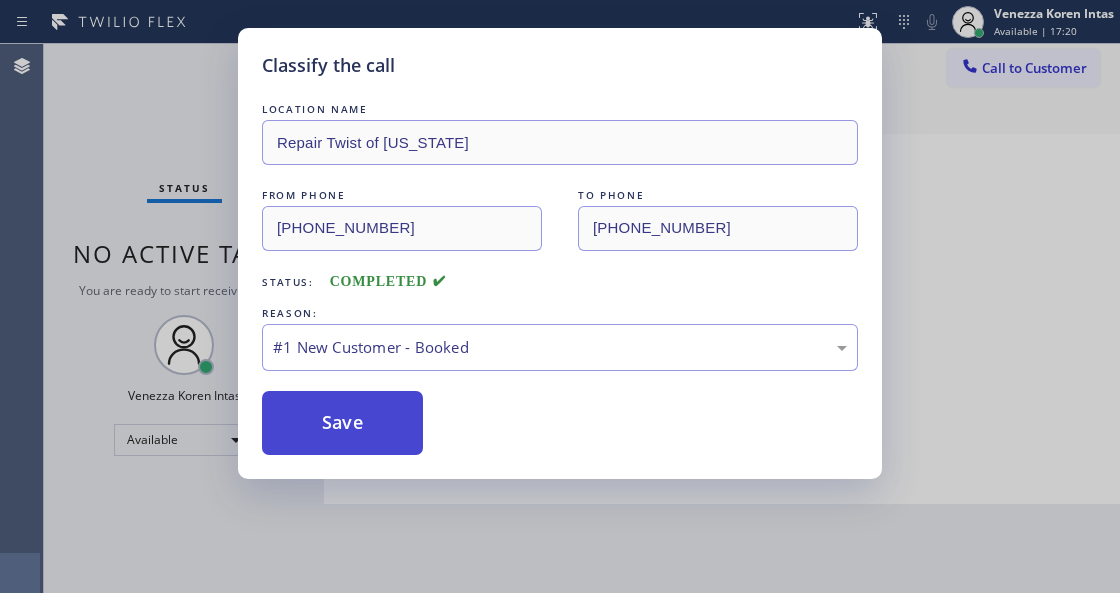 click on "Save" at bounding box center (342, 423) 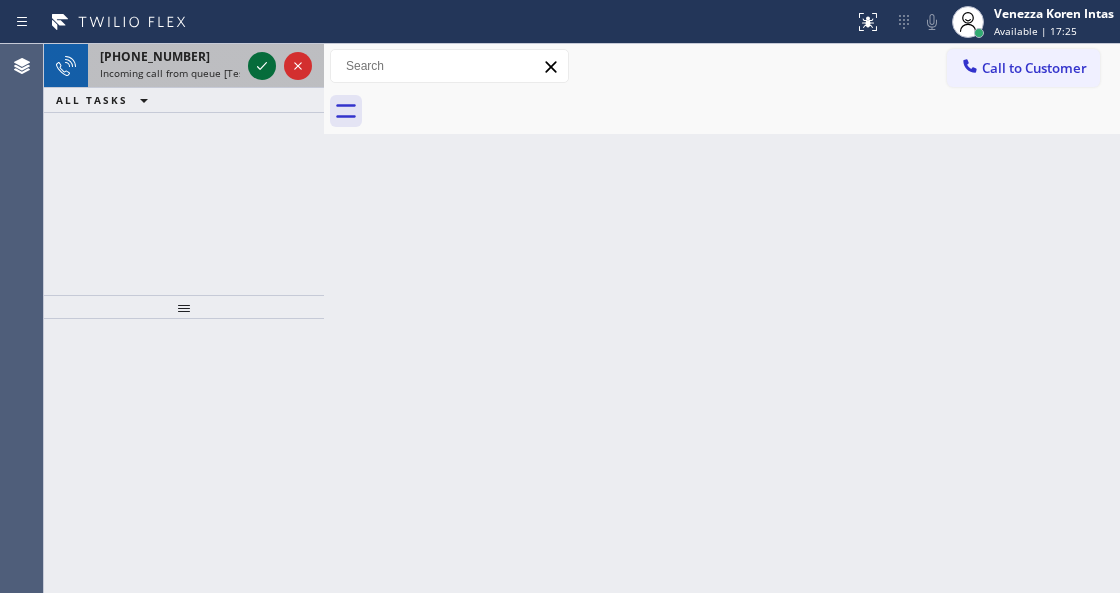 click 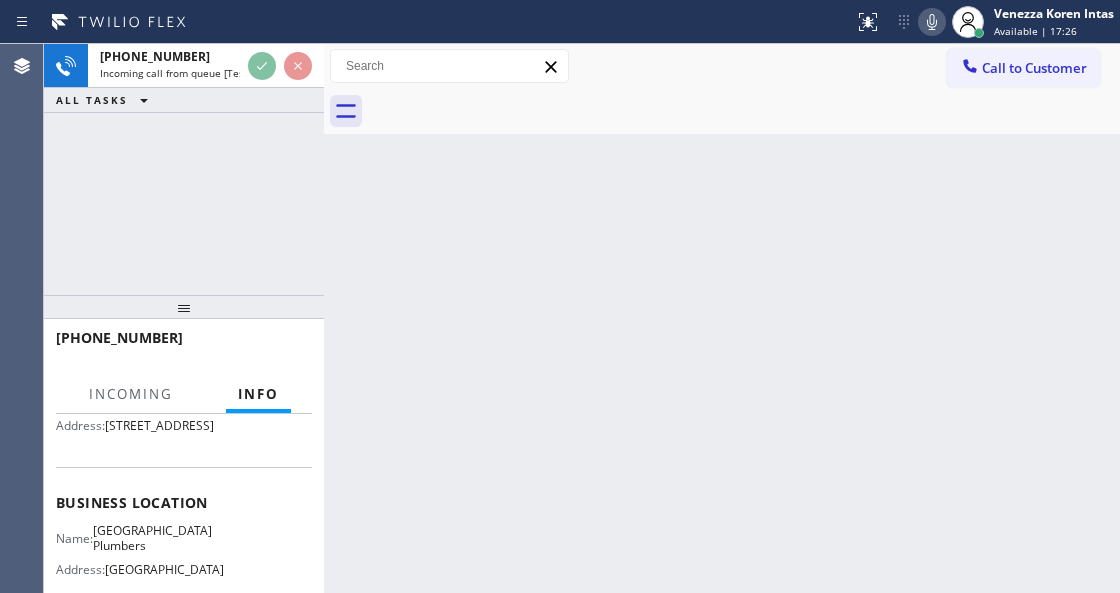 scroll, scrollTop: 266, scrollLeft: 0, axis: vertical 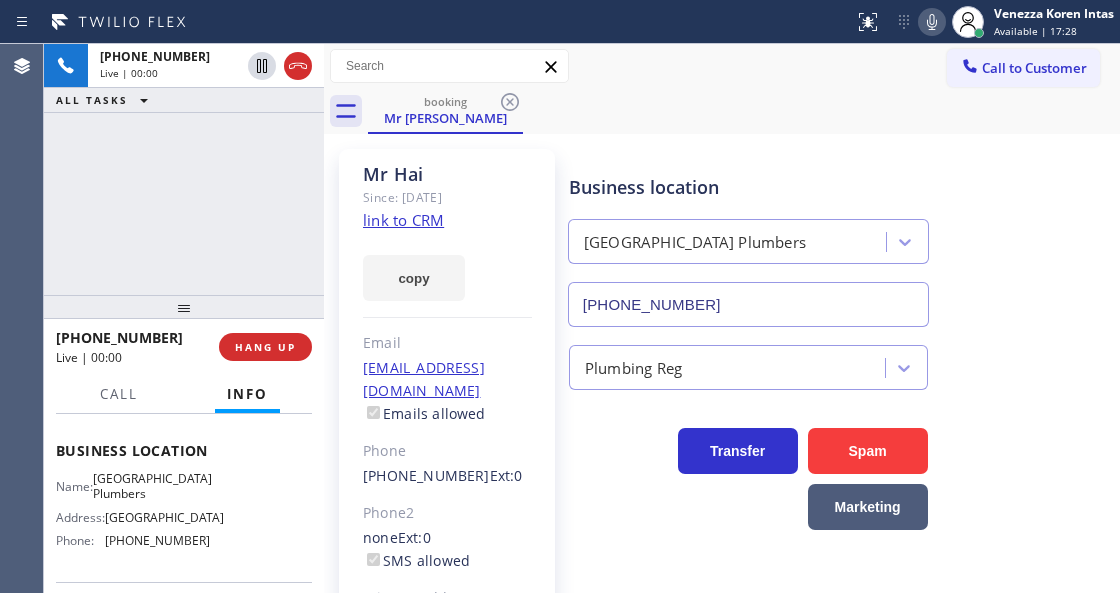 type on "(562) 414-6833" 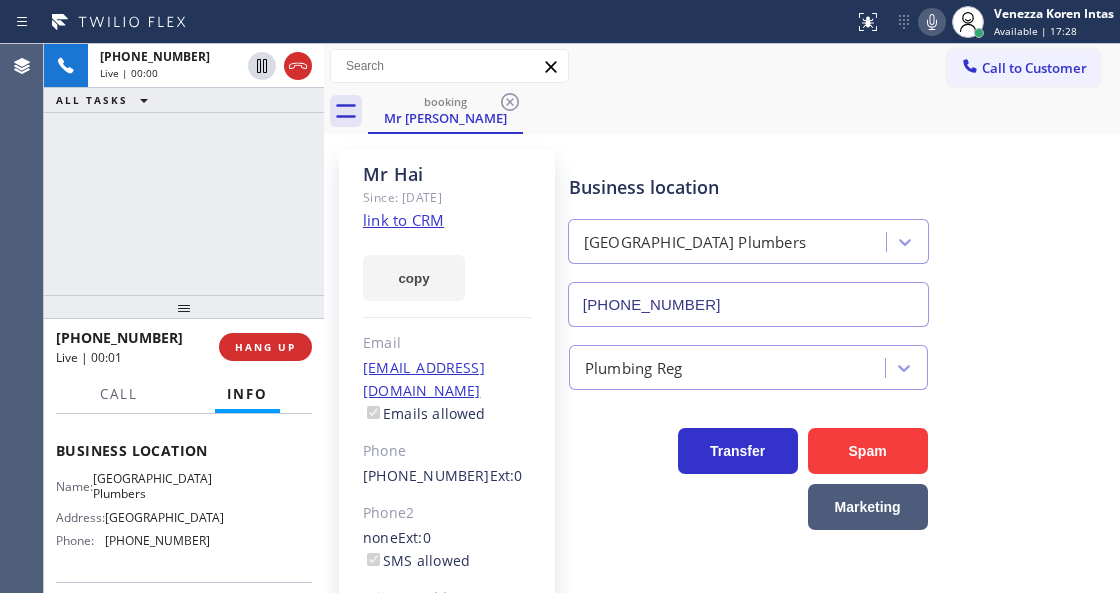 click on "link to CRM" 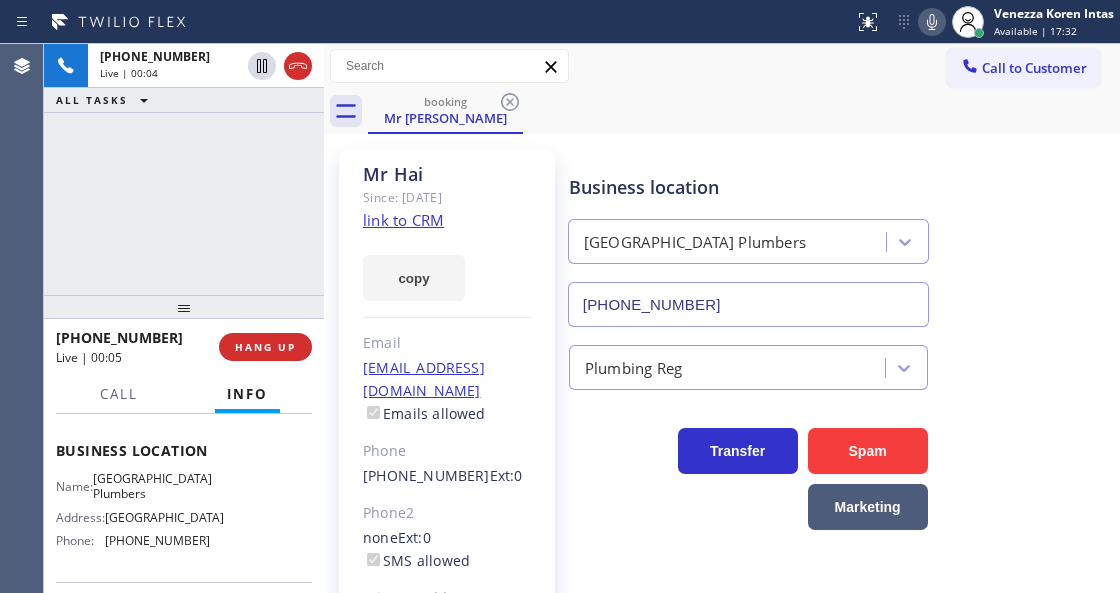 click 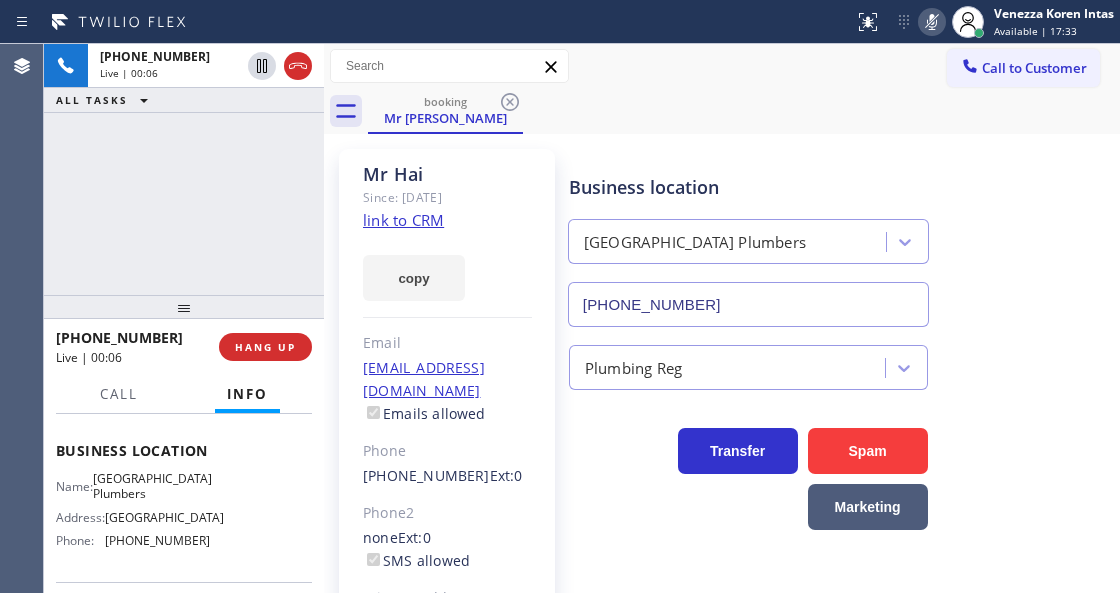 click 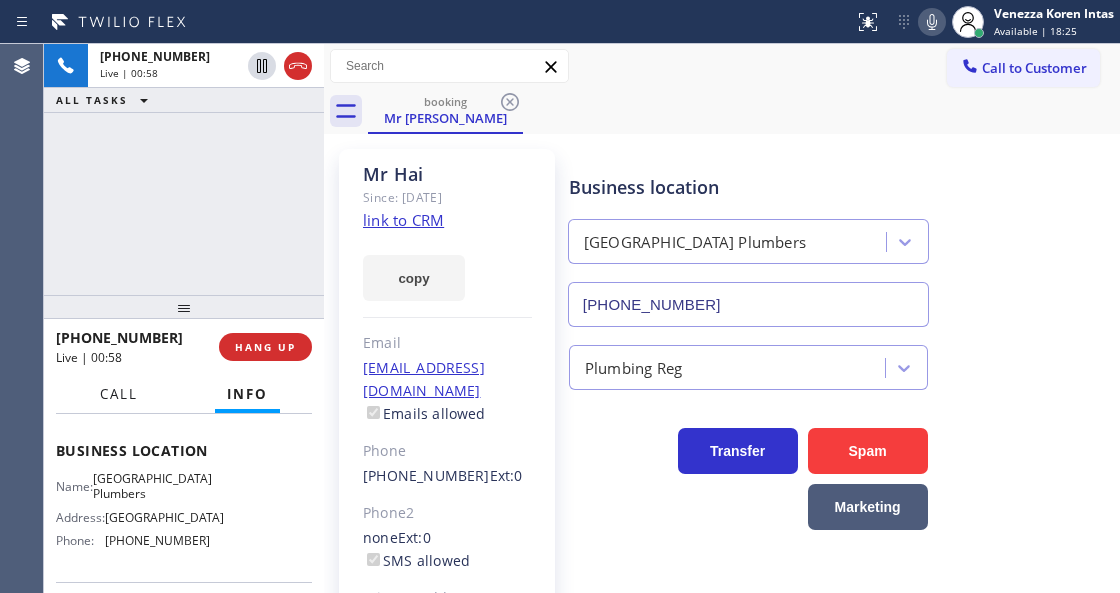 click on "Call" at bounding box center (119, 394) 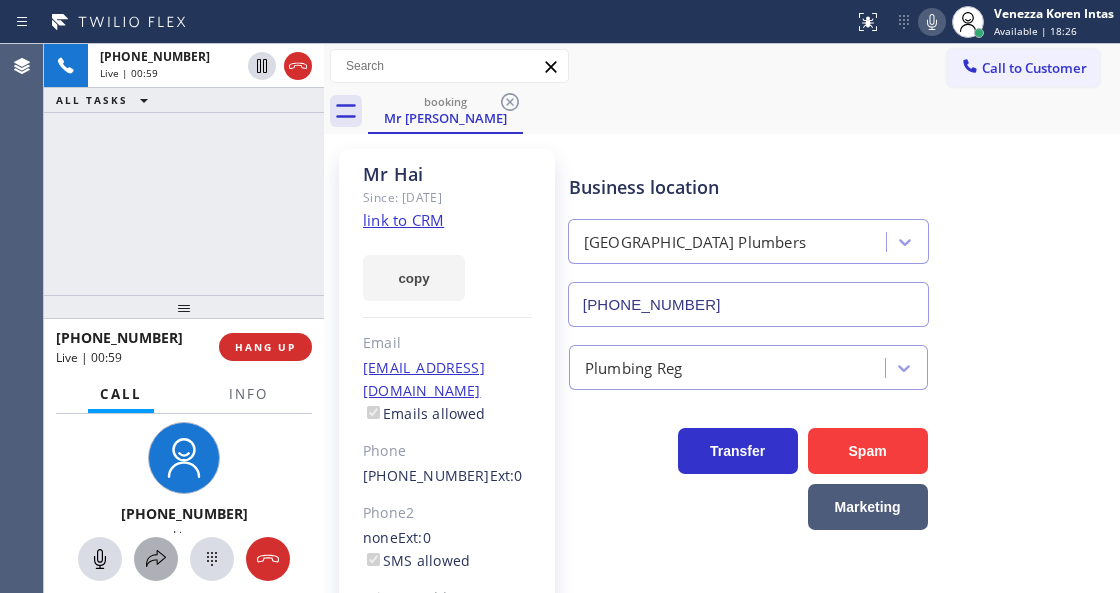 click at bounding box center (156, 559) 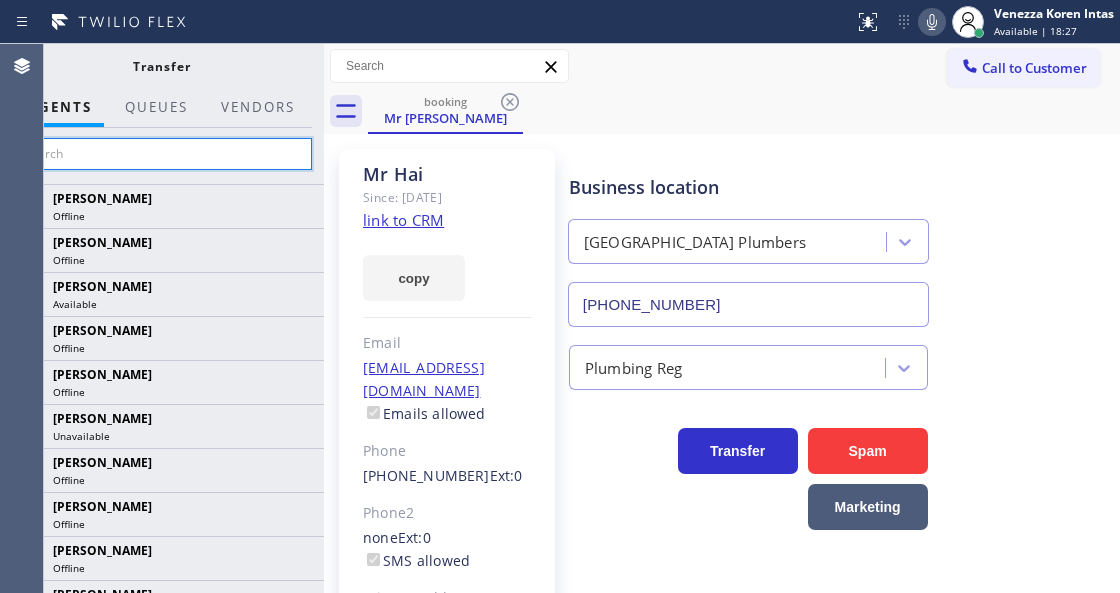 click at bounding box center (161, 154) 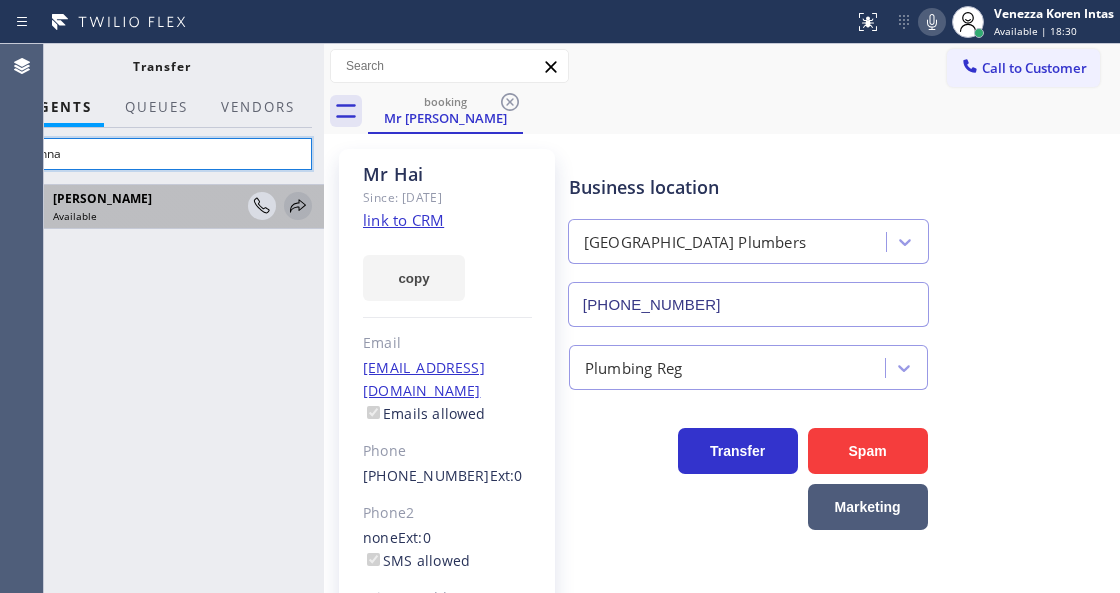 type on "alynna" 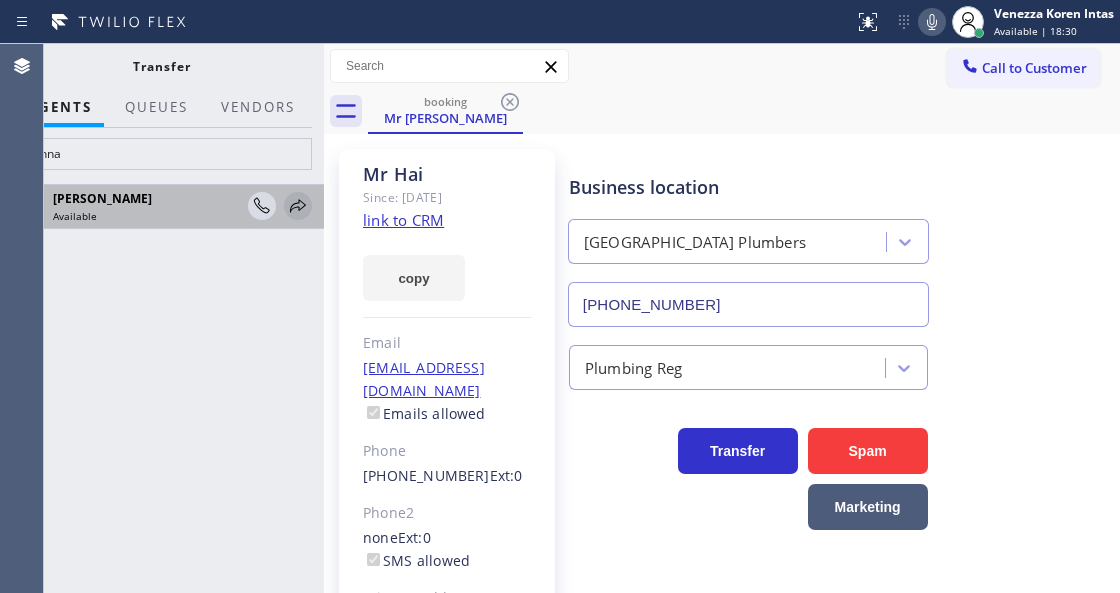 click 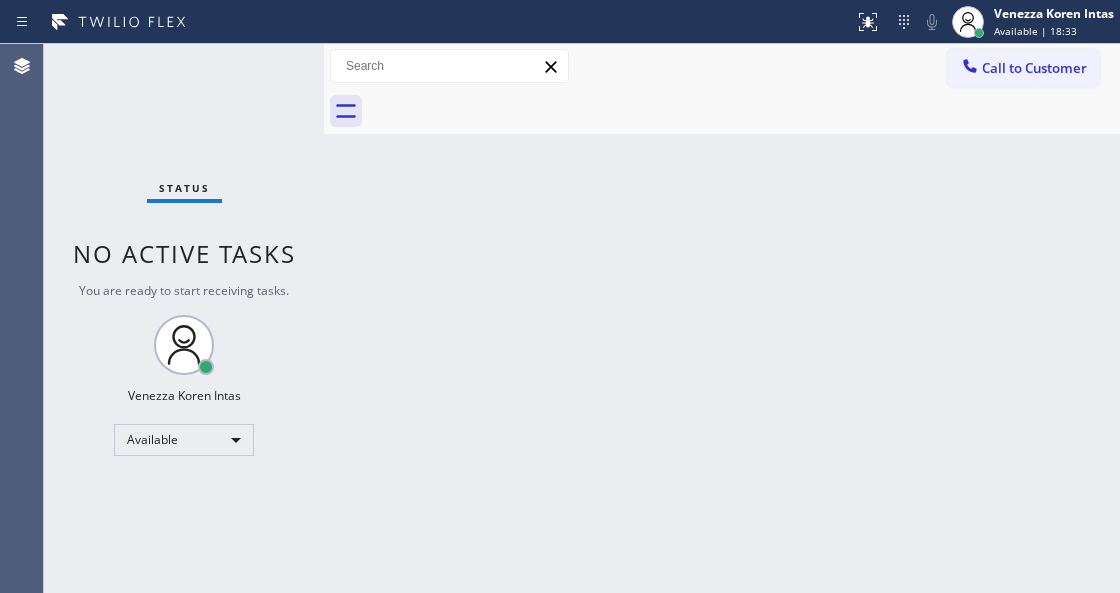 drag, startPoint x: 476, startPoint y: 271, endPoint x: 490, endPoint y: 256, distance: 20.518284 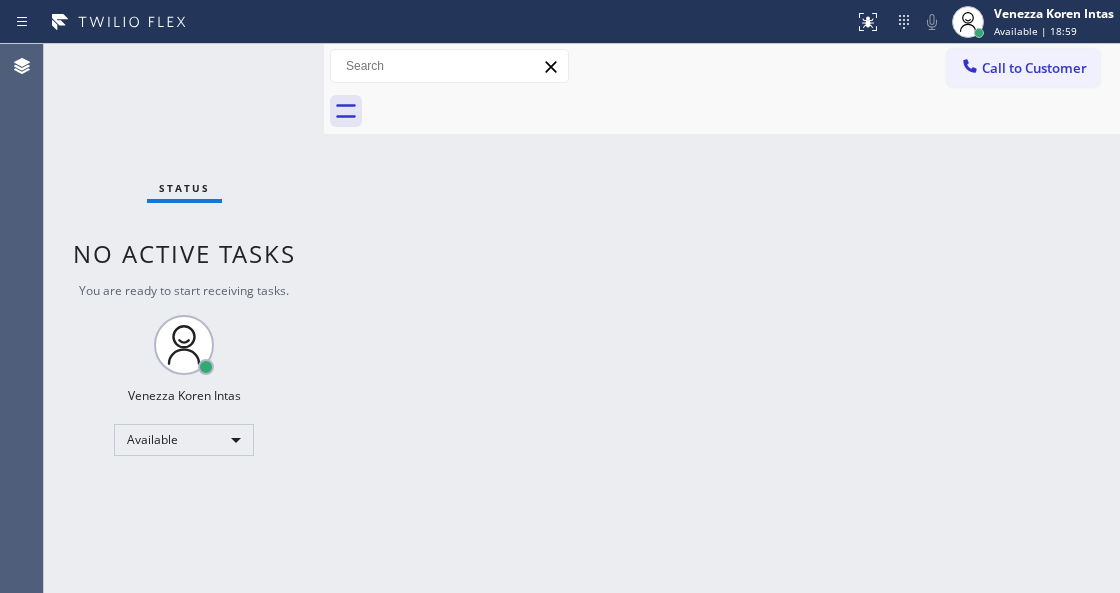 drag, startPoint x: 341, startPoint y: 296, endPoint x: 266, endPoint y: 215, distance: 110.39022 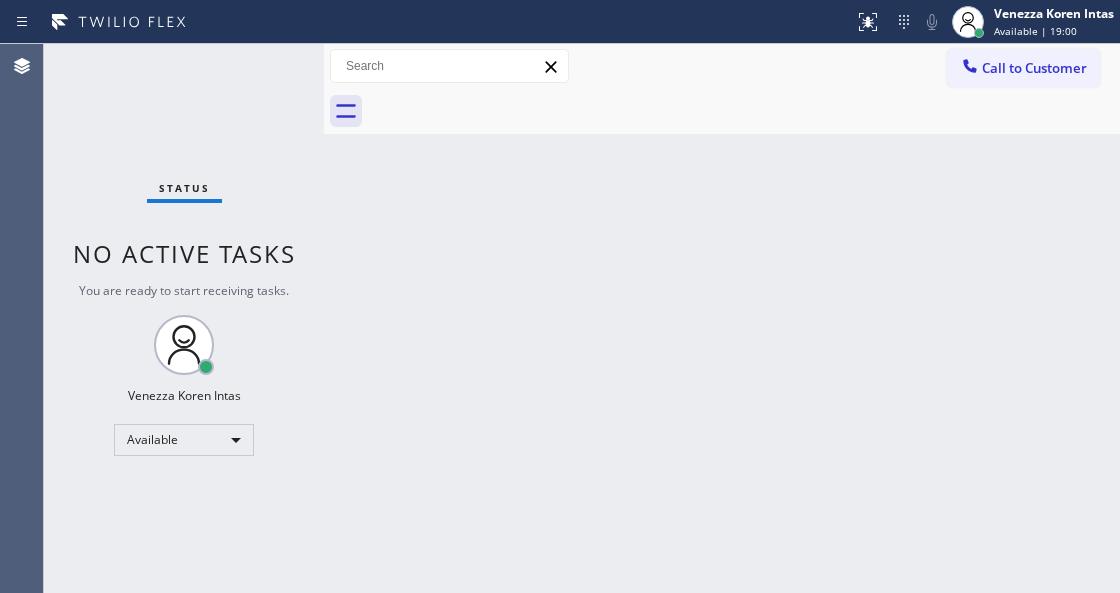 click on "Status   No active tasks     You are ready to start receiving tasks.   Venezza Koren Intas Available" at bounding box center (184, 318) 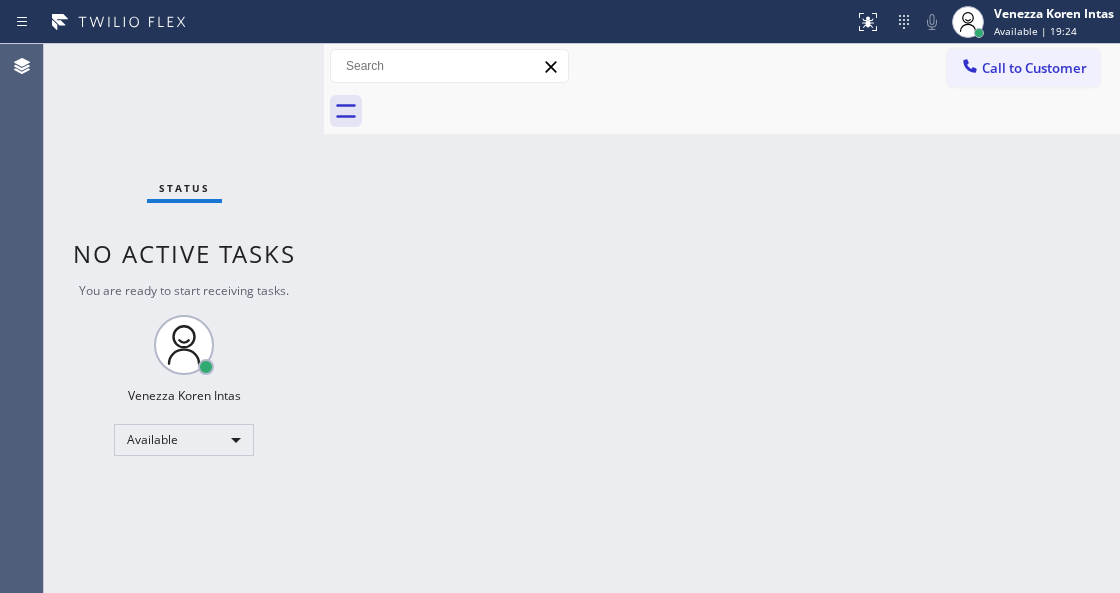 drag, startPoint x: 337, startPoint y: 240, endPoint x: 282, endPoint y: 144, distance: 110.63905 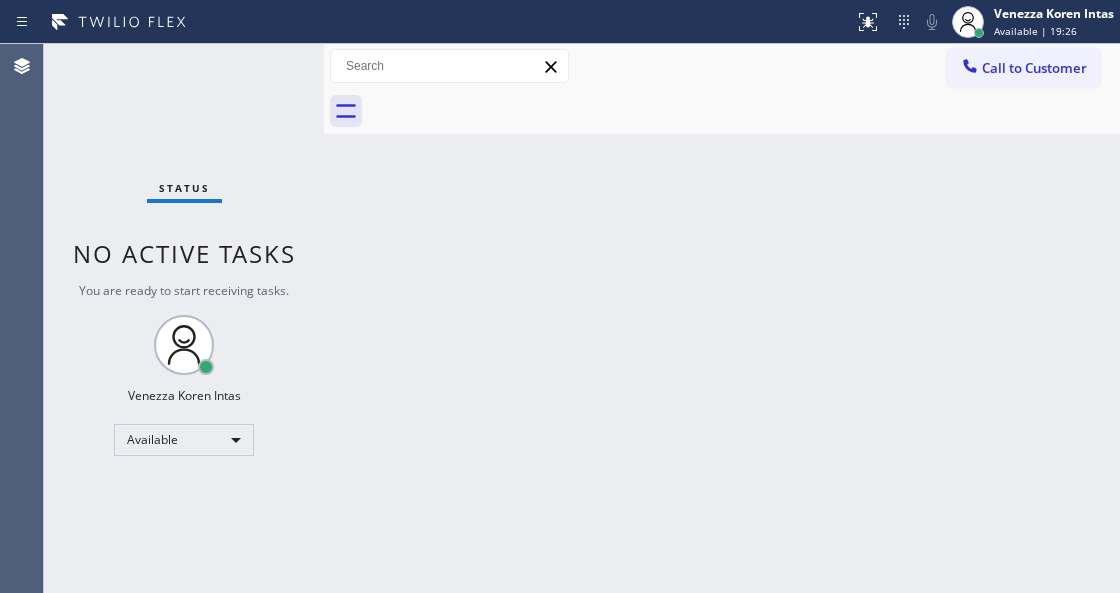 click on "Status   No active tasks     You are ready to start receiving tasks.   Venezza Koren Intas Available" at bounding box center [184, 318] 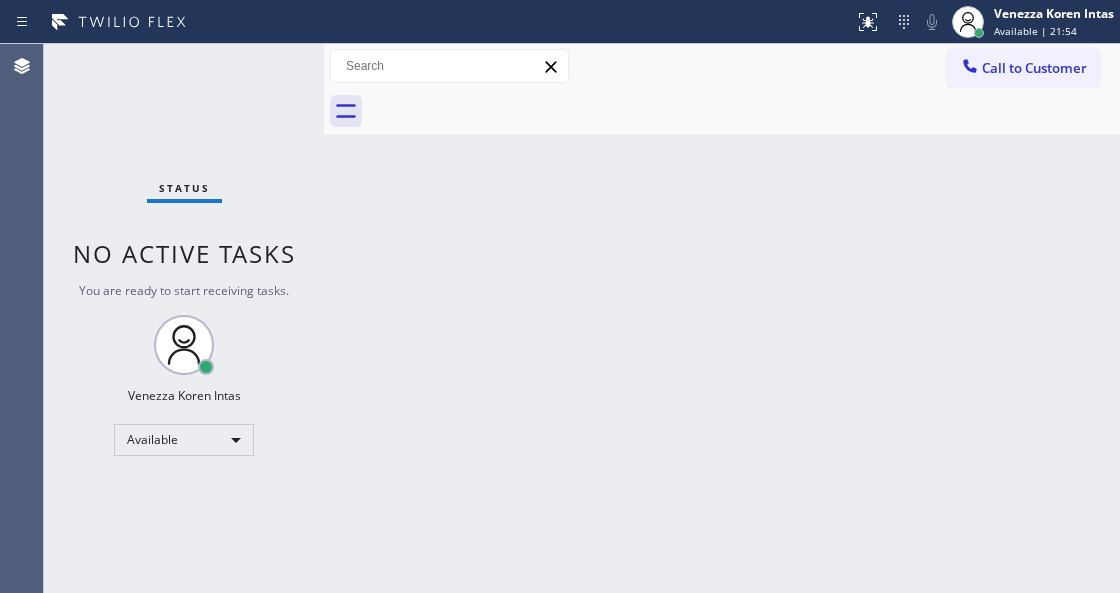 click on "Status   No active tasks     You are ready to start receiving tasks.   Venezza Koren Intas Available" at bounding box center [184, 318] 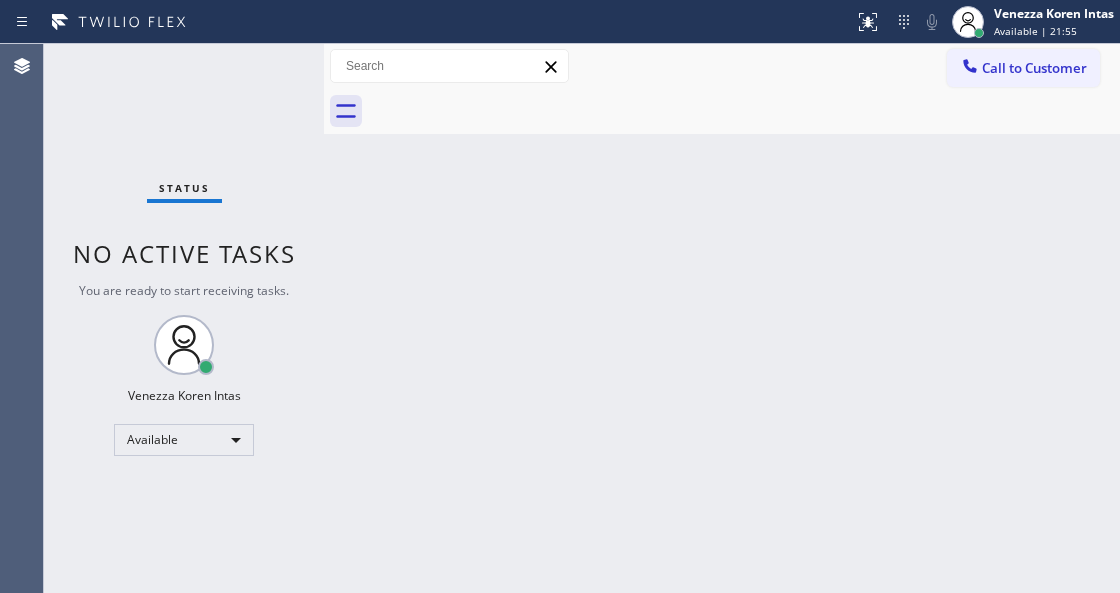 click on "Status   No active tasks     You are ready to start receiving tasks.   Venezza Koren Intas Available" at bounding box center (184, 318) 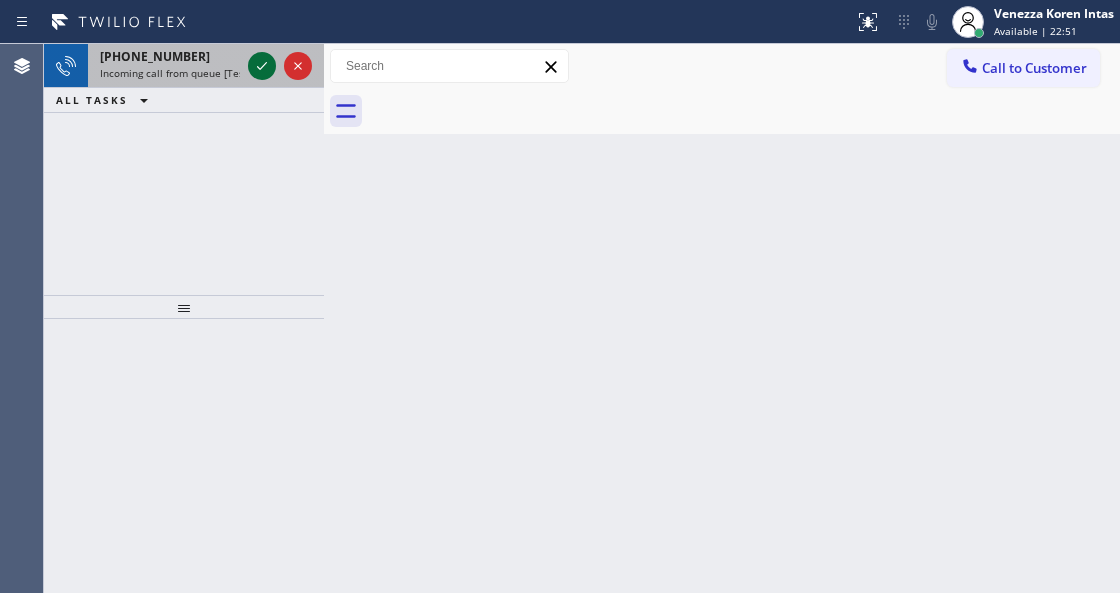 click 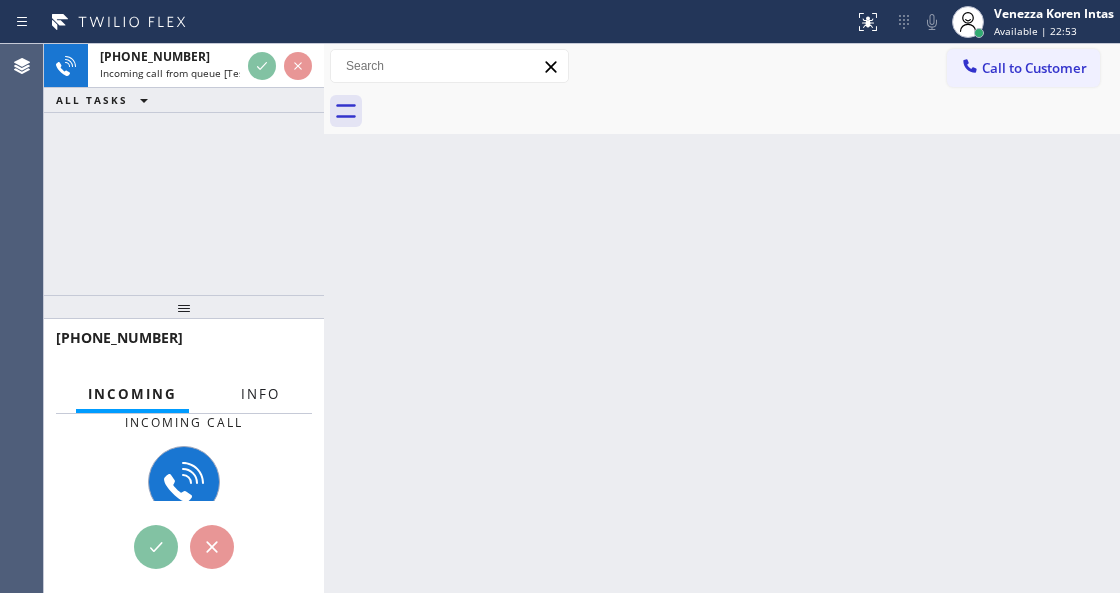 click on "Info" at bounding box center (260, 394) 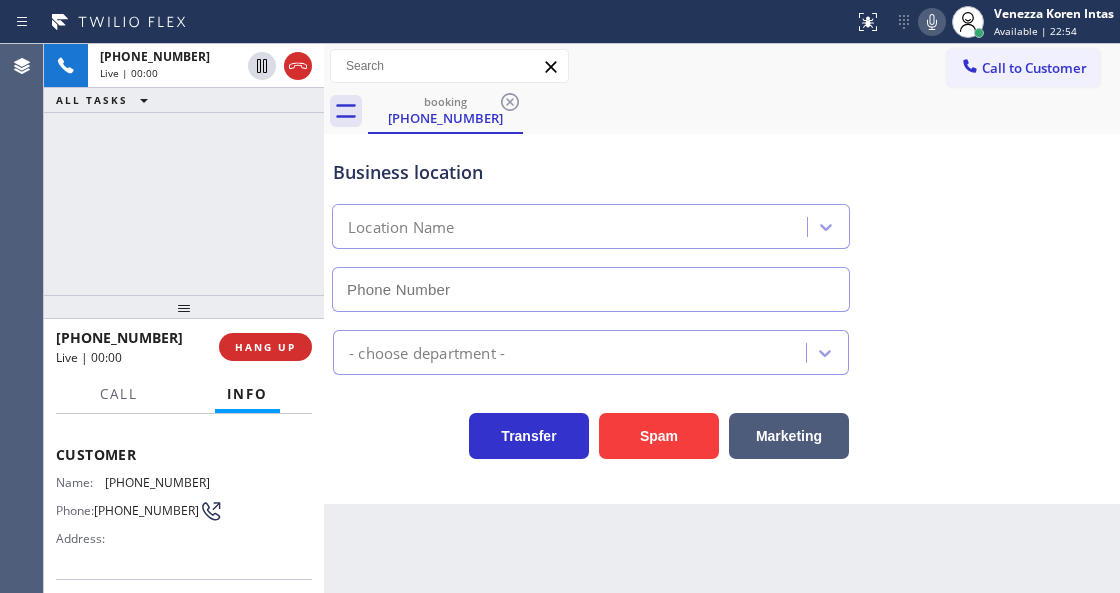 type on "(904) 351-0757" 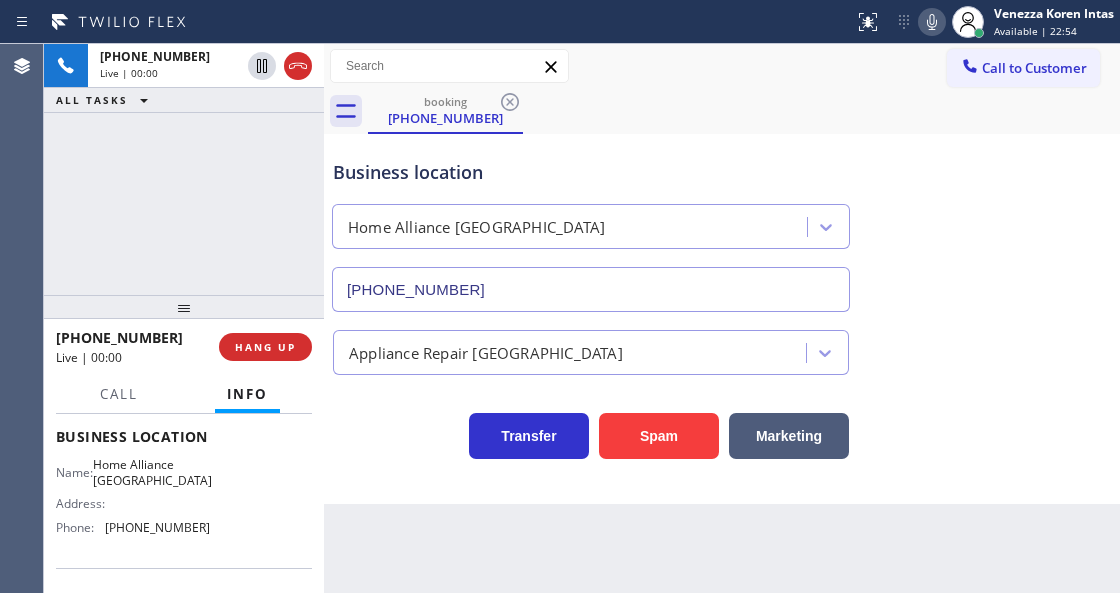 scroll, scrollTop: 266, scrollLeft: 0, axis: vertical 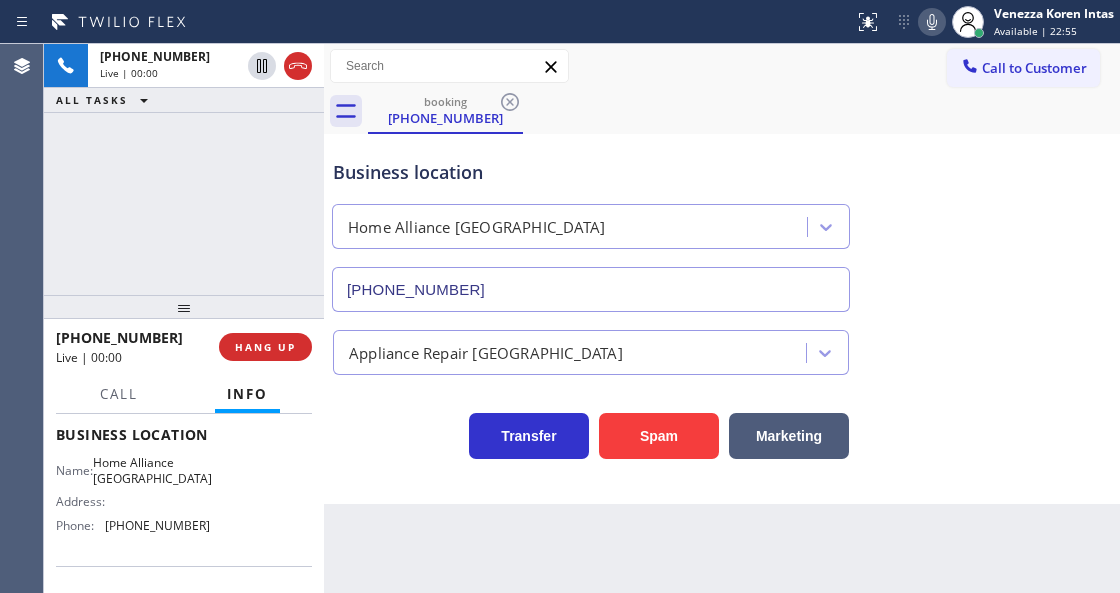 click on "+19048885194 Live | 00:00 ALL TASKS ALL TASKS ACTIVE TASKS TASKS IN WRAP UP" at bounding box center (184, 169) 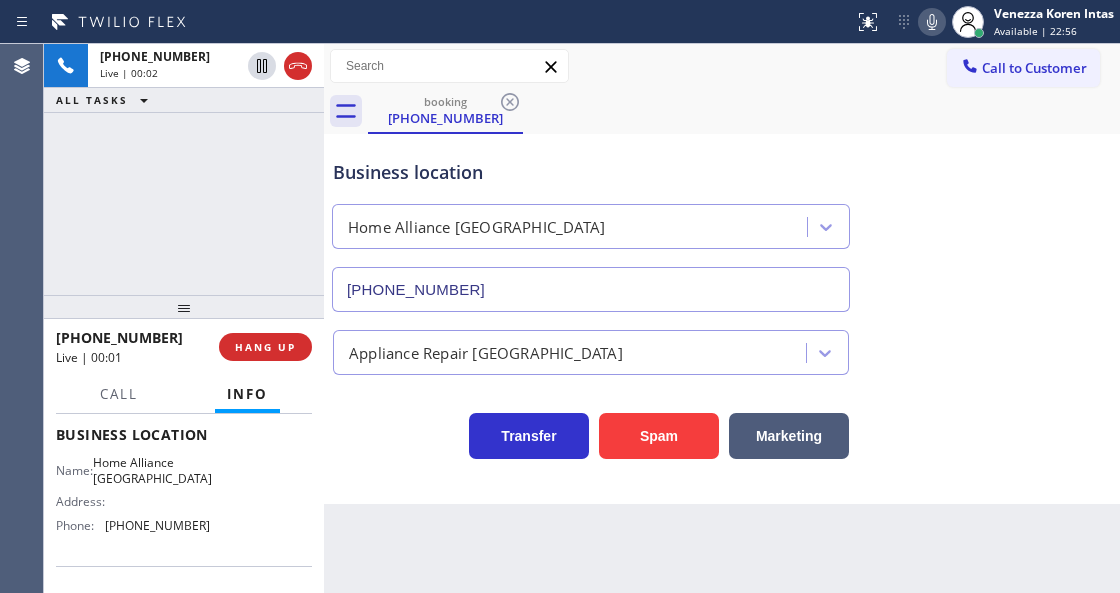 click on "+19048885194 Live | 00:02 ALL TASKS ALL TASKS ACTIVE TASKS TASKS IN WRAP UP" at bounding box center [184, 169] 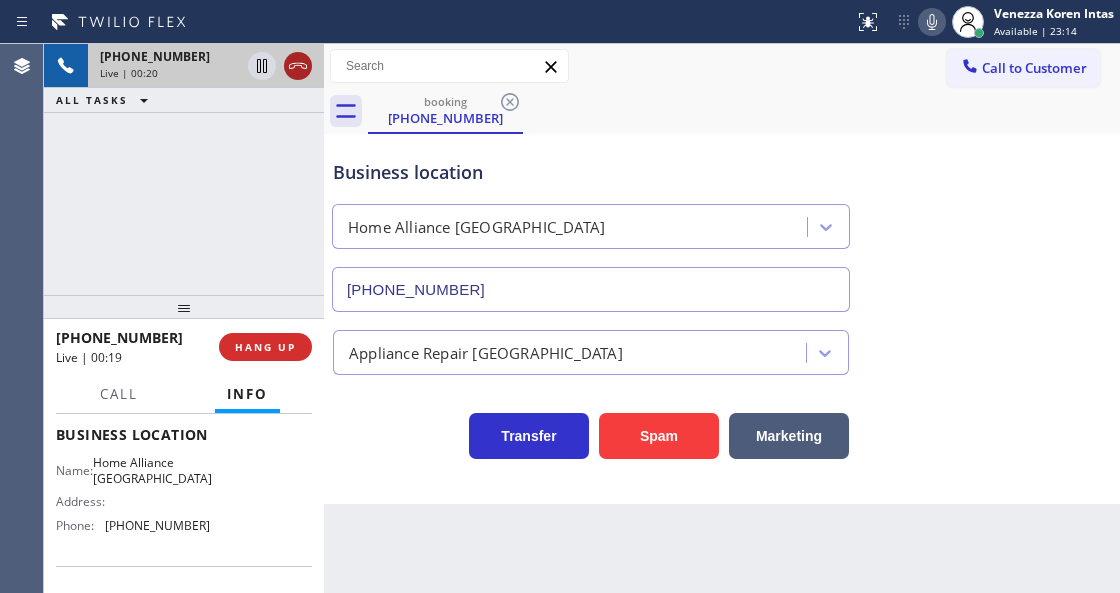 drag, startPoint x: 300, startPoint y: 64, endPoint x: 306, endPoint y: 206, distance: 142.12671 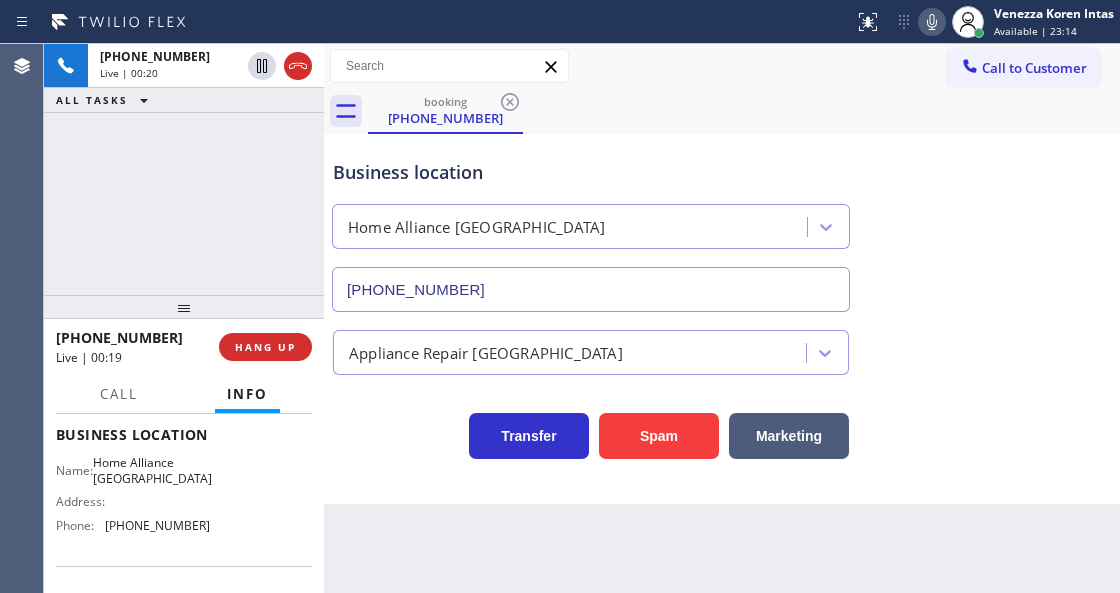 click 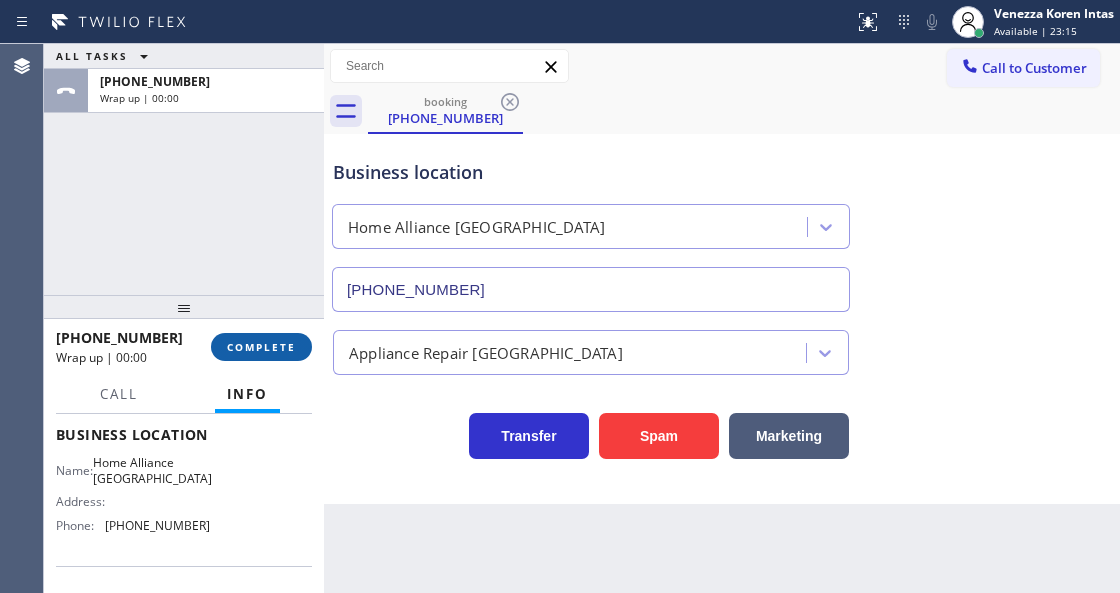 click on "COMPLETE" at bounding box center (261, 347) 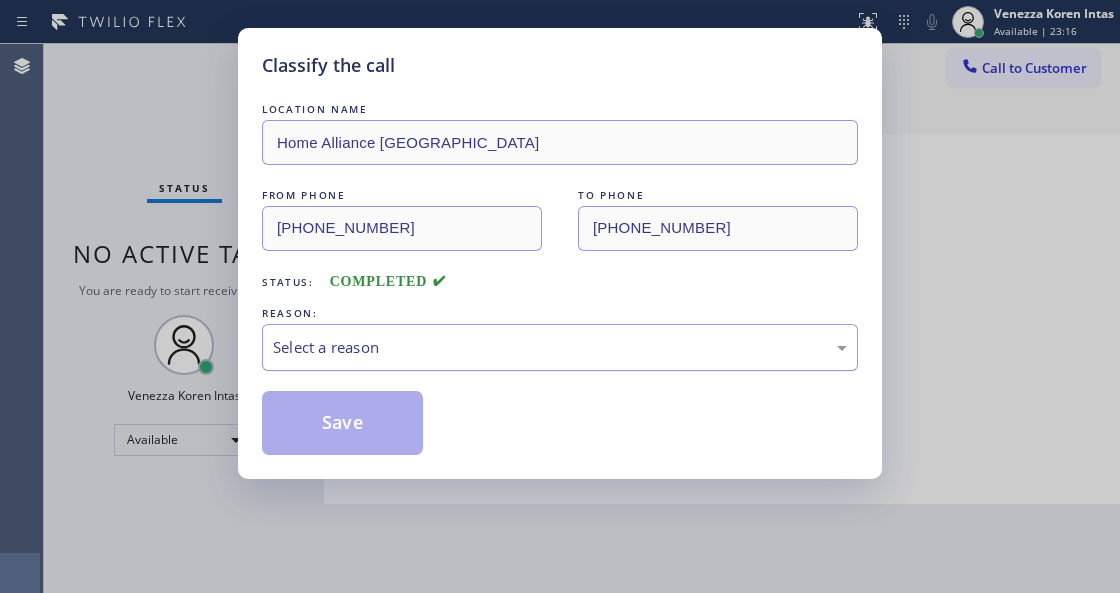 click on "Select a reason" at bounding box center (560, 347) 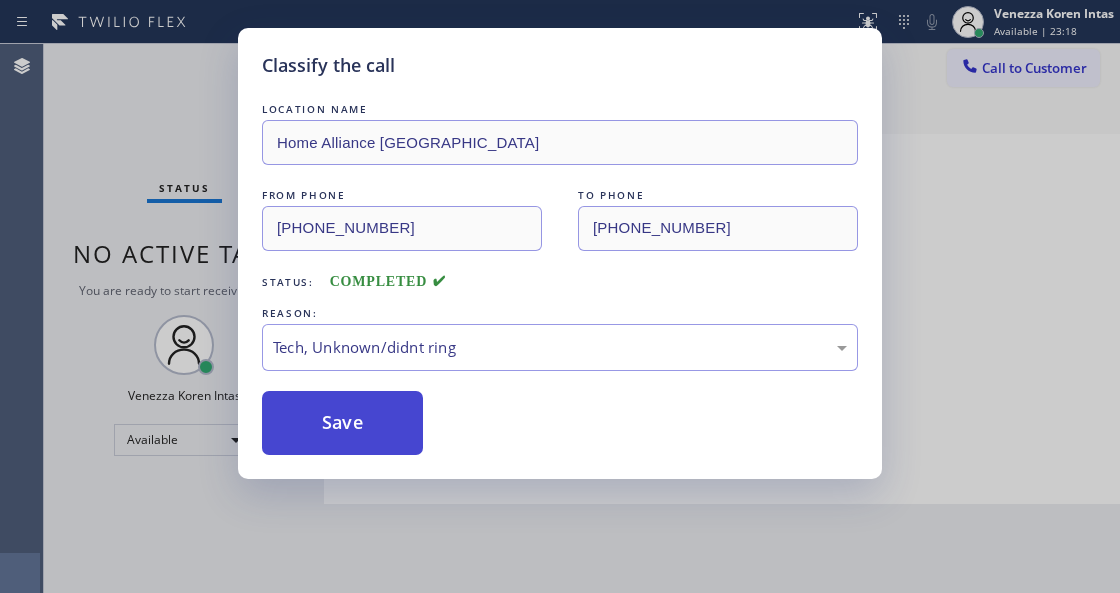 click on "Save" at bounding box center (342, 423) 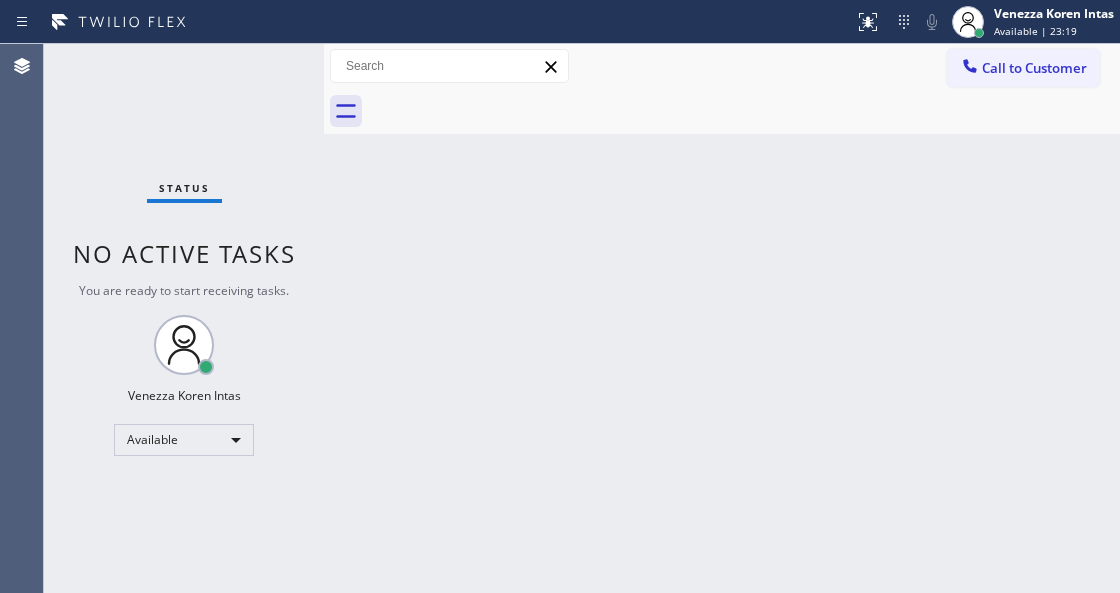 click on "Status   No active tasks     You are ready to start receiving tasks.   Venezza Koren Intas Available" at bounding box center (184, 318) 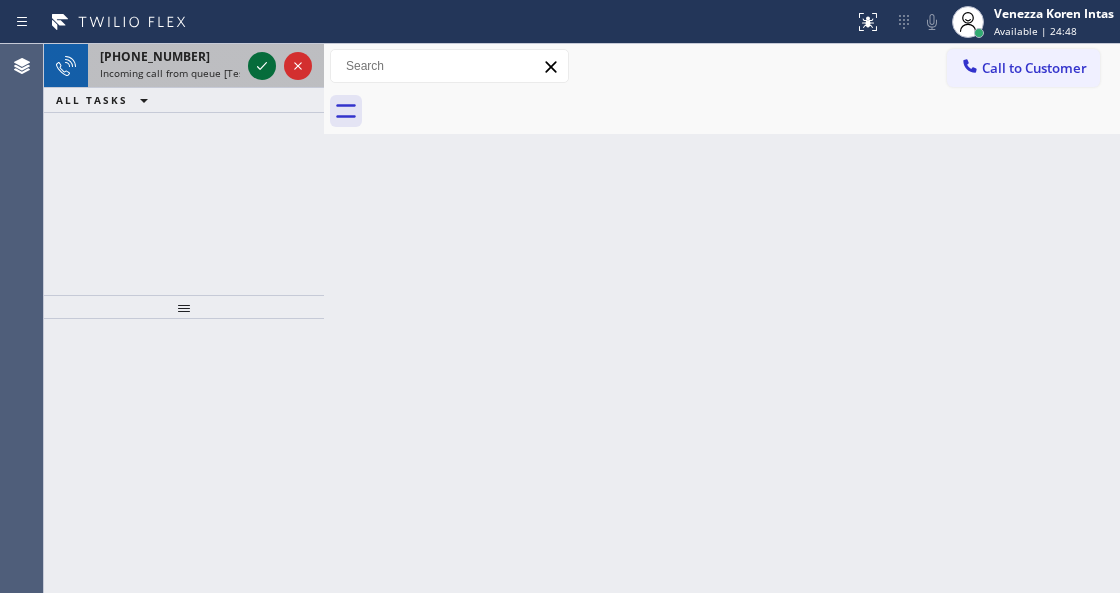 click 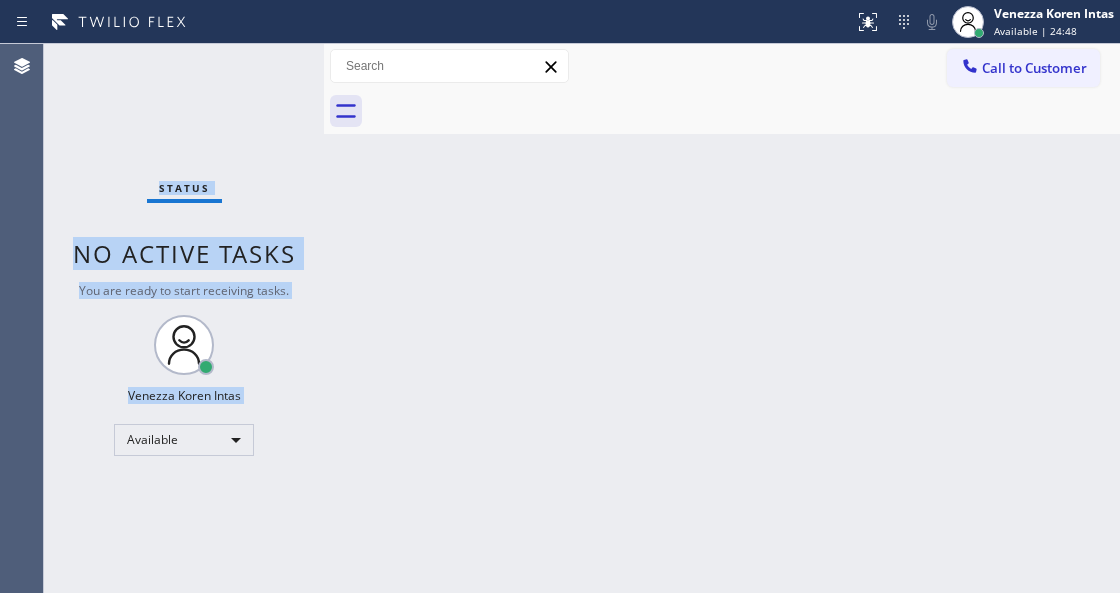 click on "Status   No active tasks     You are ready to start receiving tasks.   Venezza Koren Intas Available" at bounding box center (184, 318) 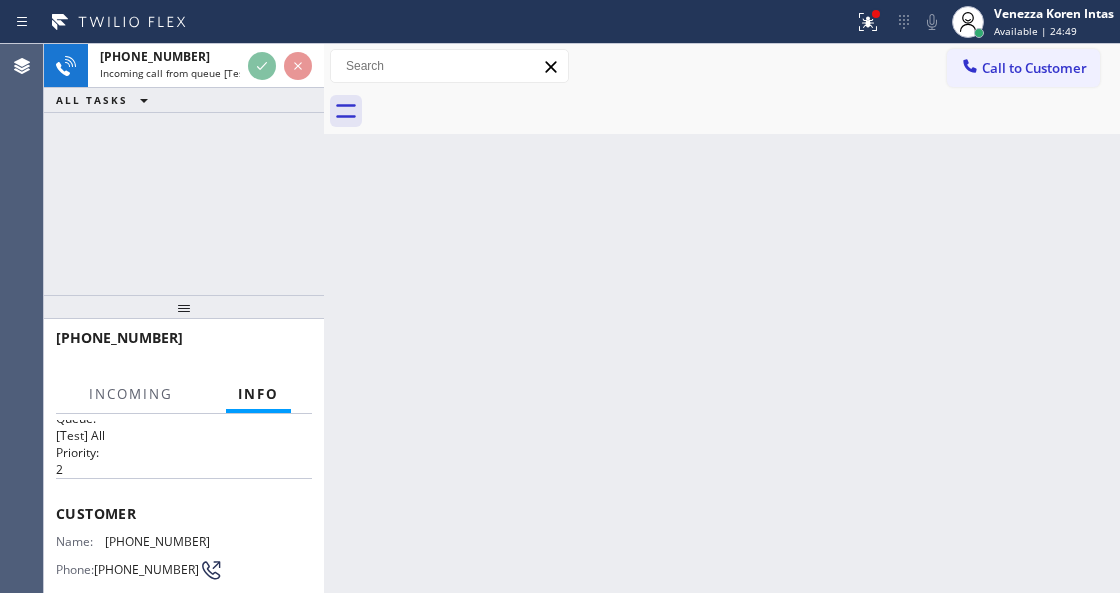 scroll, scrollTop: 200, scrollLeft: 0, axis: vertical 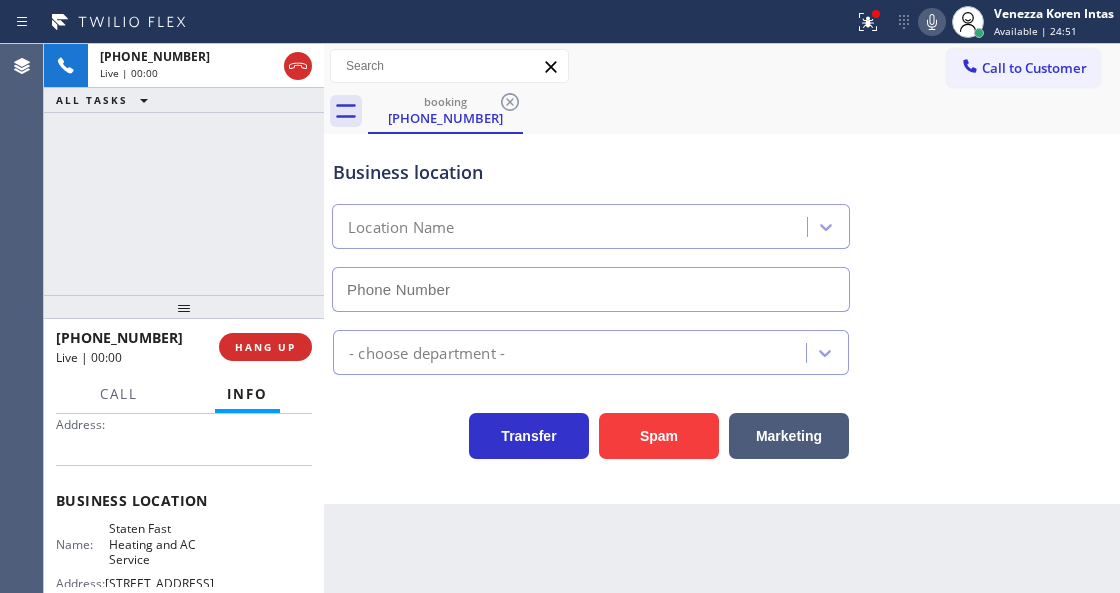 type on "(929) 325-2707" 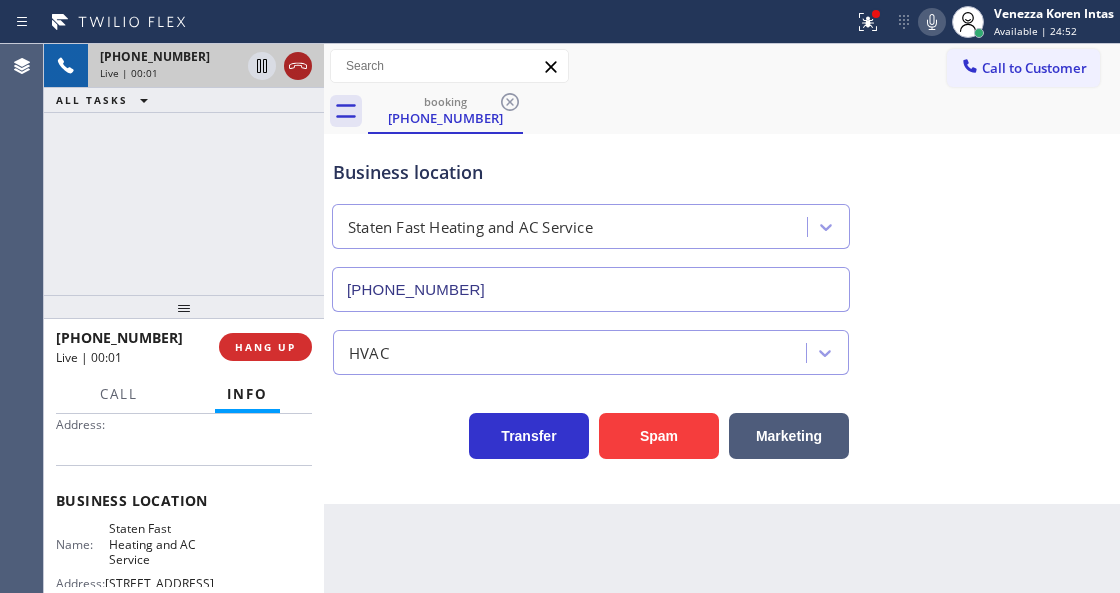 click 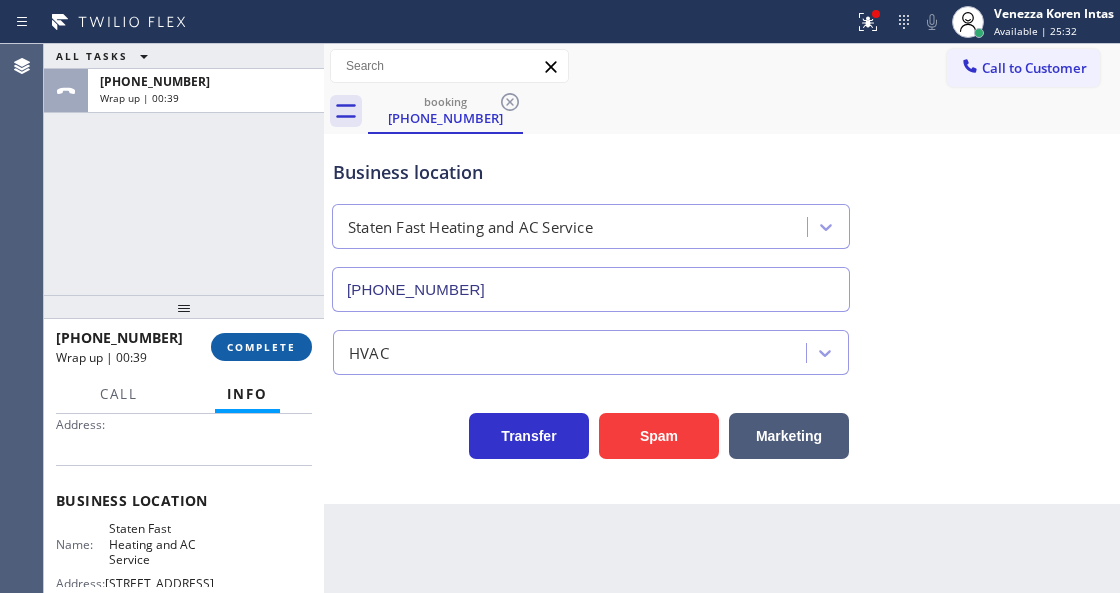 click on "COMPLETE" at bounding box center [261, 347] 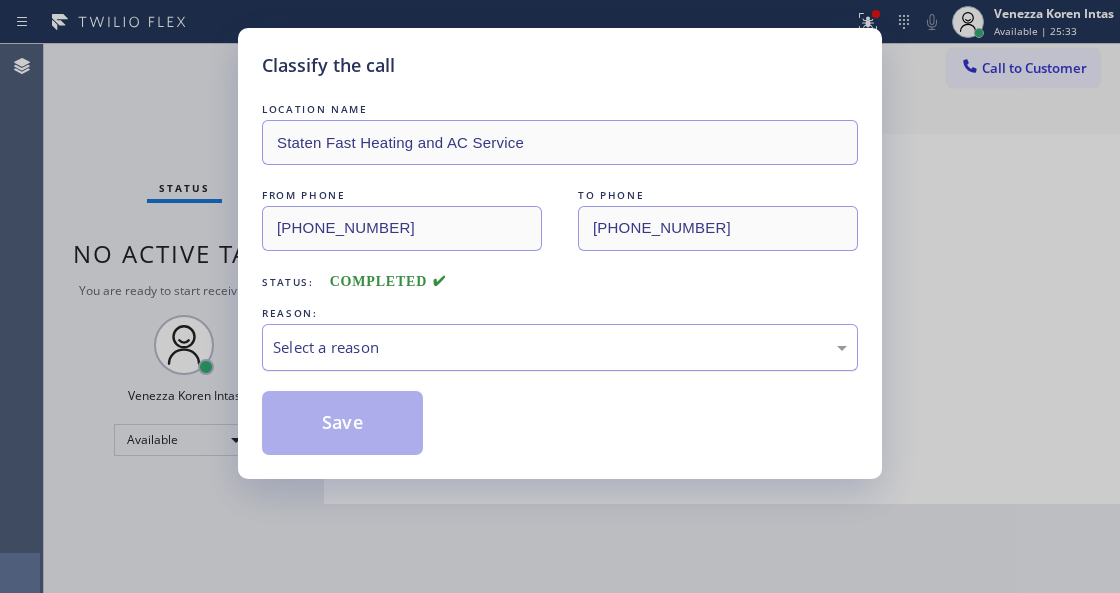 click on "Select a reason" at bounding box center (560, 347) 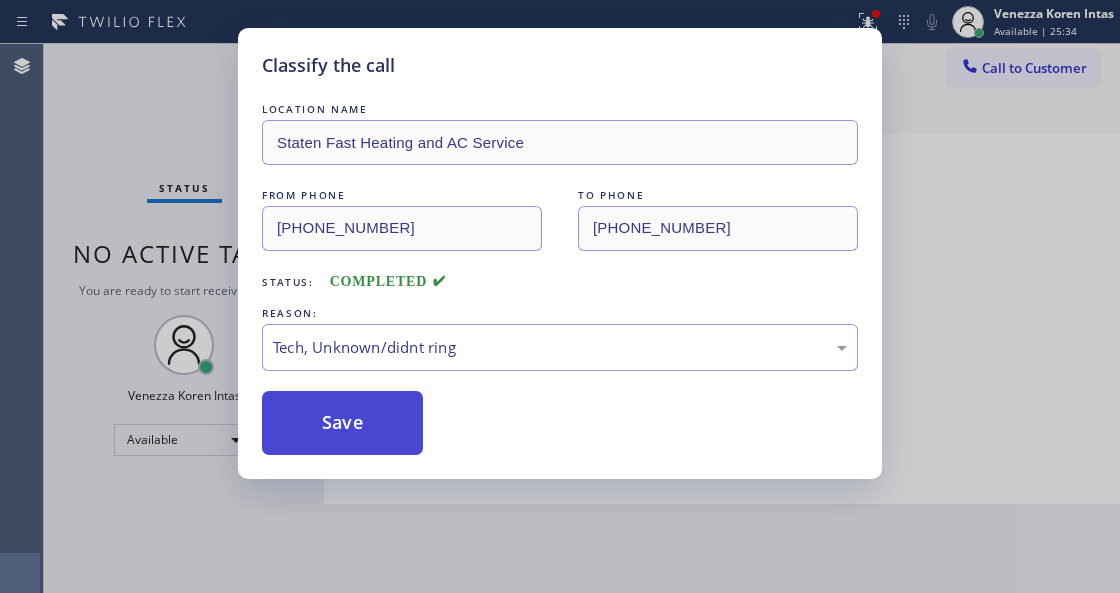 click on "Save" at bounding box center (342, 423) 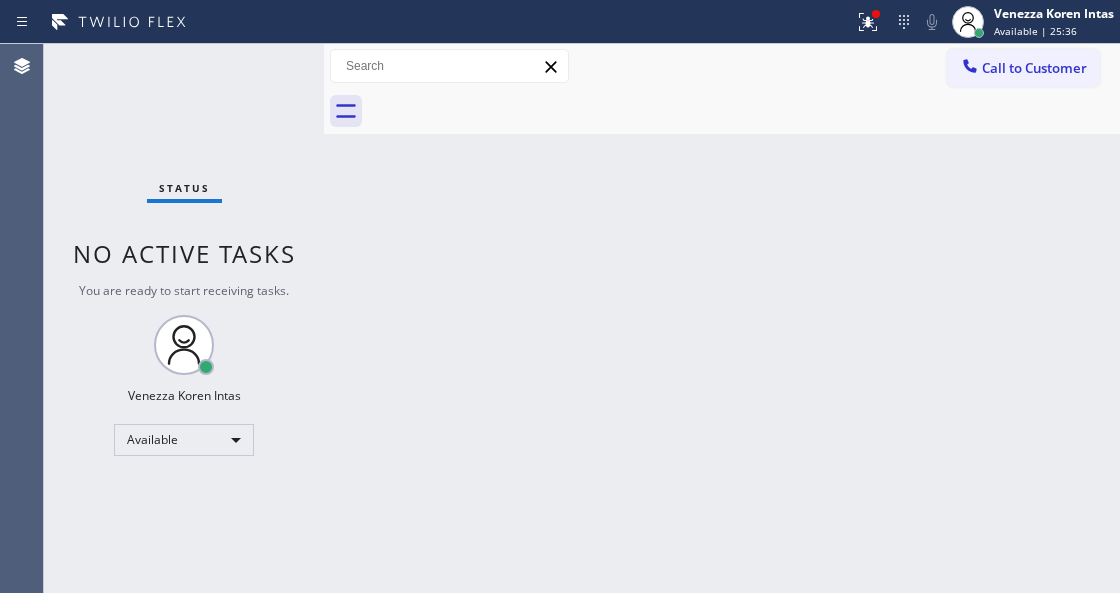 drag, startPoint x: 876, startPoint y: 3, endPoint x: 813, endPoint y: 157, distance: 166.3881 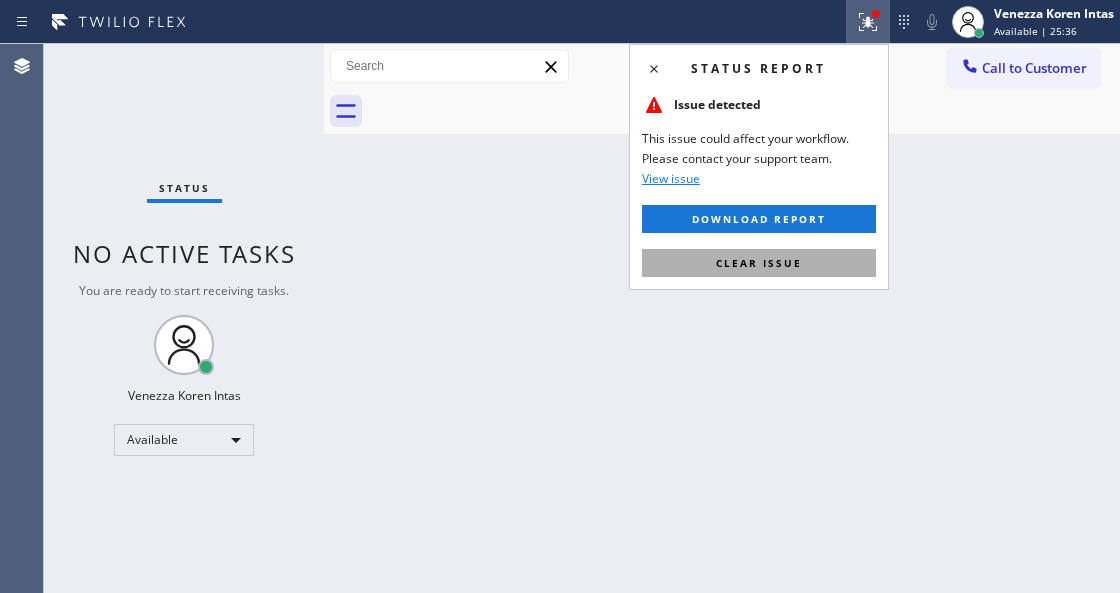 drag, startPoint x: 790, startPoint y: 259, endPoint x: 444, endPoint y: 144, distance: 364.61075 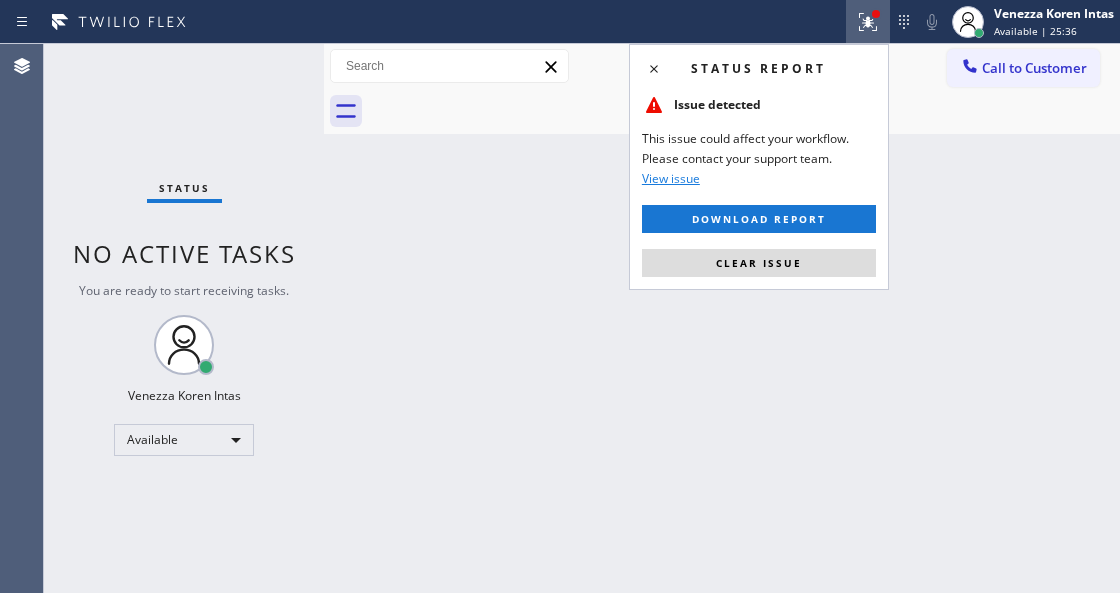 click on "Clear issue" at bounding box center (759, 263) 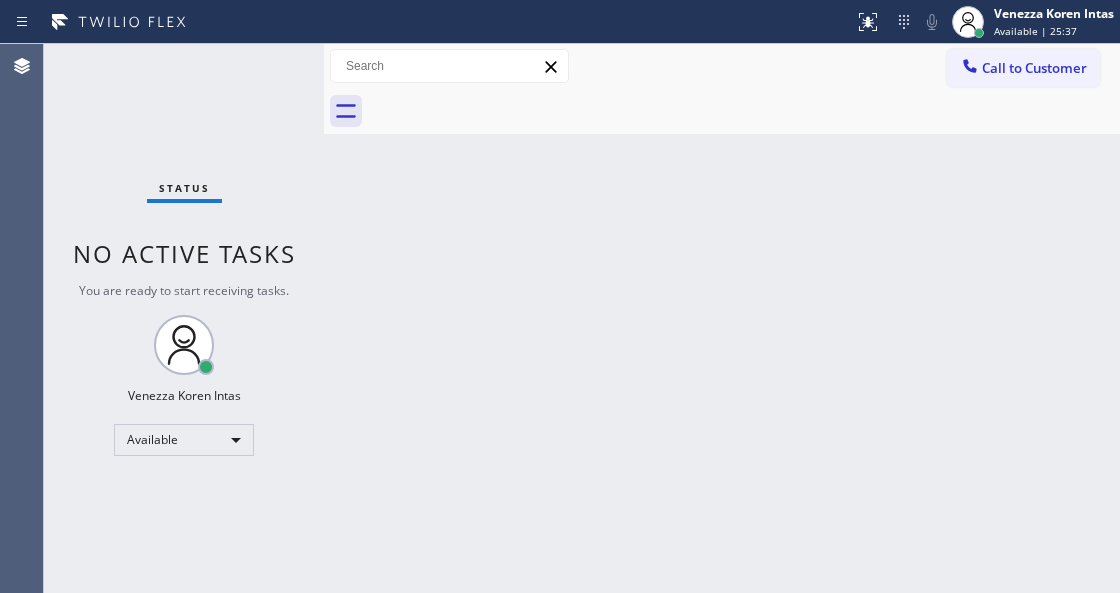 click on "Status   No active tasks     You are ready to start receiving tasks.   Venezza Koren Intas Available" at bounding box center (184, 318) 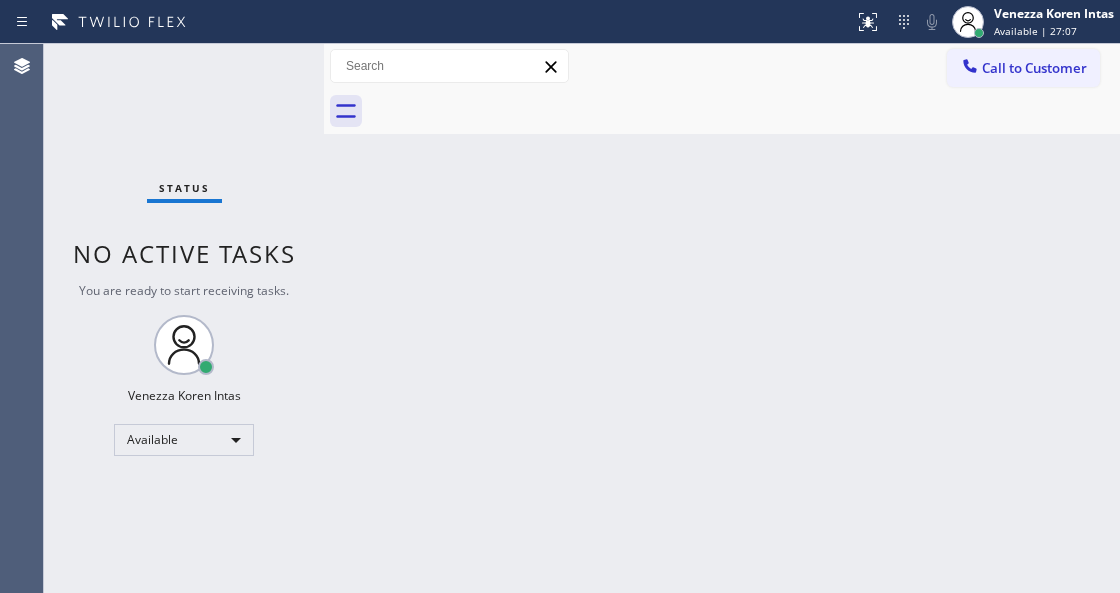 click on "Status   No active tasks     You are ready to start receiving tasks.   Venezza Koren Intas Available" at bounding box center (184, 318) 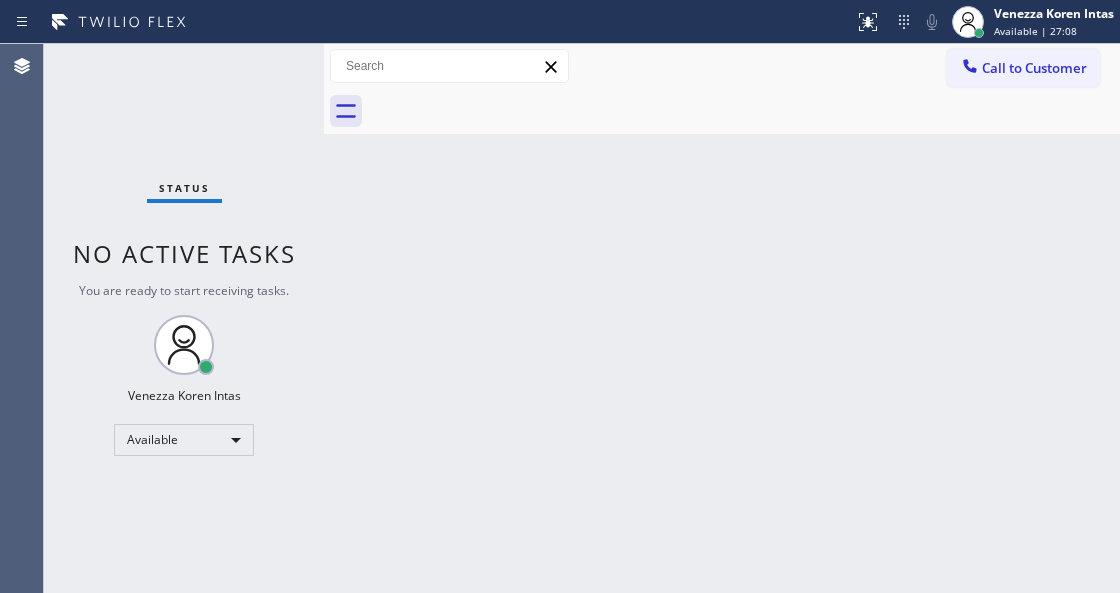 click on "Status   No active tasks     You are ready to start receiving tasks.   Venezza Koren Intas Available" at bounding box center [184, 318] 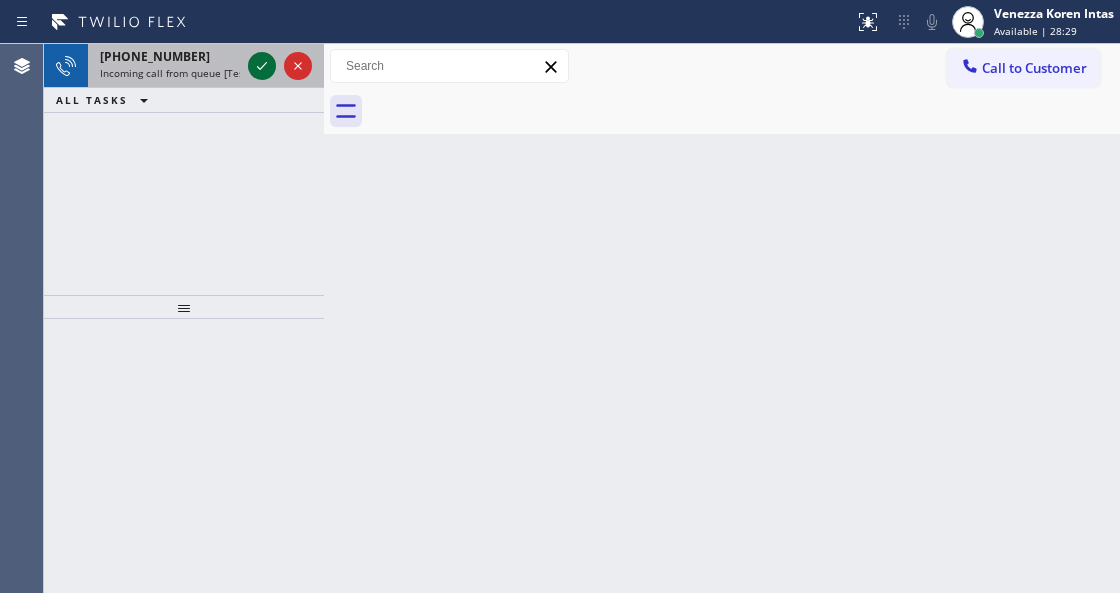 click 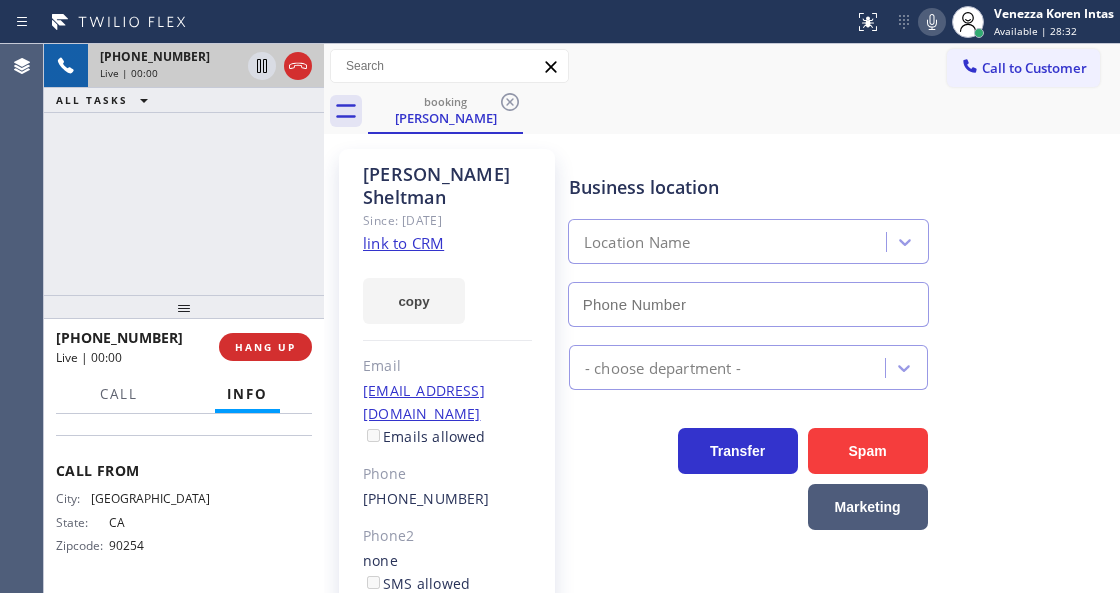 scroll, scrollTop: 443, scrollLeft: 0, axis: vertical 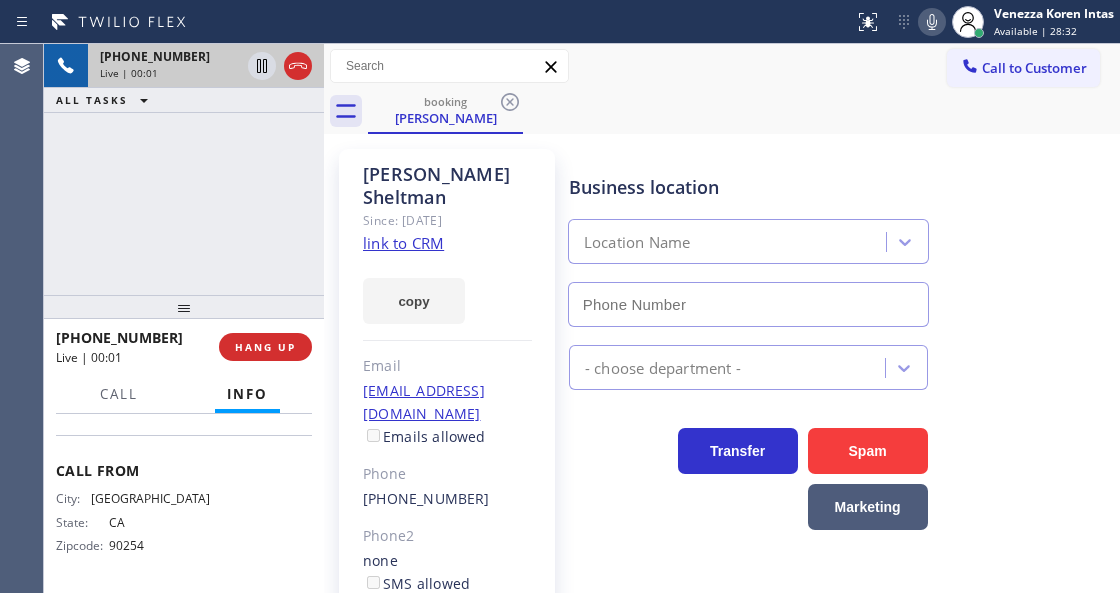 type on "(818) 862-4884" 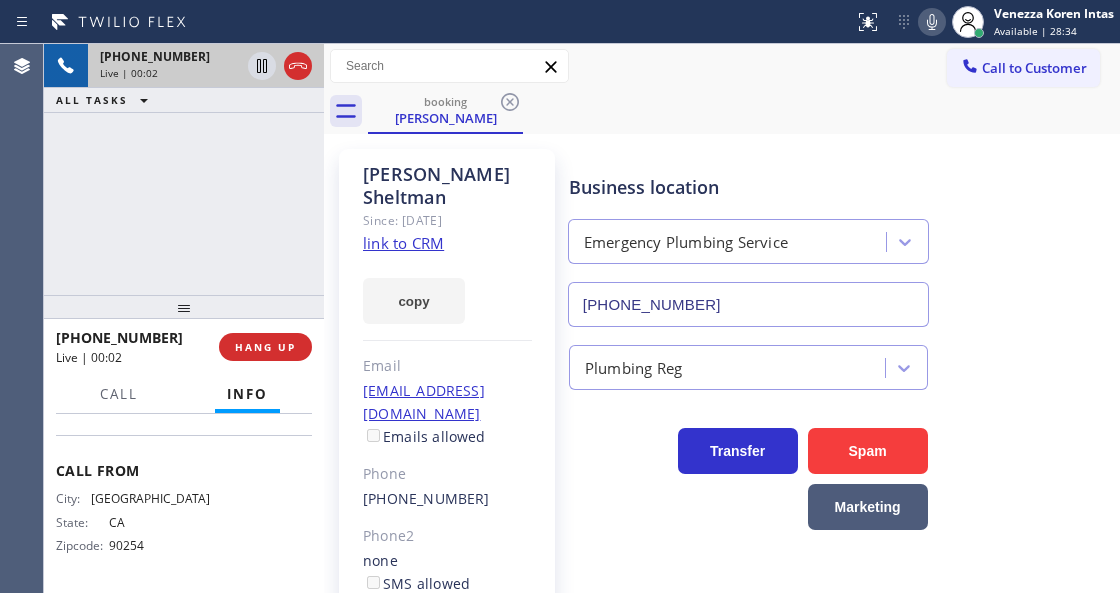click on "link to CRM" 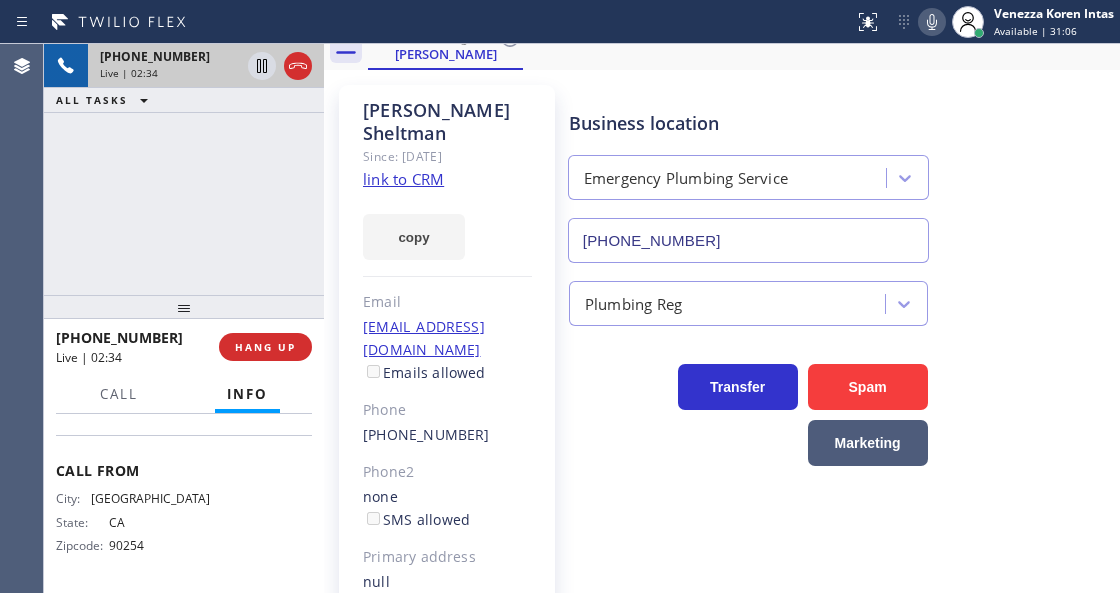 scroll, scrollTop: 133, scrollLeft: 0, axis: vertical 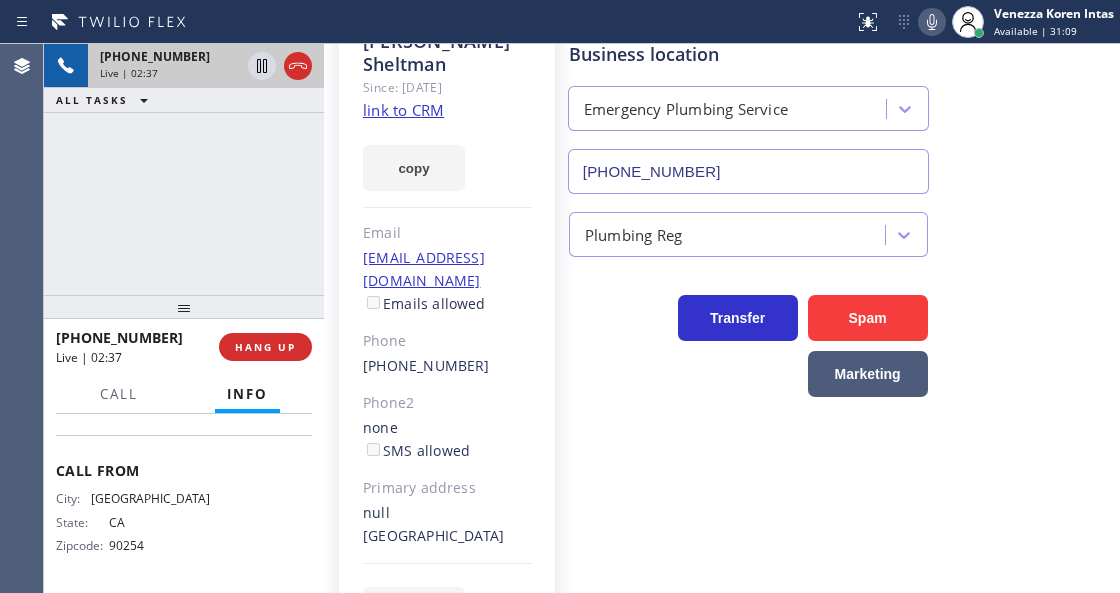 click 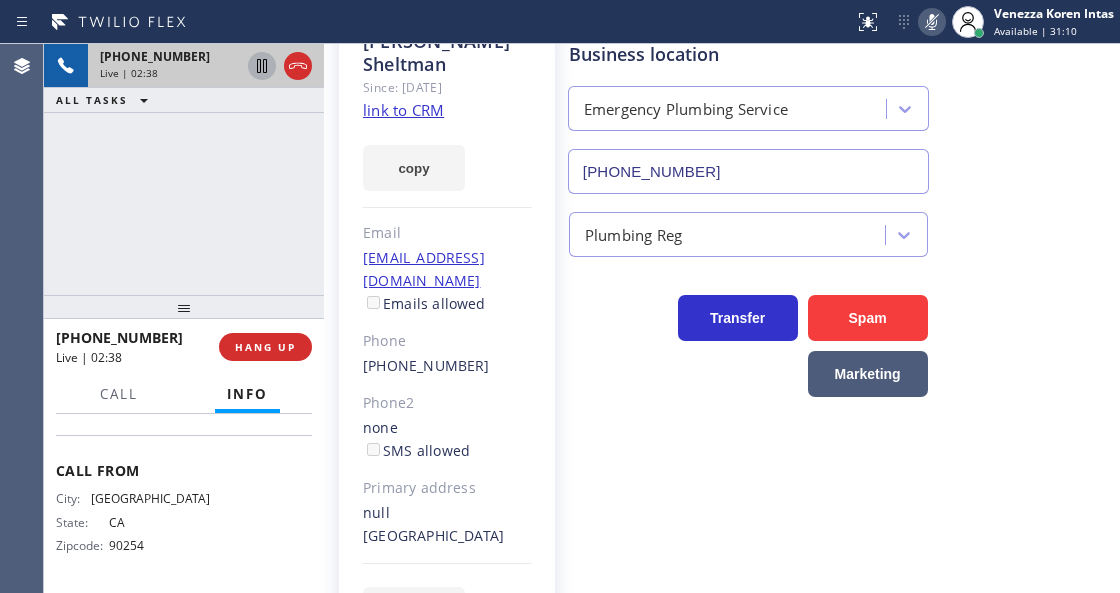 click 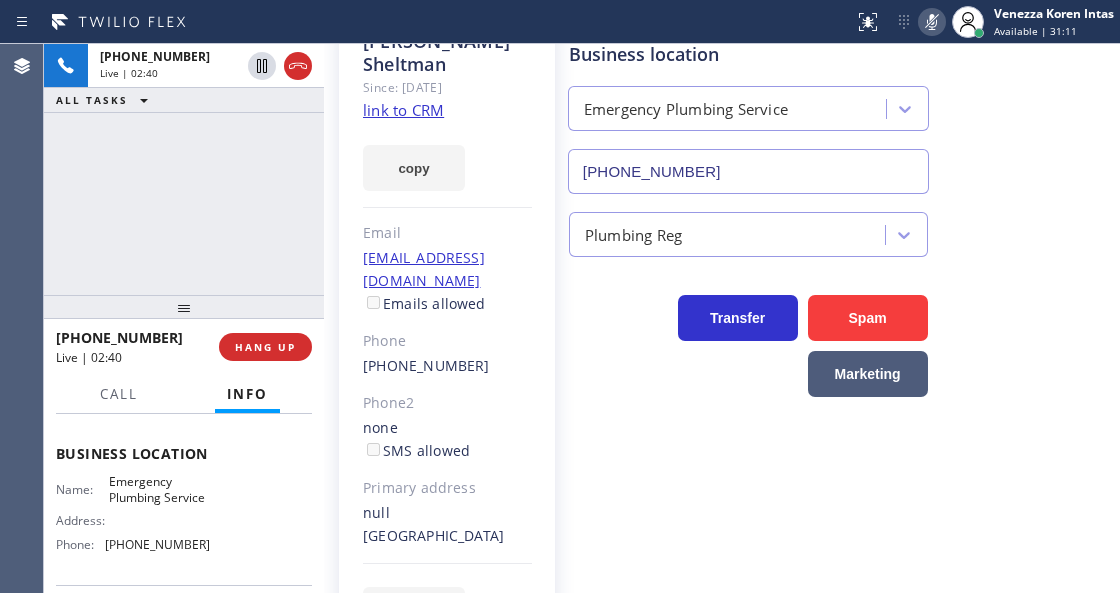 scroll, scrollTop: 243, scrollLeft: 0, axis: vertical 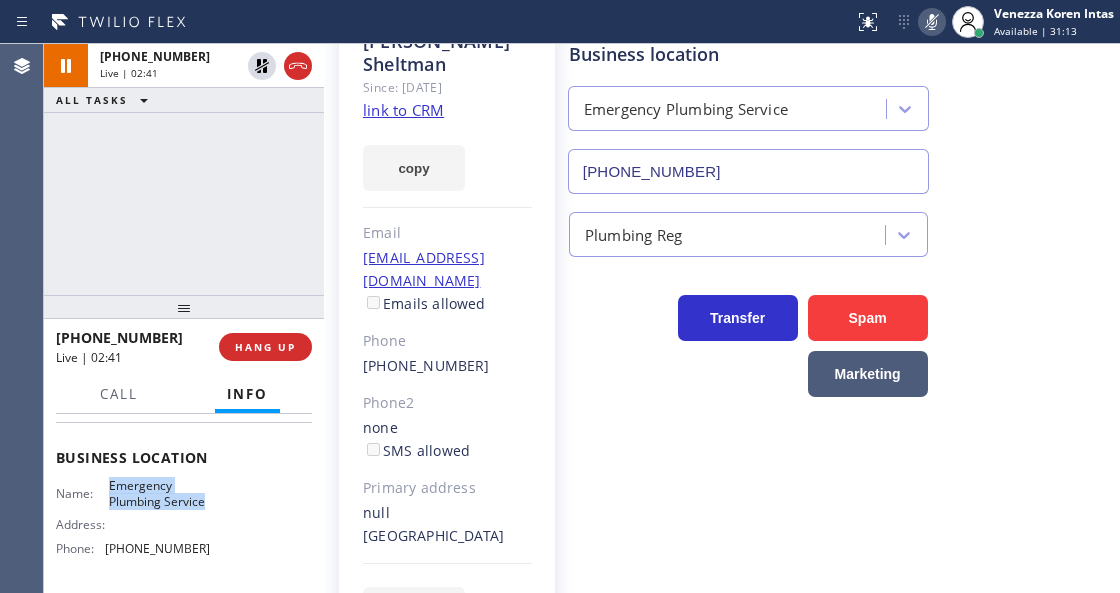 drag, startPoint x: 103, startPoint y: 525, endPoint x: 216, endPoint y: 552, distance: 116.18089 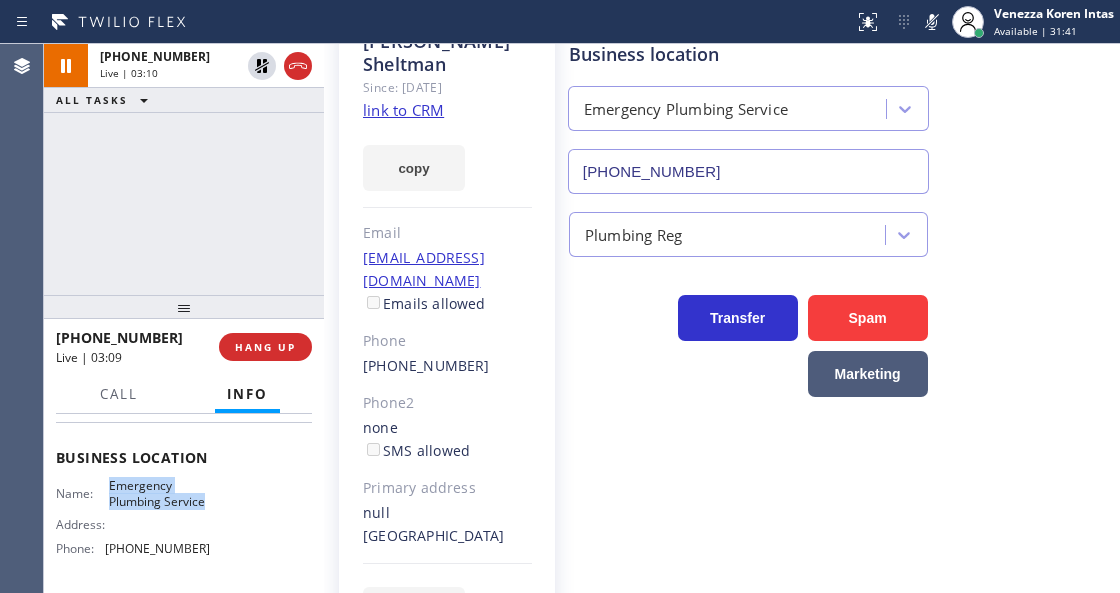 drag, startPoint x: 932, startPoint y: 28, endPoint x: 626, endPoint y: 147, distance: 328.32452 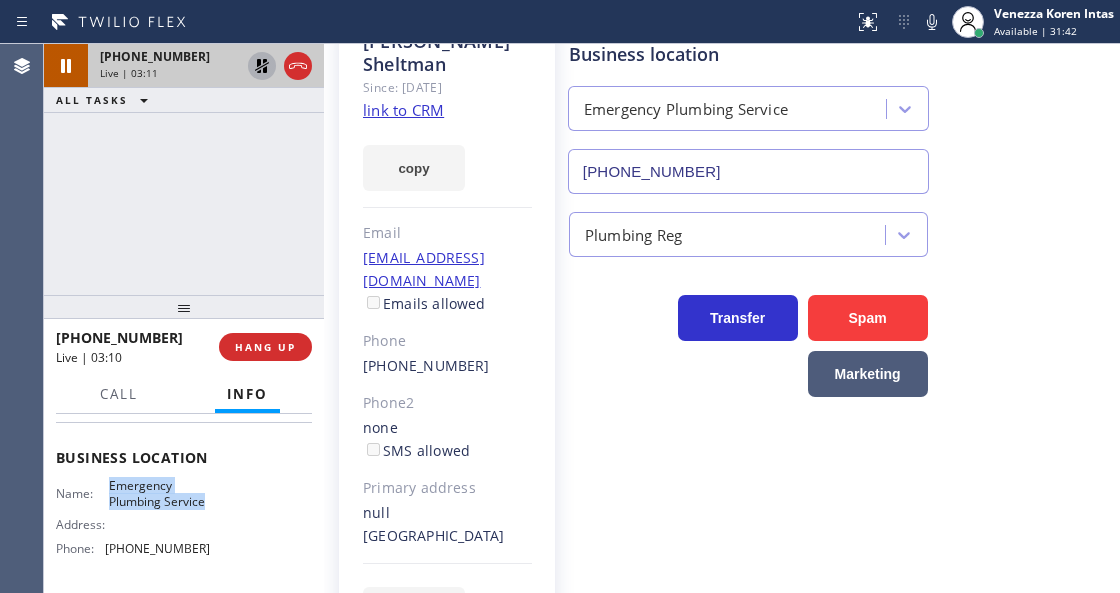 click 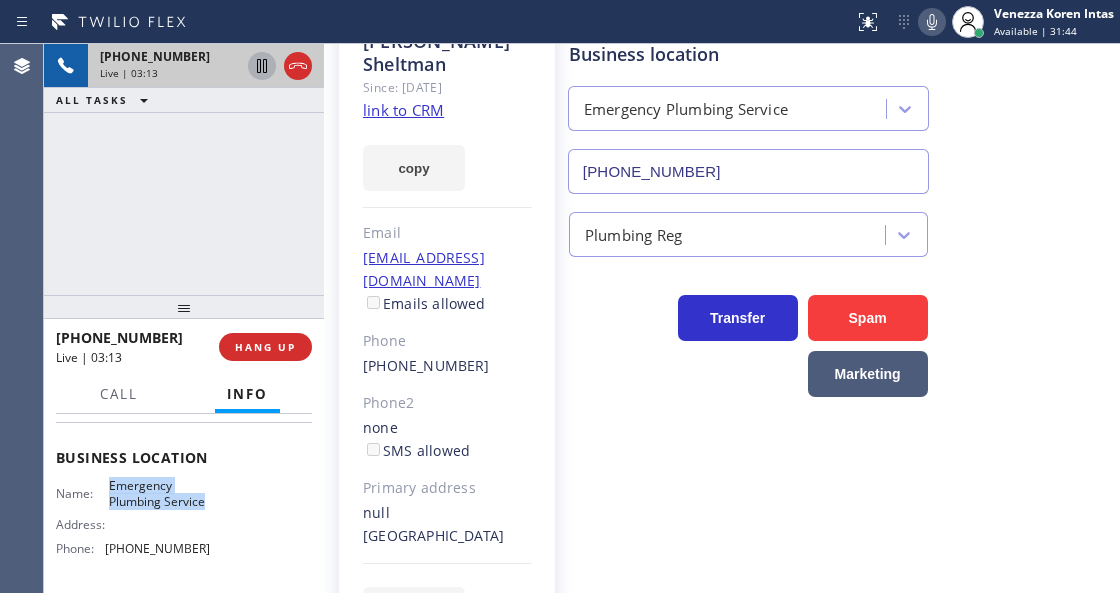 click 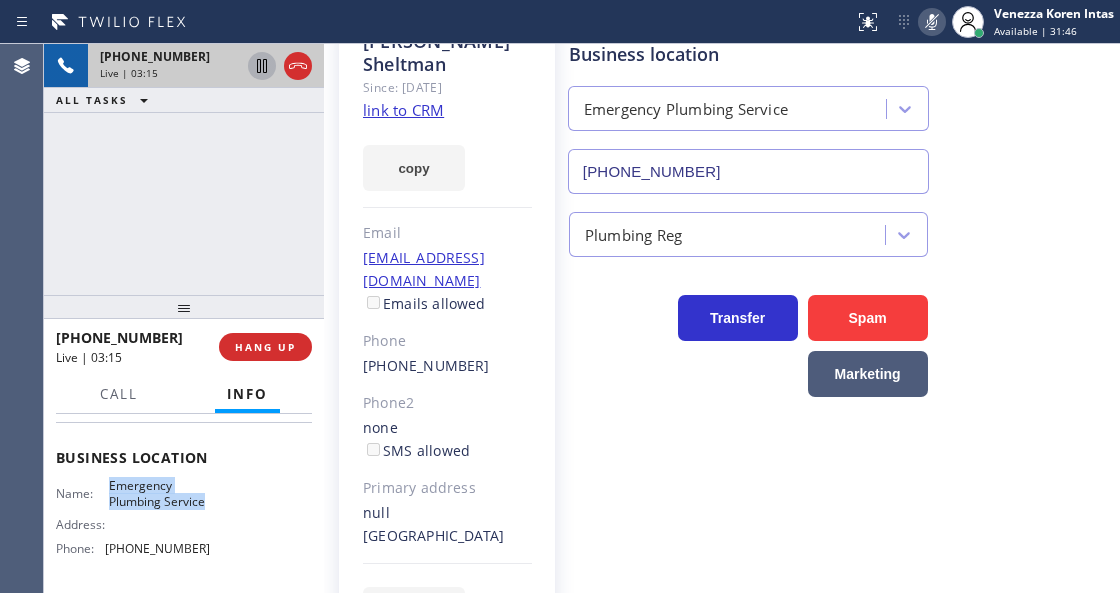 click 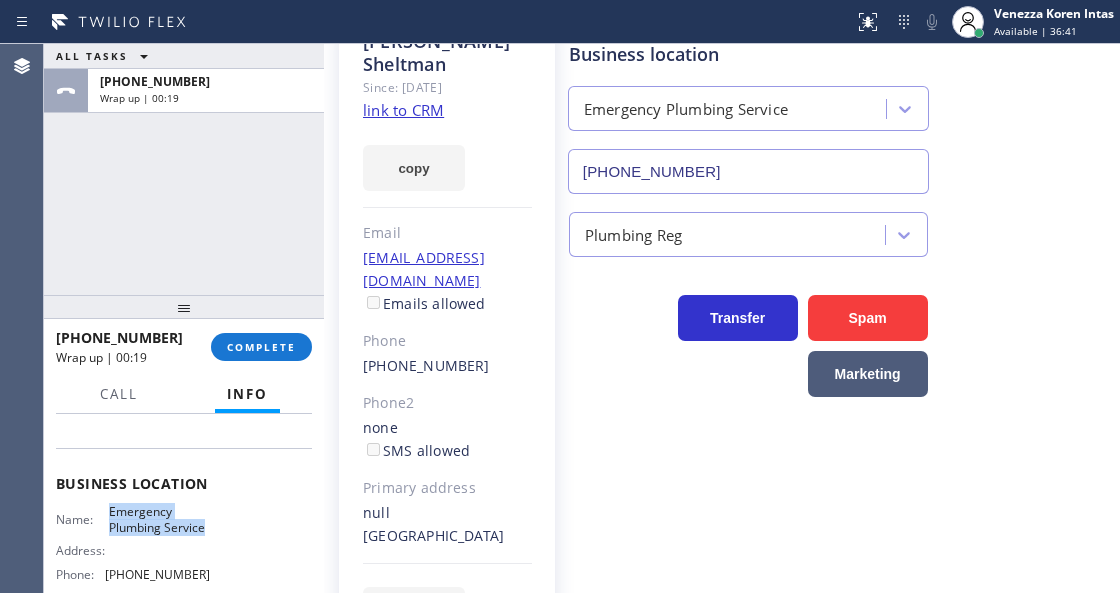 scroll, scrollTop: 310, scrollLeft: 0, axis: vertical 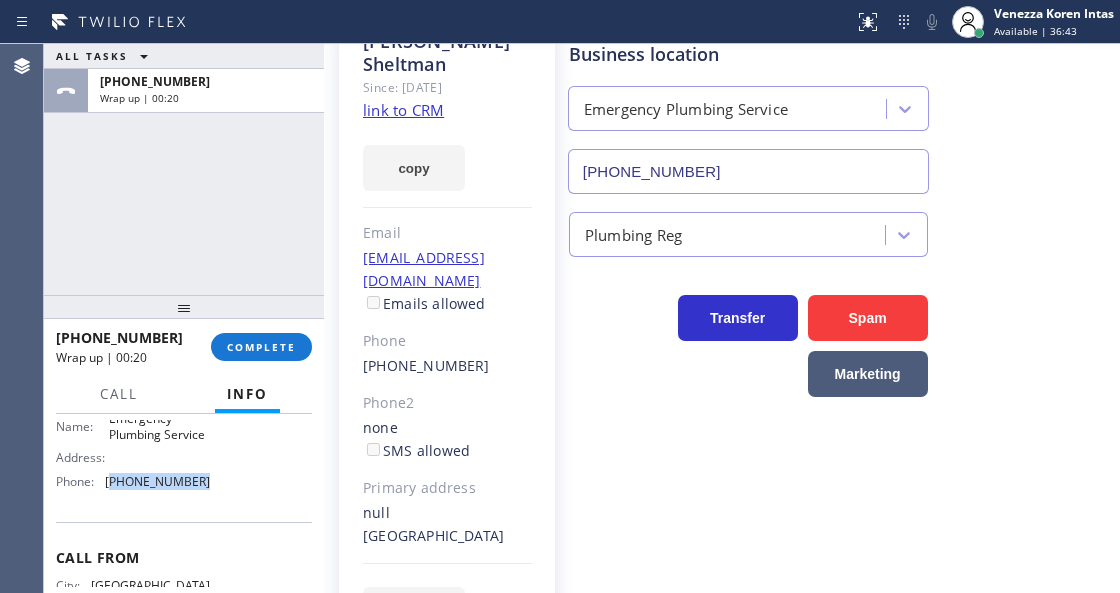 drag, startPoint x: 217, startPoint y: 535, endPoint x: 110, endPoint y: 527, distance: 107.298645 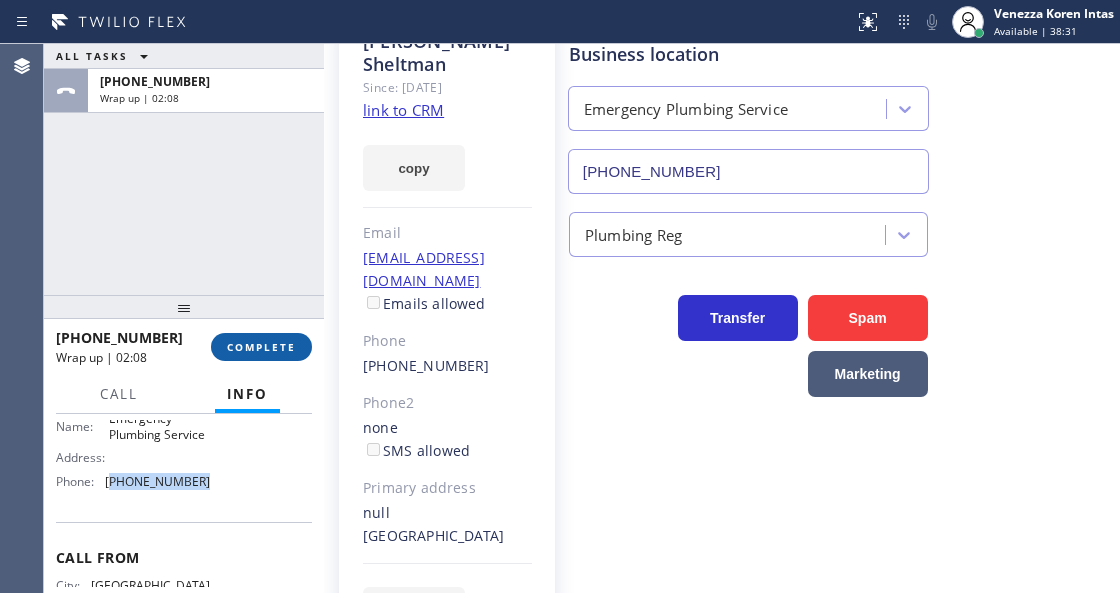 click on "COMPLETE" at bounding box center [261, 347] 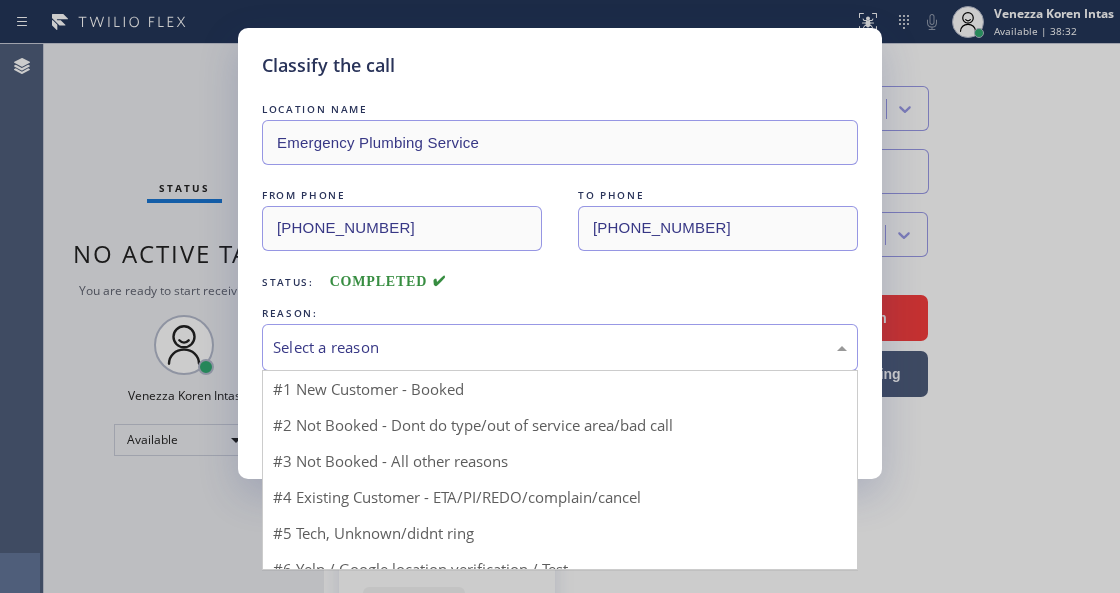 click on "Select a reason" at bounding box center [560, 347] 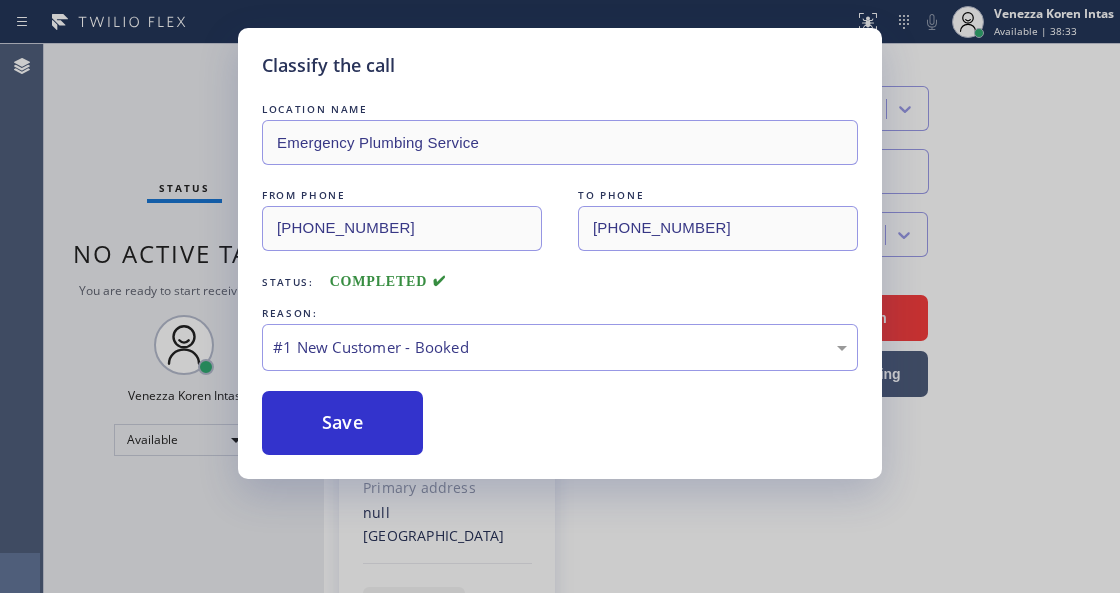 drag, startPoint x: 436, startPoint y: 398, endPoint x: 386, endPoint y: 424, distance: 56.35601 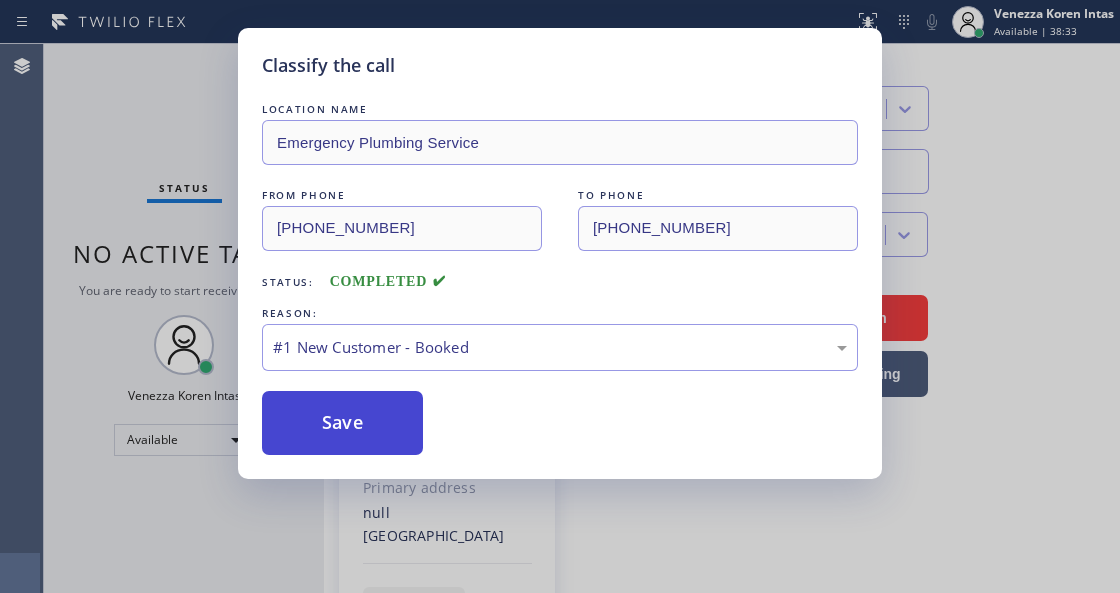click on "Save" at bounding box center [342, 423] 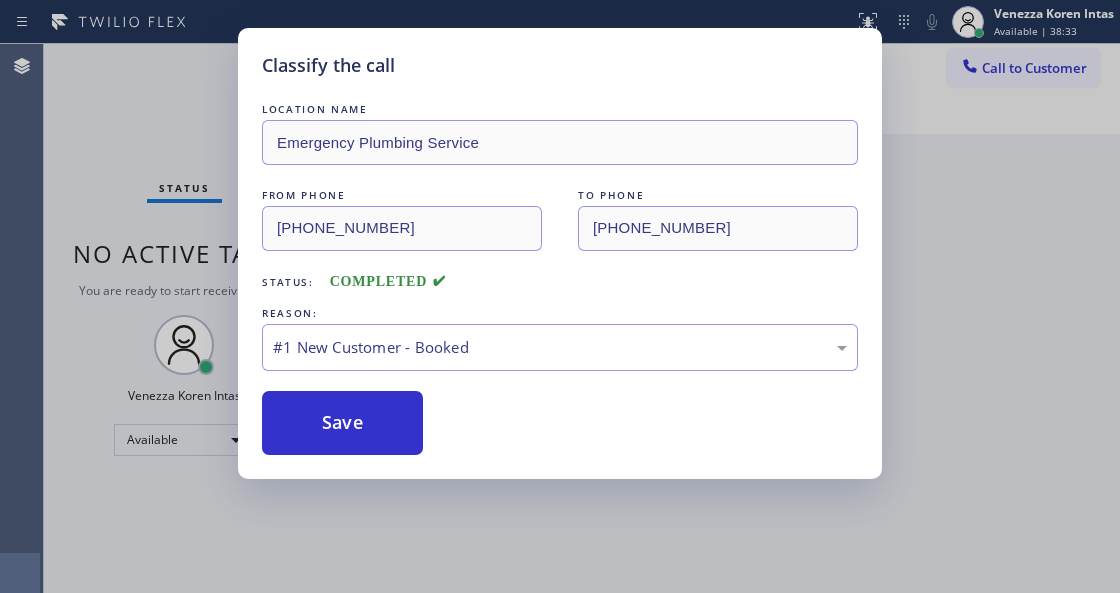 scroll, scrollTop: 0, scrollLeft: 0, axis: both 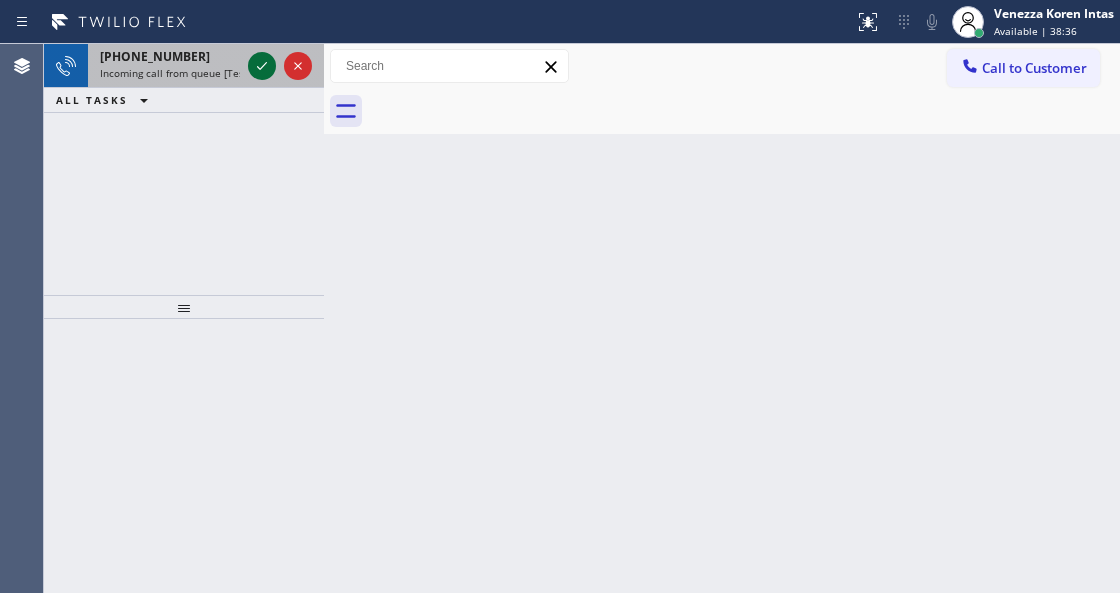 click 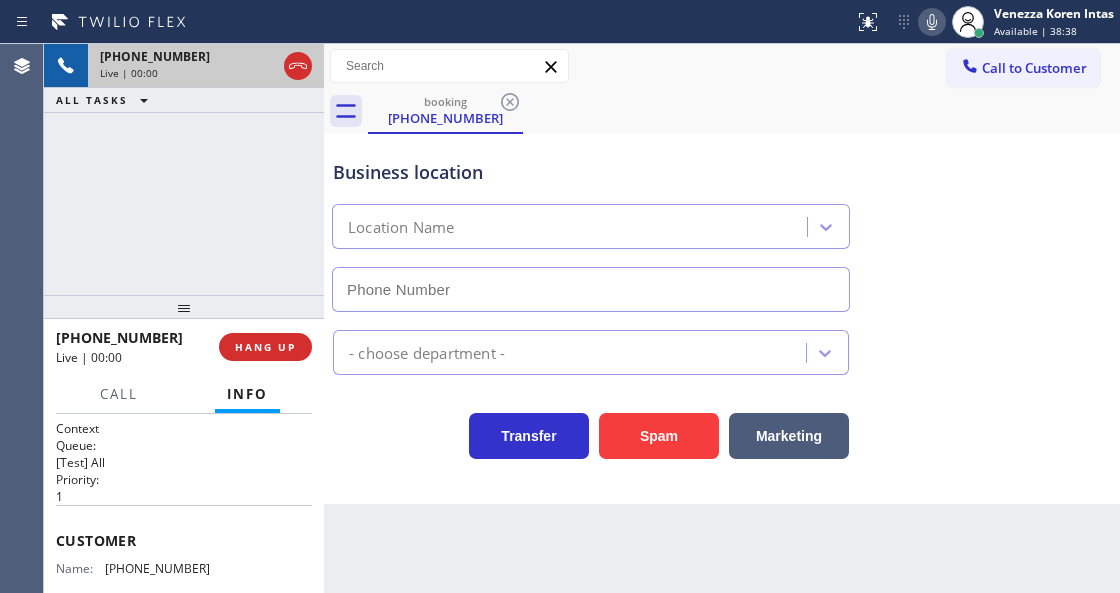 type on "(351) 300-7577" 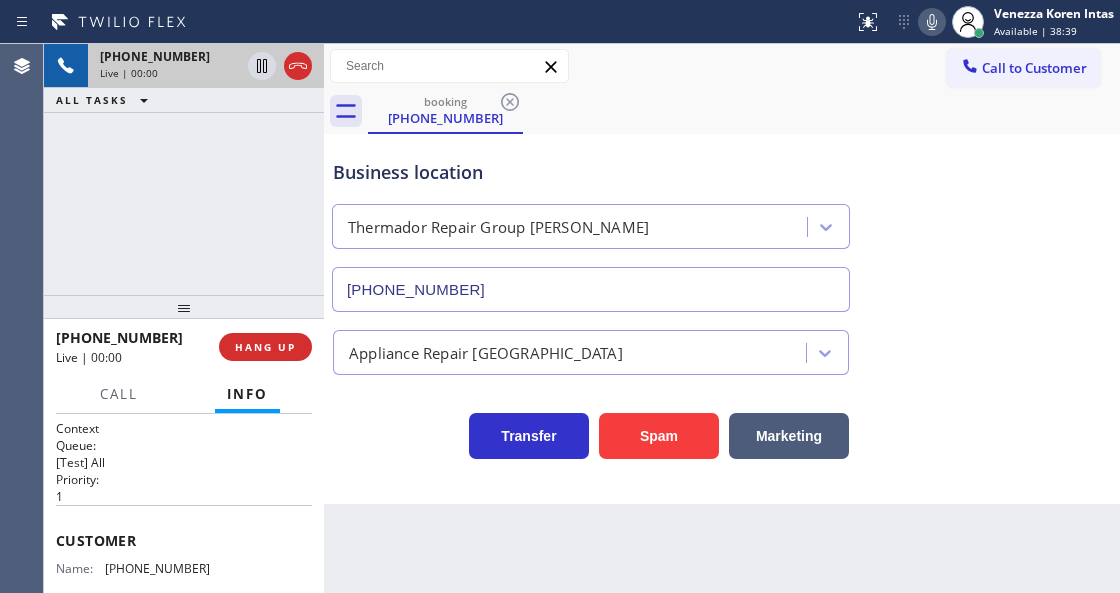 click on "+19789051309 Live | 00:00 ALL TASKS ALL TASKS ACTIVE TASKS TASKS IN WRAP UP" at bounding box center [184, 169] 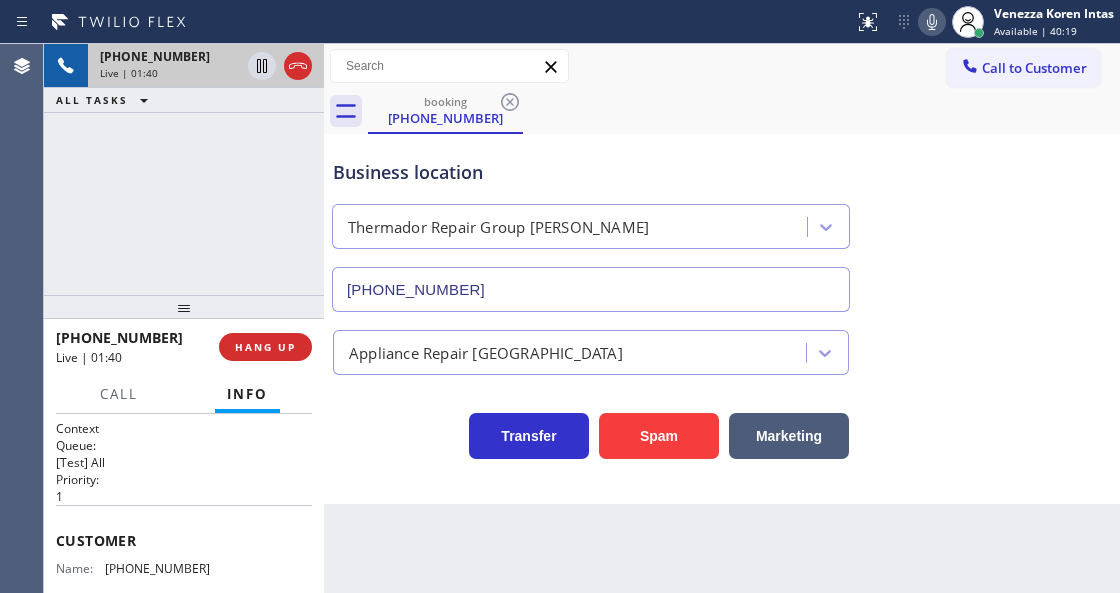 drag, startPoint x: 923, startPoint y: 31, endPoint x: 902, endPoint y: 35, distance: 21.377558 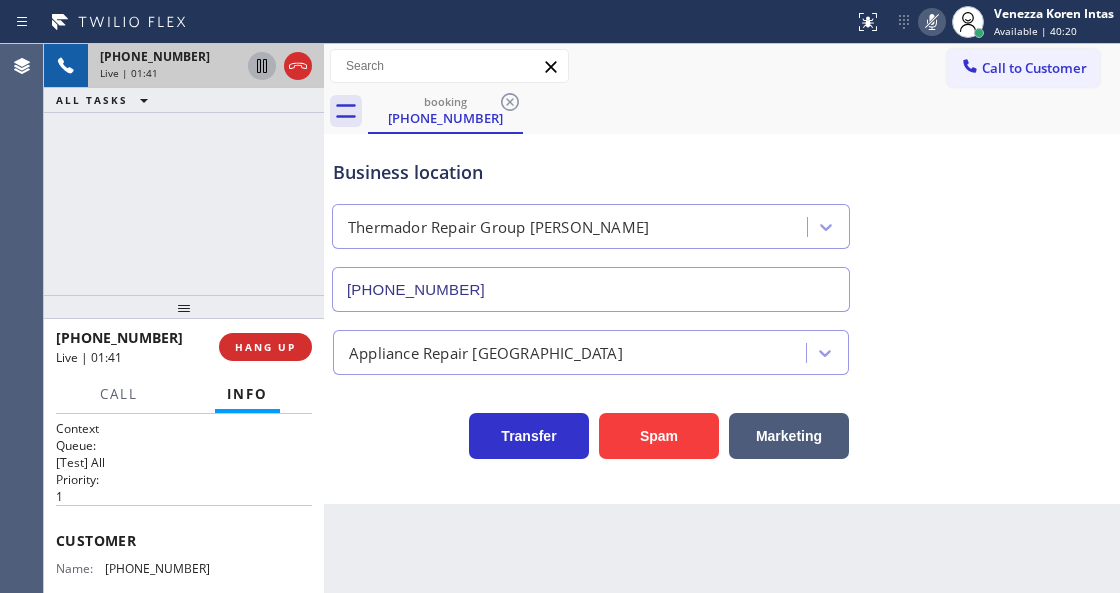 click 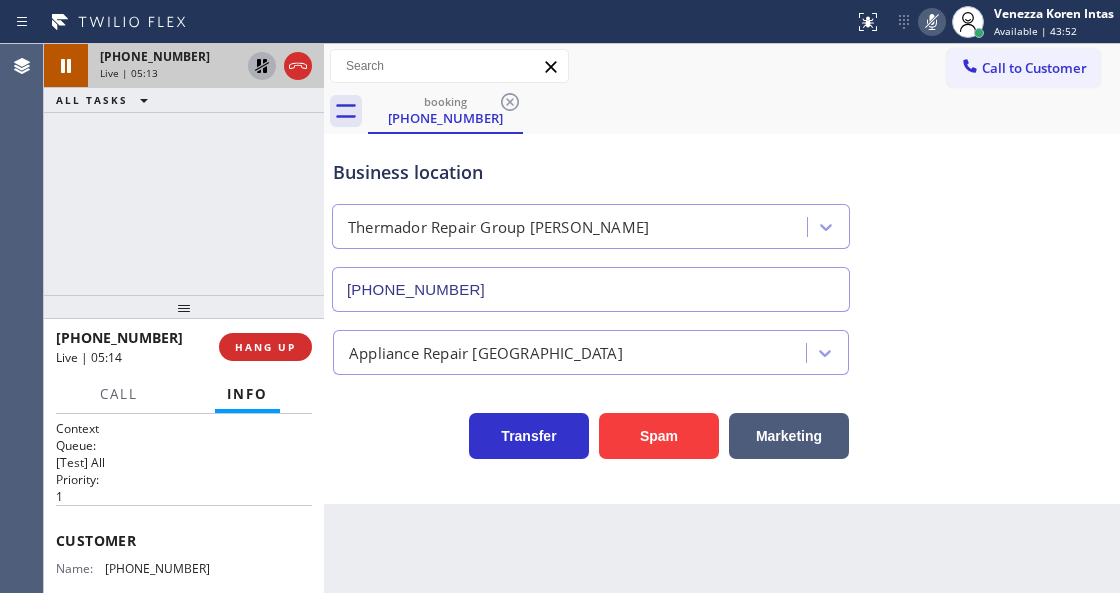 click 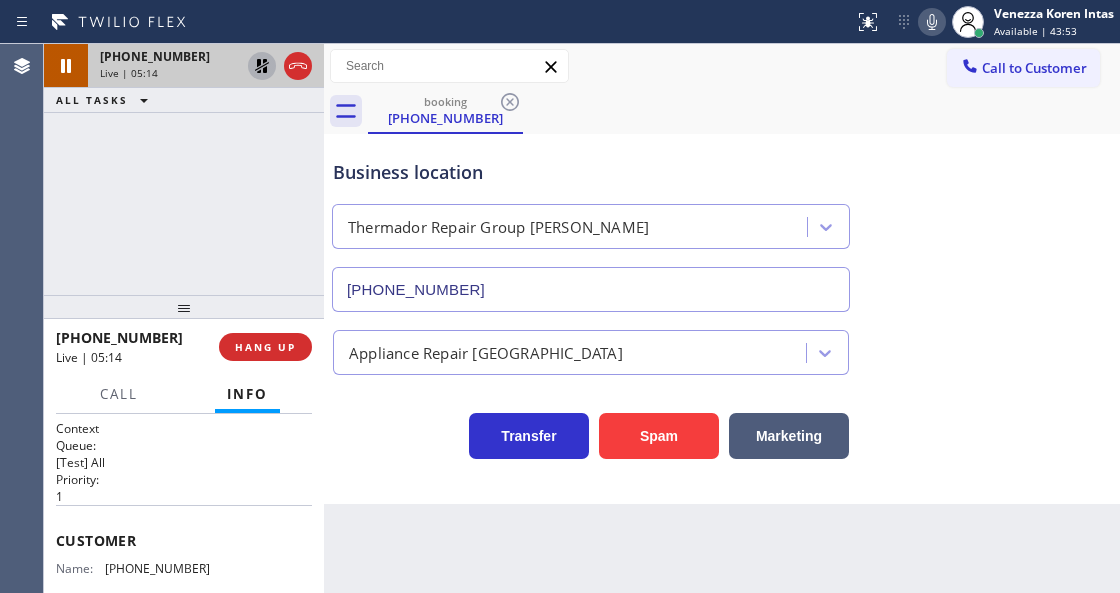 click 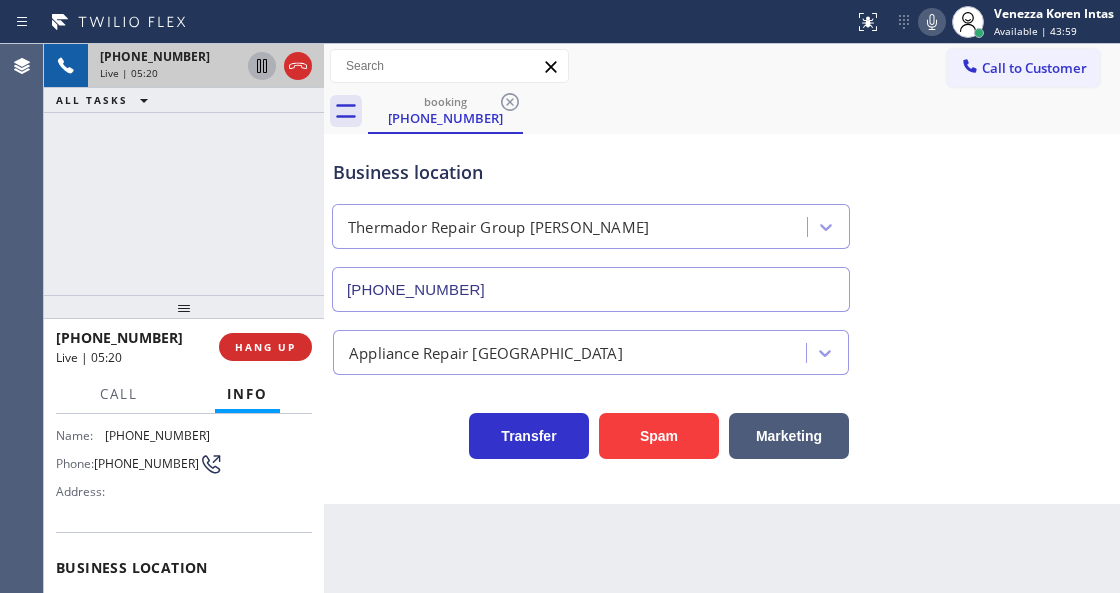 scroll, scrollTop: 266, scrollLeft: 0, axis: vertical 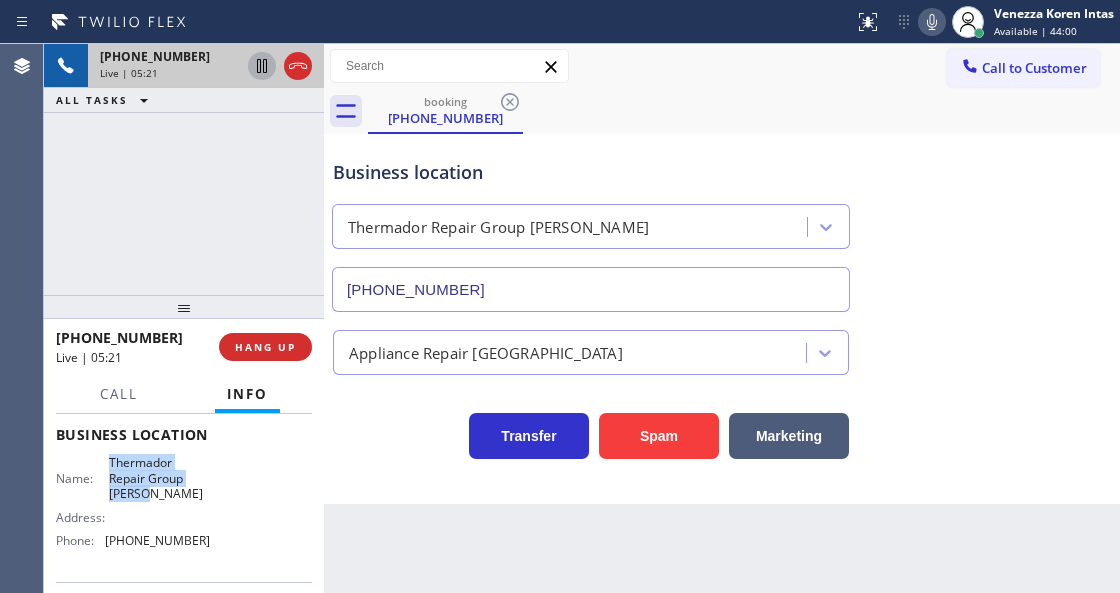 drag, startPoint x: 106, startPoint y: 458, endPoint x: 156, endPoint y: 504, distance: 67.941154 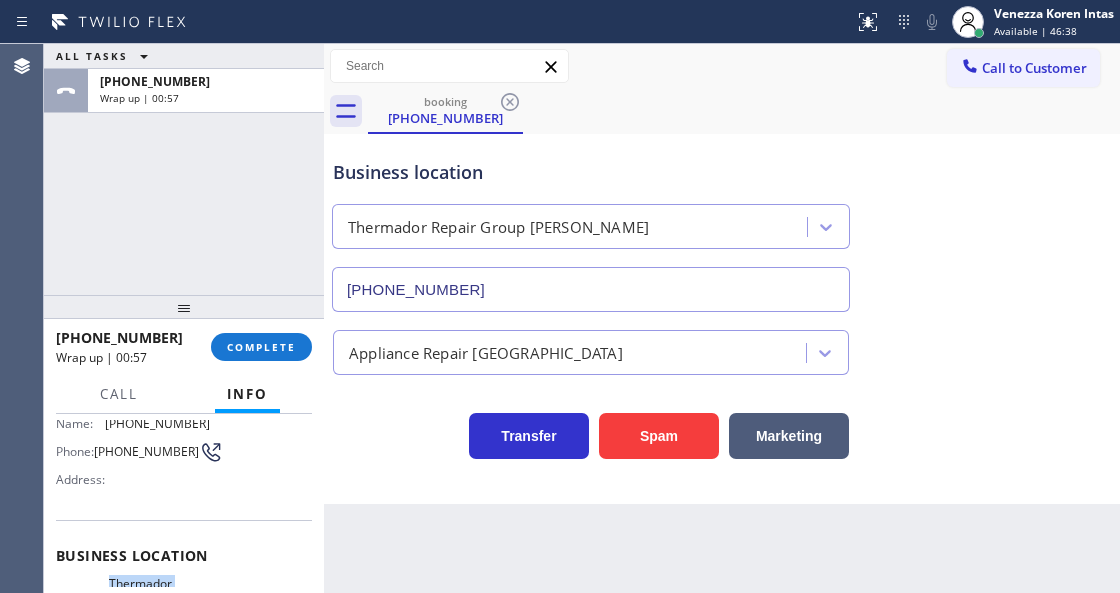 scroll, scrollTop: 0, scrollLeft: 0, axis: both 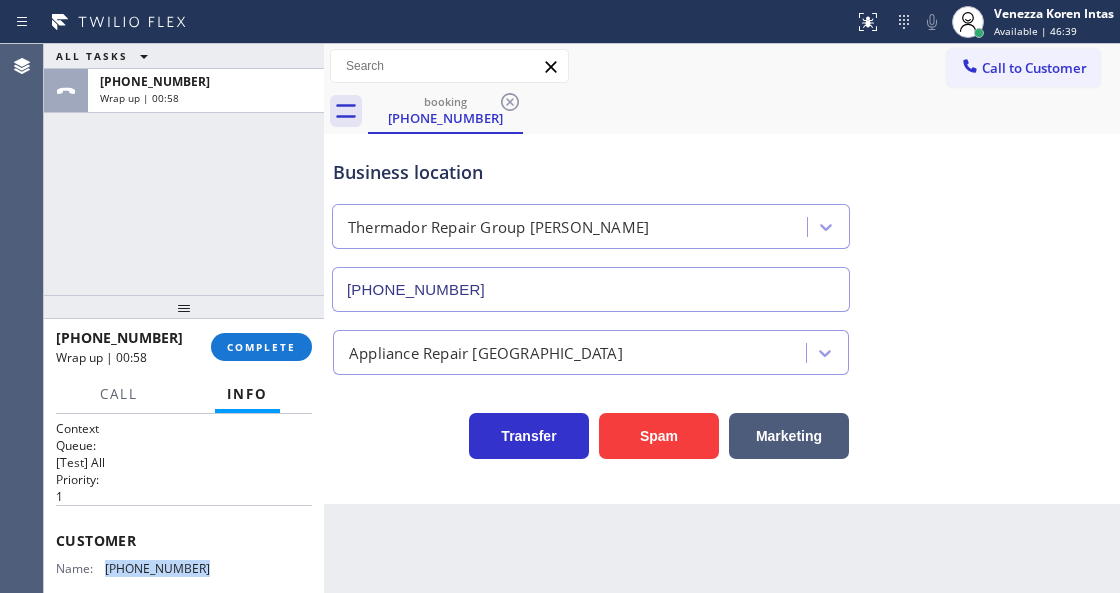 drag, startPoint x: 216, startPoint y: 564, endPoint x: 107, endPoint y: 568, distance: 109.07337 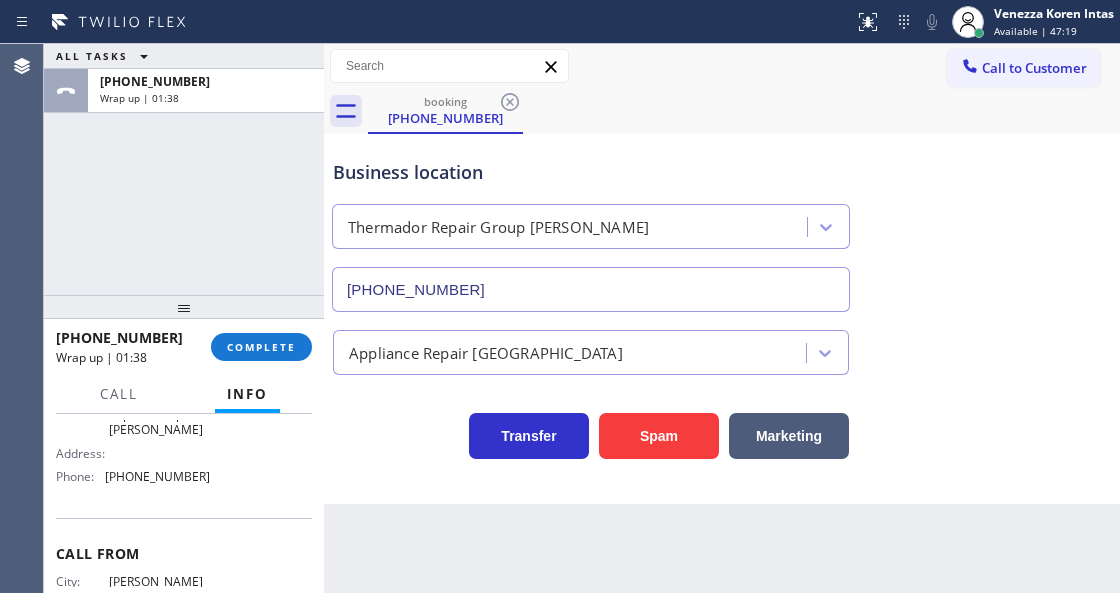 scroll, scrollTop: 333, scrollLeft: 0, axis: vertical 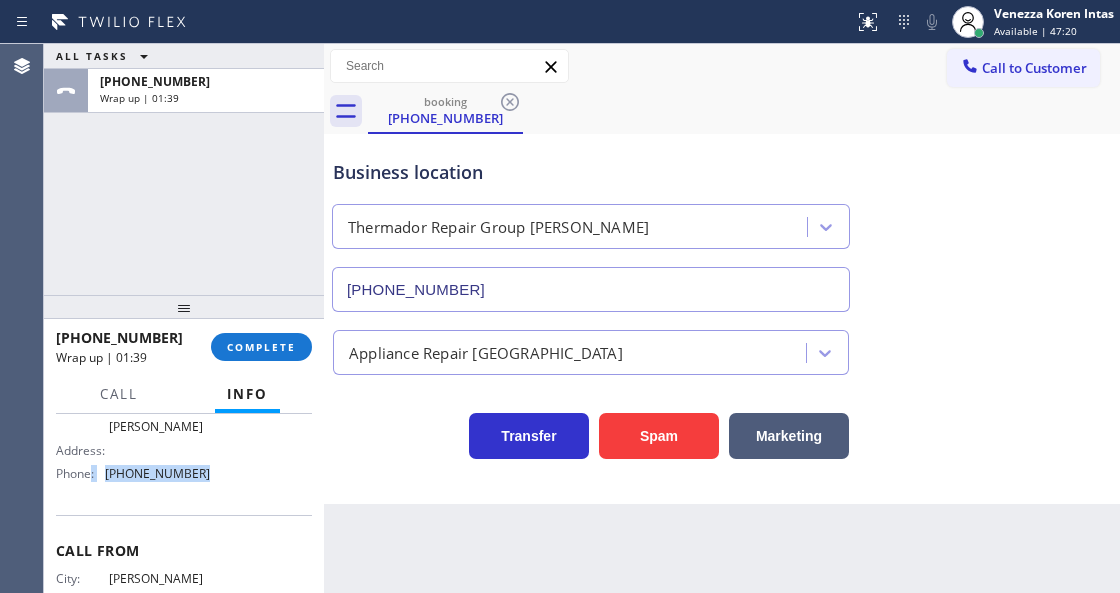 drag, startPoint x: 220, startPoint y: 485, endPoint x: 92, endPoint y: 478, distance: 128.19127 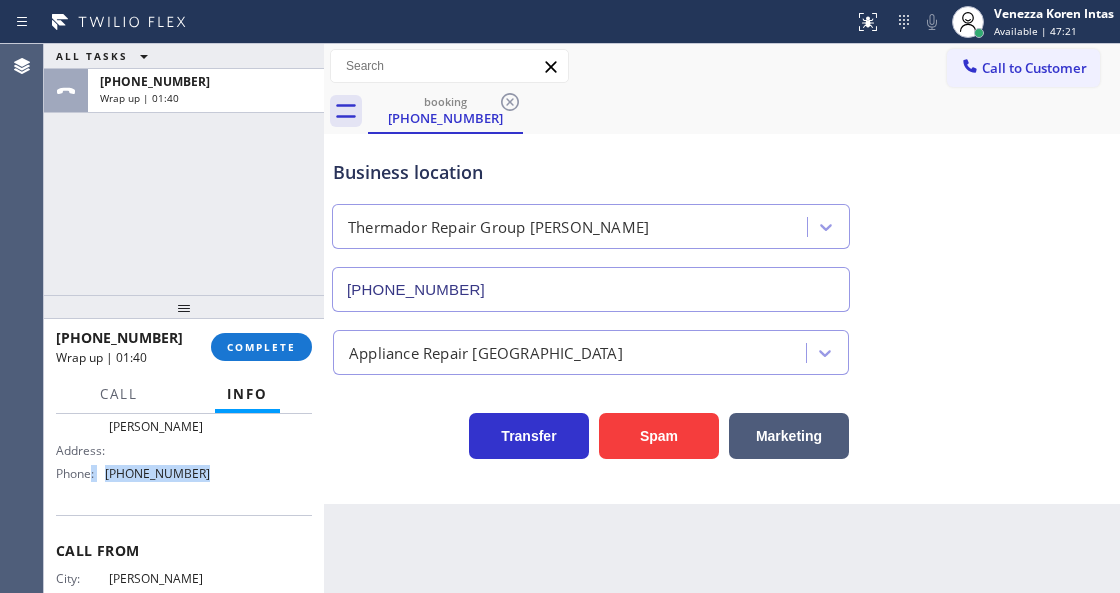 click on "Name: Thermador Repair Group Lowell Address:   Phone: (351) 300-7577" at bounding box center [184, 438] 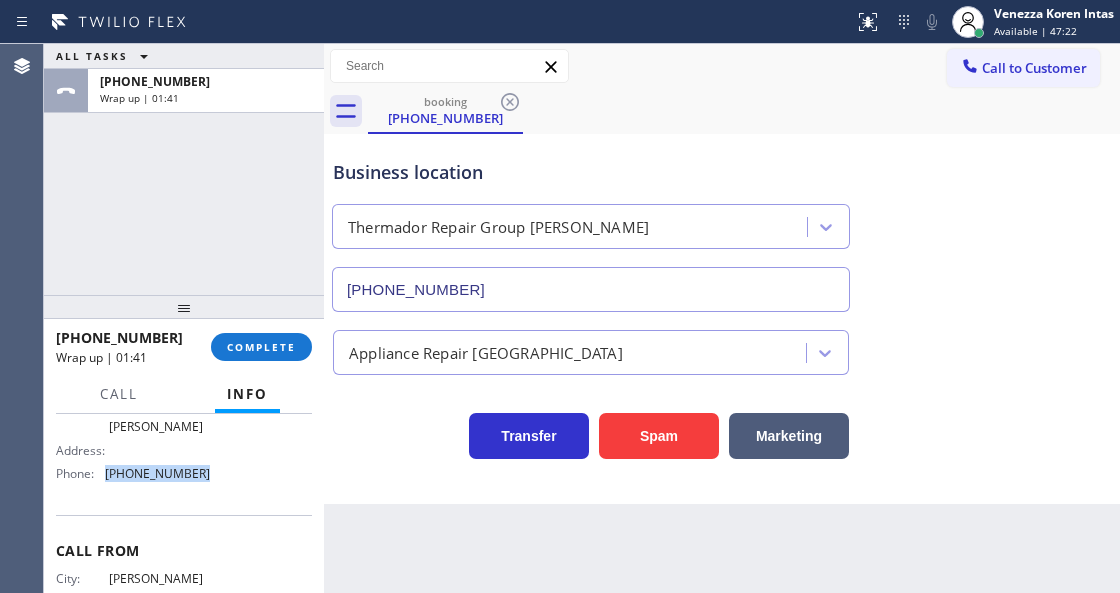 drag, startPoint x: 178, startPoint y: 475, endPoint x: 104, endPoint y: 476, distance: 74.00676 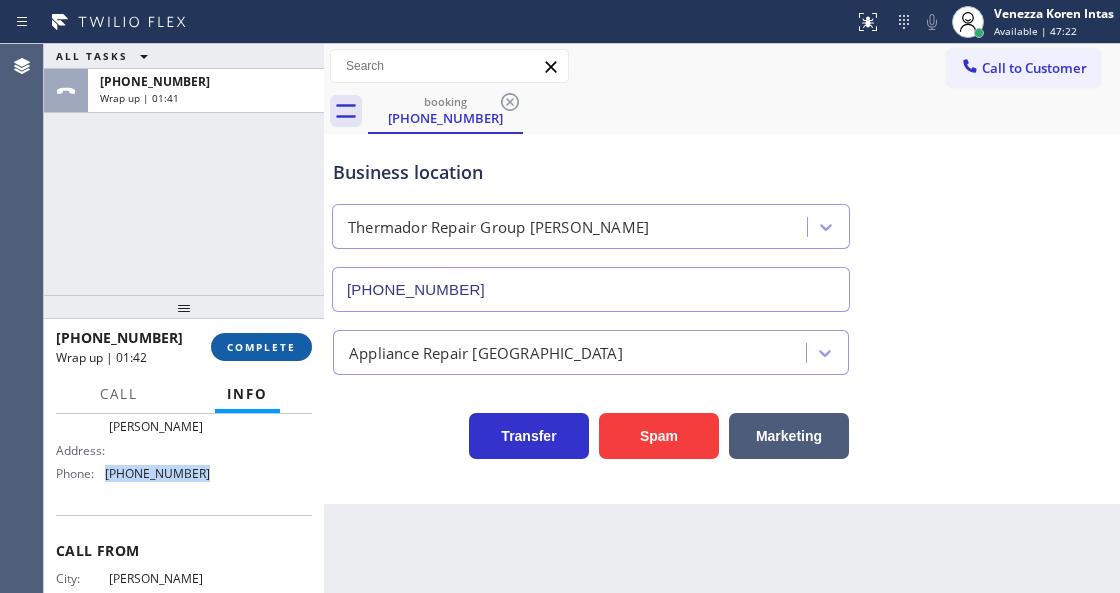 click on "COMPLETE" at bounding box center [261, 347] 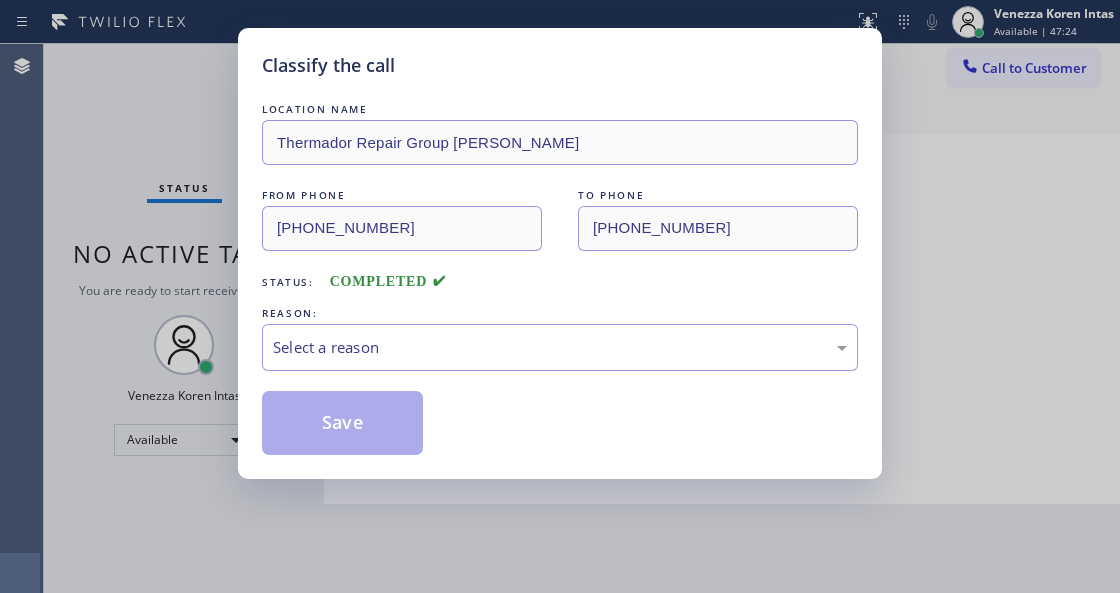 click on "Select a reason" at bounding box center (560, 347) 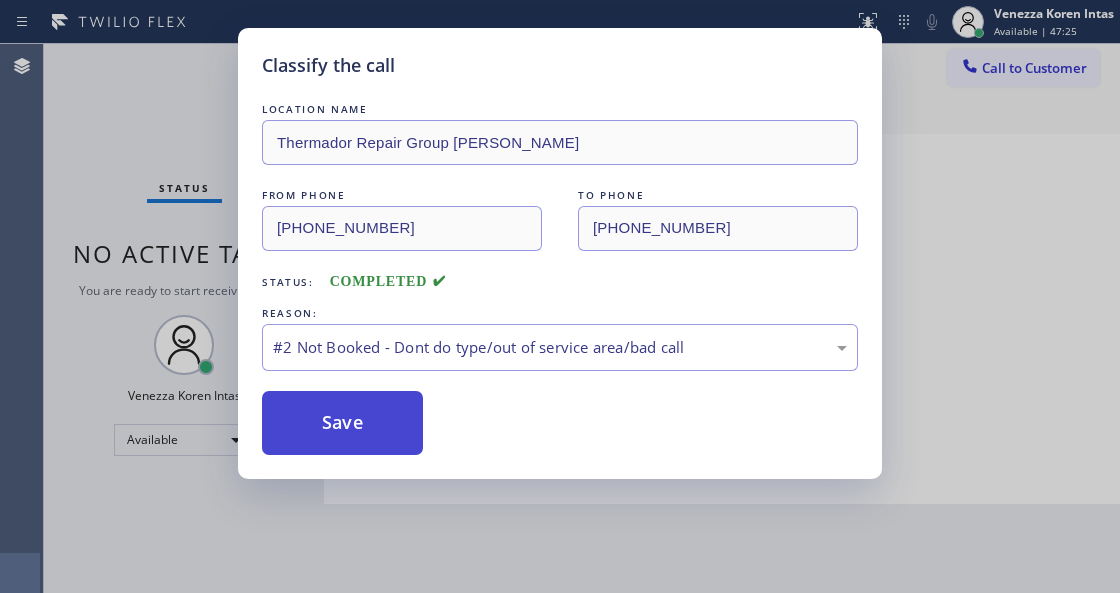 drag, startPoint x: 354, startPoint y: 404, endPoint x: 362, endPoint y: 397, distance: 10.630146 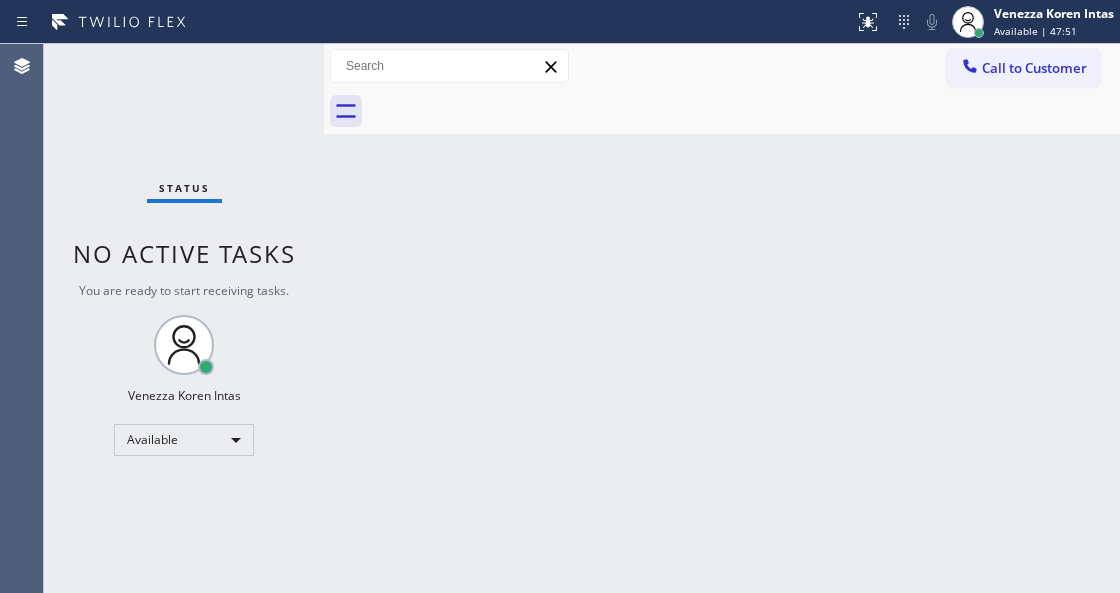 click on "Back to Dashboard Change Sender ID Customers Technicians Select a contact Outbound call Technician Search Technician Your caller id phone number Your caller id phone number Call Technician info Name   Phone none Address none Change Sender ID HVAC +18559994417 5 Star Appliance +18557314952 Appliance Repair +18554611149 Plumbing +18889090120 Air Duct Cleaning +18006865038  Electricians +18005688664 Cancel Change Check personal SMS Reset Change No tabs Call to Customer Outbound call Location San Jose Courteous And Perfect HVAC Repair Your caller id phone number (408) 775-8407 Customer number Call Outbound call Technician Search Technician Your caller id phone number Your caller id phone number Call" at bounding box center [722, 318] 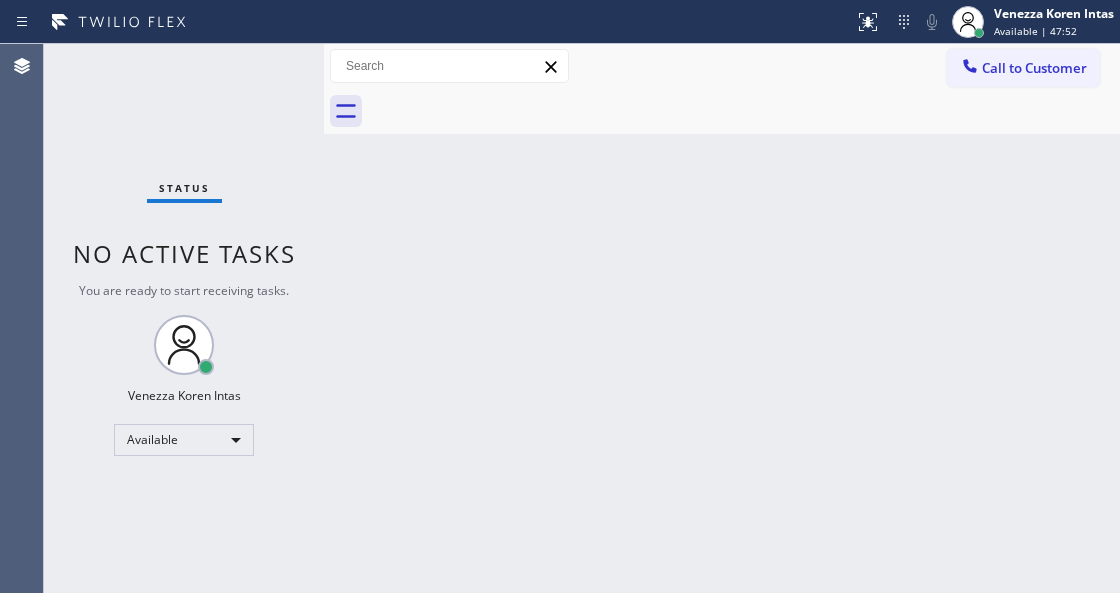 click on "Status   No active tasks     You are ready to start receiving tasks.   Venezza Koren Intas Available" at bounding box center [184, 318] 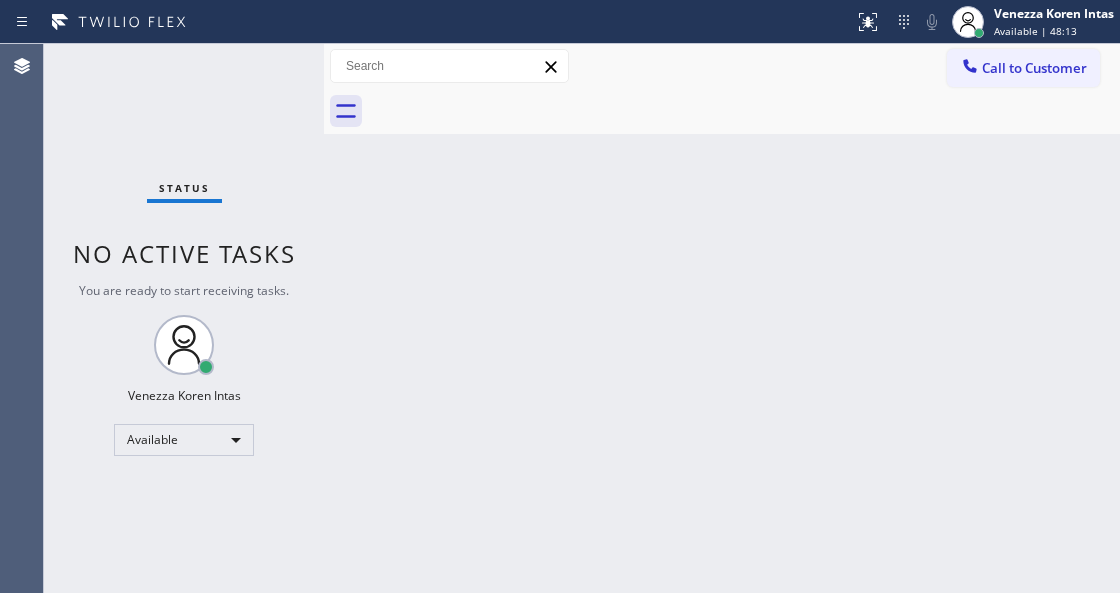 drag, startPoint x: 401, startPoint y: 412, endPoint x: 410, endPoint y: 588, distance: 176.22997 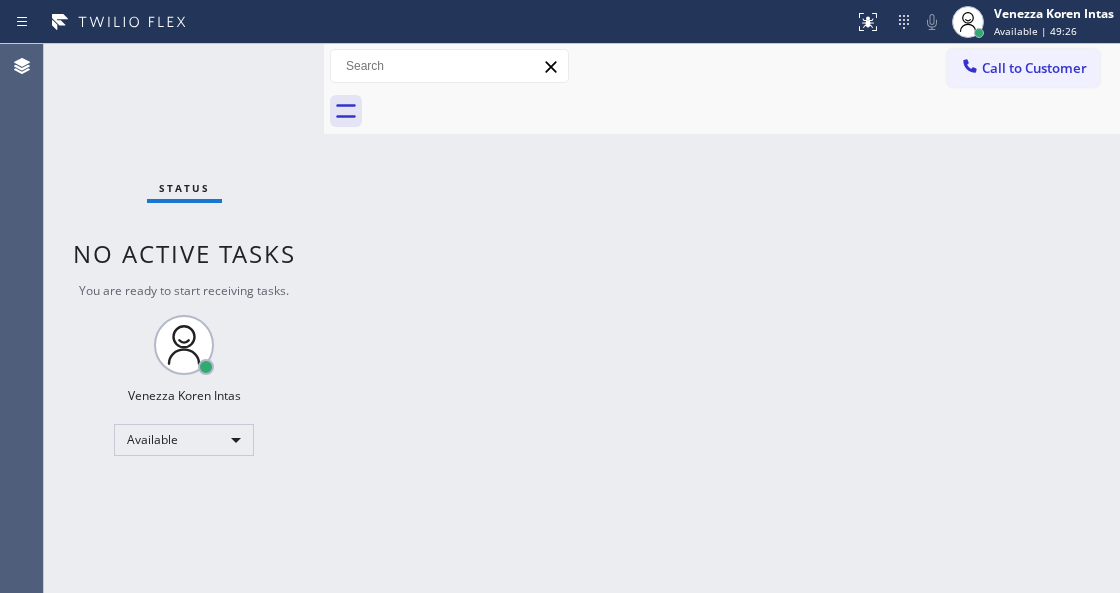 drag, startPoint x: 288, startPoint y: 79, endPoint x: 580, endPoint y: 436, distance: 461.2082 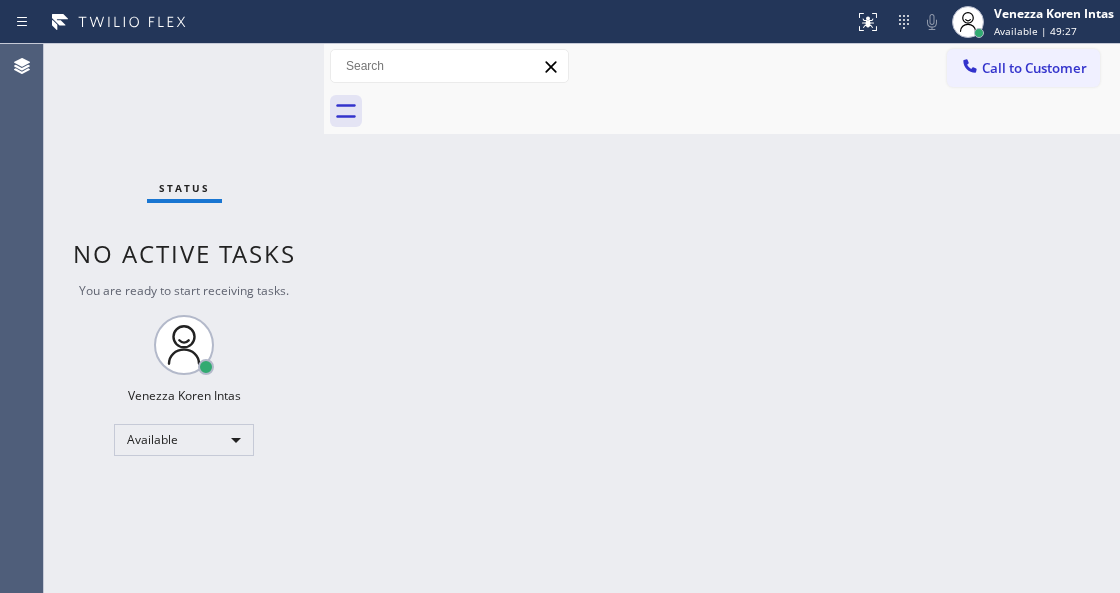 click on "Status   No active tasks     You are ready to start receiving tasks.   Venezza Koren Intas Available" at bounding box center [184, 318] 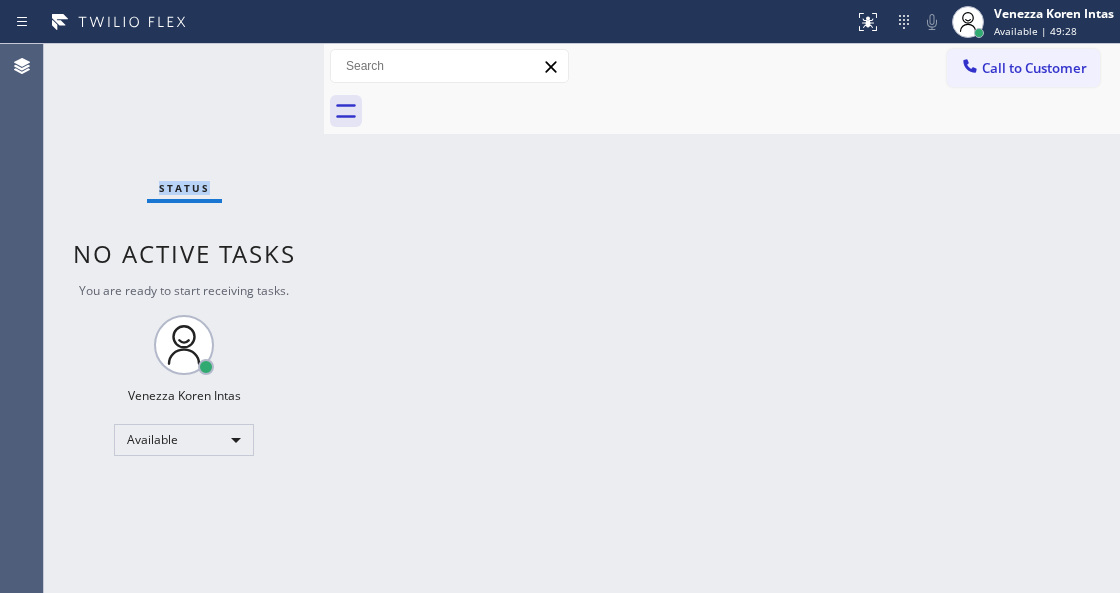 click on "Status   No active tasks     You are ready to start receiving tasks.   Venezza Koren Intas Available" at bounding box center (184, 318) 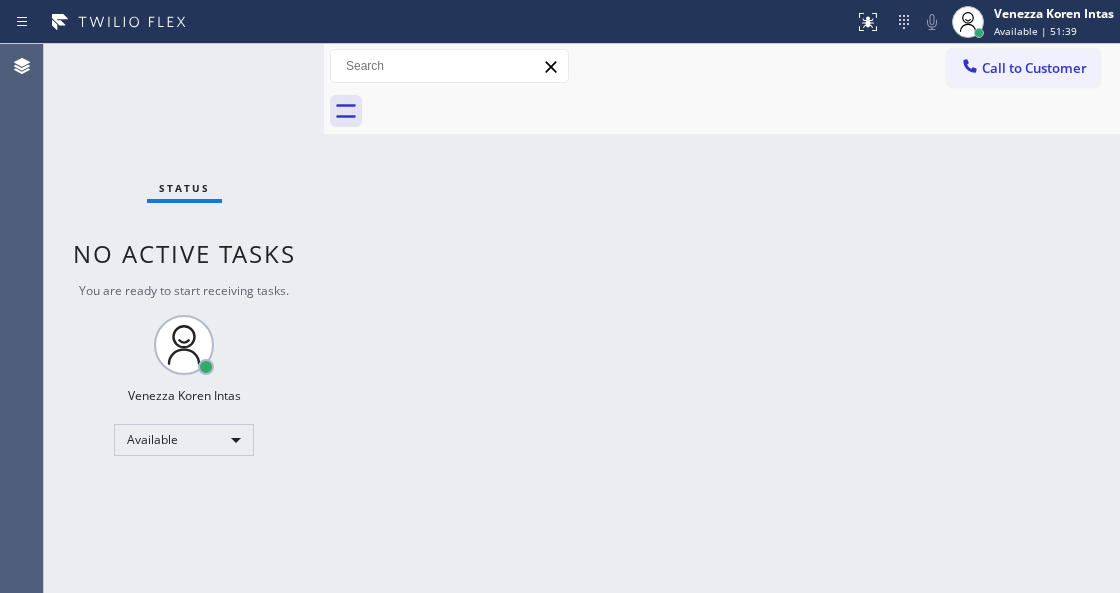 click on "Status   No active tasks     You are ready to start receiving tasks.   Venezza Koren Intas Available" at bounding box center (184, 318) 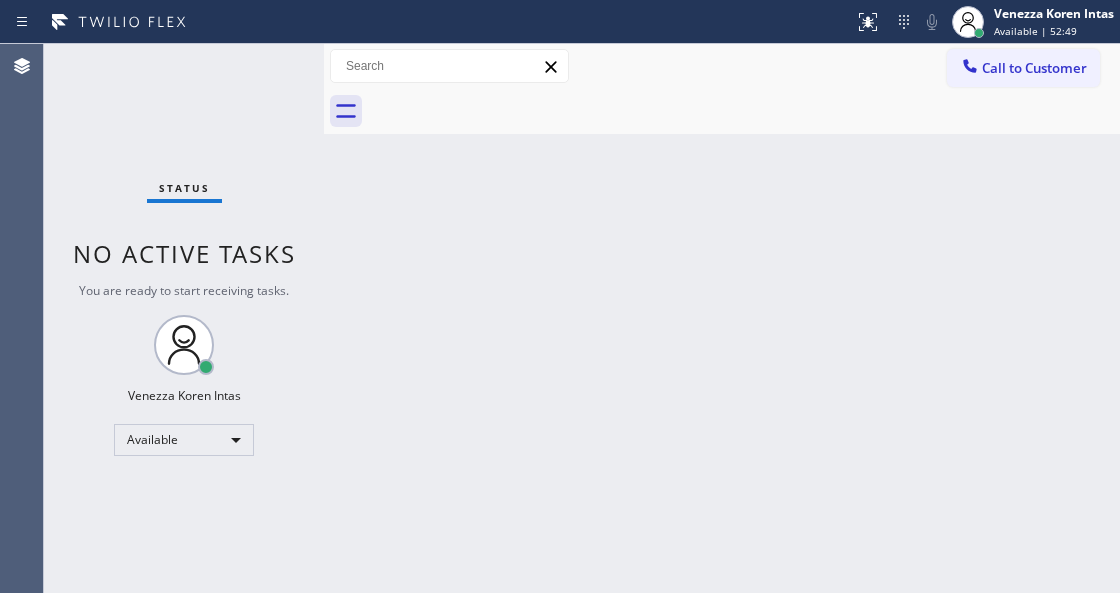 click on "Status   No active tasks     You are ready to start receiving tasks.   Venezza Koren Intas Available" at bounding box center [184, 318] 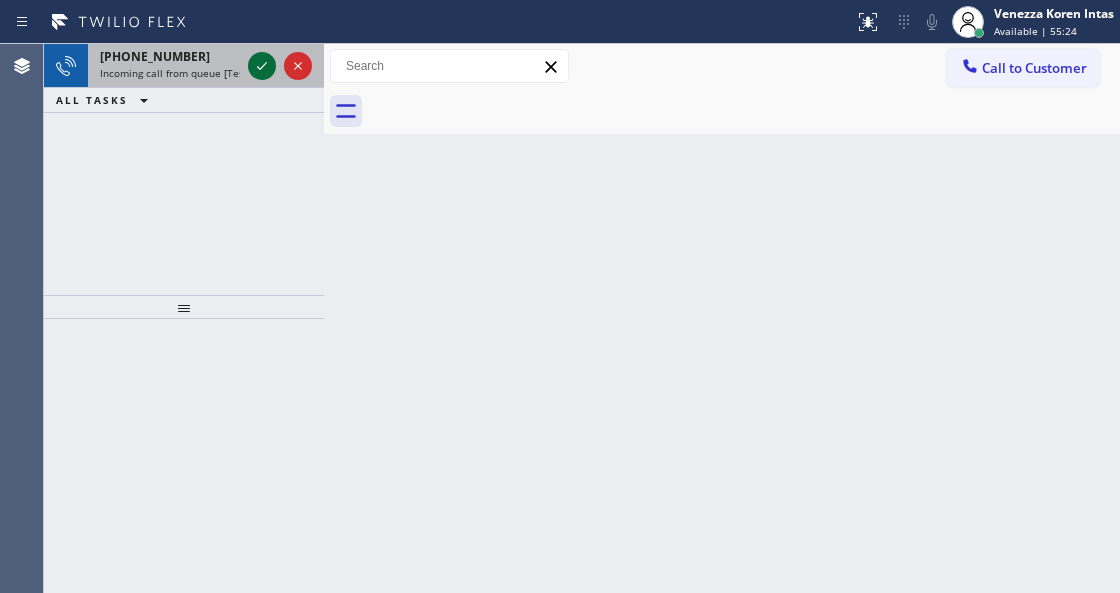 click 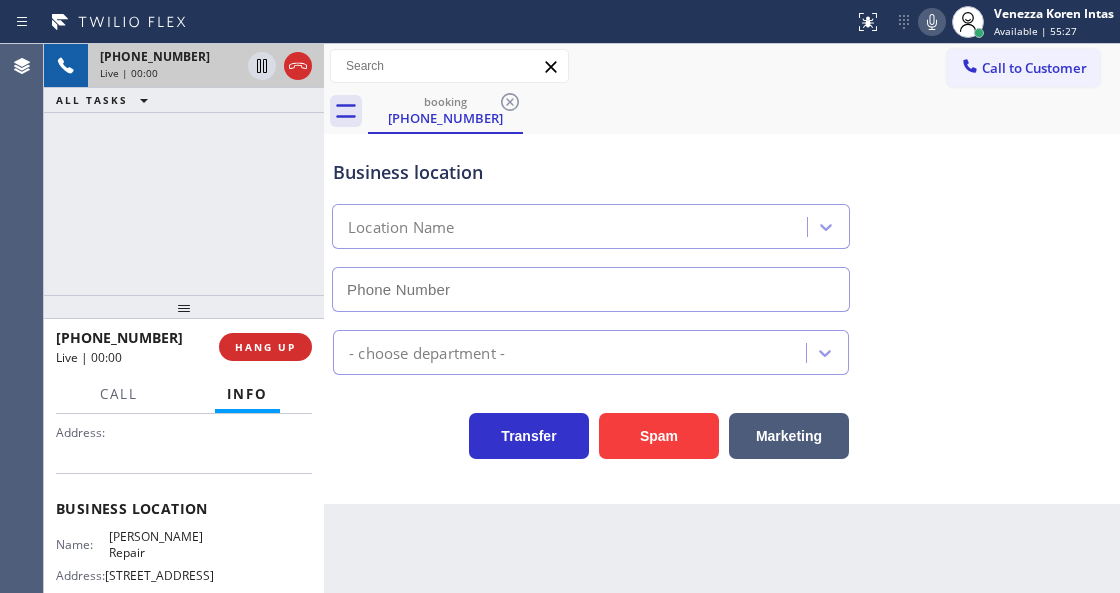 scroll, scrollTop: 266, scrollLeft: 0, axis: vertical 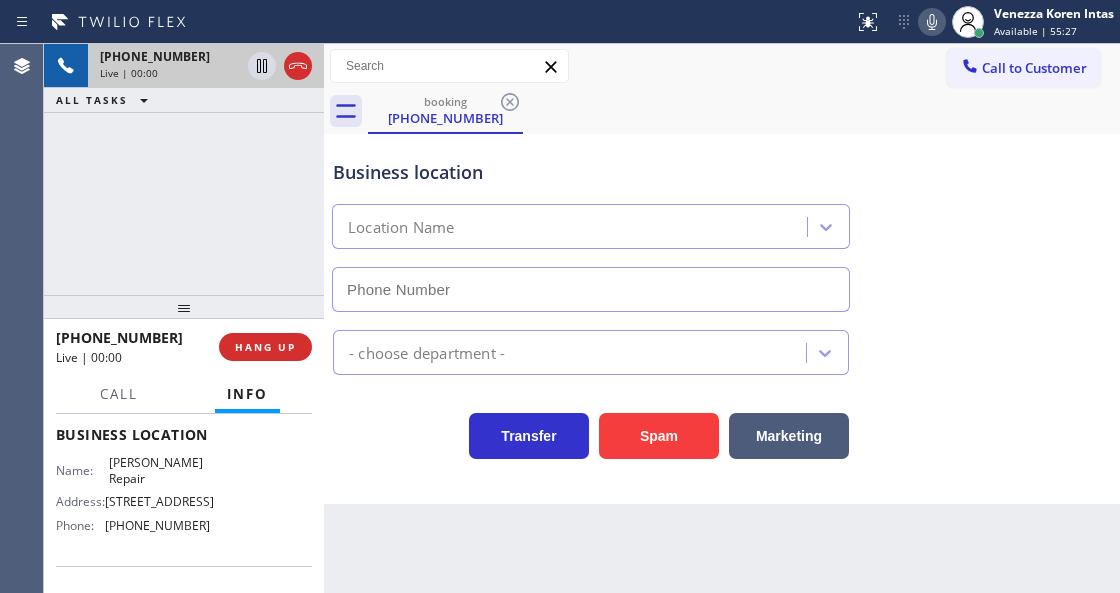 type on "(323) 797-5574" 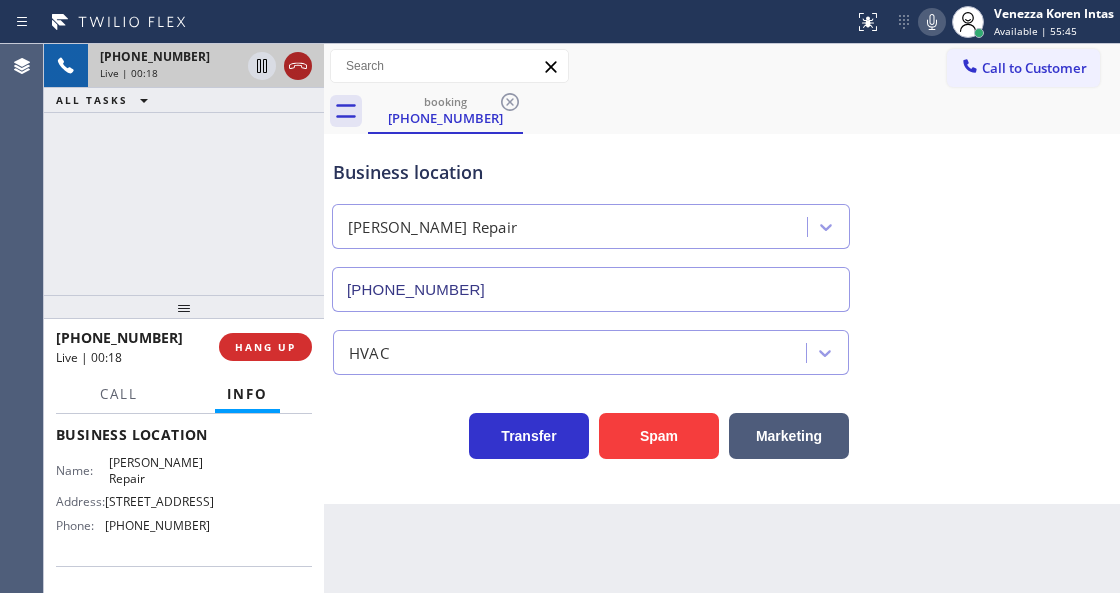 click 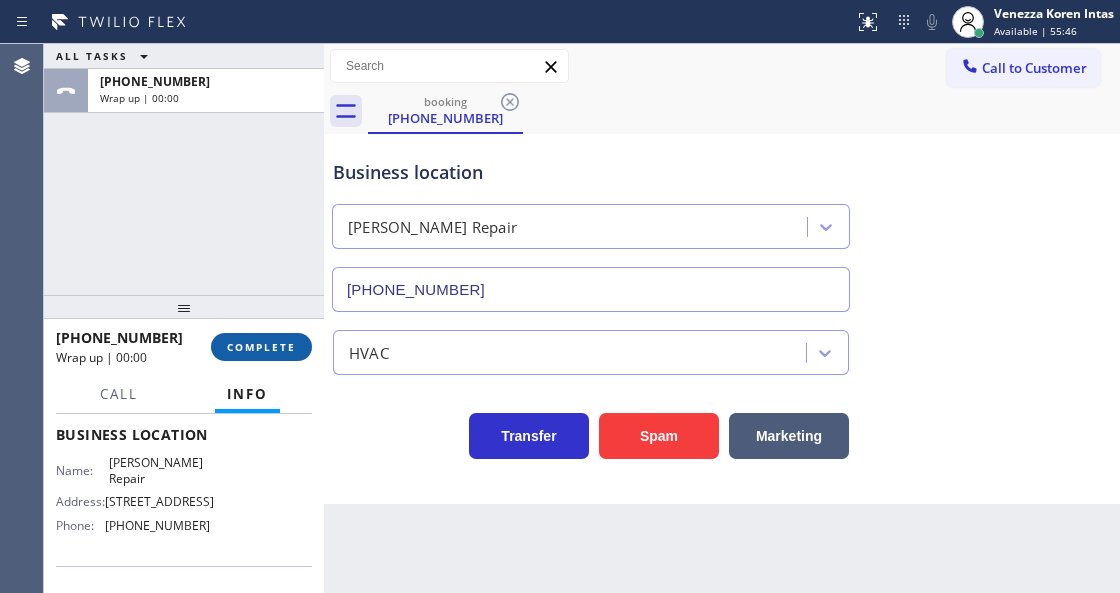 click on "COMPLETE" at bounding box center (261, 347) 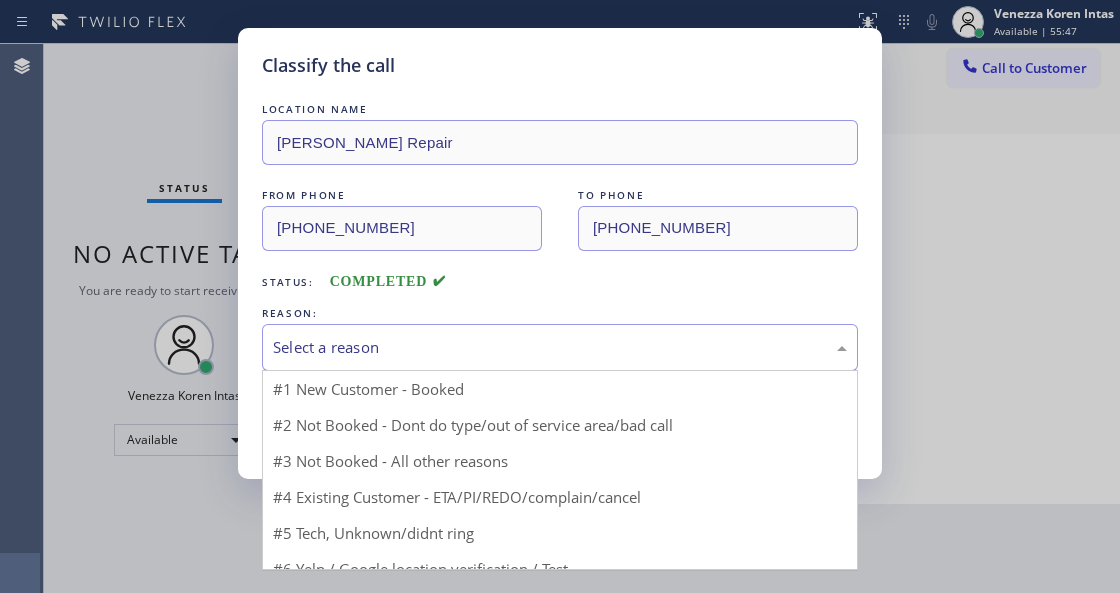 click on "Select a reason" at bounding box center (560, 347) 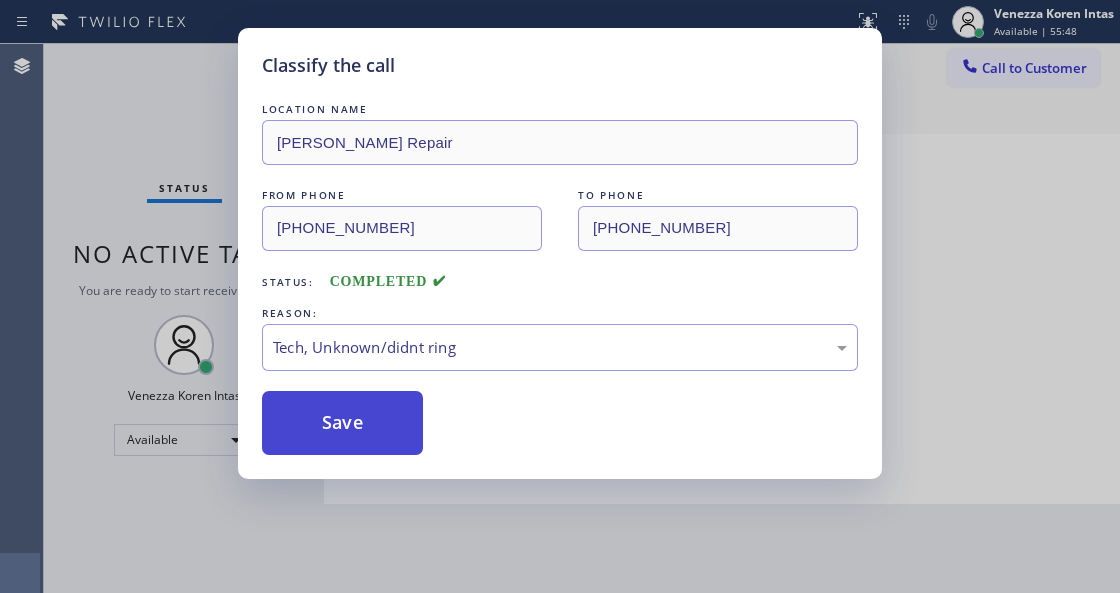 click on "Save" at bounding box center (342, 423) 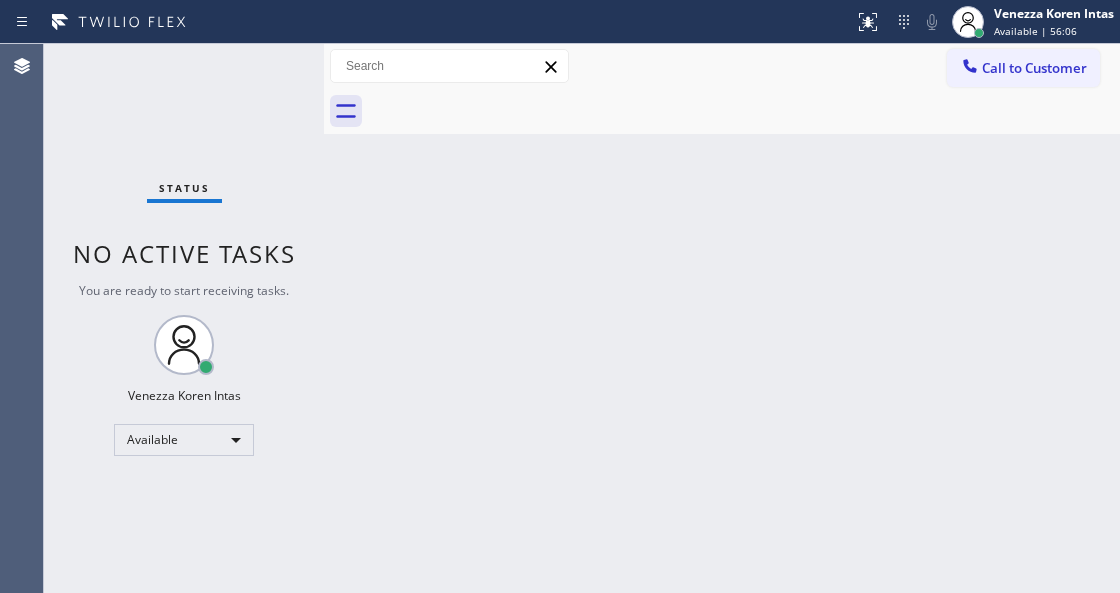 click on "Status   No active tasks     You are ready to start receiving tasks.   Venezza Koren Intas Available" at bounding box center (184, 318) 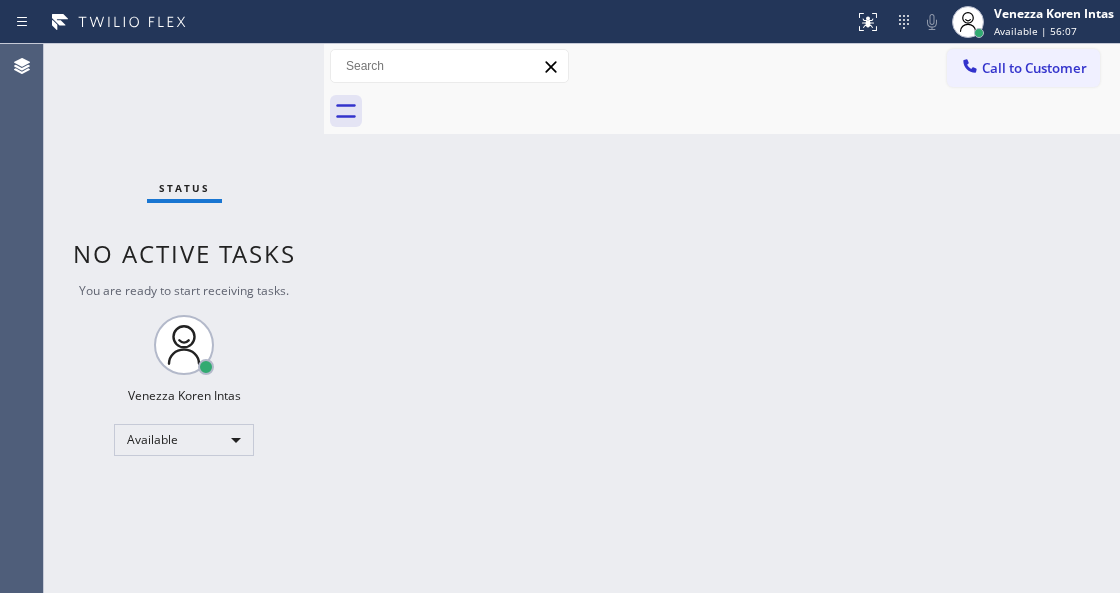 click on "Status   No active tasks     You are ready to start receiving tasks.   Venezza Koren Intas Available" at bounding box center (184, 318) 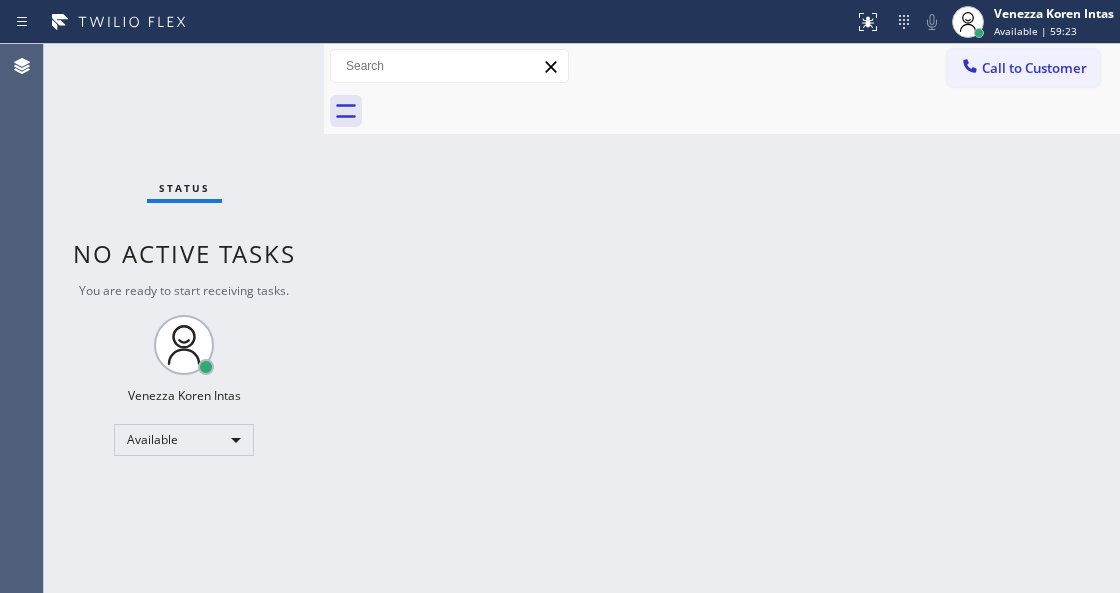 click on "Back to Dashboard Change Sender ID Customers Technicians Select a contact Outbound call Technician Search Technician Your caller id phone number Your caller id phone number Call Technician info Name   Phone none Address none Change Sender ID HVAC +18559994417 5 Star Appliance +18557314952 Appliance Repair +18554611149 Plumbing +18889090120 Air Duct Cleaning +18006865038  Electricians +18005688664 Cancel Change Check personal SMS Reset Change No tabs Call to Customer Outbound call Location San Jose Courteous And Perfect HVAC Repair Your caller id phone number (408) 775-8407 Customer number Call Outbound call Technician Search Technician Your caller id phone number Your caller id phone number Call" at bounding box center (722, 318) 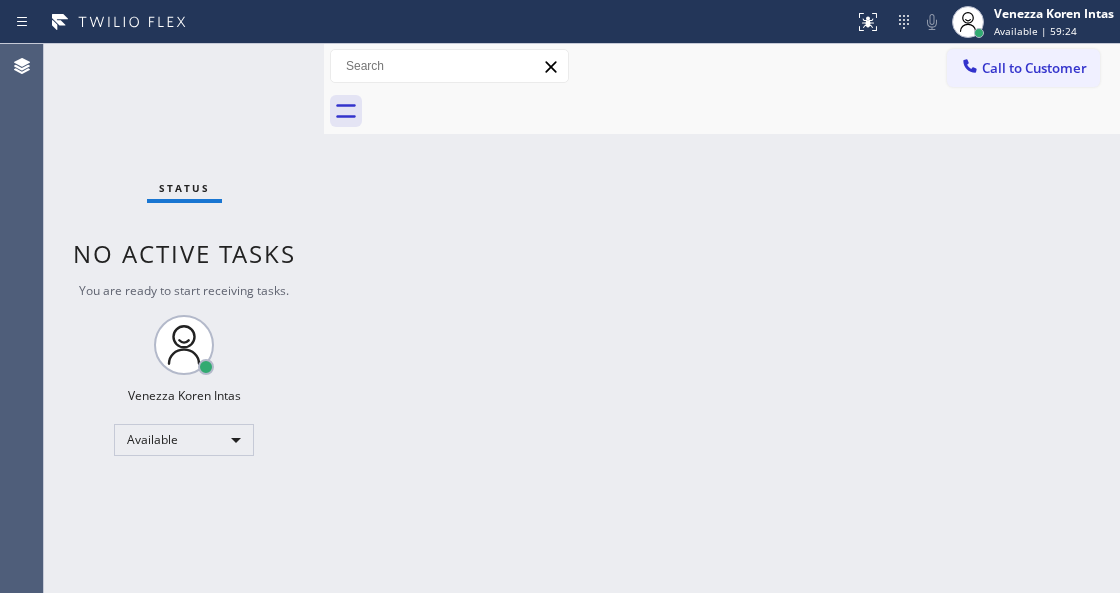 click on "Status   No active tasks     You are ready to start receiving tasks.   Venezza Koren Intas Available" at bounding box center [184, 318] 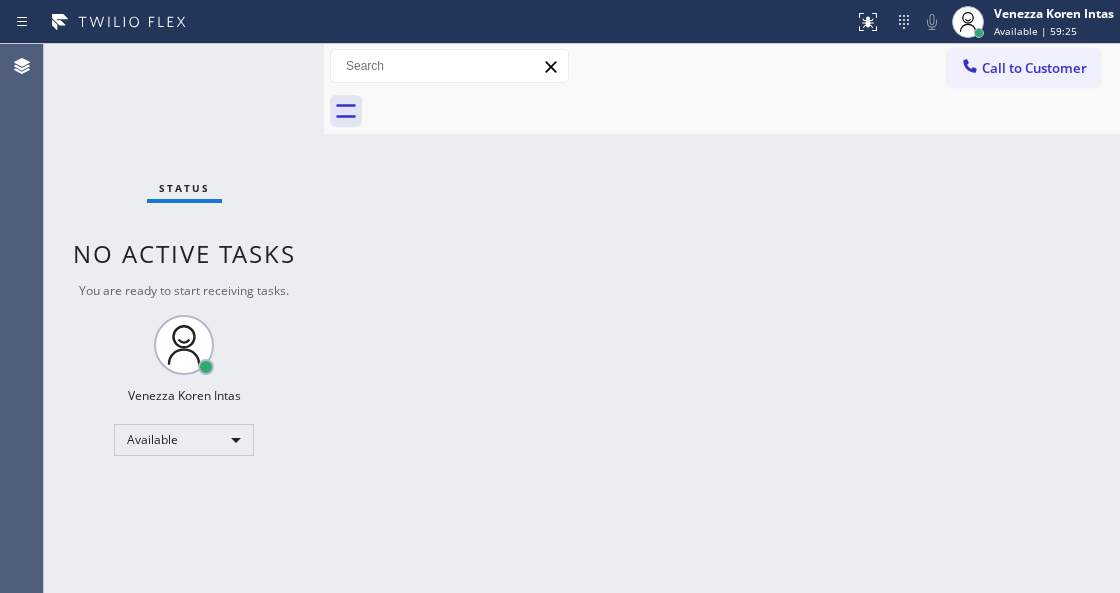 click on "Status   No active tasks     You are ready to start receiving tasks.   Venezza Koren Intas Available" at bounding box center [184, 318] 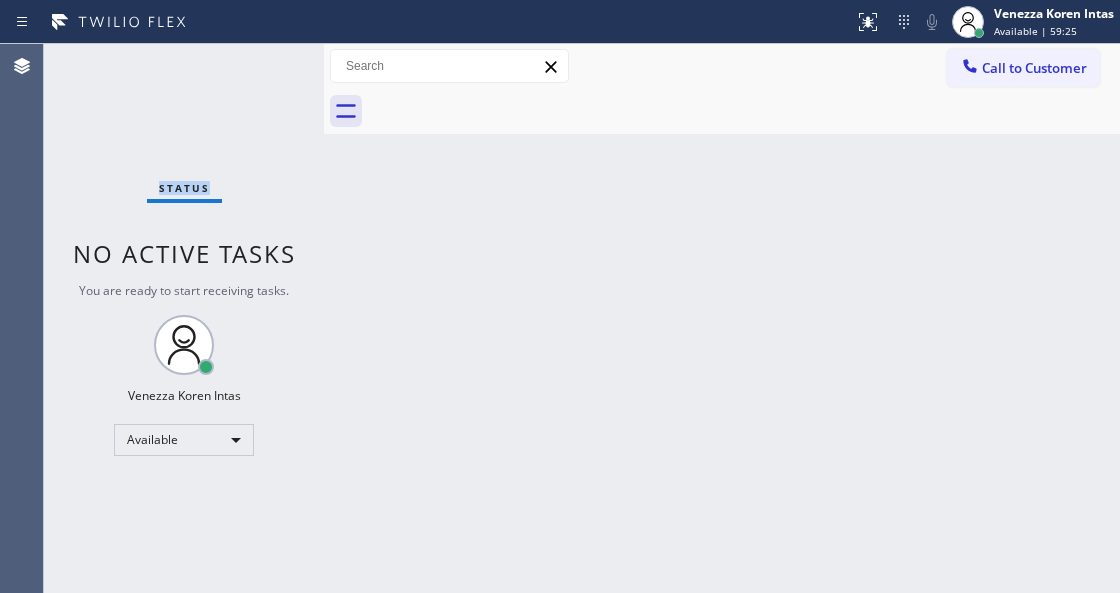 click on "Status   No active tasks     You are ready to start receiving tasks.   Venezza Koren Intas Available" at bounding box center [184, 318] 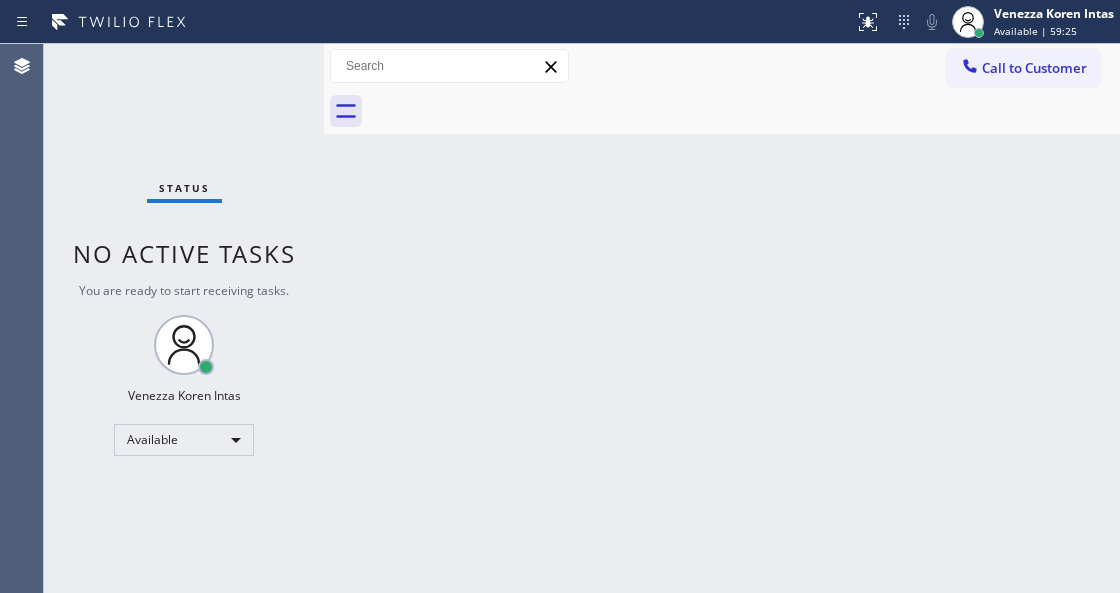 drag, startPoint x: 354, startPoint y: 199, endPoint x: 301, endPoint y: 130, distance: 87.005745 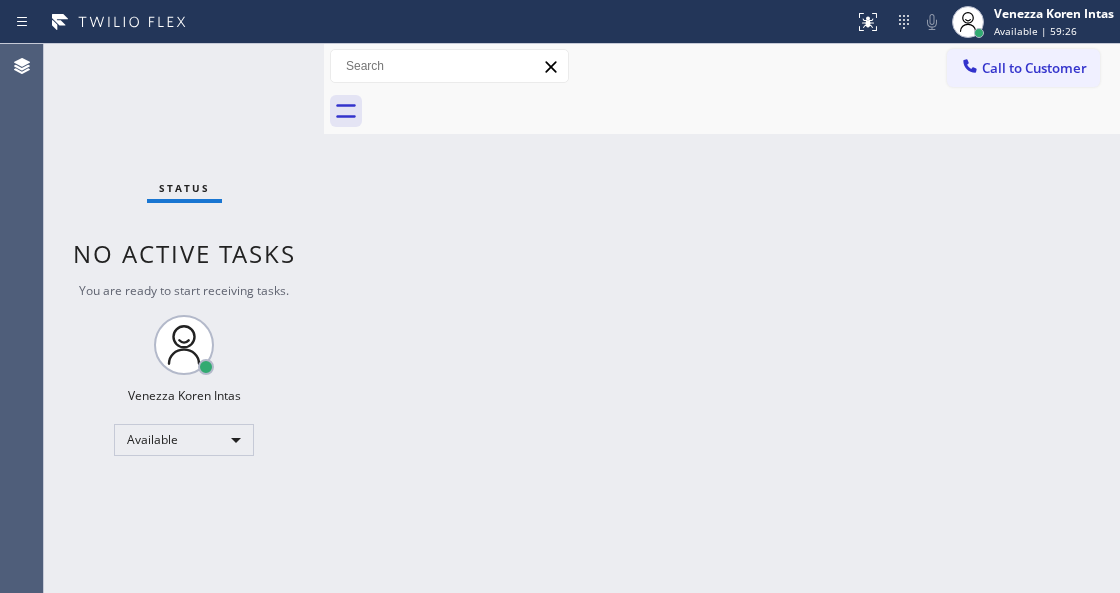 click on "Status   No active tasks     You are ready to start receiving tasks.   Venezza Koren Intas Available" at bounding box center [184, 318] 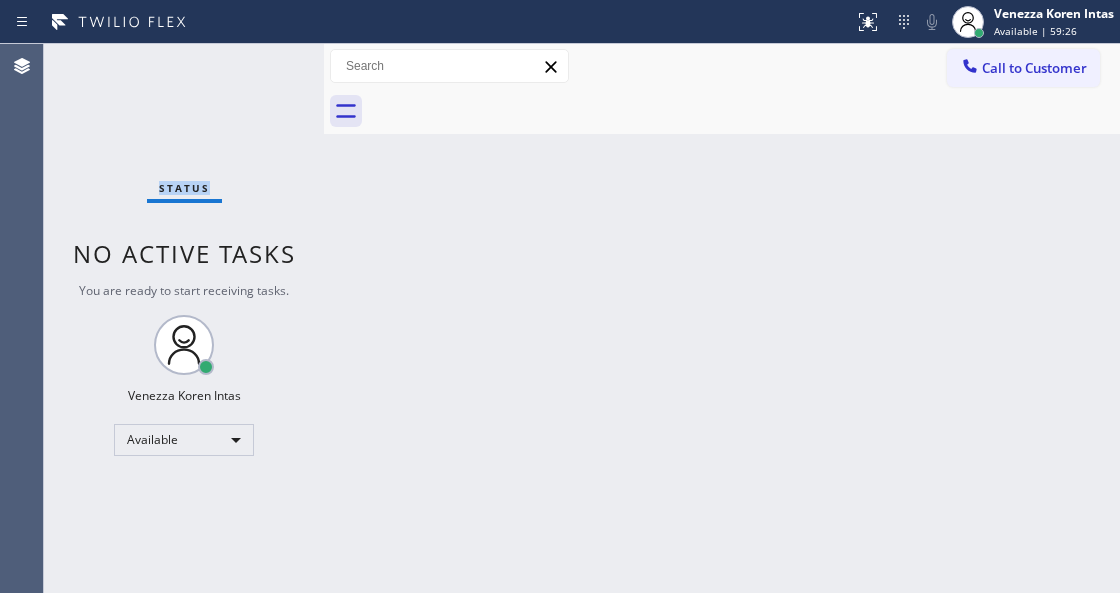 click on "Status   No active tasks     You are ready to start receiving tasks.   Venezza Koren Intas Available" at bounding box center (184, 318) 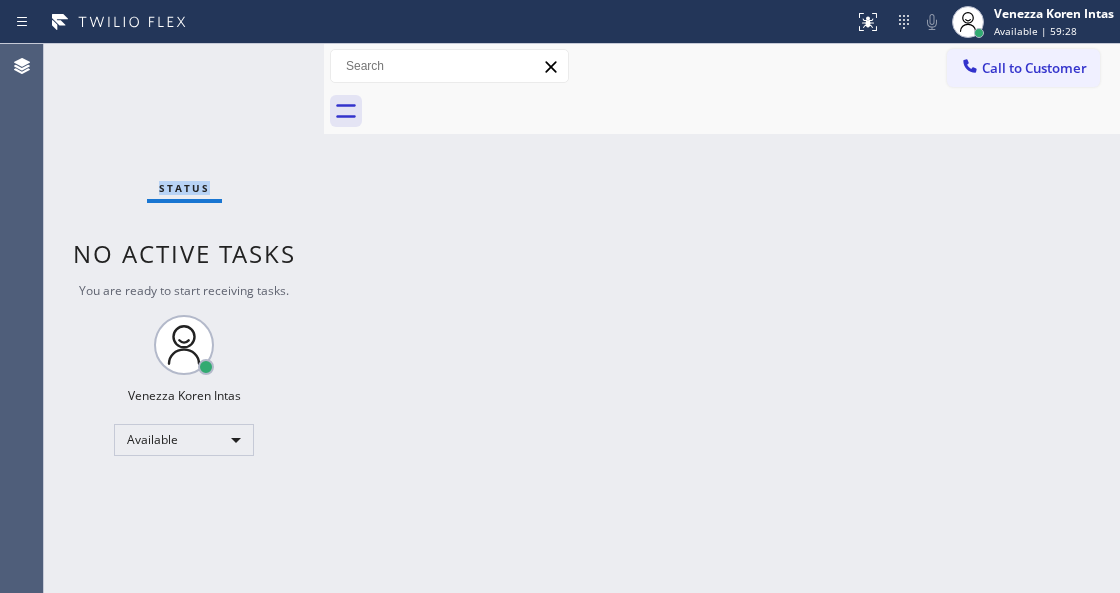 click on "Status   No active tasks     You are ready to start receiving tasks.   Venezza Koren Intas Available" at bounding box center [184, 318] 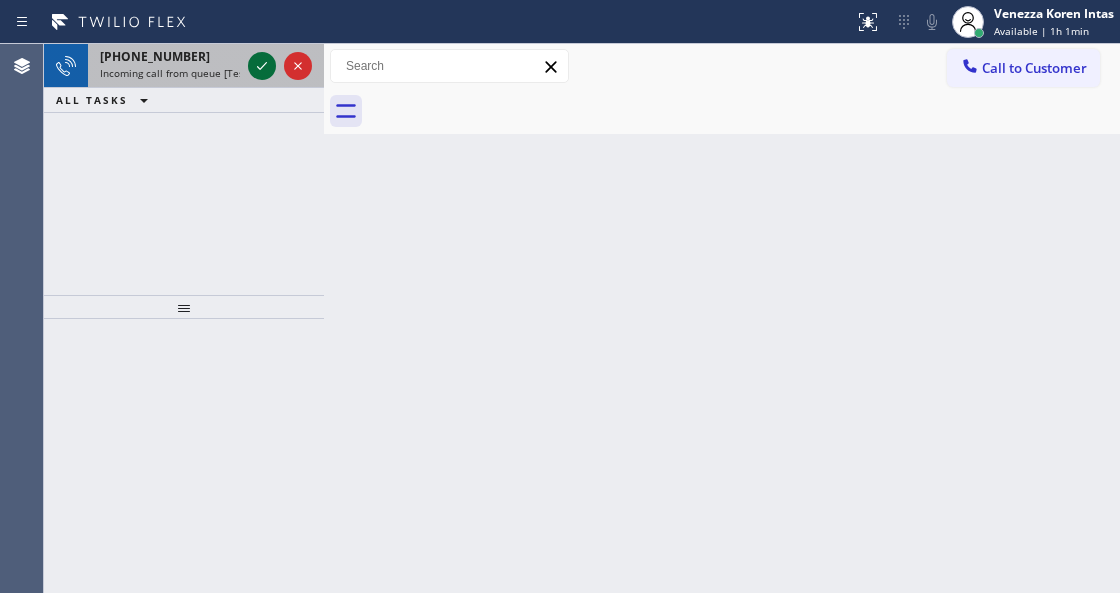 click 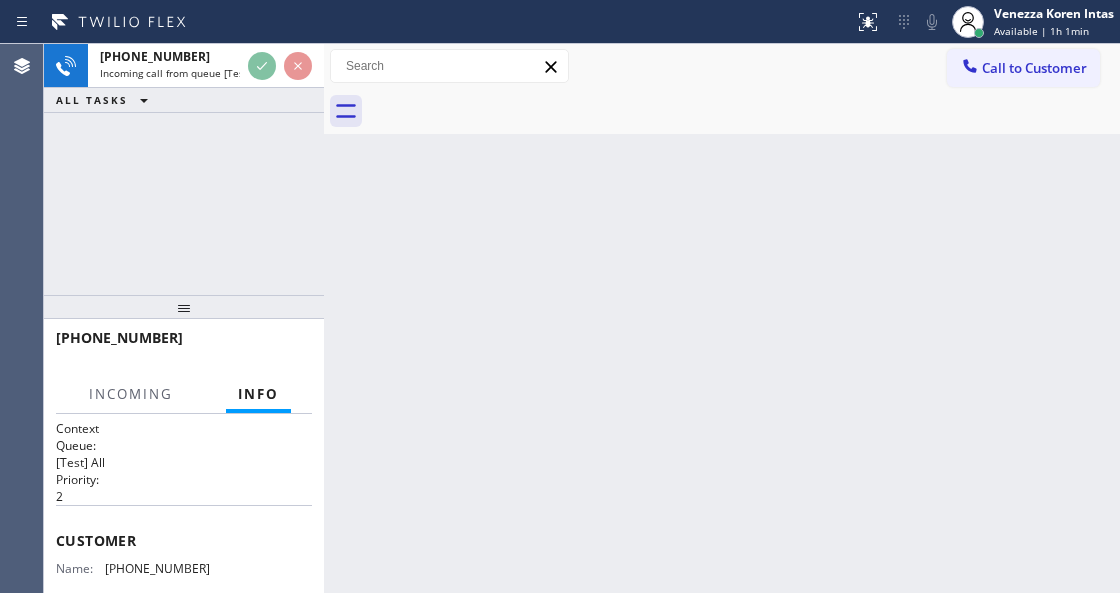 scroll, scrollTop: 200, scrollLeft: 0, axis: vertical 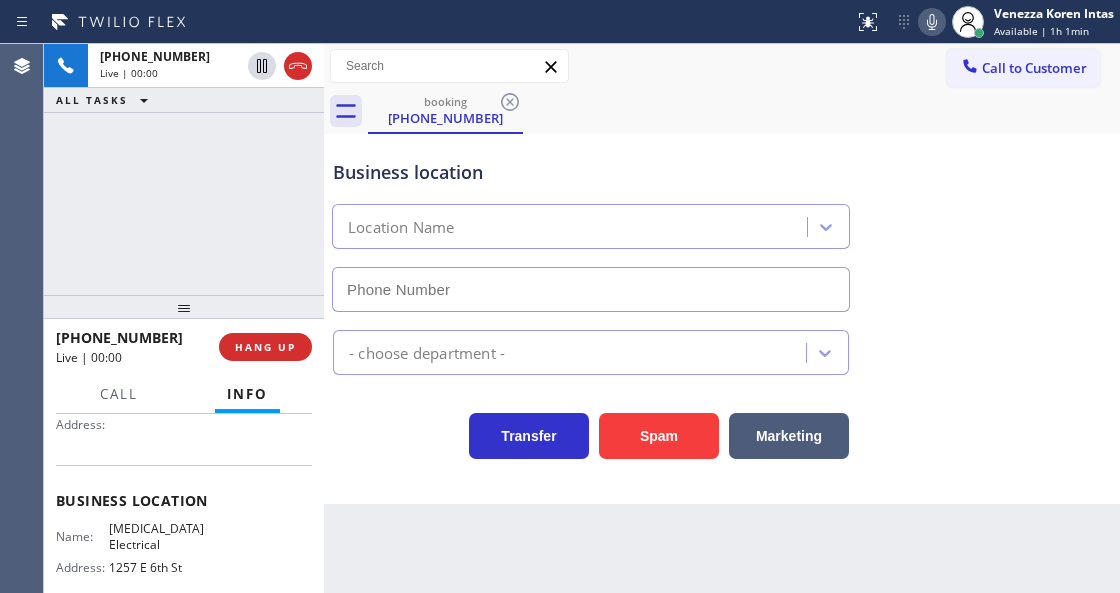 type on "(855) 501-7800" 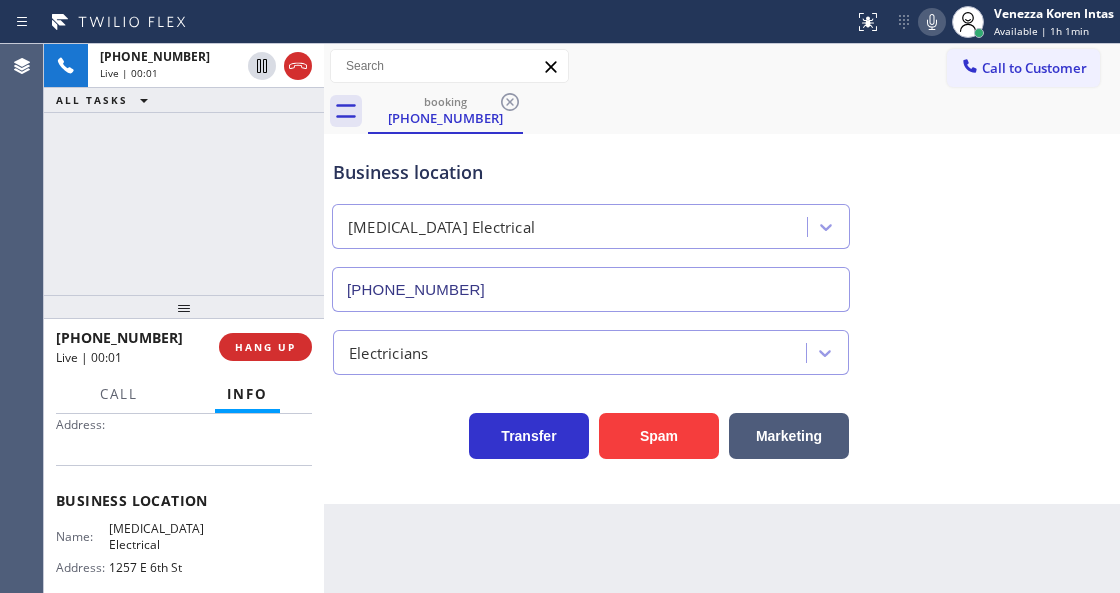 click on "booking (424) 356-4654" at bounding box center (744, 111) 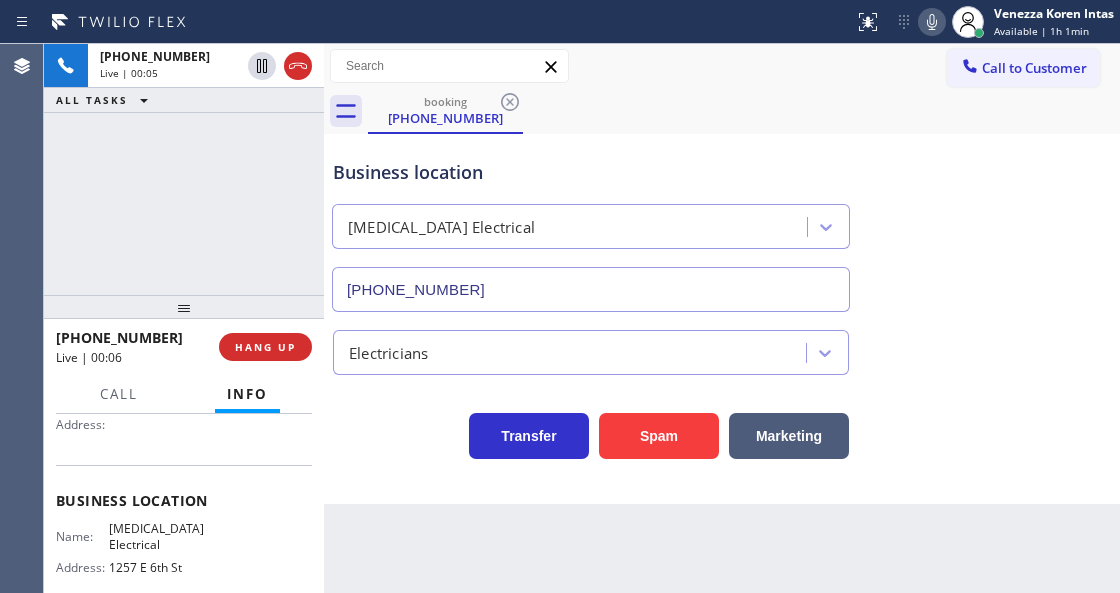 click on "Business location High Voltage Electrical (855) 501-7800" at bounding box center (722, 221) 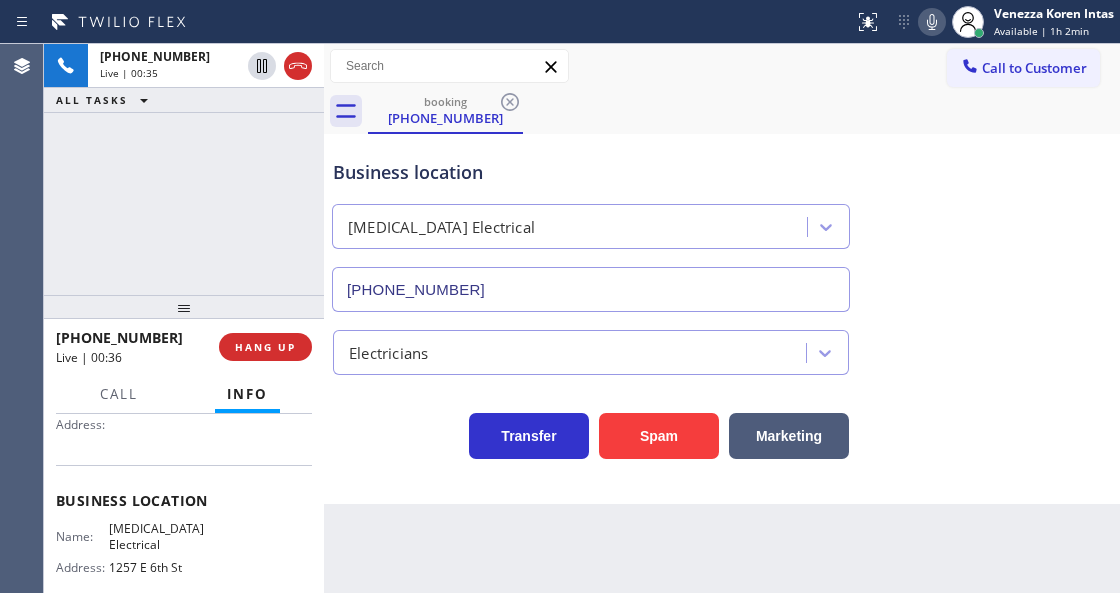 click on "Electricians" at bounding box center (722, 348) 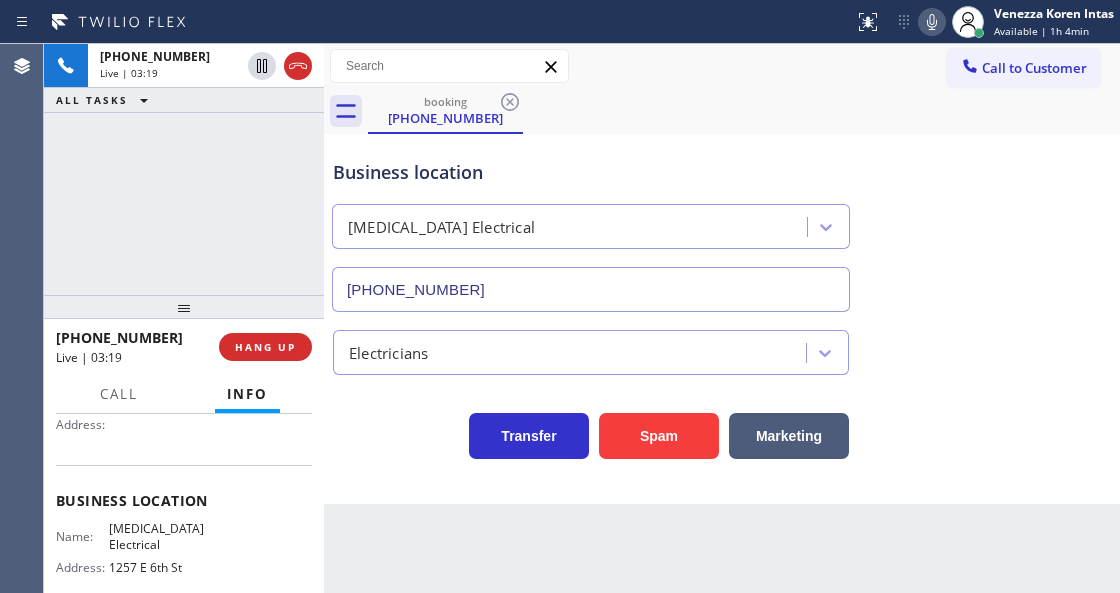 click at bounding box center [427, 22] 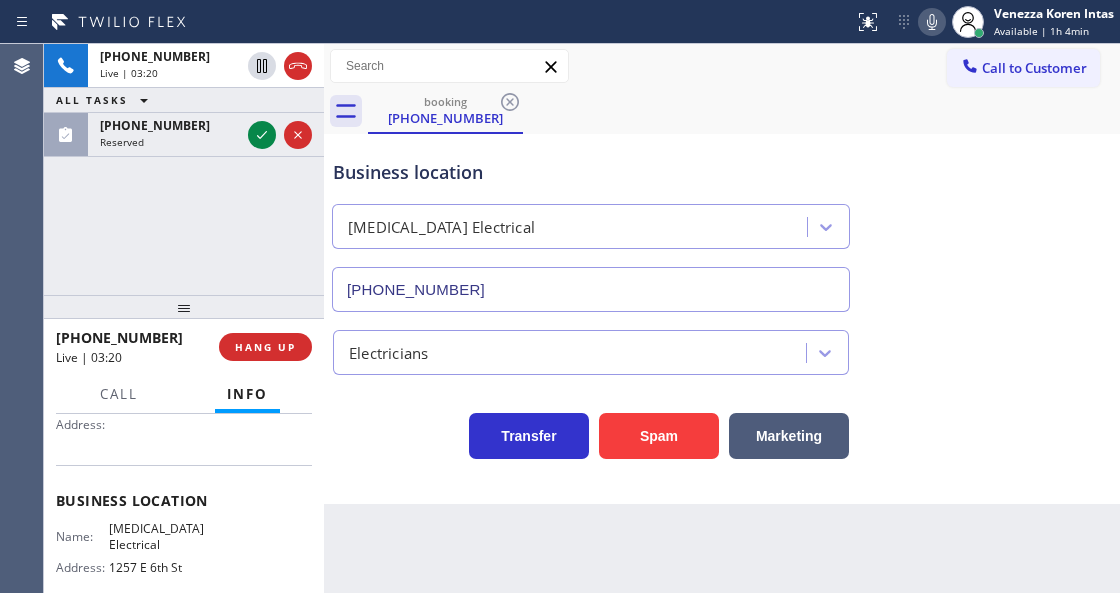 click 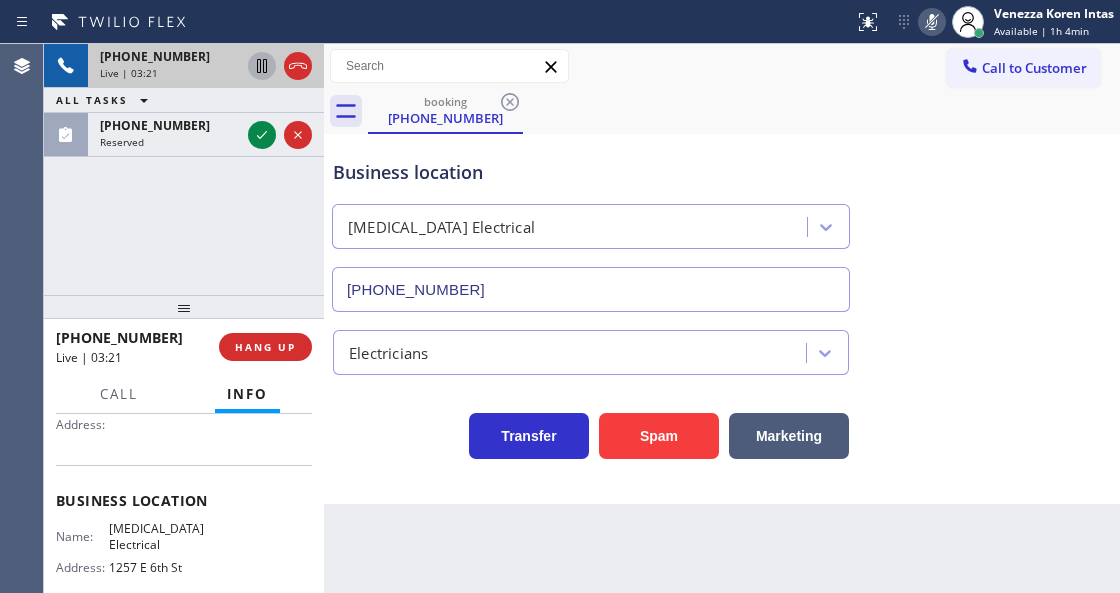 click 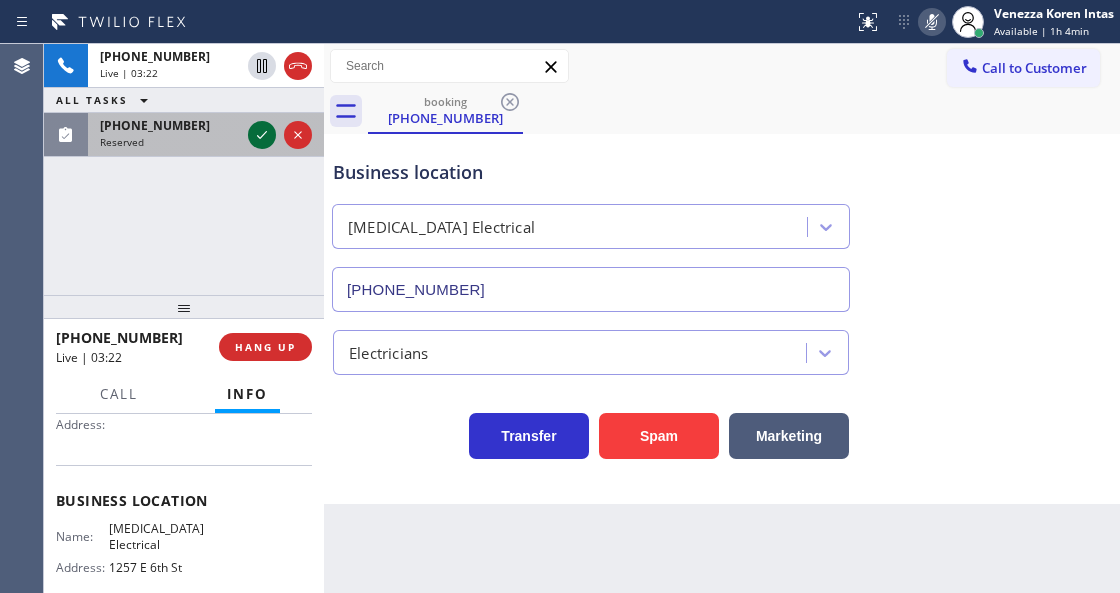 click 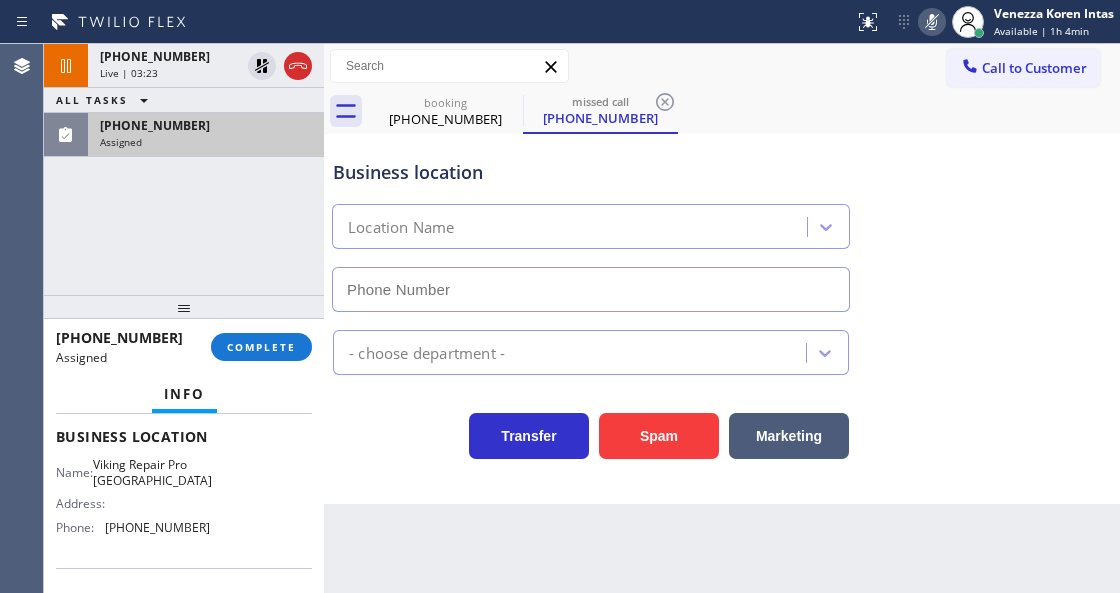 type on "(725) 800-8511" 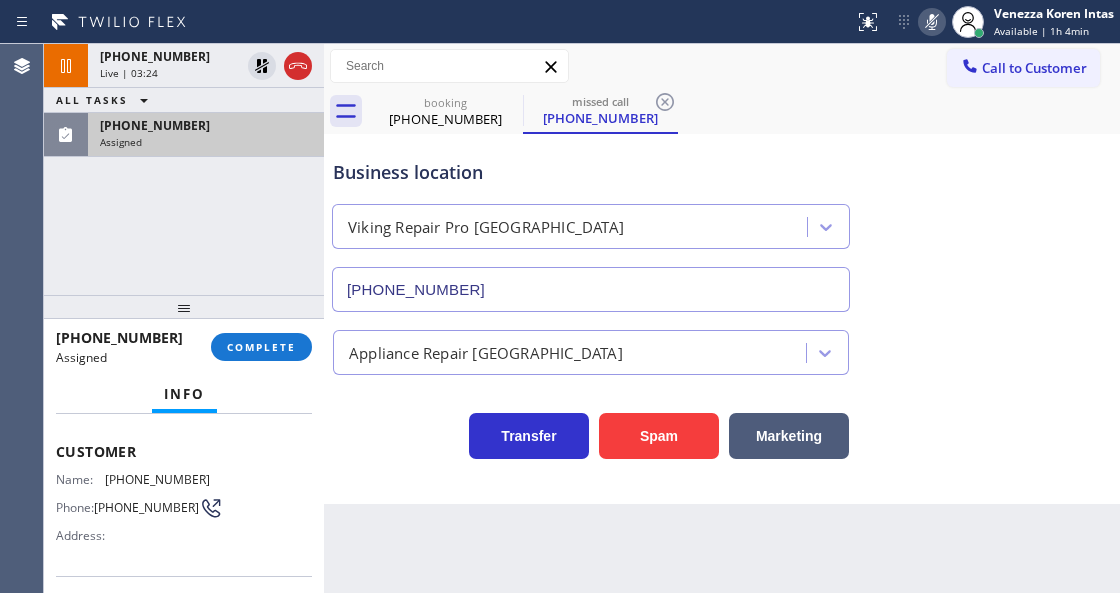 scroll, scrollTop: 82, scrollLeft: 0, axis: vertical 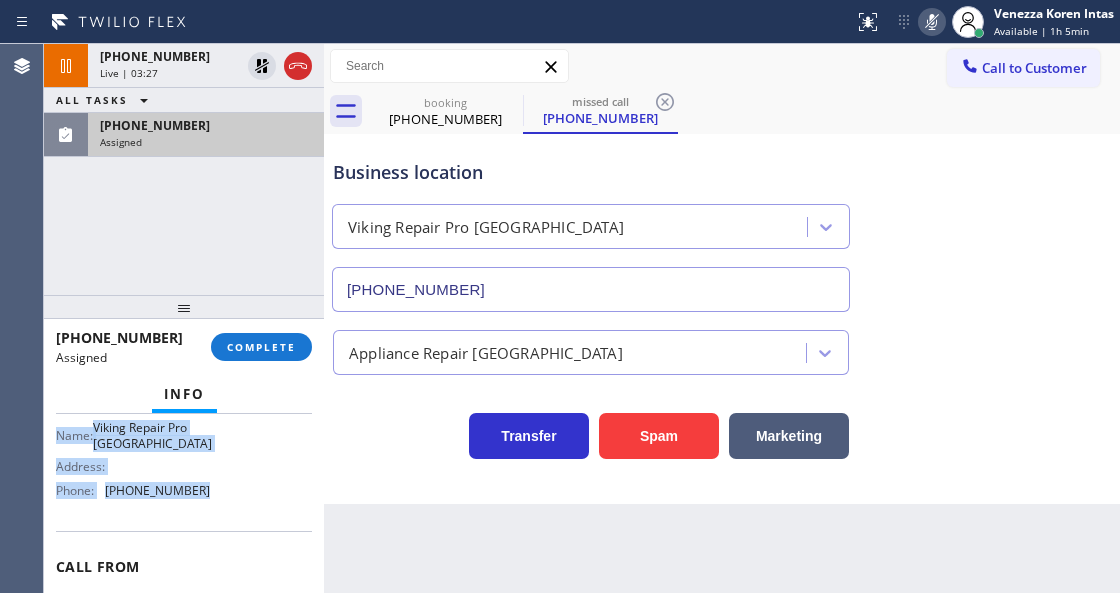 drag, startPoint x: 60, startPoint y: 472, endPoint x: 251, endPoint y: 492, distance: 192.04427 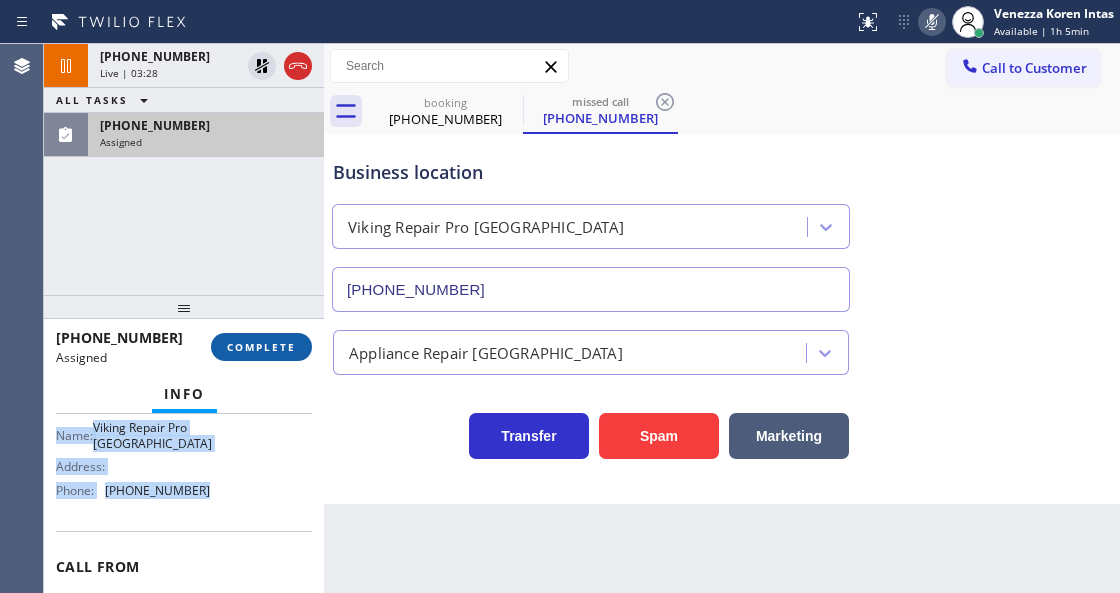click on "COMPLETE" at bounding box center (261, 347) 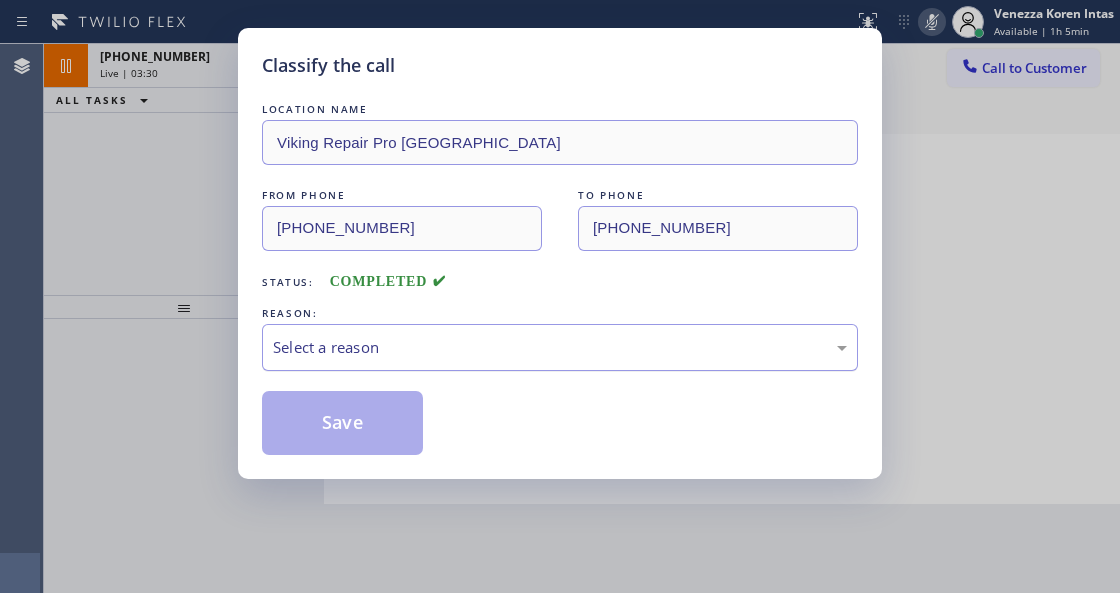 click on "Select a reason" at bounding box center (560, 347) 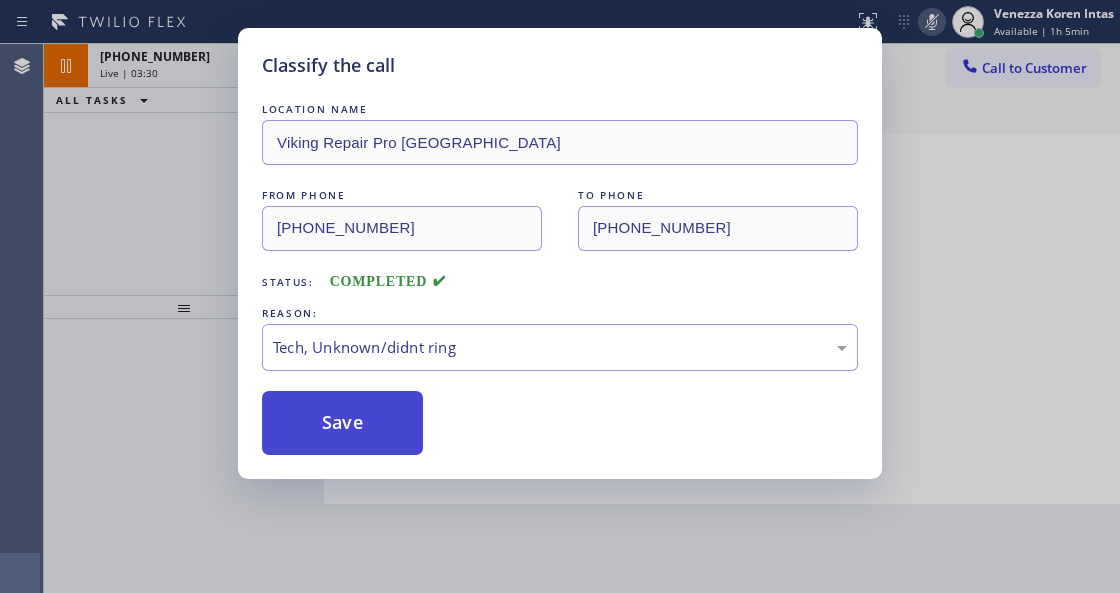 click on "Save" at bounding box center (342, 423) 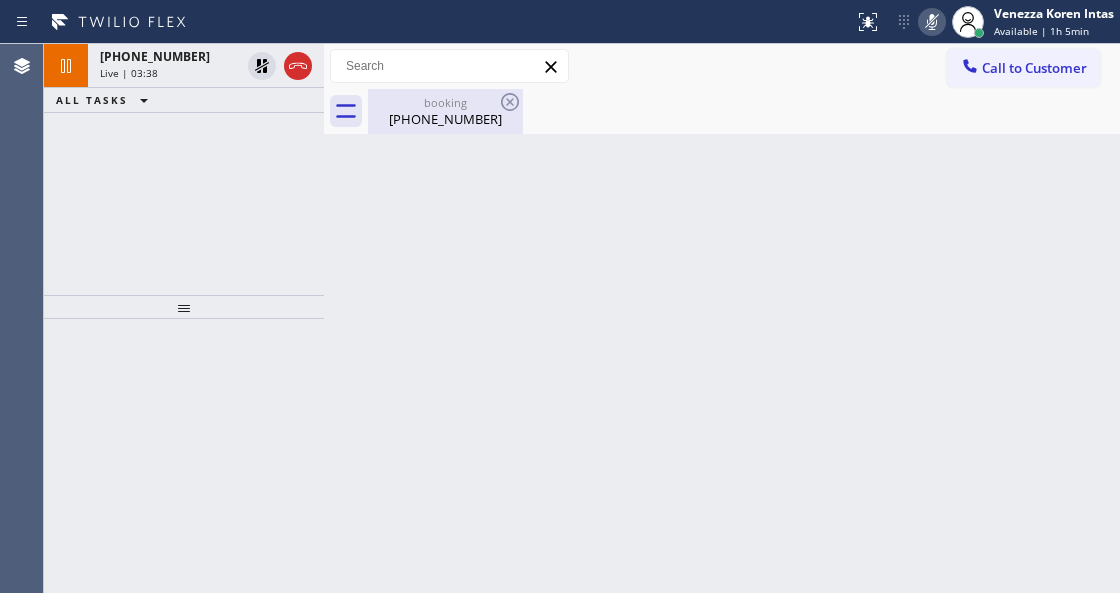 click on "(424) 356-4654" at bounding box center (445, 119) 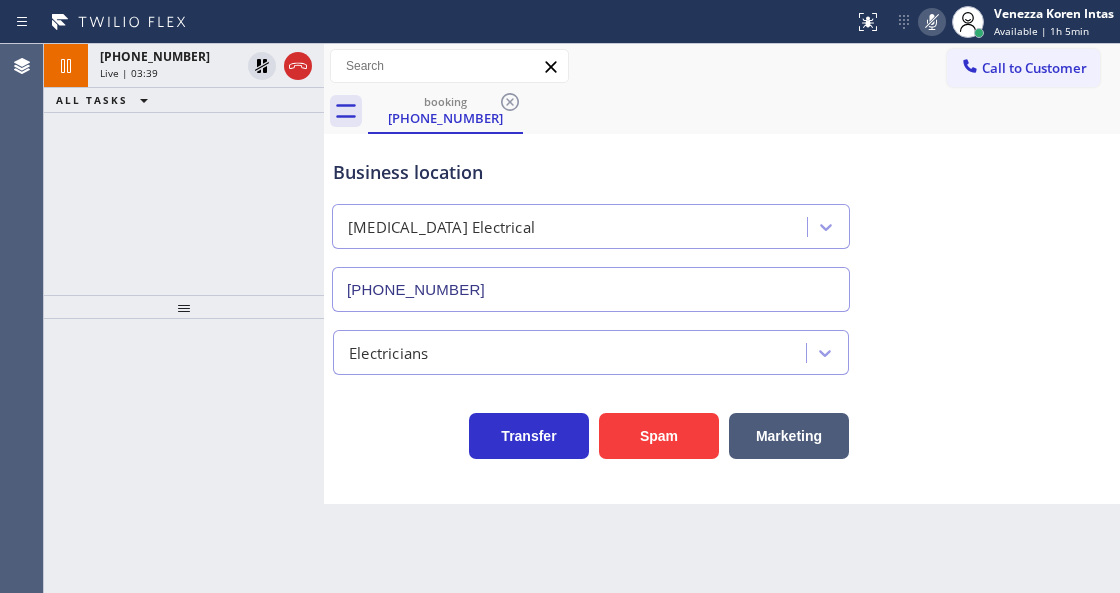 drag, startPoint x: 208, startPoint y: 73, endPoint x: 336, endPoint y: 186, distance: 170.7425 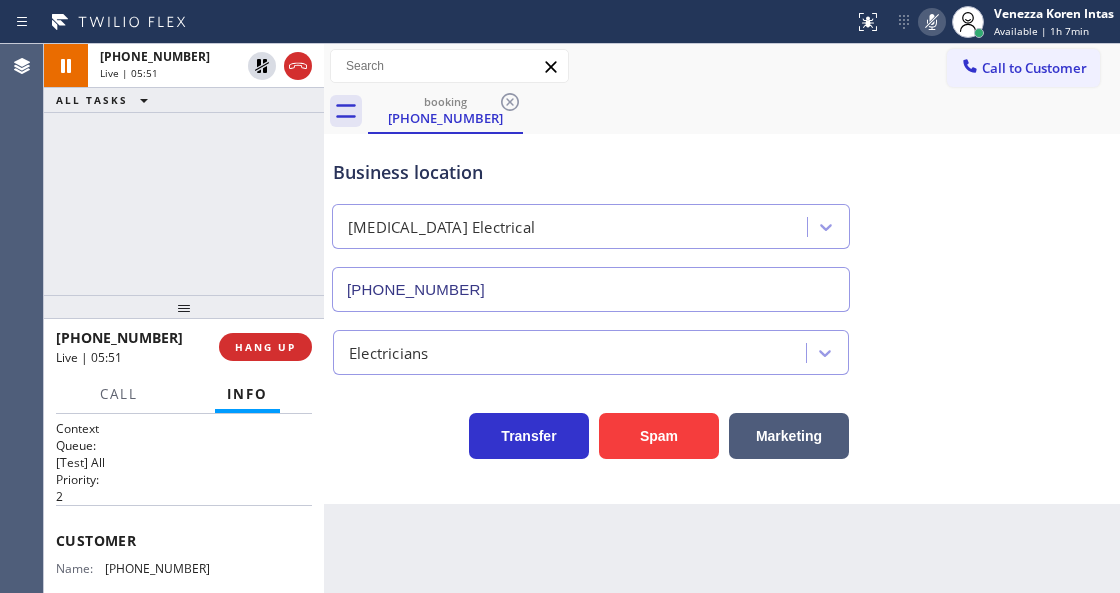 click 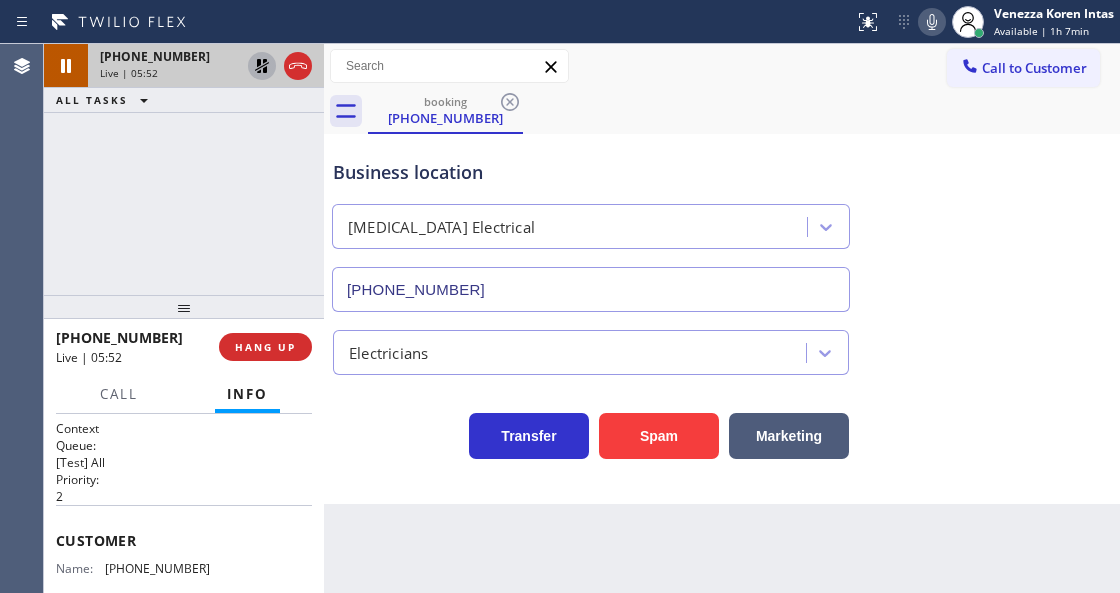 click 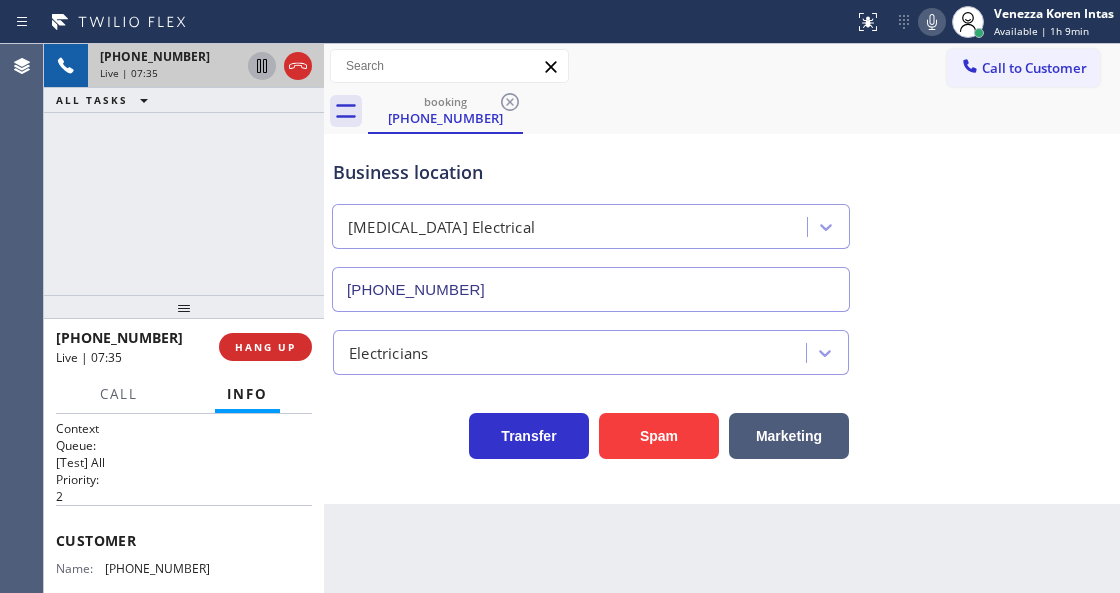click on "Call to Customer Outbound call Location San Jose Courteous And Perfect HVAC Repair Your caller id phone number (408) 775-8407 Customer number Call Outbound call Technician Search Technician Your caller id phone number Your caller id phone number Call" at bounding box center [722, 66] 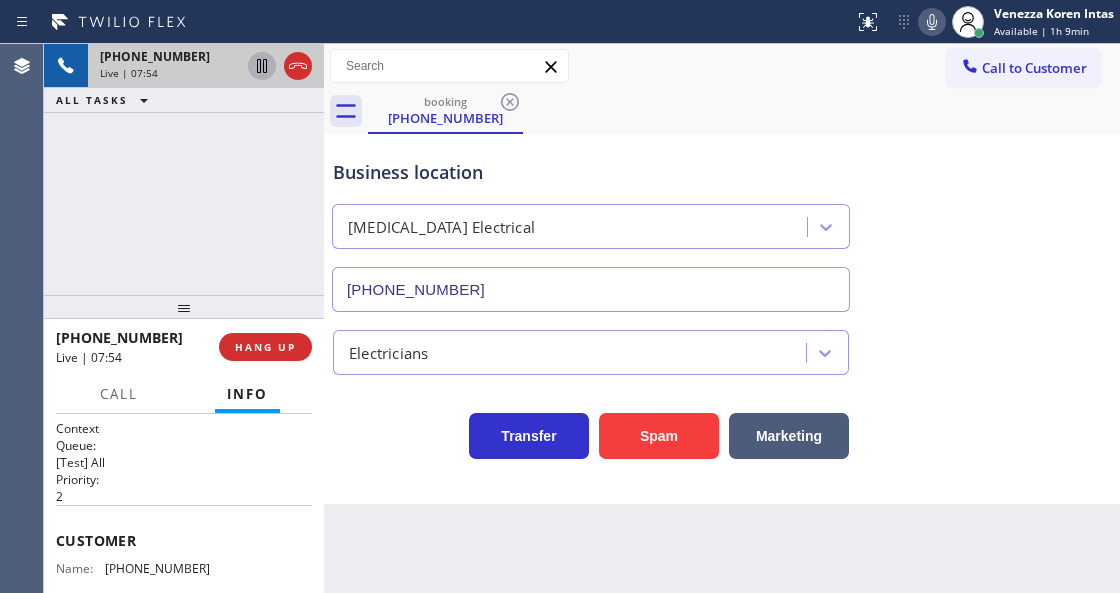 click on "Business location" at bounding box center (591, 172) 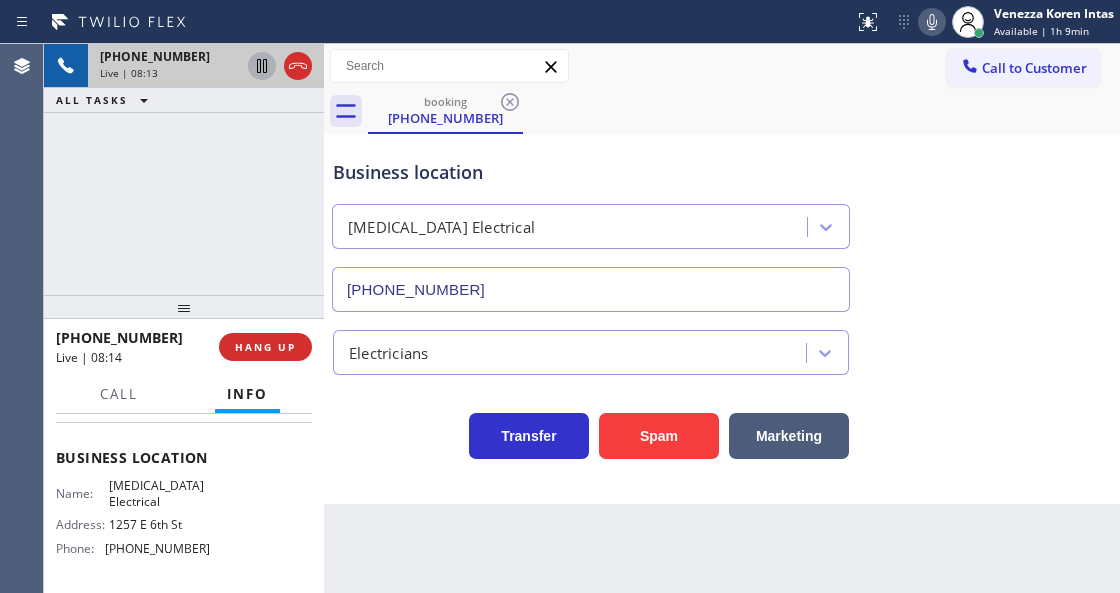 scroll, scrollTop: 266, scrollLeft: 0, axis: vertical 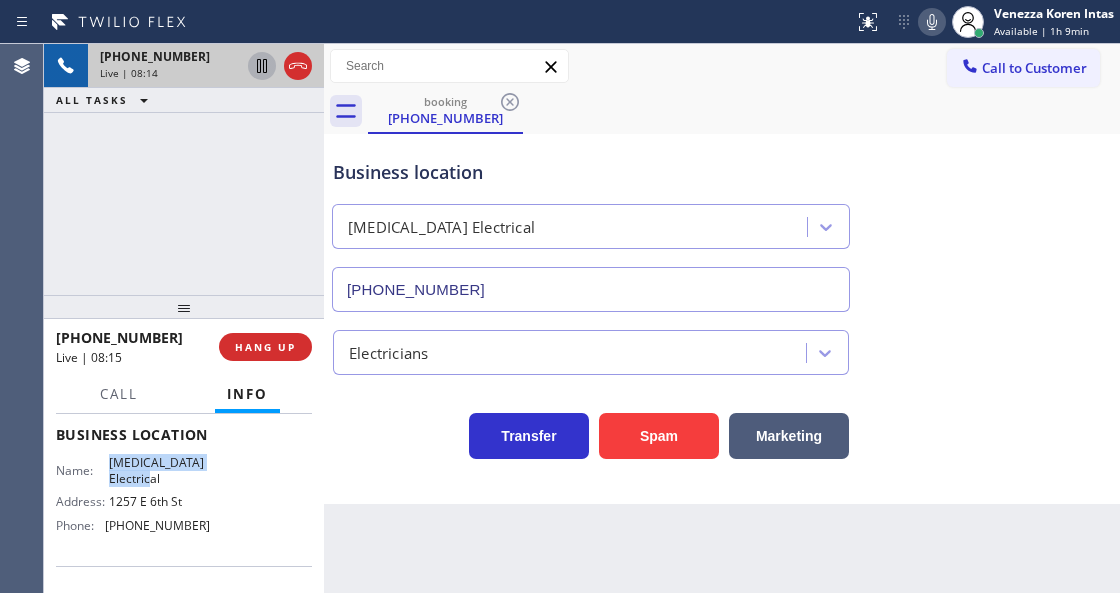 drag, startPoint x: 106, startPoint y: 460, endPoint x: 167, endPoint y: 479, distance: 63.89053 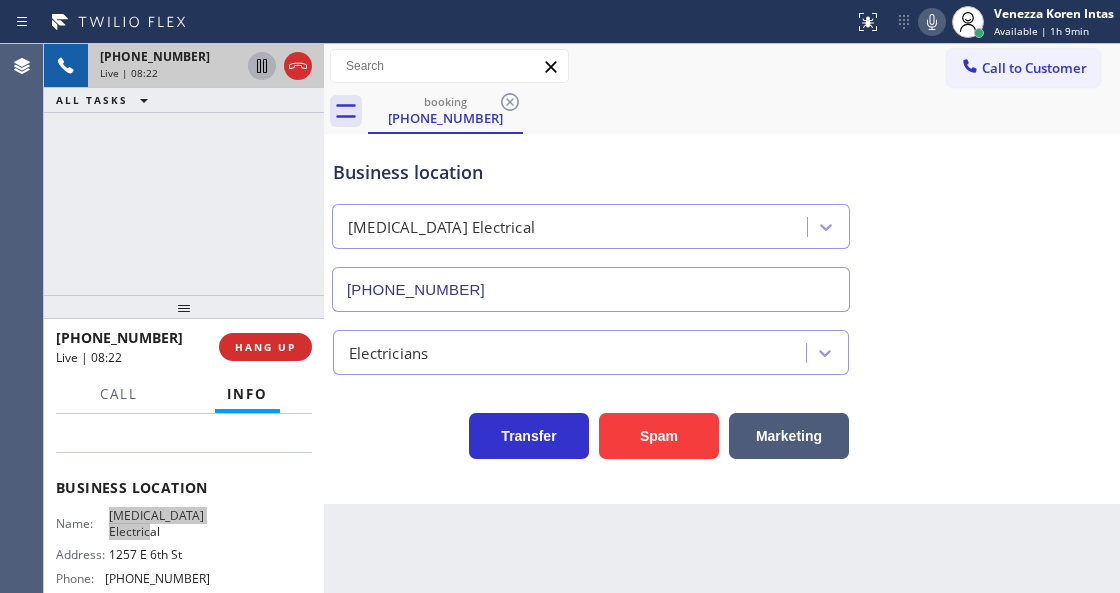 scroll, scrollTop: 66, scrollLeft: 0, axis: vertical 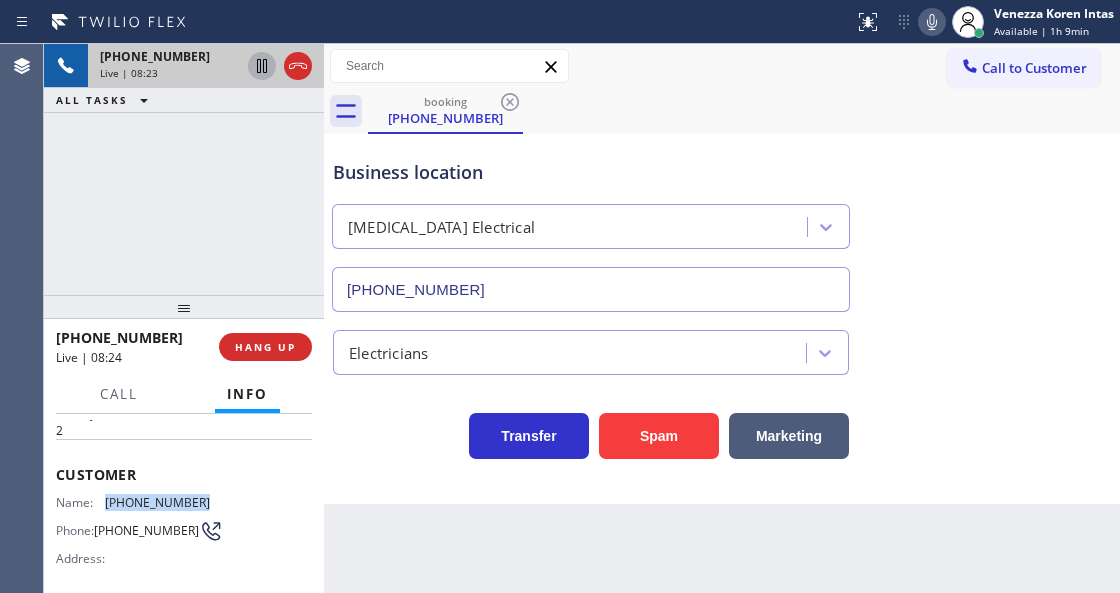 drag, startPoint x: 198, startPoint y: 497, endPoint x: 96, endPoint y: 498, distance: 102.0049 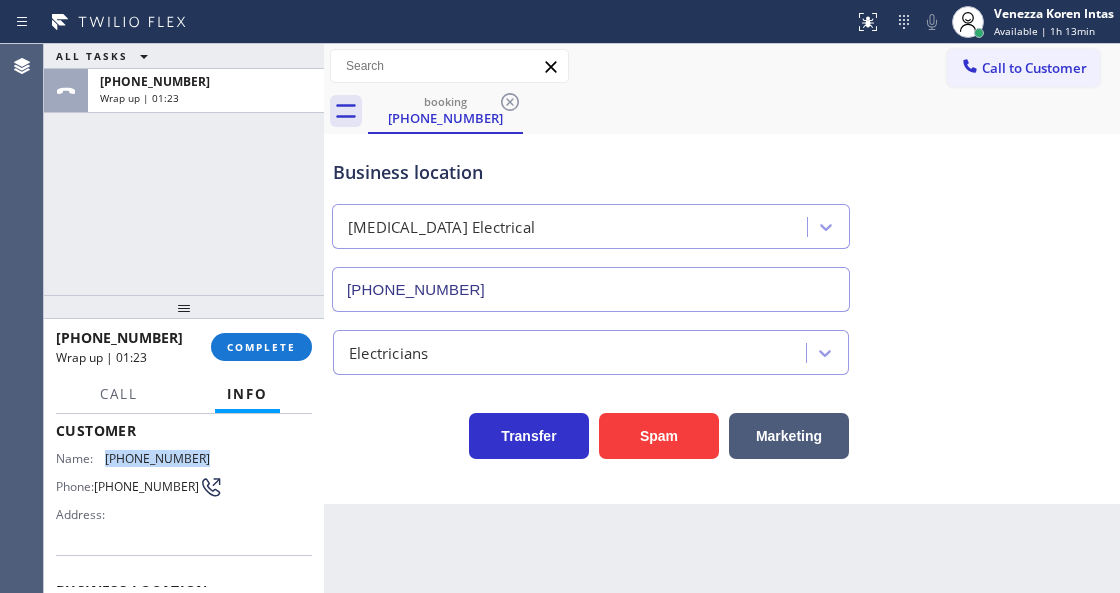 scroll, scrollTop: 200, scrollLeft: 0, axis: vertical 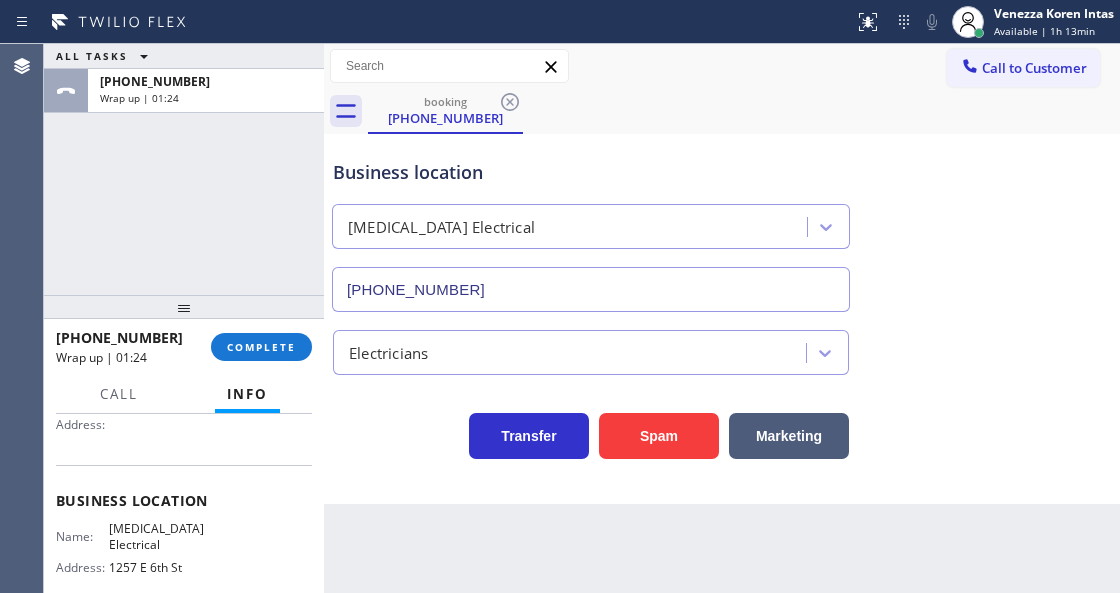 click on "Name: High Voltage Electrical Address: 1257 E 6th St  Phone: (855) 501-7800" at bounding box center (184, 564) 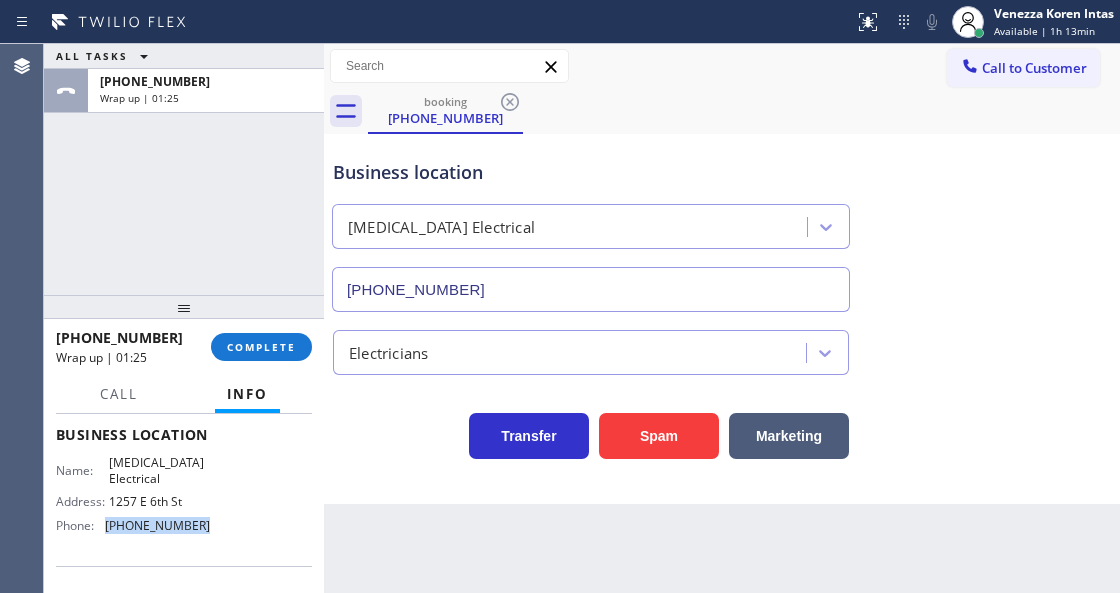 drag, startPoint x: 211, startPoint y: 533, endPoint x: 98, endPoint y: 534, distance: 113.004425 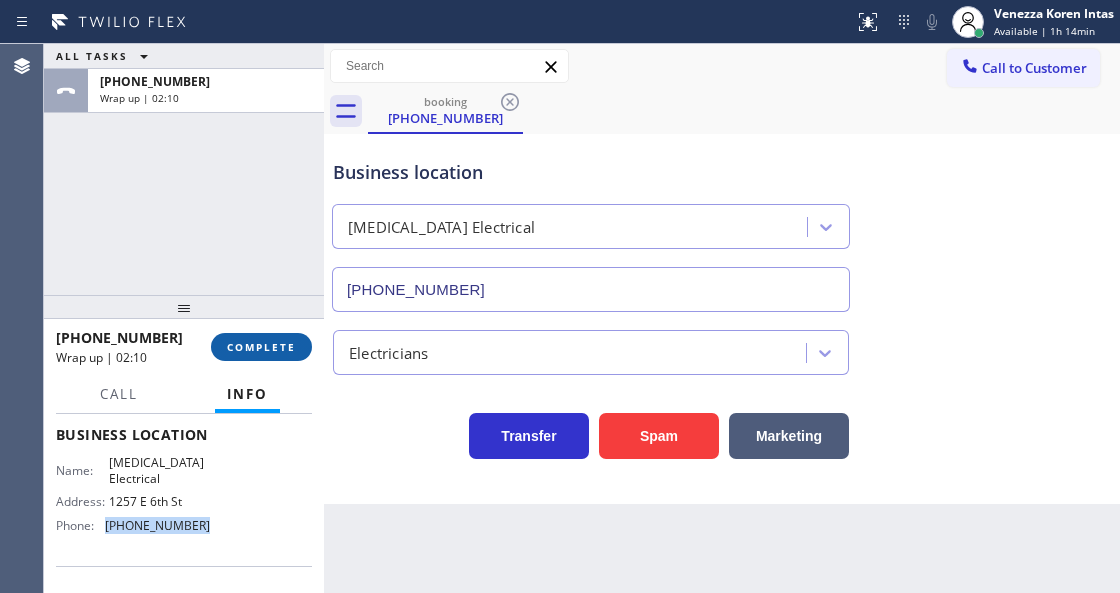 click on "COMPLETE" at bounding box center [261, 347] 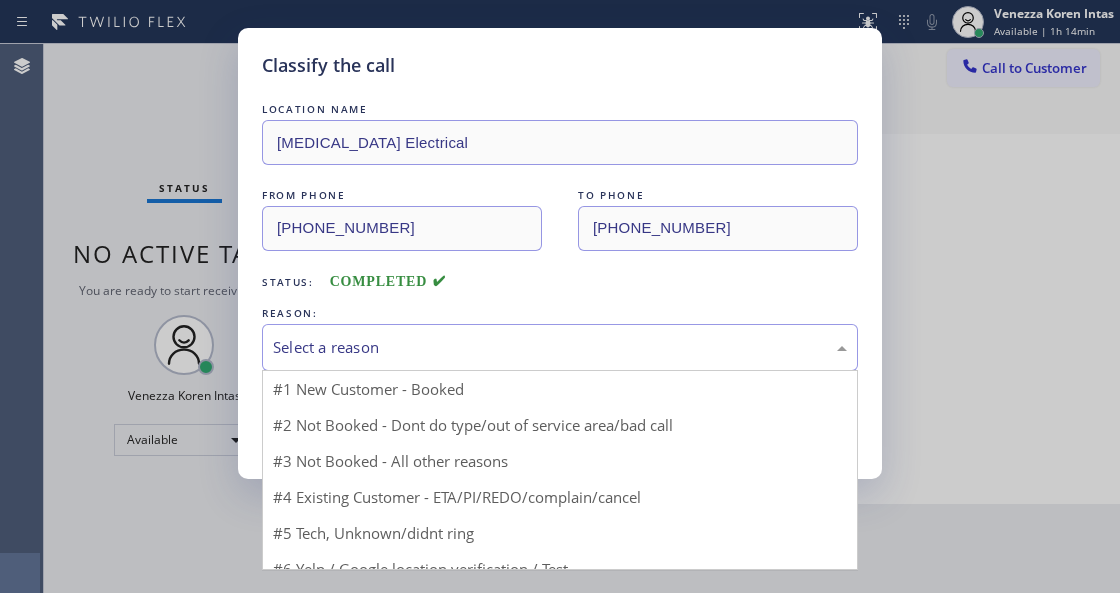 click on "Select a reason" at bounding box center (560, 347) 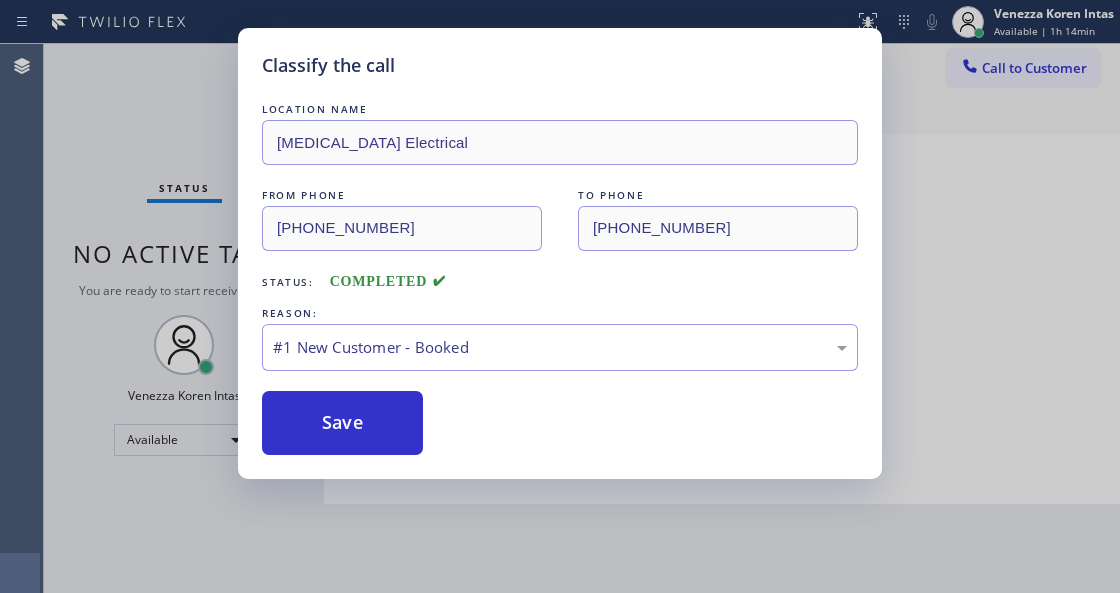 drag, startPoint x: 446, startPoint y: 398, endPoint x: 398, endPoint y: 409, distance: 49.24429 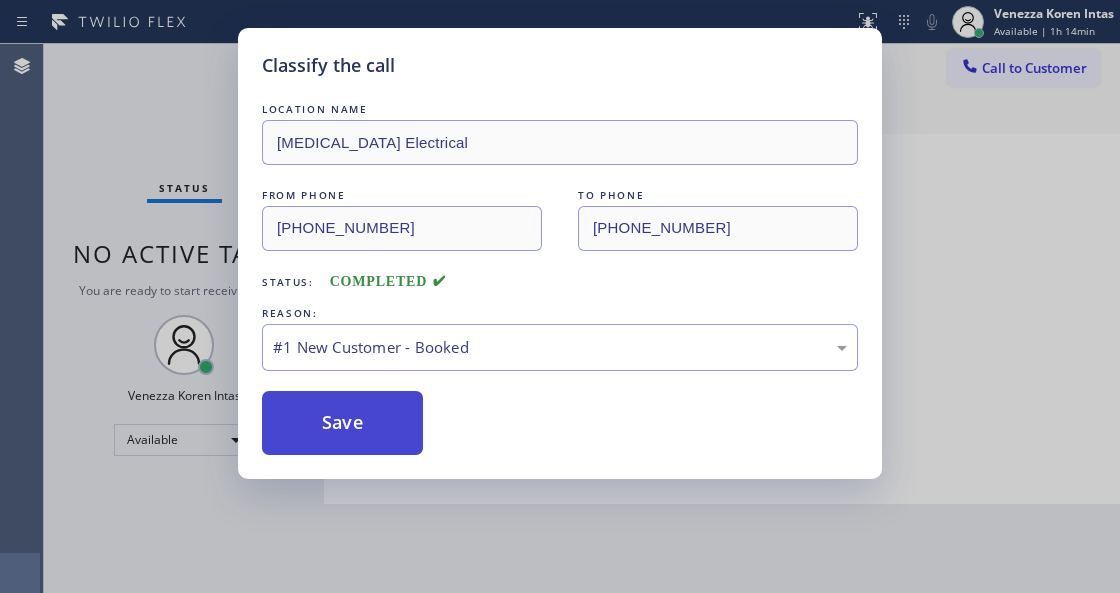 click on "Save" at bounding box center [342, 423] 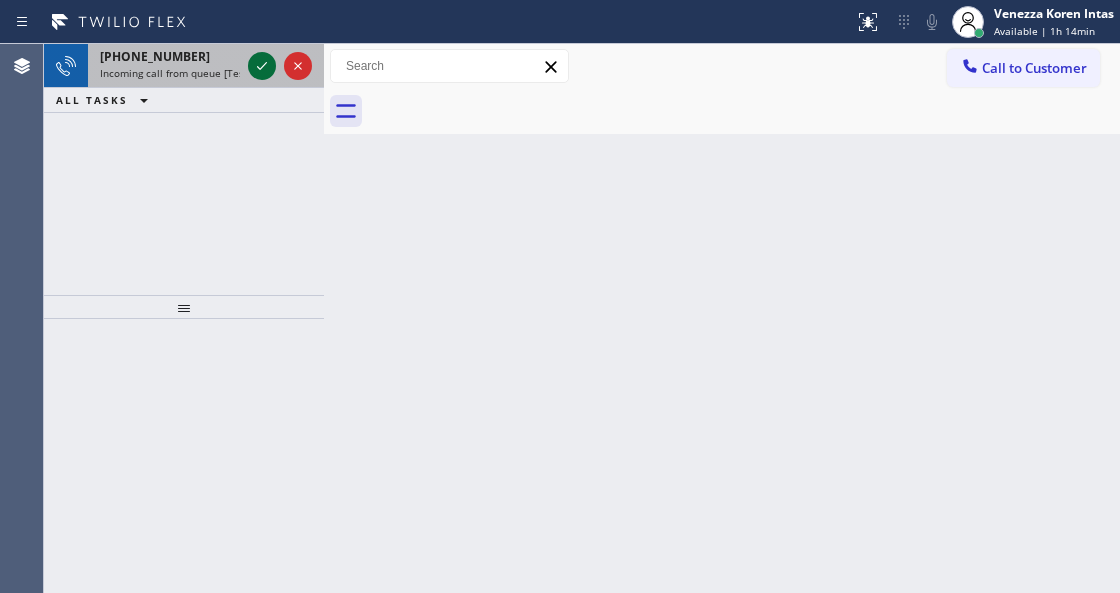 click at bounding box center [262, 66] 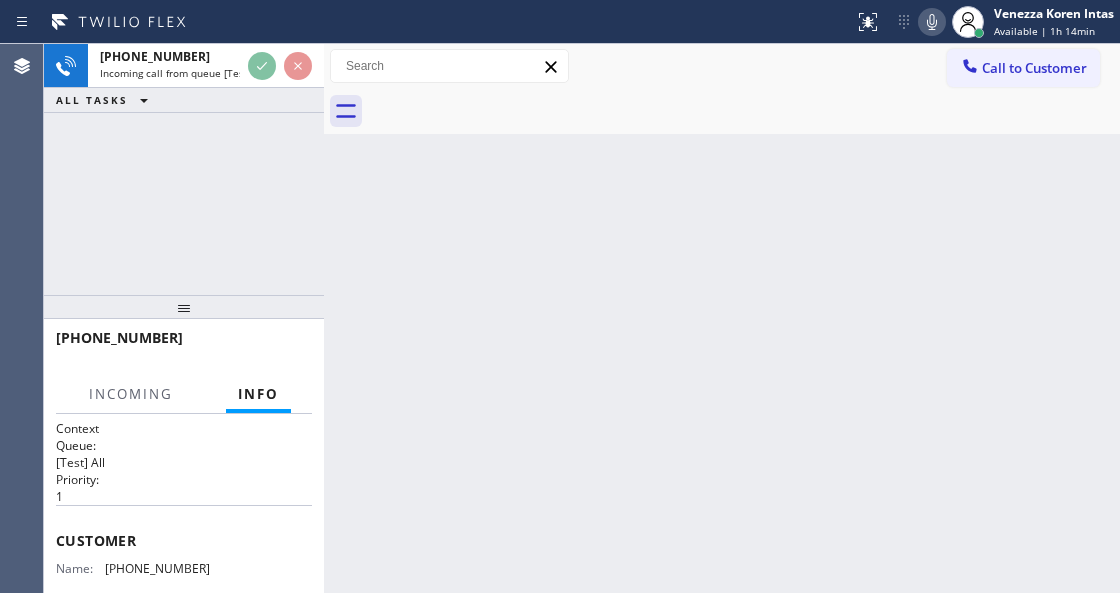 scroll, scrollTop: 266, scrollLeft: 0, axis: vertical 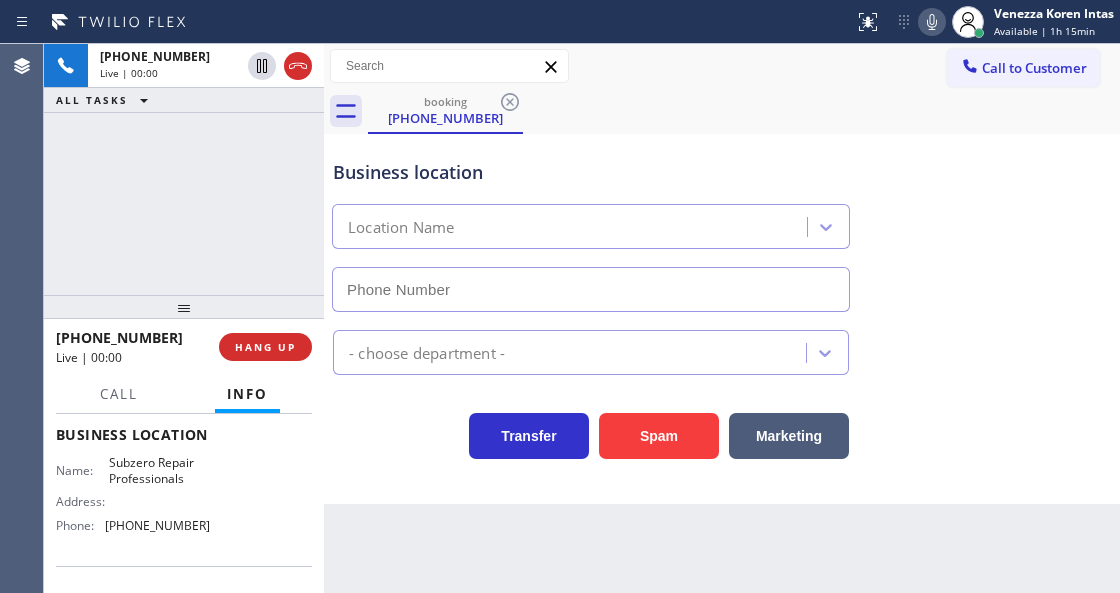 type on "(760) 642-6449" 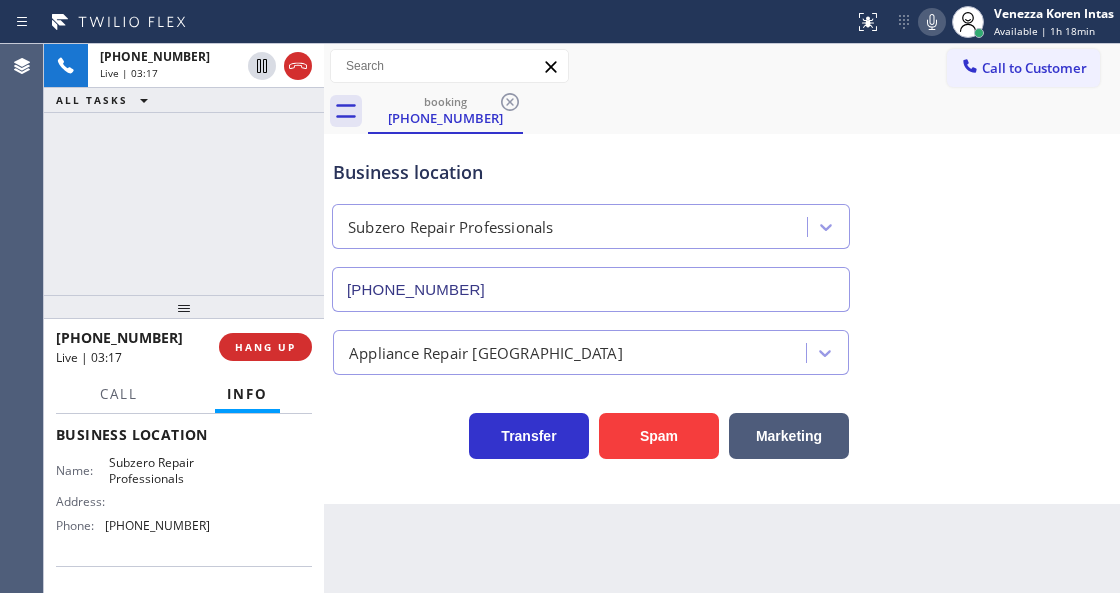 click 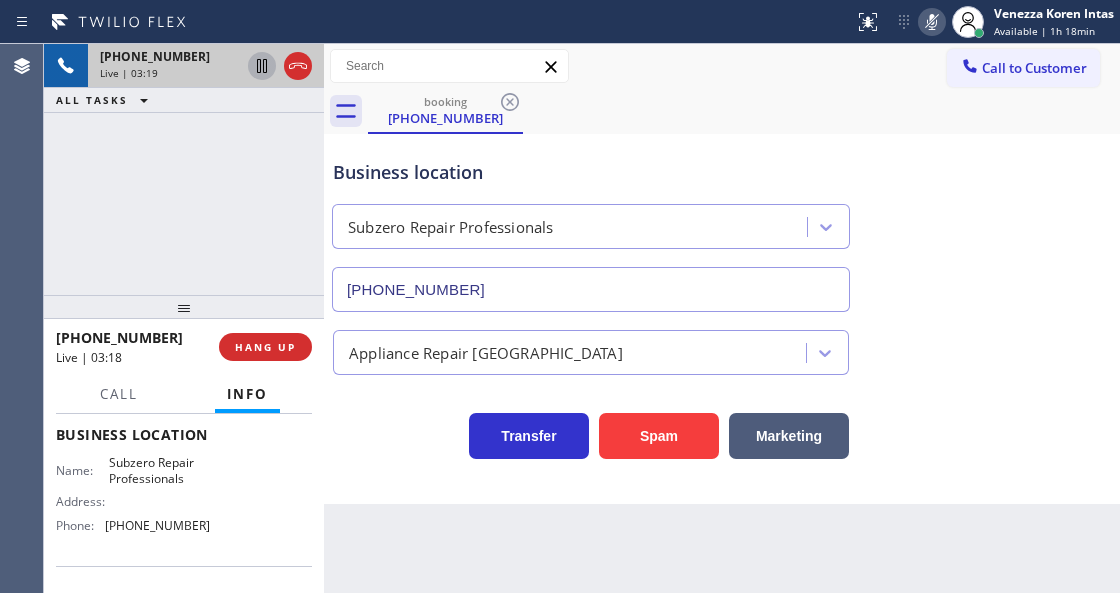 click 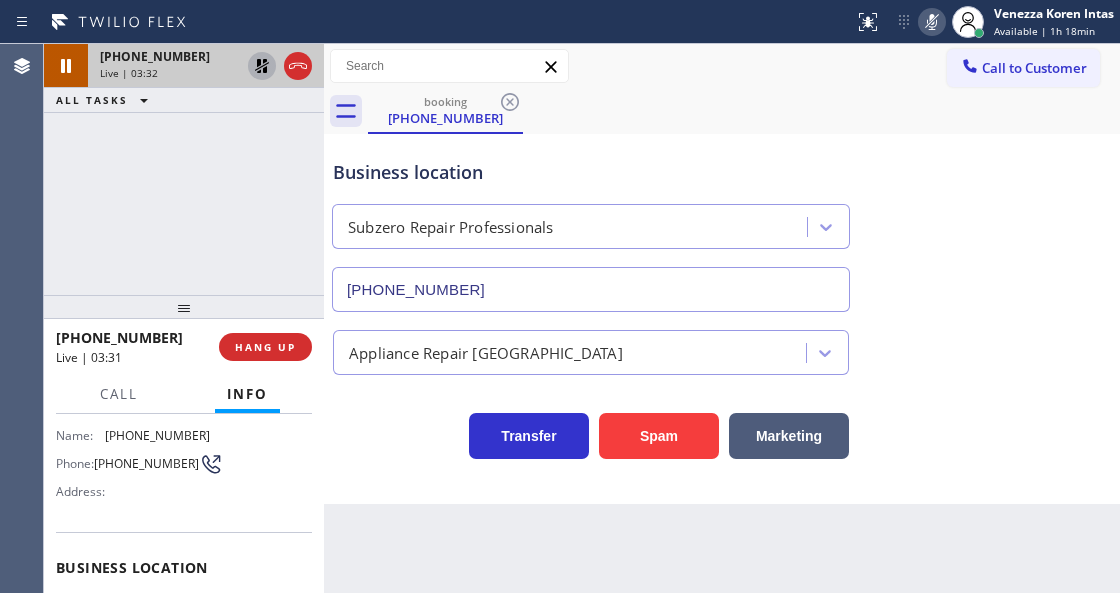 scroll, scrollTop: 66, scrollLeft: 0, axis: vertical 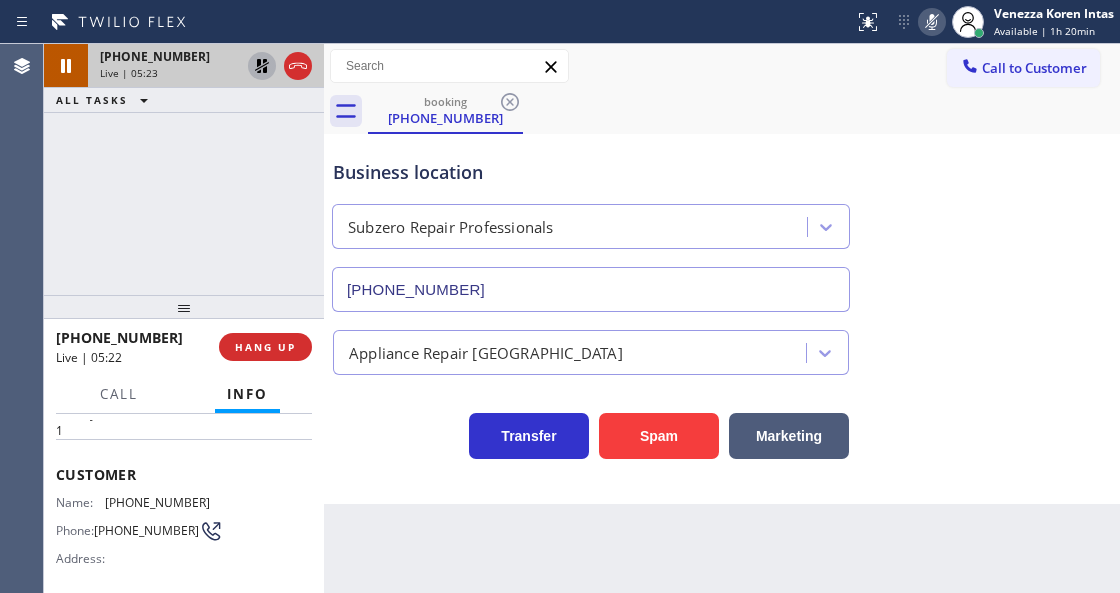 click on "+16192983034 Live | 05:23 ALL TASKS ALL TASKS ACTIVE TASKS TASKS IN WRAP UP" at bounding box center (184, 169) 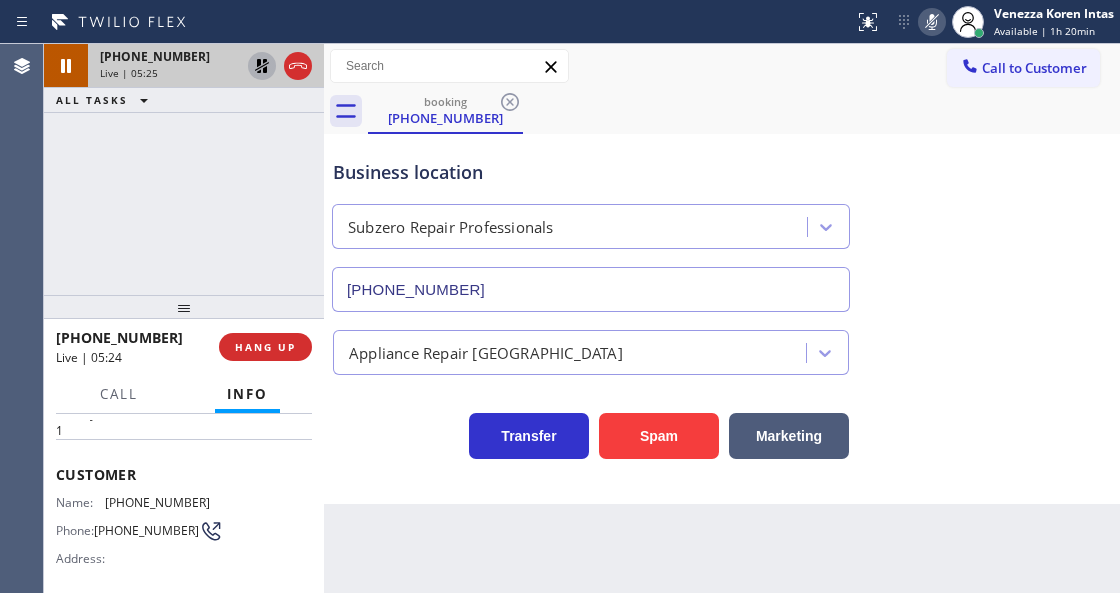 click 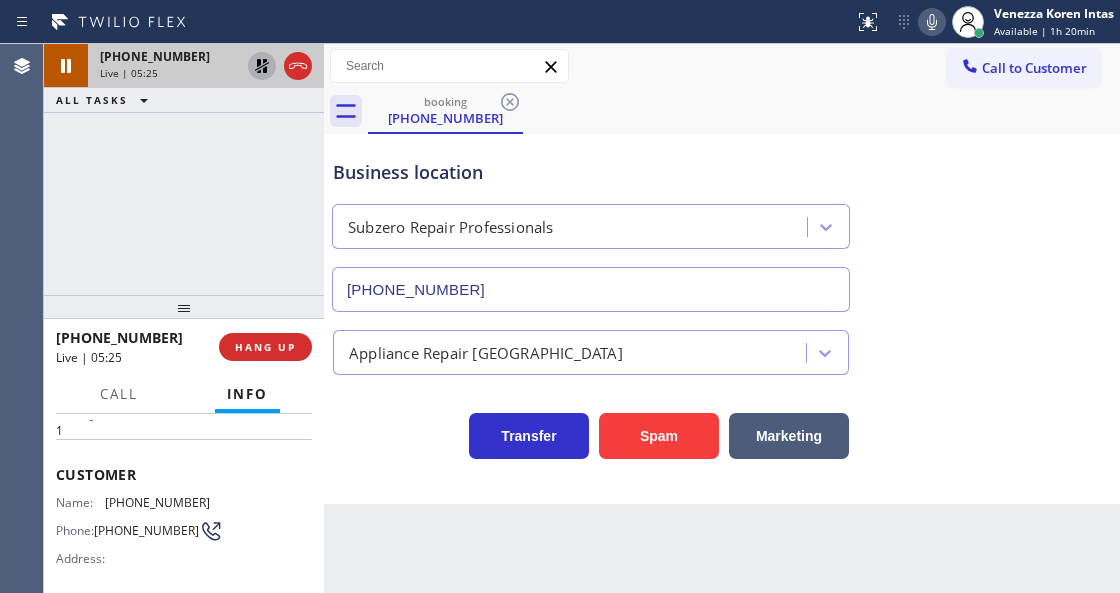 click 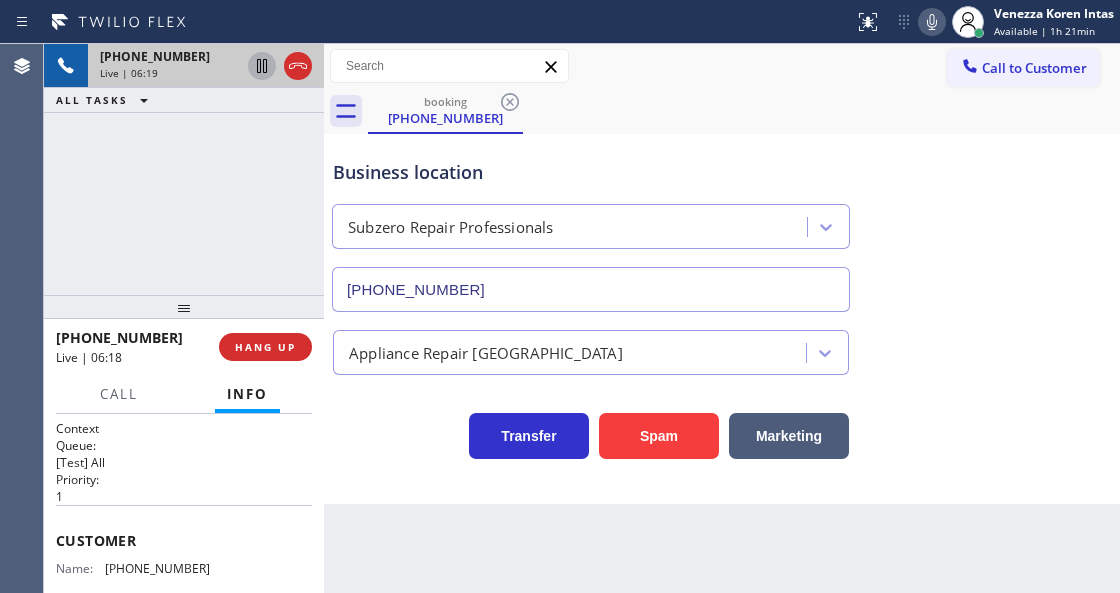 scroll, scrollTop: 66, scrollLeft: 0, axis: vertical 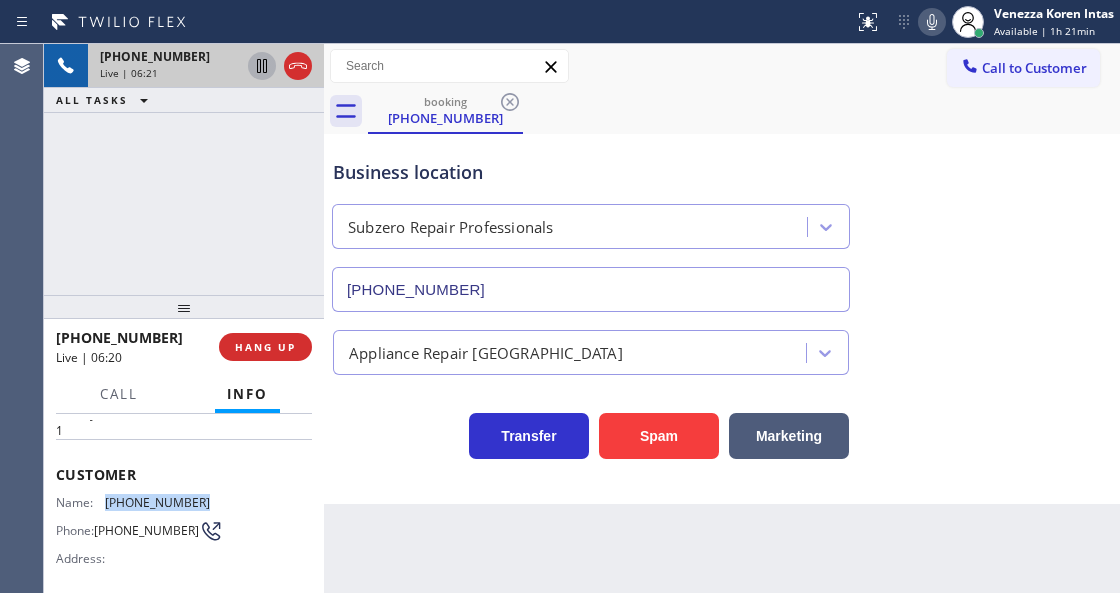 drag, startPoint x: 209, startPoint y: 505, endPoint x: 106, endPoint y: 498, distance: 103.23759 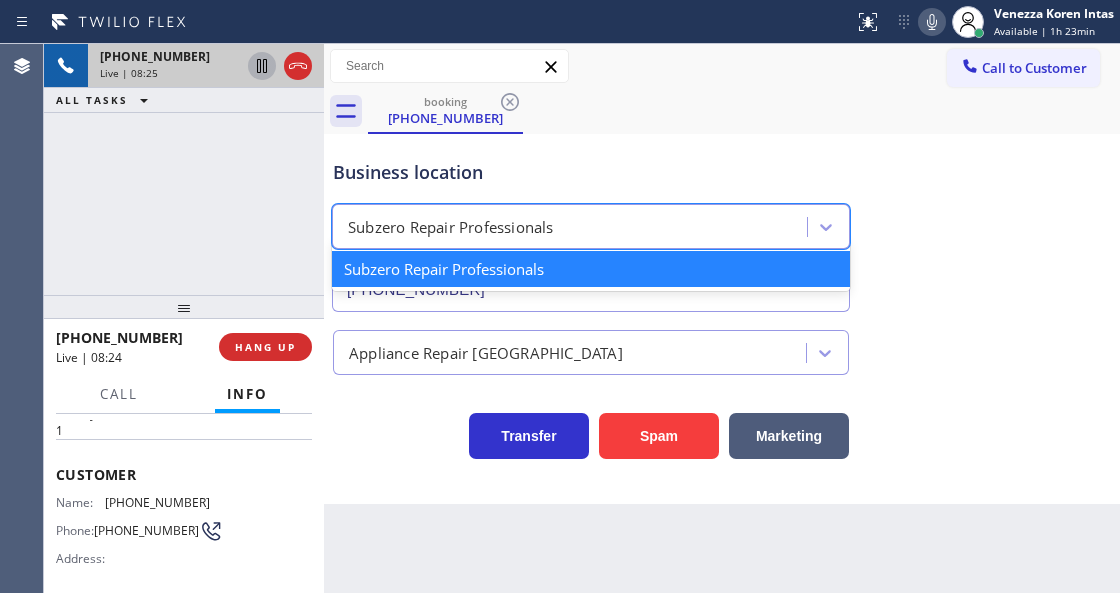 click on "Subzero Repair  Professionals" at bounding box center [591, 226] 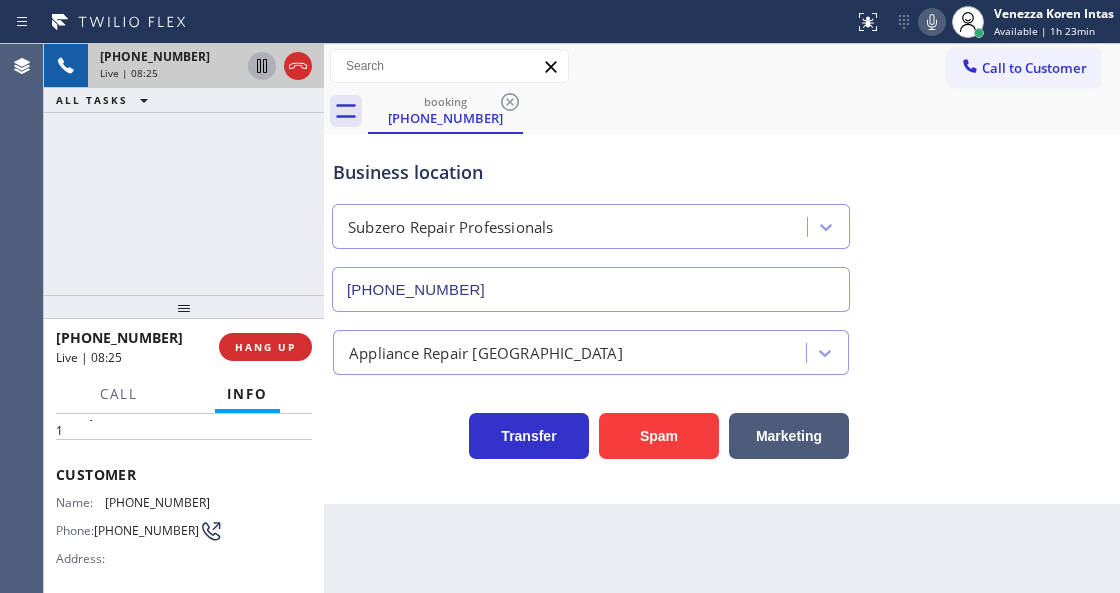 click on "Back to Dashboard Change Sender ID Customers Technicians Select a contact Outbound call Technician Search Technician Your caller id phone number Your caller id phone number Call Technician info Name   Phone none Address none Change Sender ID HVAC +18559994417 5 Star Appliance +18557314952 Appliance Repair +18554611149 Plumbing +18889090120 Air Duct Cleaning +18006865038  Electricians +18005688664 Cancel Change Check personal SMS Reset Change booking (619) 298-3034 Call to Customer Outbound call Location San Jose Courteous And Perfect HVAC Repair Your caller id phone number (408) 775-8407 Customer number Call Outbound call Technician Search Technician Your caller id phone number Your caller id phone number Call booking (619) 298-3034 Business location Subzero Repair  Professionals (760) 642-6449 Appliance Repair High End Transfer Spam Marketing" at bounding box center [722, 318] 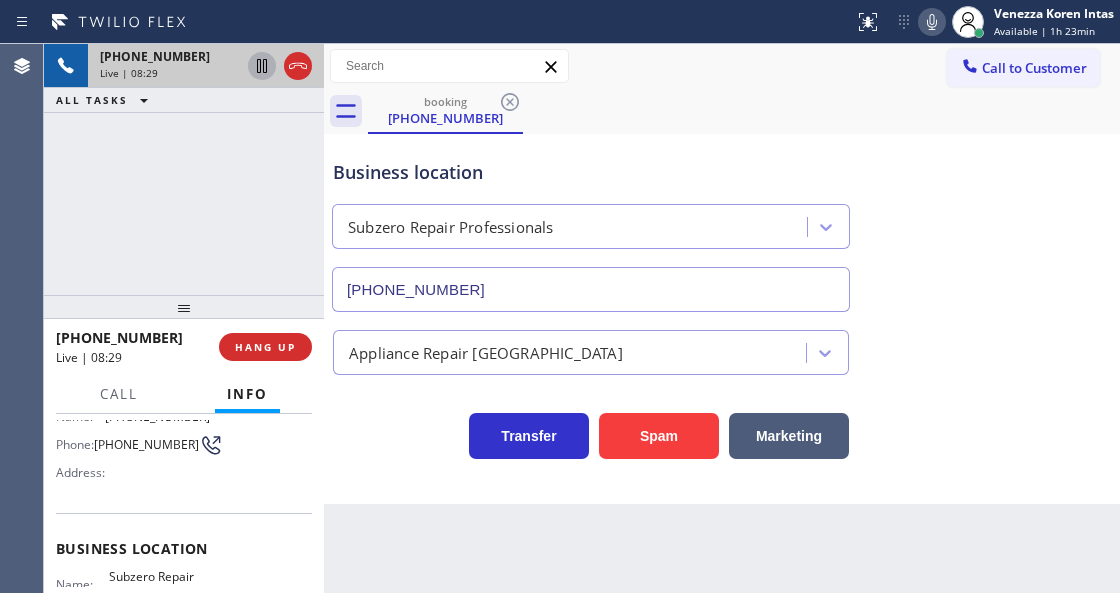 scroll, scrollTop: 266, scrollLeft: 0, axis: vertical 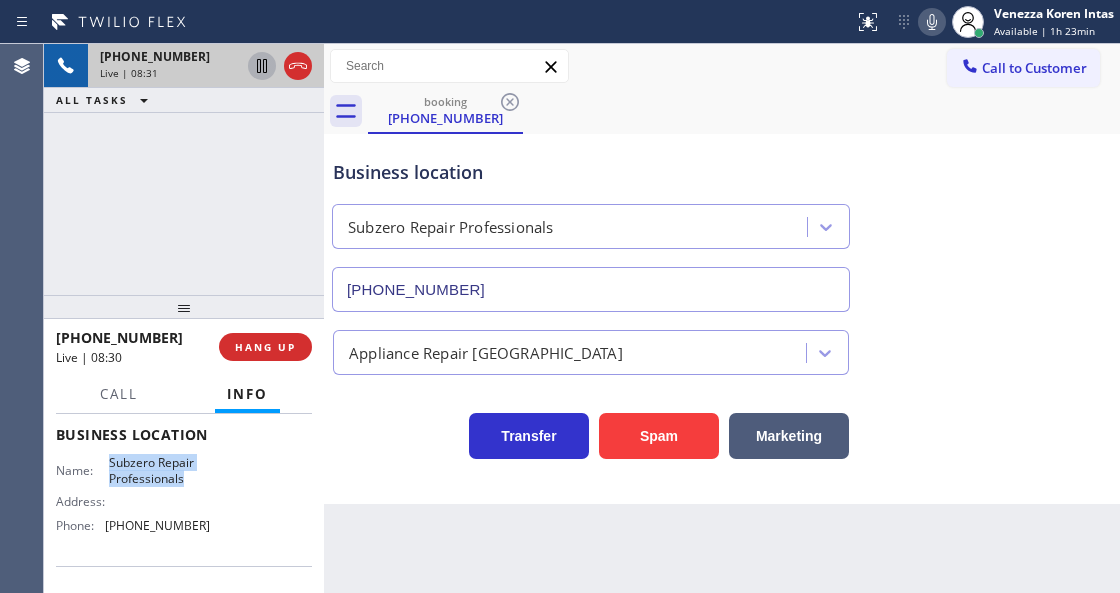 drag, startPoint x: 100, startPoint y: 452, endPoint x: 190, endPoint y: 476, distance: 93.14505 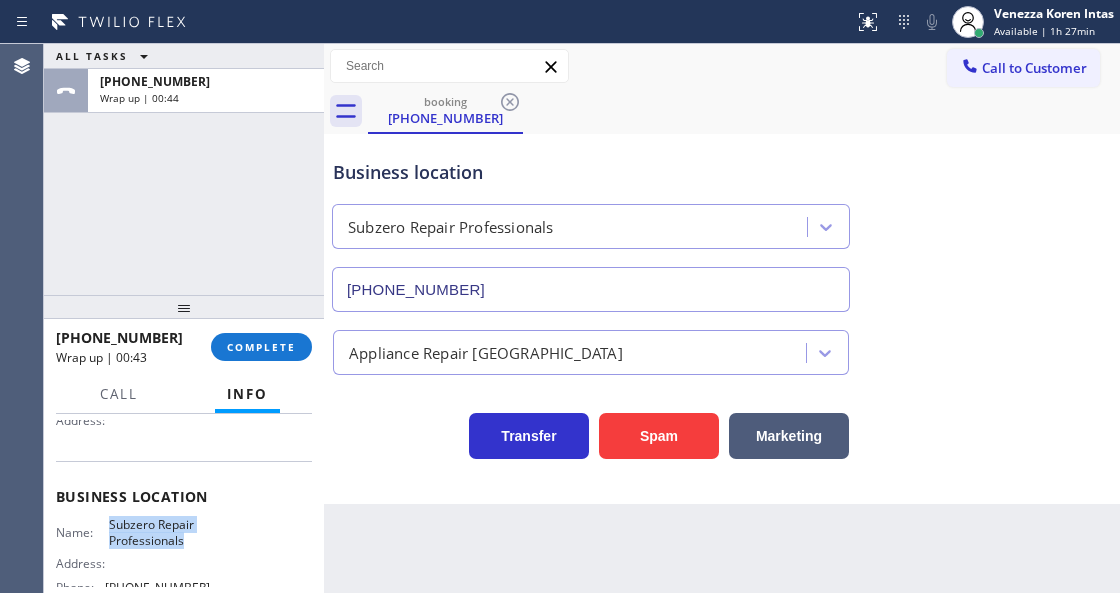 scroll, scrollTop: 266, scrollLeft: 0, axis: vertical 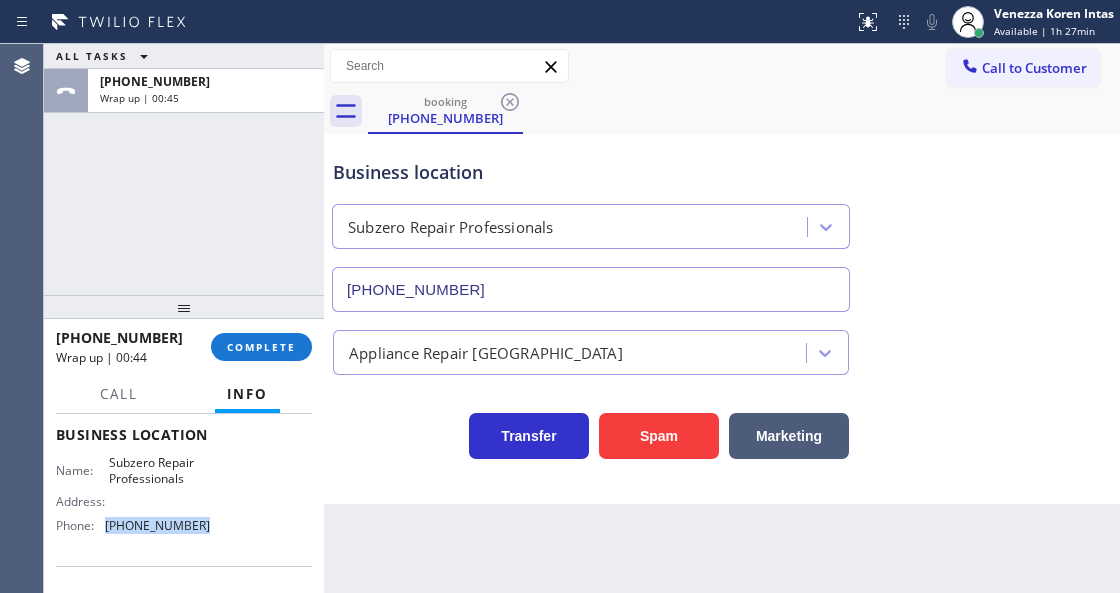 drag, startPoint x: 216, startPoint y: 526, endPoint x: 108, endPoint y: 531, distance: 108.11568 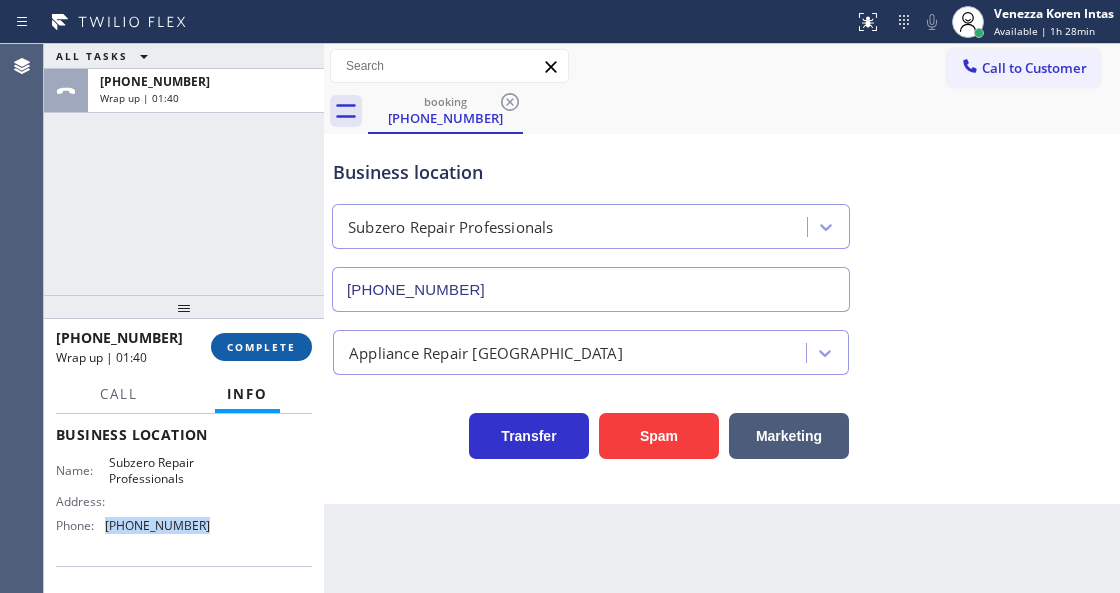 click on "COMPLETE" at bounding box center [261, 347] 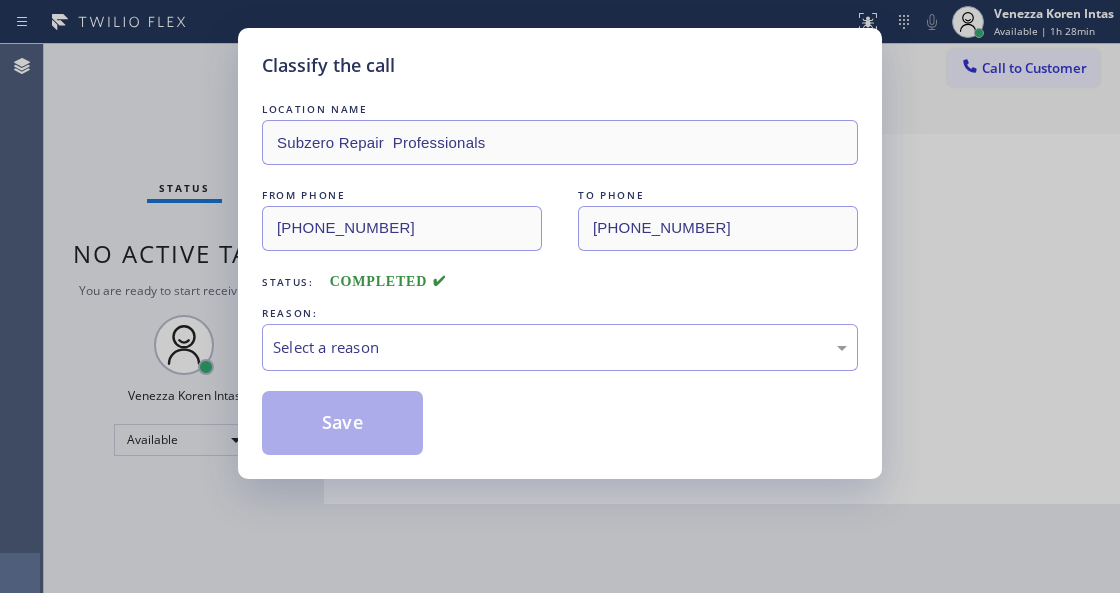 click on "Select a reason" at bounding box center (560, 347) 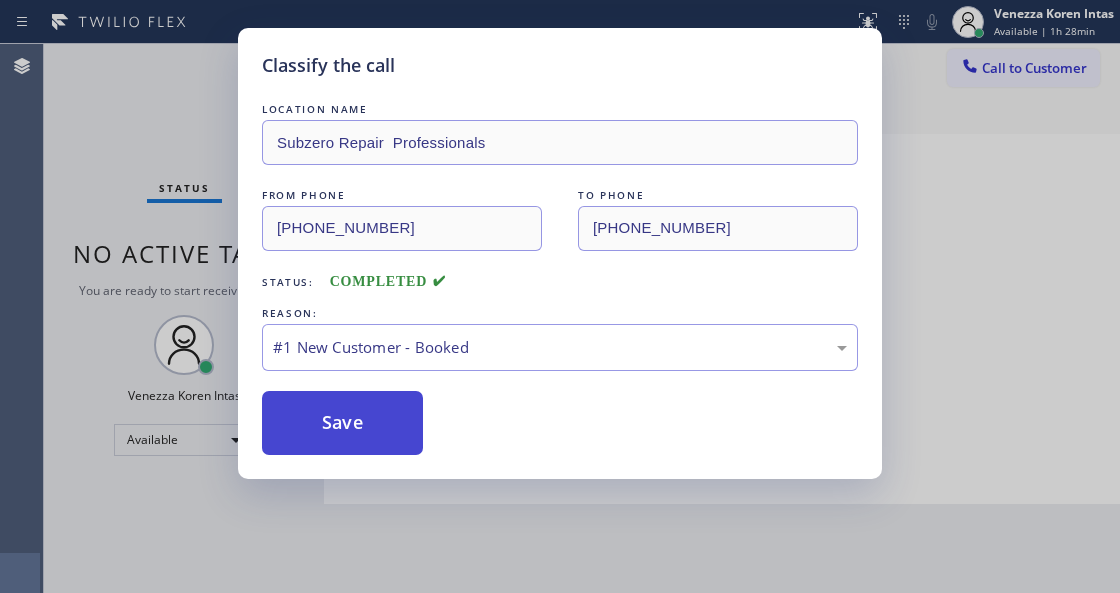 click on "Save" at bounding box center (342, 423) 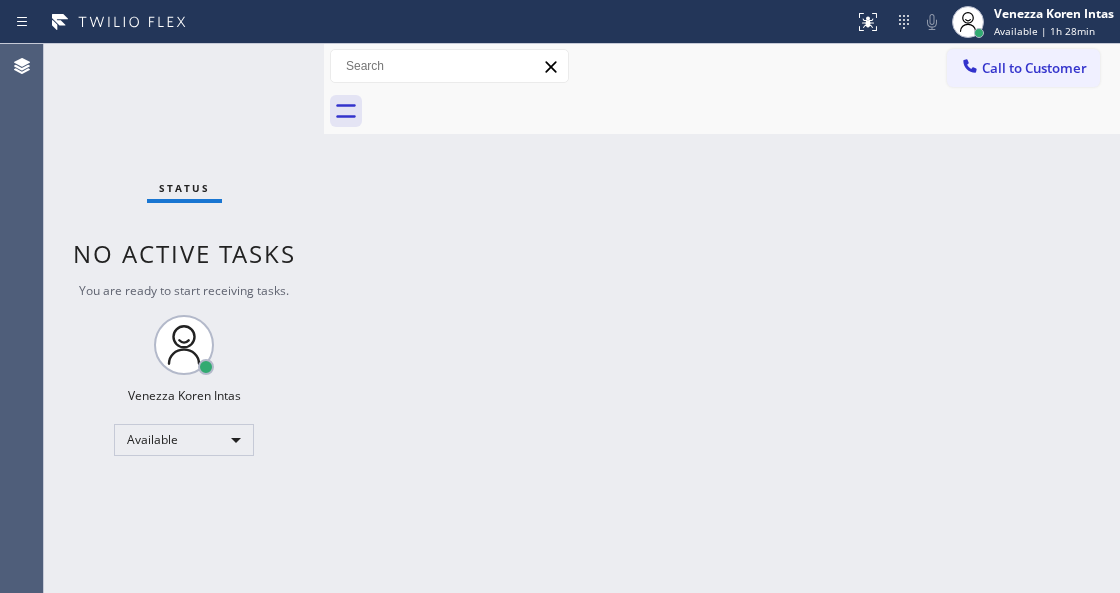 drag, startPoint x: 595, startPoint y: 310, endPoint x: 542, endPoint y: 513, distance: 209.80467 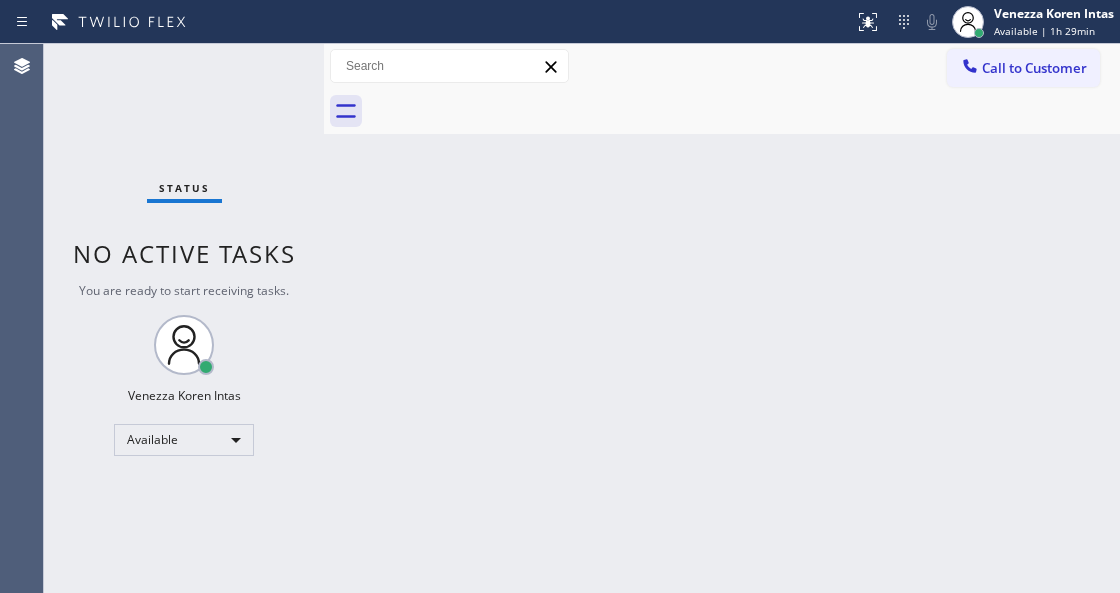 drag, startPoint x: 292, startPoint y: 212, endPoint x: 65, endPoint y: 183, distance: 228.84492 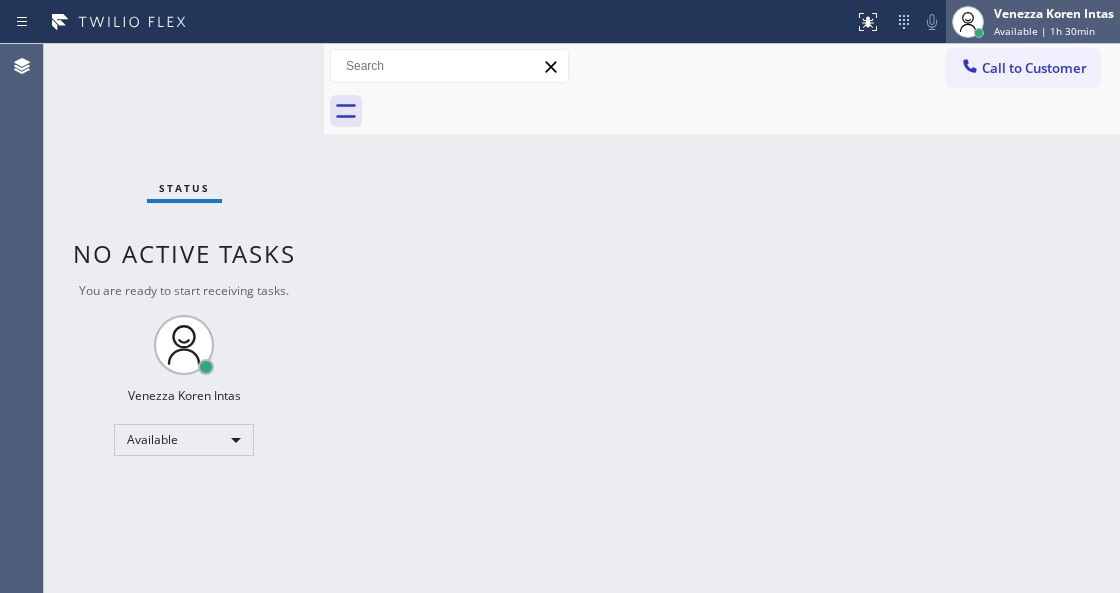 click on "Venezza Koren Intas" at bounding box center [1054, 13] 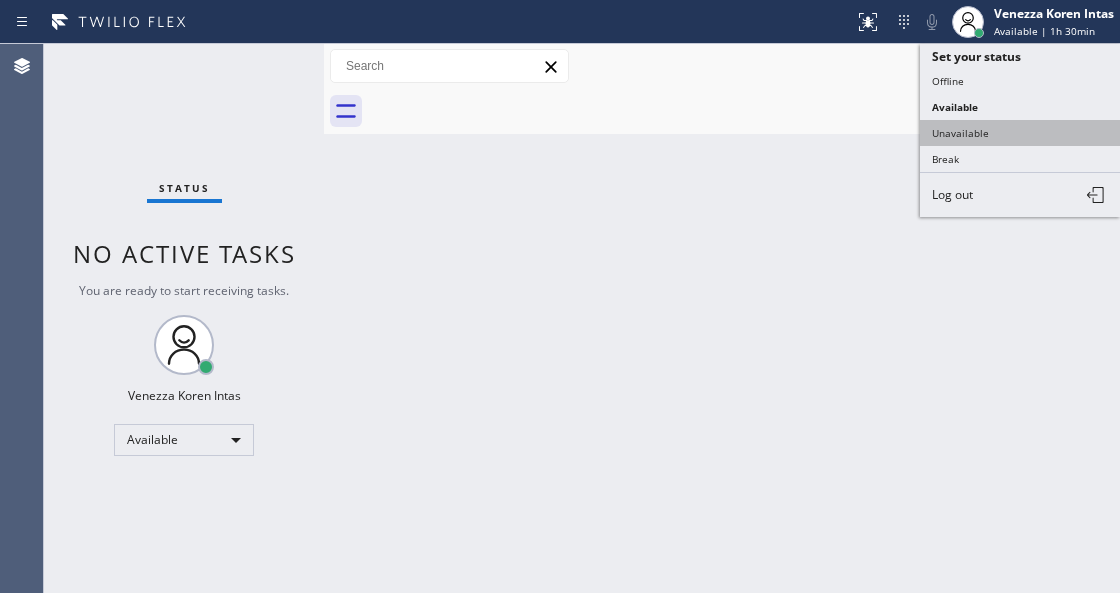 click on "Unavailable" at bounding box center (1020, 133) 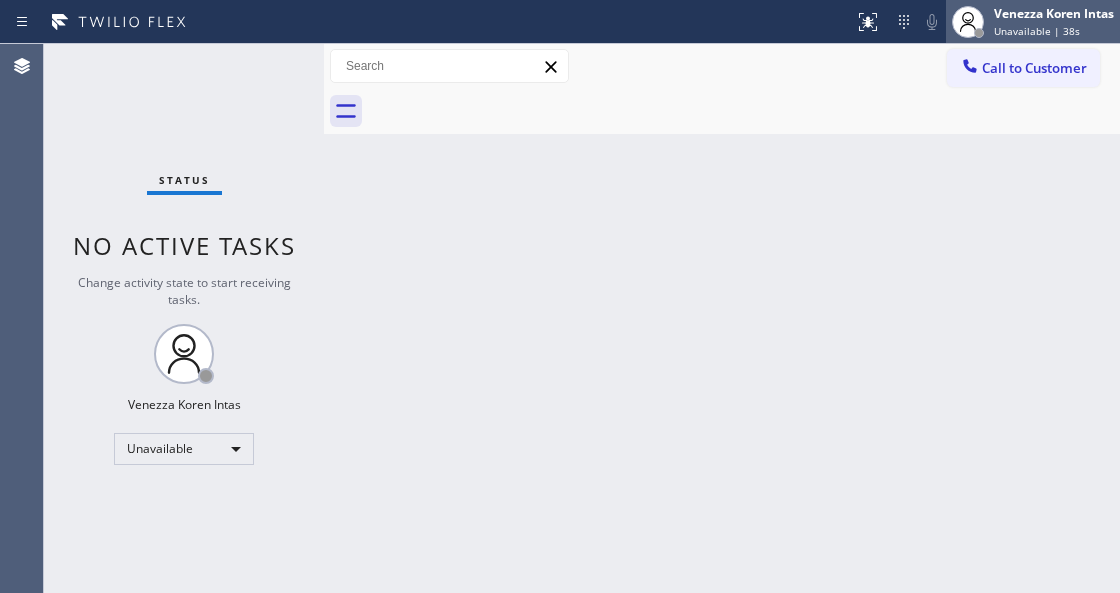 click on "Unavailable | 38s" at bounding box center [1054, 31] 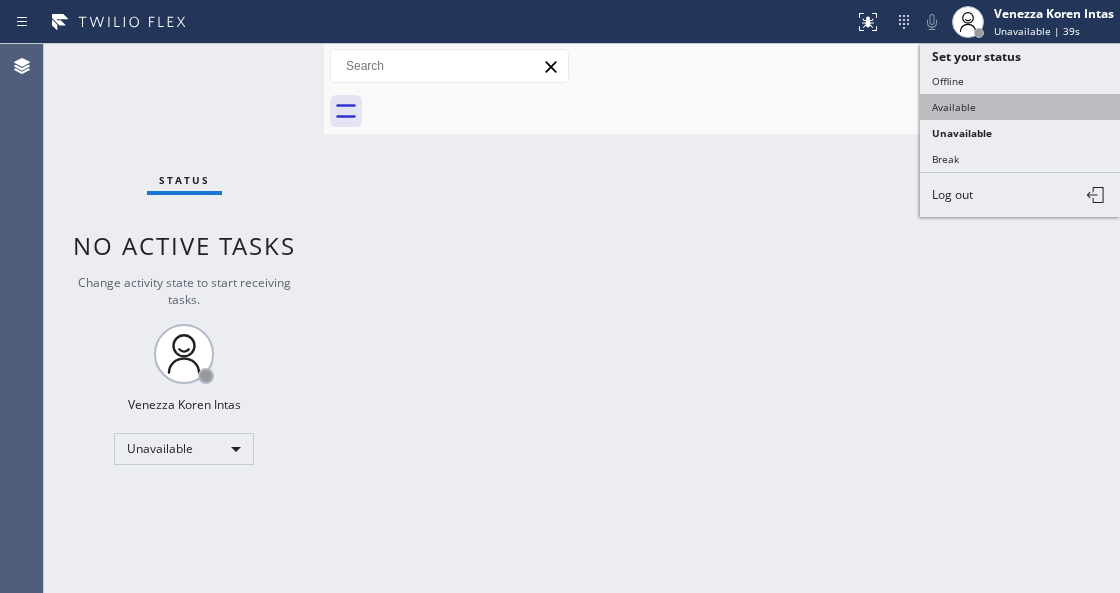click on "Available" at bounding box center [1020, 107] 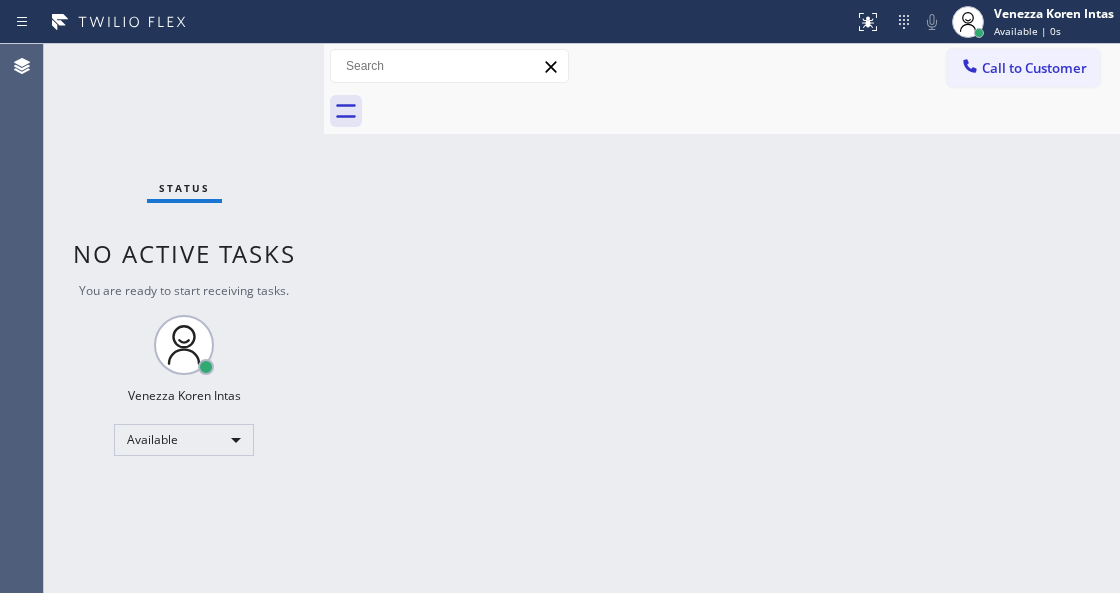 click on "Status   No active tasks     You are ready to start receiving tasks.   Venezza Koren Intas Available" at bounding box center (184, 318) 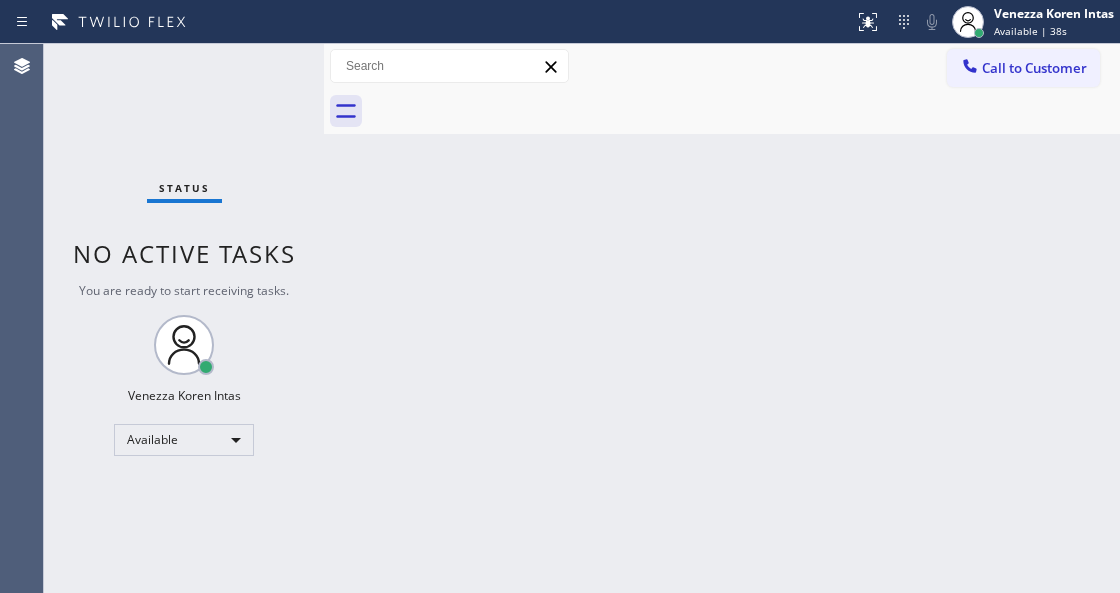 drag, startPoint x: 209, startPoint y: 132, endPoint x: 141, endPoint y: 160, distance: 73.53911 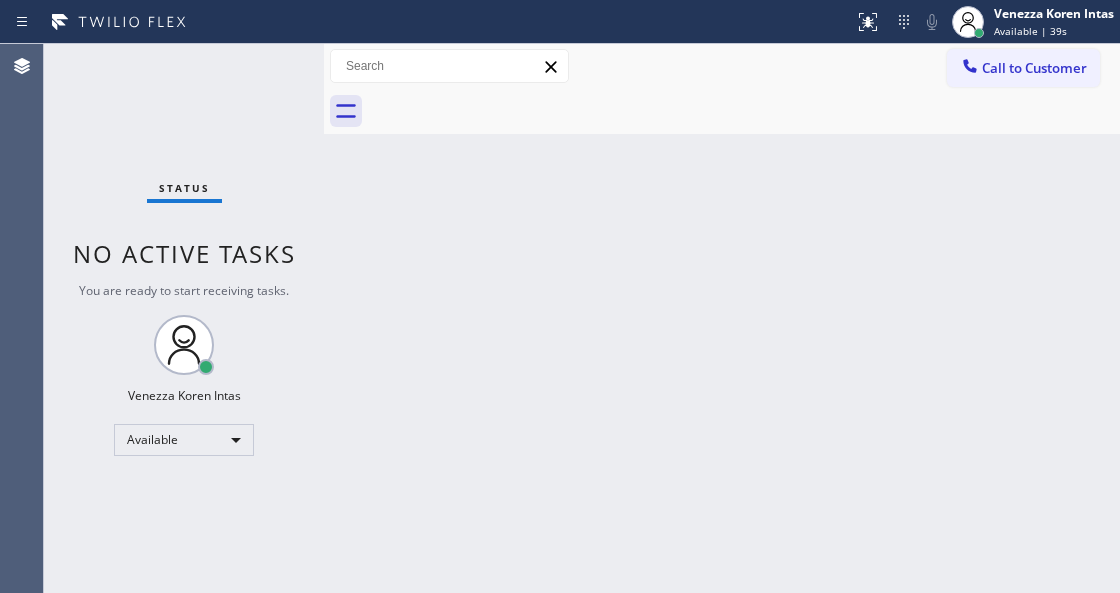 click on "Status   No active tasks     You are ready to start receiving tasks.   Venezza Koren Intas Available" at bounding box center (184, 318) 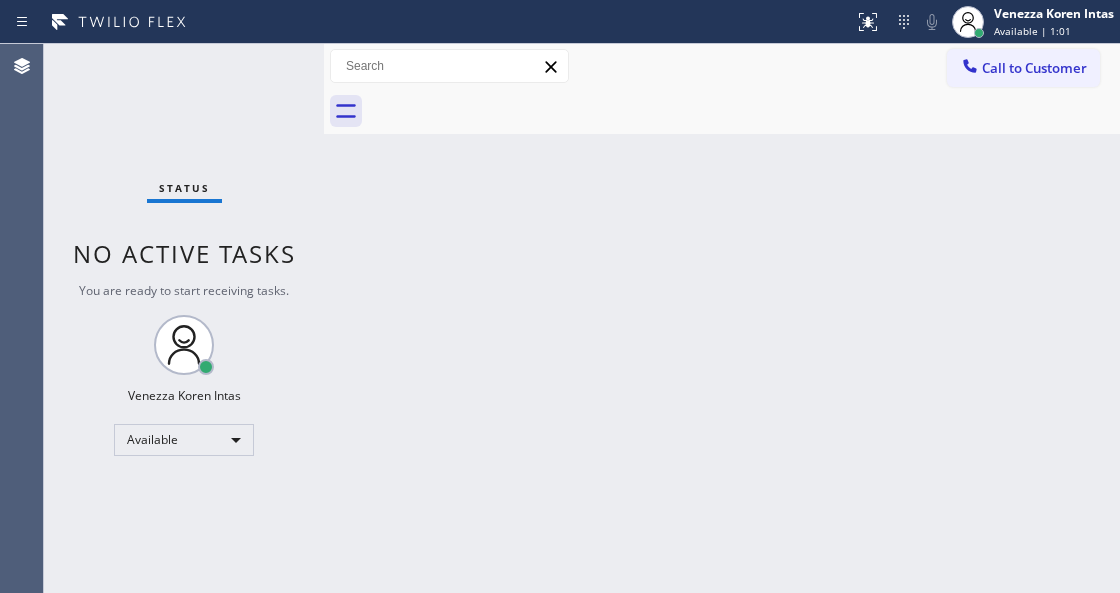 drag, startPoint x: 318, startPoint y: 247, endPoint x: 312, endPoint y: 205, distance: 42.426407 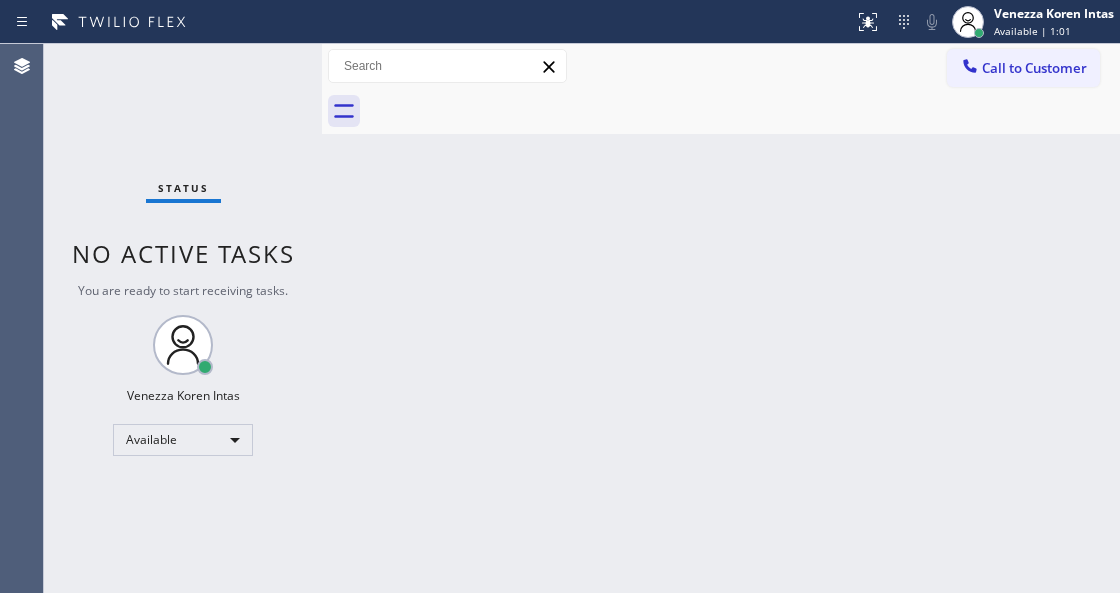 drag, startPoint x: 264, startPoint y: 144, endPoint x: 277, endPoint y: 120, distance: 27.294687 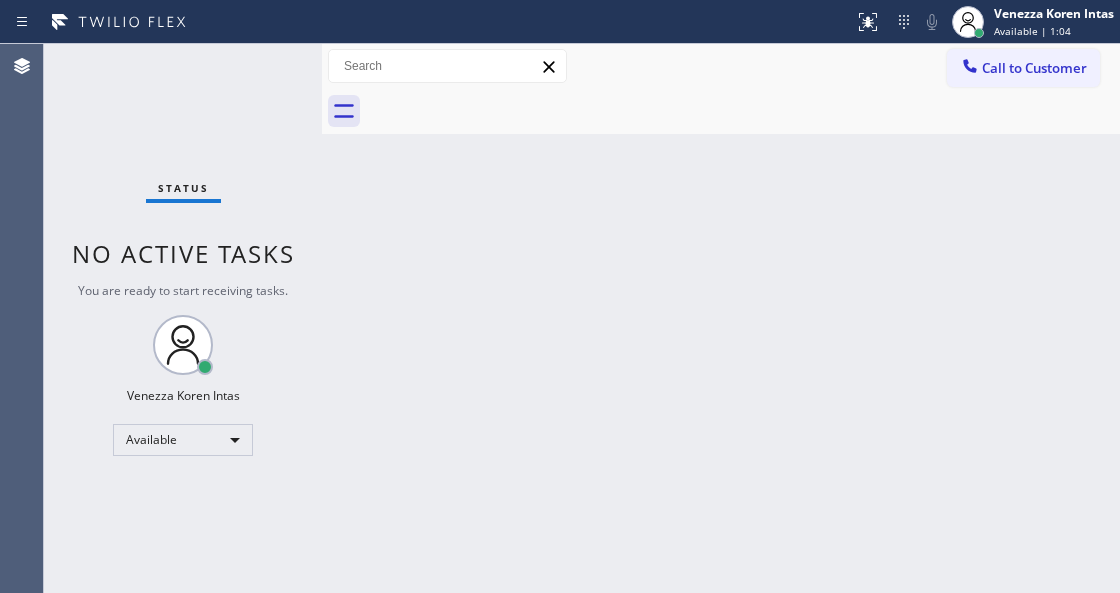 click on "Status   No active tasks     You are ready to start receiving tasks.   Venezza Koren Intas Available" at bounding box center (183, 318) 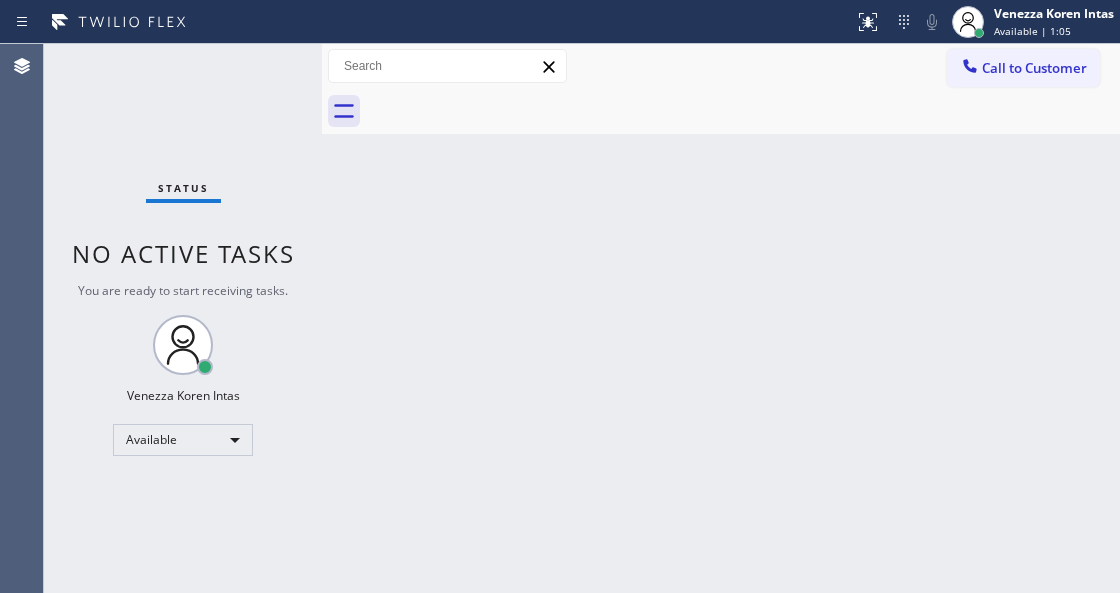 click on "Status   No active tasks     You are ready to start receiving tasks.   Venezza Koren Intas Available" at bounding box center [183, 318] 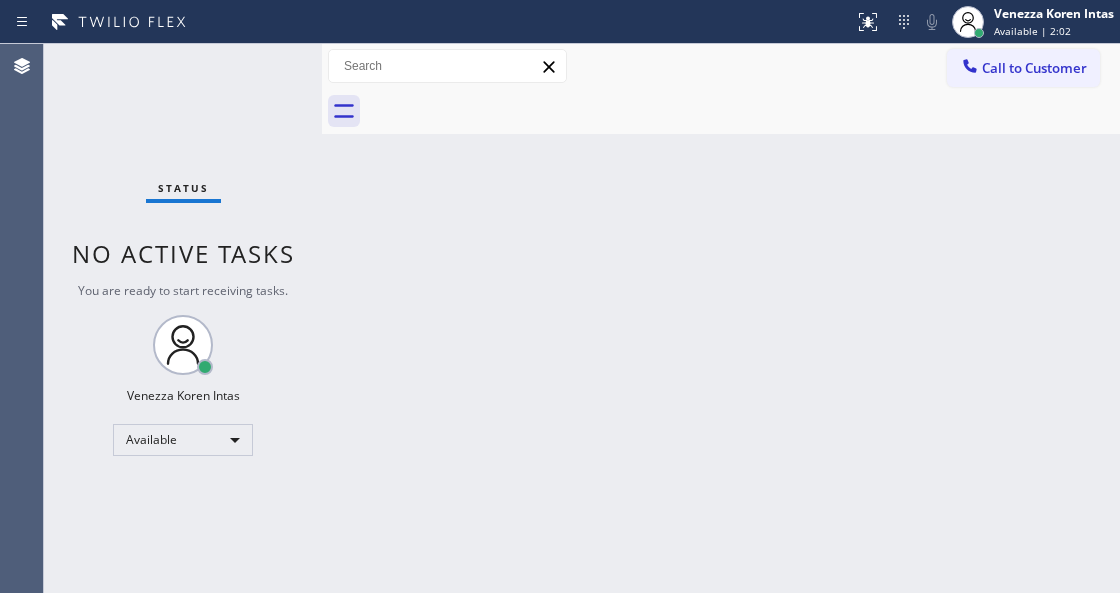 drag, startPoint x: 363, startPoint y: 267, endPoint x: 355, endPoint y: 217, distance: 50.635956 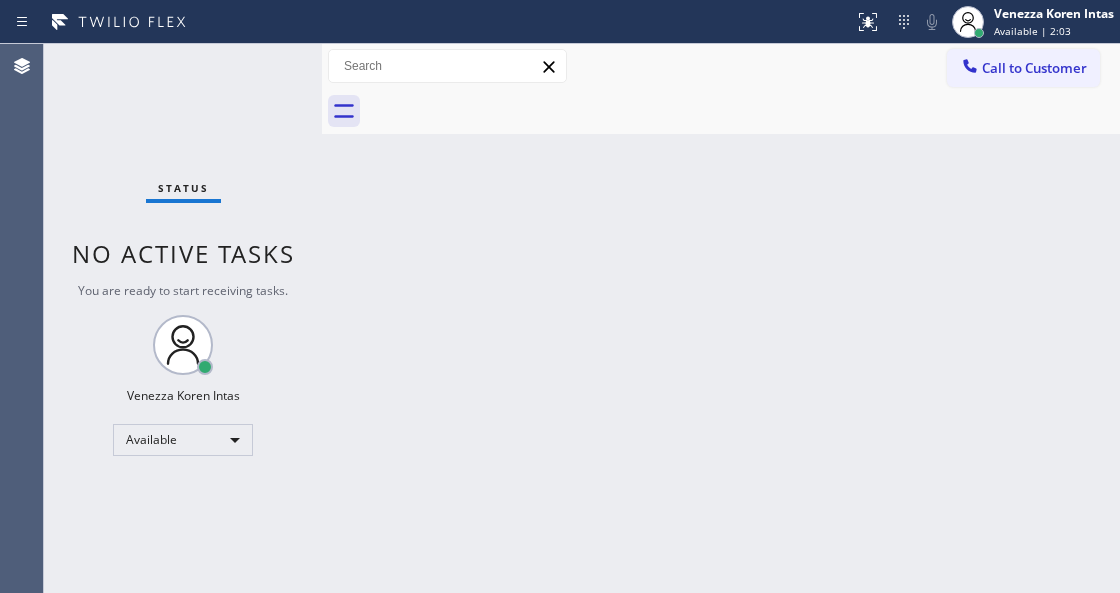click on "Status   No active tasks     You are ready to start receiving tasks.   Venezza Koren Intas Available" at bounding box center [183, 318] 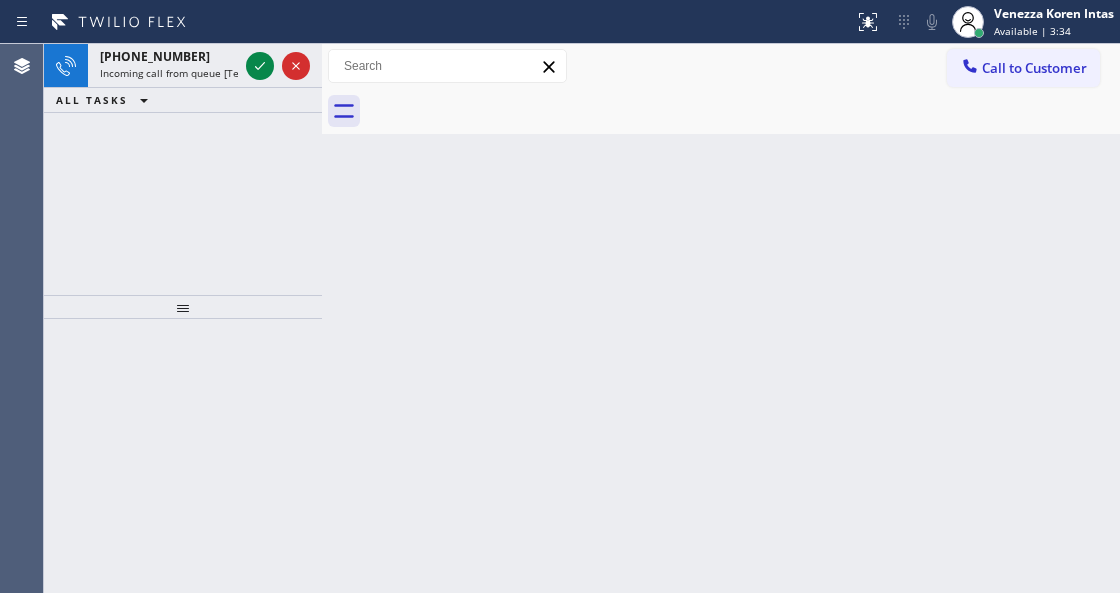drag, startPoint x: 198, startPoint y: 72, endPoint x: 255, endPoint y: 234, distance: 171.73526 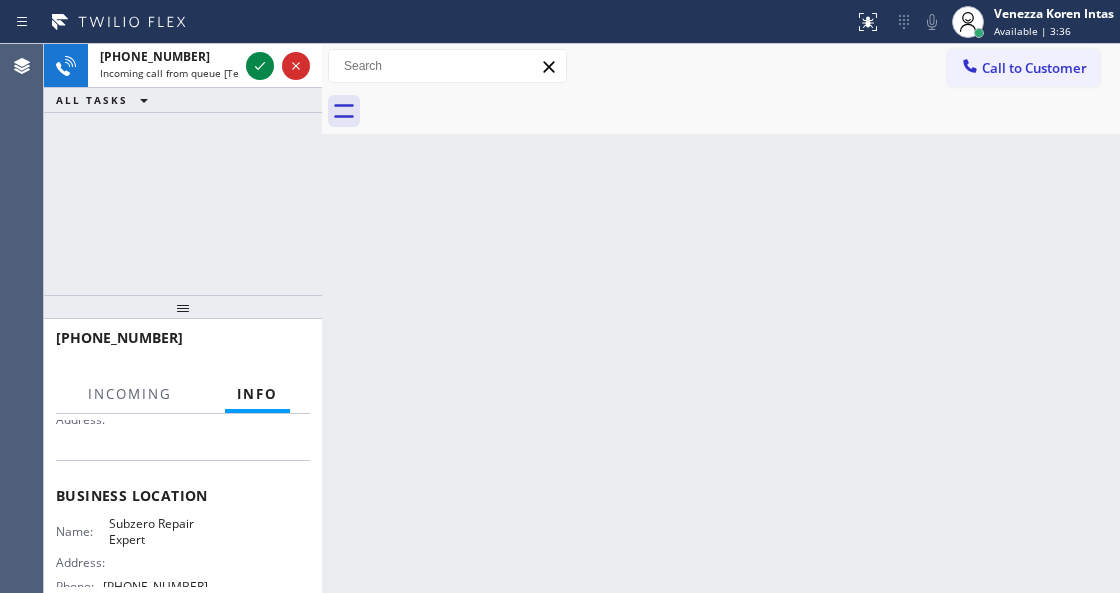 scroll, scrollTop: 200, scrollLeft: 0, axis: vertical 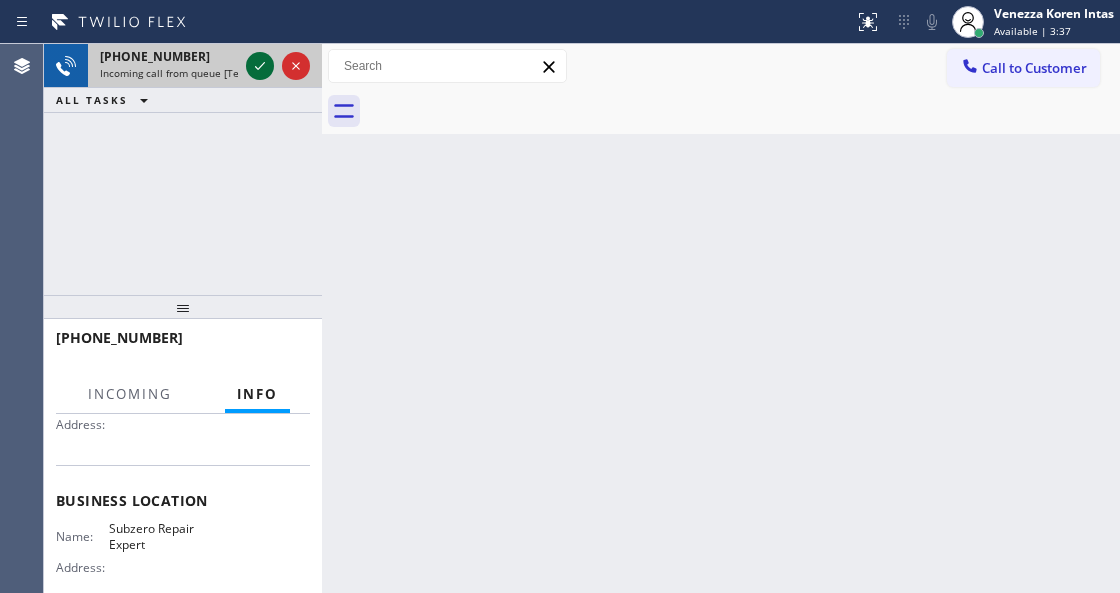 click 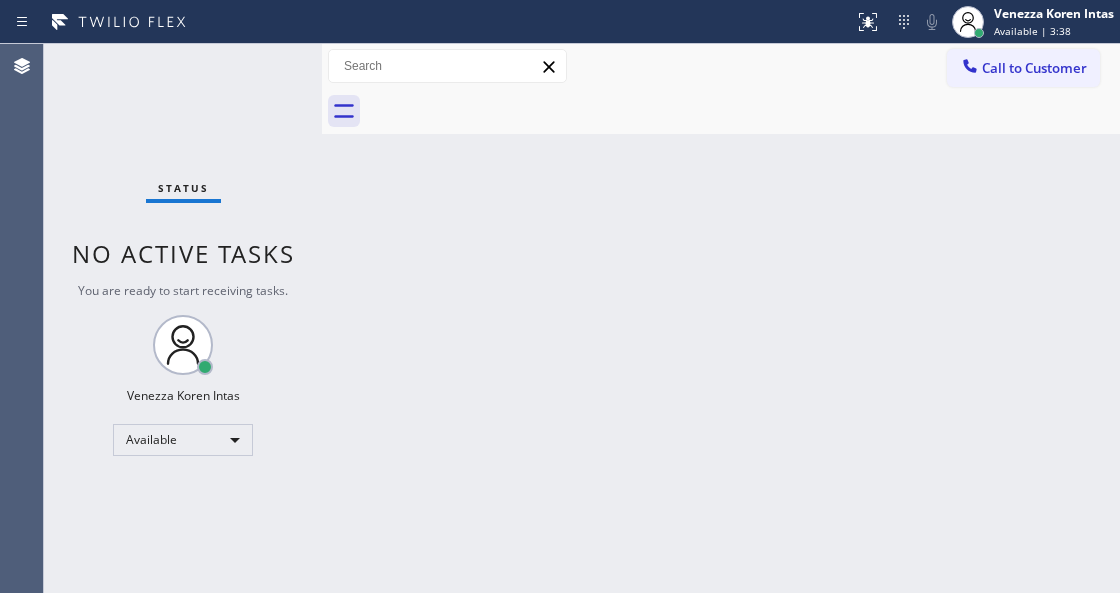 click on "Status   No active tasks     You are ready to start receiving tasks.   Venezza Koren Intas Available" at bounding box center (183, 318) 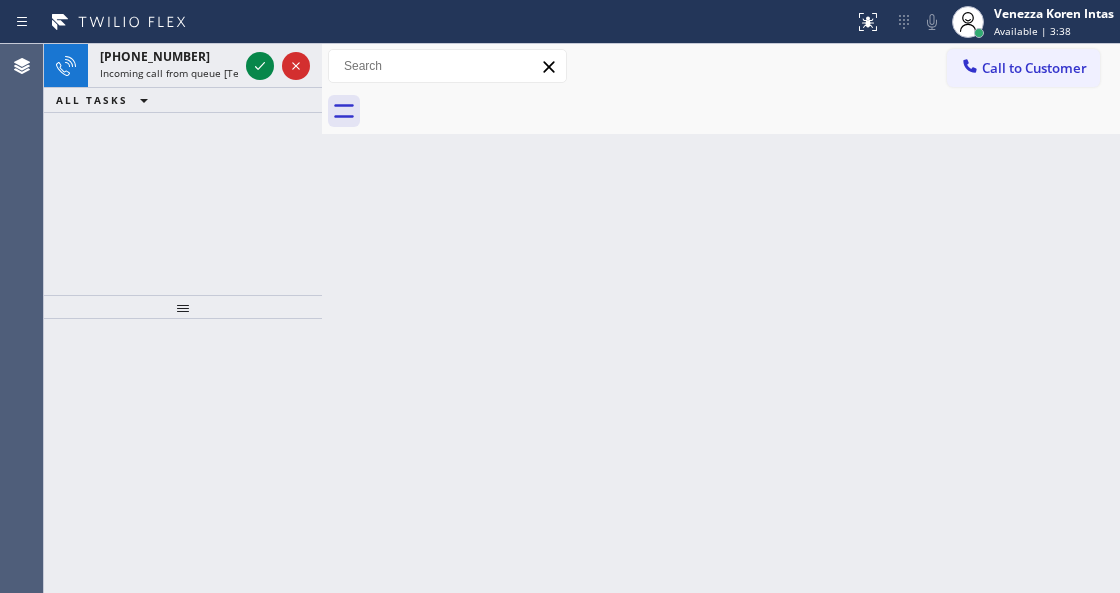 click 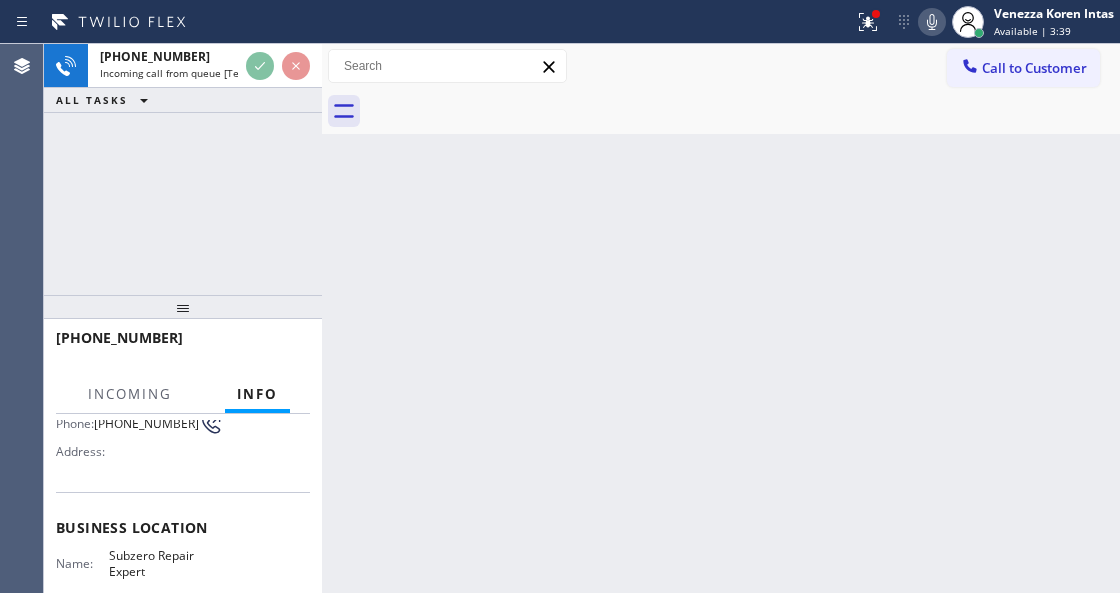 scroll, scrollTop: 266, scrollLeft: 0, axis: vertical 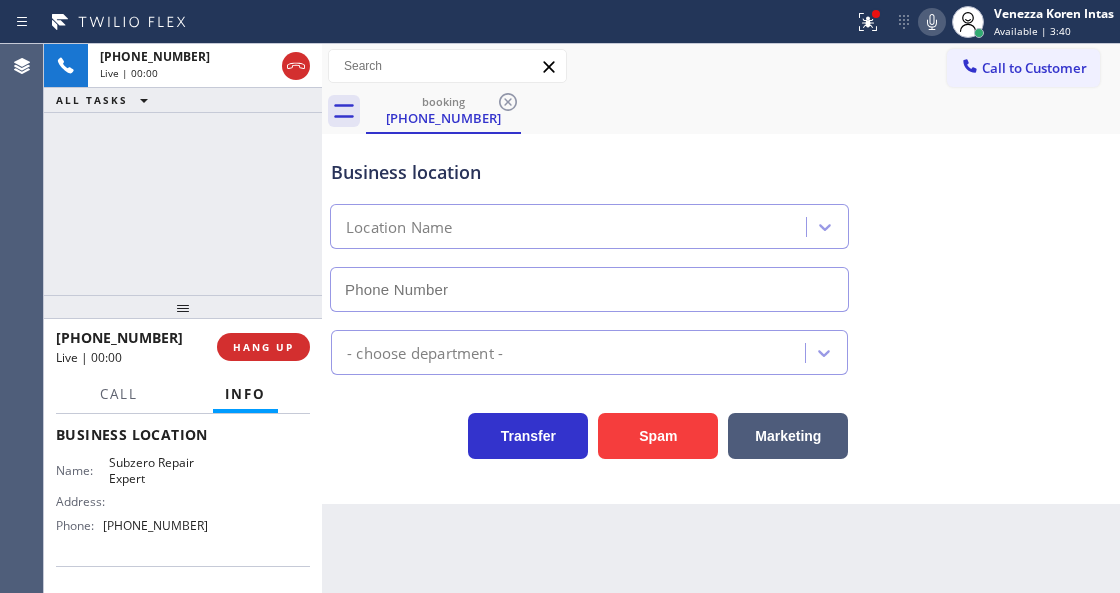 type on "(844) 884-3457" 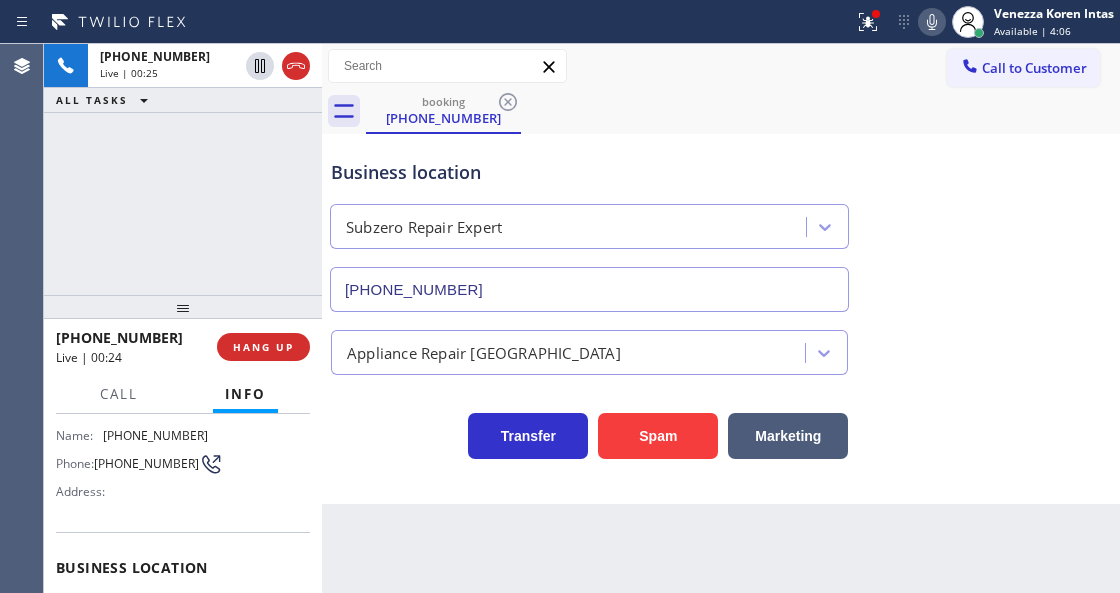 scroll, scrollTop: 266, scrollLeft: 0, axis: vertical 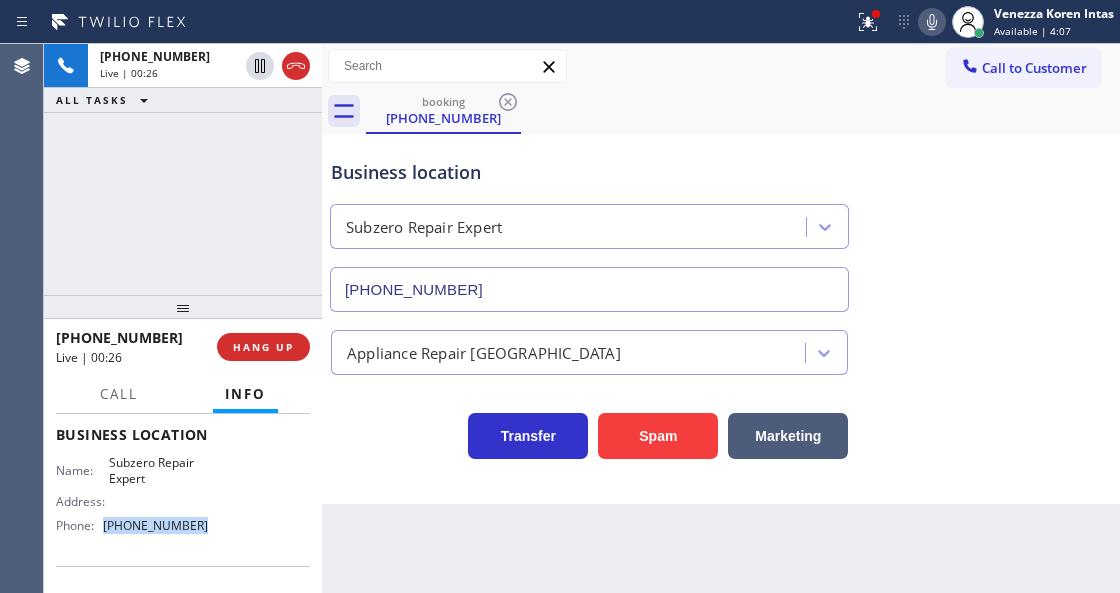 drag, startPoint x: 214, startPoint y: 526, endPoint x: 102, endPoint y: 528, distance: 112.01785 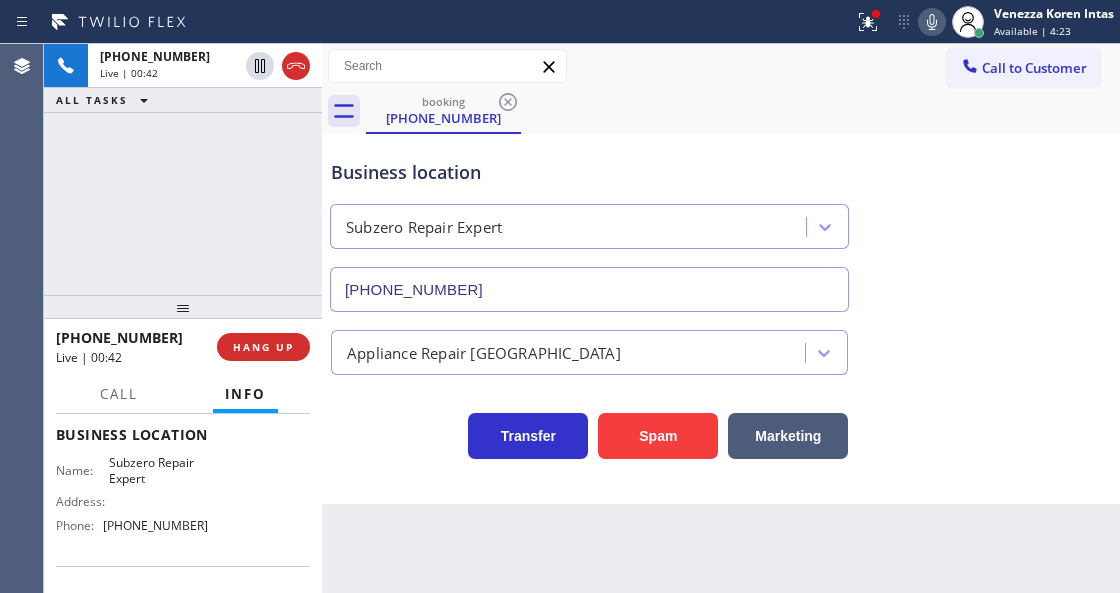 click on "Business location" at bounding box center (589, 172) 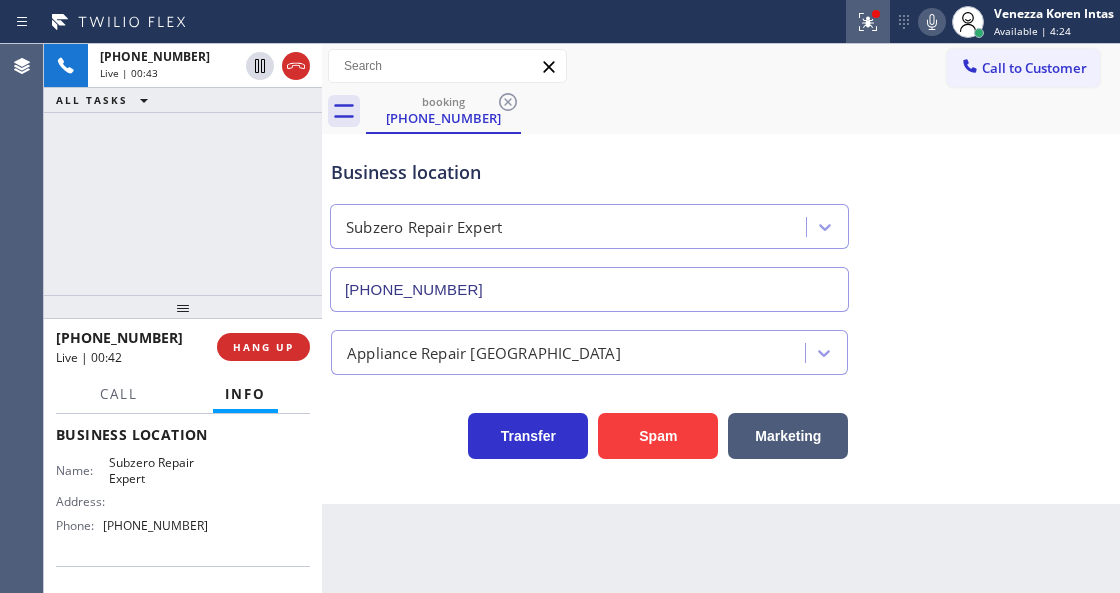 click 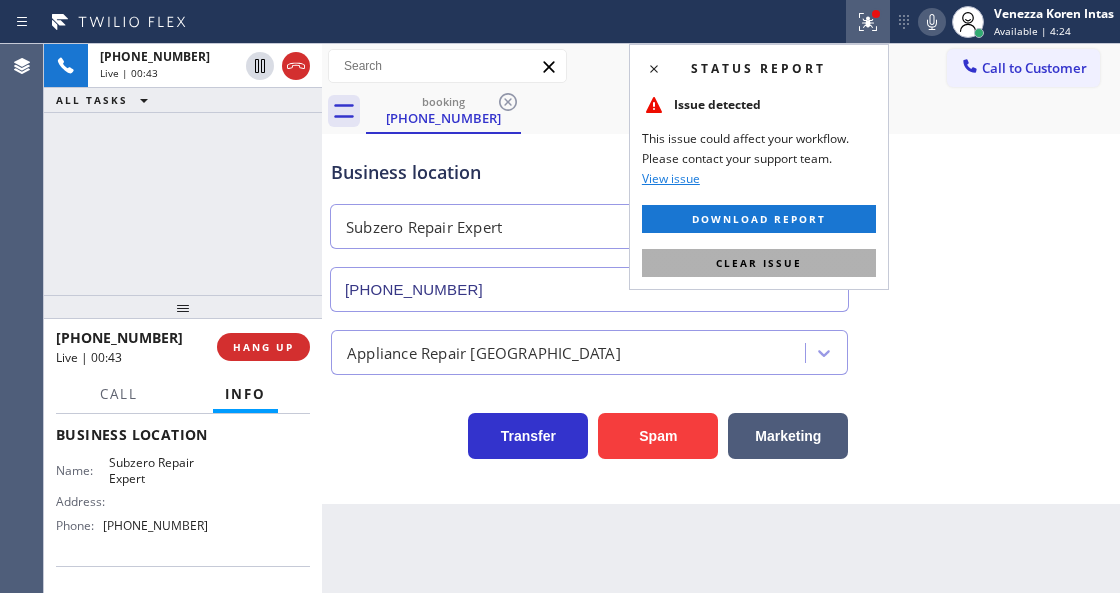 click on "Clear issue" at bounding box center [759, 263] 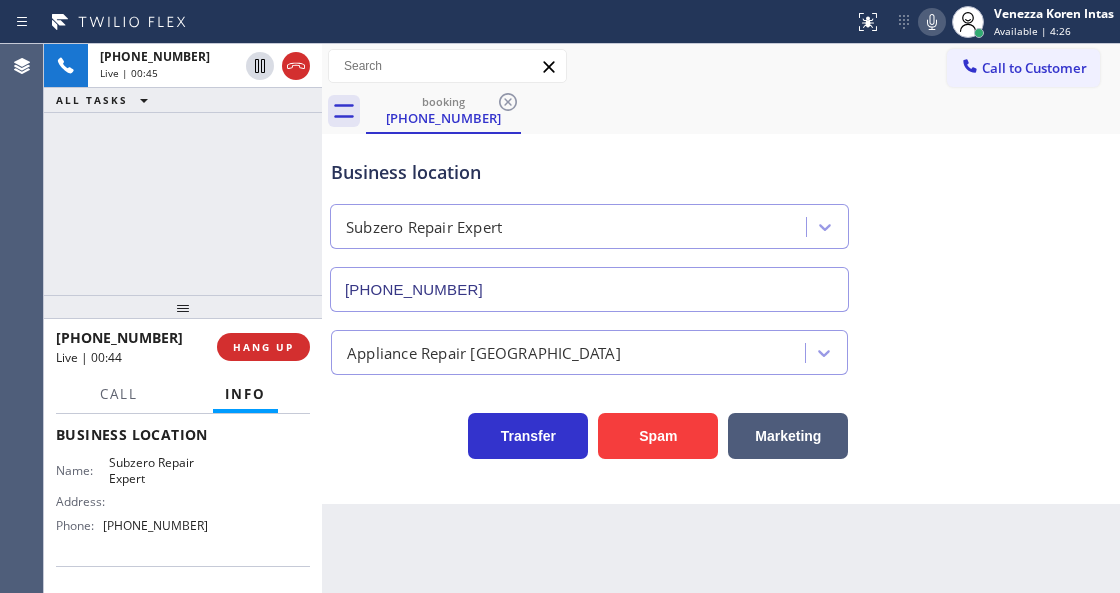 click on "booking (615) 207-6753" at bounding box center (743, 111) 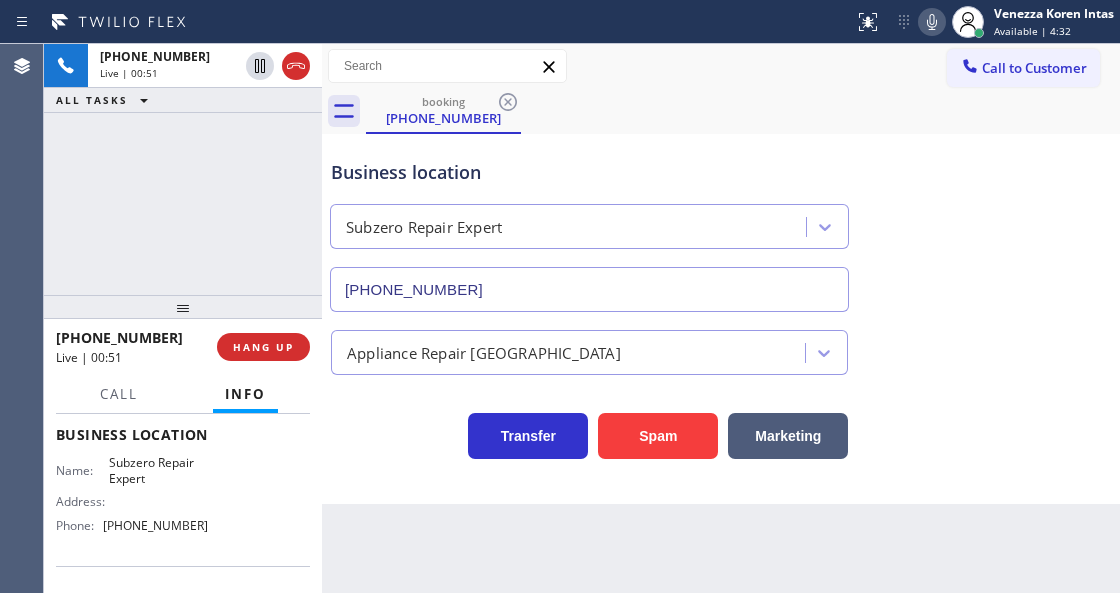 click on "Business location Subzero Repair Expert (844) 884-3457" at bounding box center [589, 225] 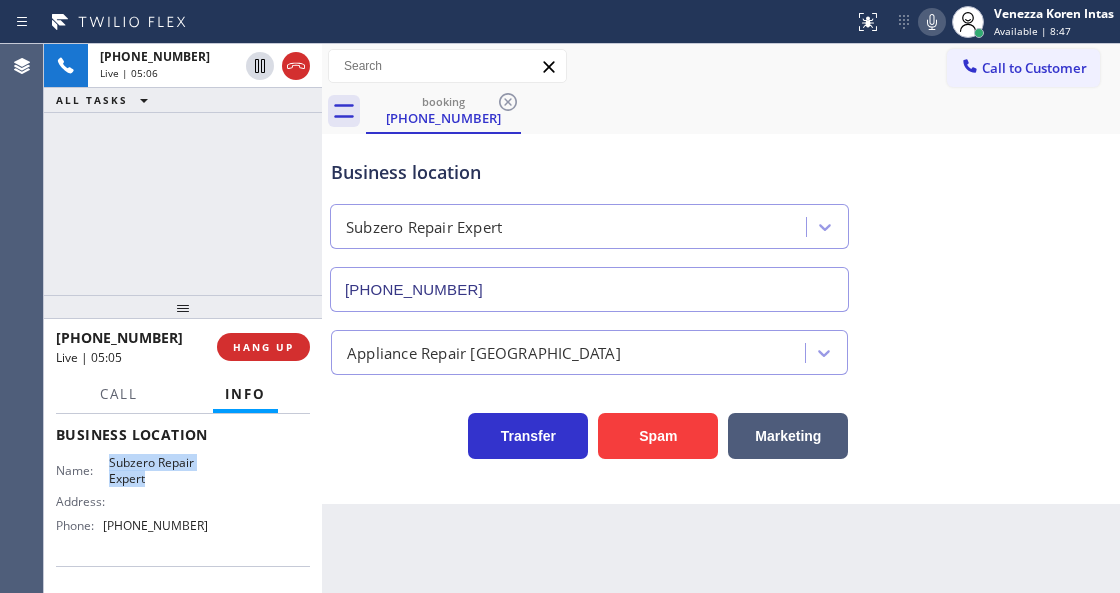 drag, startPoint x: 103, startPoint y: 452, endPoint x: 150, endPoint y: 479, distance: 54.20332 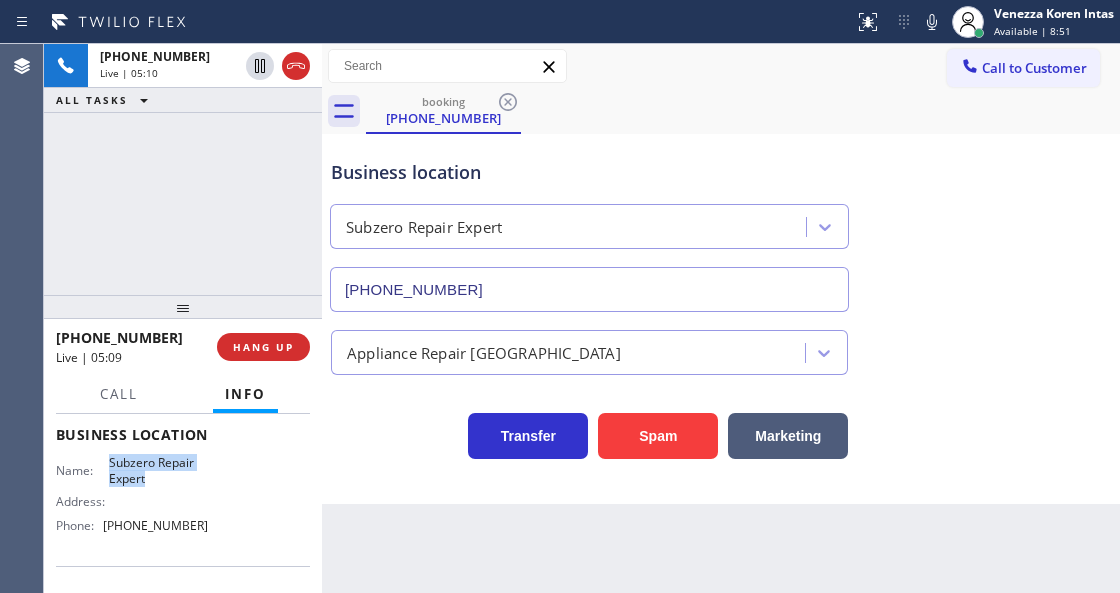 drag, startPoint x: 926, startPoint y: 20, endPoint x: 831, endPoint y: 58, distance: 102.31813 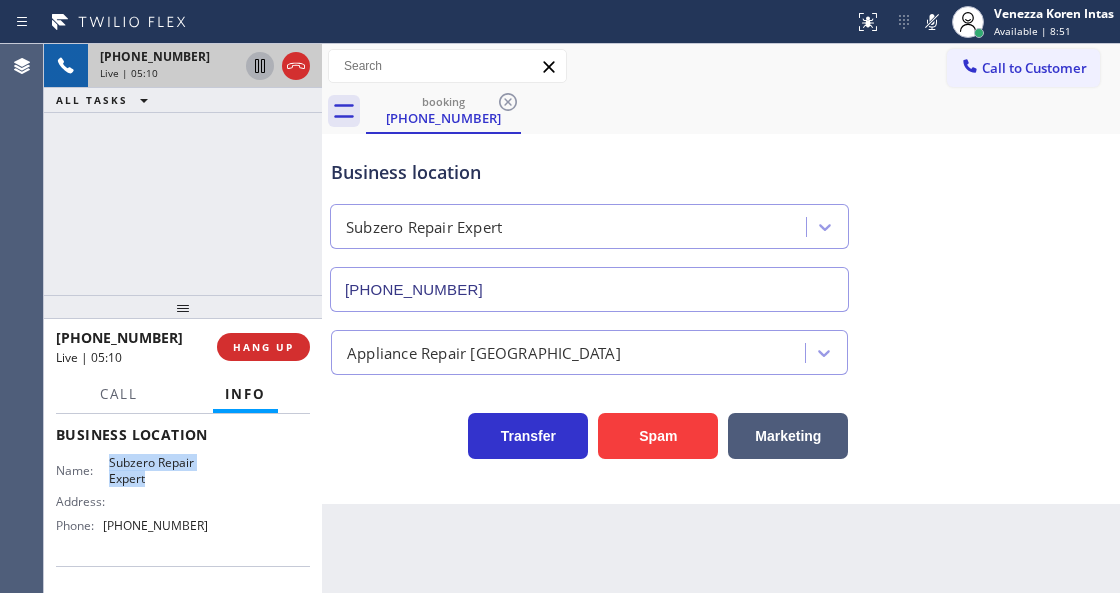 click 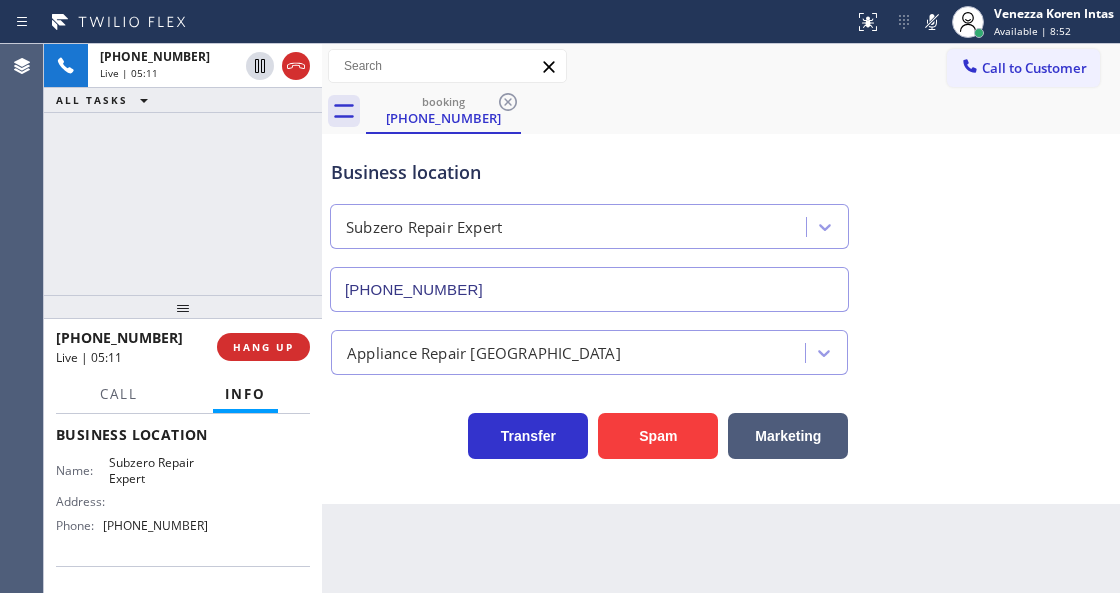 click on "Back to Dashboard Change Sender ID Customers Technicians Select a contact Outbound call Technician Search Technician Your caller id phone number Your caller id phone number Call Technician info Name   Phone none Address none Change Sender ID HVAC +18559994417 5 Star Appliance +18557314952 Appliance Repair +18554611149 Plumbing +18889090120 Air Duct Cleaning +18006865038  Electricians +18005688664 Cancel Change Check personal SMS Reset Change booking (615) 207-6753 Call to Customer Outbound call Location San Jose Courteous And Perfect HVAC Repair Your caller id phone number (408) 775-8407 Customer number Call Outbound call Technician Search Technician Your caller id phone number Your caller id phone number Call booking (615) 207-6753 Business location Subzero Repair Expert (844) 884-3457 Appliance Repair High End Transfer Spam Marketing" at bounding box center [721, 318] 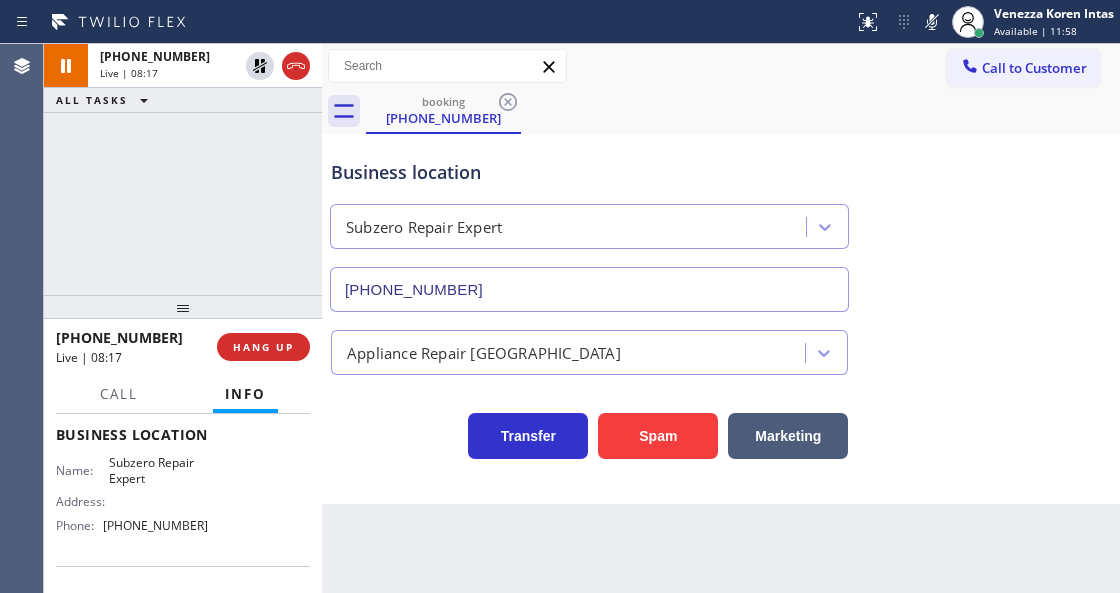 click 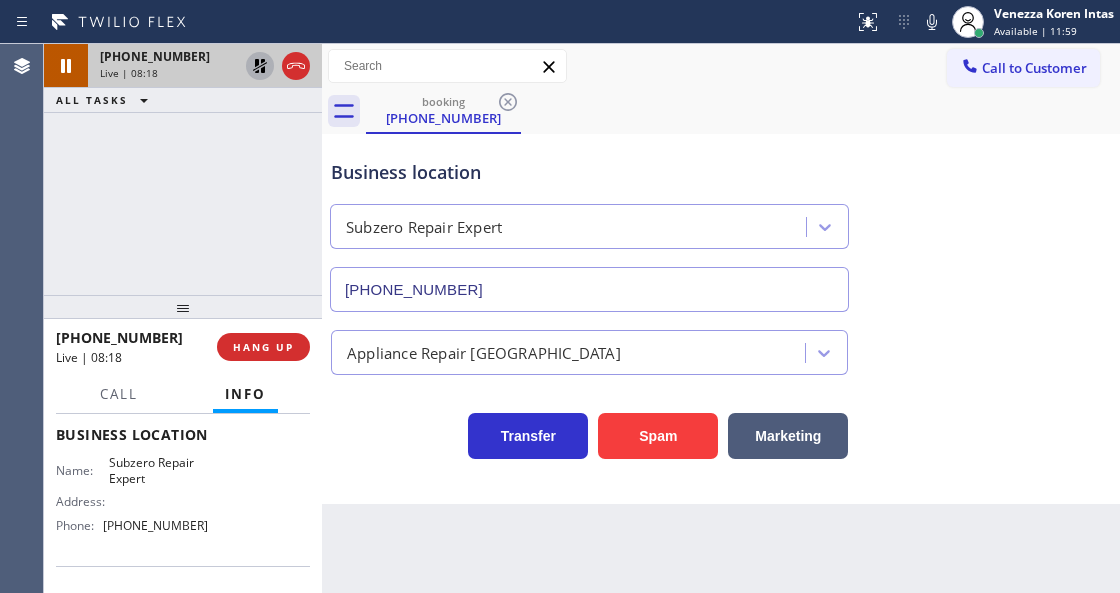 click 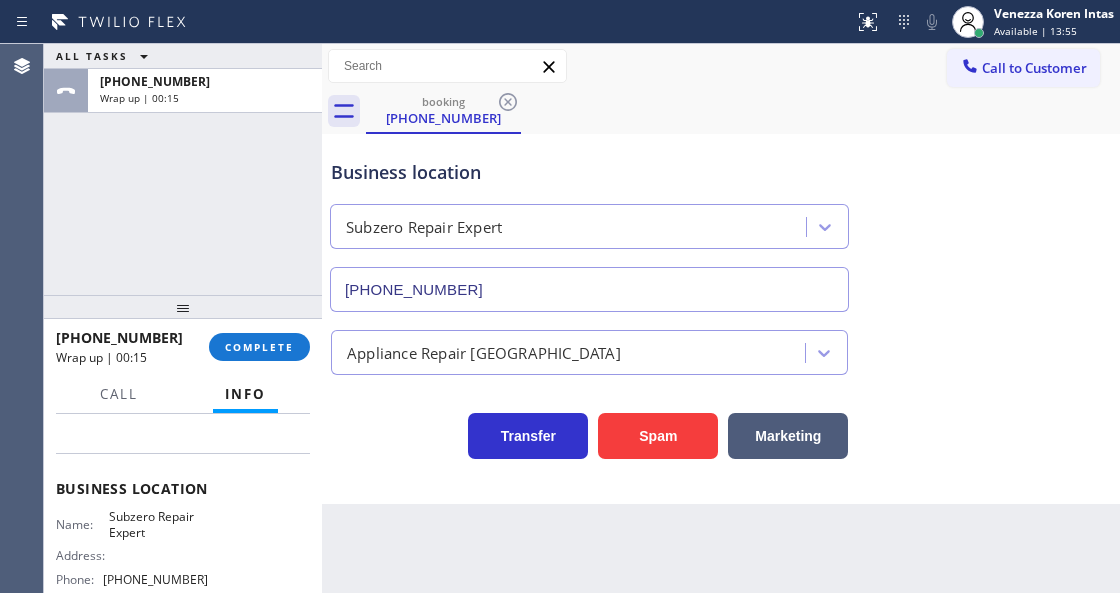 scroll, scrollTop: 133, scrollLeft: 0, axis: vertical 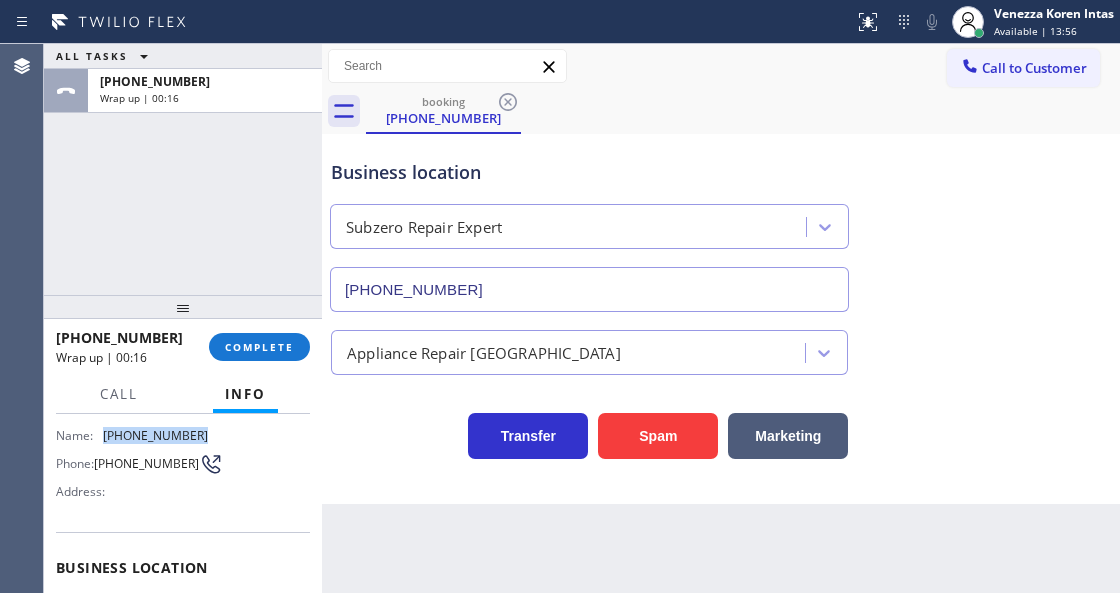 drag, startPoint x: 212, startPoint y: 438, endPoint x: 99, endPoint y: 438, distance: 113 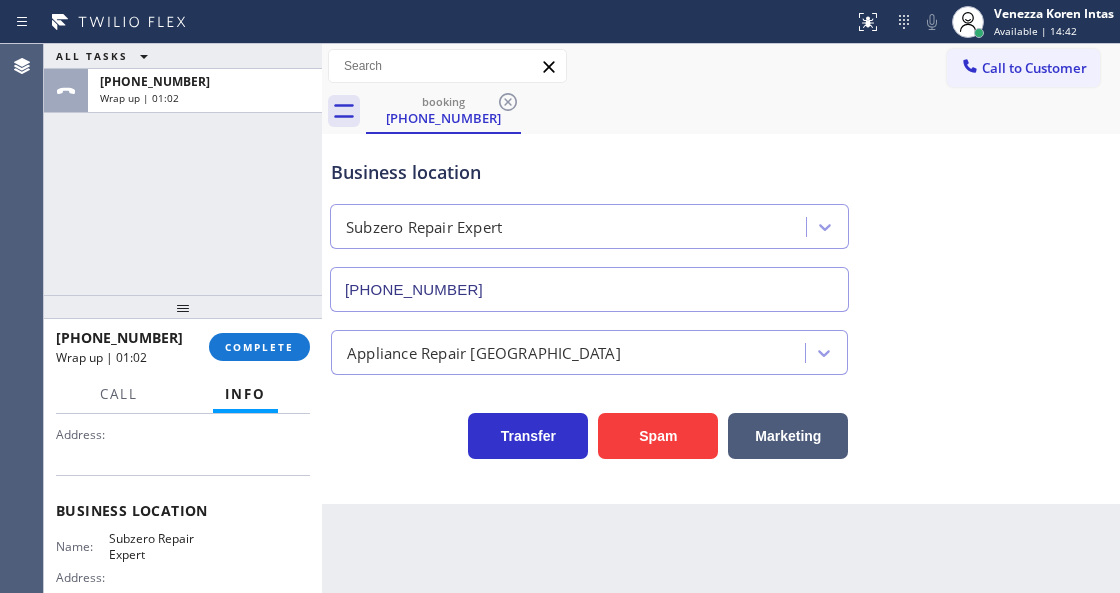 scroll, scrollTop: 266, scrollLeft: 0, axis: vertical 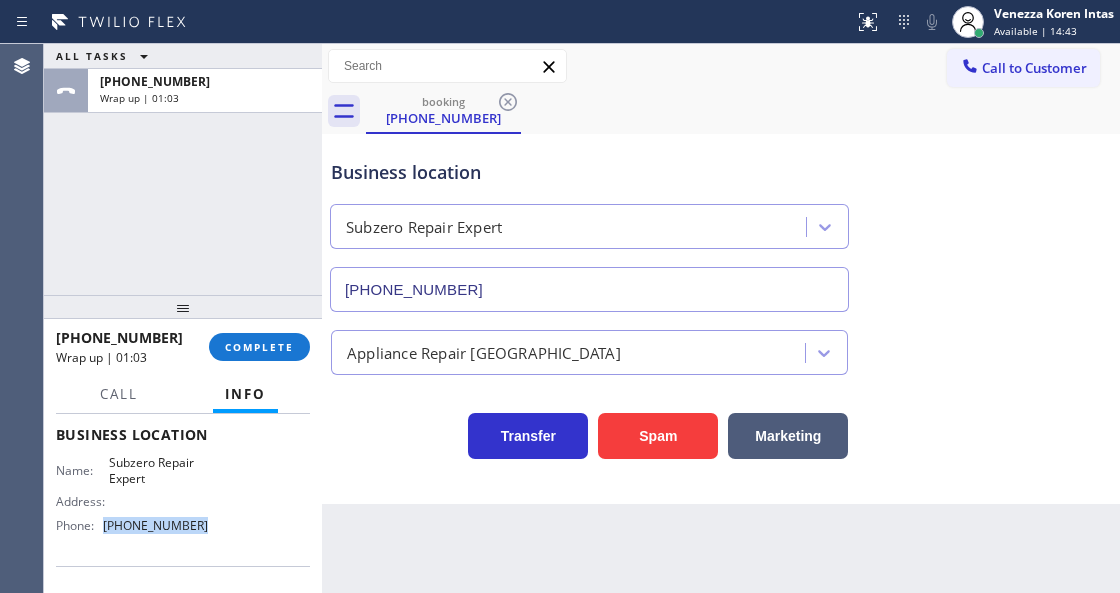 drag, startPoint x: 214, startPoint y: 521, endPoint x: 108, endPoint y: 520, distance: 106.004715 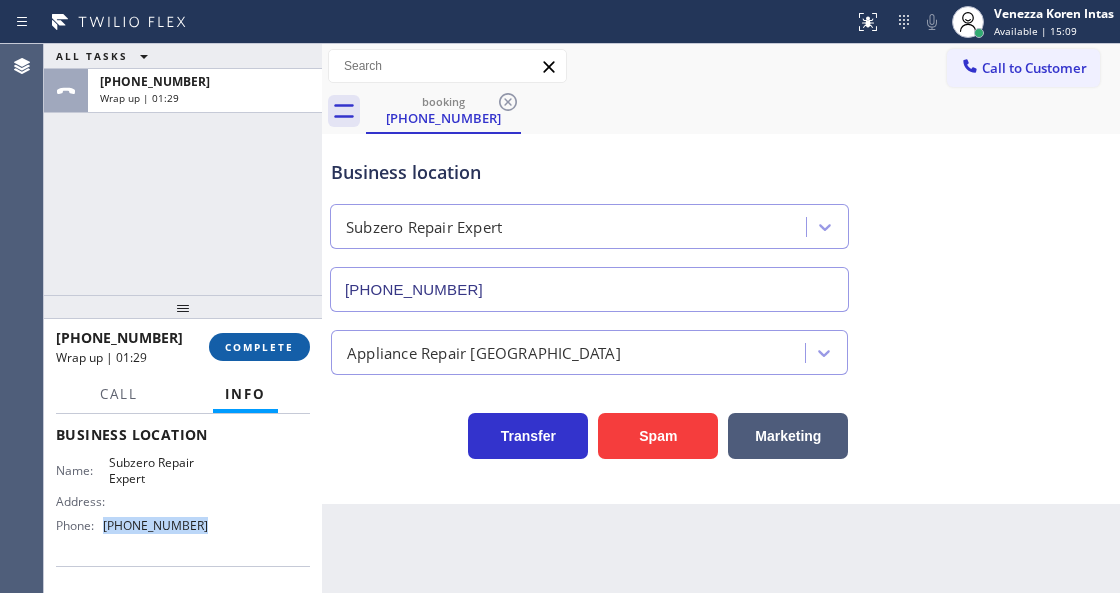 click on "COMPLETE" at bounding box center [259, 347] 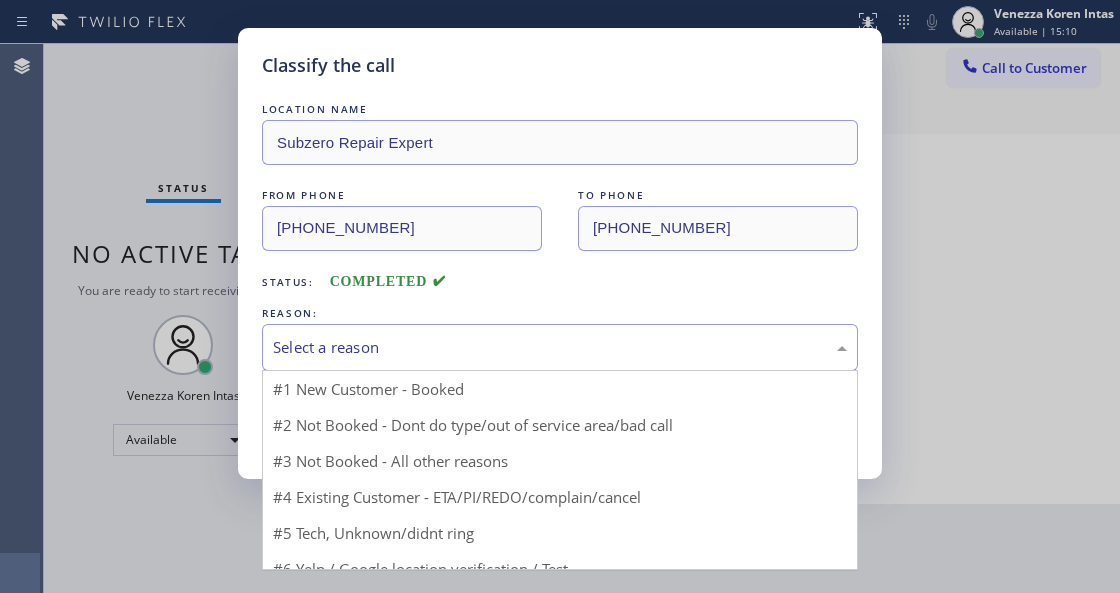 click on "Select a reason" at bounding box center [560, 347] 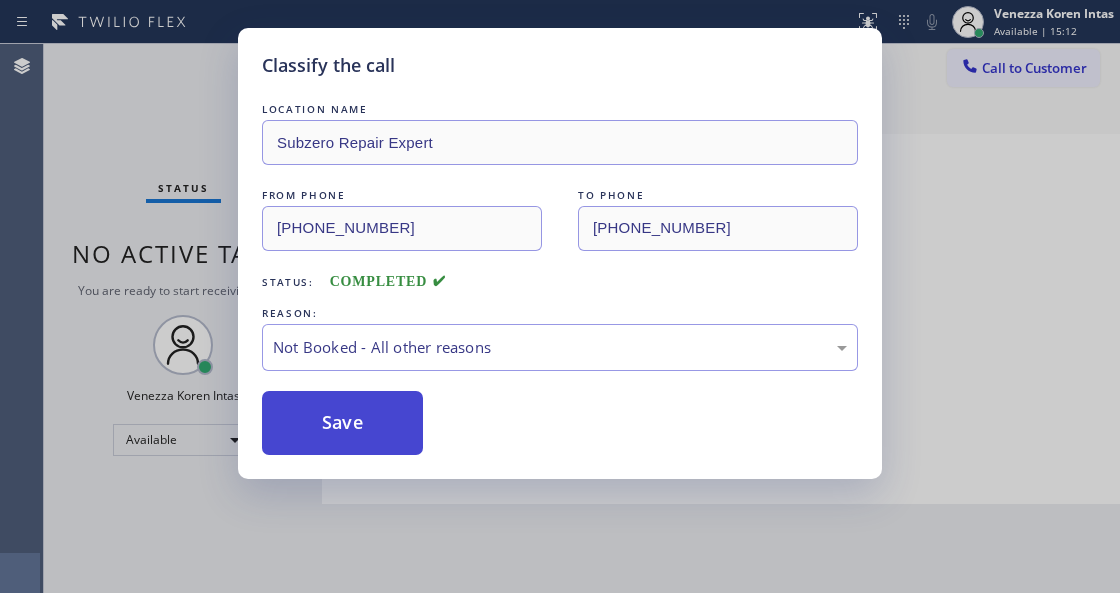 click on "Save" at bounding box center (342, 423) 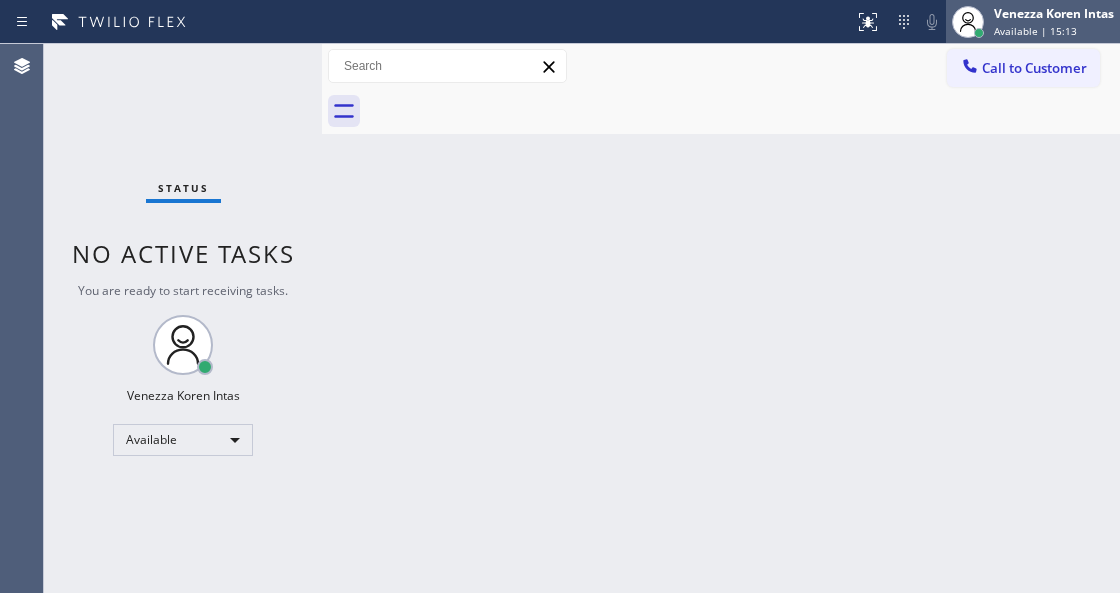 click on "Available | 15:13" at bounding box center [1035, 31] 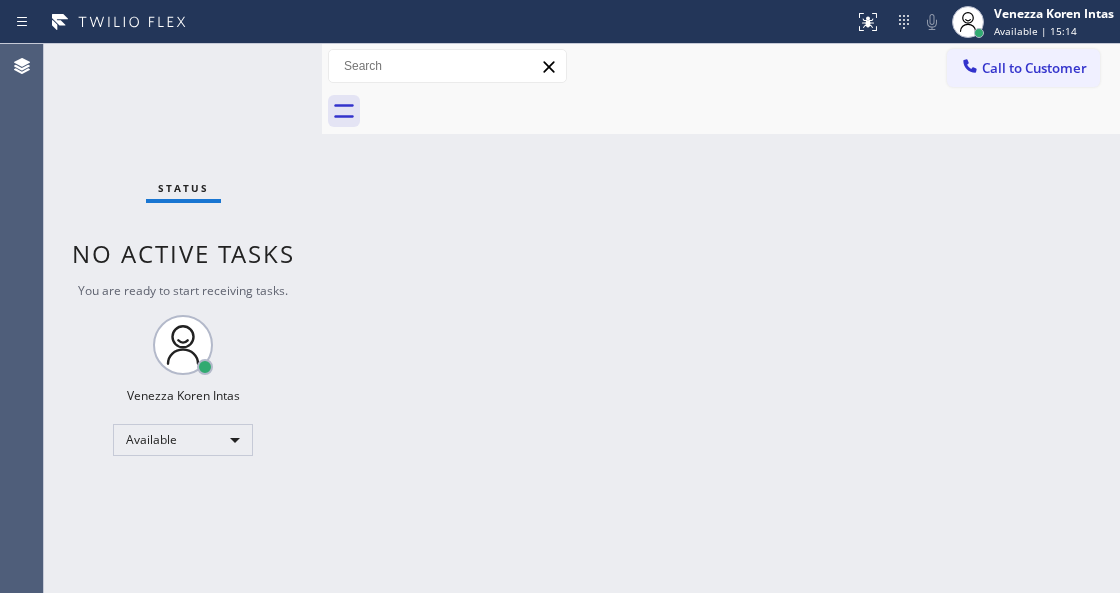 click on "Back to Dashboard Change Sender ID Customers Technicians Select a contact Outbound call Technician Search Technician Your caller id phone number Your caller id phone number Call Technician info Name   Phone none Address none Change Sender ID HVAC +18559994417 5 Star Appliance +18557314952 Appliance Repair +18554611149 Plumbing +18889090120 Air Duct Cleaning +18006865038  Electricians +18005688664 Cancel Change Check personal SMS Reset Change No tabs Call to Customer Outbound call Location San Jose Courteous And Perfect HVAC Repair Your caller id phone number (408) 775-8407 Customer number Call Outbound call Technician Search Technician Your caller id phone number Your caller id phone number Call" at bounding box center [721, 318] 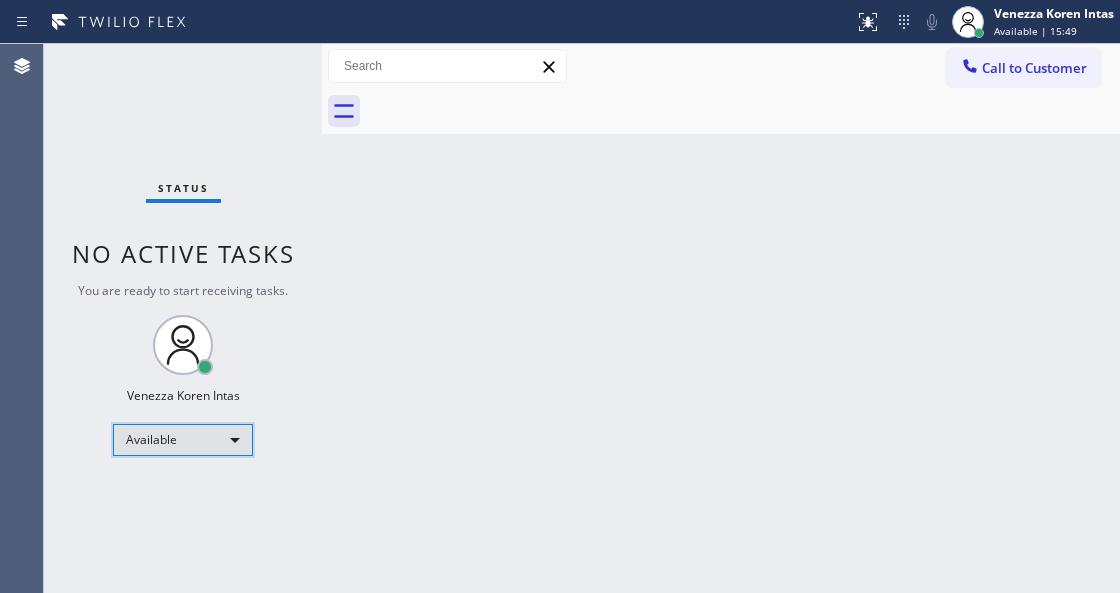 click on "Available" at bounding box center (183, 440) 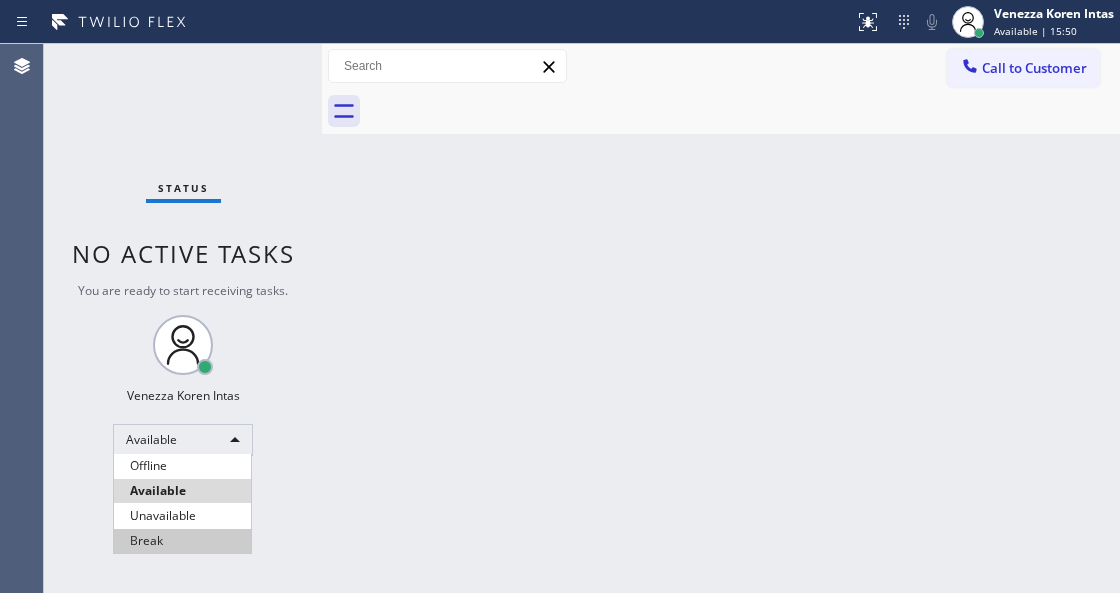 click on "Break" at bounding box center [182, 541] 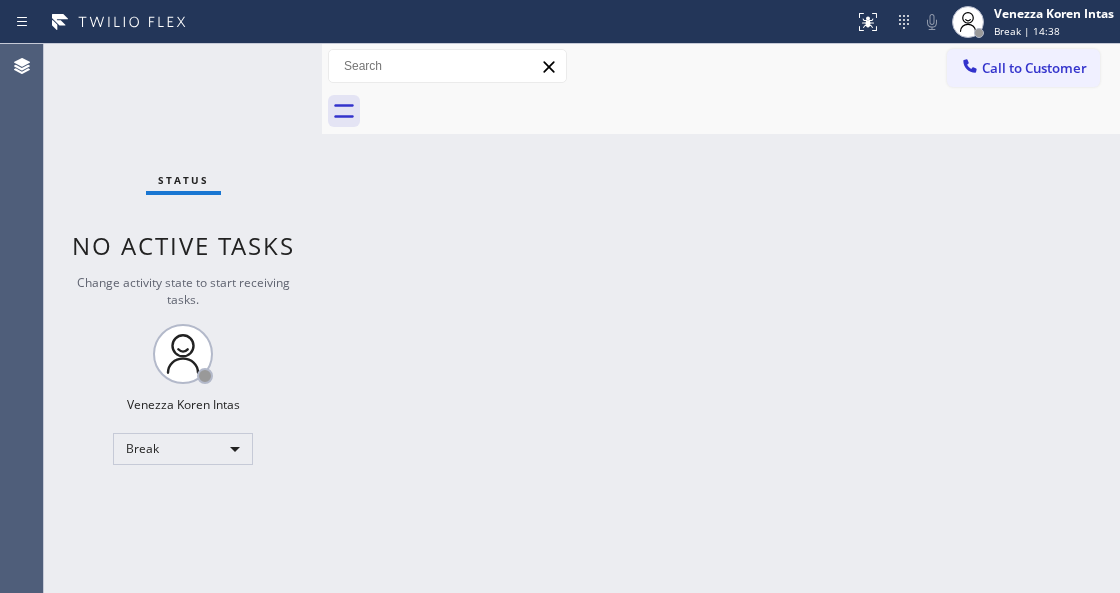 click on "Status   No active tasks     Change activity state to start receiving tasks.   Venezza Koren Intas Break" at bounding box center [183, 318] 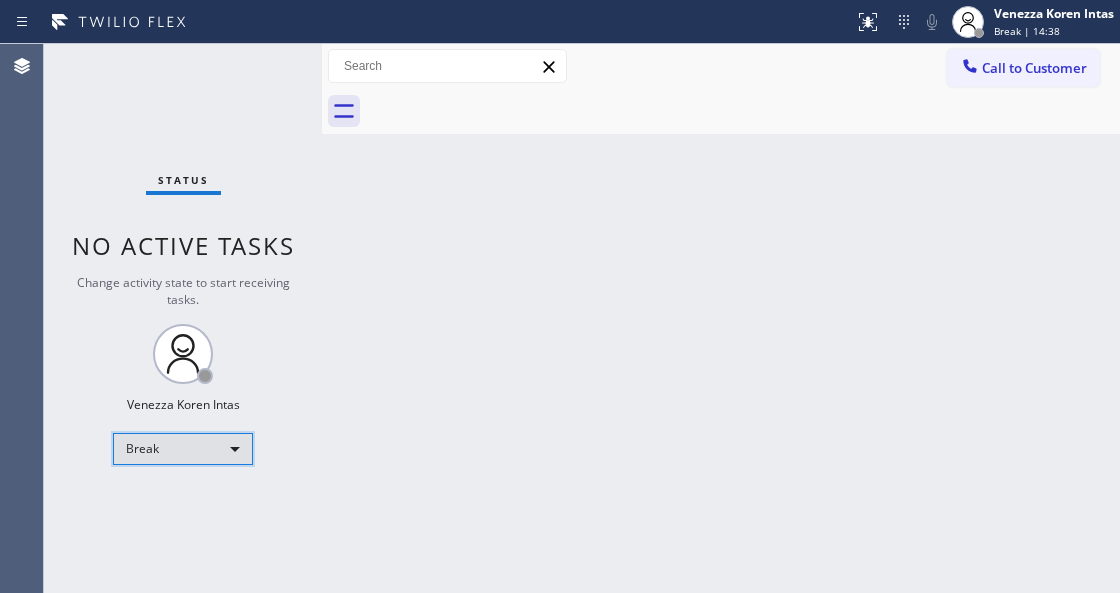 click on "Break" at bounding box center (183, 449) 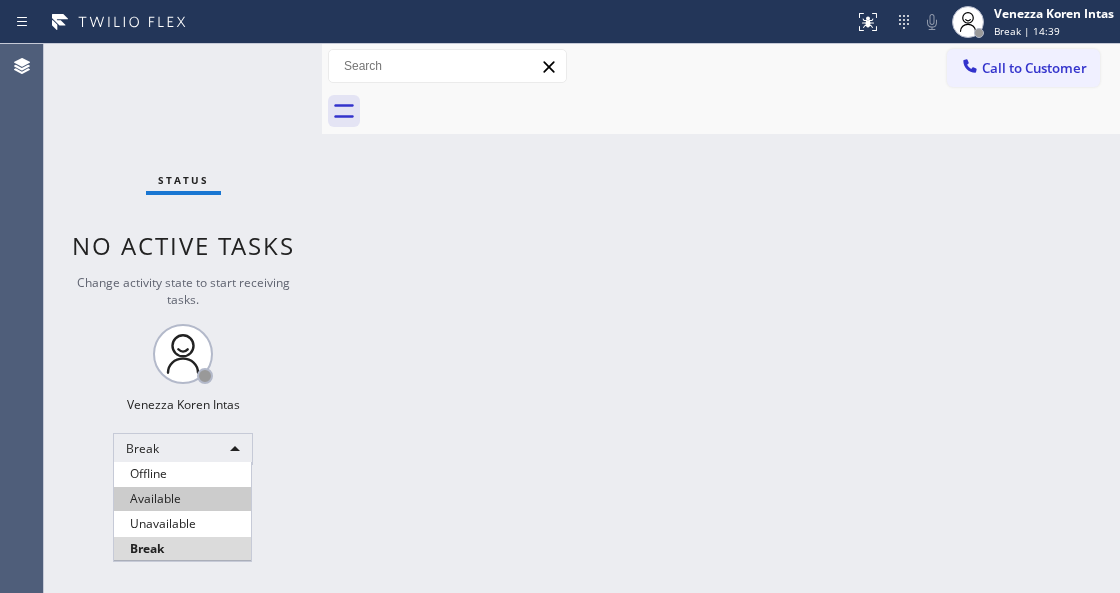 click on "Available" at bounding box center [182, 499] 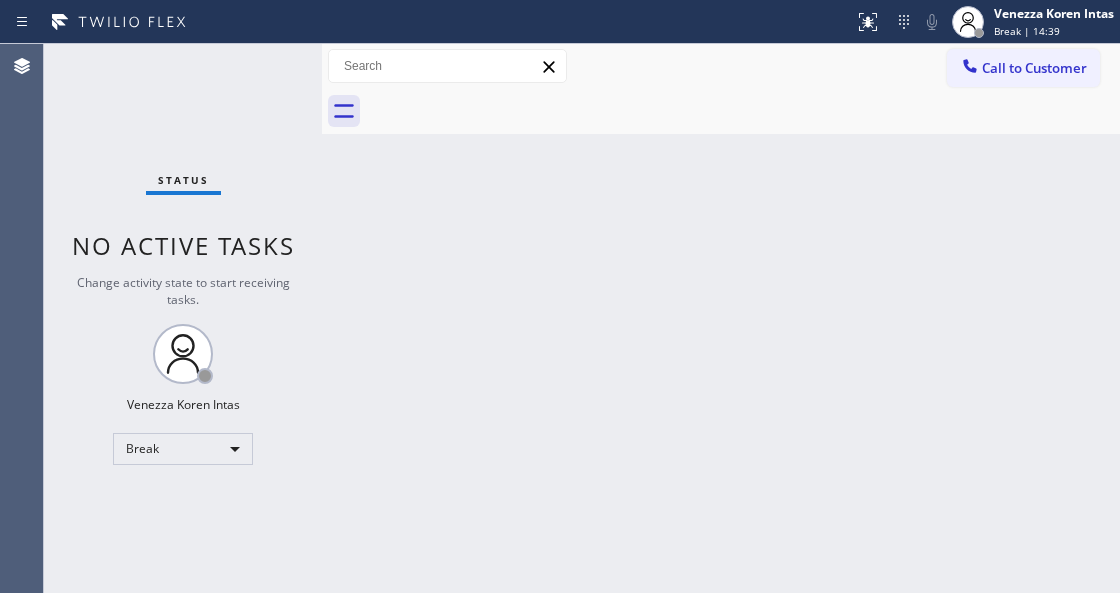 click on "Back to Dashboard Change Sender ID Customers Technicians Select a contact Outbound call Technician Search Technician Your caller id phone number Your caller id phone number Call Technician info Name   Phone none Address none Change Sender ID HVAC +18559994417 5 Star Appliance +18557314952 Appliance Repair +18554611149 Plumbing +18889090120 Air Duct Cleaning +18006865038  Electricians +18005688664 Cancel Change Check personal SMS Reset Change No tabs Call to Customer Outbound call Location San Jose Courteous And Perfect HVAC Repair Your caller id phone number (408) 775-8407 Customer number Call Outbound call Technician Search Technician Your caller id phone number Your caller id phone number Call" at bounding box center [721, 318] 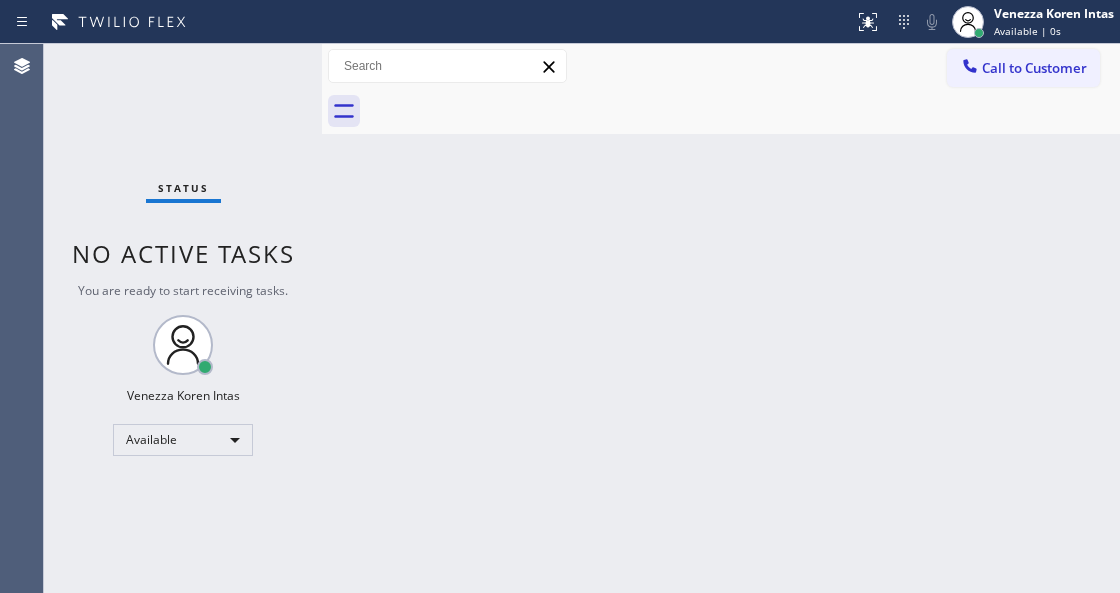 click on "Status   No active tasks     You are ready to start receiving tasks.   Venezza Koren Intas Available" at bounding box center [183, 318] 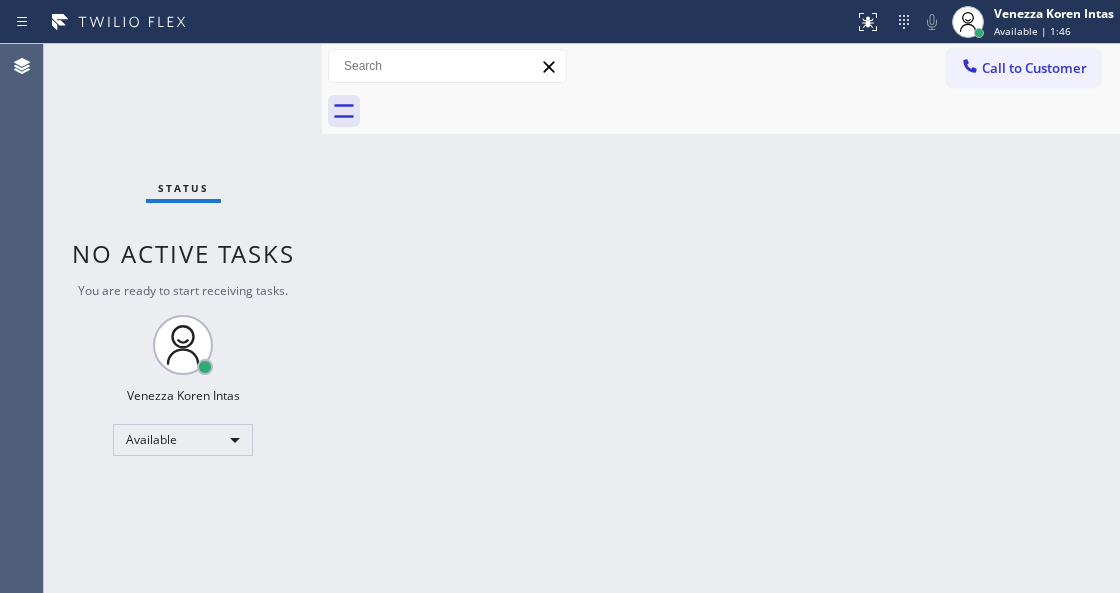 click on "Status   No active tasks     You are ready to start receiving tasks.   Venezza Koren Intas Available" at bounding box center [183, 318] 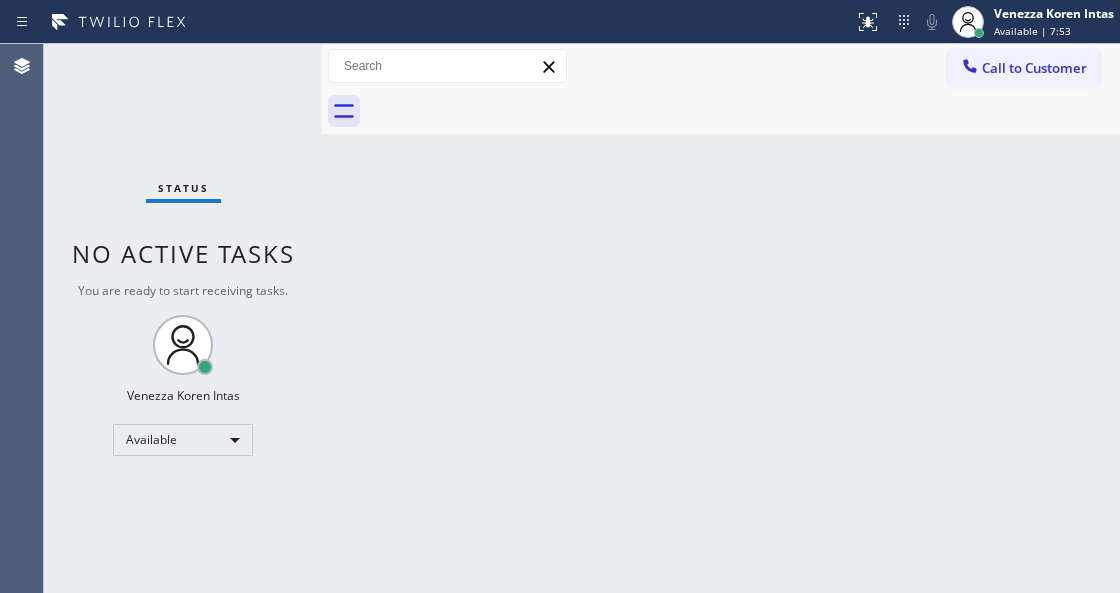 click on "Back to Dashboard Change Sender ID Customers Technicians Select a contact Outbound call Technician Search Technician Your caller id phone number Your caller id phone number Call Technician info Name   Phone none Address none Change Sender ID HVAC +18559994417 5 Star Appliance +18557314952 Appliance Repair +18554611149 Plumbing +18889090120 Air Duct Cleaning +18006865038  Electricians +18005688664 Cancel Change Check personal SMS Reset Change No tabs Call to Customer Outbound call Location San Jose Courteous And Perfect HVAC Repair Your caller id phone number (408) 775-8407 Customer number Call Outbound call Technician Search Technician Your caller id phone number Your caller id phone number Call" at bounding box center (721, 318) 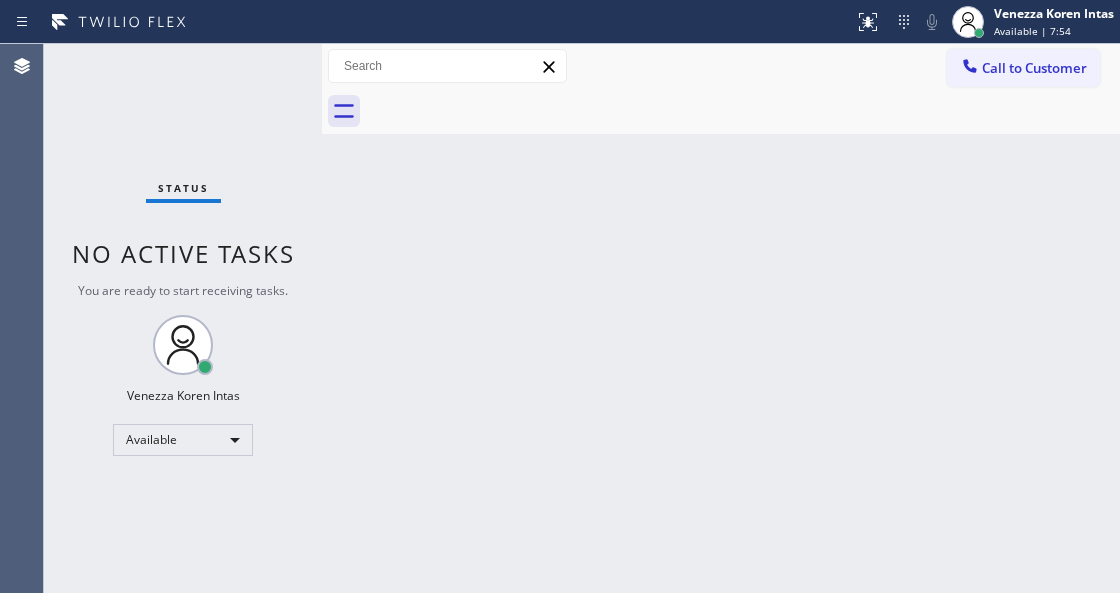 click on "Status   No active tasks     You are ready to start receiving tasks.   Venezza Koren Intas Available" at bounding box center [183, 318] 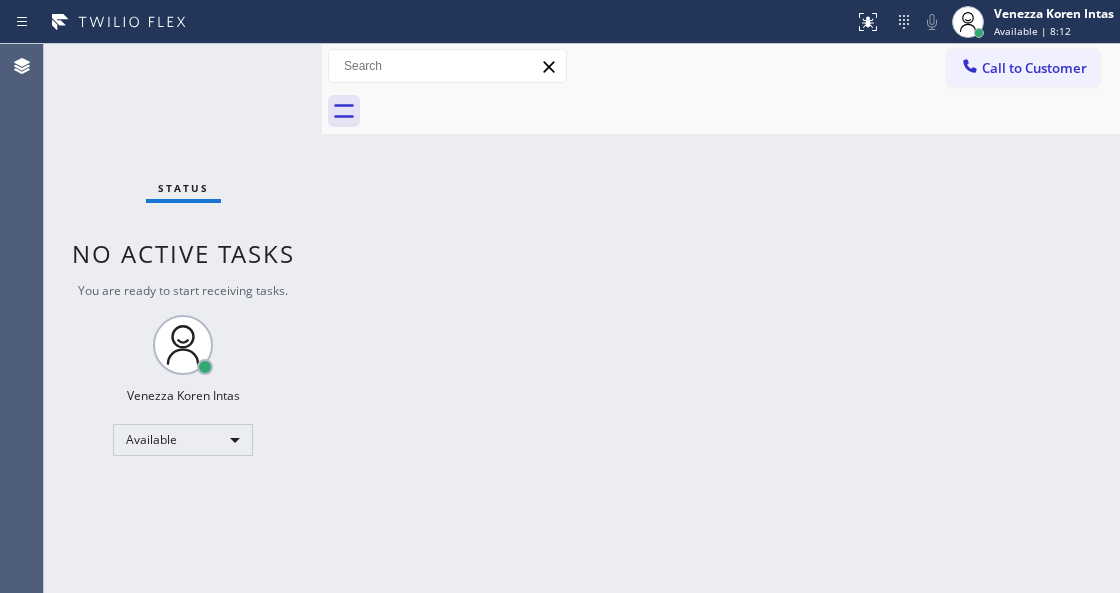 click on "Back to Dashboard Change Sender ID Customers Technicians Select a contact Outbound call Technician Search Technician Your caller id phone number Your caller id phone number Call Technician info Name   Phone none Address none Change Sender ID HVAC +18559994417 5 Star Appliance +18557314952 Appliance Repair +18554611149 Plumbing +18889090120 Air Duct Cleaning +18006865038  Electricians +18005688664 Cancel Change Check personal SMS Reset Change No tabs Call to Customer Outbound call Location San Jose Courteous And Perfect HVAC Repair Your caller id phone number (408) 775-8407 Customer number Call Outbound call Technician Search Technician Your caller id phone number Your caller id phone number Call" at bounding box center [721, 318] 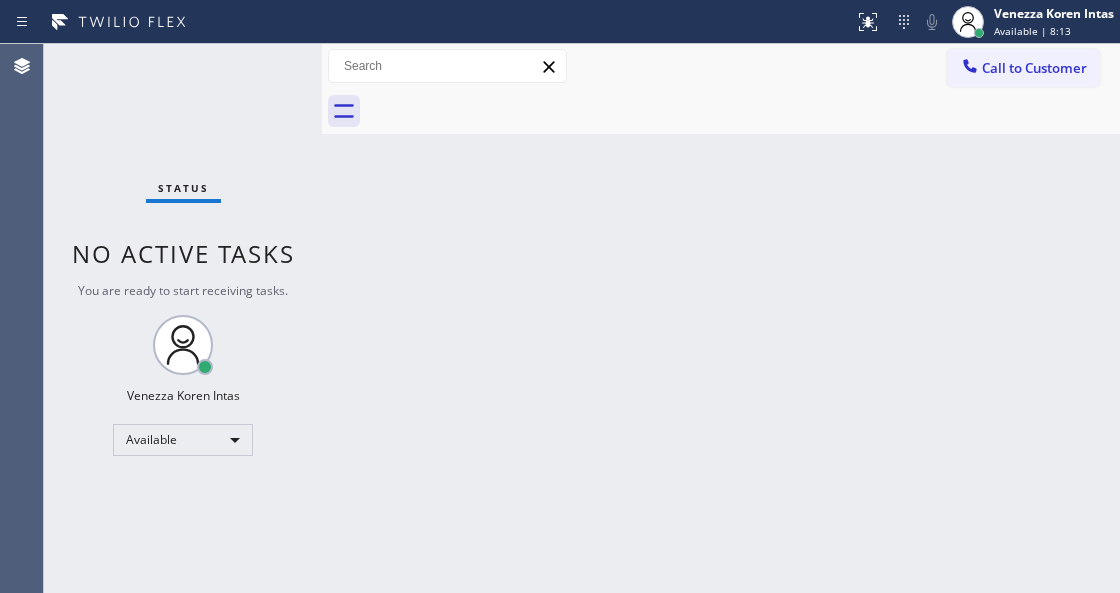 click on "Status   No active tasks     You are ready to start receiving tasks.   Venezza Koren Intas Available" at bounding box center (183, 318) 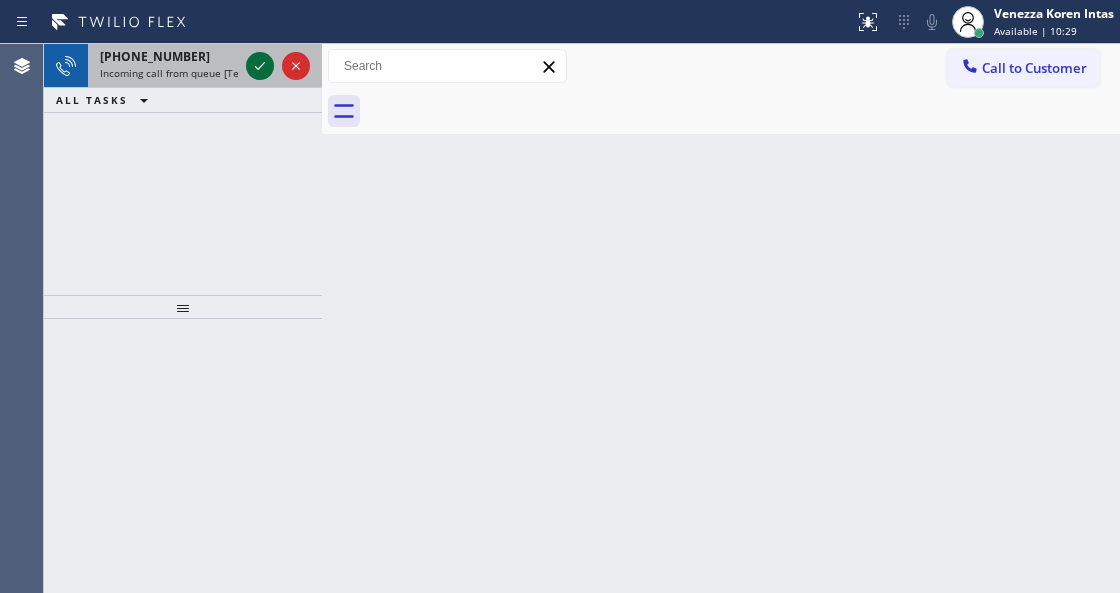 click 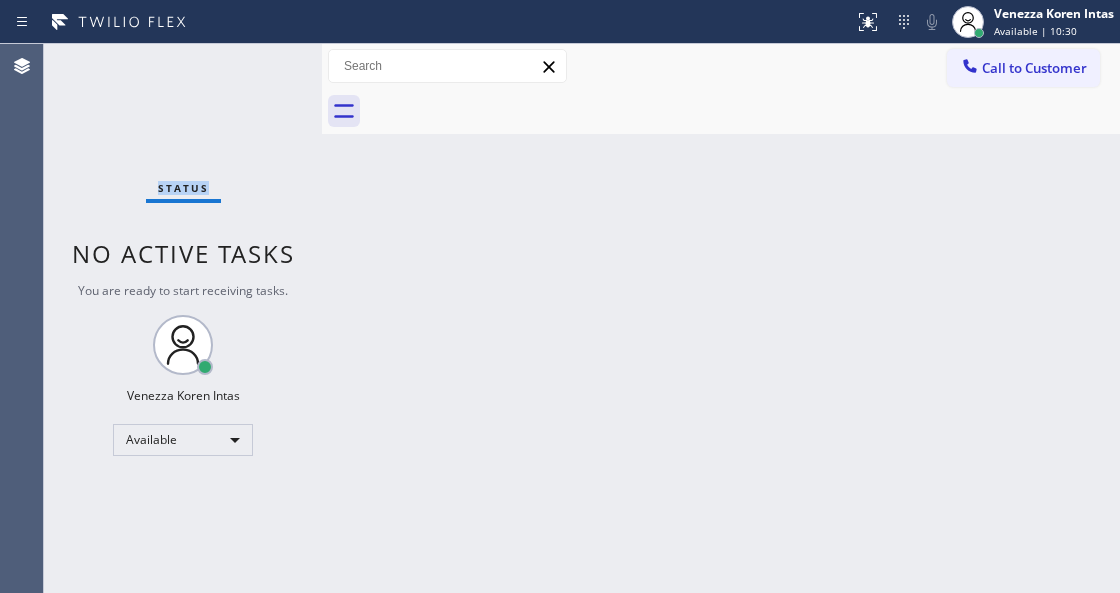 click on "Status   No active tasks     You are ready to start receiving tasks.   Venezza Koren Intas Available" at bounding box center [183, 318] 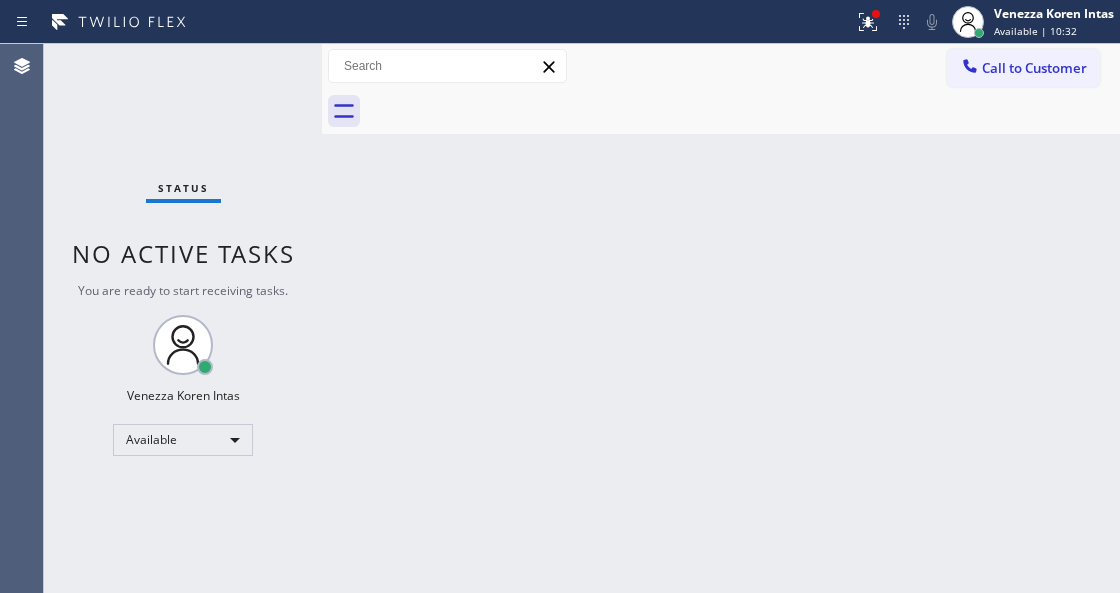 click at bounding box center [427, 22] 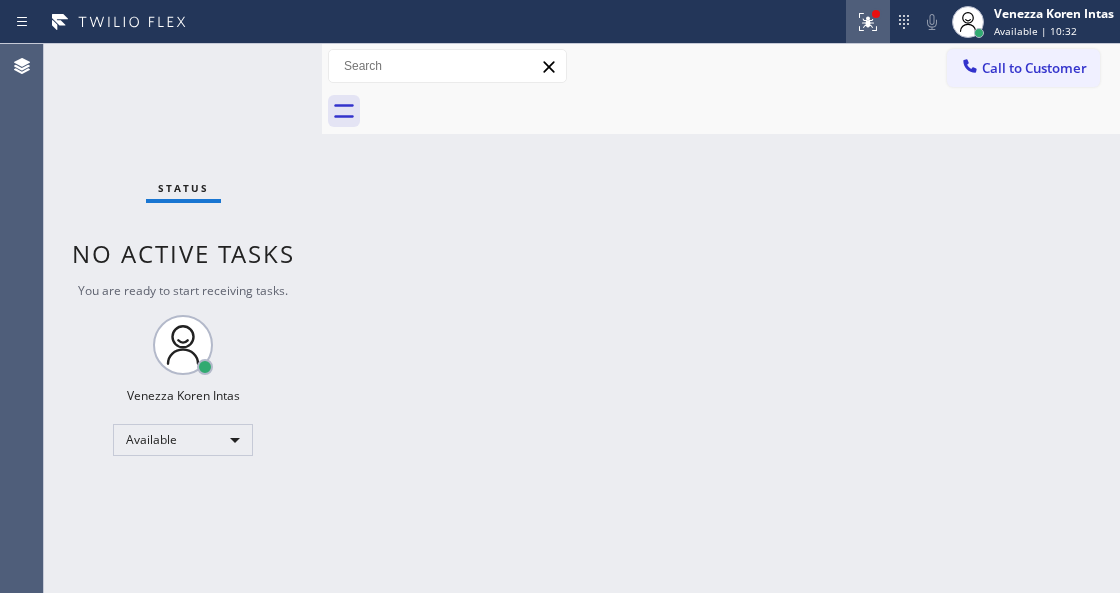 click 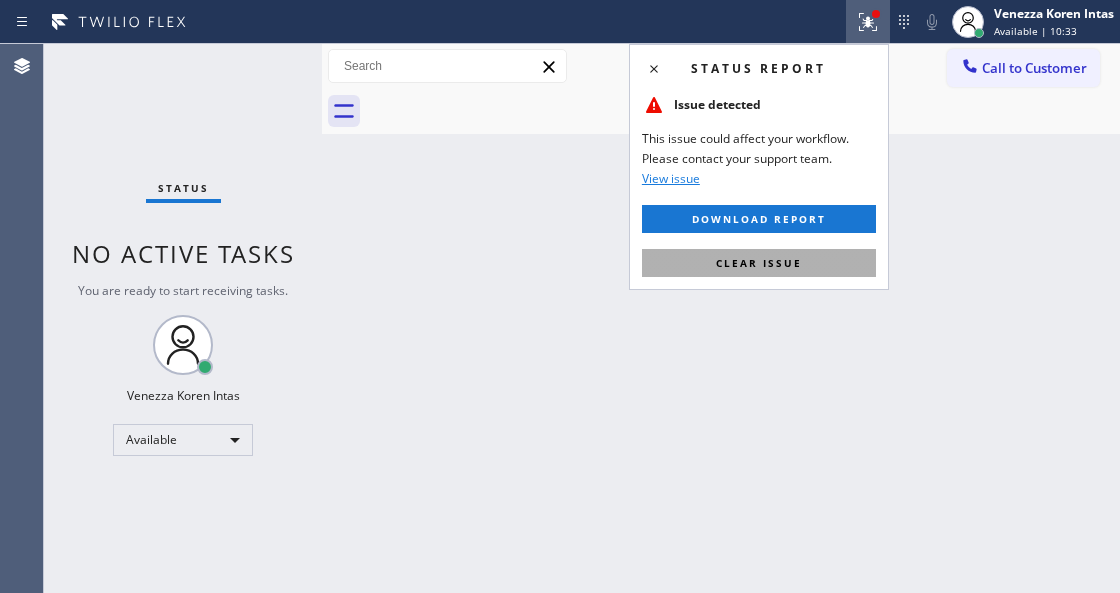 click on "Clear issue" at bounding box center (759, 263) 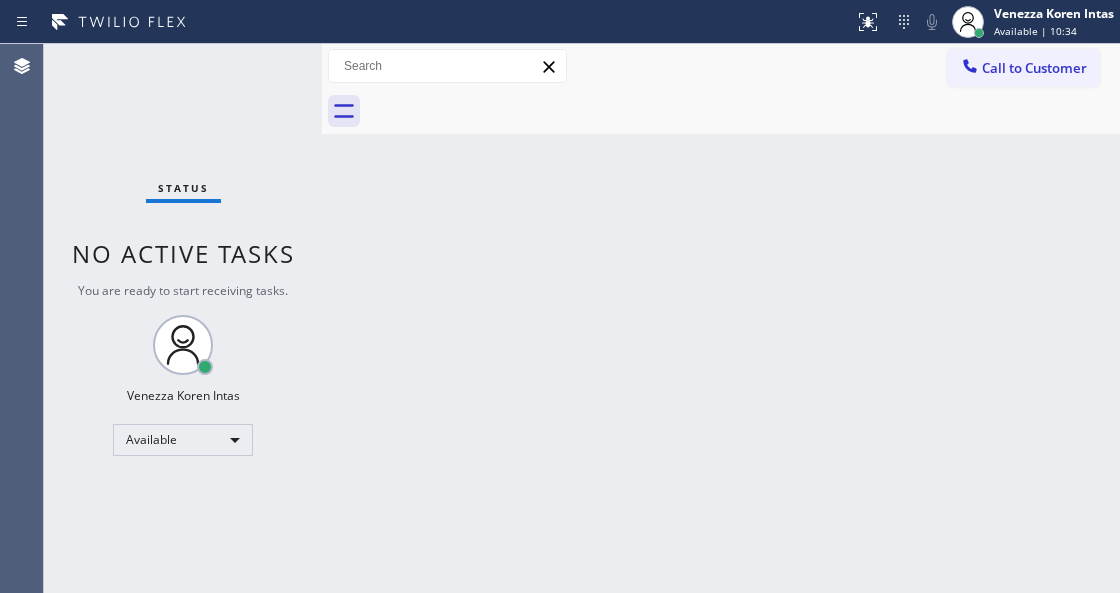 click on "Status   No active tasks     You are ready to start receiving tasks.   Venezza Koren Intas Available" at bounding box center [183, 318] 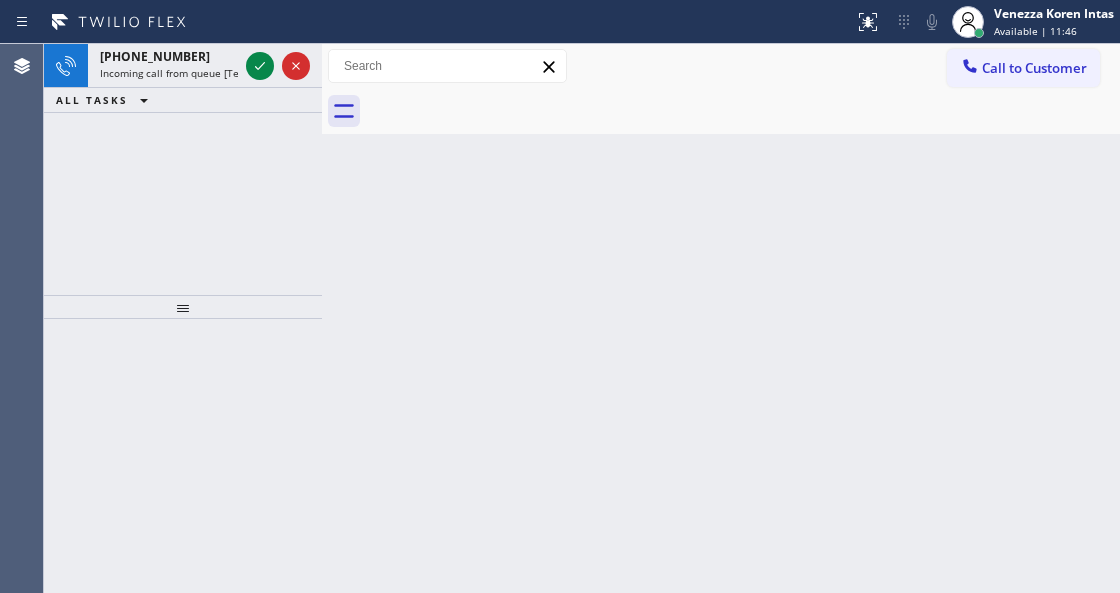 click 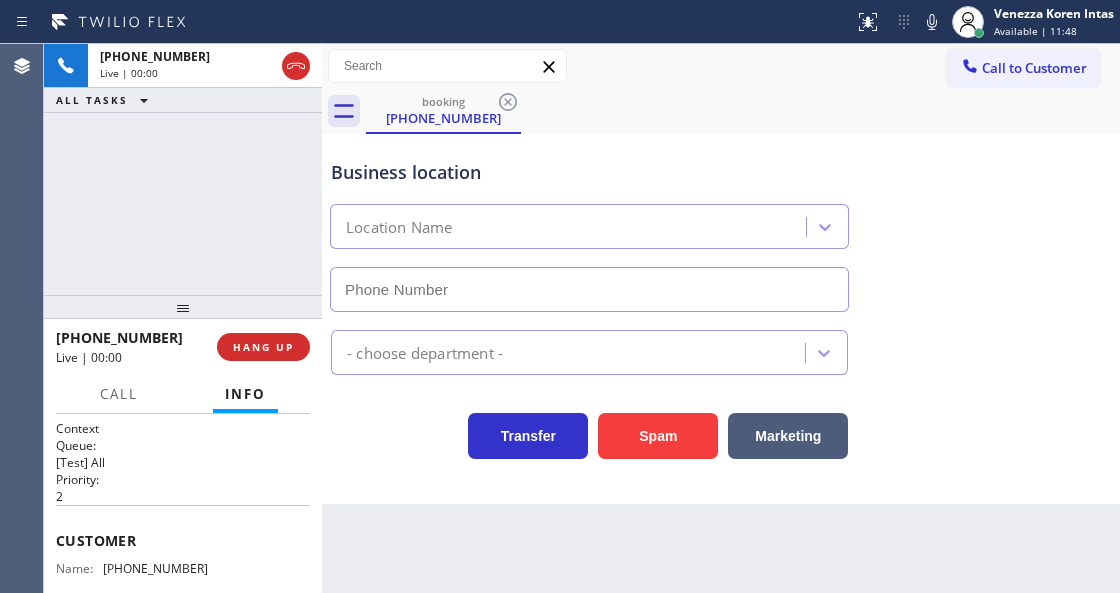 type on "(206) 309-4022" 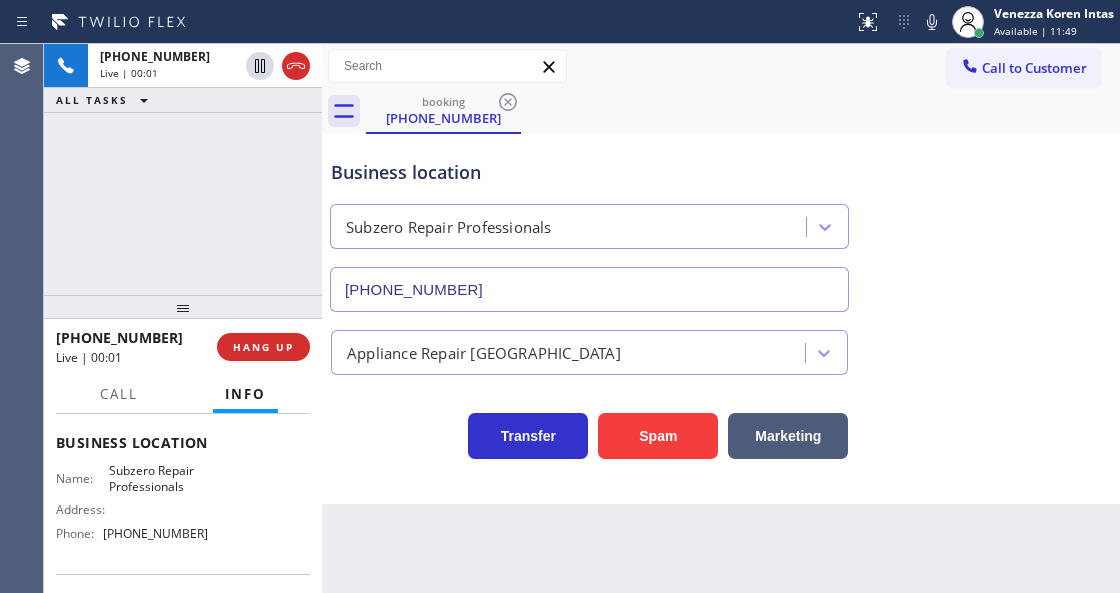 scroll, scrollTop: 266, scrollLeft: 0, axis: vertical 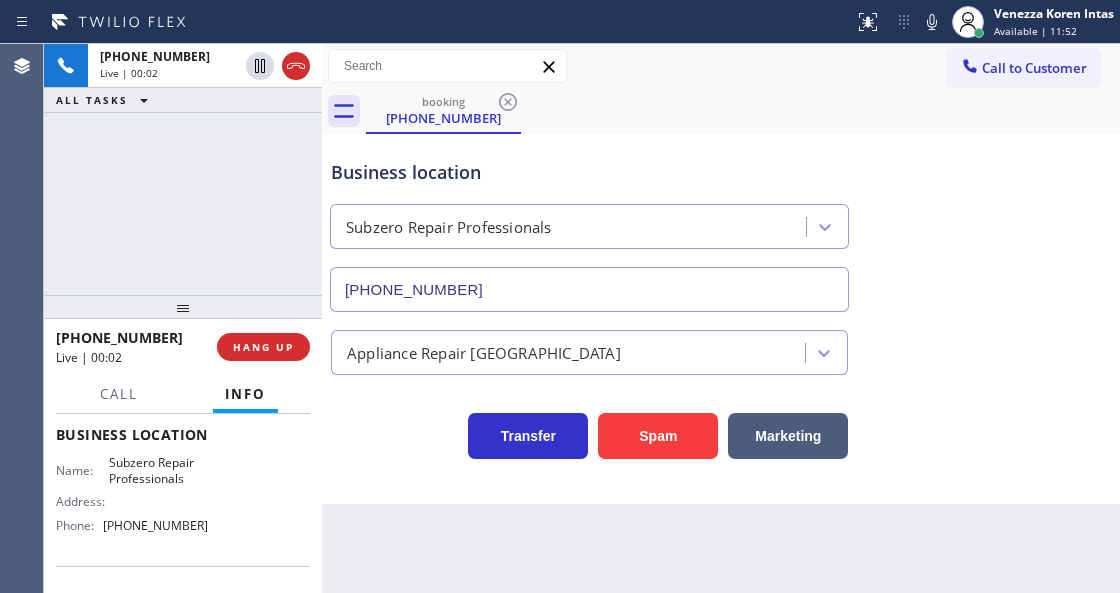 click on "Back to Dashboard Change Sender ID Customers Technicians Select a contact Outbound call Technician Search Technician Your caller id phone number Your caller id phone number Call Technician info Name   Phone none Address none Change Sender ID HVAC +18559994417 5 Star Appliance +18557314952 Appliance Repair +18554611149 Plumbing +18889090120 Air Duct Cleaning +18006865038  Electricians +18005688664 Cancel Change Check personal SMS Reset Change booking (206) 877-2088 Call to Customer Outbound call Location San Jose Courteous And Perfect HVAC Repair Your caller id phone number (408) 775-8407 Customer number Call Outbound call Technician Search Technician Your caller id phone number Your caller id phone number Call booking (206) 877-2088 Business location Subzero Repair  Professionals (206) 309-4022 Appliance Repair High End Transfer Spam Marketing" at bounding box center (721, 318) 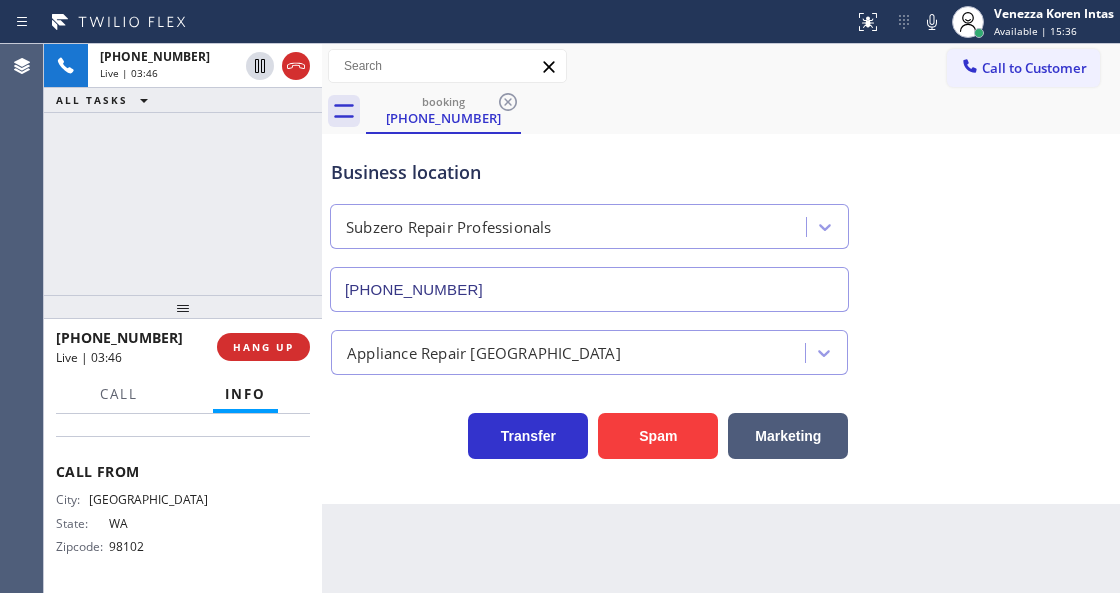 scroll, scrollTop: 263, scrollLeft: 0, axis: vertical 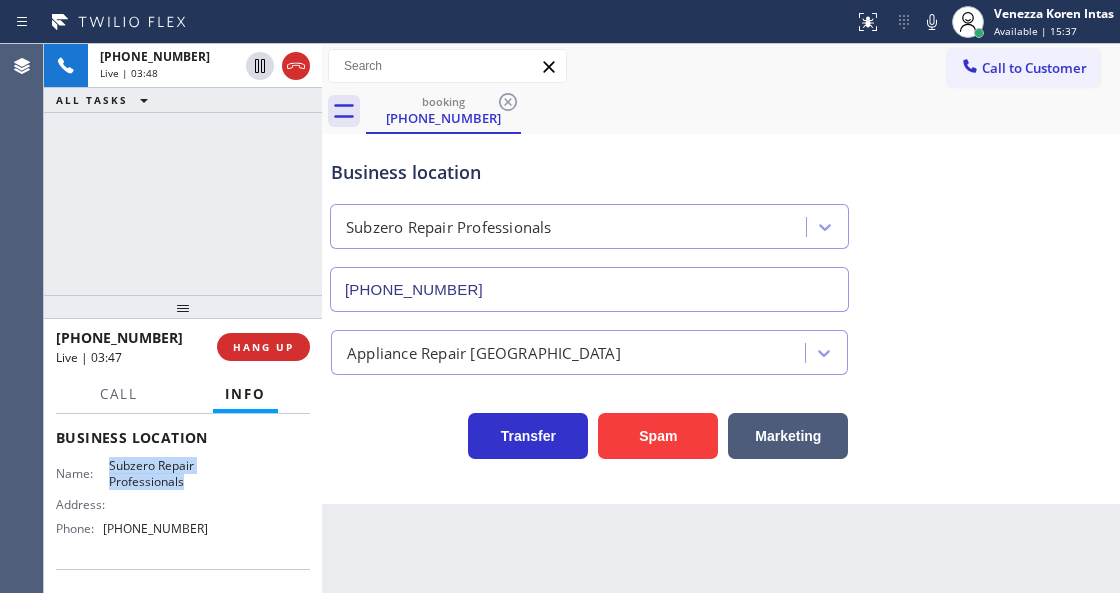 drag, startPoint x: 104, startPoint y: 460, endPoint x: 189, endPoint y: 485, distance: 88.60023 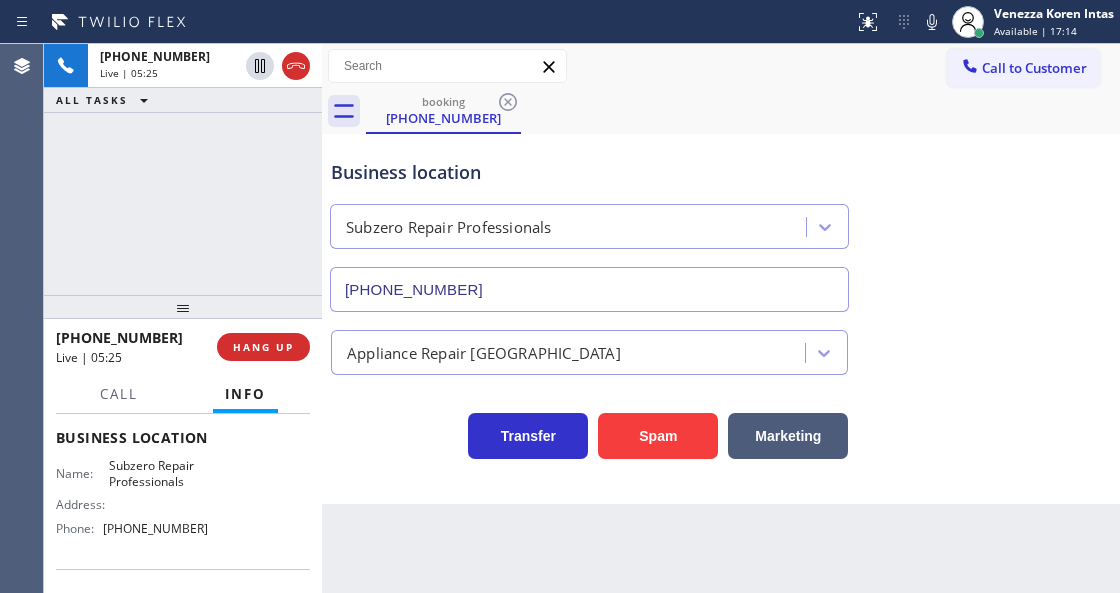 click on "Business location Subzero Repair  Professionals (206) 309-4022" at bounding box center (721, 221) 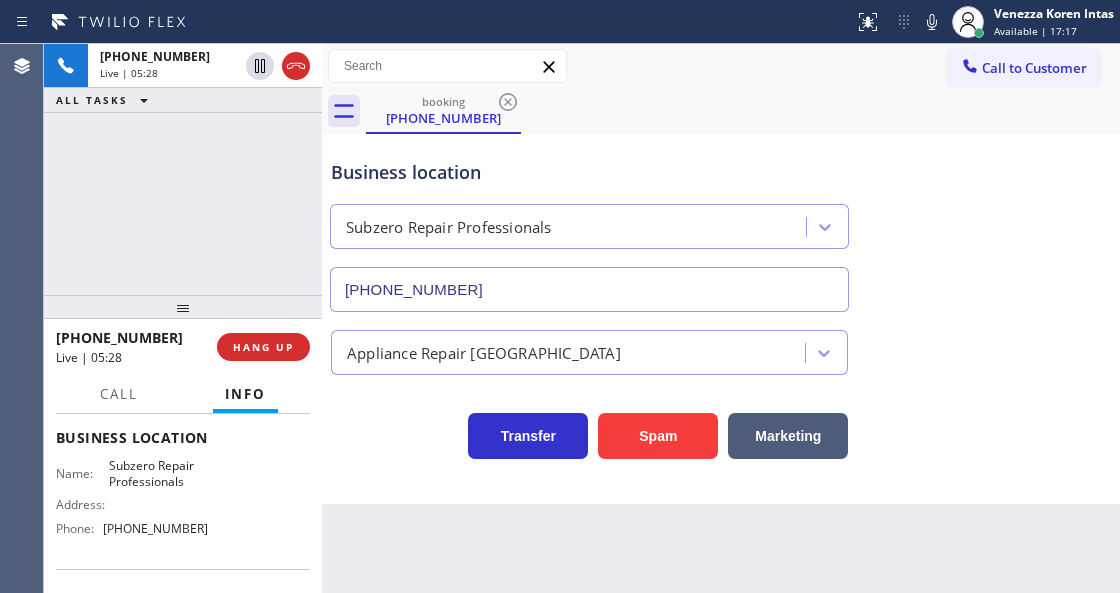 click on "Status report No issues detected If you experience an issue, please download the report and send it to your support team. Download report Venezza Koren Intas Available | 17:17 Set your status Offline Available Unavailable Break Log out" at bounding box center (560, 22) 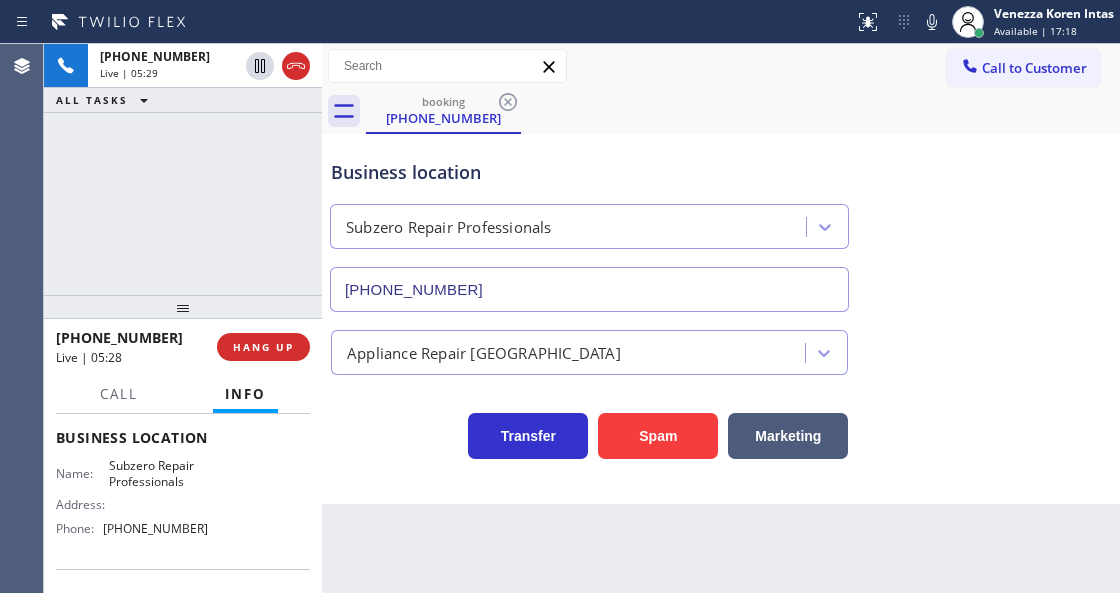 click on "booking (206) 877-2088" at bounding box center (743, 111) 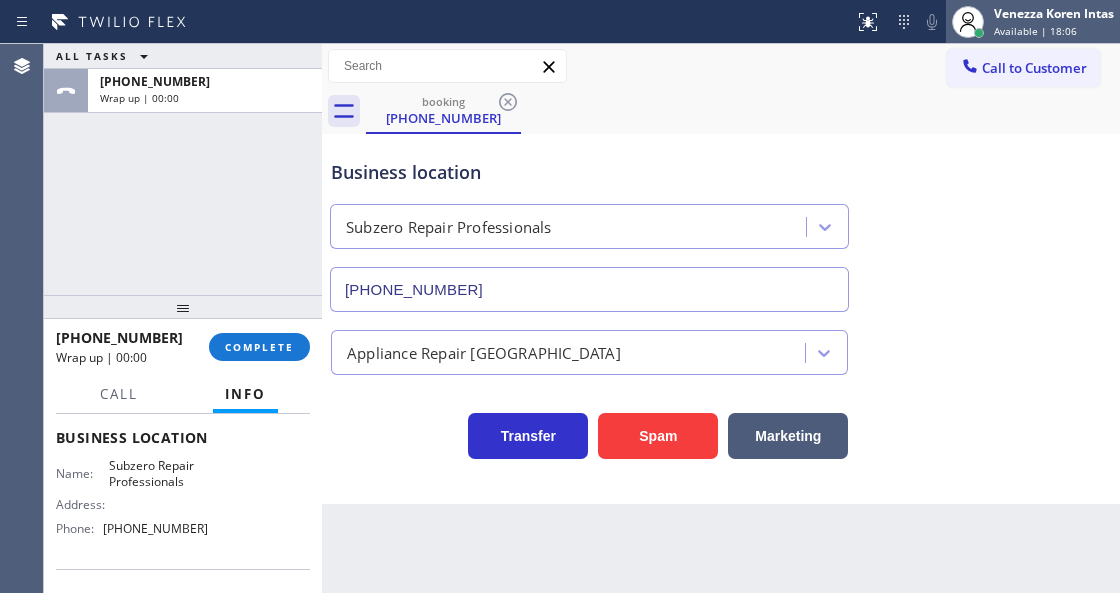 click on "Available | 18:06" at bounding box center [1054, 31] 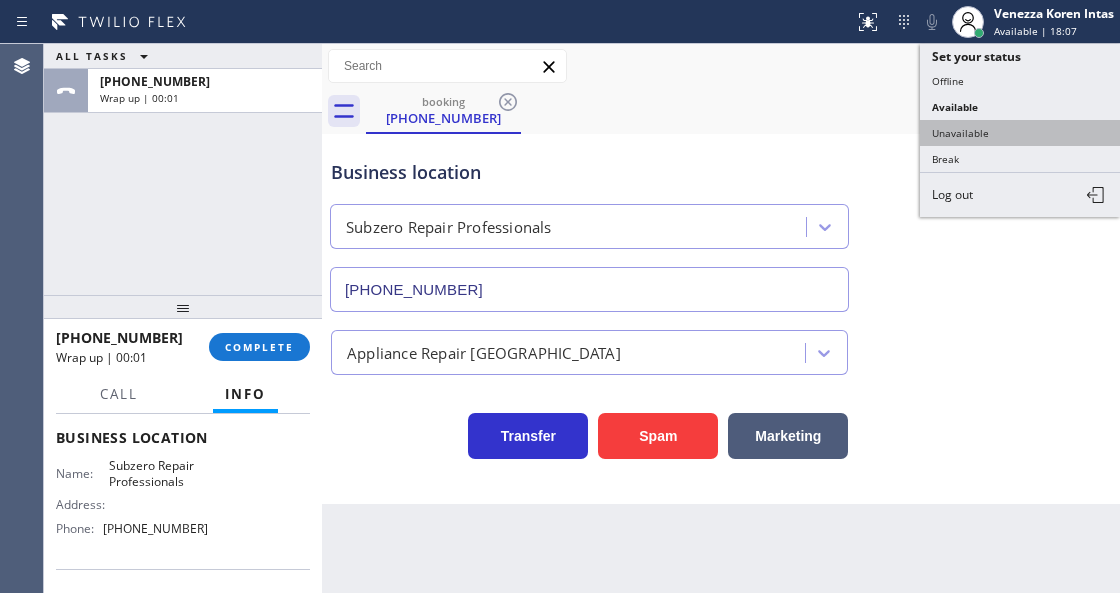 click on "Unavailable" at bounding box center (1020, 133) 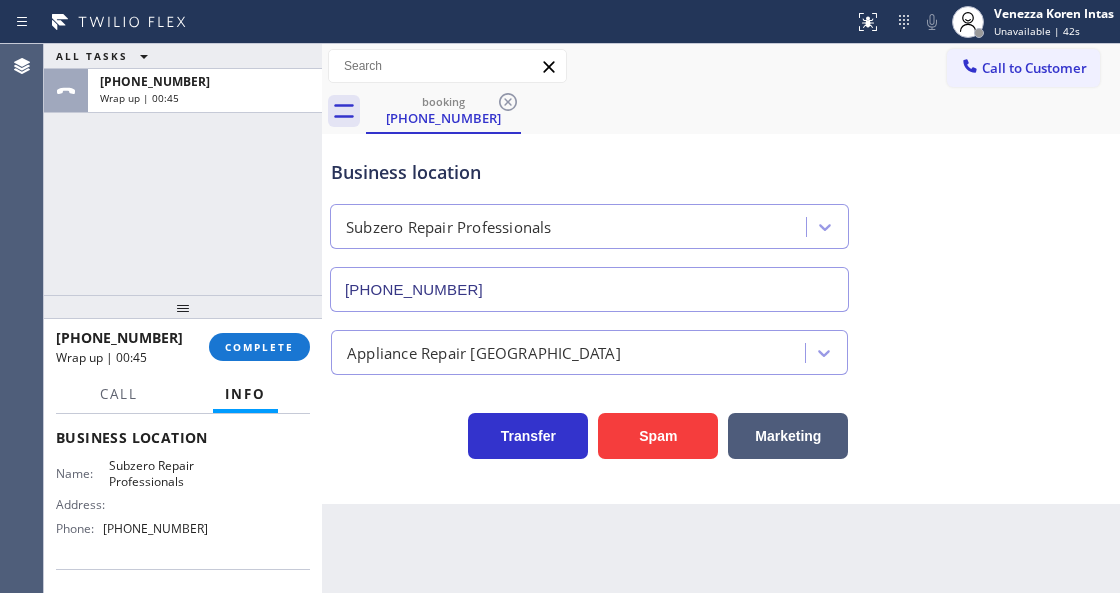 drag, startPoint x: 302, startPoint y: 205, endPoint x: 358, endPoint y: 464, distance: 264.9849 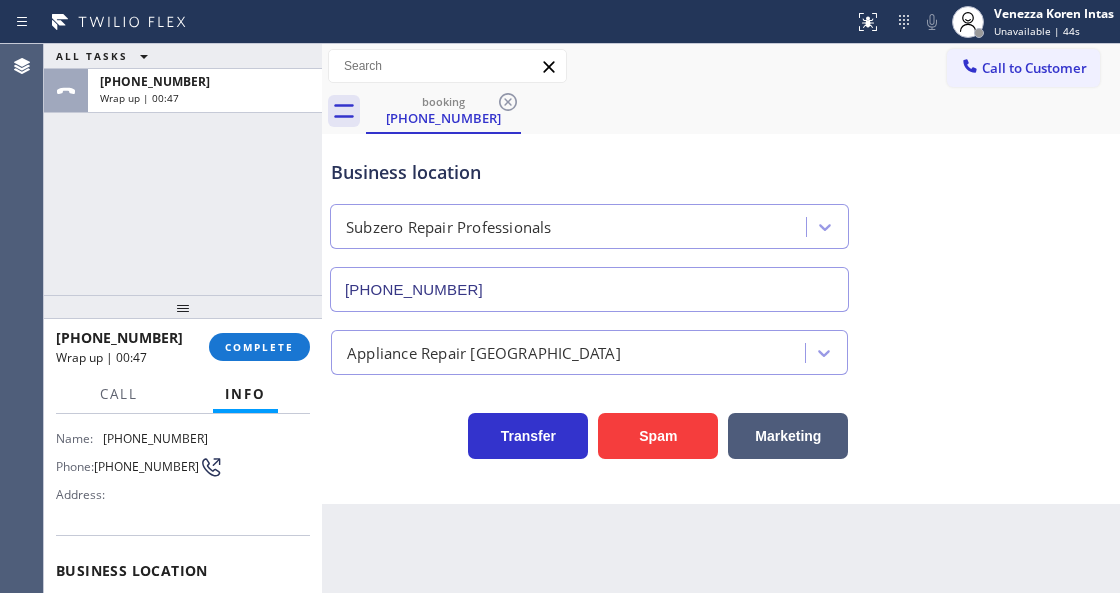 scroll, scrollTop: 0, scrollLeft: 0, axis: both 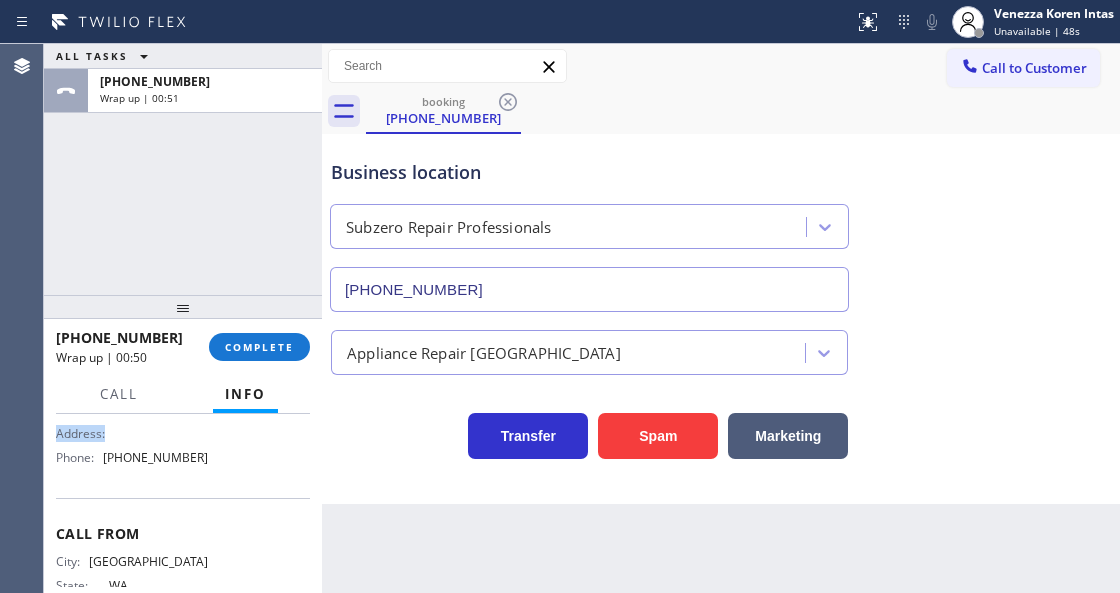 drag, startPoint x: 54, startPoint y: 532, endPoint x: 214, endPoint y: 429, distance: 190.28662 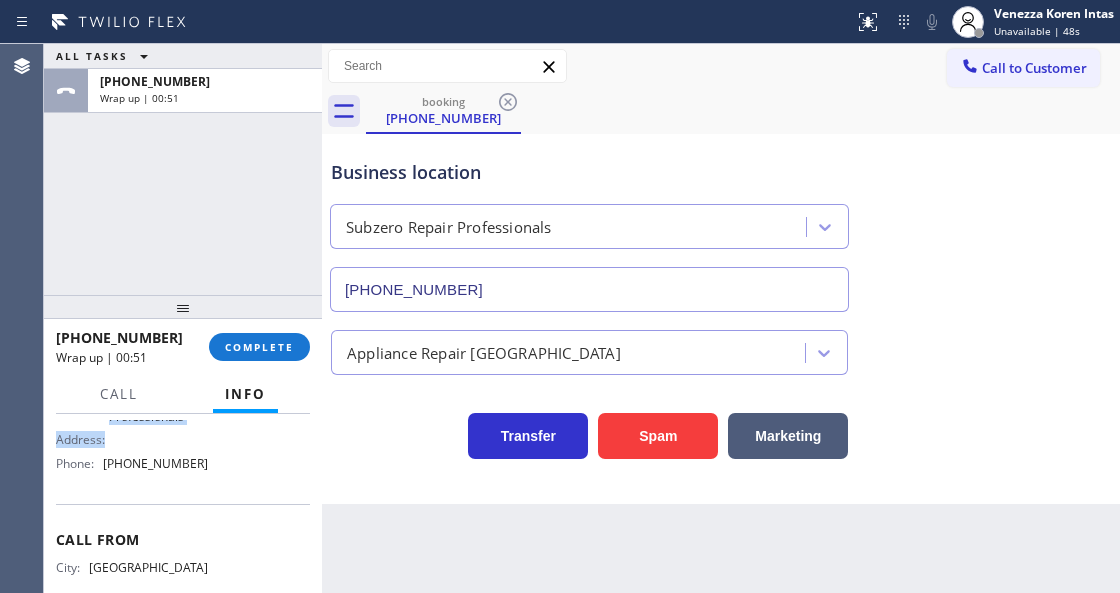click on "Name: Subzero Repair  Professionals Address:   Phone: (206) 309-4022" at bounding box center [183, 436] 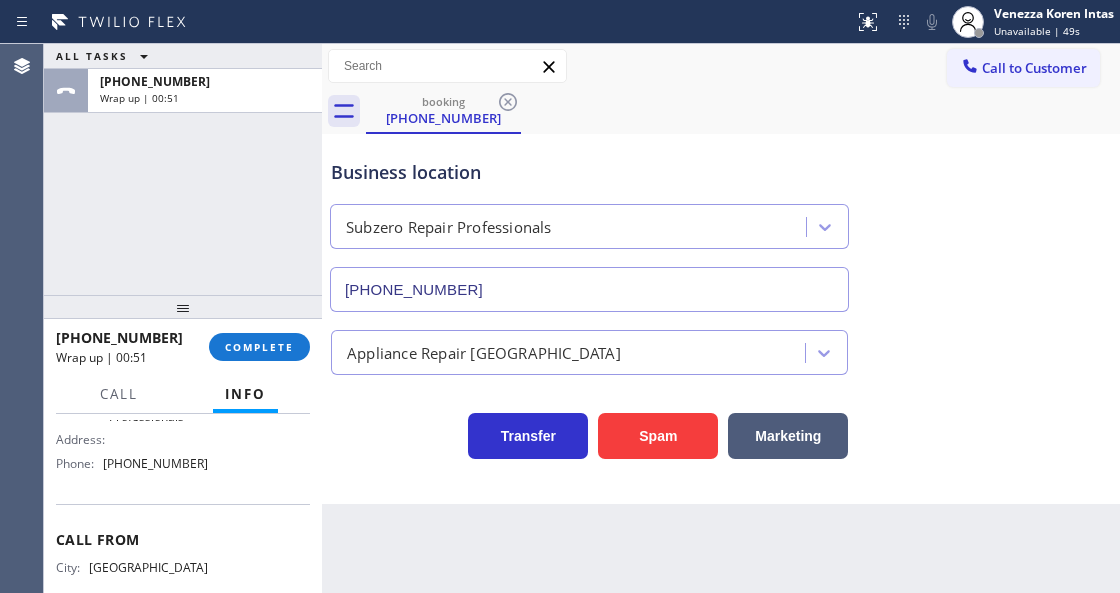 click on "Name: Subzero Repair  Professionals Address:   Phone: (206) 309-4022" at bounding box center [183, 436] 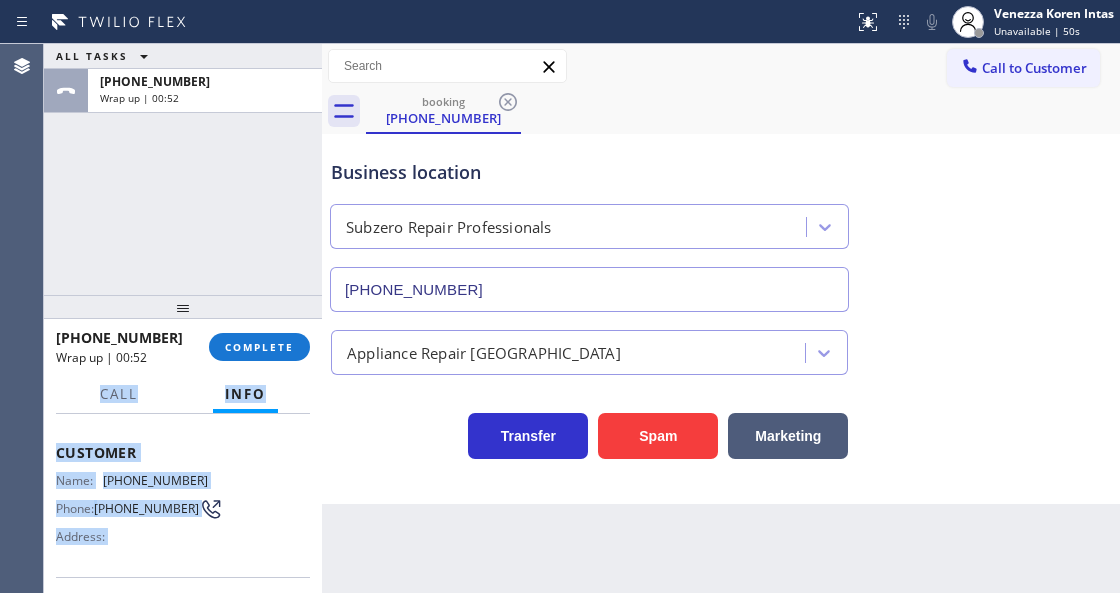 scroll, scrollTop: 0, scrollLeft: 0, axis: both 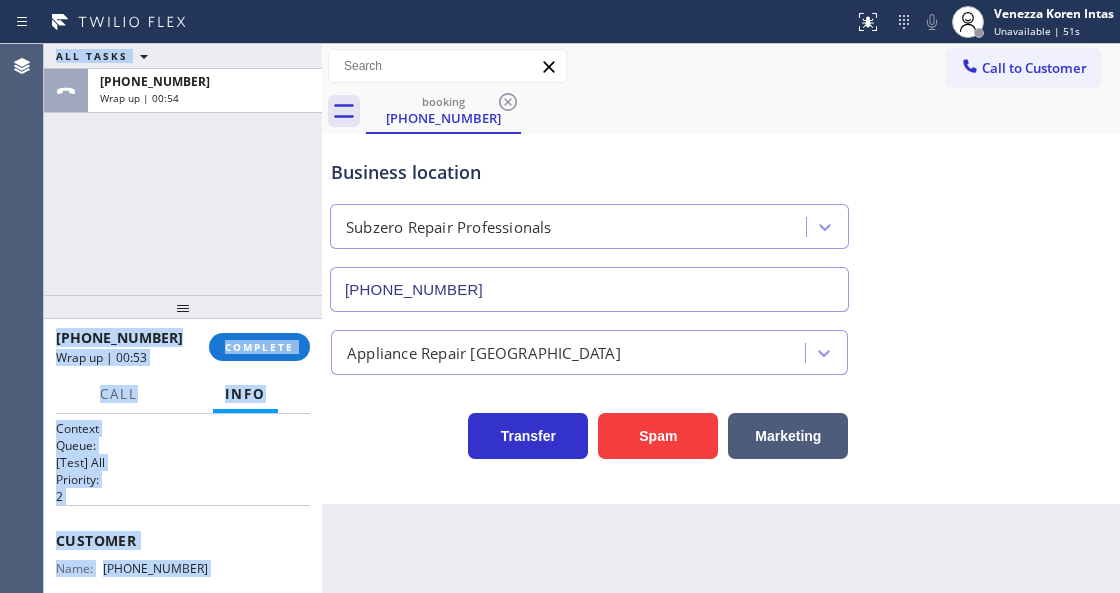drag, startPoint x: 202, startPoint y: 470, endPoint x: 42, endPoint y: 531, distance: 171.23376 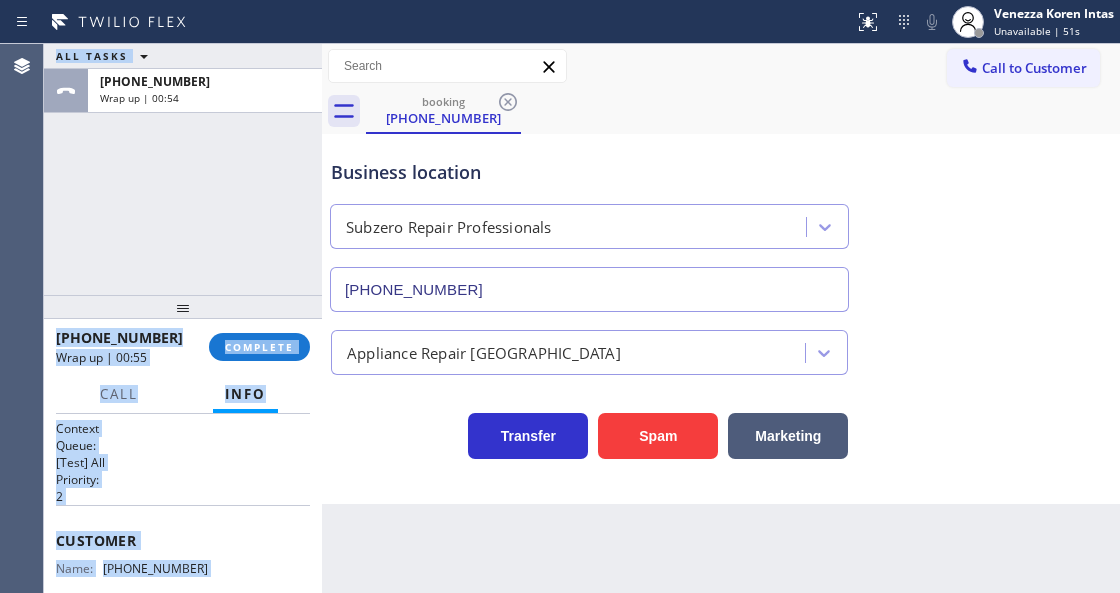 click on "Customer Name: (206) 877-2088 Phone: (206) 877-2088 Address:" at bounding box center [183, 585] 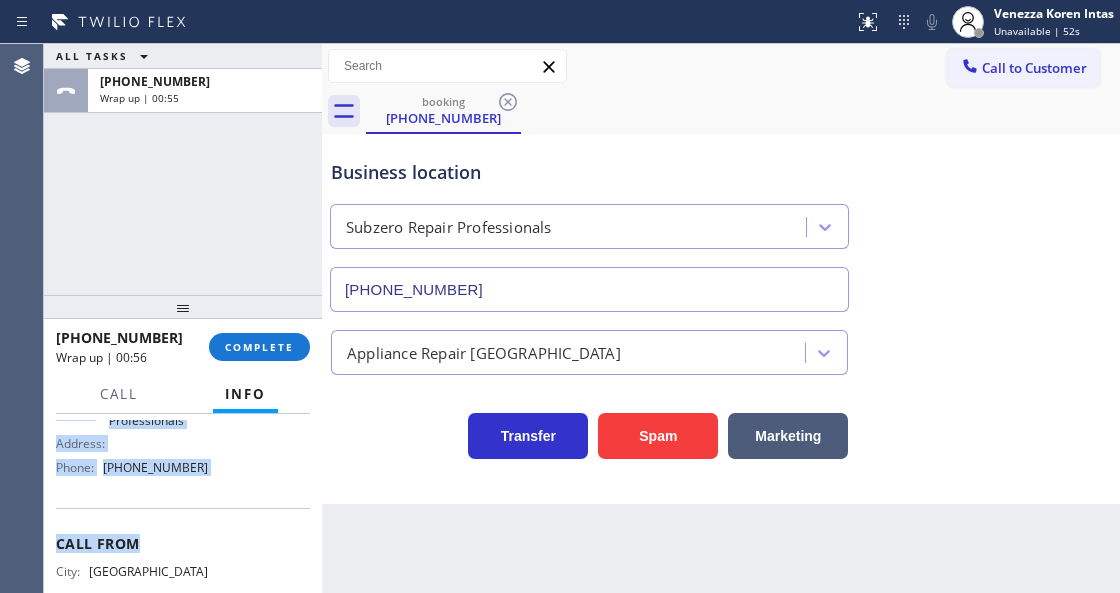 scroll, scrollTop: 332, scrollLeft: 0, axis: vertical 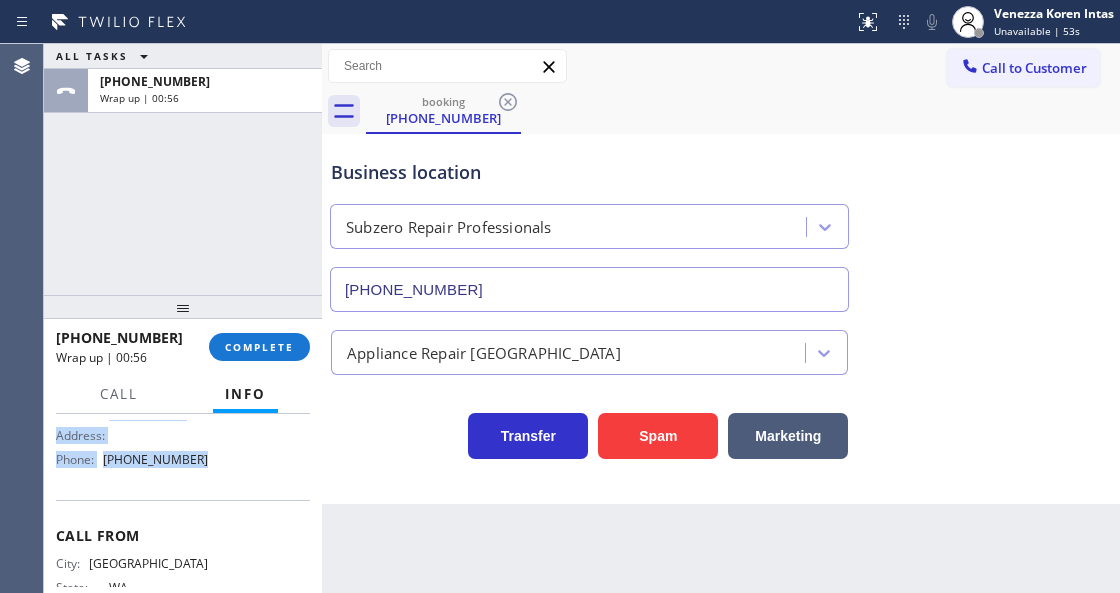 drag, startPoint x: 56, startPoint y: 526, endPoint x: 192, endPoint y: 473, distance: 145.96233 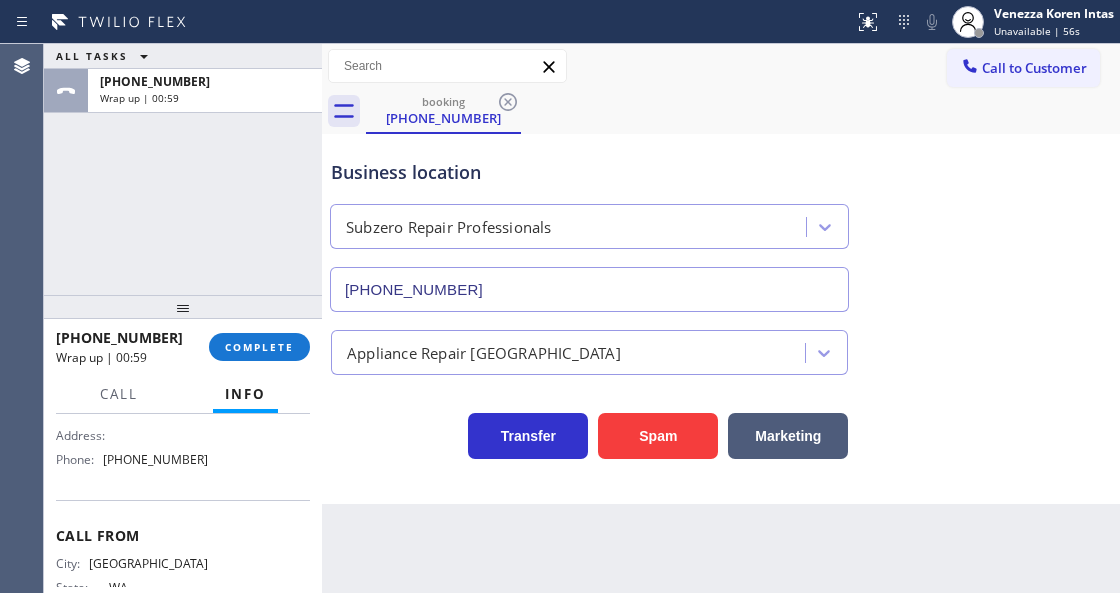 click on "Business location" at bounding box center [589, 172] 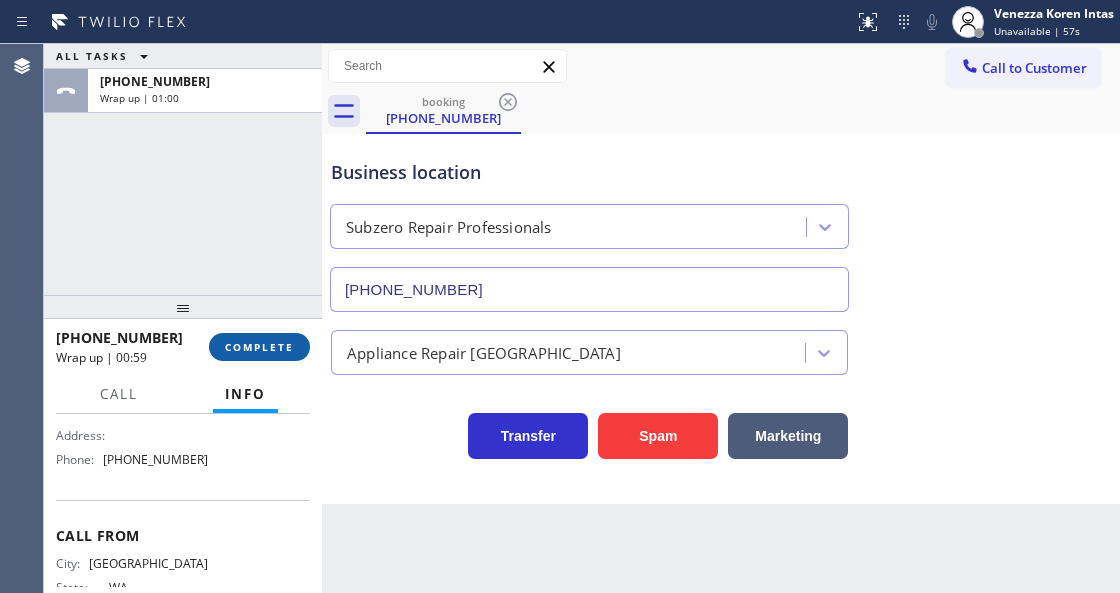 click on "COMPLETE" at bounding box center (259, 347) 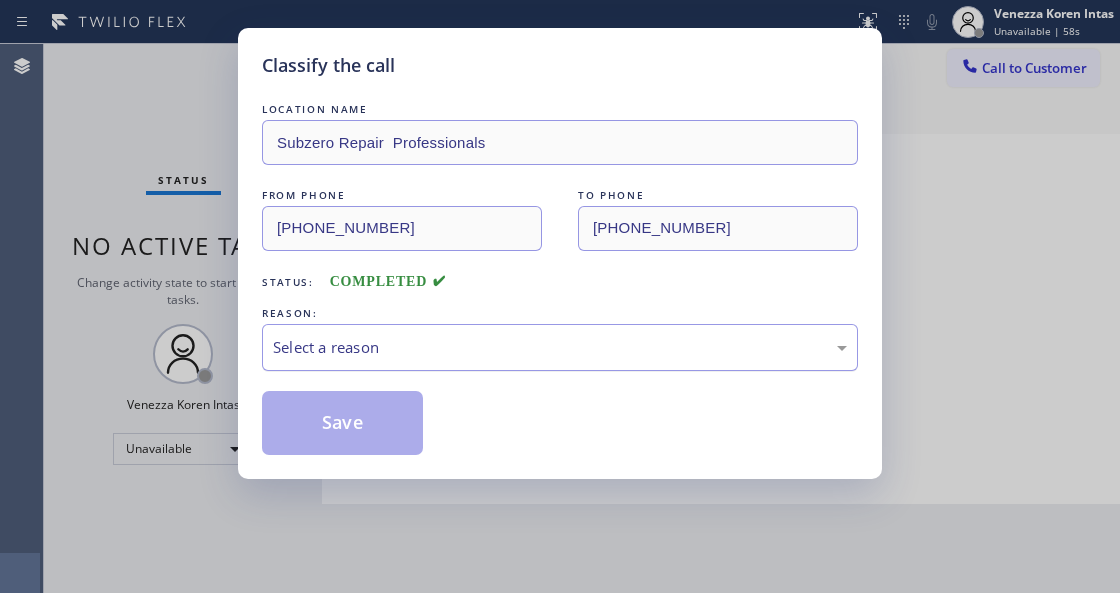 click on "Select a reason" at bounding box center [560, 347] 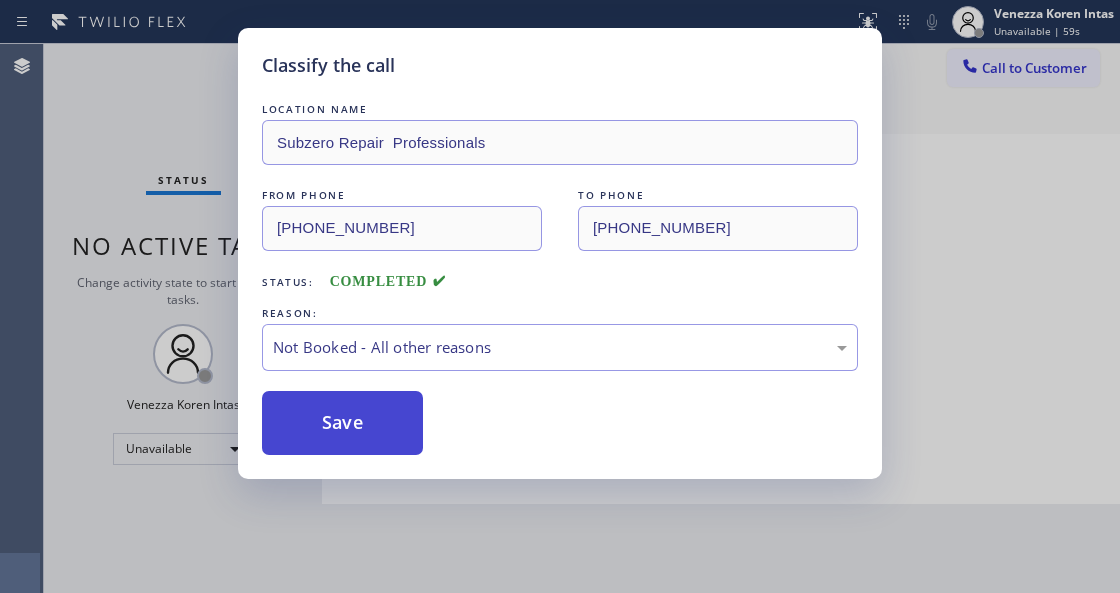 click on "Save" at bounding box center [342, 423] 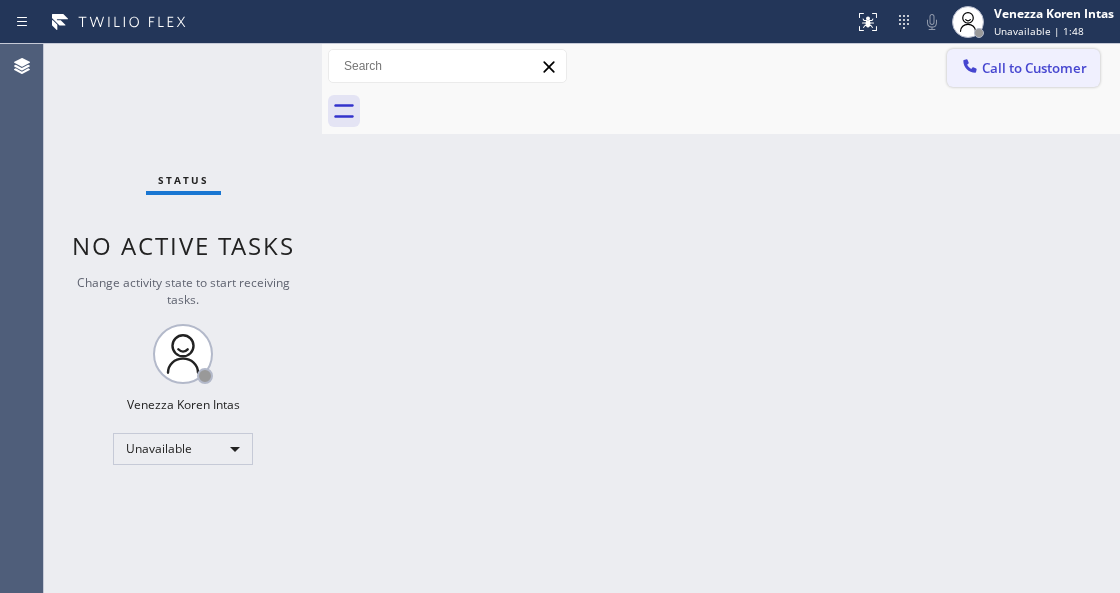 click on "Call to Customer" at bounding box center [1023, 68] 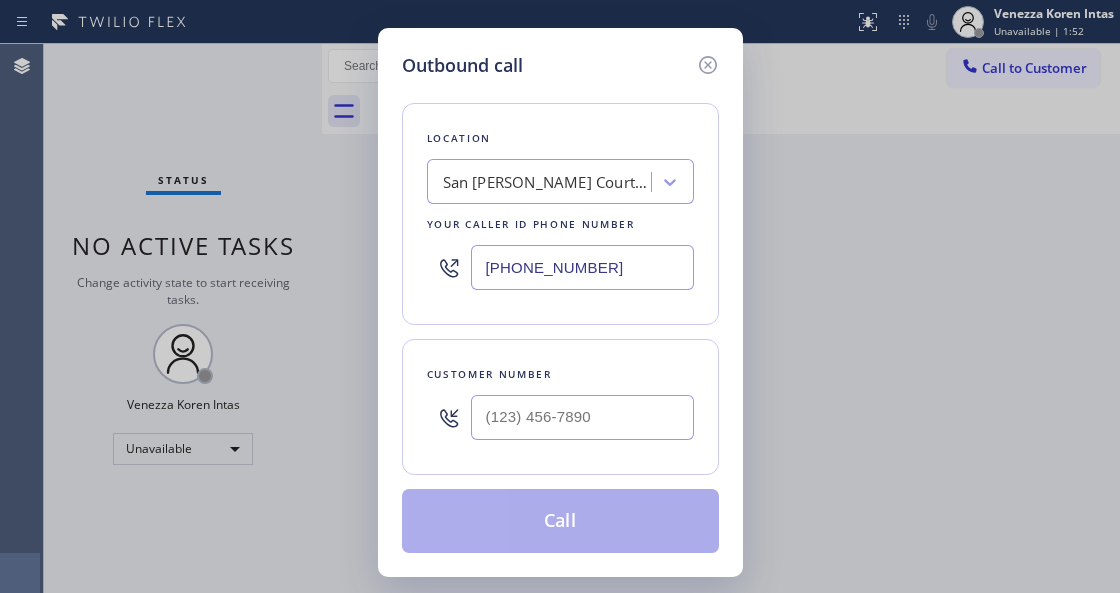 click on "(408) 775-8407" at bounding box center [582, 267] 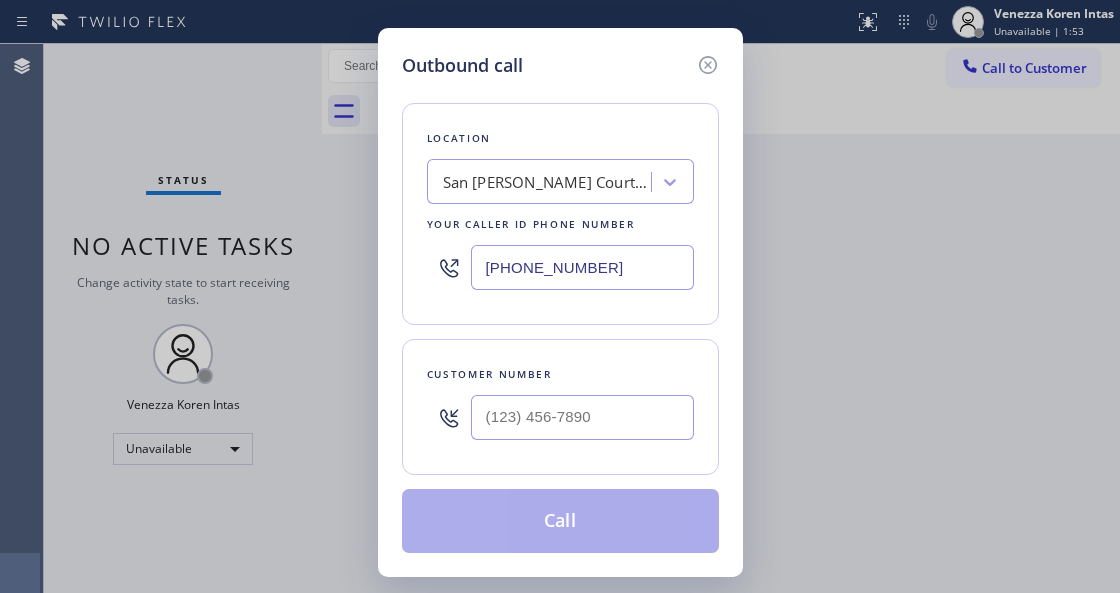 drag, startPoint x: 624, startPoint y: 268, endPoint x: 438, endPoint y: 272, distance: 186.043 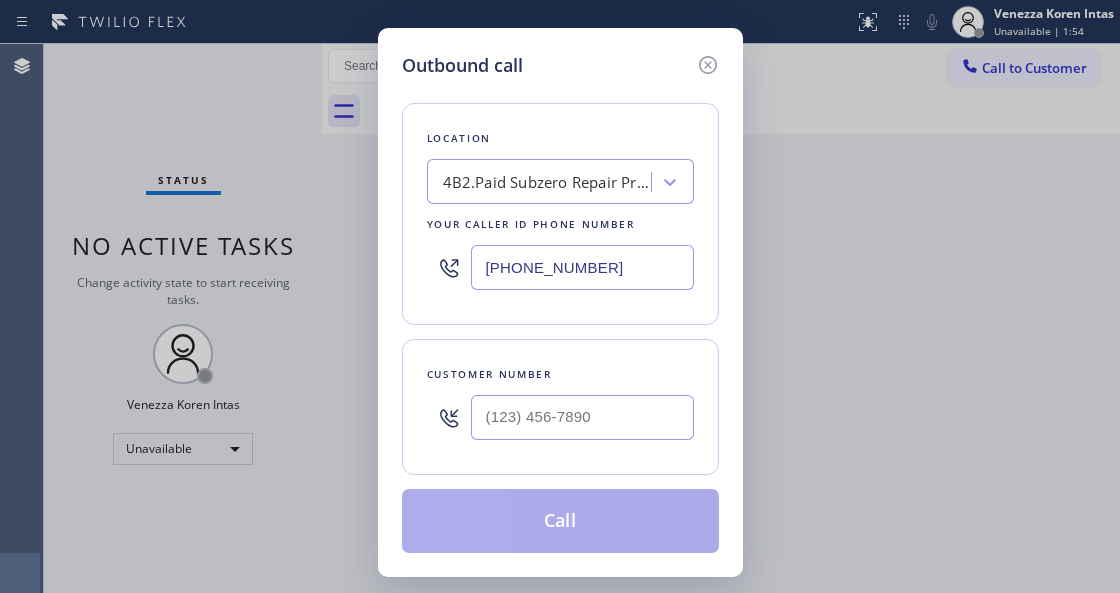 type on "(206) 309-4022" 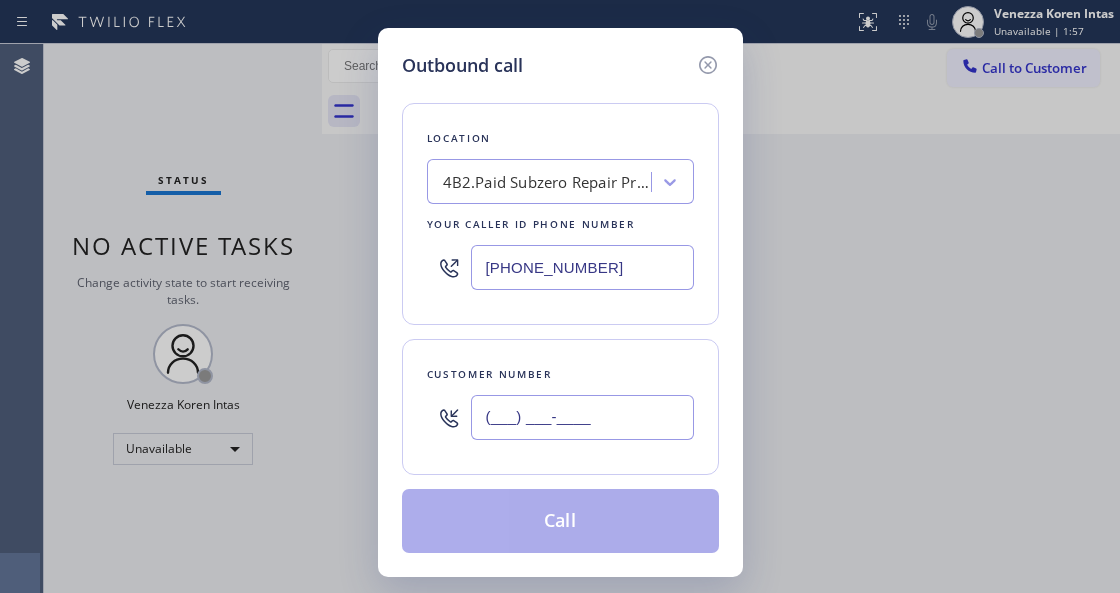 click on "(___) ___-____" at bounding box center [582, 417] 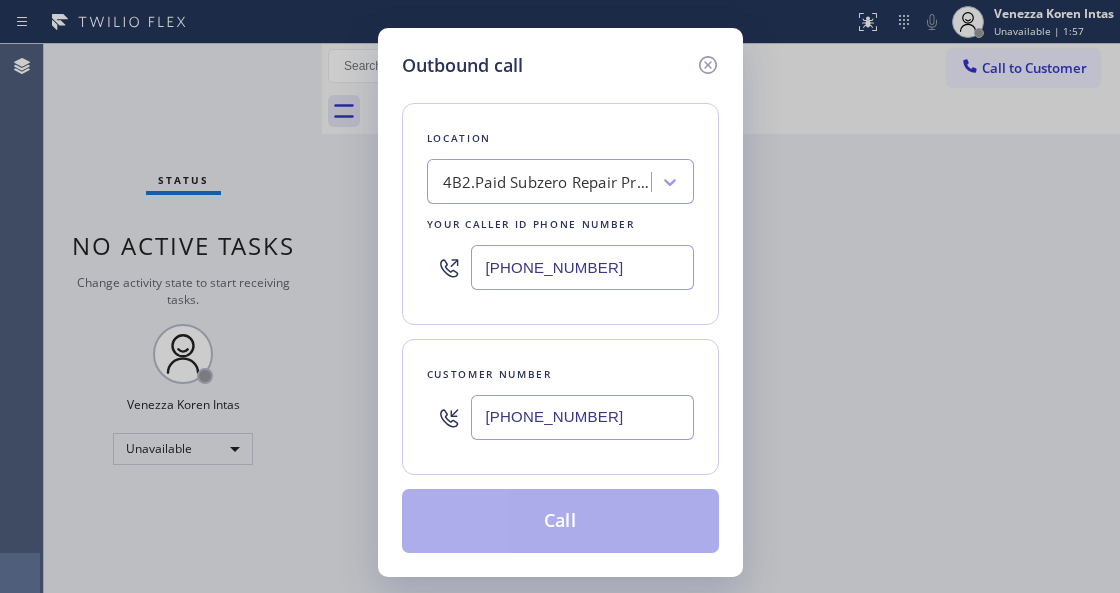 type on "(206) 877-2088" 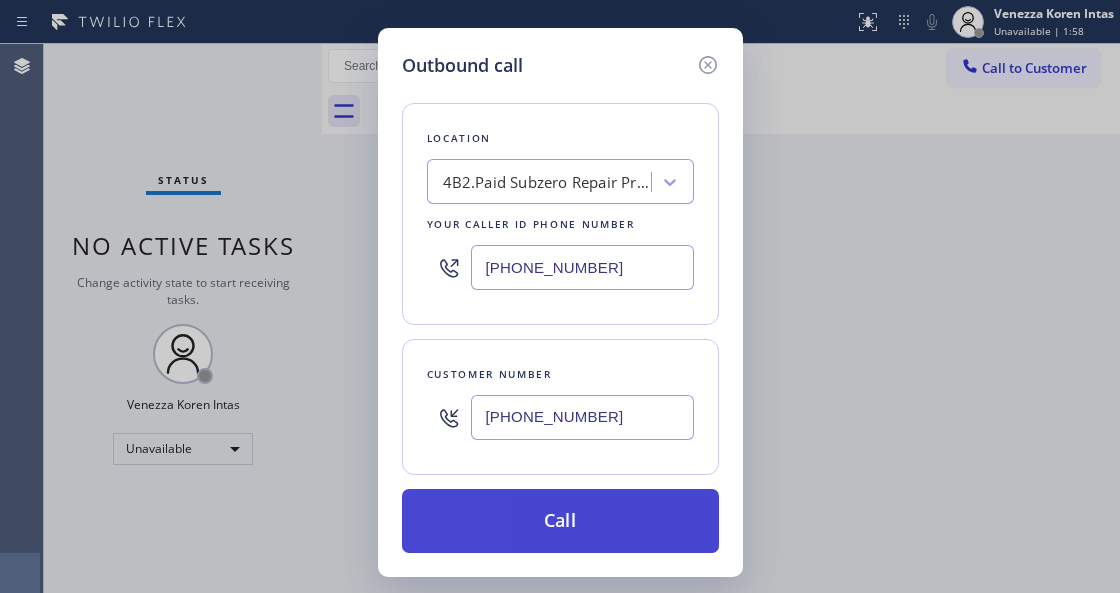 click on "Call" at bounding box center [560, 521] 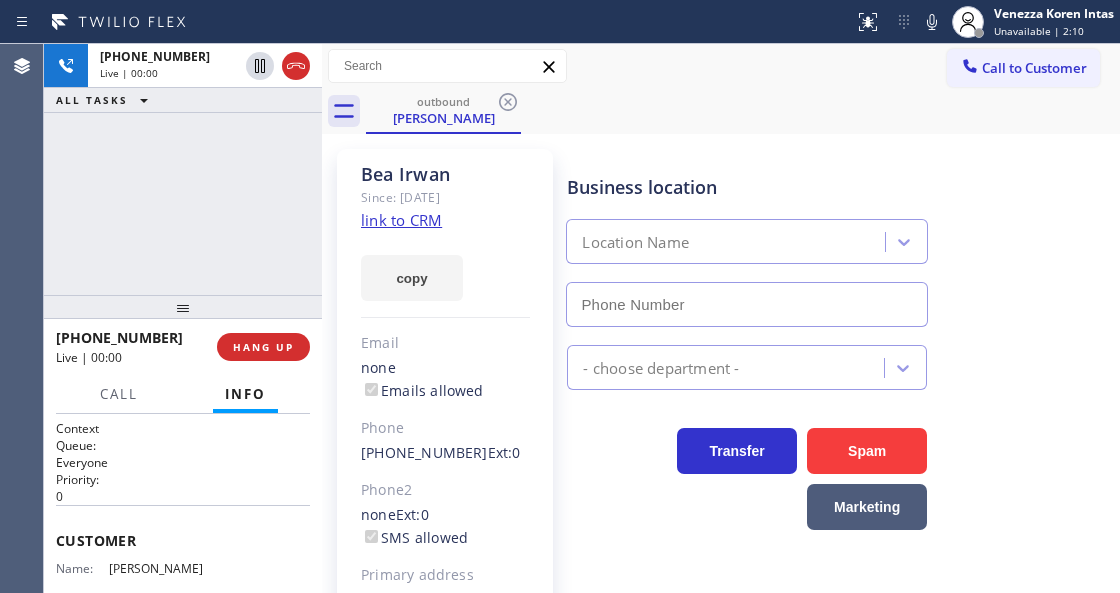 type on "(206) 309-4022" 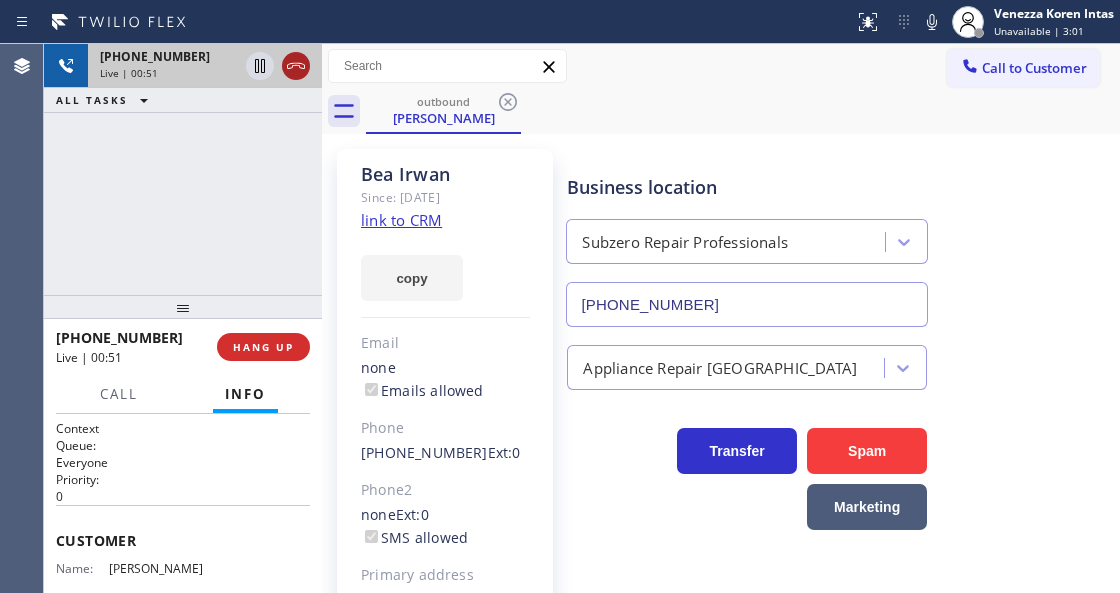 click 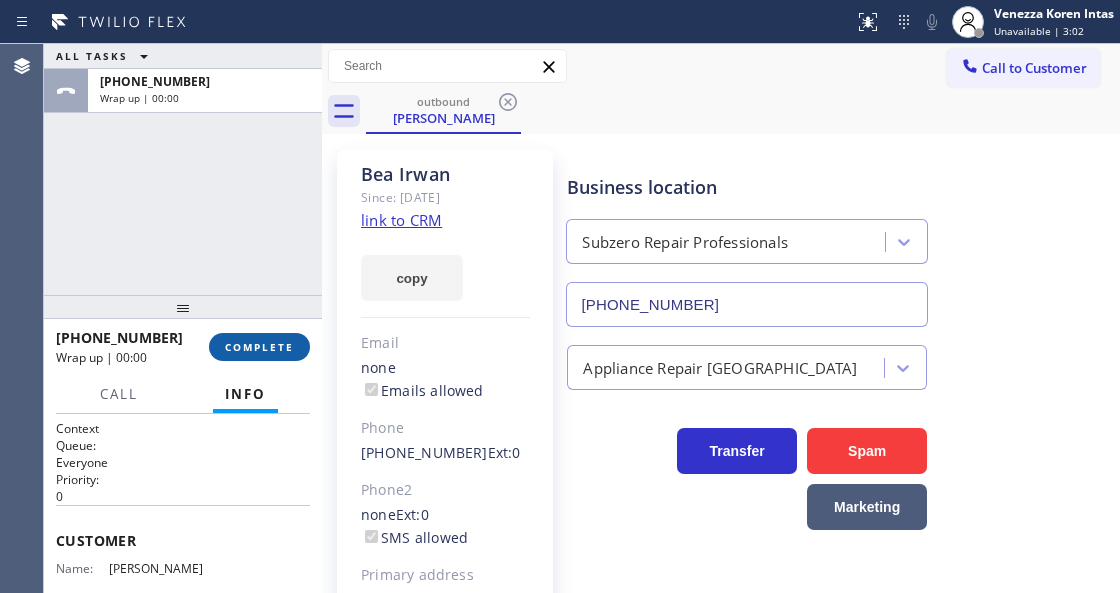 click on "COMPLETE" at bounding box center (259, 347) 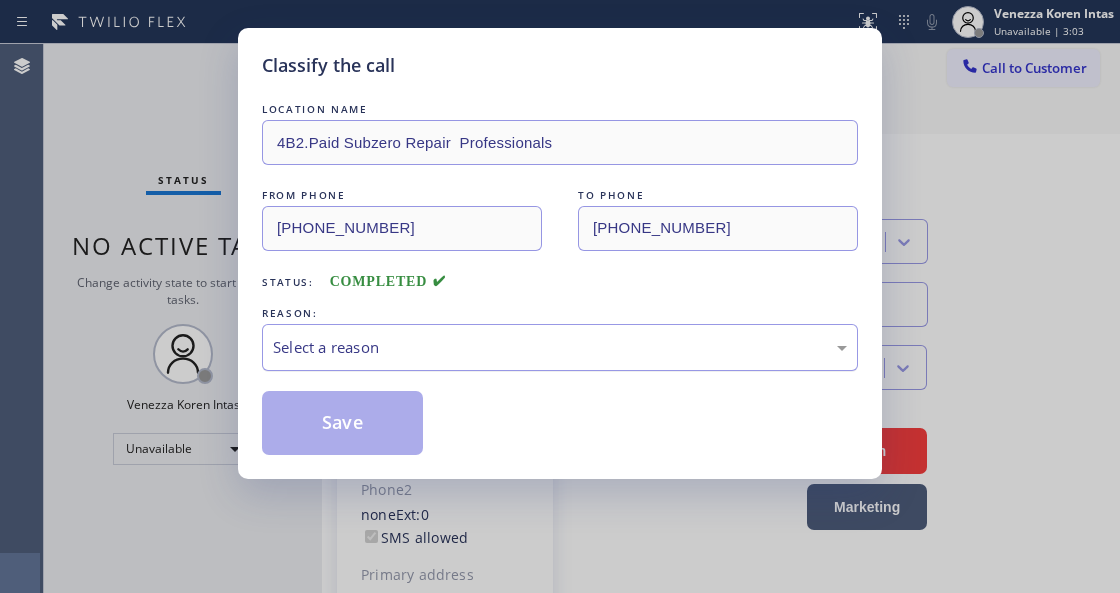 click on "Select a reason" at bounding box center [560, 347] 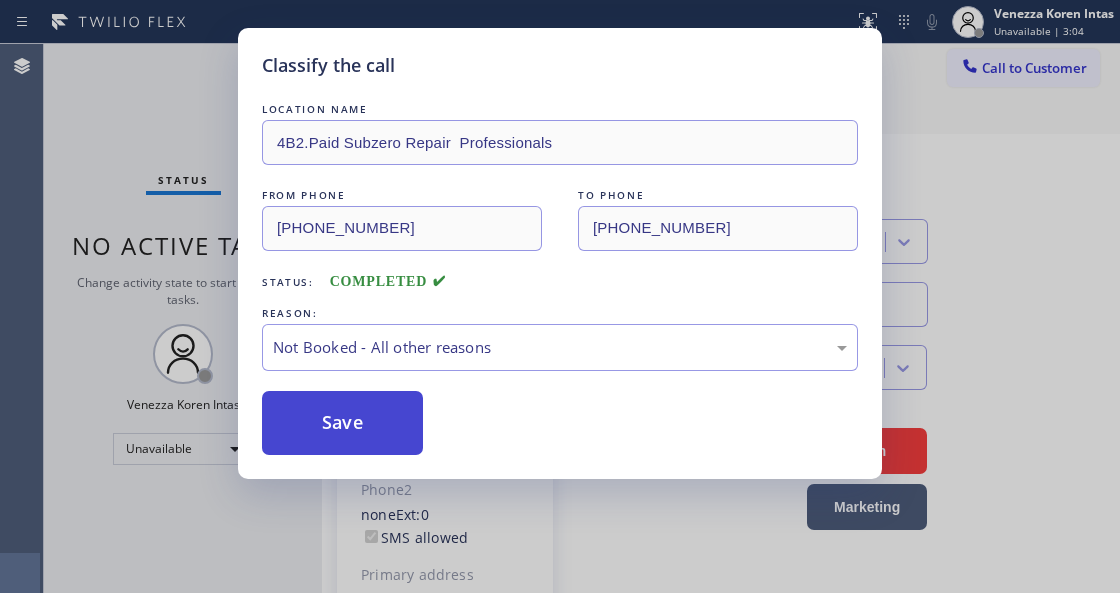click on "Save" at bounding box center (342, 423) 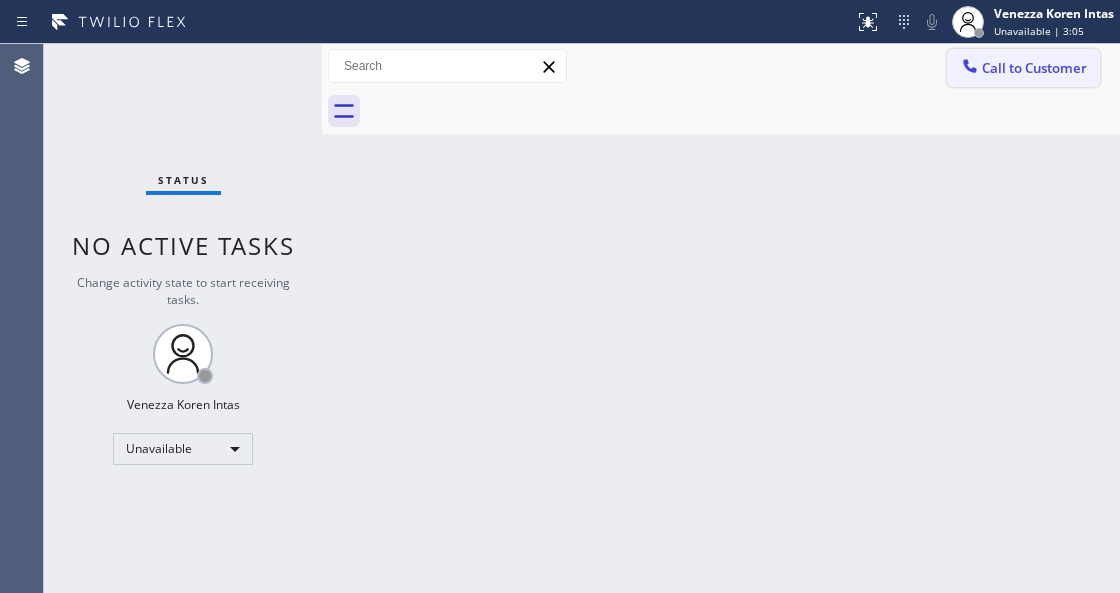click on "Call to Customer" at bounding box center [1034, 68] 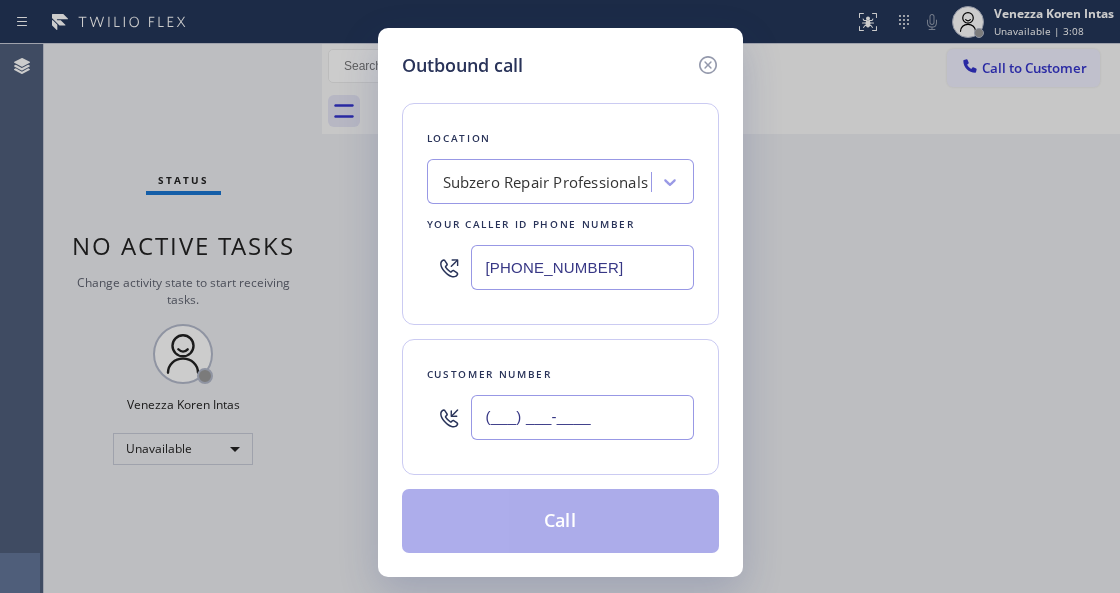 click on "(___) ___-____" at bounding box center (582, 417) 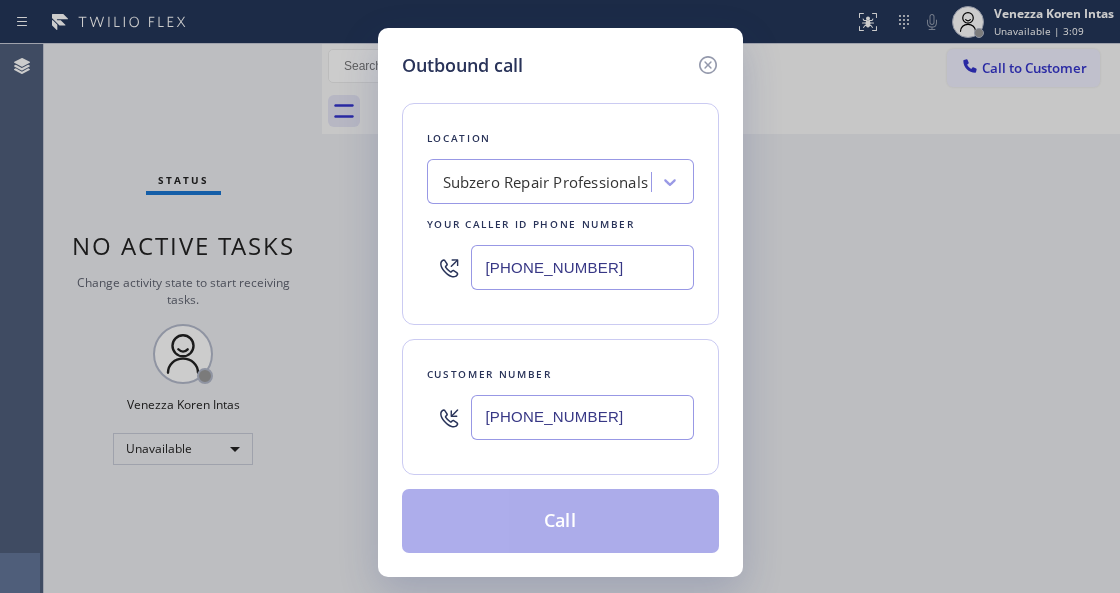 type on "(206) 877-2088" 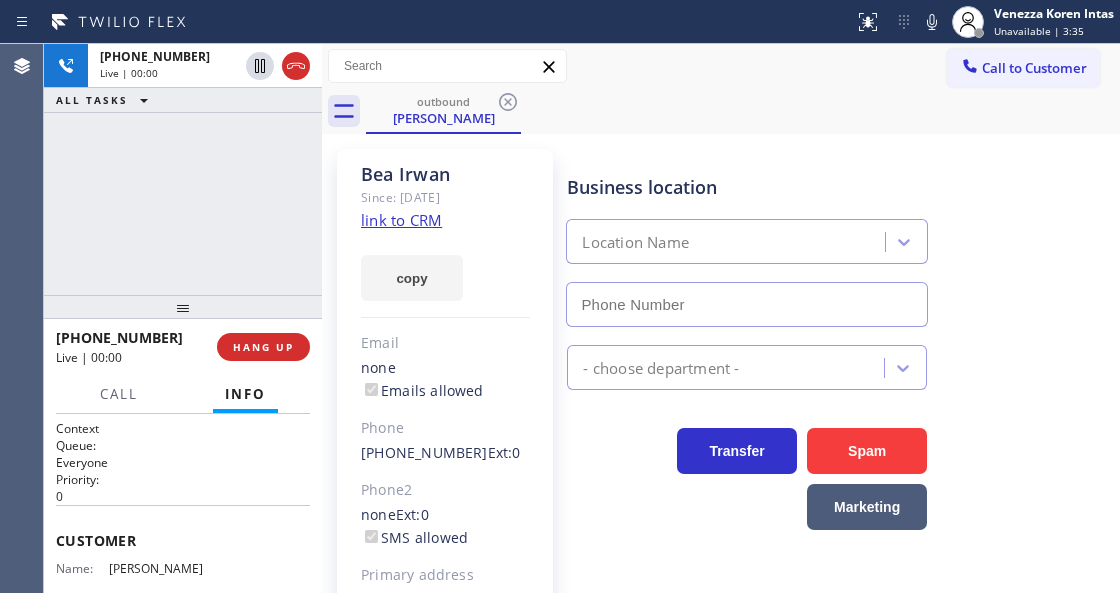 type on "(206) 309-4022" 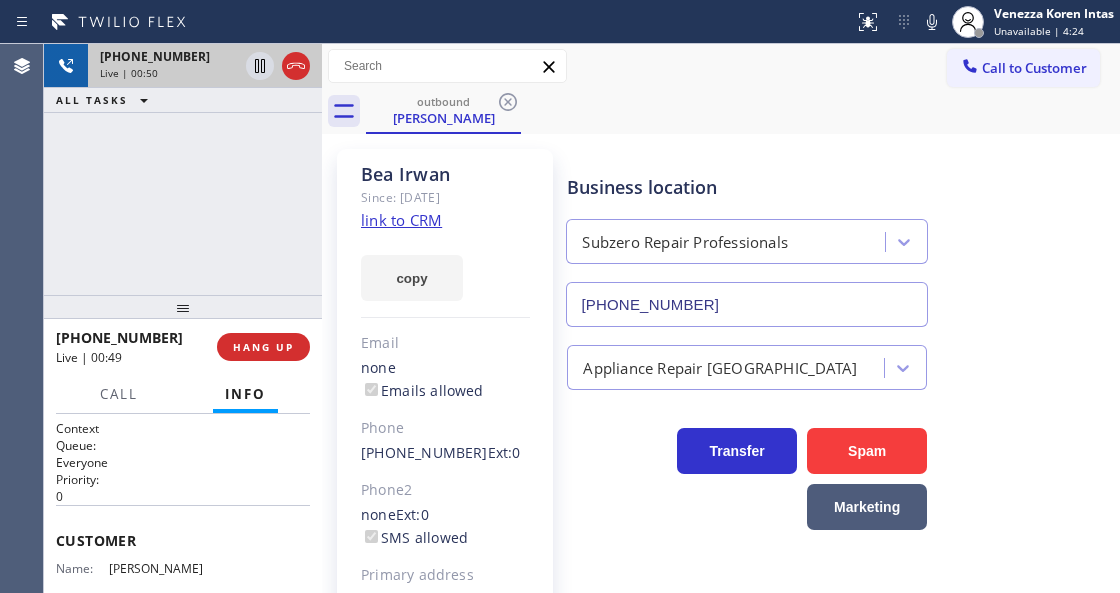 click at bounding box center (278, 66) 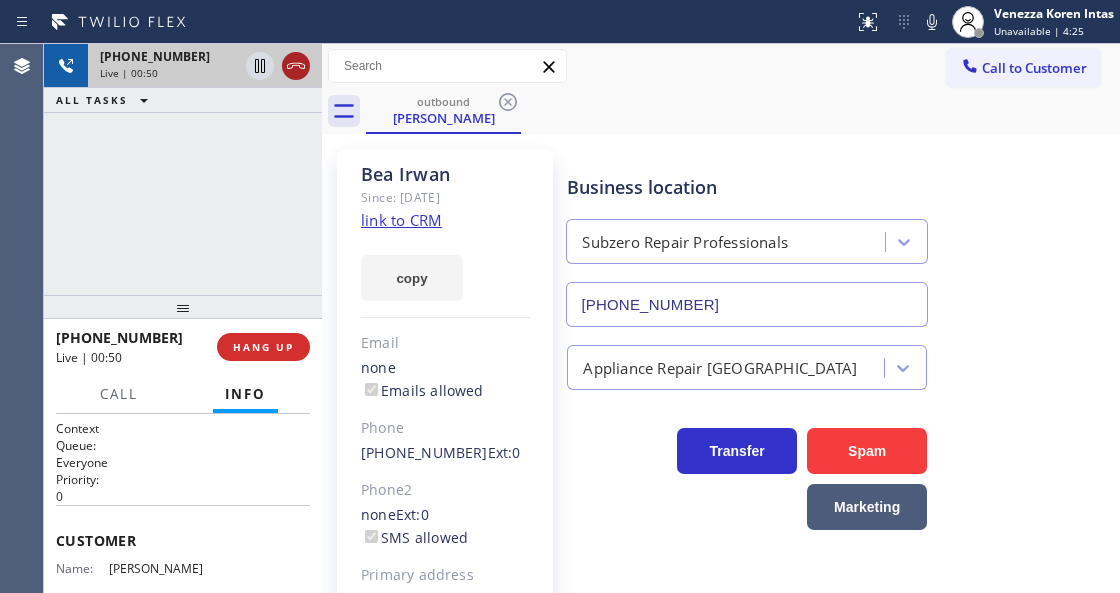 click 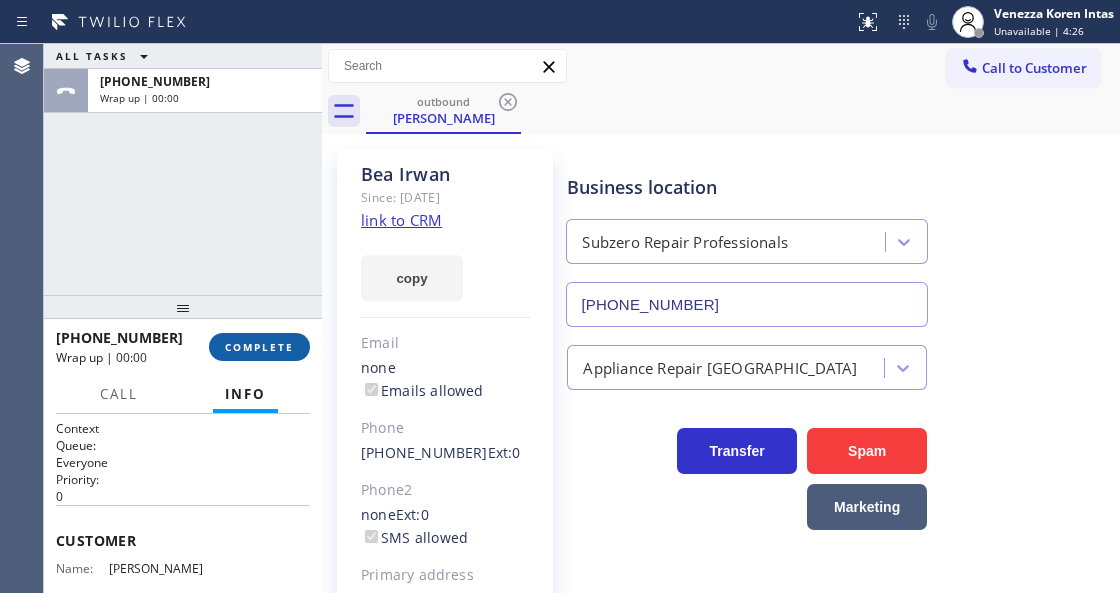 click on "COMPLETE" at bounding box center [259, 347] 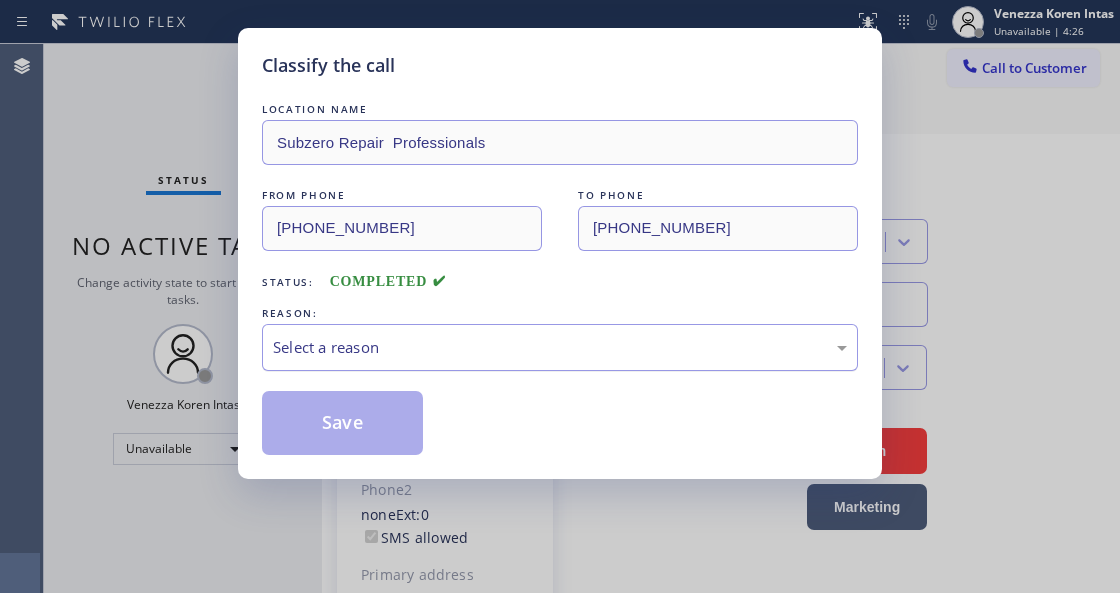click on "Select a reason" at bounding box center (560, 347) 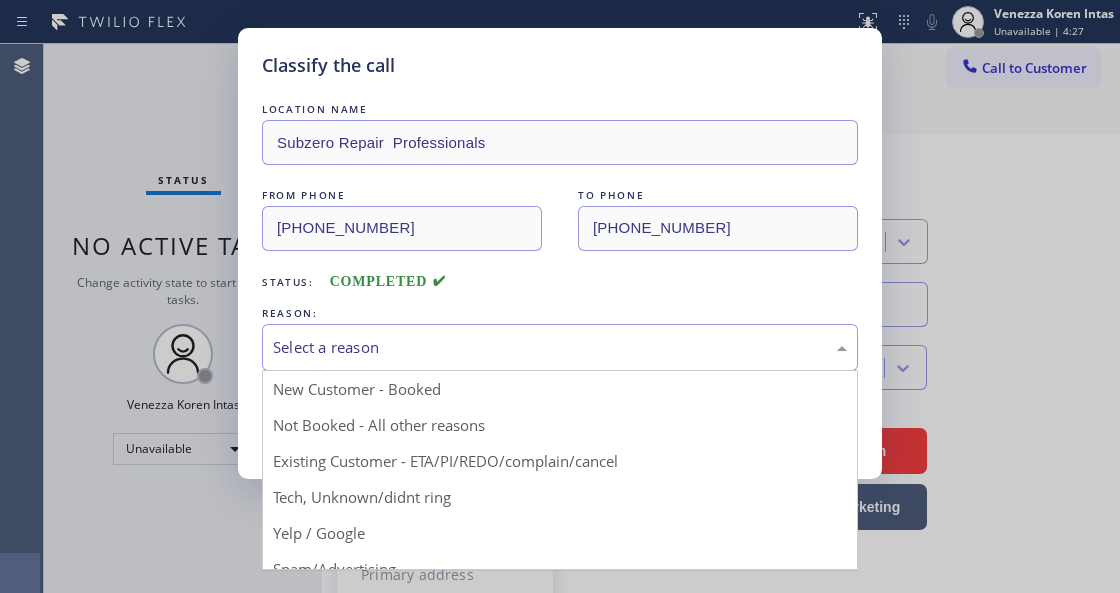 drag, startPoint x: 550, startPoint y: 469, endPoint x: 425, endPoint y: 443, distance: 127.67537 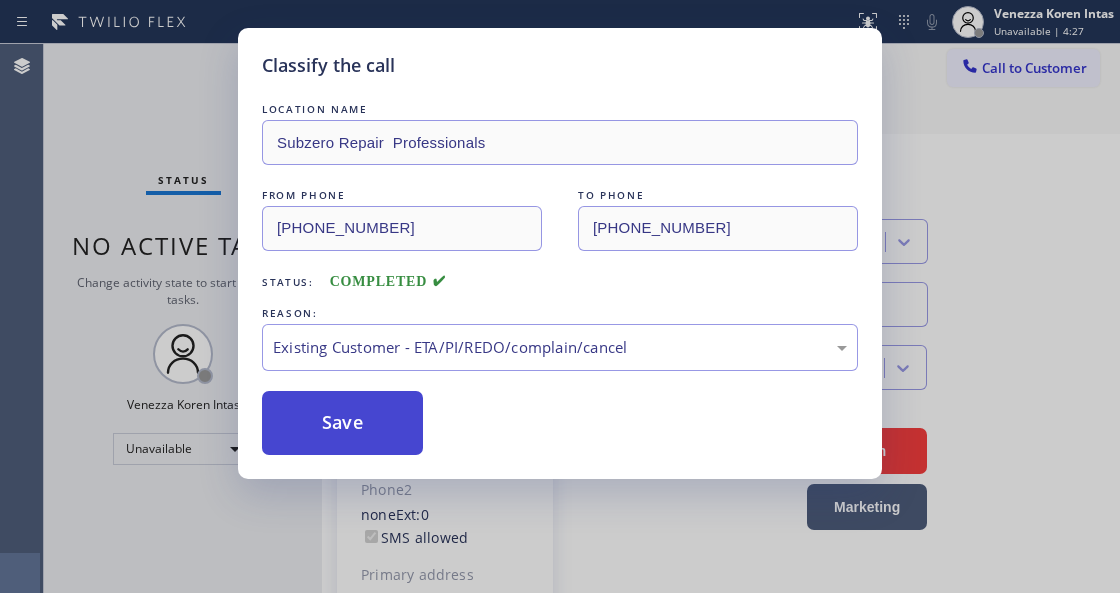 click on "Save" at bounding box center [342, 423] 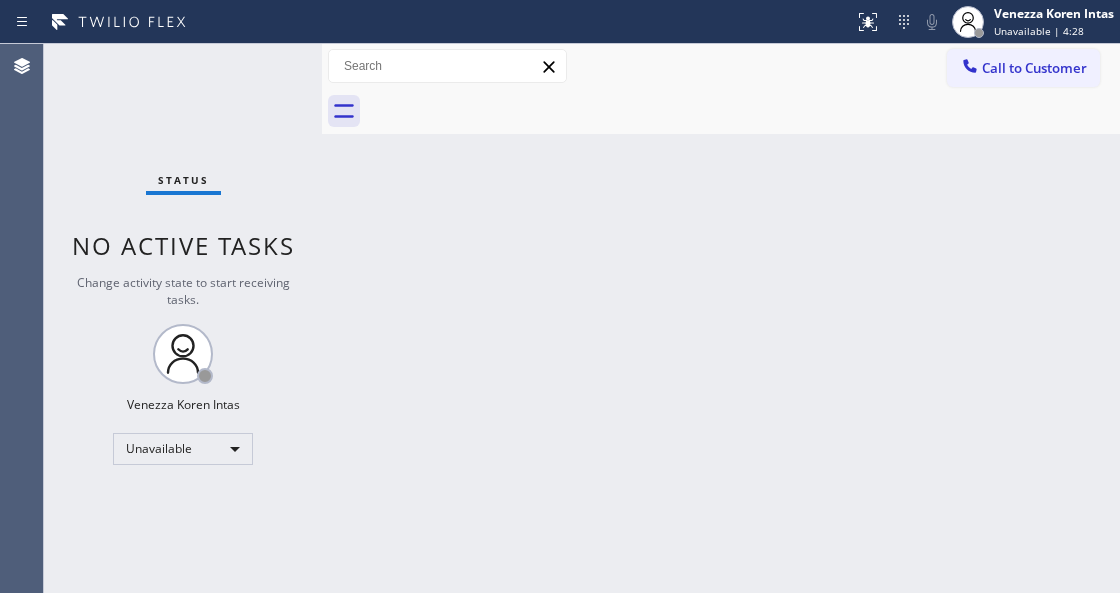 click on "Unavailable | 4:28" at bounding box center [1039, 31] 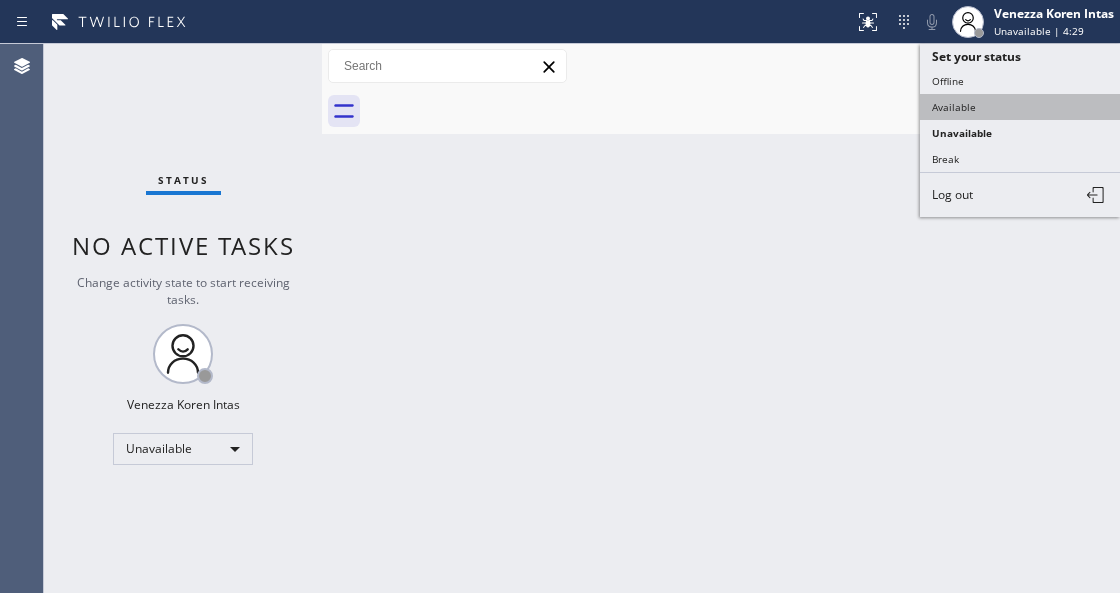 click on "Available" at bounding box center [1020, 107] 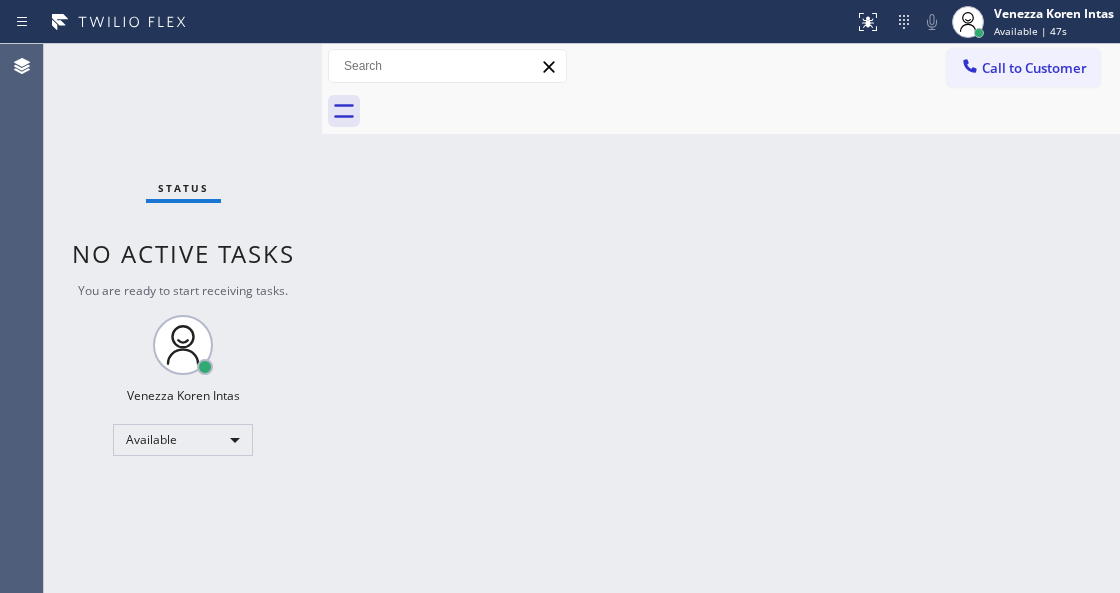 click on "Back to Dashboard Change Sender ID Customers Technicians Select a contact Outbound call Technician Search Technician Your caller id phone number Your caller id phone number Call Technician info Name   Phone none Address none Change Sender ID HVAC +18559994417 5 Star Appliance +18557314952 Appliance Repair +18554611149 Plumbing +18889090120 Air Duct Cleaning +18006865038  Electricians +18005688664 Cancel Change Check personal SMS Reset Change No tabs Call to Customer Outbound call Location Subzero Repair  Professionals Your caller id phone number (206) 309-4022 Customer number Call Outbound call Technician Search Technician Your caller id phone number Your caller id phone number Call" at bounding box center [721, 318] 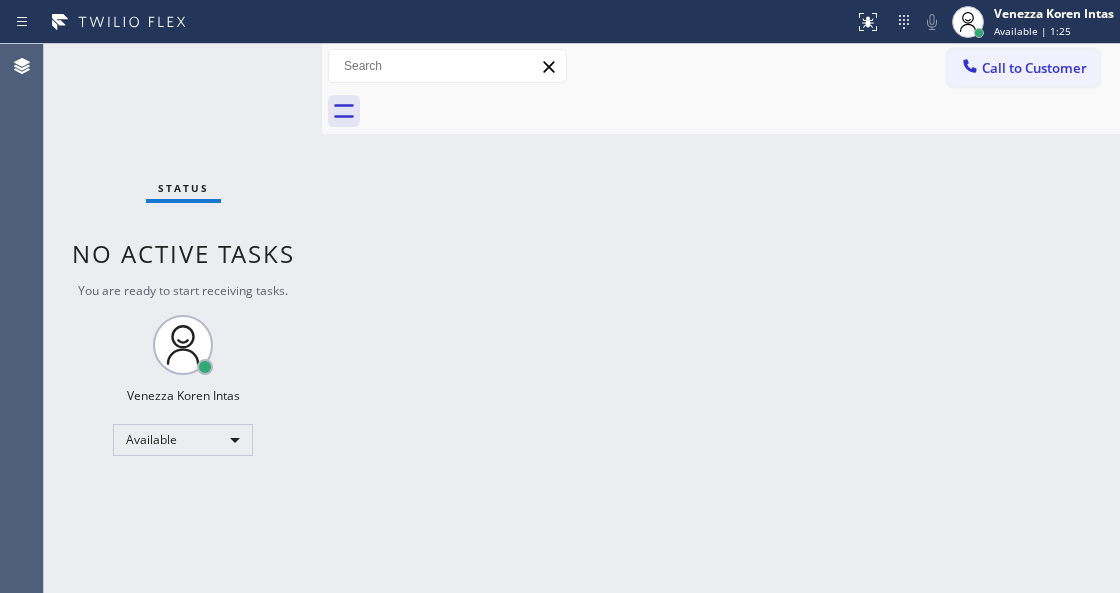 click on "Back to Dashboard Change Sender ID Customers Technicians Select a contact Outbound call Technician Search Technician Your caller id phone number Your caller id phone number Call Technician info Name   Phone none Address none Change Sender ID HVAC +18559994417 5 Star Appliance +18557314952 Appliance Repair +18554611149 Plumbing +18889090120 Air Duct Cleaning +18006865038  Electricians +18005688664 Cancel Change Check personal SMS Reset Change No tabs Call to Customer Outbound call Location Subzero Repair  Professionals Your caller id phone number (206) 309-4022 Customer number Call Outbound call Technician Search Technician Your caller id phone number Your caller id phone number Call" at bounding box center (721, 318) 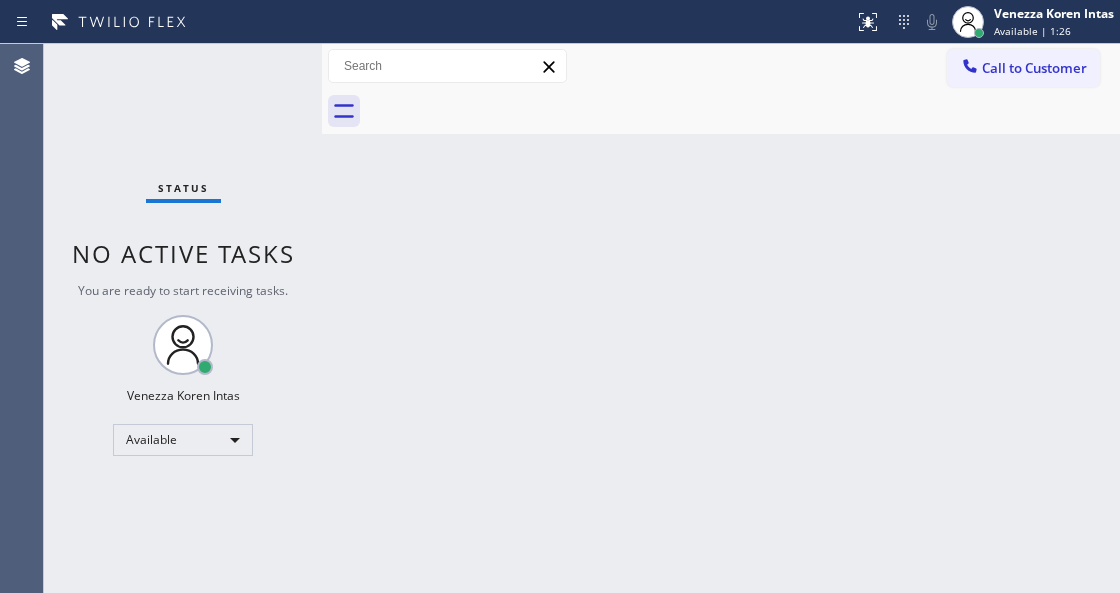 click on "Status   No active tasks     You are ready to start receiving tasks.   Venezza Koren Intas Available" at bounding box center [183, 318] 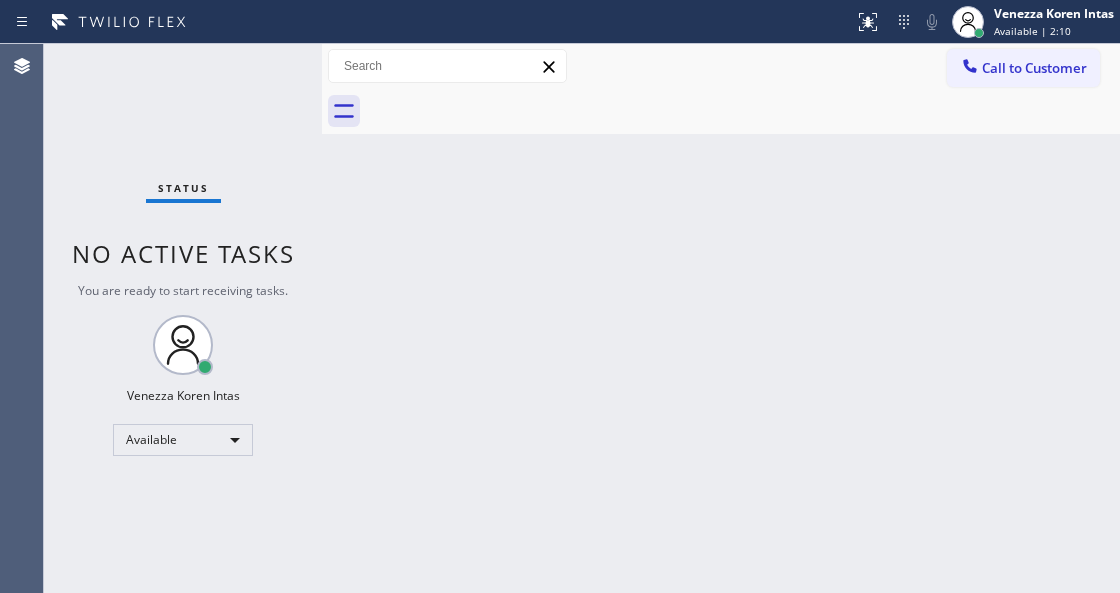 click on "Status   No active tasks     You are ready to start receiving tasks.   Venezza Koren Intas Available" at bounding box center [183, 318] 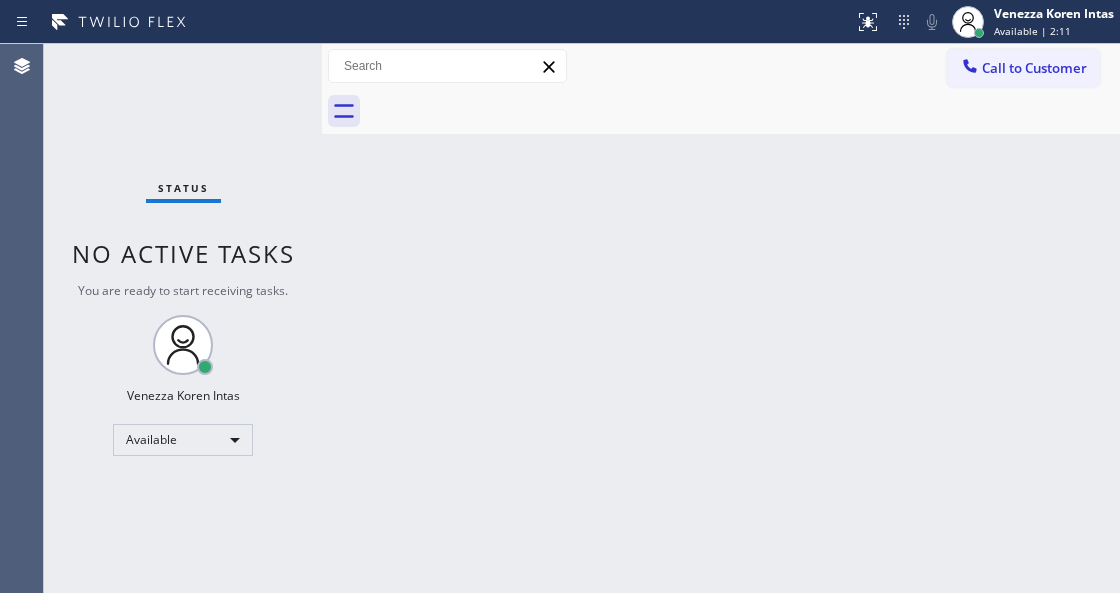 click on "Status   No active tasks     You are ready to start receiving tasks.   Venezza Koren Intas Available" at bounding box center [183, 318] 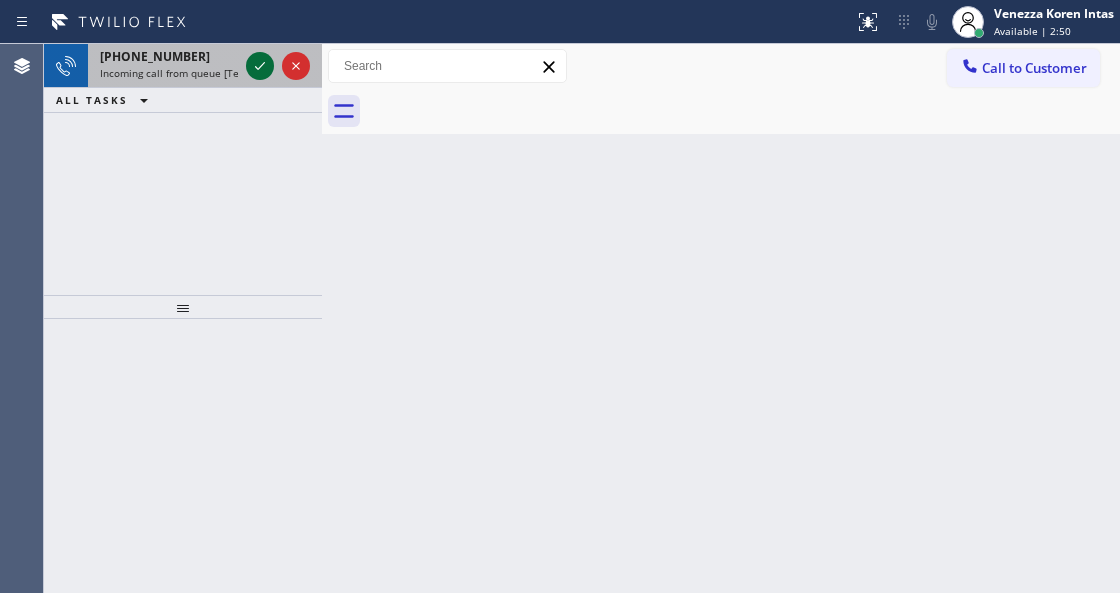 click 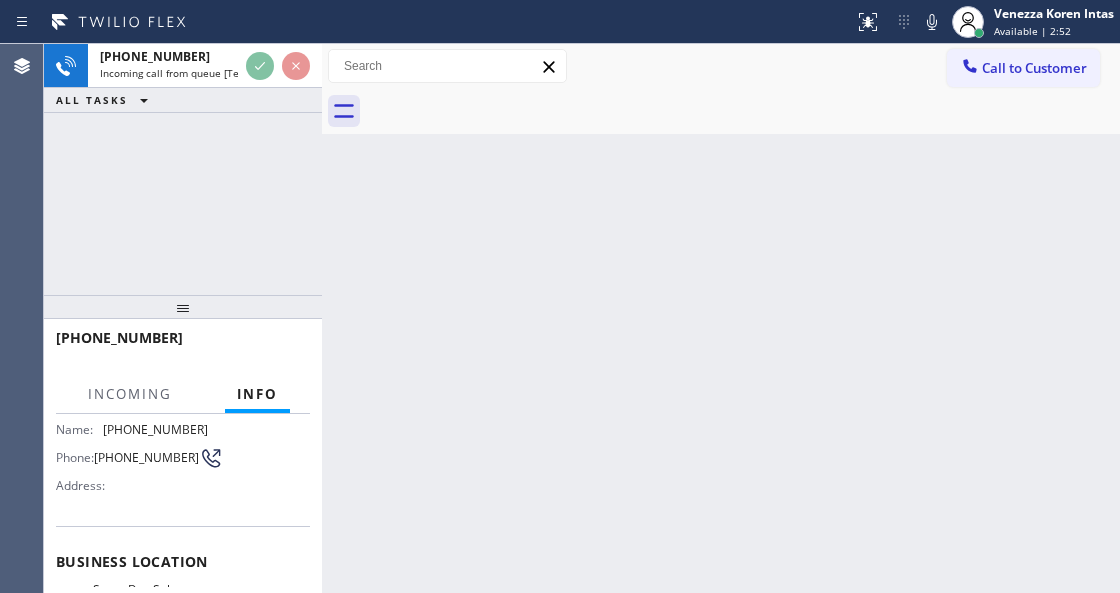 scroll, scrollTop: 266, scrollLeft: 0, axis: vertical 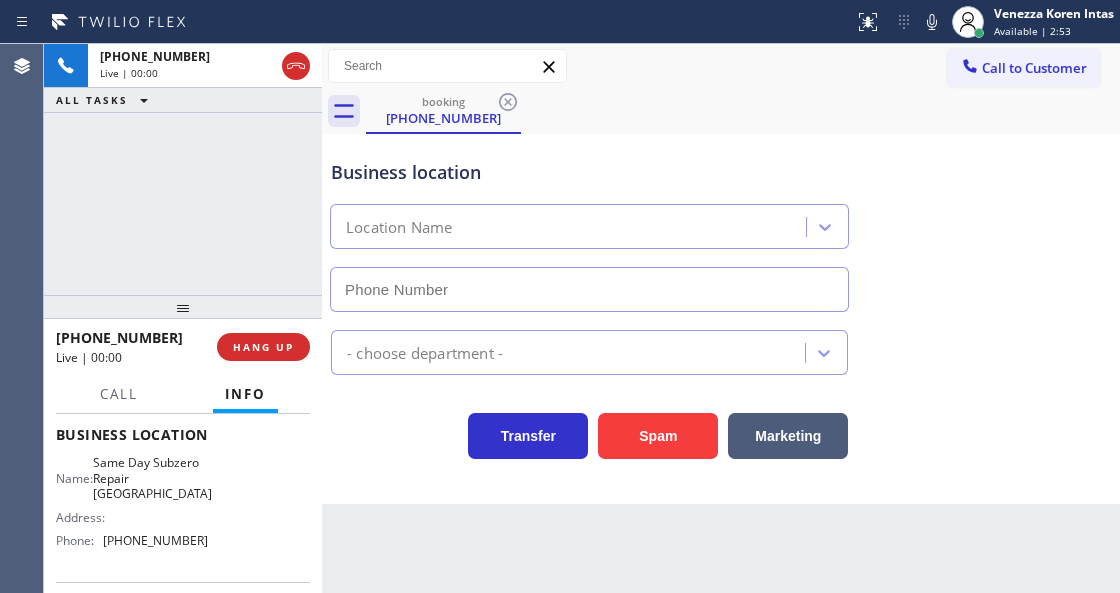 type on "(818) 477-1273" 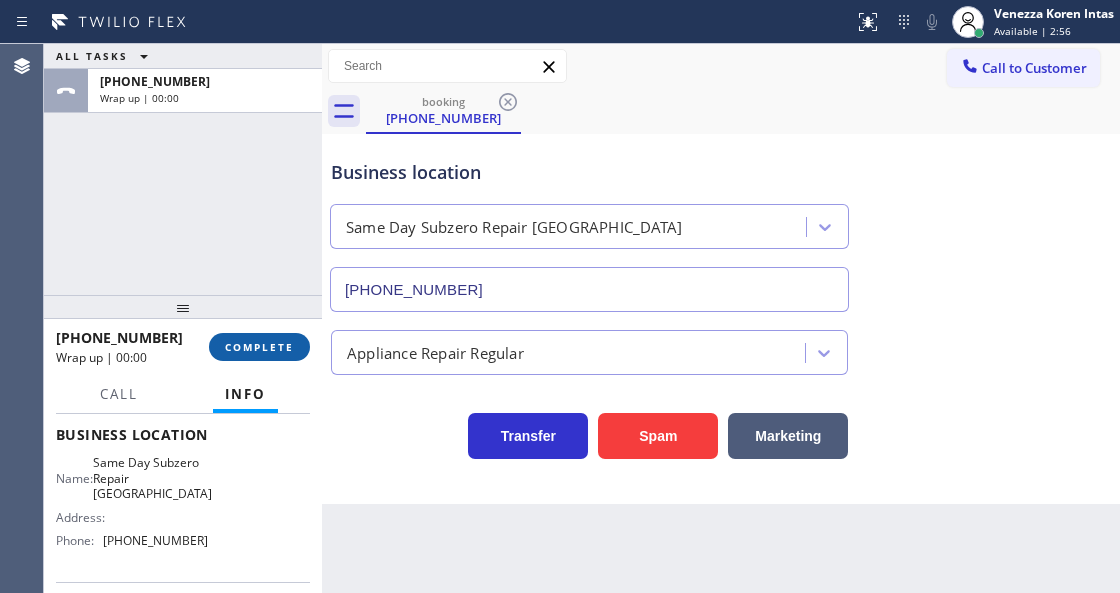 click on "COMPLETE" at bounding box center (259, 347) 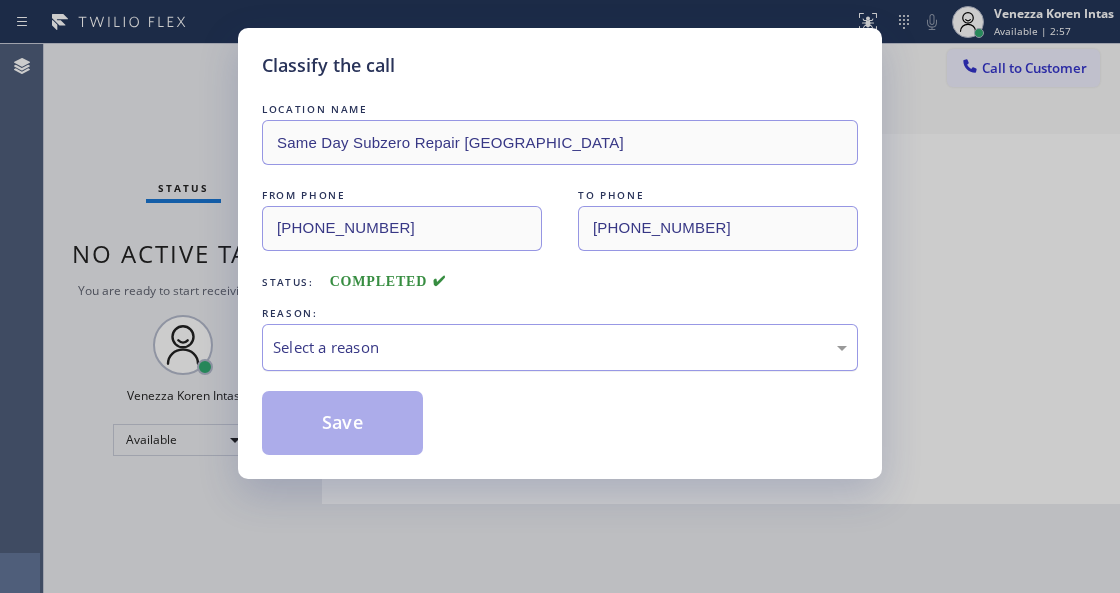 click on "Select a reason" at bounding box center (560, 347) 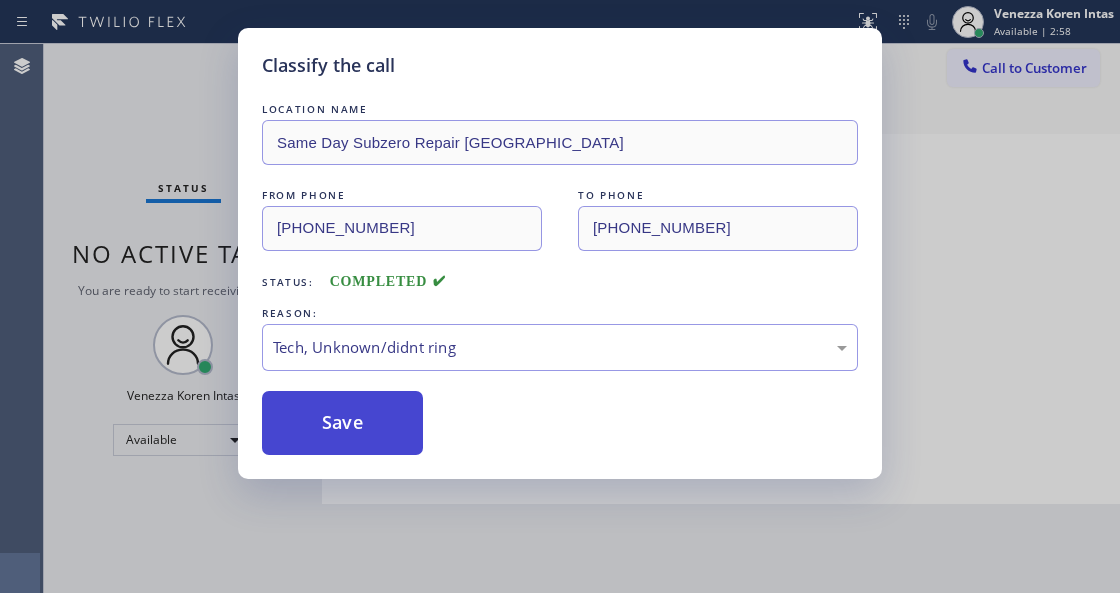 click on "Save" at bounding box center (342, 423) 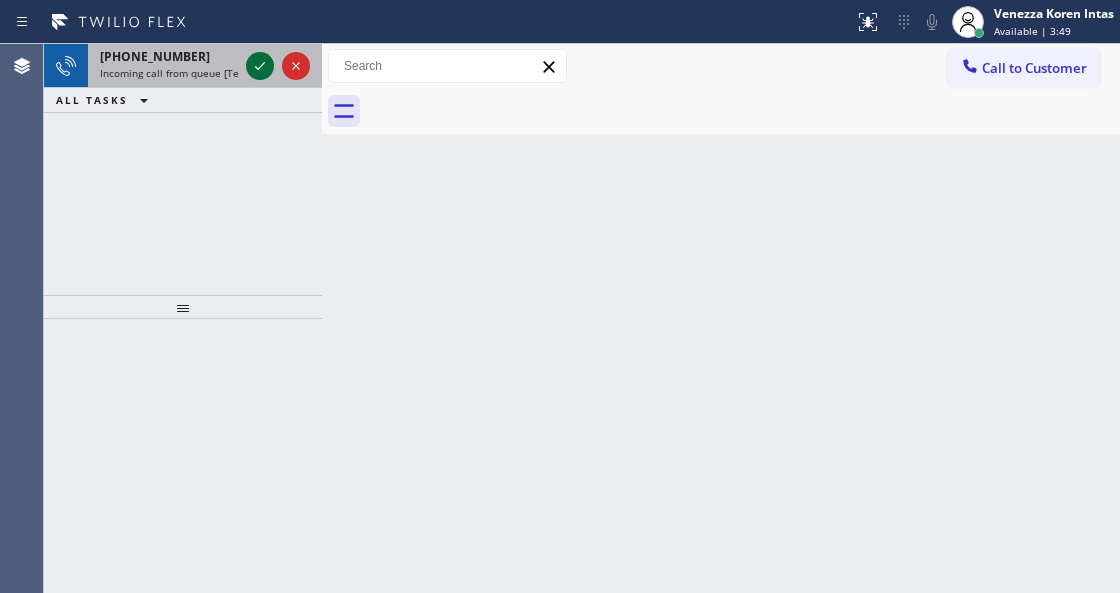 click 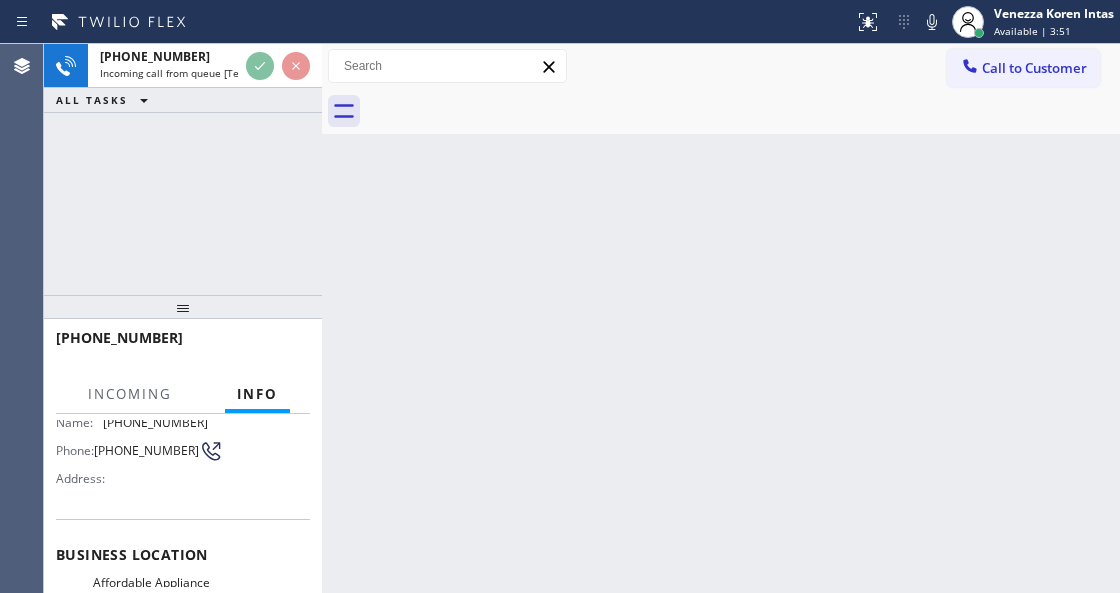 scroll, scrollTop: 200, scrollLeft: 0, axis: vertical 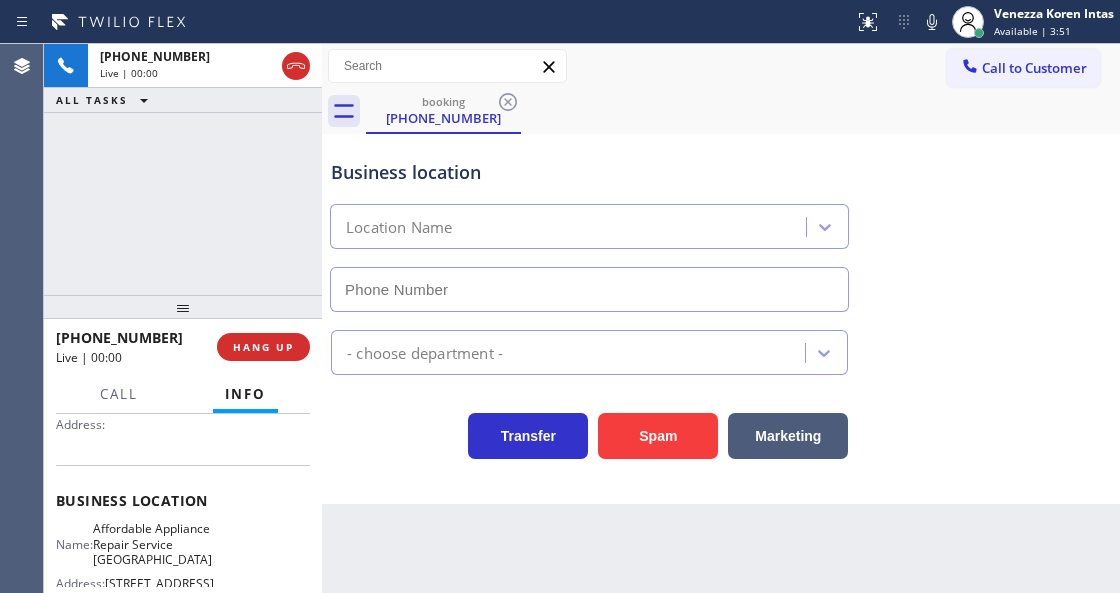 type on "(202) 858-3671" 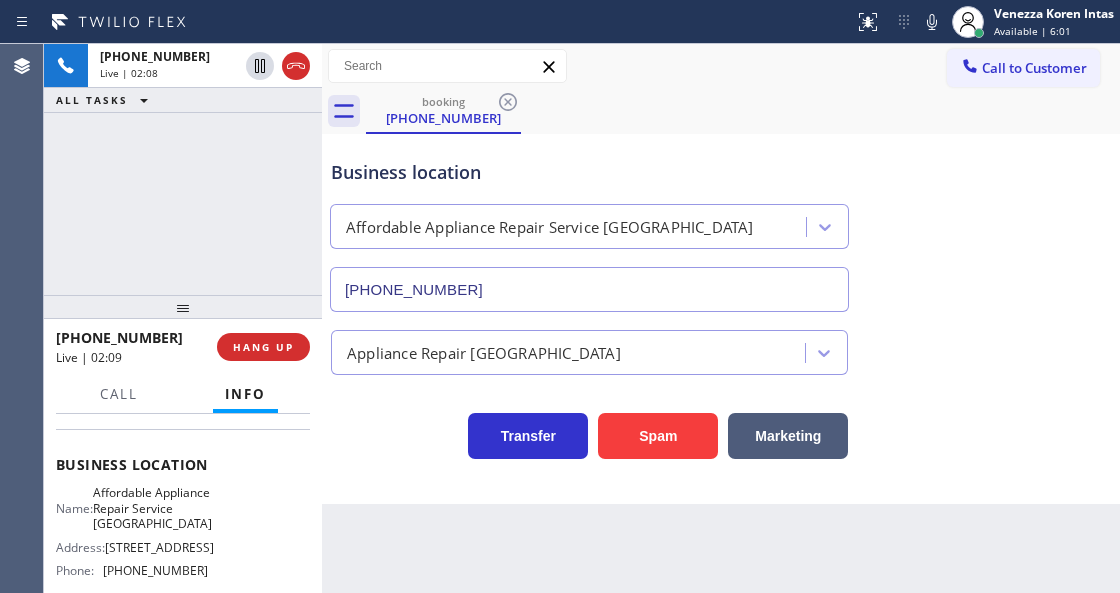scroll, scrollTop: 266, scrollLeft: 0, axis: vertical 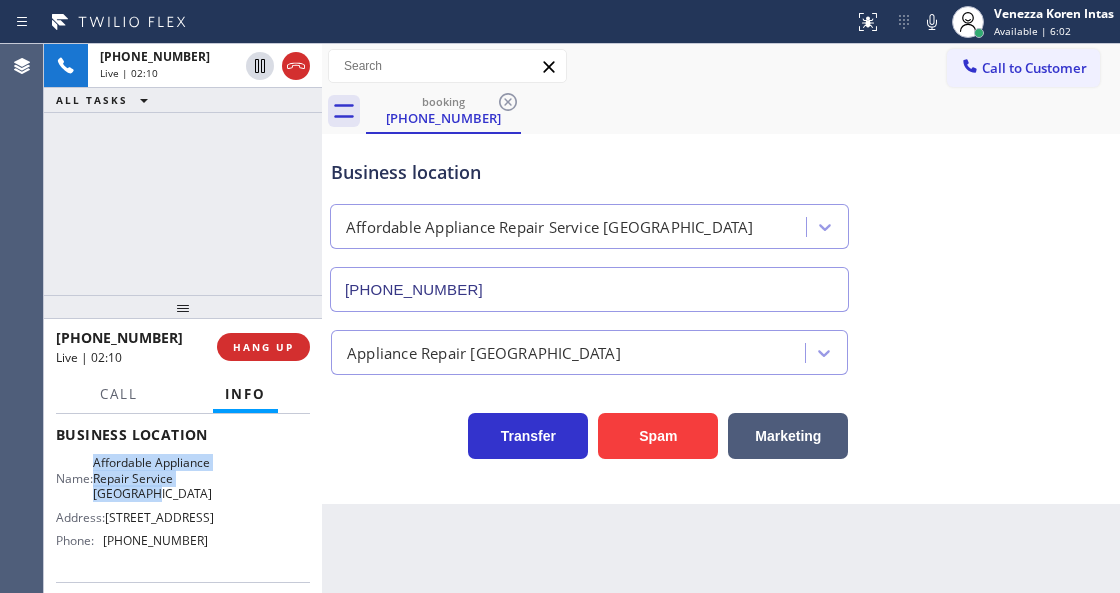 drag, startPoint x: 102, startPoint y: 456, endPoint x: 182, endPoint y: 508, distance: 95.41489 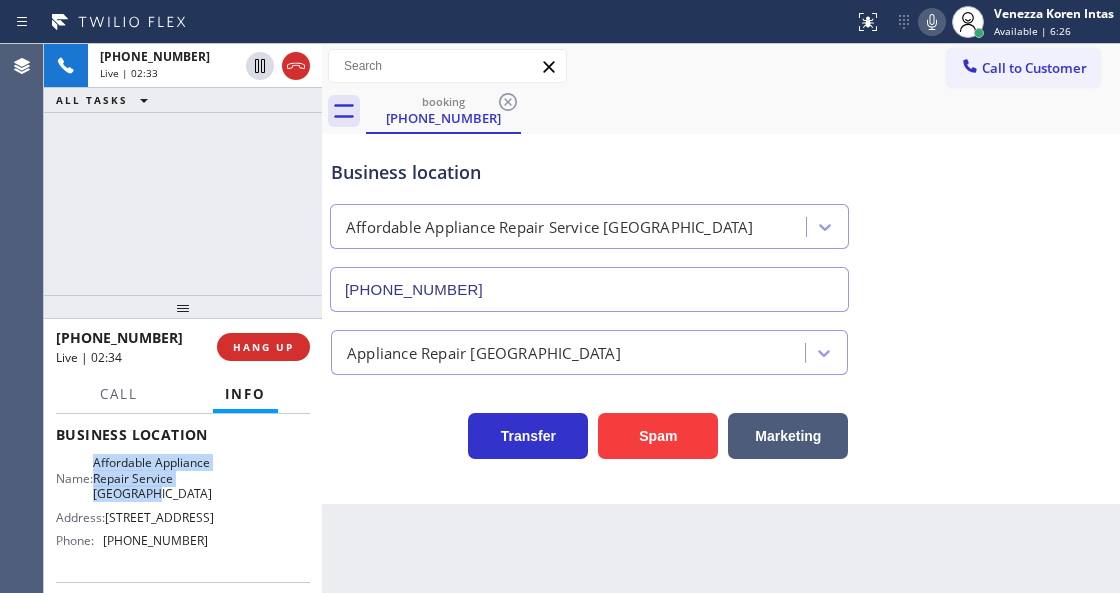 click 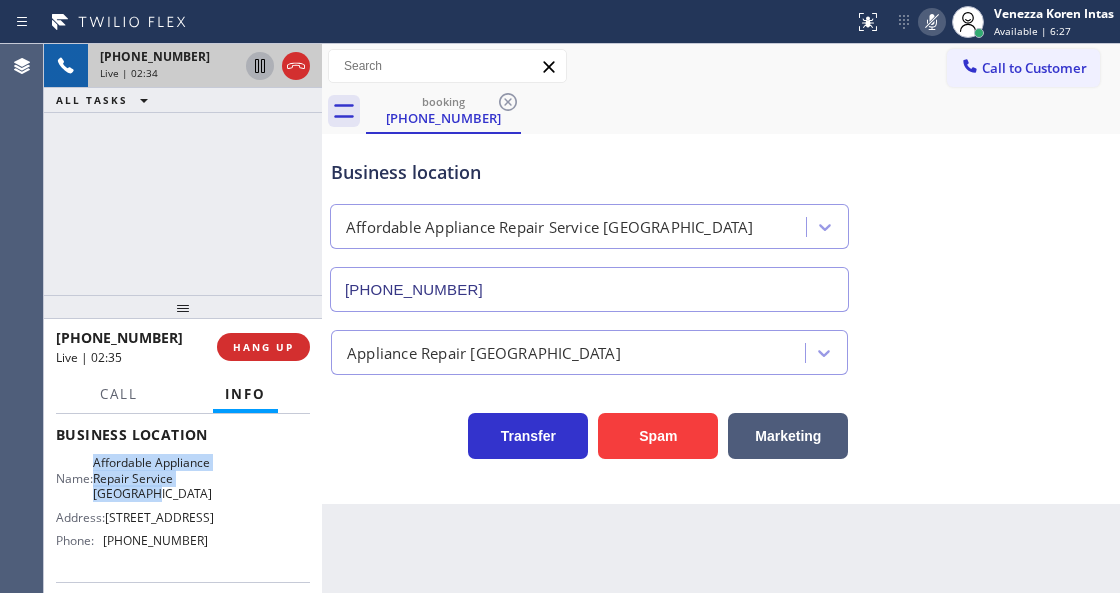 click 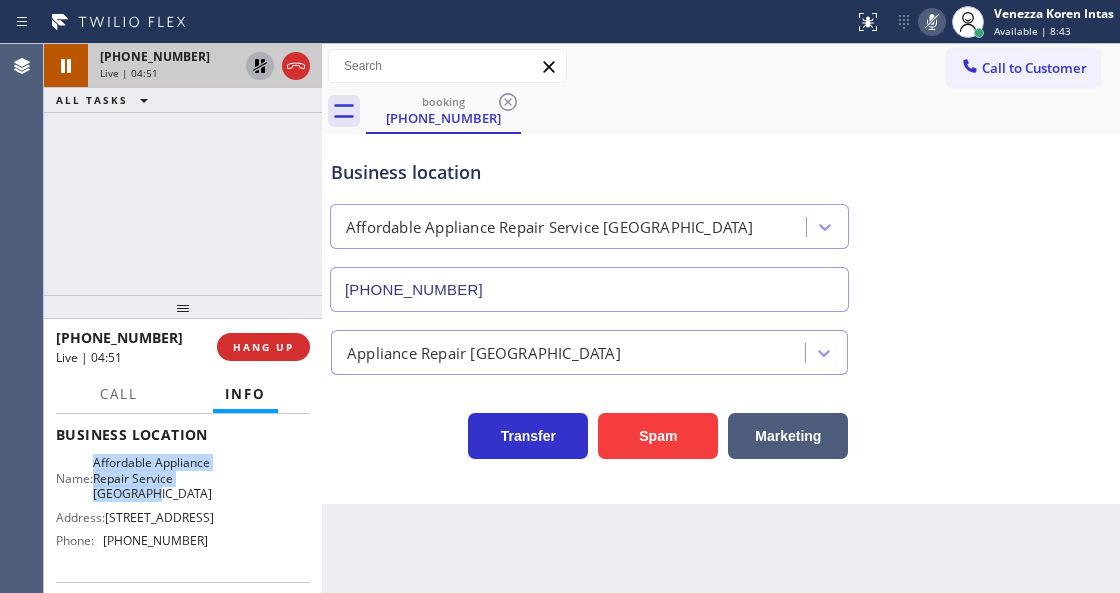 click at bounding box center (932, 22) 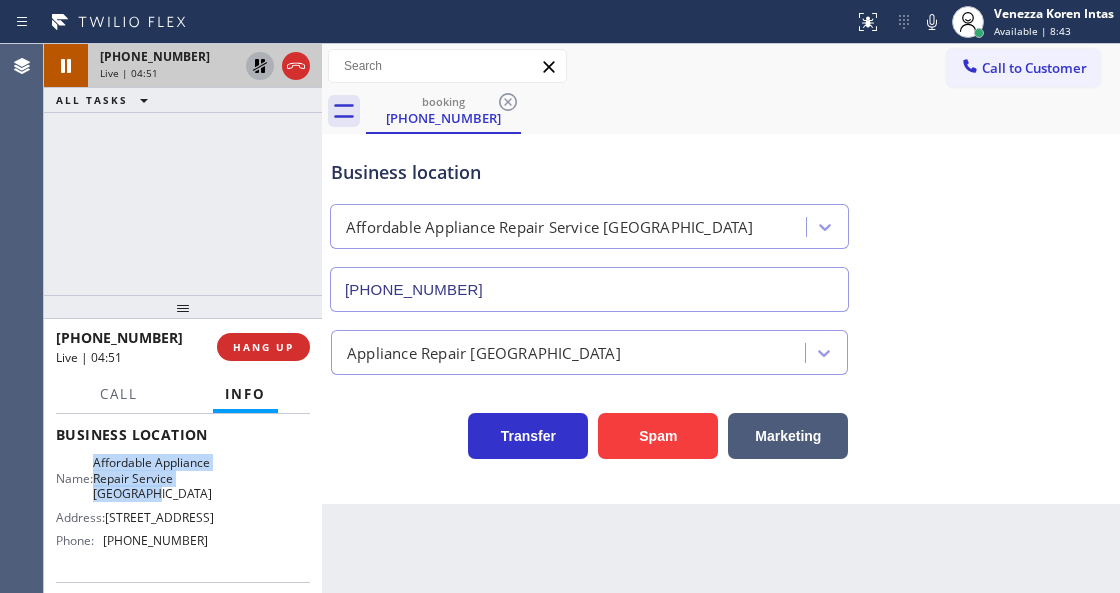 click 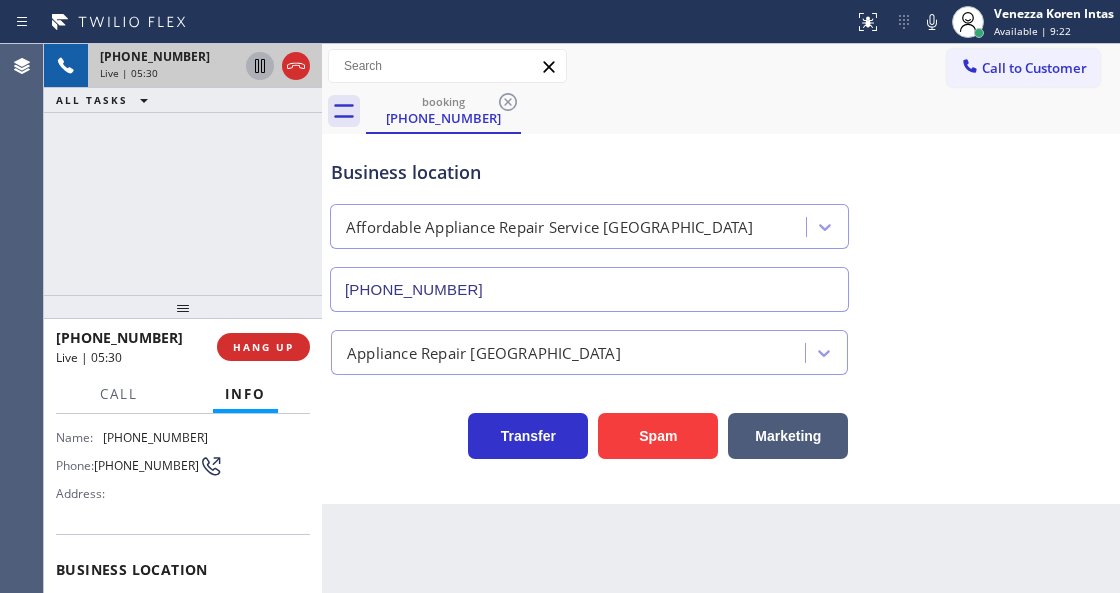 scroll, scrollTop: 66, scrollLeft: 0, axis: vertical 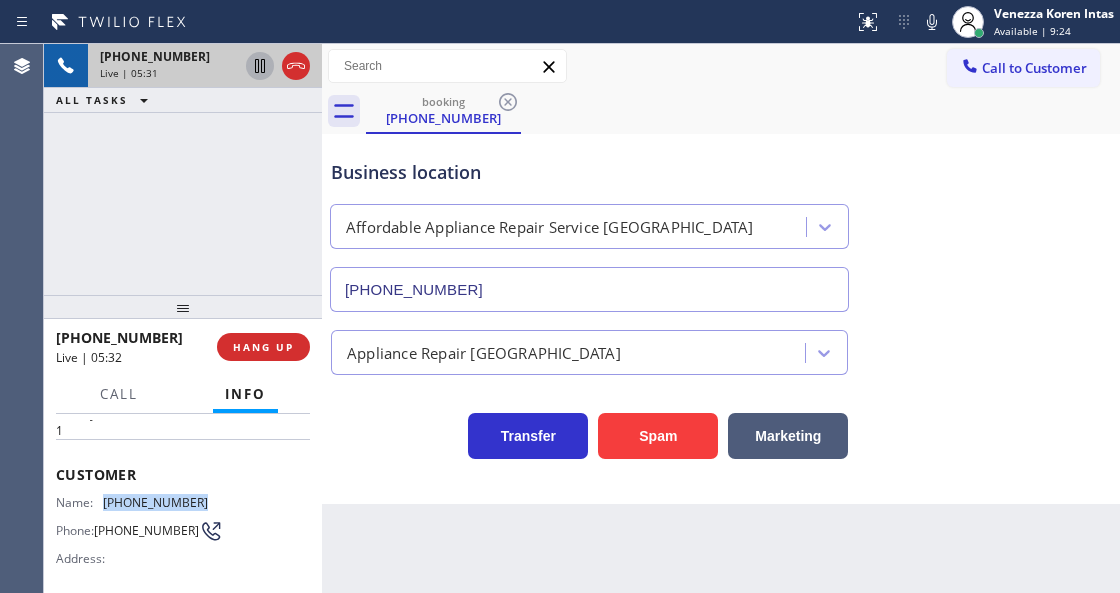 drag, startPoint x: 201, startPoint y: 504, endPoint x: 106, endPoint y: 505, distance: 95.005264 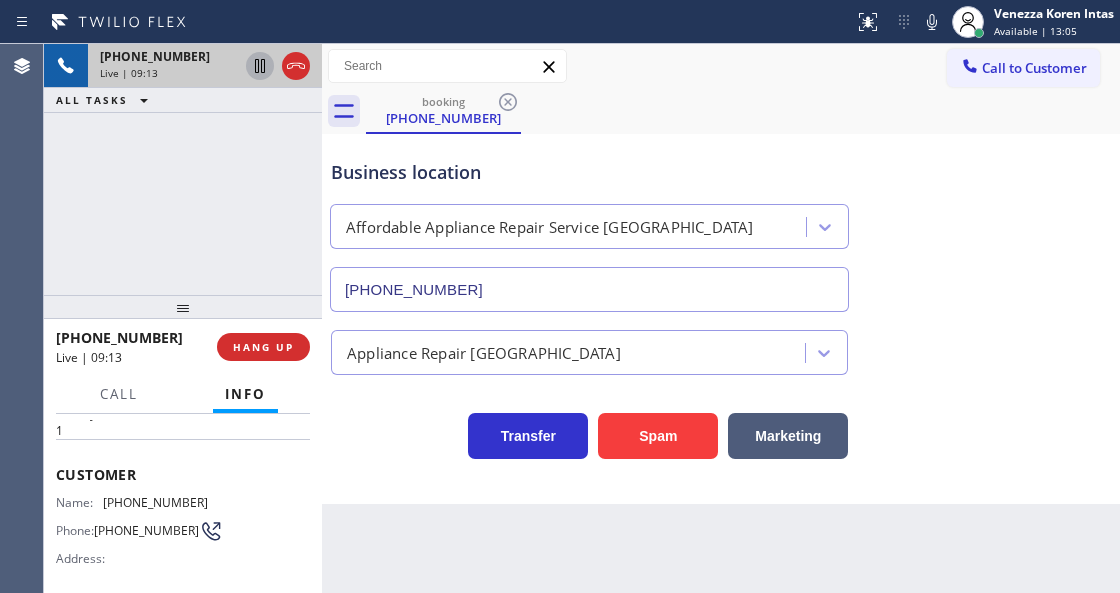 click on "Business location Affordable Appliance Repair Service Wakefield (202) 858-3671" at bounding box center (589, 225) 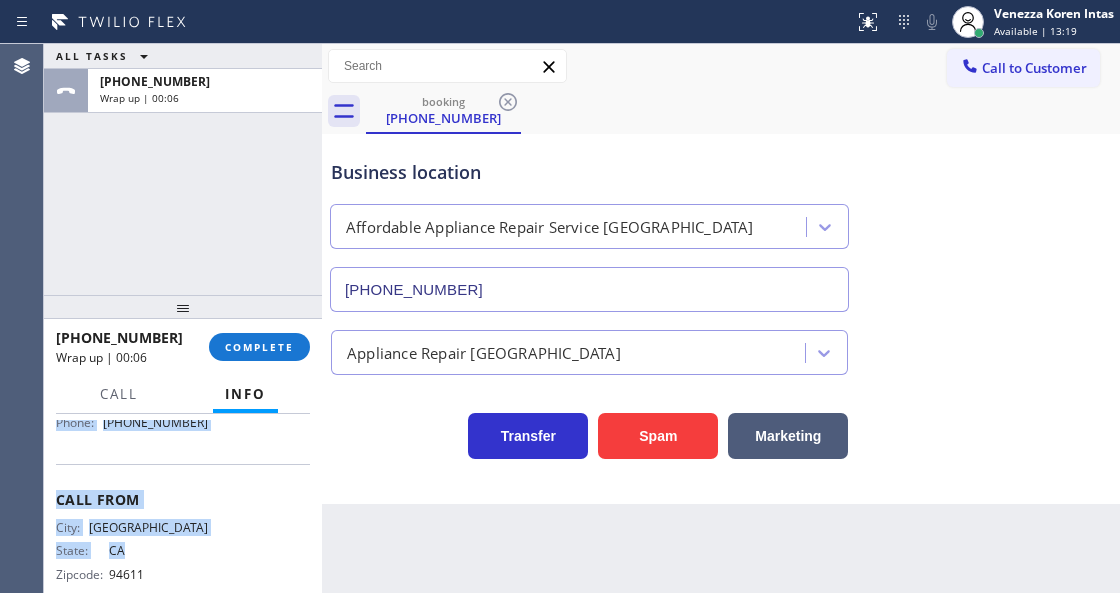 scroll, scrollTop: 418, scrollLeft: 0, axis: vertical 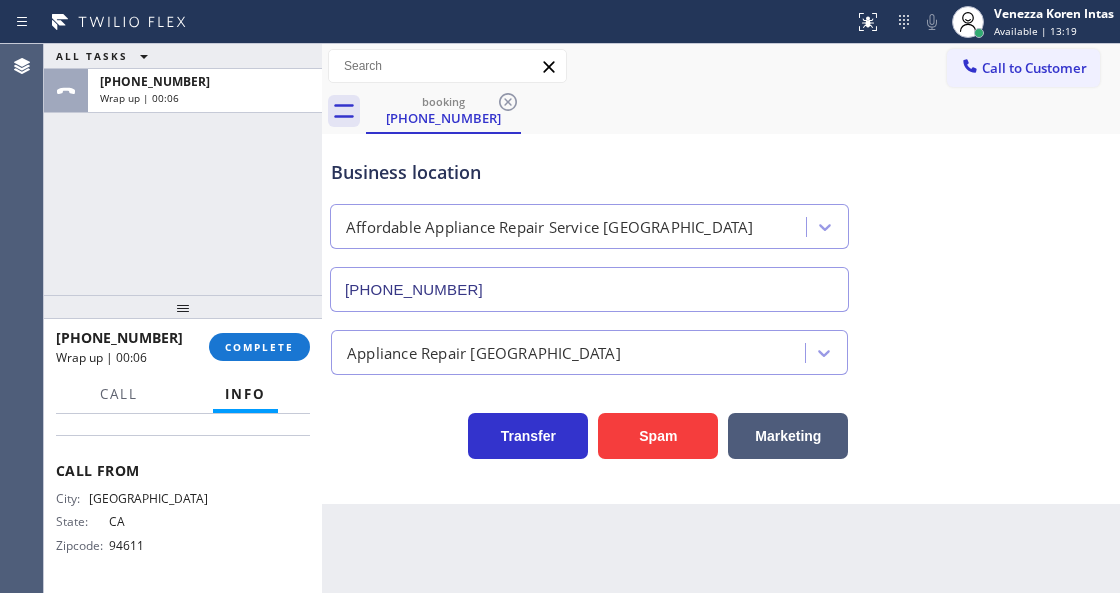 drag, startPoint x: 58, startPoint y: 468, endPoint x: 240, endPoint y: 452, distance: 182.70195 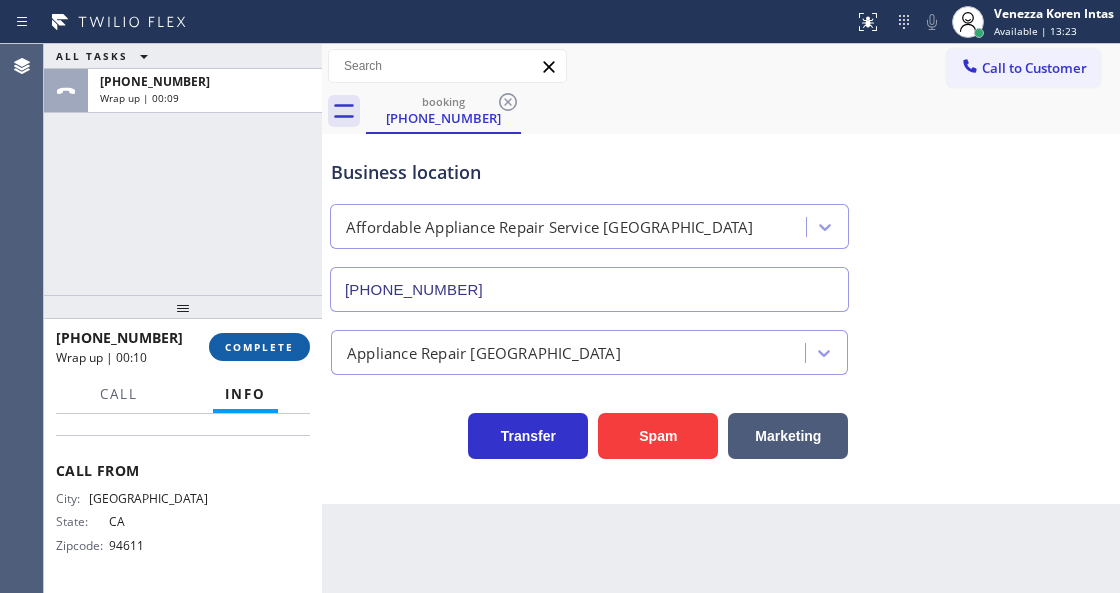 click on "COMPLETE" at bounding box center [259, 347] 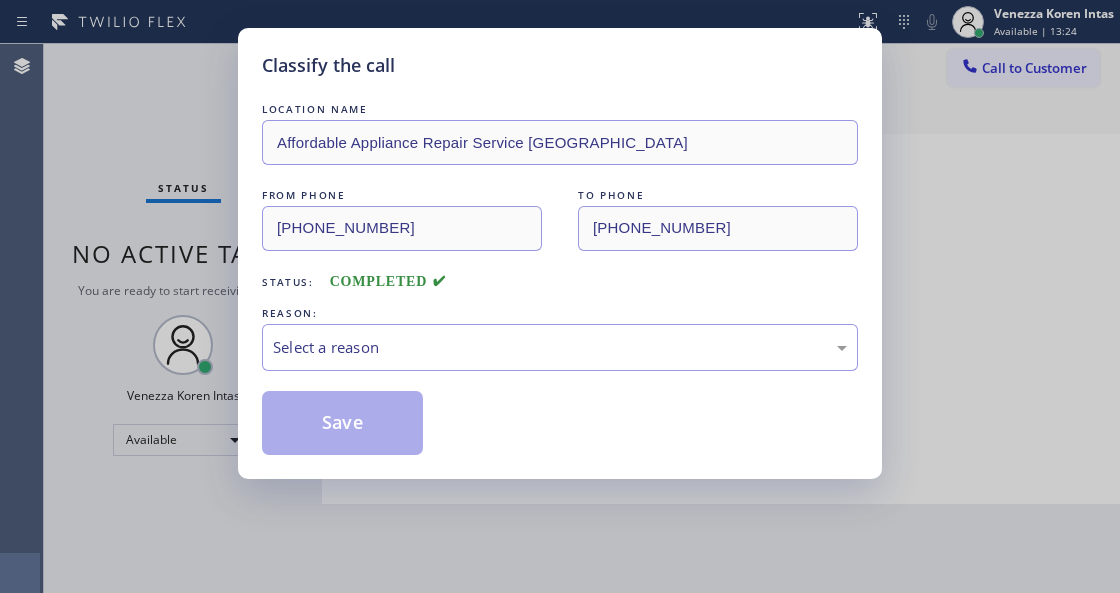 click on "Select a reason" at bounding box center [560, 347] 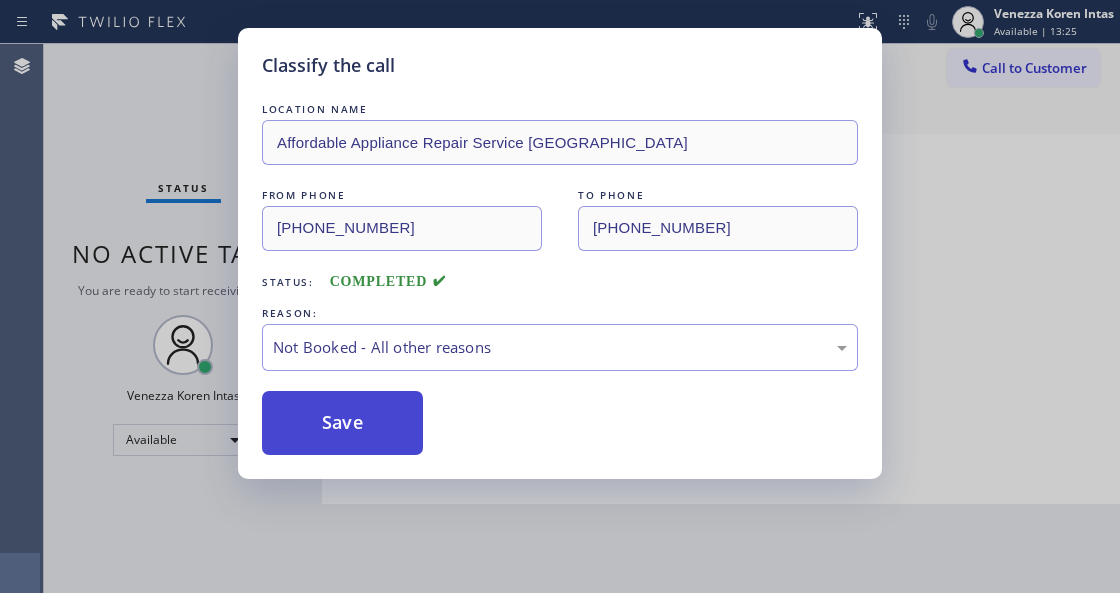click on "Save" at bounding box center [342, 423] 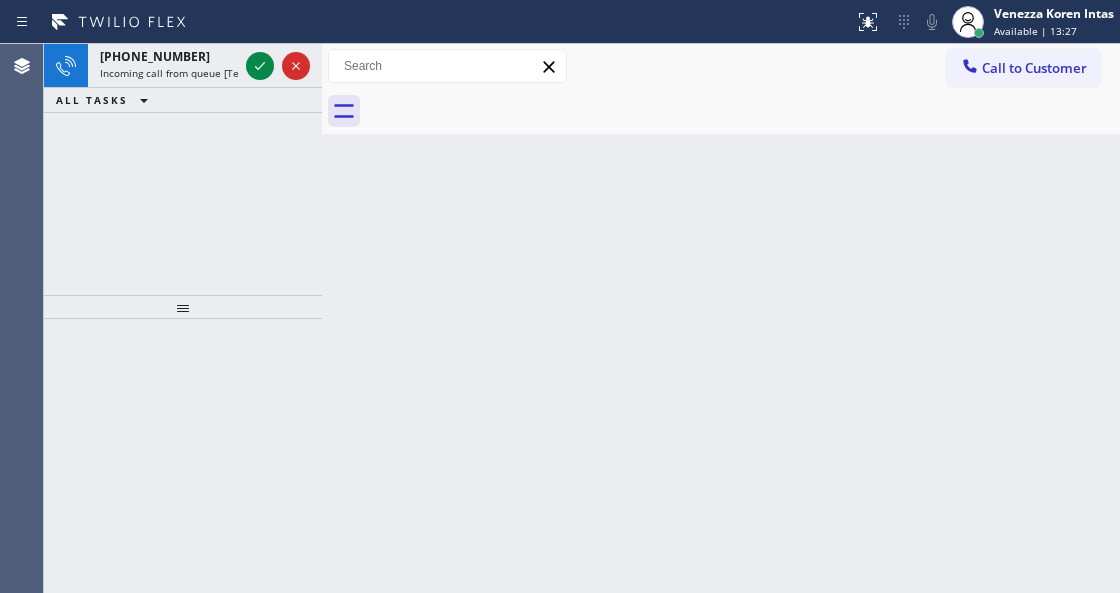 click on "Available | 13:27" at bounding box center [1035, 31] 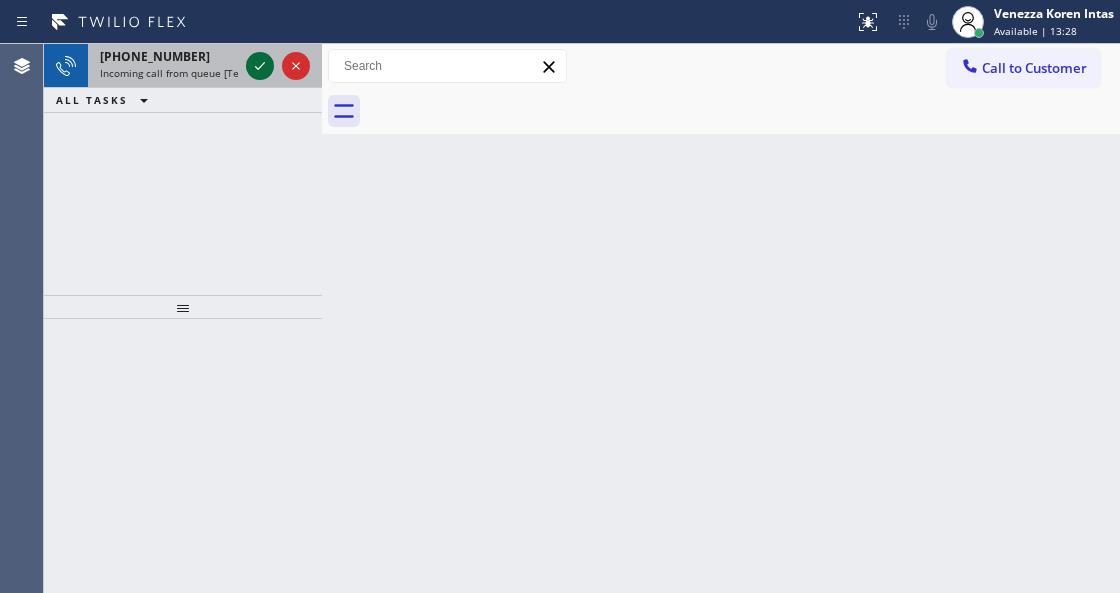 click 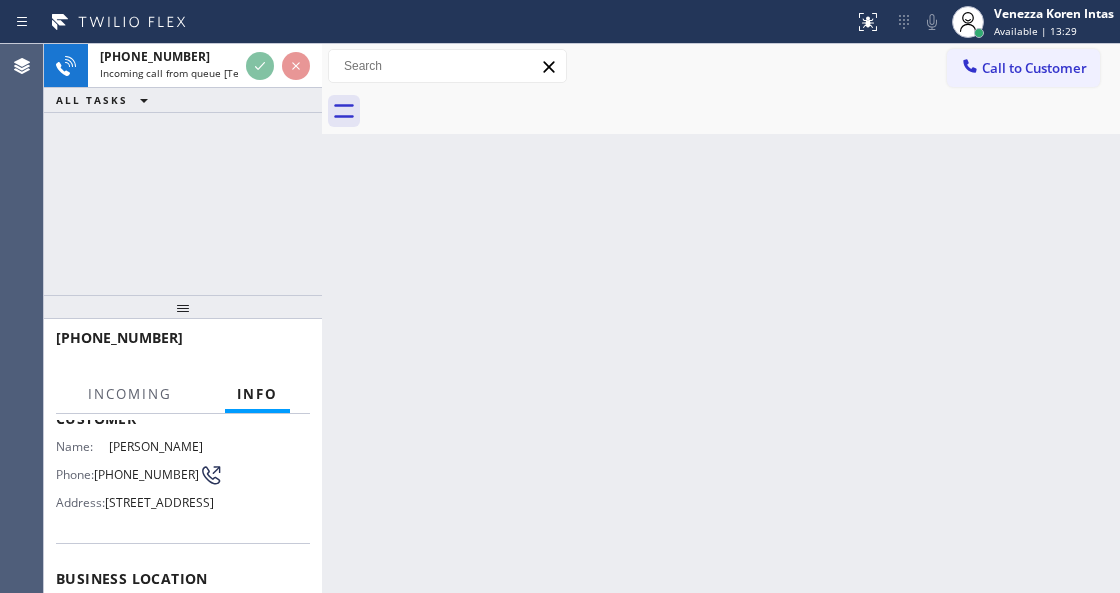 scroll, scrollTop: 266, scrollLeft: 0, axis: vertical 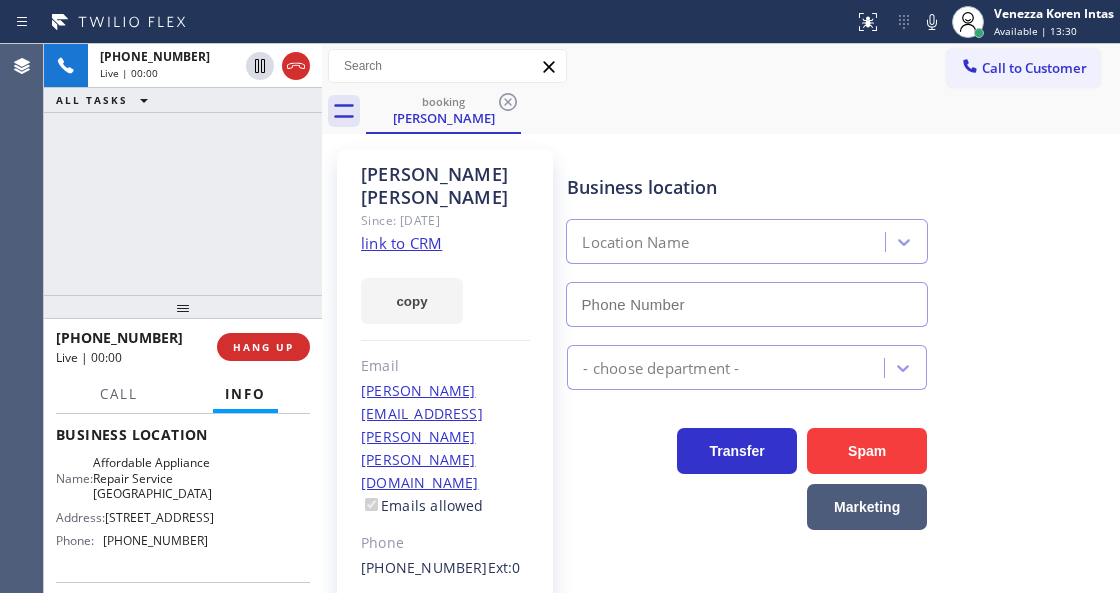type on "(202) 858-3671" 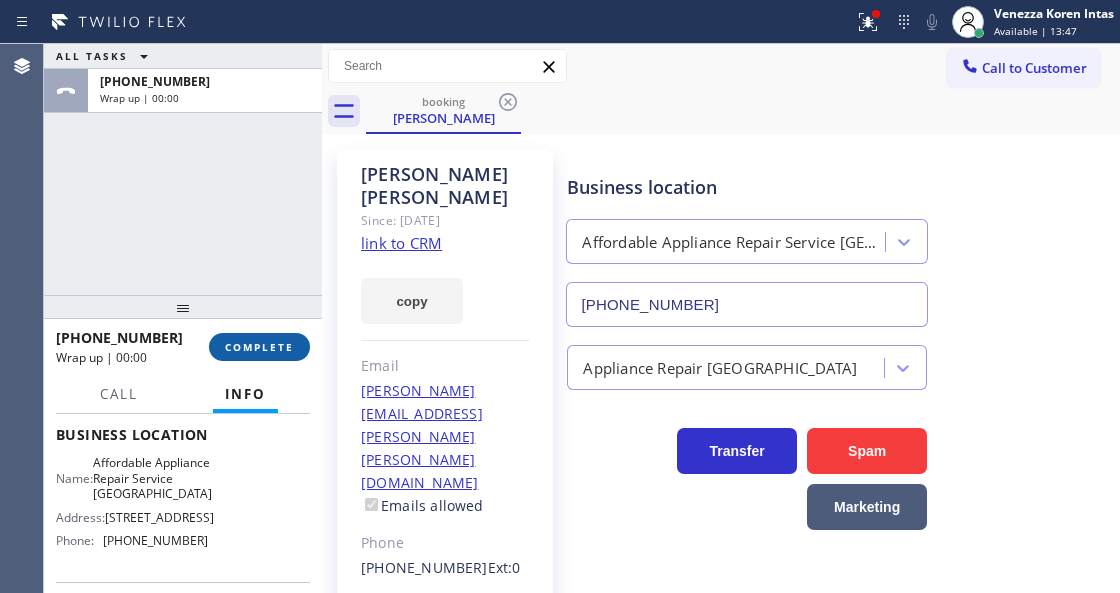 click on "COMPLETE" at bounding box center [259, 347] 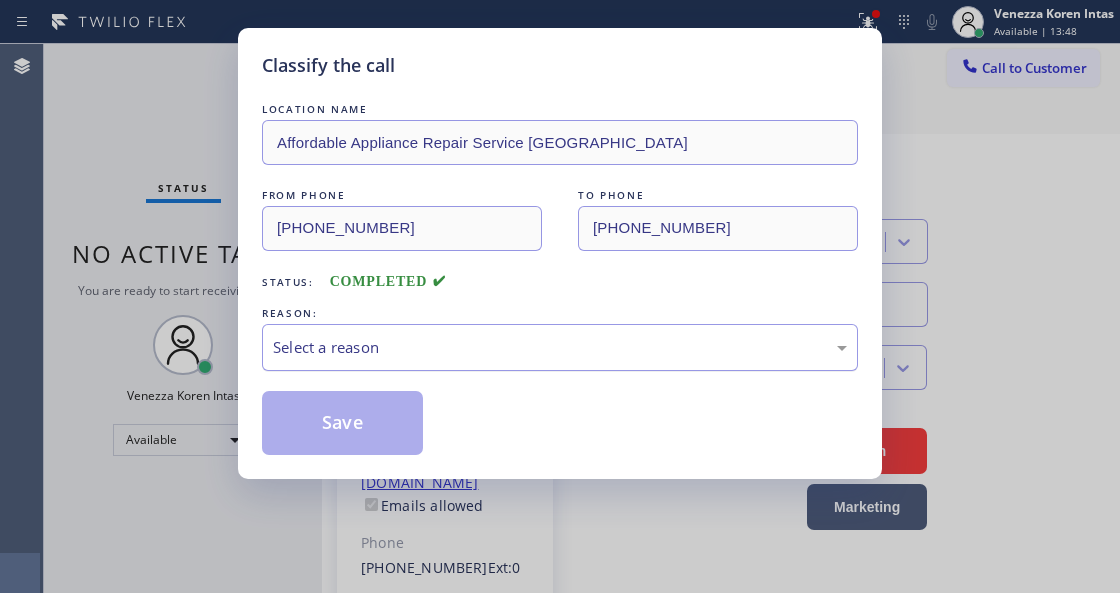drag, startPoint x: 398, startPoint y: 354, endPoint x: 401, endPoint y: 370, distance: 16.27882 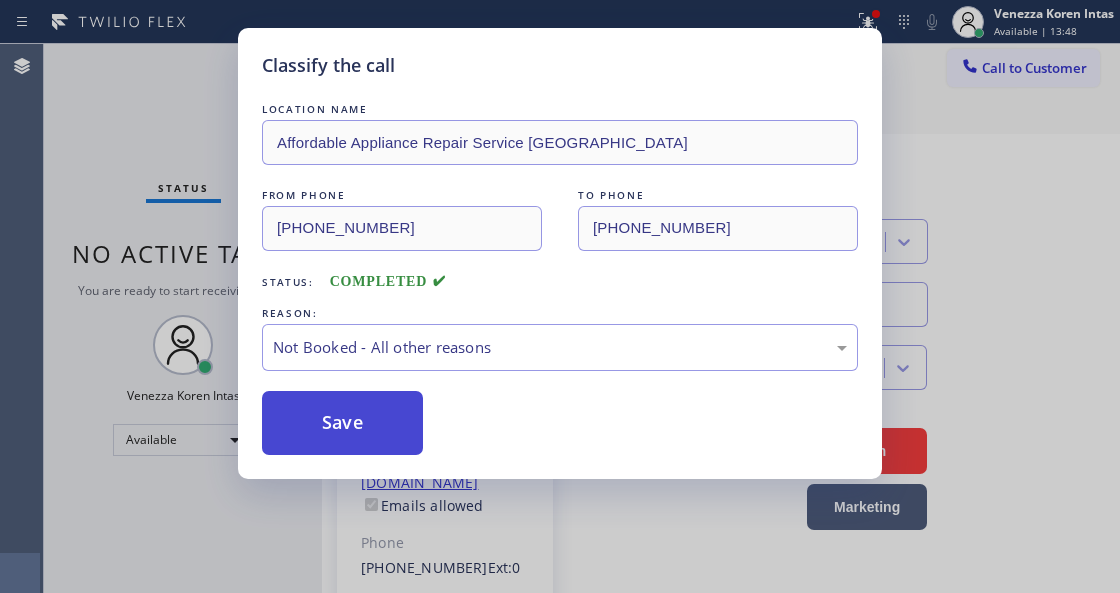 click on "Save" at bounding box center (342, 423) 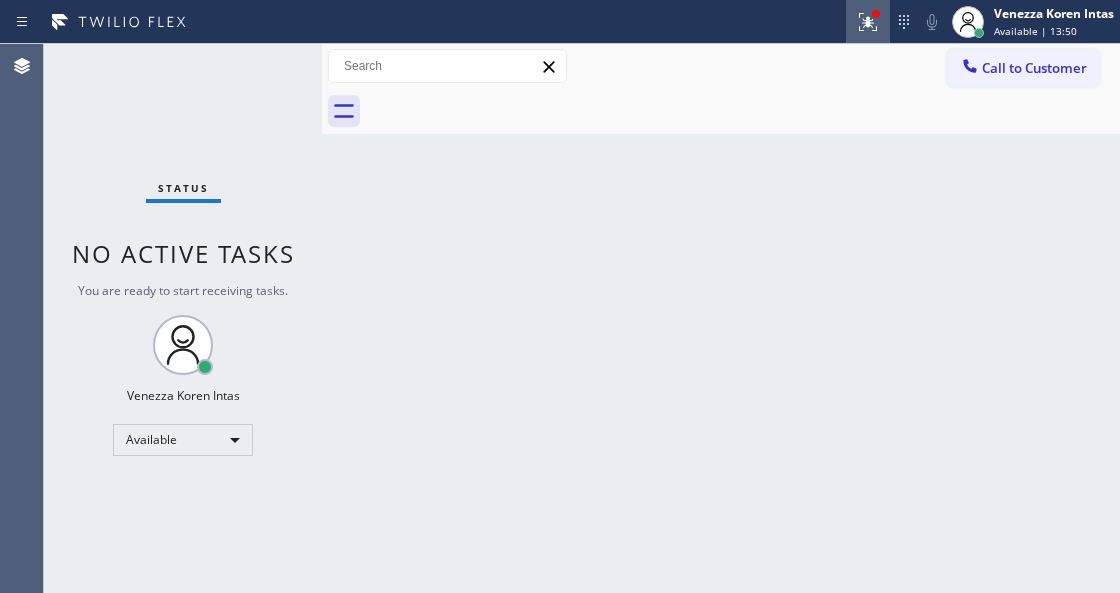 click at bounding box center (868, 22) 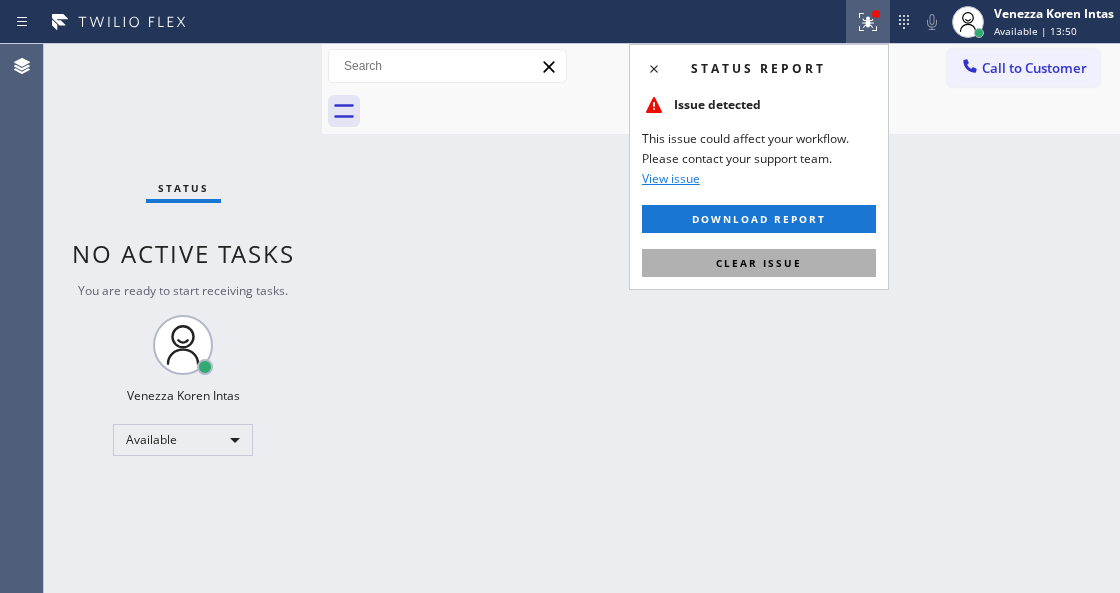 click on "Clear issue" at bounding box center [759, 263] 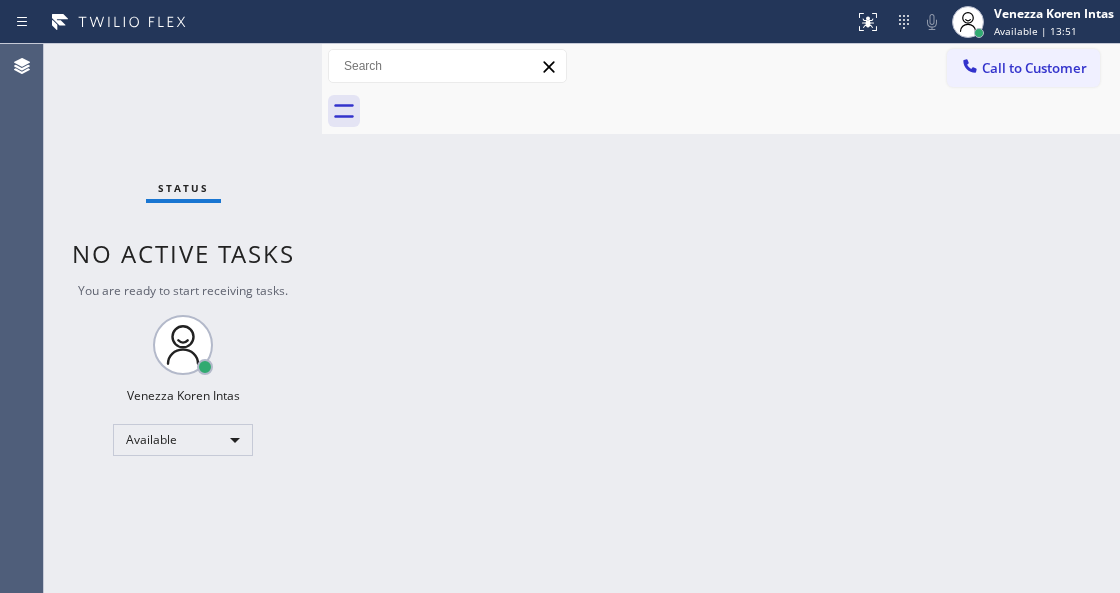 click on "Back to Dashboard Change Sender ID Customers Technicians Select a contact Outbound call Technician Search Technician Your caller id phone number Your caller id phone number Call Technician info Name   Phone none Address none Change Sender ID HVAC +18559994417 5 Star Appliance +18557314952 Appliance Repair +18554611149 Plumbing +18889090120 Air Duct Cleaning +18006865038  Electricians +18005688664 Cancel Change Check personal SMS Reset Change No tabs Call to Customer Outbound call Location Subzero Repair  Professionals Your caller id phone number (206) 309-4022 Customer number Call Outbound call Technician Search Technician Your caller id phone number Your caller id phone number Call" at bounding box center [721, 318] 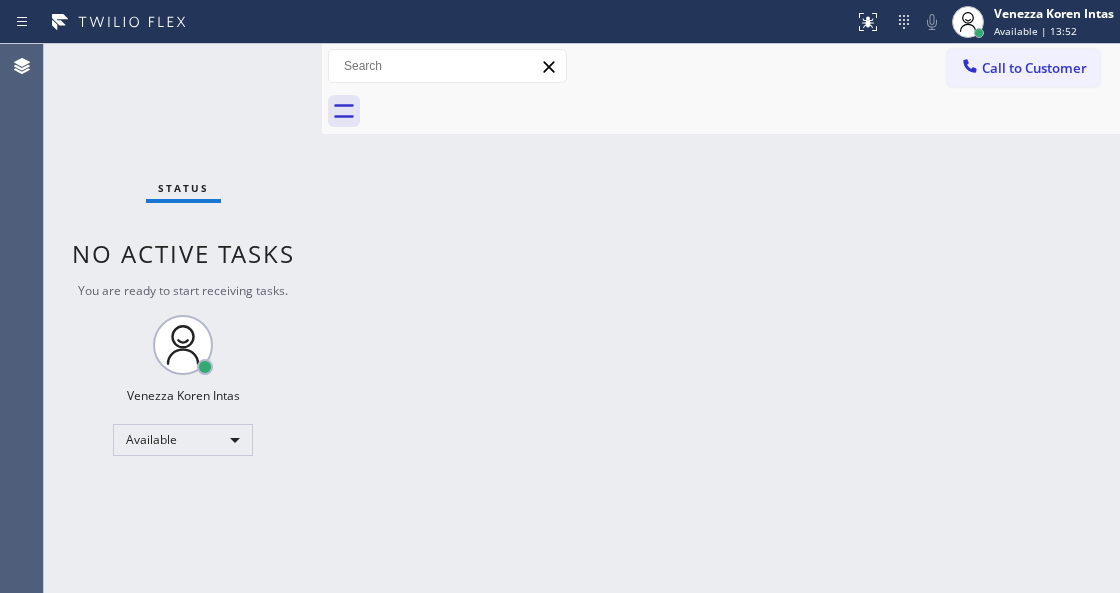 click on "Back to Dashboard Change Sender ID Customers Technicians Select a contact Outbound call Technician Search Technician Your caller id phone number Your caller id phone number Call Technician info Name   Phone none Address none Change Sender ID HVAC +18559994417 5 Star Appliance +18557314952 Appliance Repair +18554611149 Plumbing +18889090120 Air Duct Cleaning +18006865038  Electricians +18005688664 Cancel Change Check personal SMS Reset Change No tabs Call to Customer Outbound call Location Subzero Repair  Professionals Your caller id phone number (206) 309-4022 Customer number Call Outbound call Technician Search Technician Your caller id phone number Your caller id phone number Call" at bounding box center [721, 318] 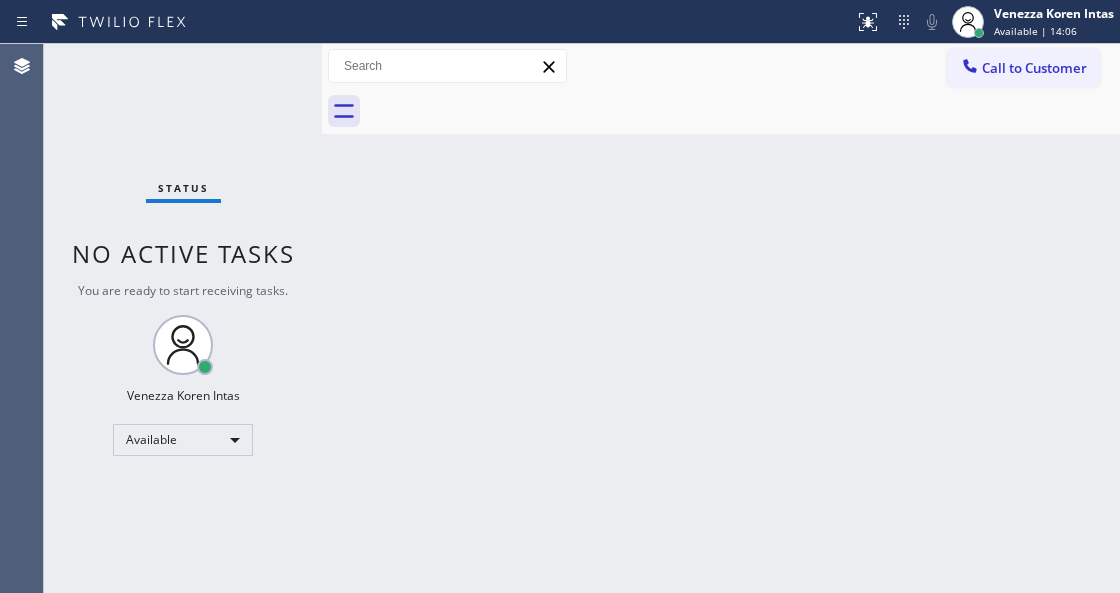 click on "Back to Dashboard Change Sender ID Customers Technicians Select a contact Outbound call Technician Search Technician Your caller id phone number Your caller id phone number Call Technician info Name   Phone none Address none Change Sender ID HVAC +18559994417 5 Star Appliance +18557314952 Appliance Repair +18554611149 Plumbing +18889090120 Air Duct Cleaning +18006865038  Electricians +18005688664 Cancel Change Check personal SMS Reset Change No tabs Call to Customer Outbound call Location Subzero Repair  Professionals Your caller id phone number (206) 309-4022 Customer number Call Outbound call Technician Search Technician Your caller id phone number Your caller id phone number Call" at bounding box center (721, 318) 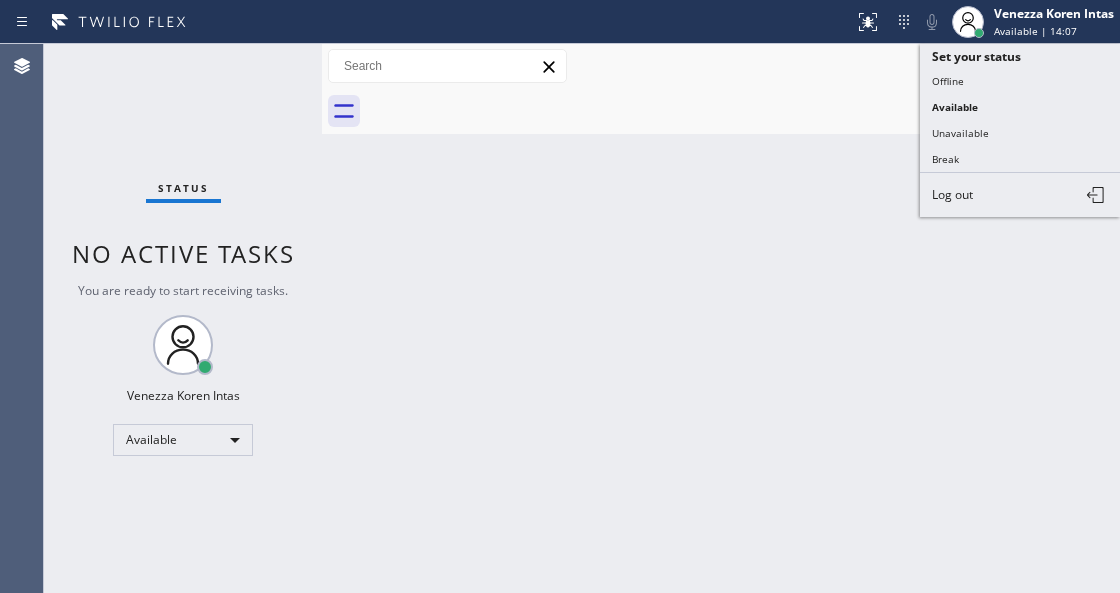 click on "Back to Dashboard Change Sender ID Customers Technicians Select a contact Outbound call Technician Search Technician Your caller id phone number Your caller id phone number Call Technician info Name   Phone none Address none Change Sender ID HVAC +18559994417 5 Star Appliance +18557314952 Appliance Repair +18554611149 Plumbing +18889090120 Air Duct Cleaning +18006865038  Electricians +18005688664 Cancel Change Check personal SMS Reset Change No tabs Call to Customer Outbound call Location Subzero Repair  Professionals Your caller id phone number (206) 309-4022 Customer number Call Outbound call Technician Search Technician Your caller id phone number Your caller id phone number Call" at bounding box center (721, 318) 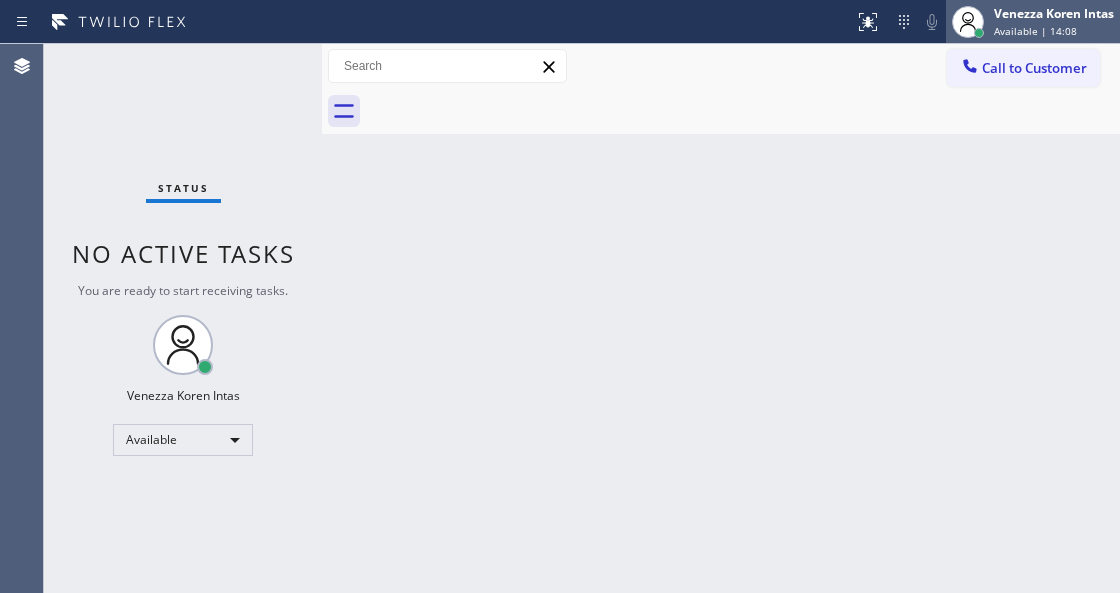 click on "Available | 14:08" at bounding box center (1035, 31) 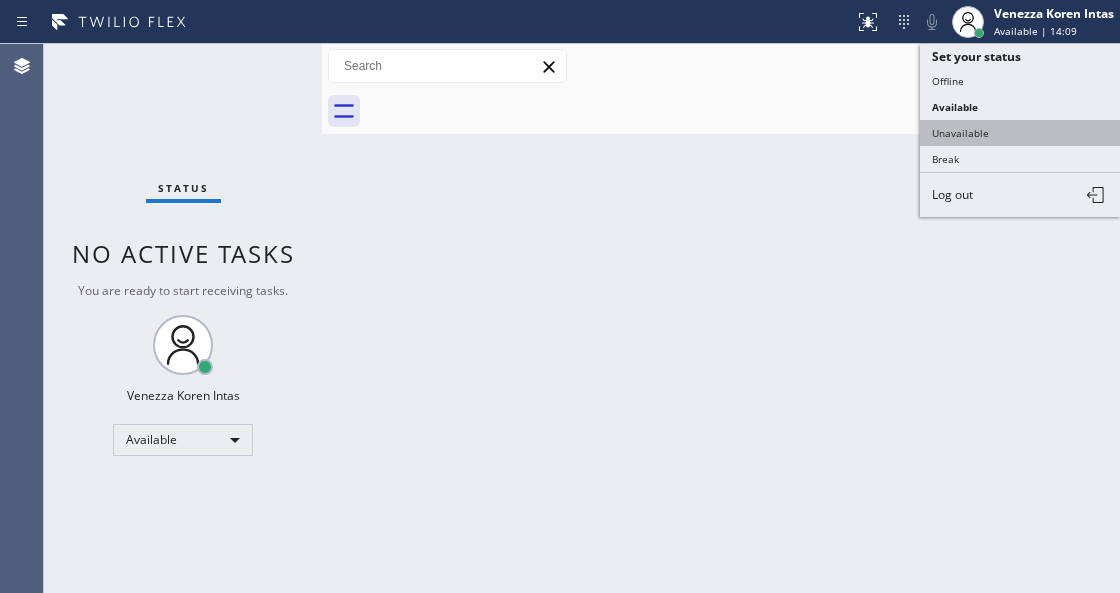 click on "Unavailable" at bounding box center (1020, 133) 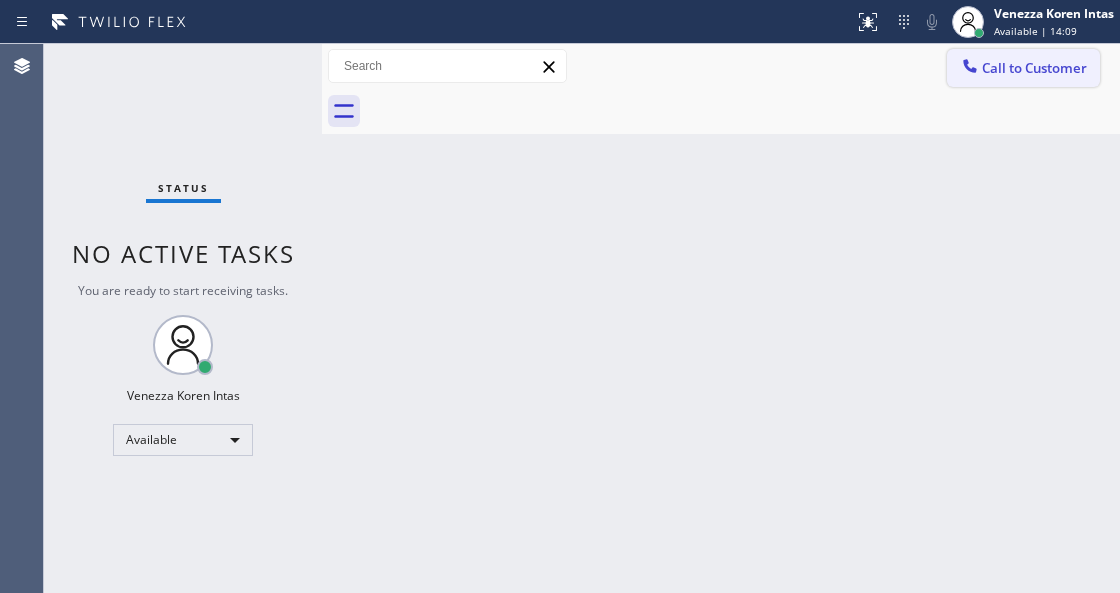 click on "Call to Customer" at bounding box center [1034, 68] 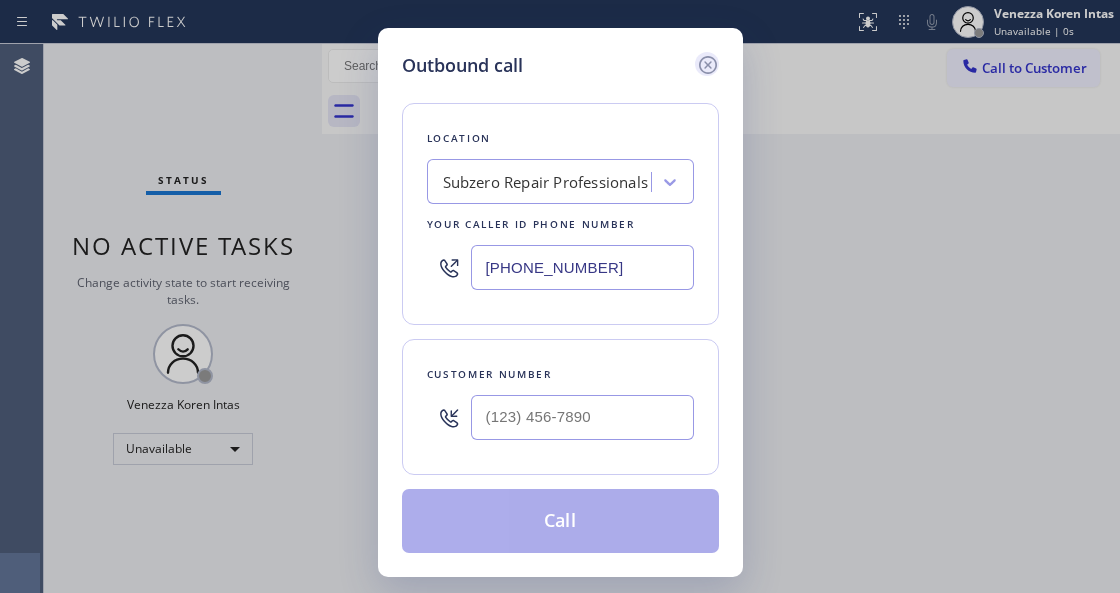 click 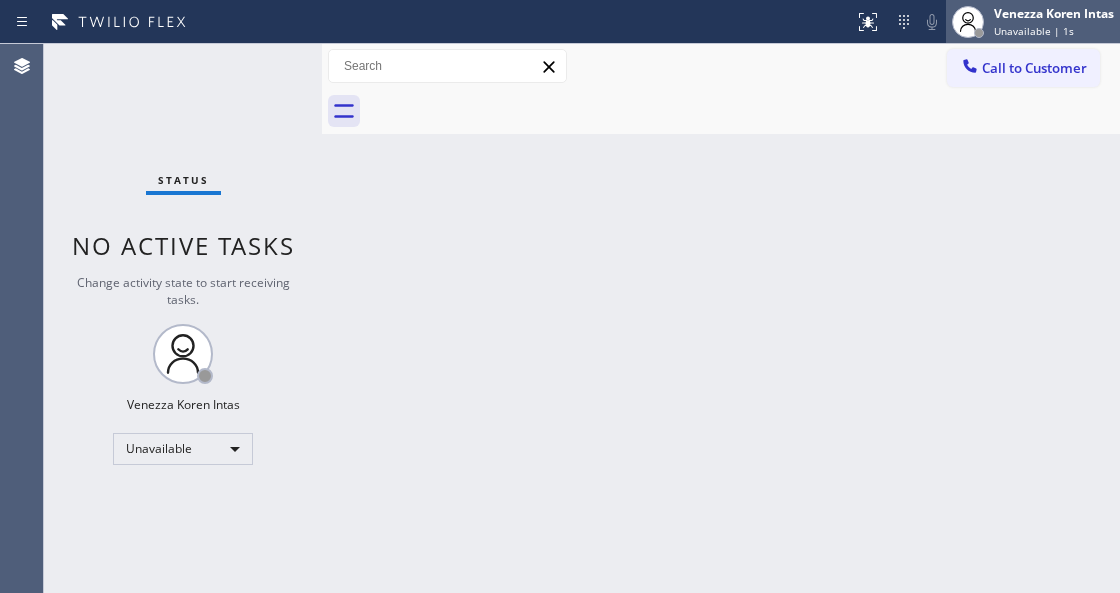 click on "Unavailable | 1s" at bounding box center [1034, 31] 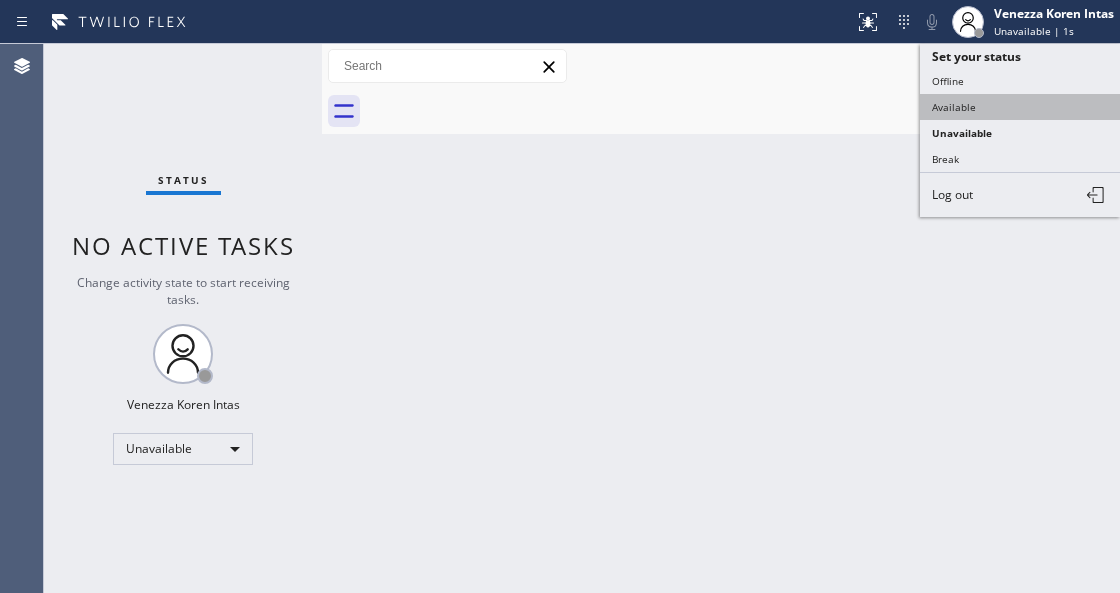 click on "Available" at bounding box center [1020, 107] 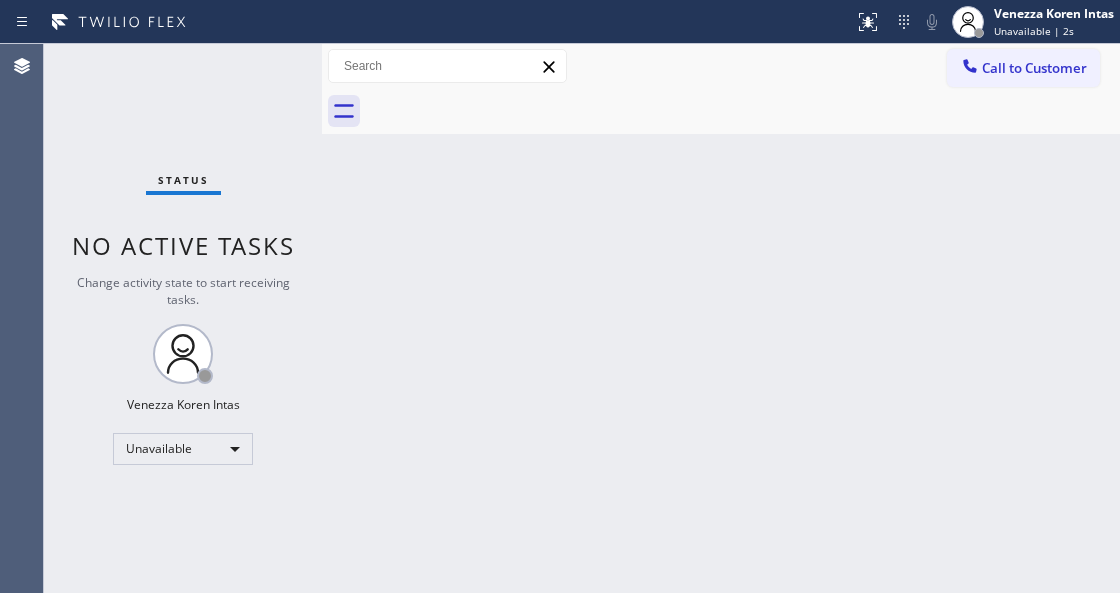 drag, startPoint x: 810, startPoint y: 203, endPoint x: 802, endPoint y: 223, distance: 21.540659 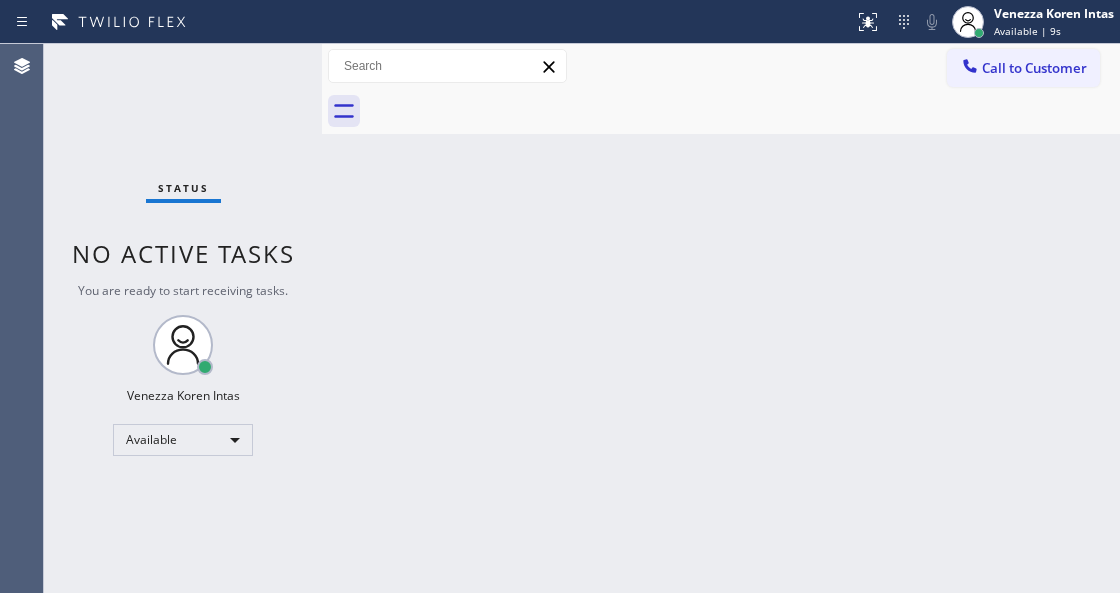 click on "Back to Dashboard Change Sender ID Customers Technicians Select a contact Outbound call Technician Search Technician Your caller id phone number Your caller id phone number Call Technician info Name   Phone none Address none Change Sender ID HVAC +18559994417 5 Star Appliance +18557314952 Appliance Repair +18554611149 Plumbing +18889090120 Air Duct Cleaning +18006865038  Electricians +18005688664 Cancel Change Check personal SMS Reset Change No tabs Call to Customer Outbound call Location Subzero Repair  Professionals Your caller id phone number (206) 309-4022 Customer number Call Outbound call Technician Search Technician Your caller id phone number Your caller id phone number Call" at bounding box center [721, 318] 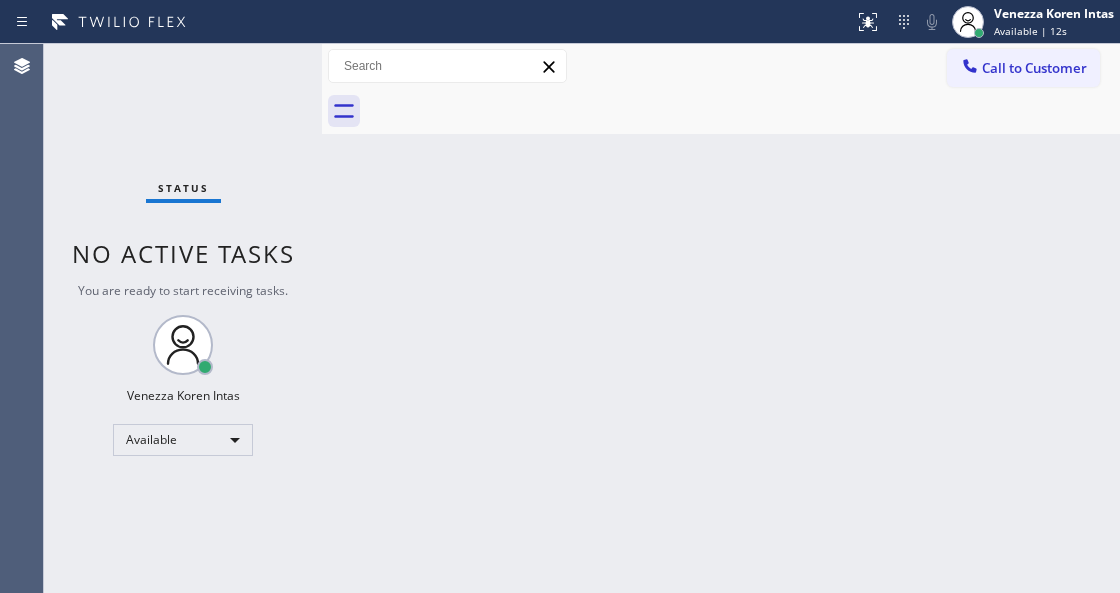 click on "Status   No active tasks     You are ready to start receiving tasks.   Venezza Koren Intas Available" at bounding box center (183, 318) 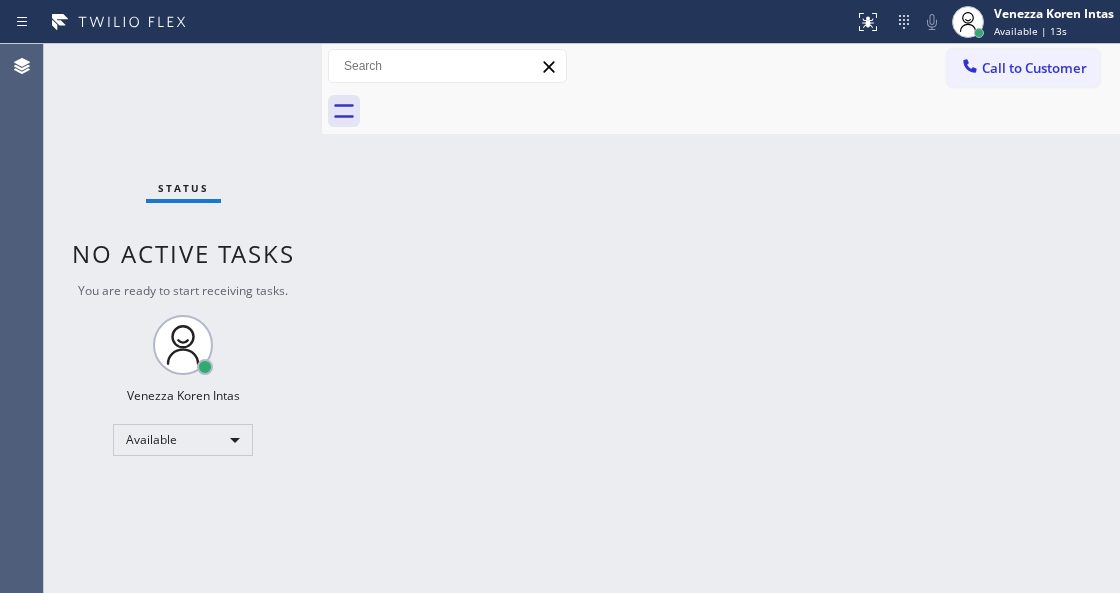 click on "Back to Dashboard Change Sender ID Customers Technicians Select a contact Outbound call Technician Search Technician Your caller id phone number Your caller id phone number Call Technician info Name   Phone none Address none Change Sender ID HVAC +18559994417 5 Star Appliance +18557314952 Appliance Repair +18554611149 Plumbing +18889090120 Air Duct Cleaning +18006865038  Electricians +18005688664 Cancel Change Check personal SMS Reset Change No tabs Call to Customer Outbound call Location Subzero Repair  Professionals Your caller id phone number (206) 309-4022 Customer number Call Outbound call Technician Search Technician Your caller id phone number Your caller id phone number Call" at bounding box center (721, 318) 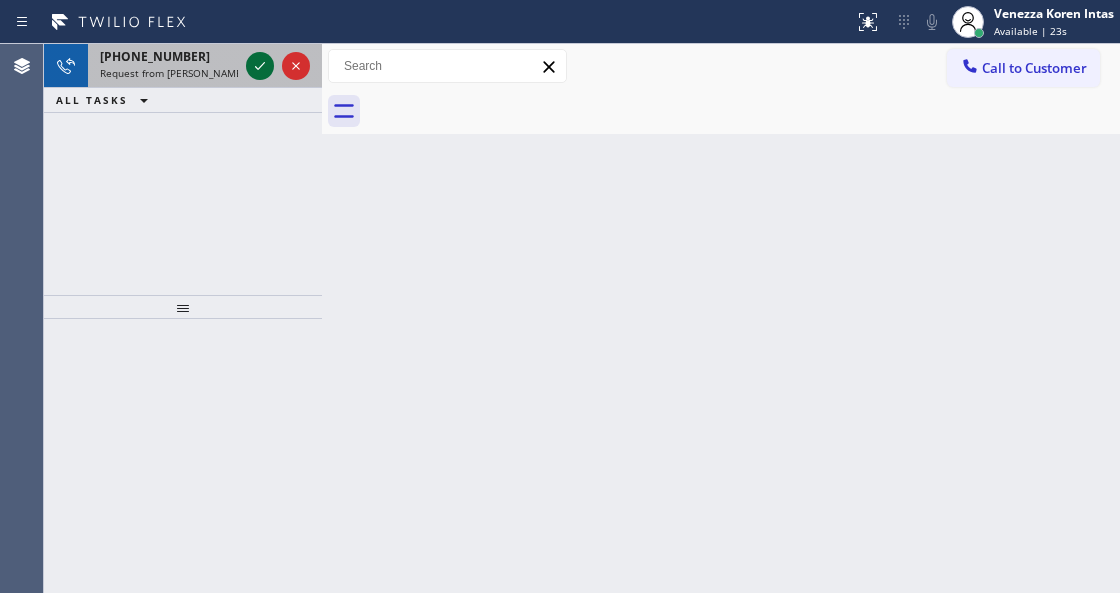 click 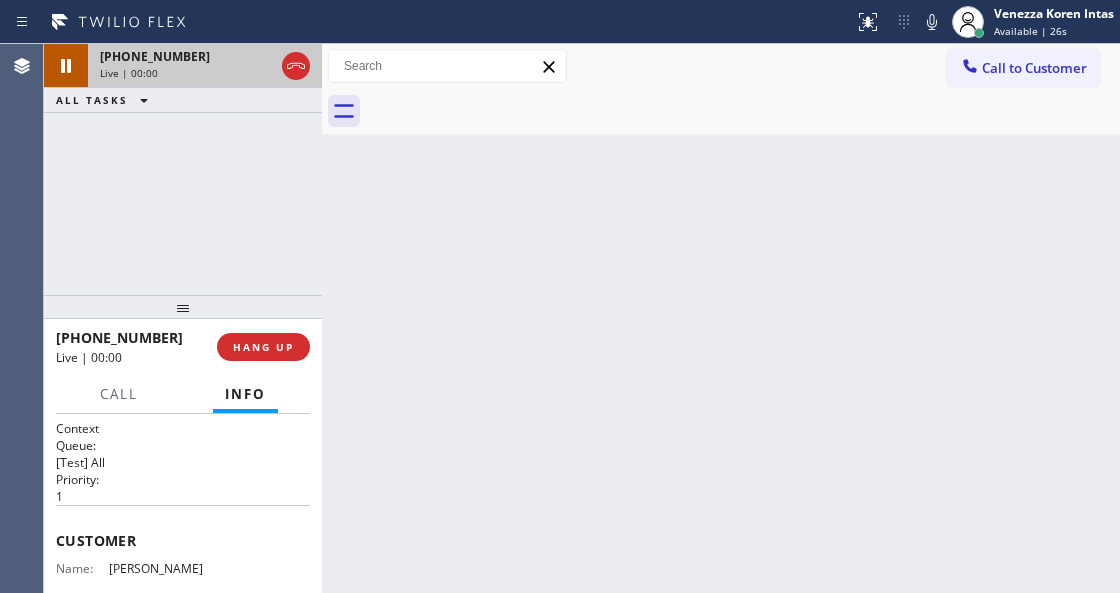 scroll, scrollTop: 133, scrollLeft: 0, axis: vertical 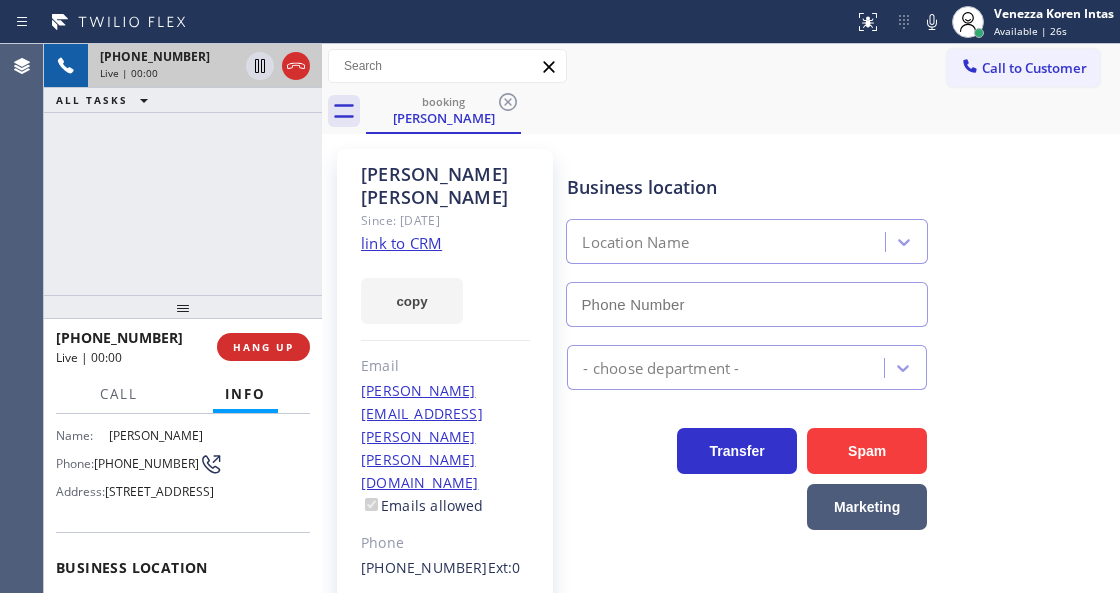 type on "(202) 858-3671" 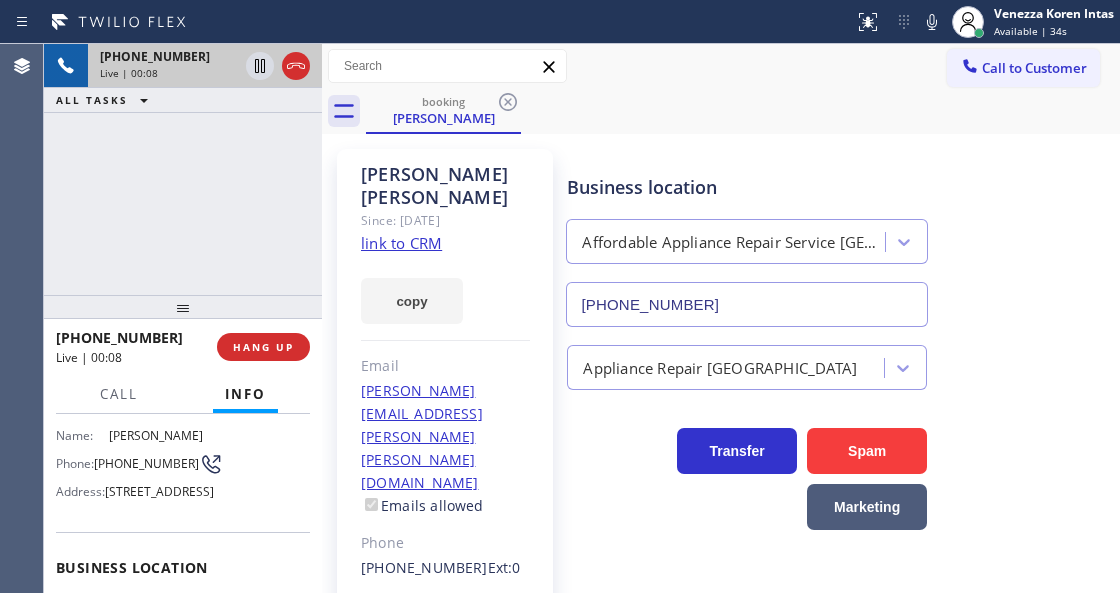 click on "booking Shana Sandberg" at bounding box center (743, 111) 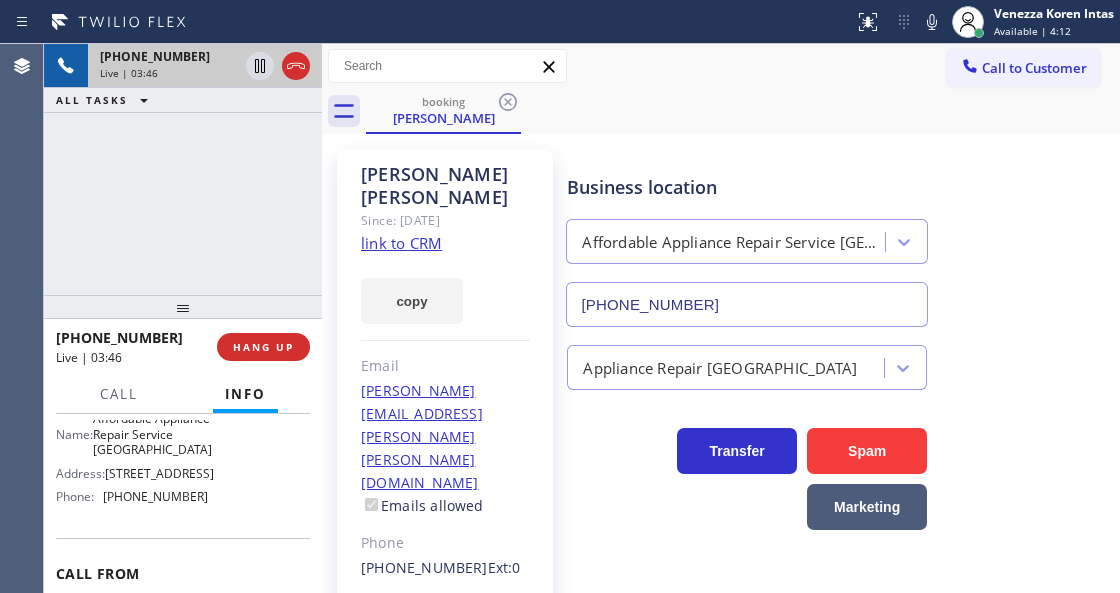 scroll, scrollTop: 333, scrollLeft: 0, axis: vertical 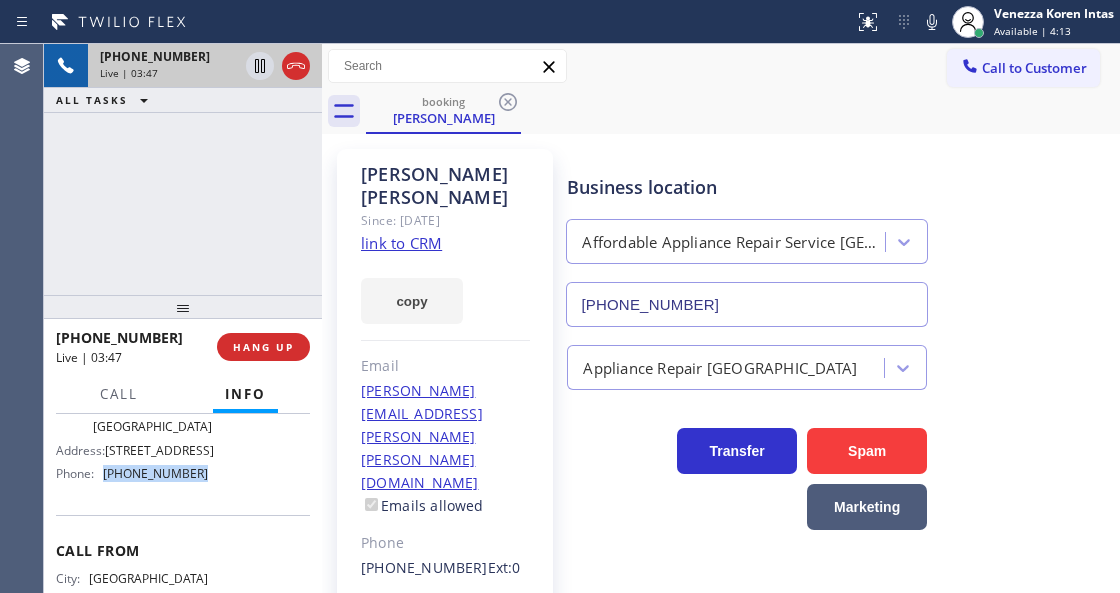 drag, startPoint x: 202, startPoint y: 536, endPoint x: 106, endPoint y: 540, distance: 96.0833 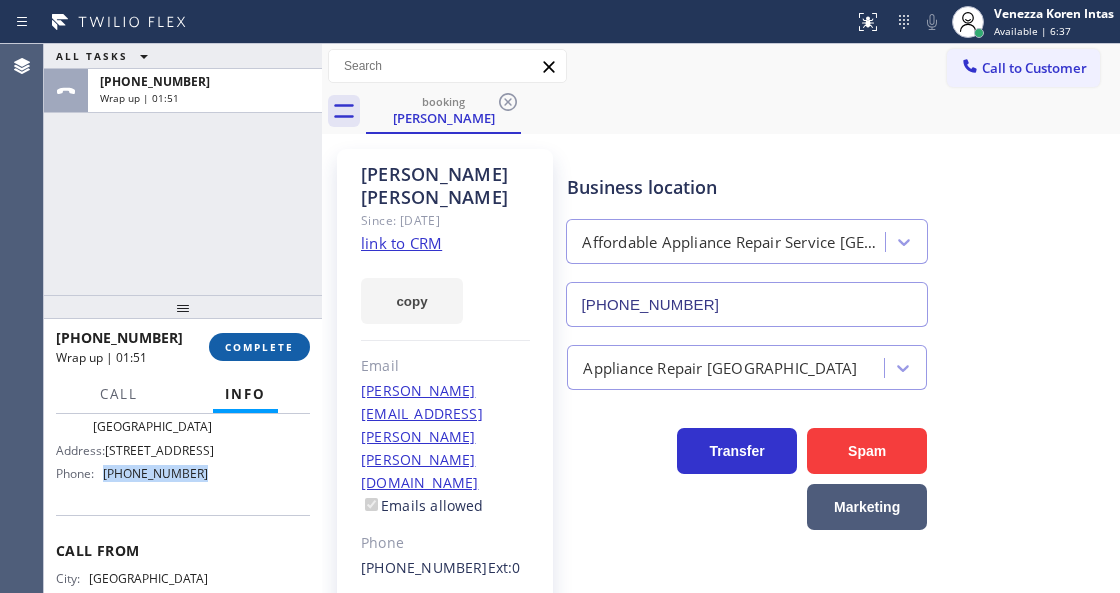 click on "COMPLETE" at bounding box center [259, 347] 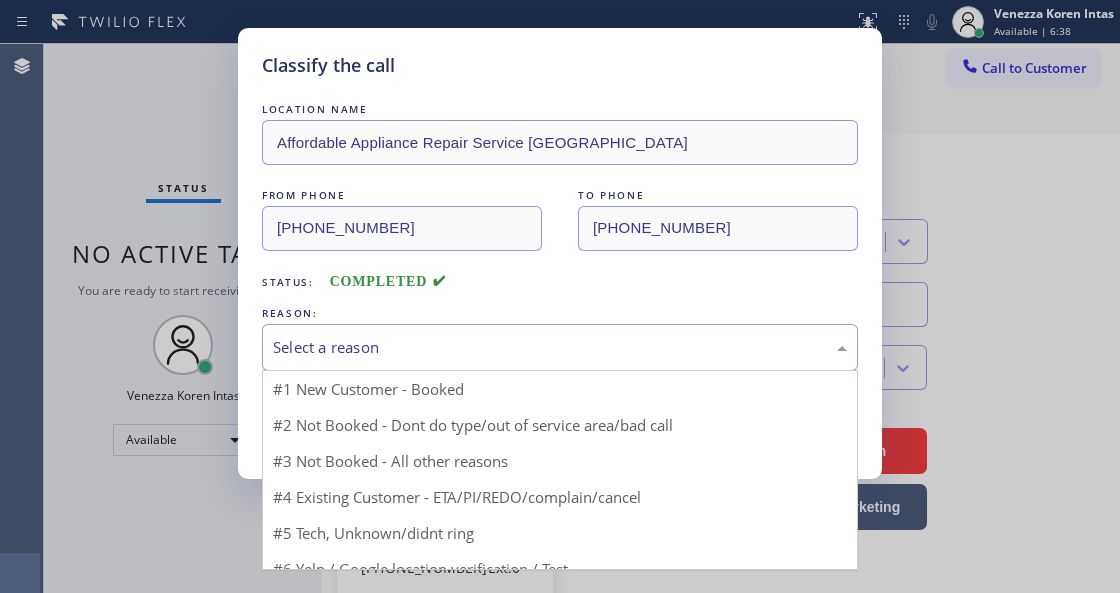 click on "Select a reason" at bounding box center (560, 347) 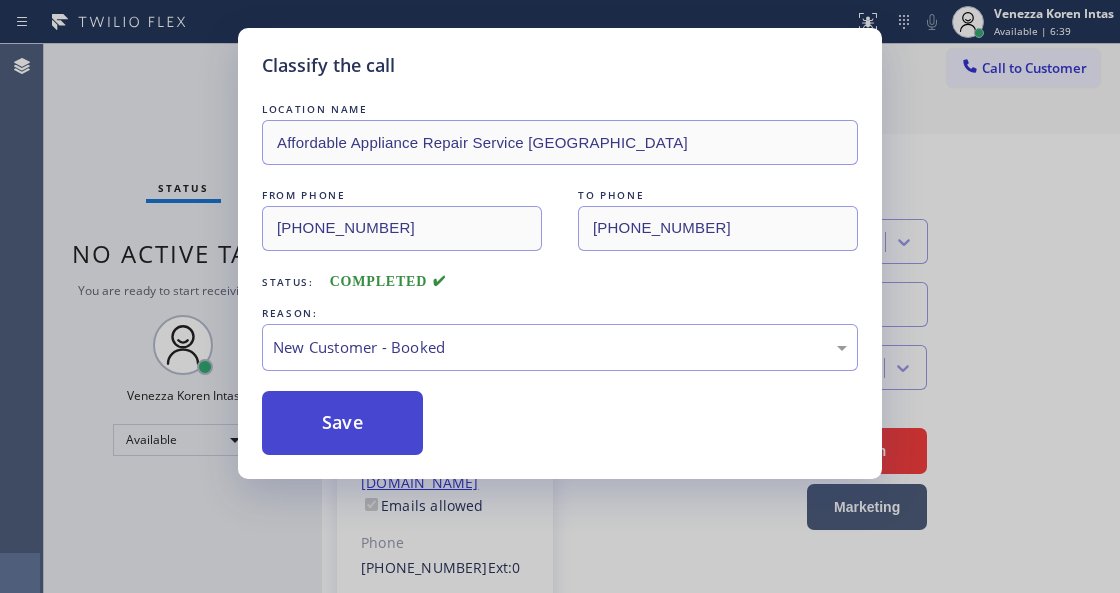 click on "Save" at bounding box center (342, 423) 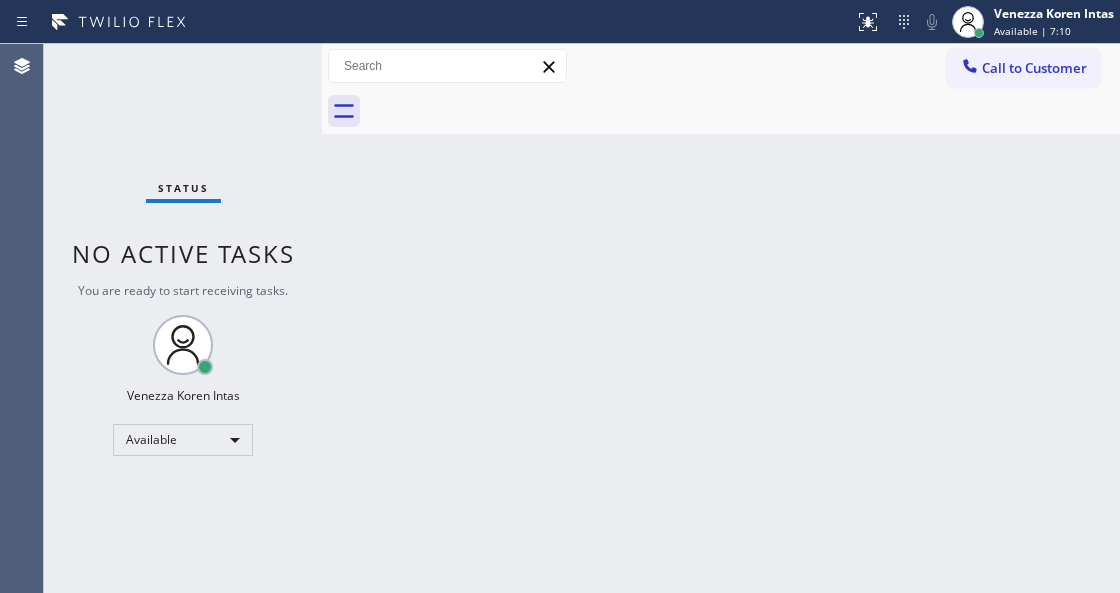 click on "Back to Dashboard Change Sender ID Customers Technicians Select a contact Outbound call Technician Search Technician Your caller id phone number Your caller id phone number Call Technician info Name   Phone none Address none Change Sender ID HVAC +18559994417 5 Star Appliance +18557314952 Appliance Repair +18554611149 Plumbing +18889090120 Air Duct Cleaning +18006865038  Electricians +18005688664 Cancel Change Check personal SMS Reset Change No tabs Call to Customer Outbound call Location Subzero Repair  Professionals Your caller id phone number (206) 309-4022 Customer number Call Outbound call Technician Search Technician Your caller id phone number Your caller id phone number Call" at bounding box center [721, 318] 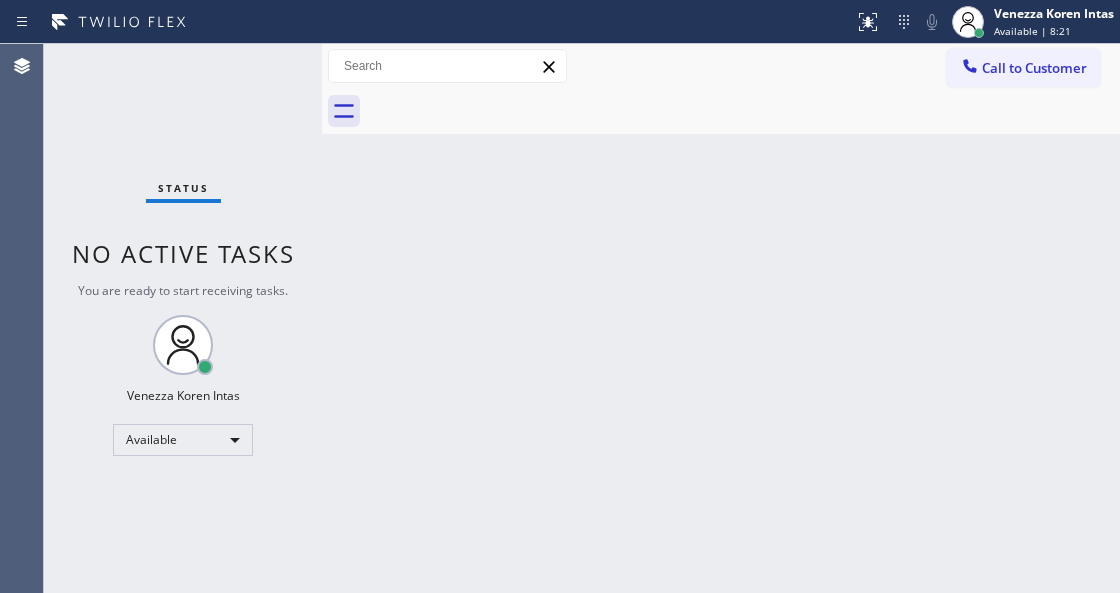 click on "Back to Dashboard Change Sender ID Customers Technicians Select a contact Outbound call Technician Search Technician Your caller id phone number Your caller id phone number Call Technician info Name   Phone none Address none Change Sender ID HVAC +18559994417 5 Star Appliance +18557314952 Appliance Repair +18554611149 Plumbing +18889090120 Air Duct Cleaning +18006865038  Electricians +18005688664 Cancel Change Check personal SMS Reset Change No tabs Call to Customer Outbound call Location Subzero Repair  Professionals Your caller id phone number (206) 309-4022 Customer number Call Outbound call Technician Search Technician Your caller id phone number Your caller id phone number Call" at bounding box center [721, 318] 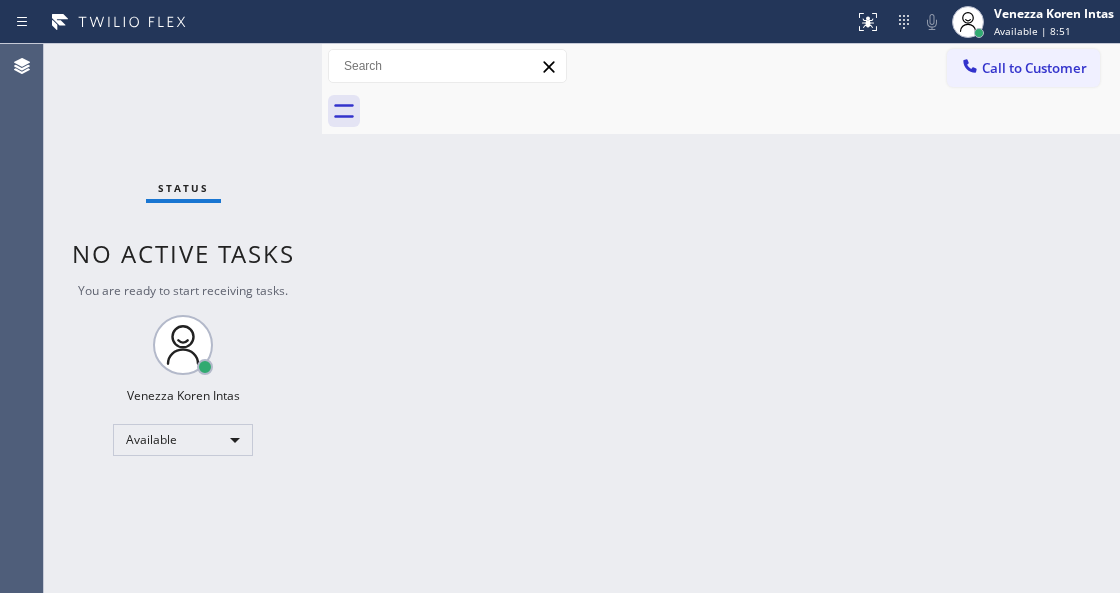 drag, startPoint x: 527, startPoint y: 226, endPoint x: 362, endPoint y: 416, distance: 251.64459 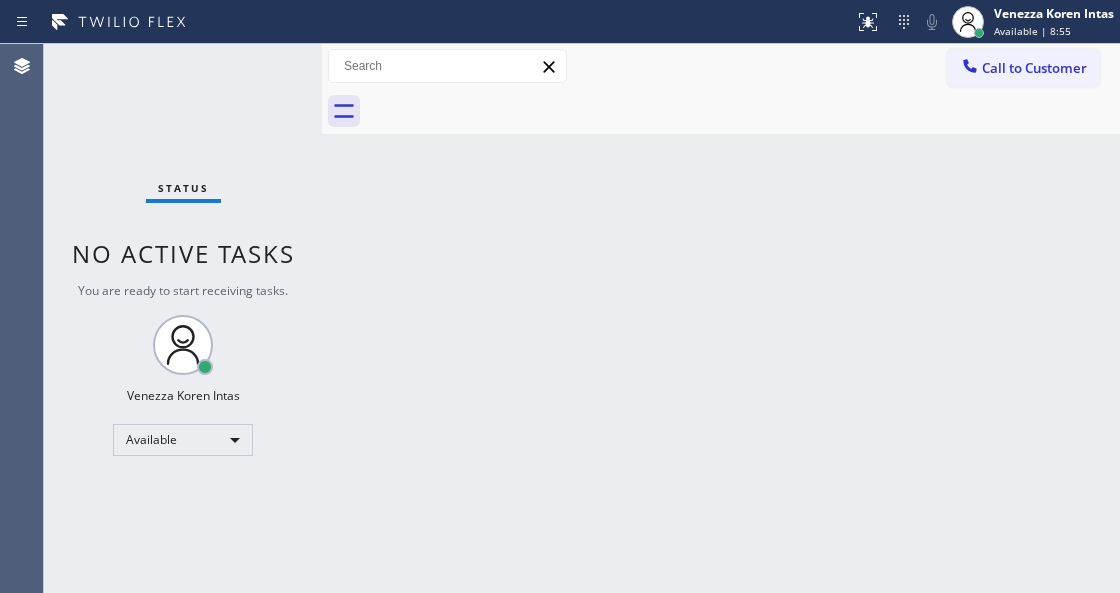 click on "Status   No active tasks     You are ready to start receiving tasks.   Venezza Koren Intas Available" at bounding box center [183, 318] 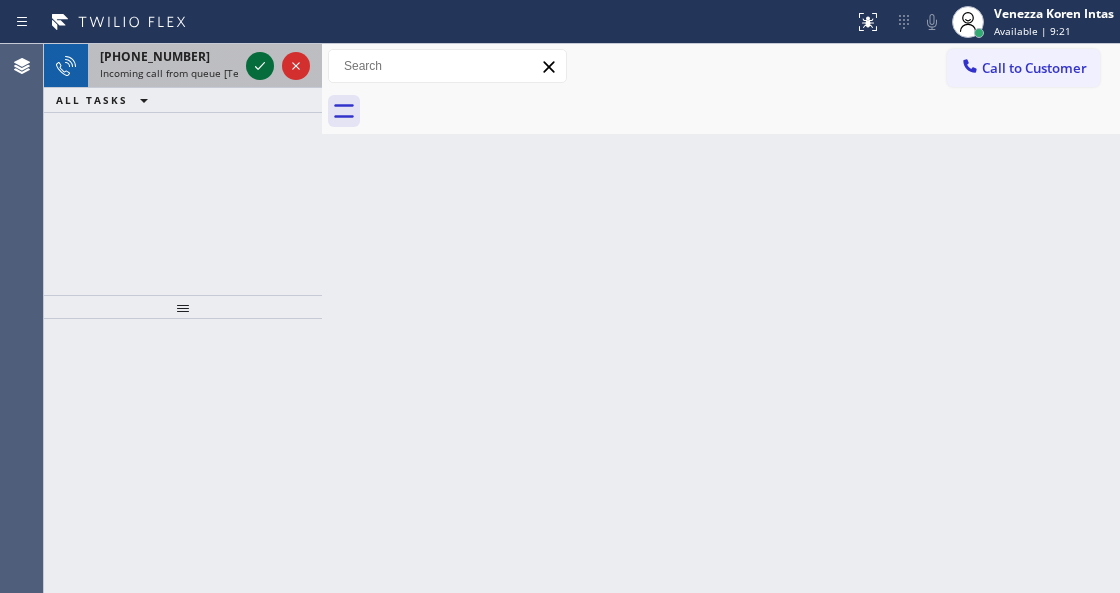 click 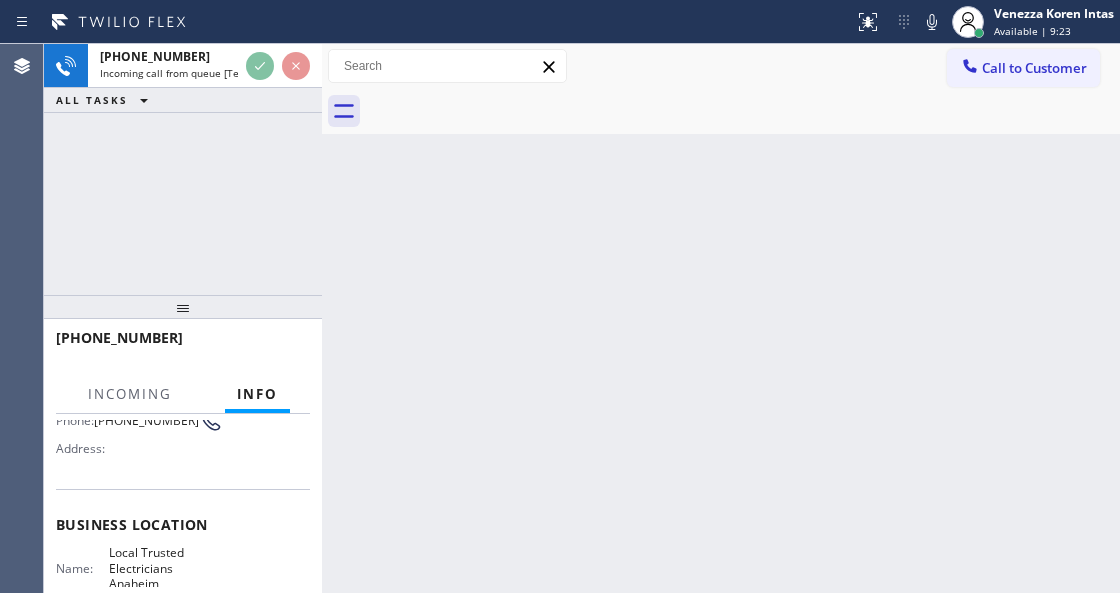 scroll, scrollTop: 200, scrollLeft: 0, axis: vertical 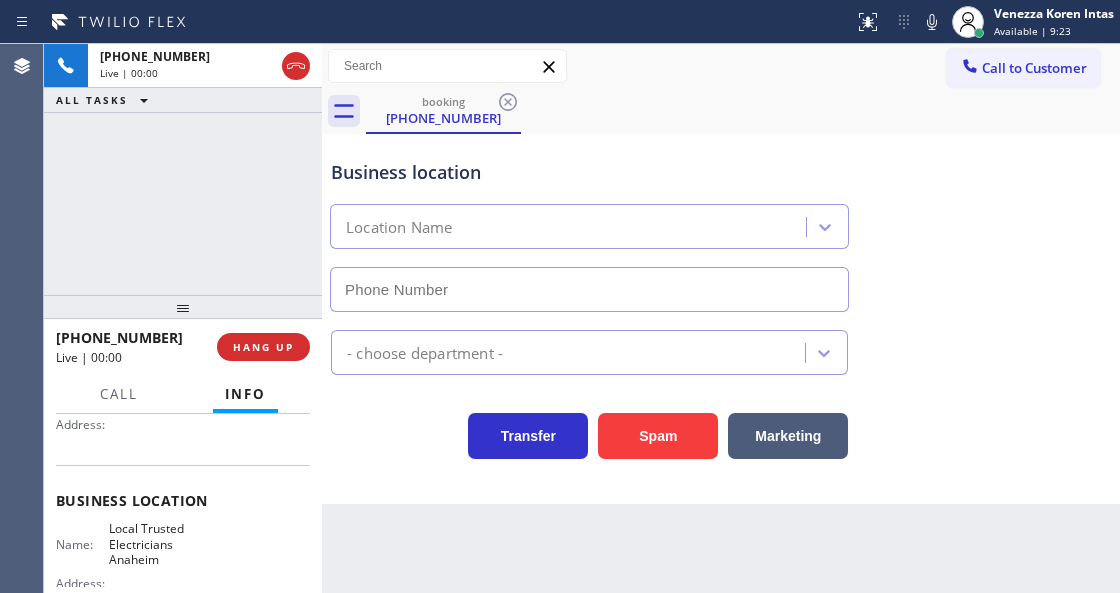 type on "(714) 517-1513" 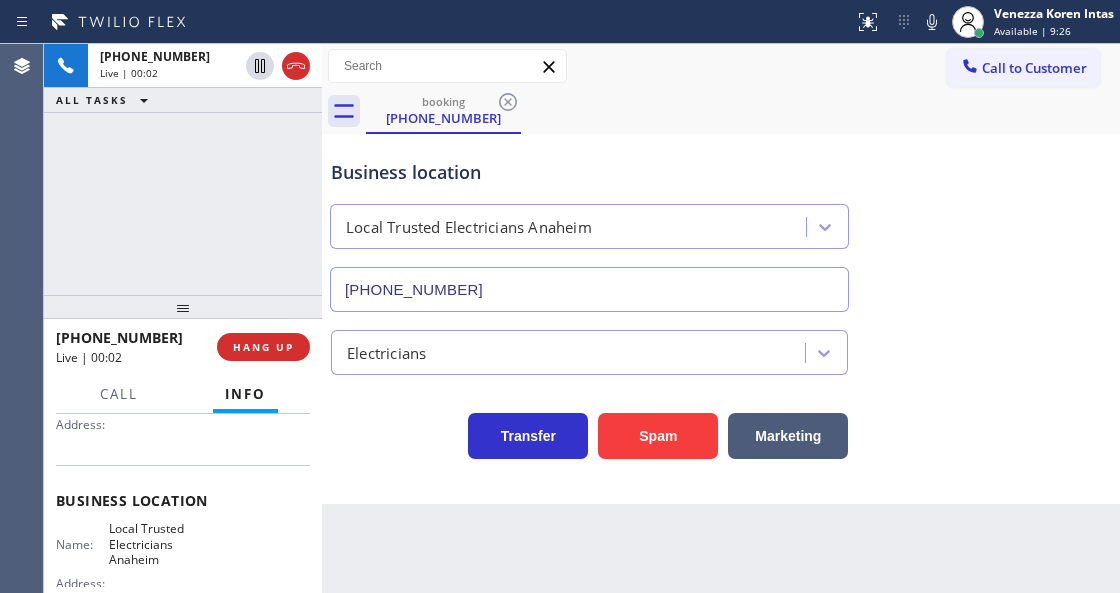 click on "+13102996643 Live | 00:02 ALL TASKS ALL TASKS ACTIVE TASKS TASKS IN WRAP UP" at bounding box center [183, 169] 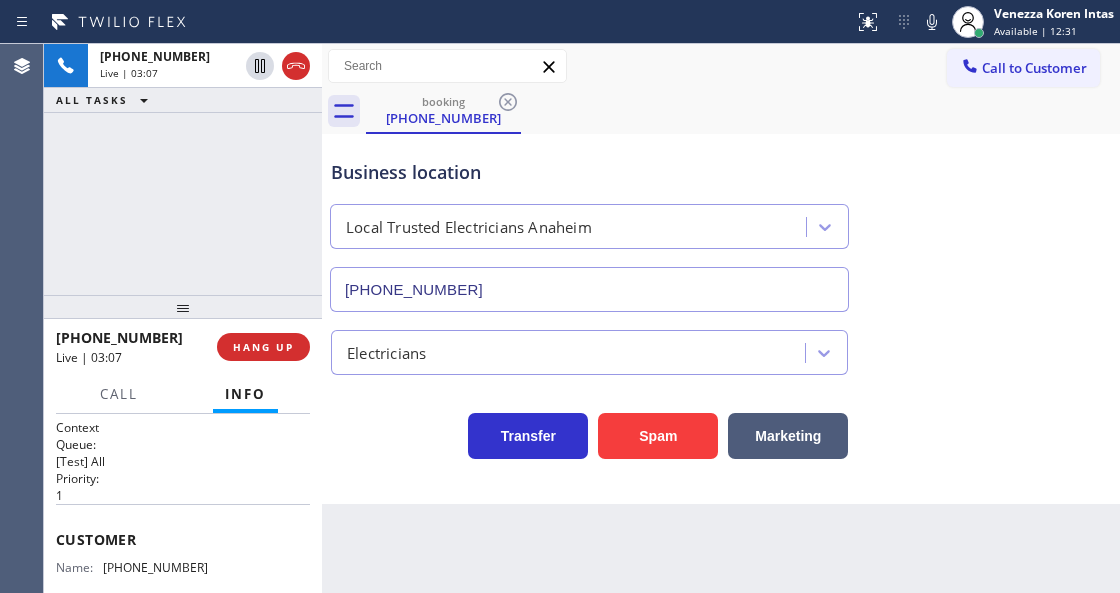 scroll, scrollTop: 0, scrollLeft: 0, axis: both 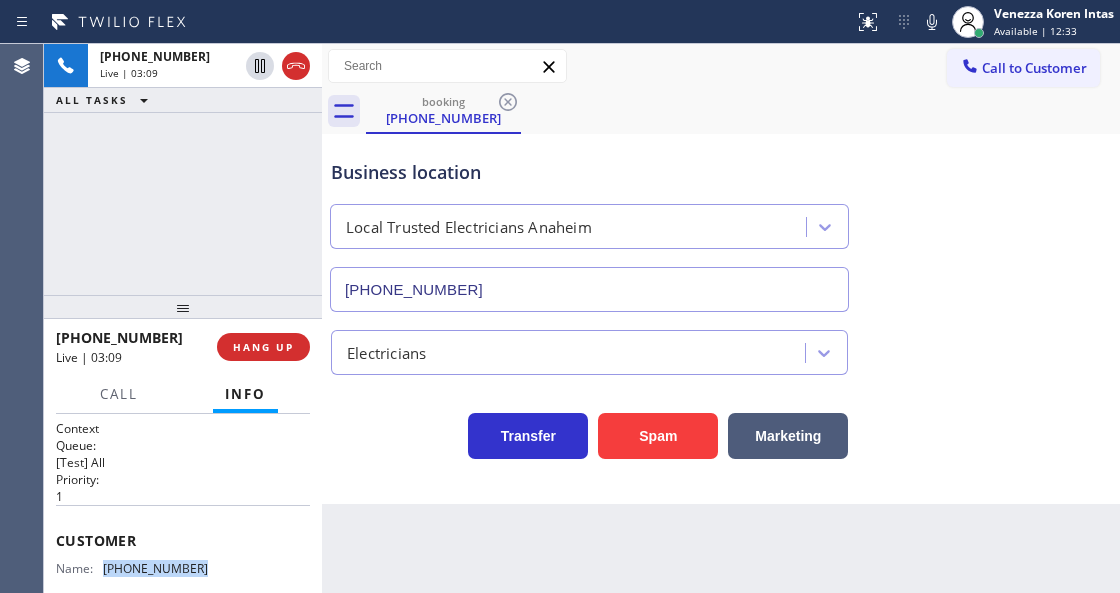drag, startPoint x: 209, startPoint y: 562, endPoint x: 108, endPoint y: 554, distance: 101.31634 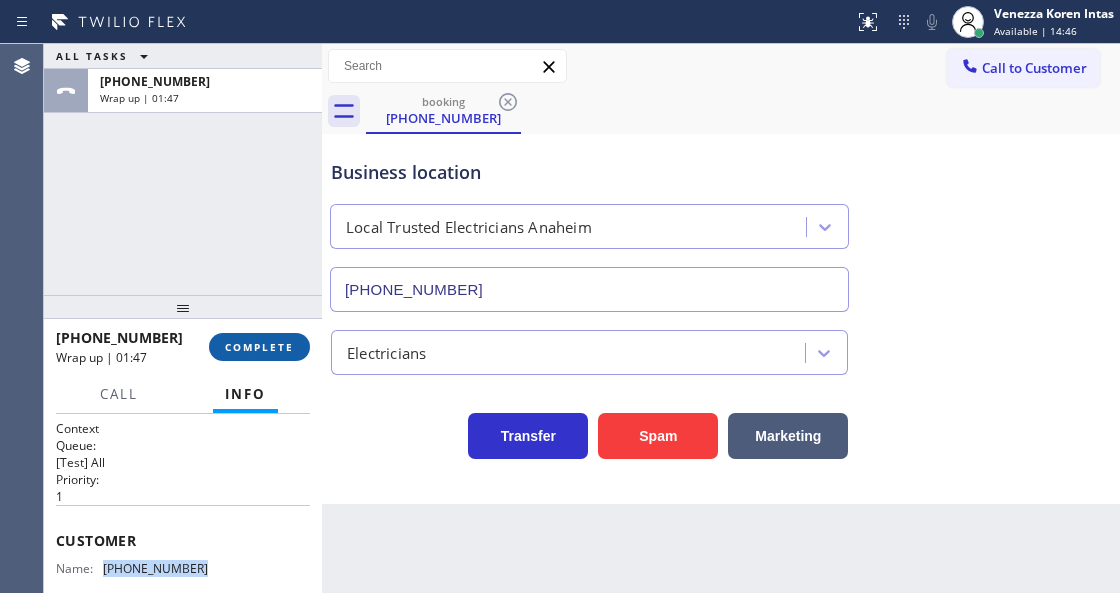 click on "COMPLETE" at bounding box center [259, 347] 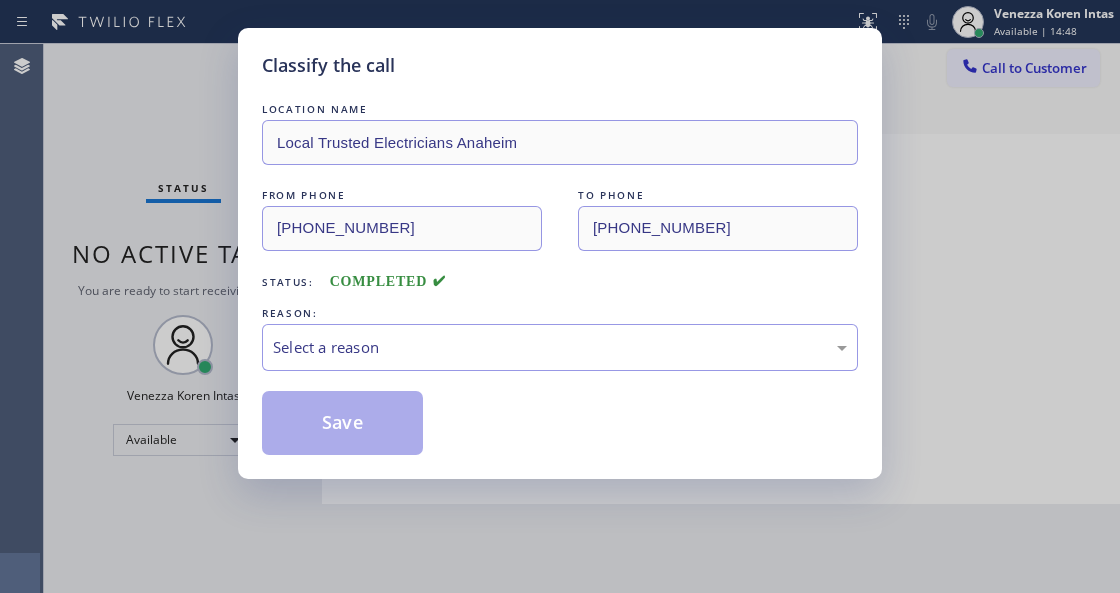 click on "Select a reason" at bounding box center [560, 347] 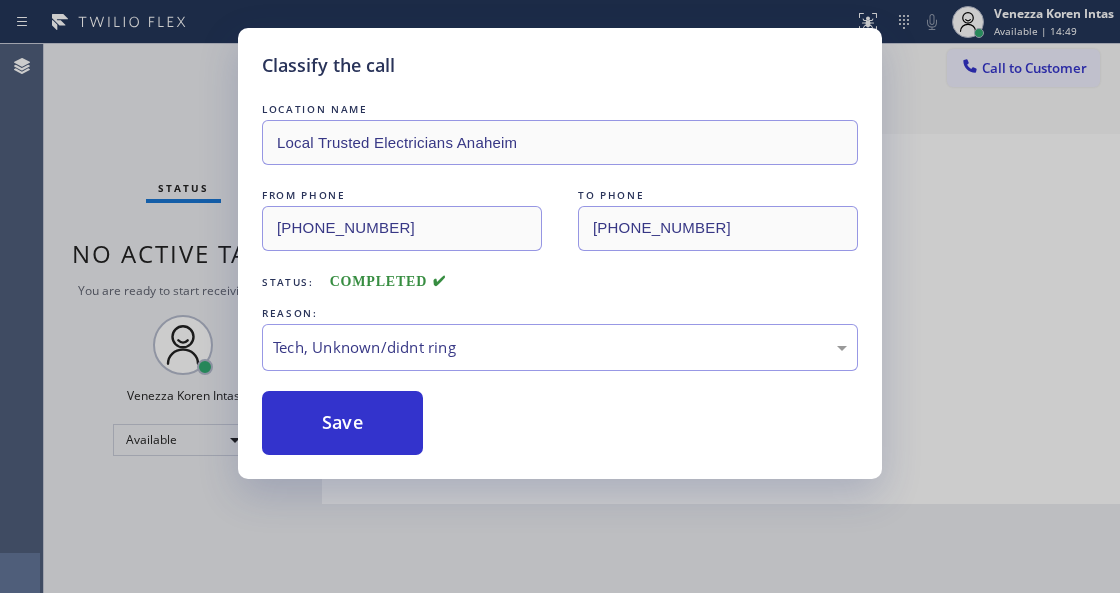 click on "Classify the call LOCATION NAME Local Trusted Electricians Anaheim FROM PHONE (310) 299-6643 TO PHONE (714) 517-1513 Status: COMPLETED REASON: Tech, Unknown/didnt ring Save" at bounding box center [560, 253] 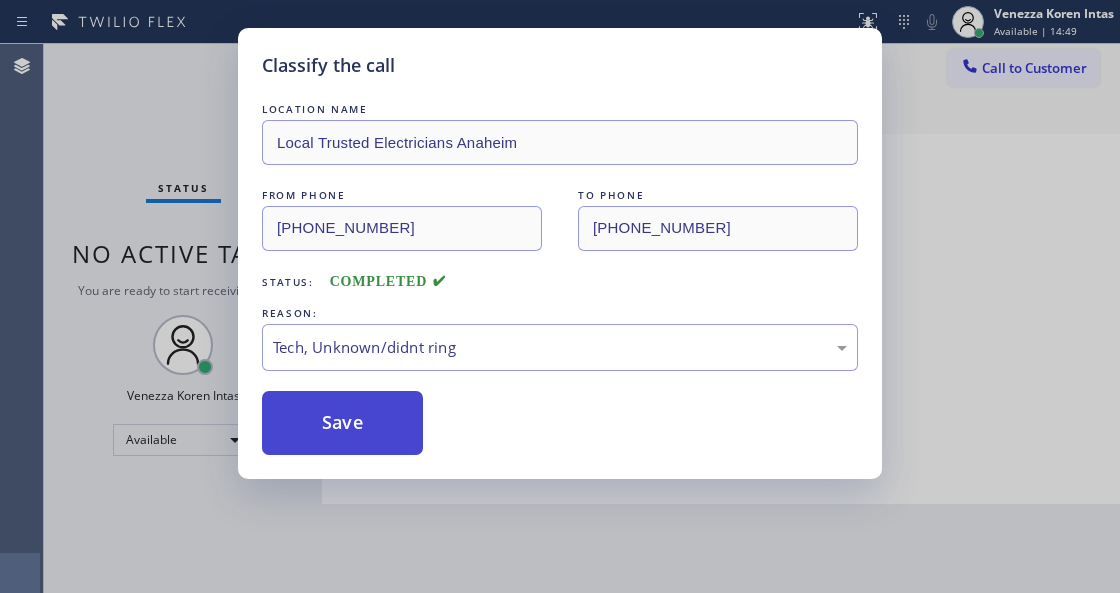 click on "Save" at bounding box center [342, 423] 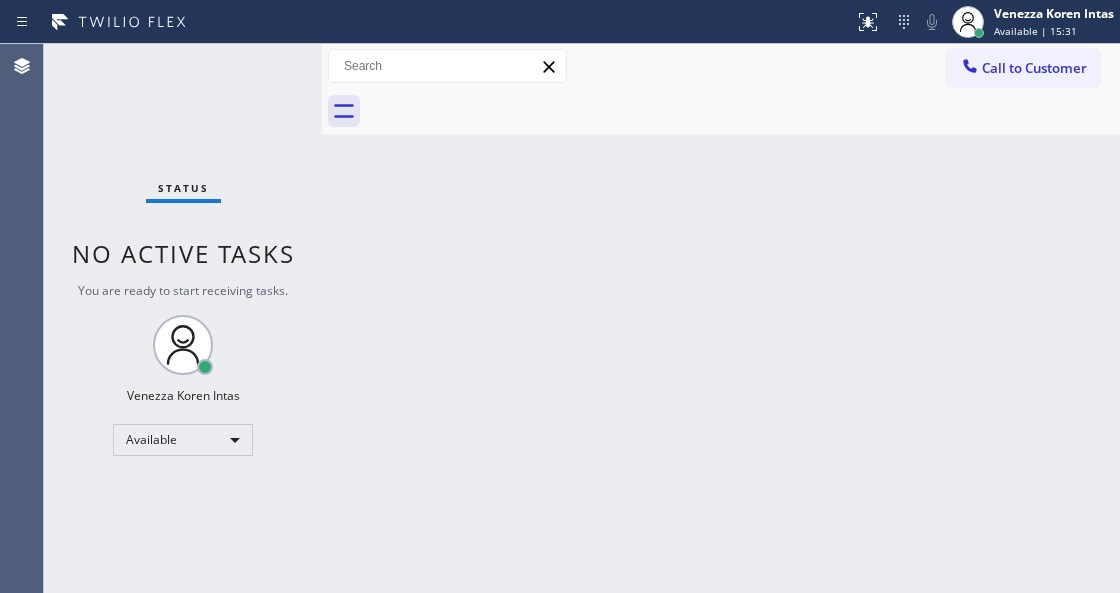 scroll, scrollTop: 0, scrollLeft: 0, axis: both 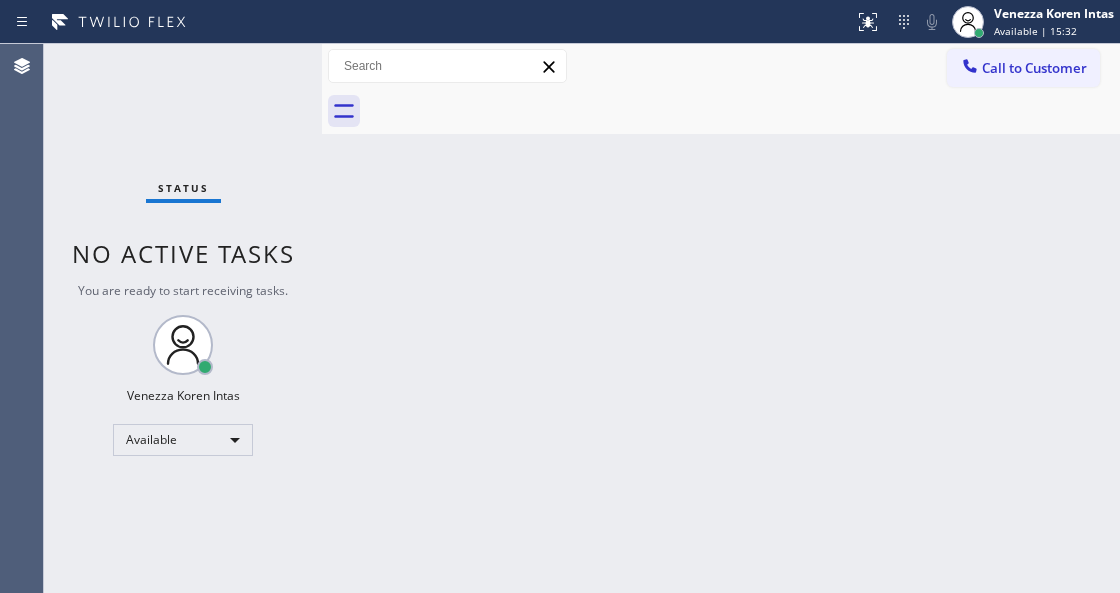 click on "Back to Dashboard Change Sender ID Customers Technicians Select a contact Outbound call Technician Search Technician Your caller id phone number Your caller id phone number Call Technician info Name   Phone none Address none Change Sender ID HVAC [PHONE_NUMBER] 5 Star Appliance [PHONE_NUMBER] Appliance Repair [PHONE_NUMBER] Plumbing [PHONE_NUMBER] Air Duct Cleaning [PHONE_NUMBER]  Electricians [PHONE_NUMBER] Cancel Change Check personal SMS Reset Change No tabs Call to Customer Outbound call Location Subzero Repair  Professionals Your caller id phone number [PHONE_NUMBER] Customer number Call Outbound call Technician Search Technician Your caller id phone number Your caller id phone number Call" at bounding box center [721, 318] 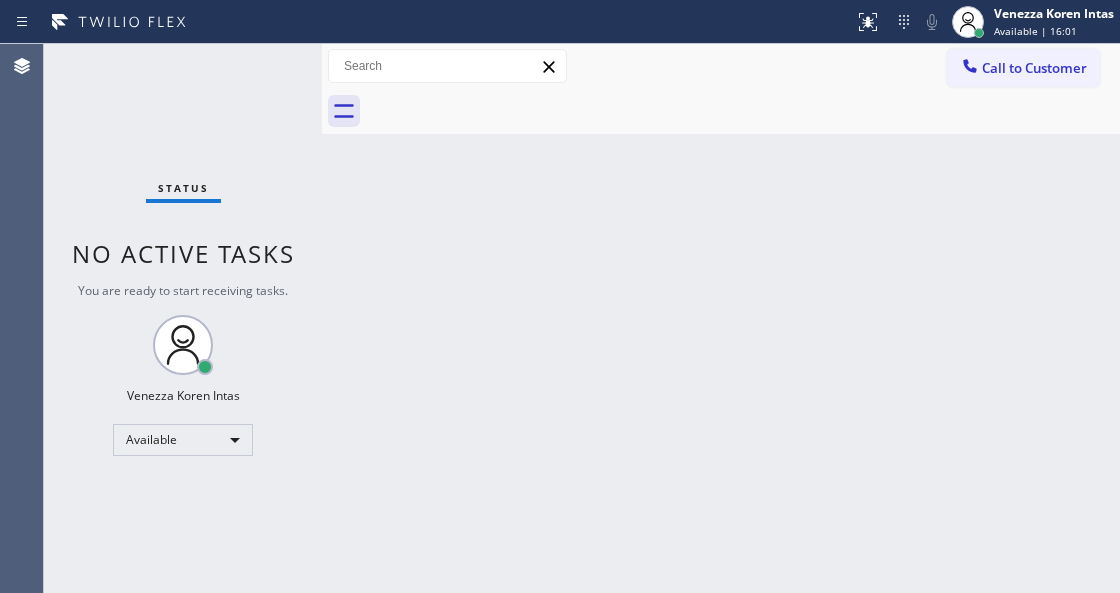 click on "No active tasks" at bounding box center [183, 253] 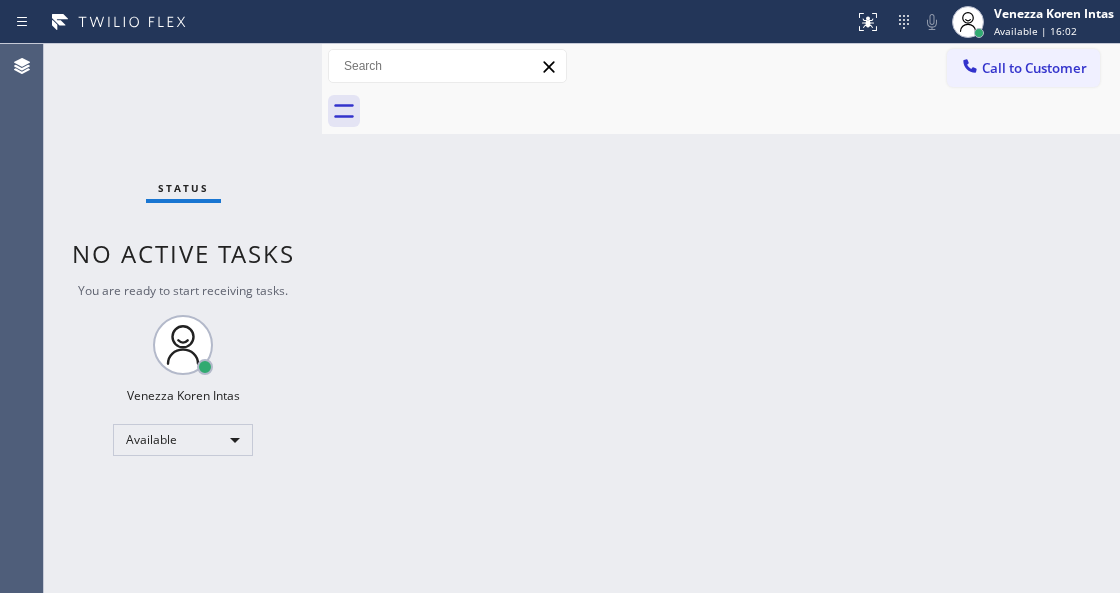 click on "Status   No active tasks     You are ready to start receiving tasks.   Venezza Koren Intas Available" at bounding box center [183, 318] 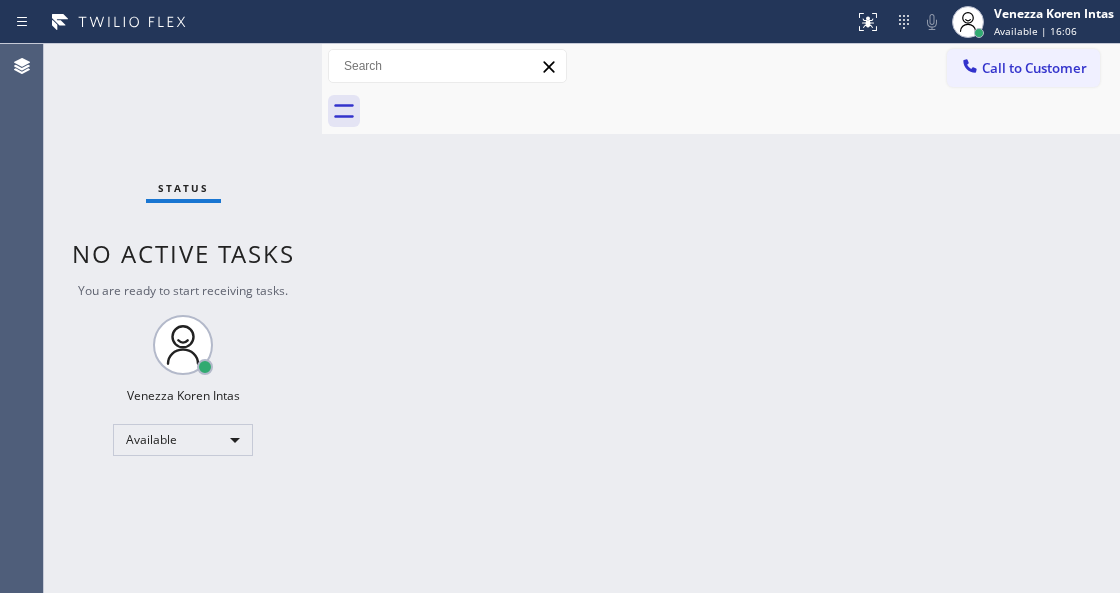 click on "Back to Dashboard Change Sender ID Customers Technicians Select a contact Outbound call Technician Search Technician Your caller id phone number Your caller id phone number Call Technician info Name   Phone none Address none Change Sender ID HVAC [PHONE_NUMBER] 5 Star Appliance [PHONE_NUMBER] Appliance Repair [PHONE_NUMBER] Plumbing [PHONE_NUMBER] Air Duct Cleaning [PHONE_NUMBER]  Electricians [PHONE_NUMBER] Cancel Change Check personal SMS Reset Change No tabs Call to Customer Outbound call Location Subzero Repair  Professionals Your caller id phone number [PHONE_NUMBER] Customer number Call Outbound call Technician Search Technician Your caller id phone number Your caller id phone number Call" at bounding box center (721, 318) 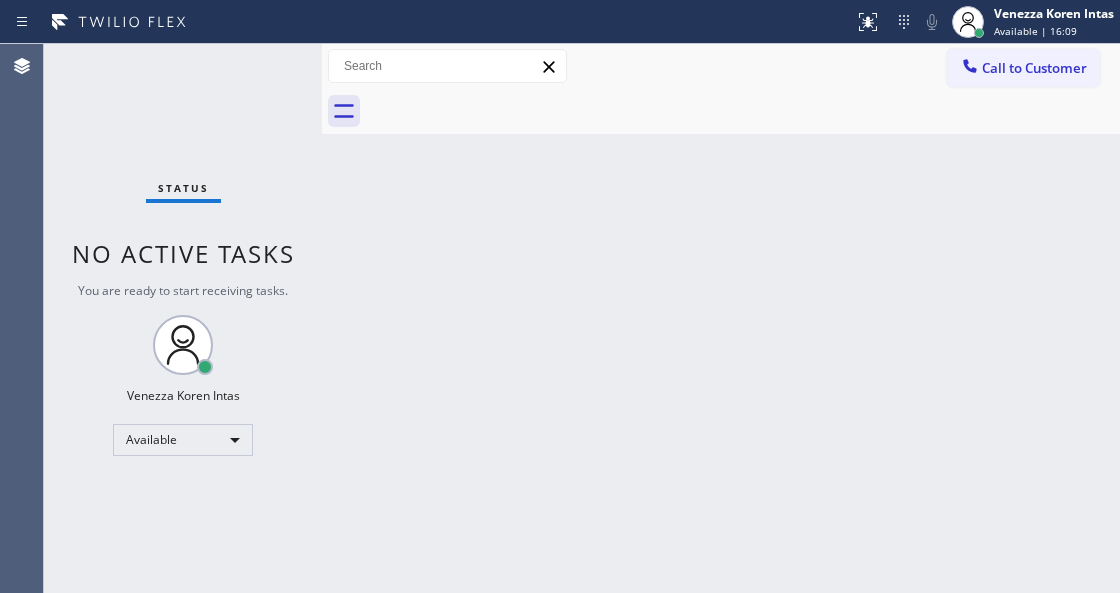click on "Back to Dashboard Change Sender ID Customers Technicians Select a contact Outbound call Technician Search Technician Your caller id phone number Your caller id phone number Call Technician info Name   Phone none Address none Change Sender ID HVAC +18559994417 5 Star Appliance +18557314952 Appliance Repair +18554611149 Plumbing +18889090120 Air Duct Cleaning +18006865038  Electricians +18005688664 Cancel Change Check personal SMS Reset Change No tabs Call to Customer Outbound call Location Subzero Repair  Professionals Your caller id phone number (206) 309-4022 Customer number Call Outbound call Technician Search Technician Your caller id phone number Your caller id phone number Call" at bounding box center (721, 318) 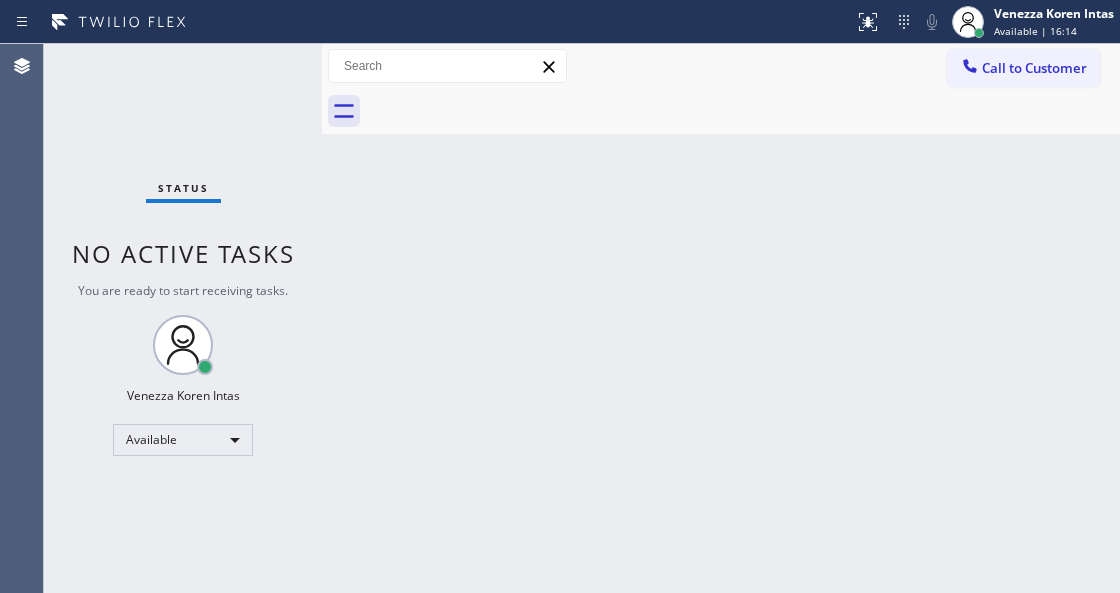 click on "Status   No active tasks     You are ready to start receiving tasks.   Venezza Koren Intas Available" at bounding box center [183, 318] 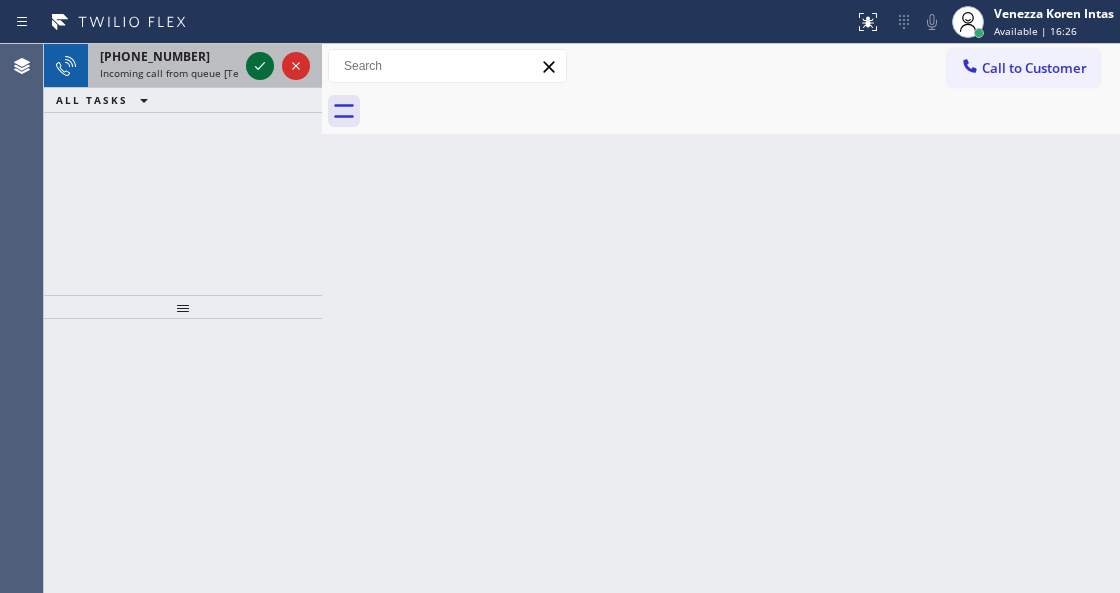 click 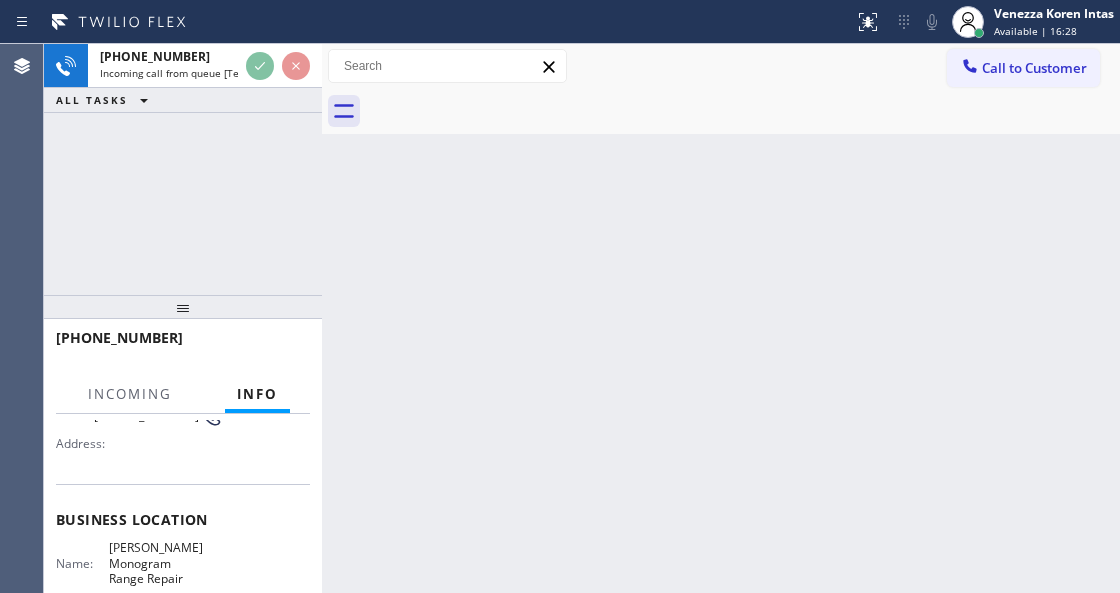 scroll, scrollTop: 200, scrollLeft: 0, axis: vertical 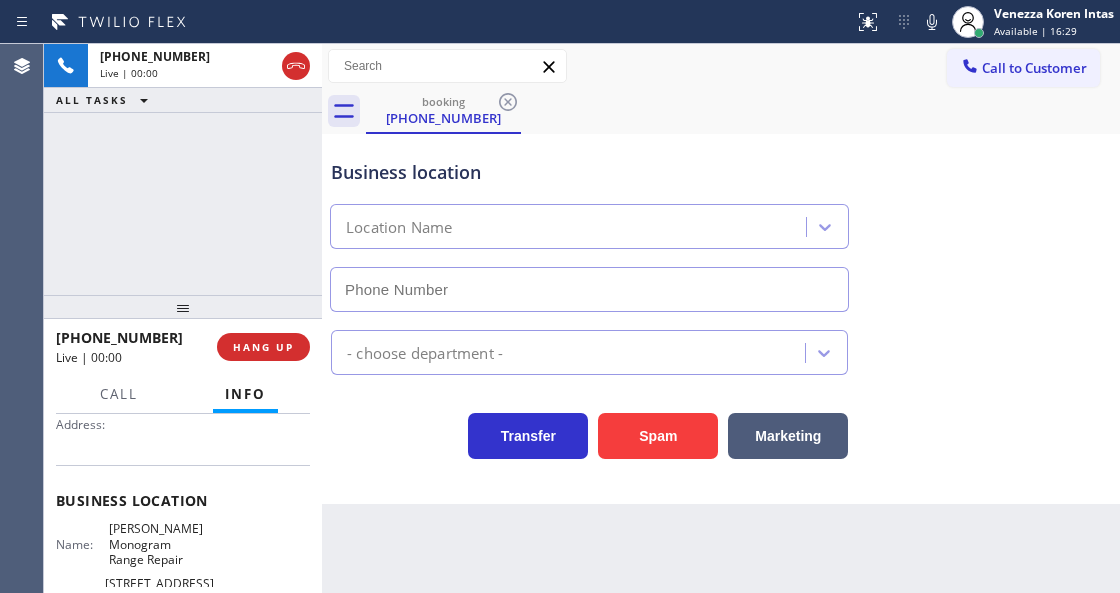 type on "(213) 725-2356" 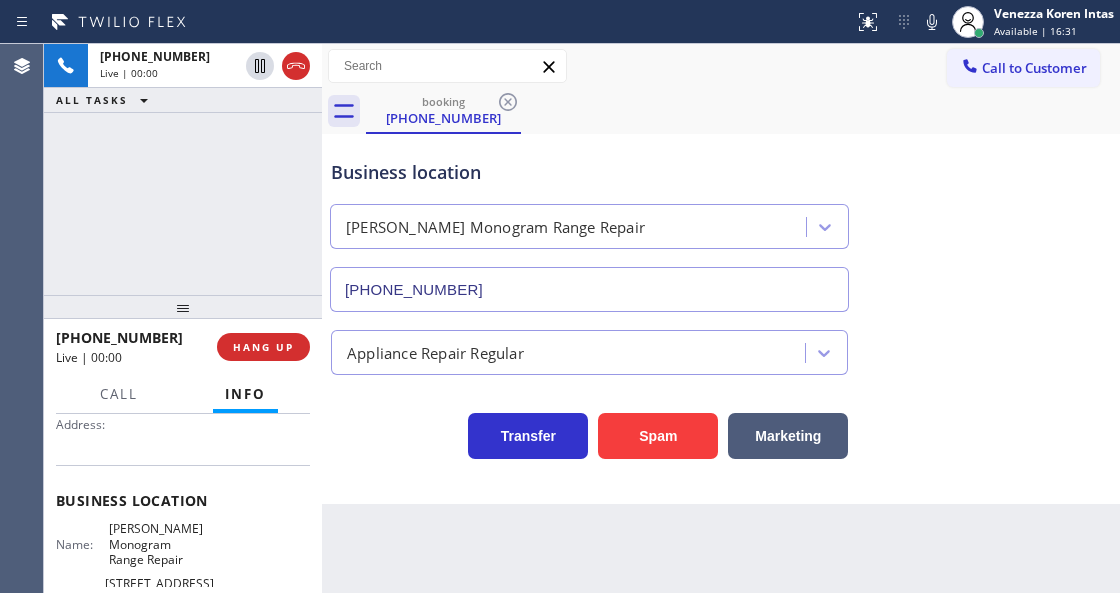 click on "+12133789967 Live | 00:00 ALL TASKS ALL TASKS ACTIVE TASKS TASKS IN WRAP UP" at bounding box center [183, 169] 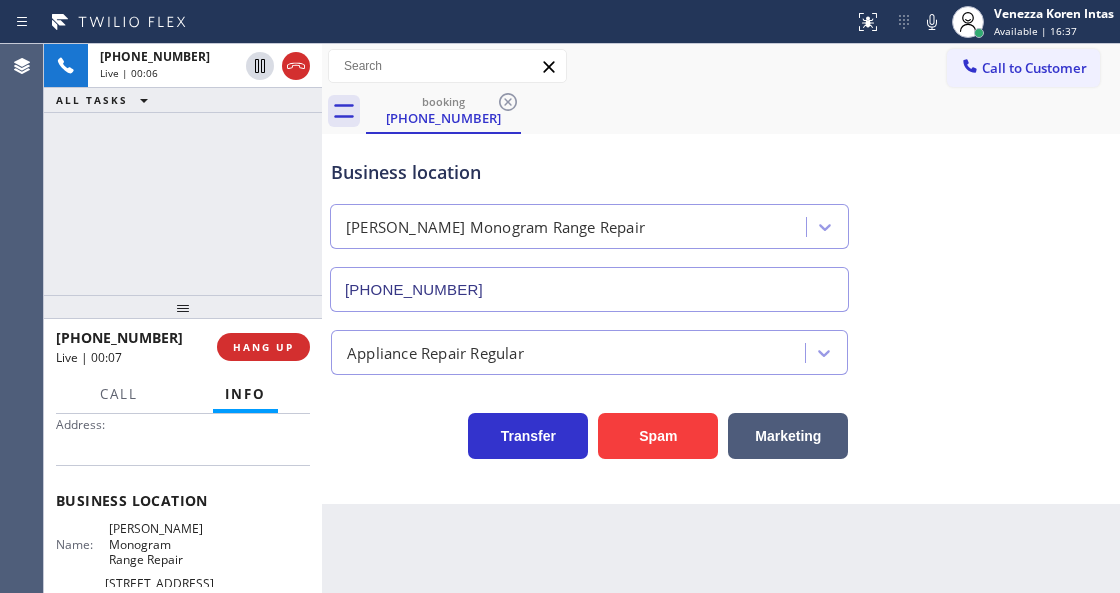 click on "+12133789967 Live | 00:06 ALL TASKS ALL TASKS ACTIVE TASKS TASKS IN WRAP UP" at bounding box center [183, 169] 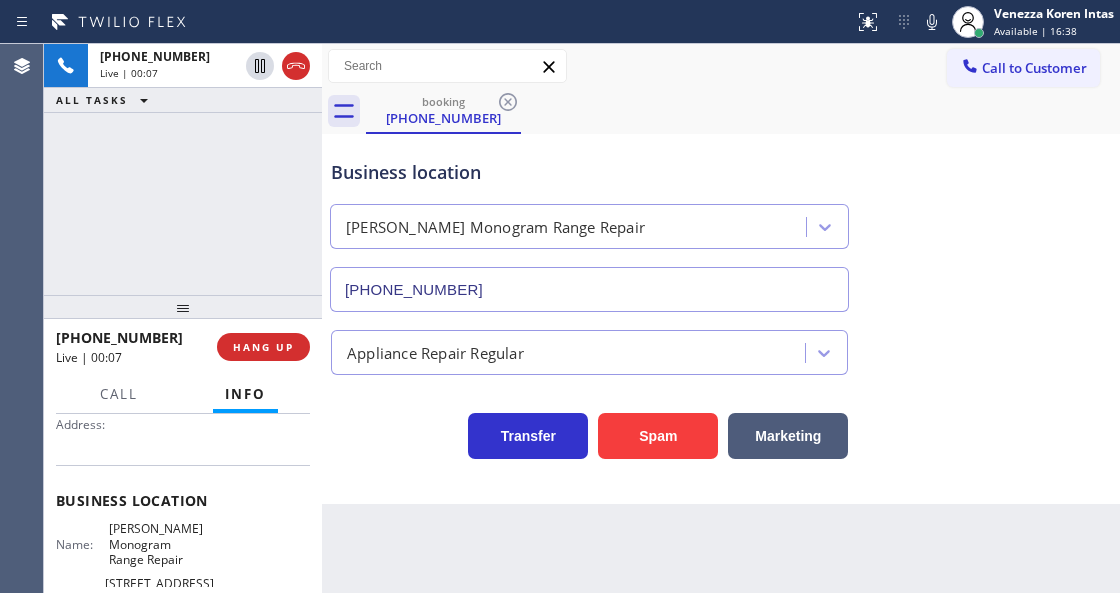 click on "booking (213) 378-9967" at bounding box center [743, 111] 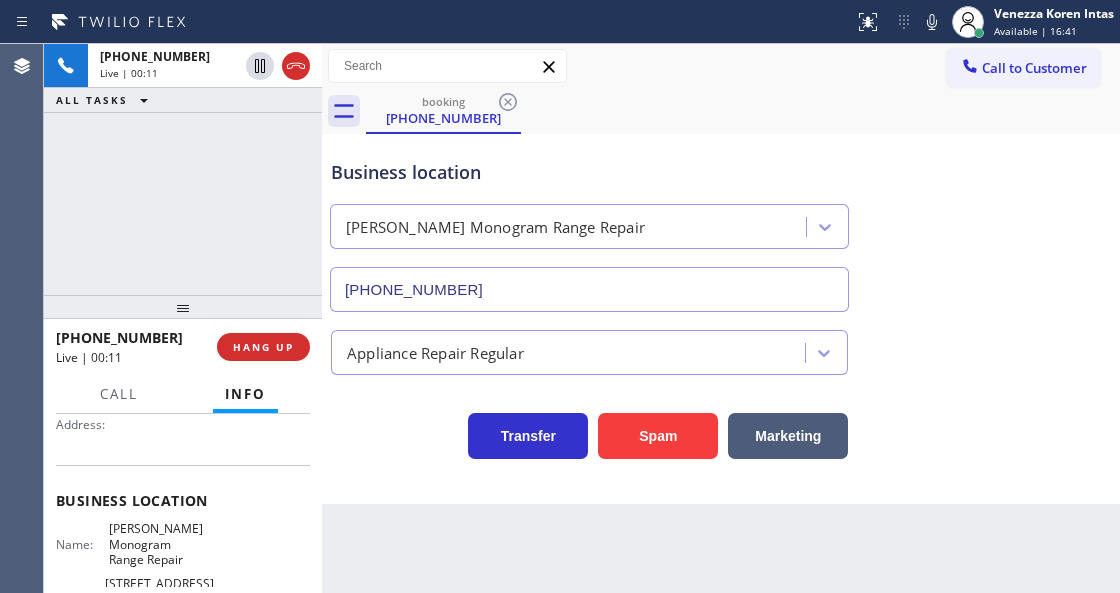 click on "Business location Wilkinson GE Monogram Range Repair (213) 725-2356" at bounding box center [721, 221] 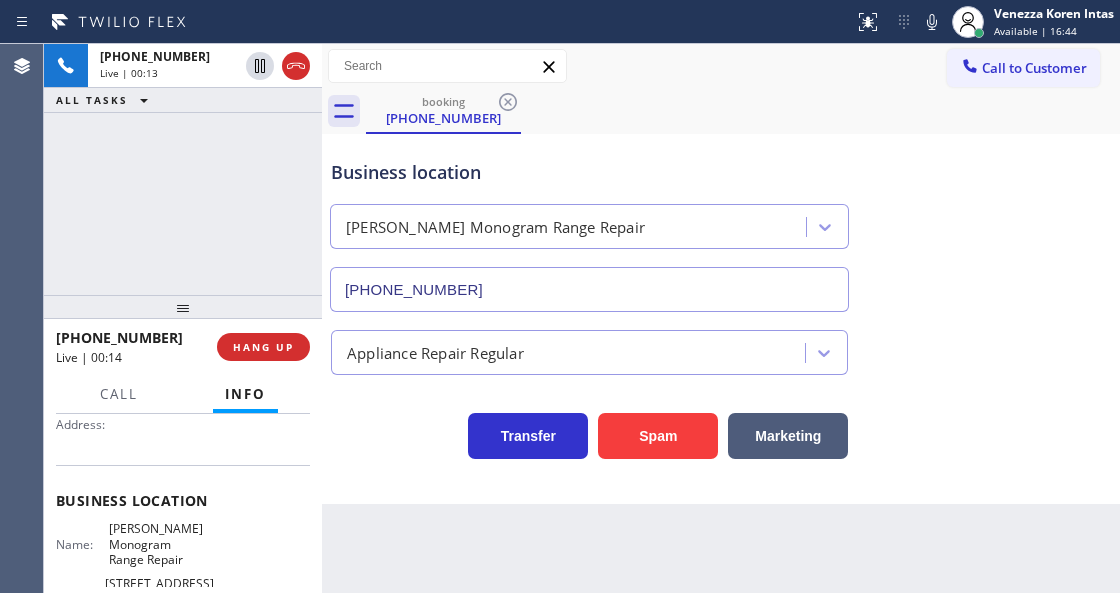 click on "Business location Wilkinson GE Monogram Range Repair (213) 725-2356" at bounding box center (589, 225) 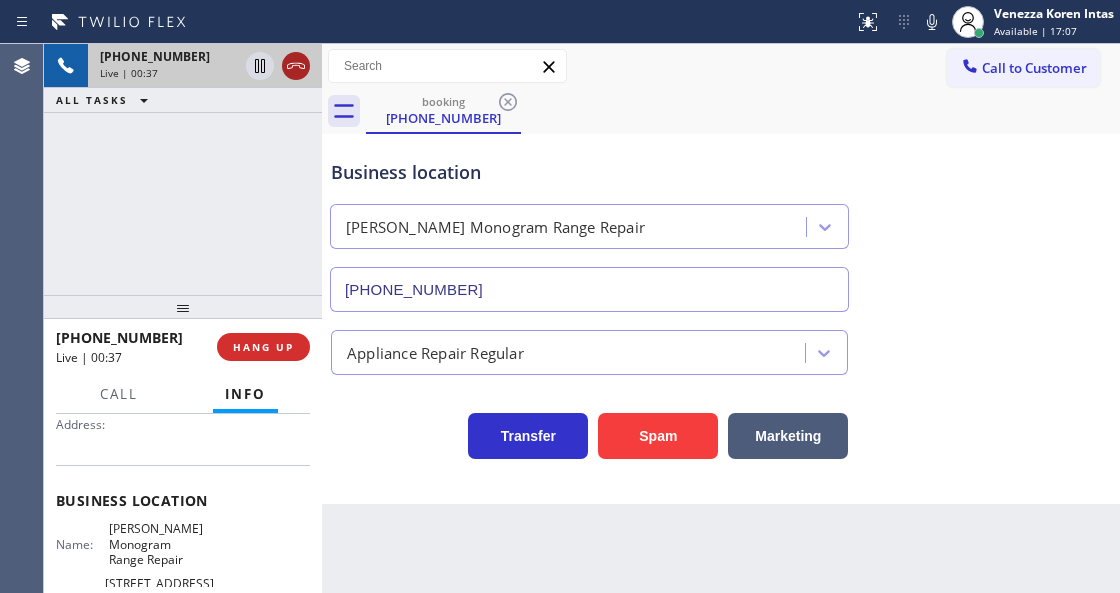 click 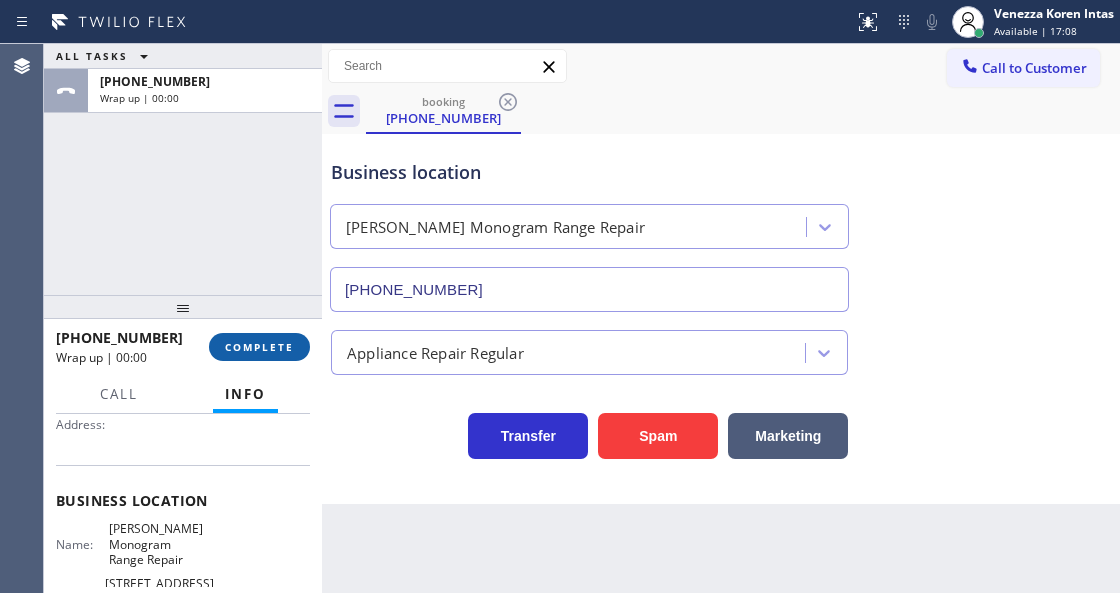 click on "COMPLETE" at bounding box center (259, 347) 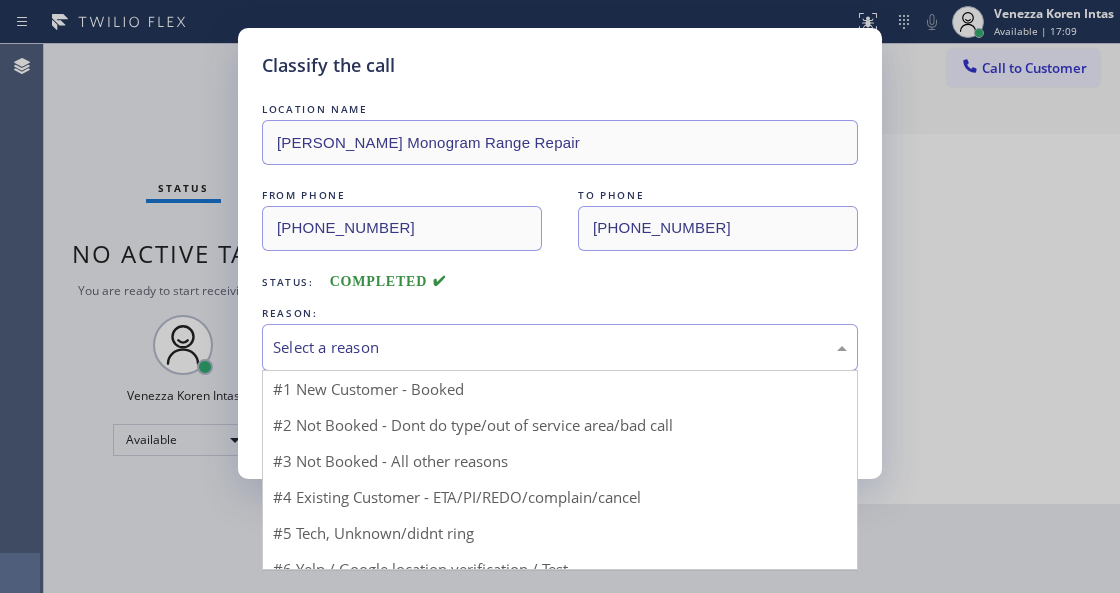 click on "Select a reason" at bounding box center (560, 347) 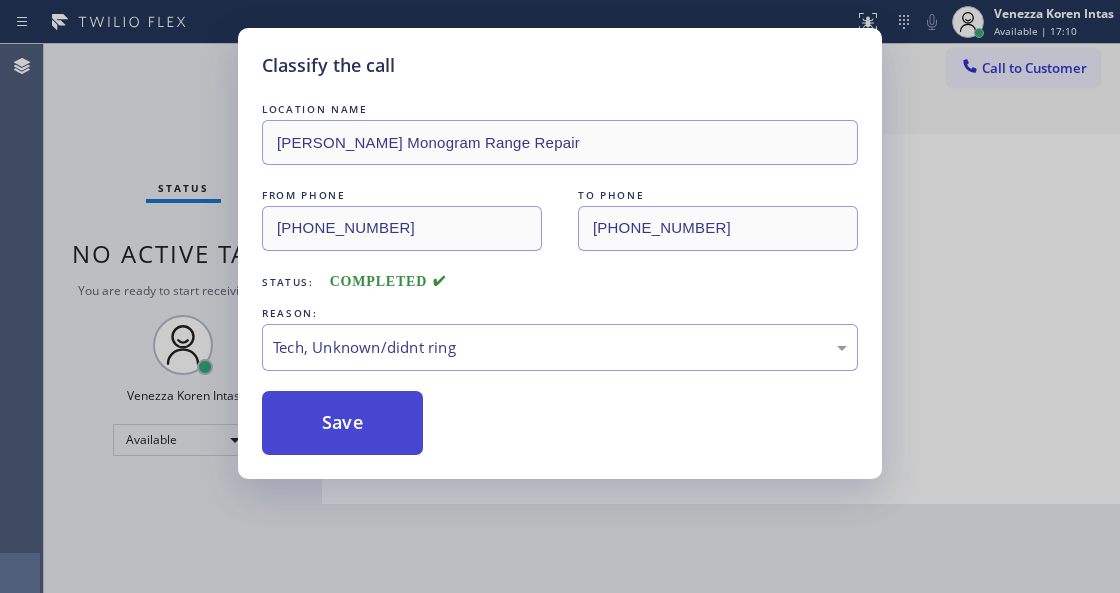 click on "Save" at bounding box center (342, 423) 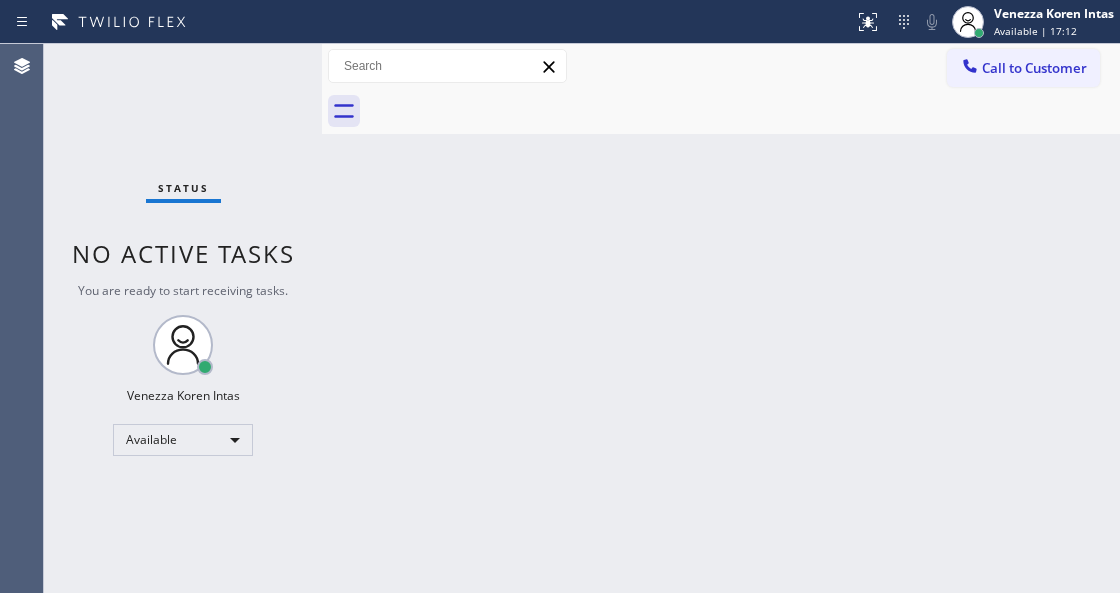click on "Status   No active tasks     You are ready to start receiving tasks.   Venezza Koren Intas Available" at bounding box center [183, 318] 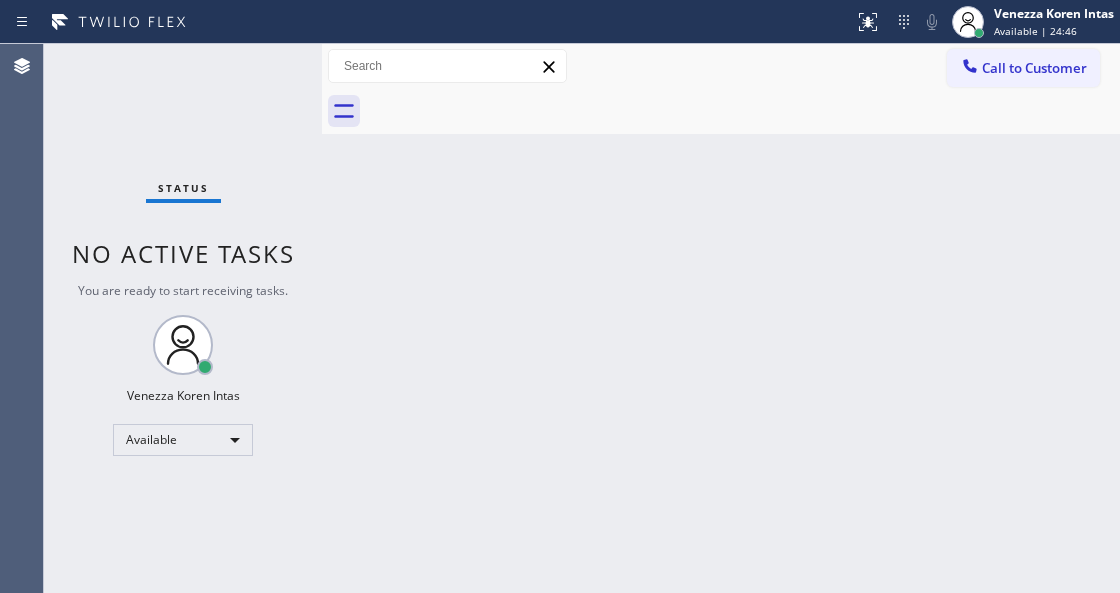 click on "Back to Dashboard Change Sender ID Customers Technicians Select a contact Outbound call Technician Search Technician Your caller id phone number Your caller id phone number Call Technician info Name   Phone none Address none Change Sender ID HVAC +18559994417 5 Star Appliance +18557314952 Appliance Repair +18554611149 Plumbing +18889090120 Air Duct Cleaning +18006865038  Electricians +18005688664 Cancel Change Check personal SMS Reset Change No tabs Call to Customer Outbound call Location Subzero Repair  Professionals Your caller id phone number (206) 309-4022 Customer number Call Outbound call Technician Search Technician Your caller id phone number Your caller id phone number Call" at bounding box center (721, 318) 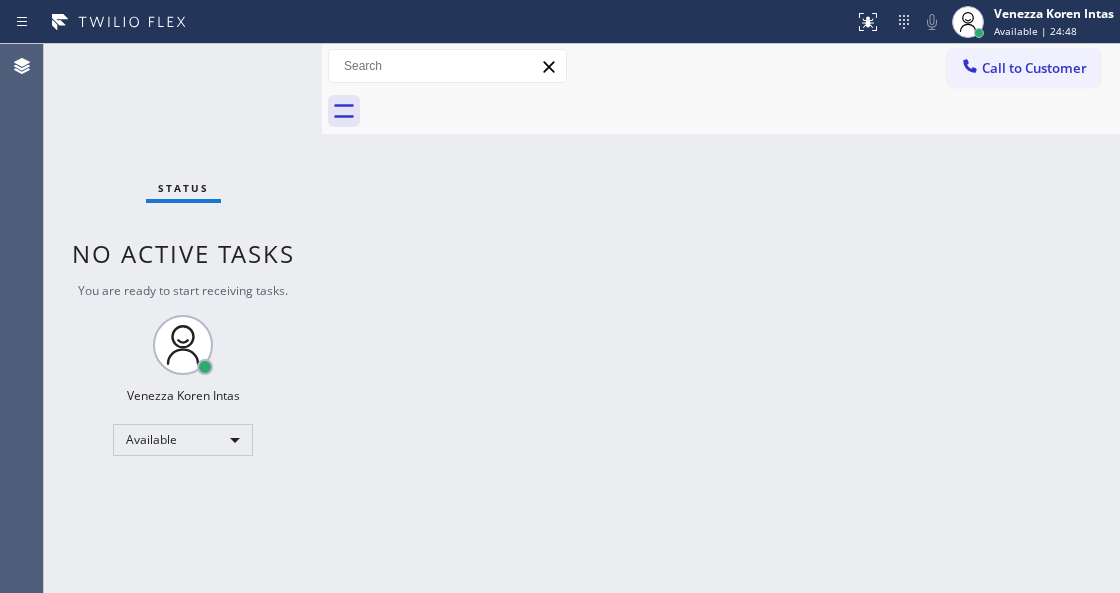 click on "Status   No active tasks     You are ready to start receiving tasks.   Venezza Koren Intas Available" at bounding box center (183, 318) 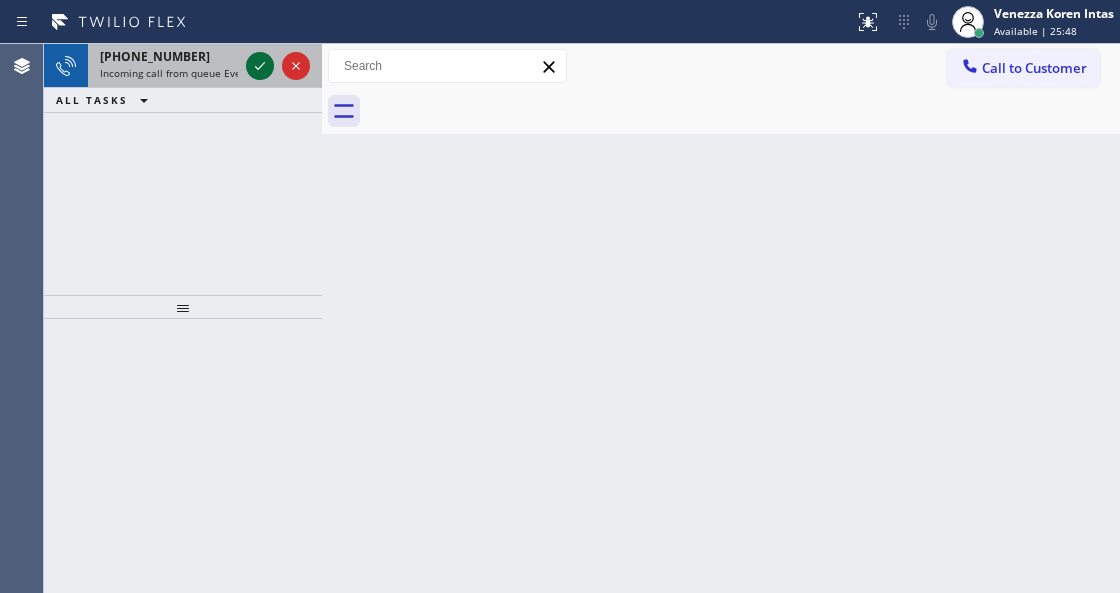 click 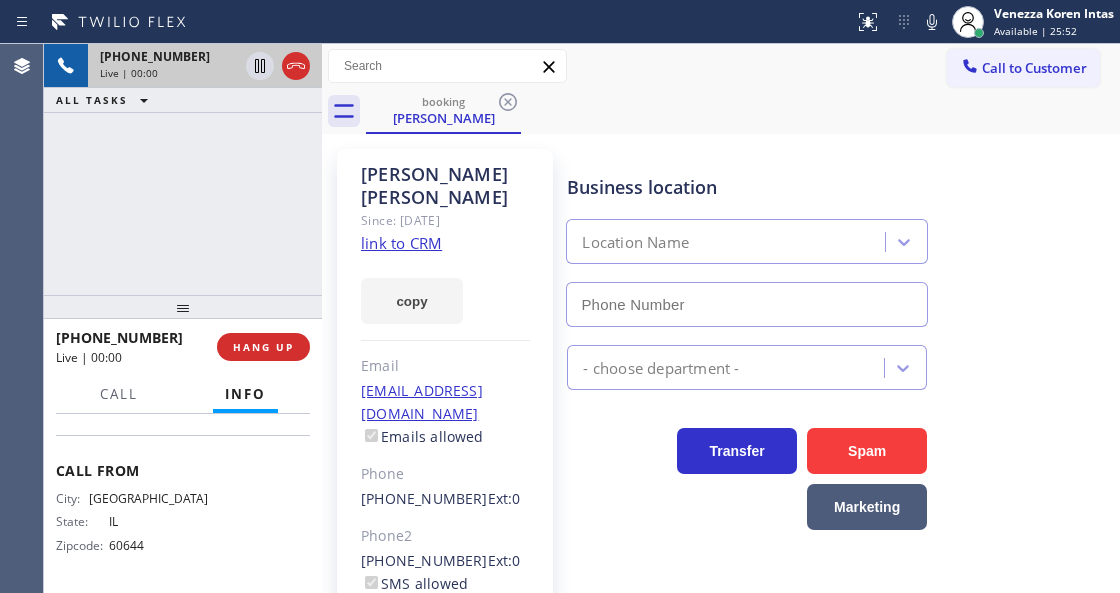 scroll, scrollTop: 266, scrollLeft: 0, axis: vertical 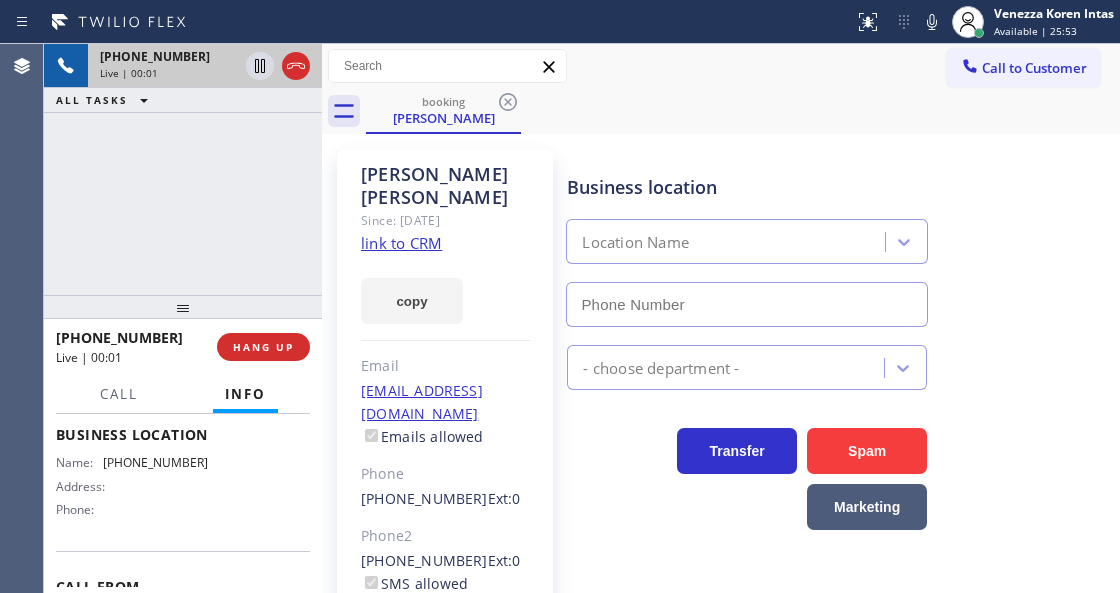 click on "link to CRM" 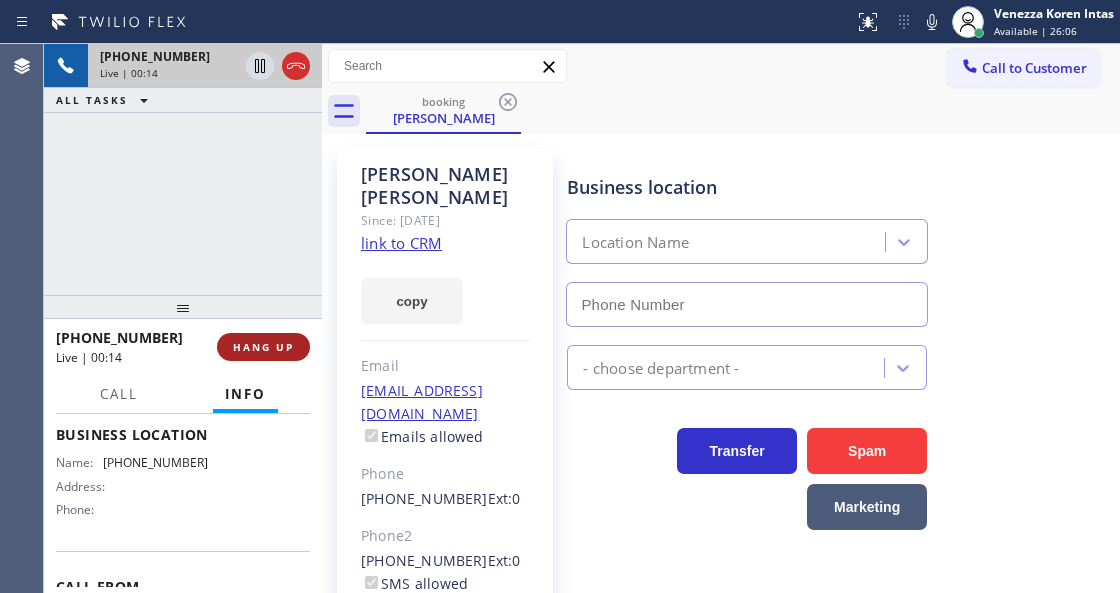 click on "HANG UP" at bounding box center (263, 347) 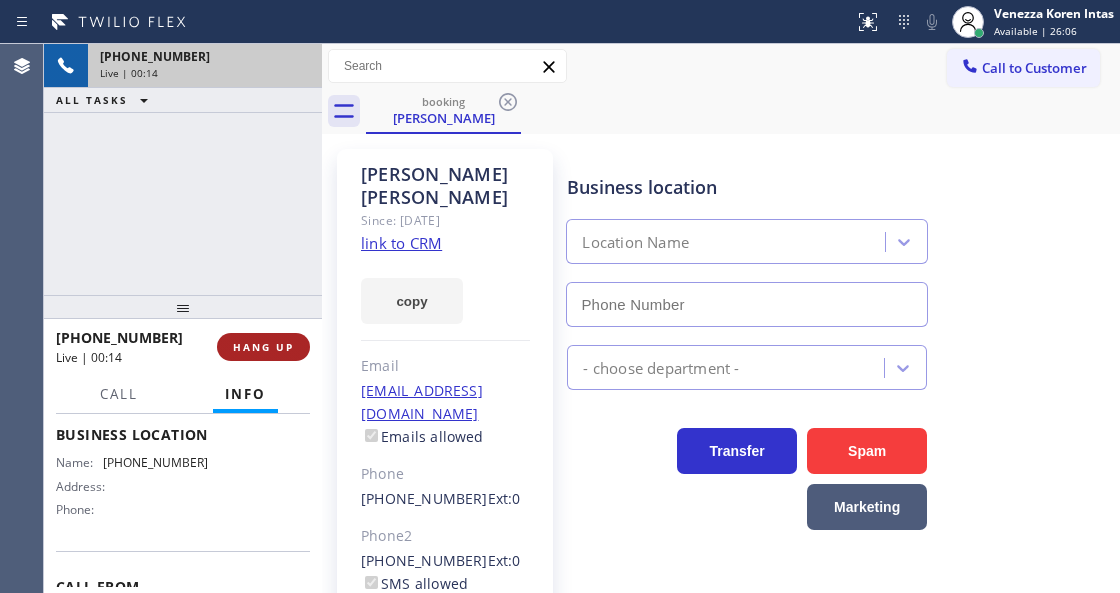 click on "HANG UP" at bounding box center (263, 347) 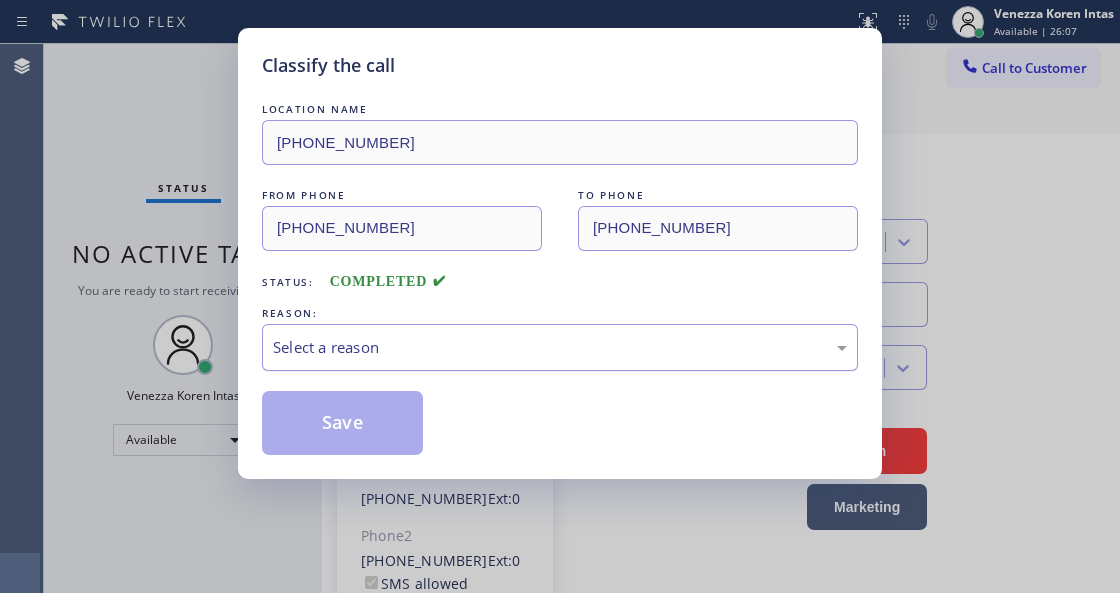 click on "Select a reason" at bounding box center [560, 347] 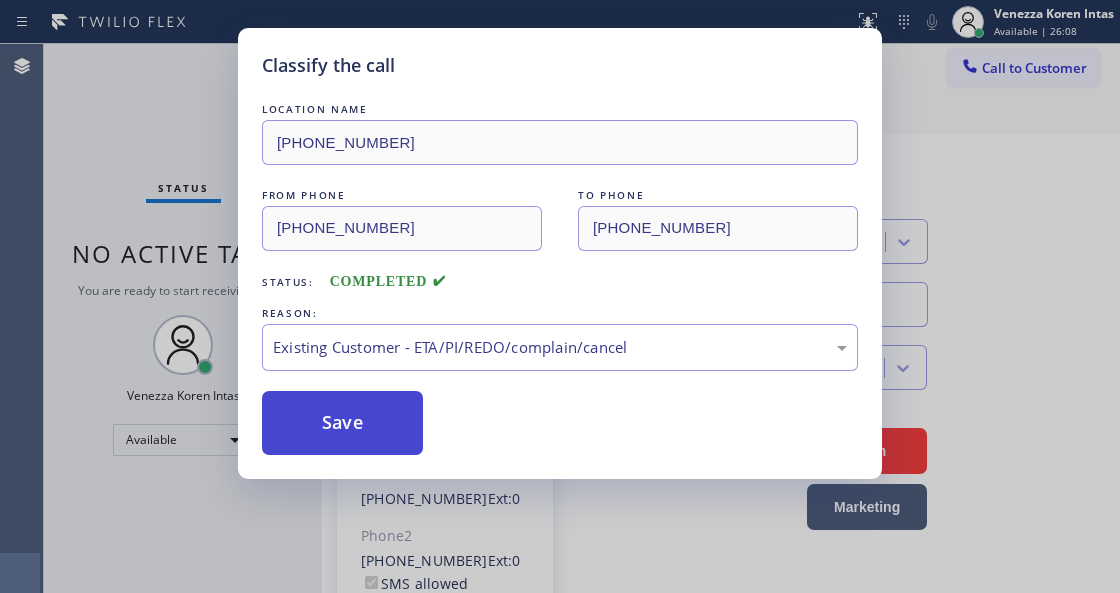 click on "Save" at bounding box center [342, 423] 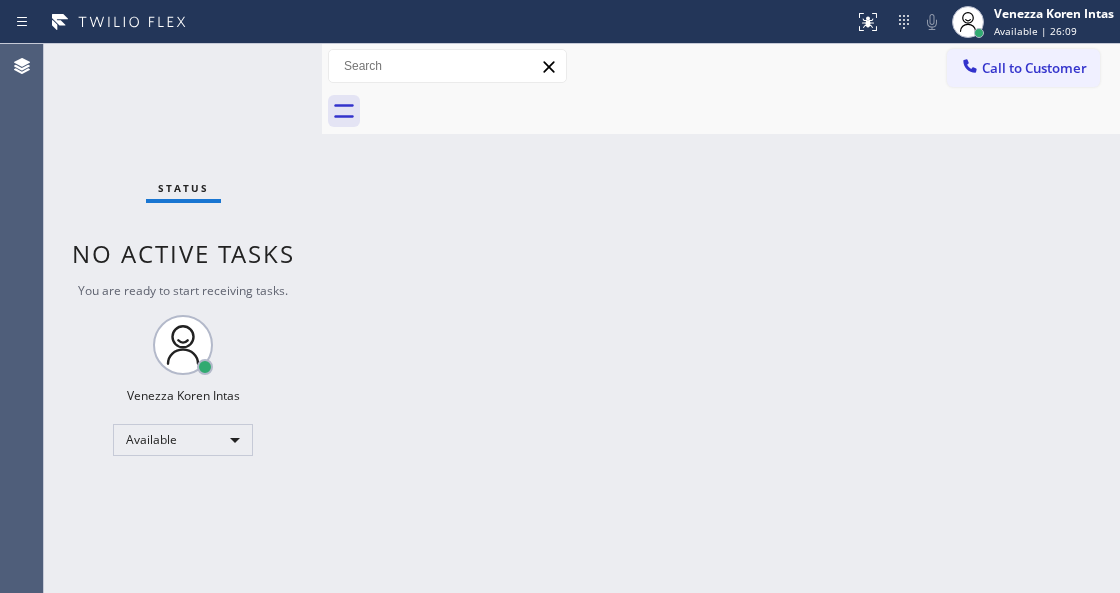 click on "Status   No active tasks     You are ready to start receiving tasks.   Venezza Koren Intas Available" at bounding box center [183, 318] 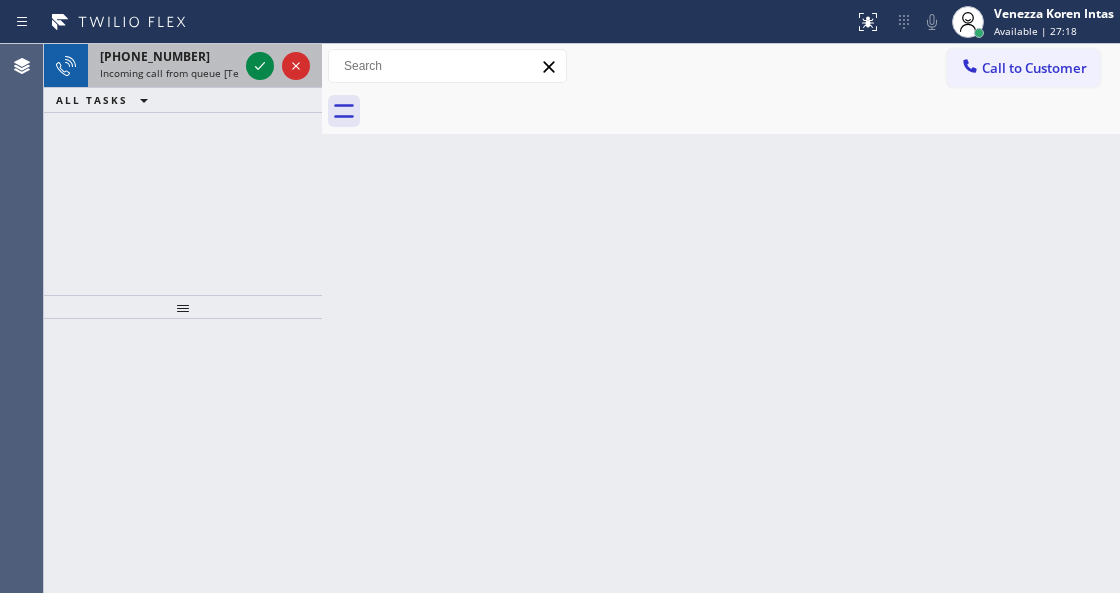 click on "Incoming call from queue [Test] All" at bounding box center [183, 73] 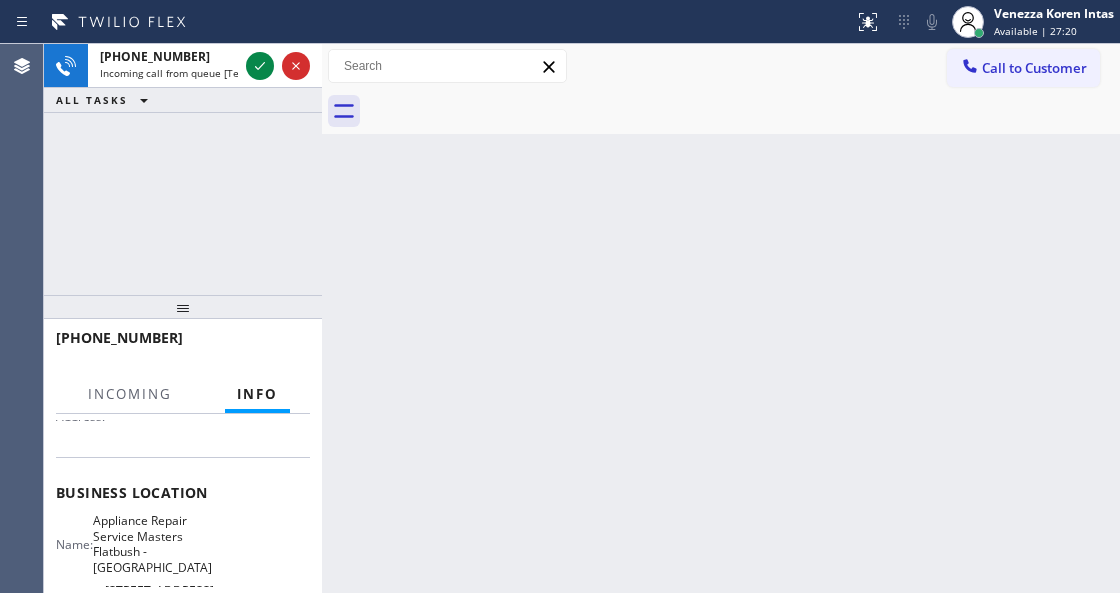 scroll, scrollTop: 266, scrollLeft: 0, axis: vertical 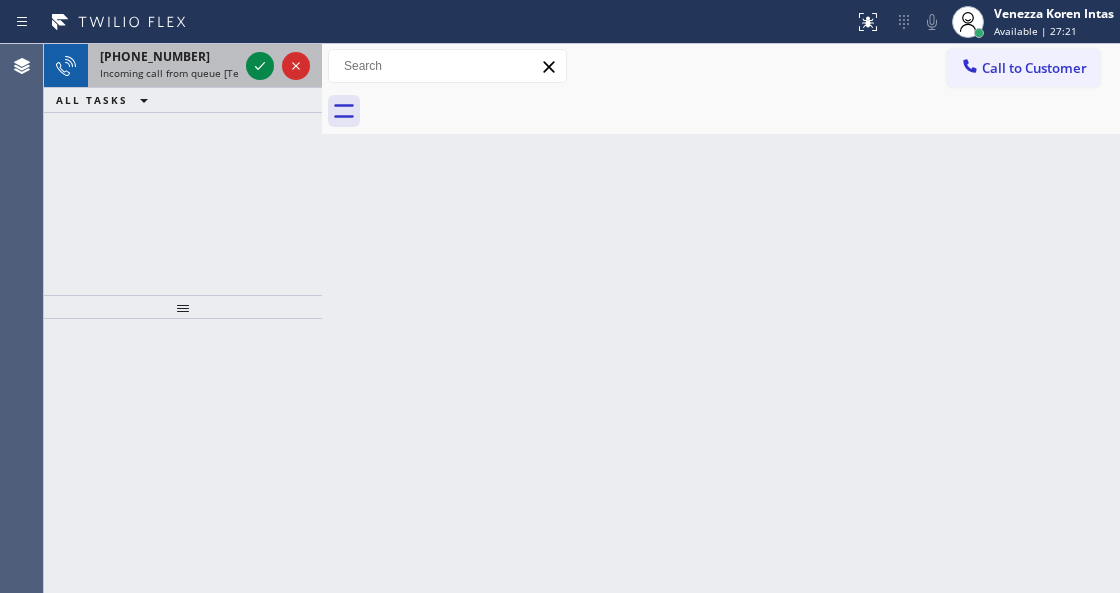 click on "+13479775282" at bounding box center [169, 56] 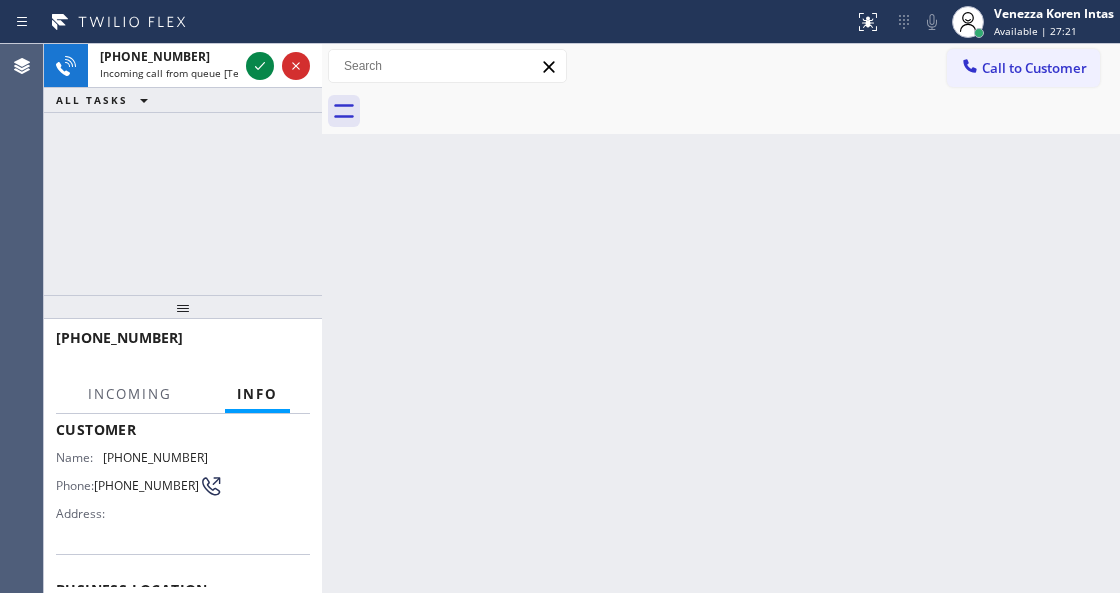 scroll, scrollTop: 200, scrollLeft: 0, axis: vertical 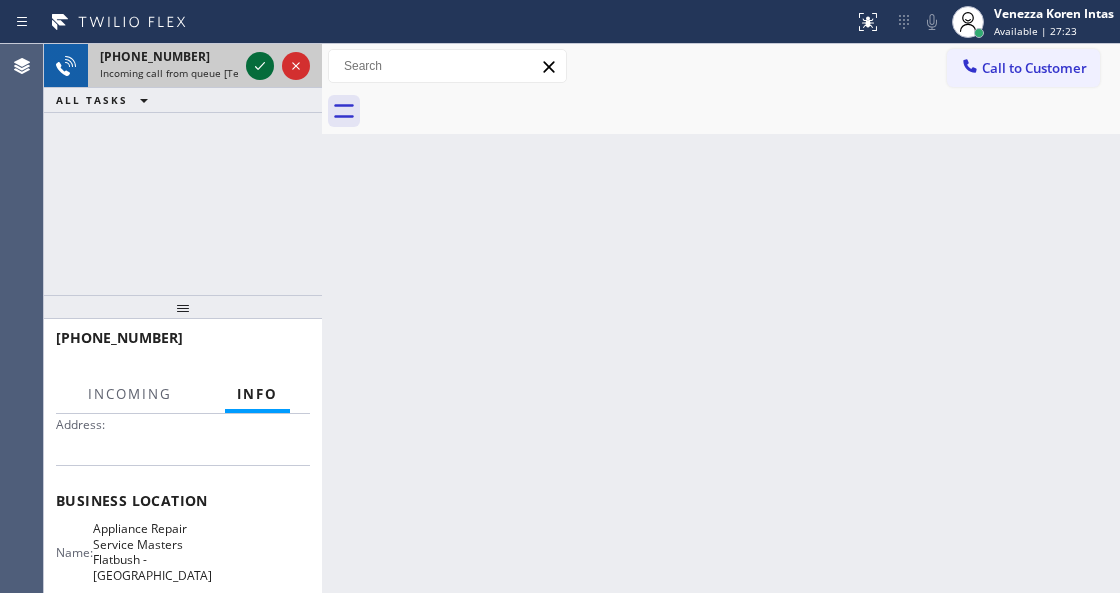 click 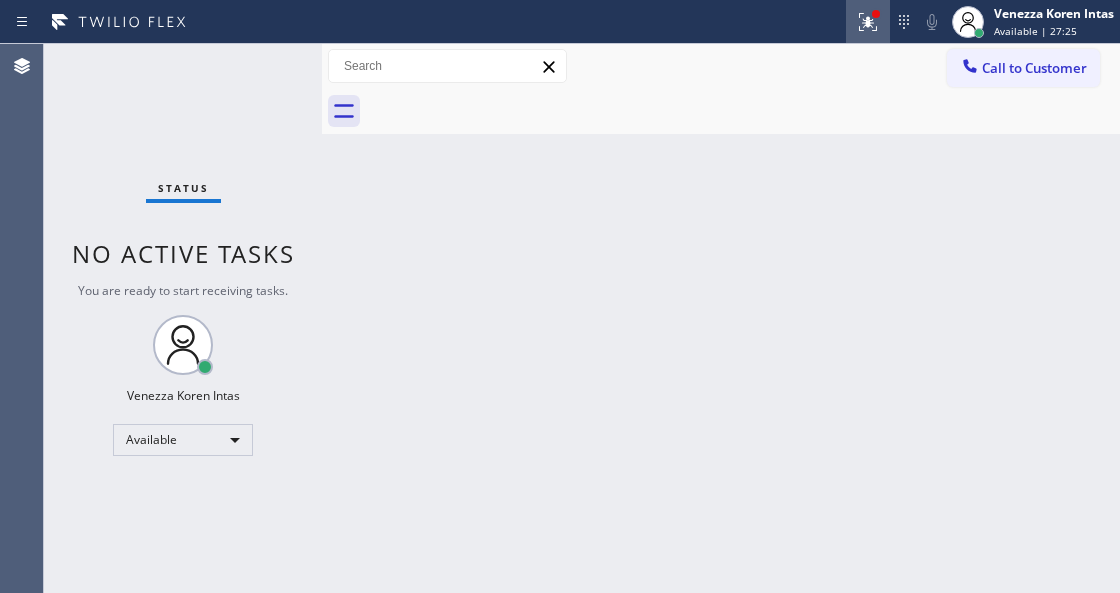 click at bounding box center [868, 22] 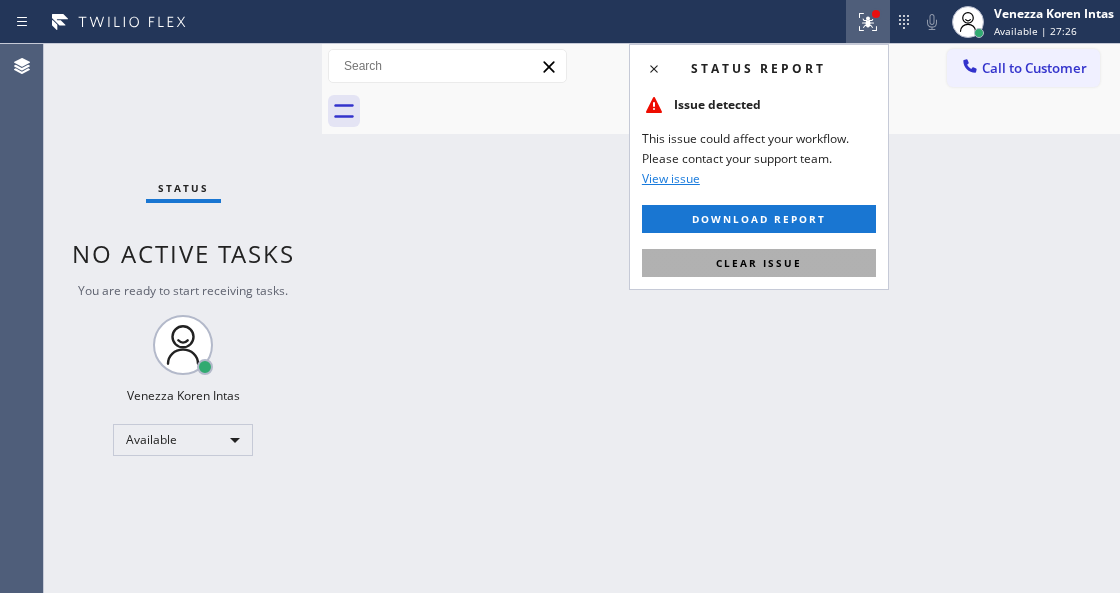 click on "Clear issue" at bounding box center [759, 263] 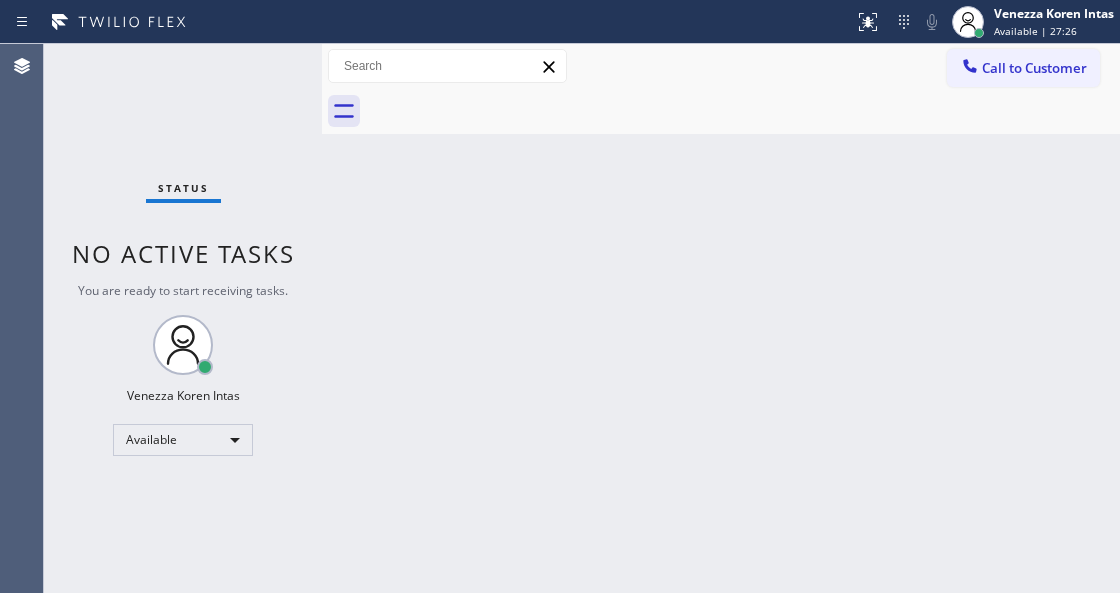 click on "Status   No active tasks     You are ready to start receiving tasks.   Venezza Koren Intas Available" at bounding box center [183, 318] 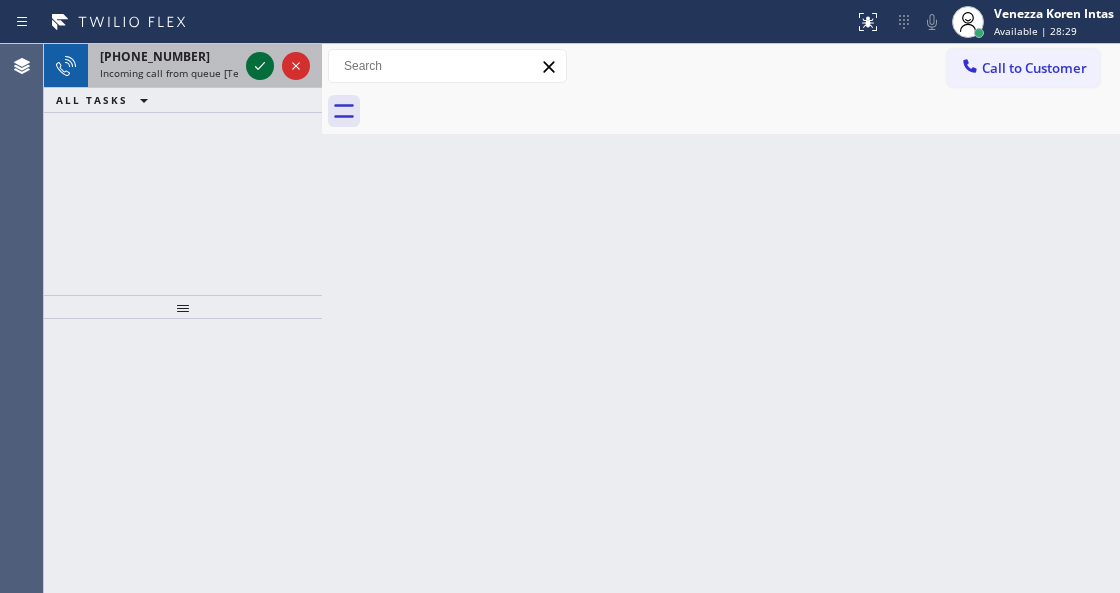 click 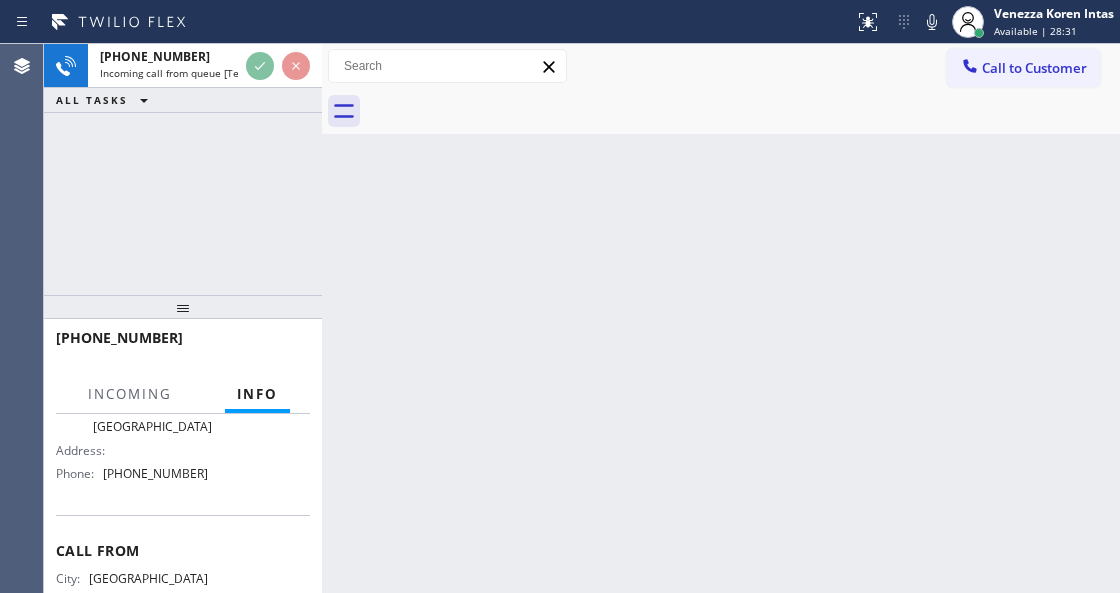 scroll, scrollTop: 200, scrollLeft: 0, axis: vertical 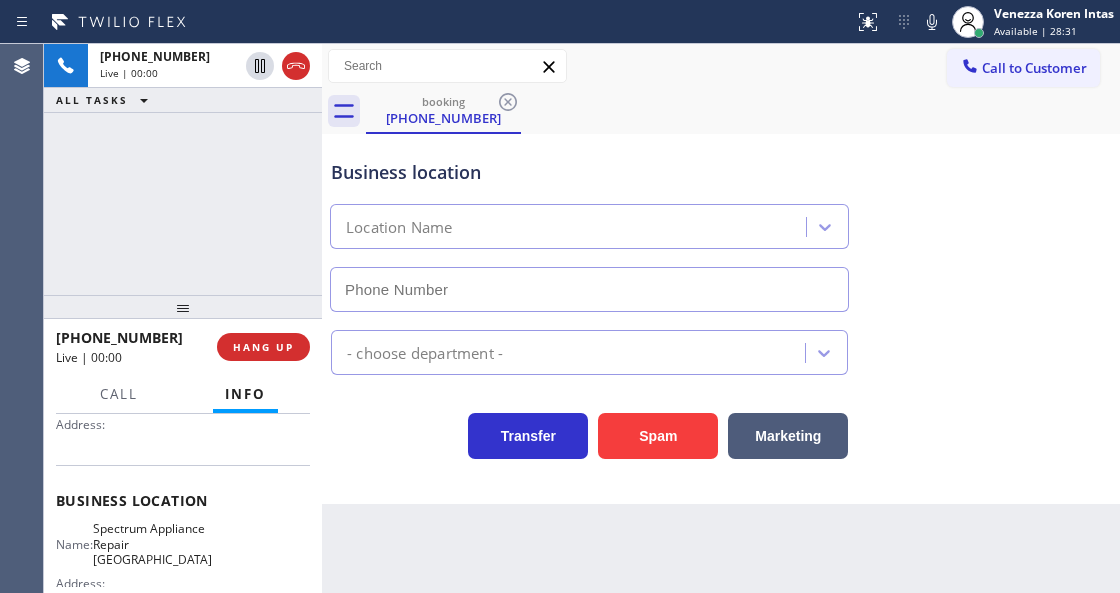 type on "(562) 362-4267" 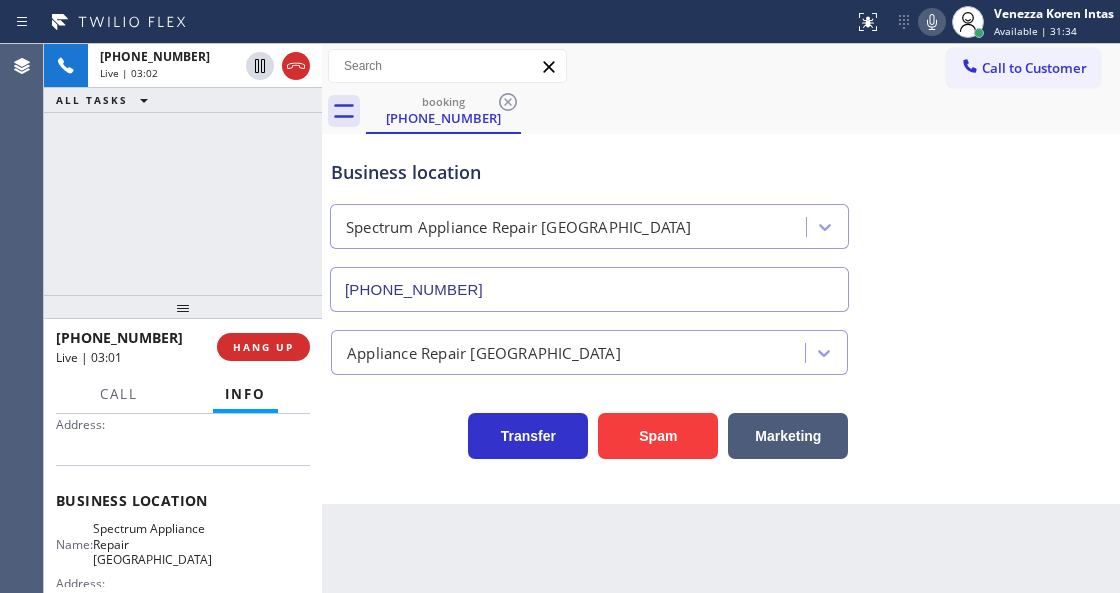 click 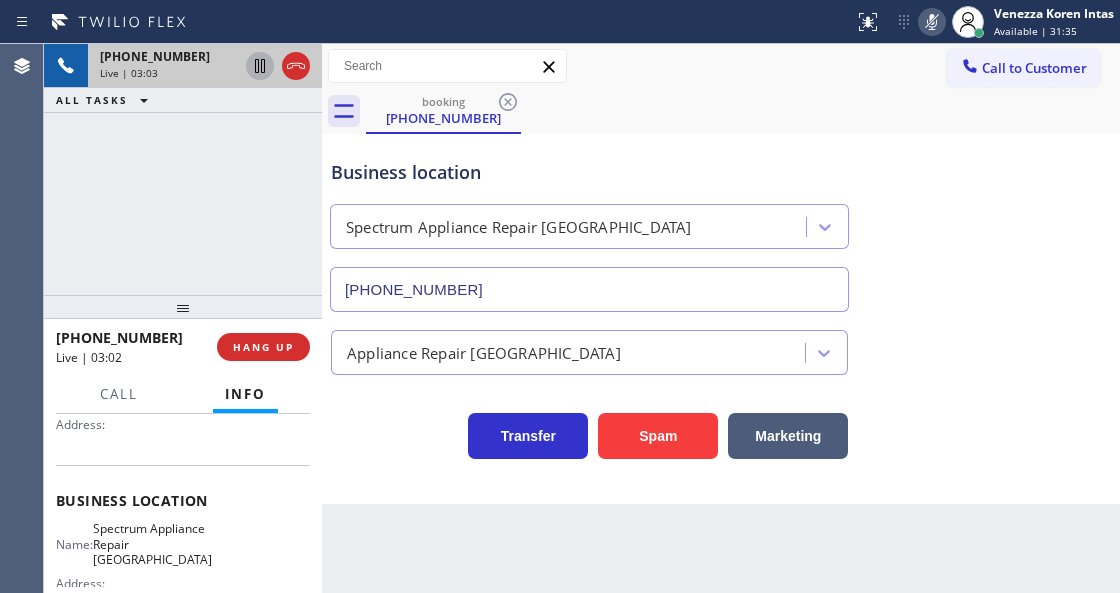 click 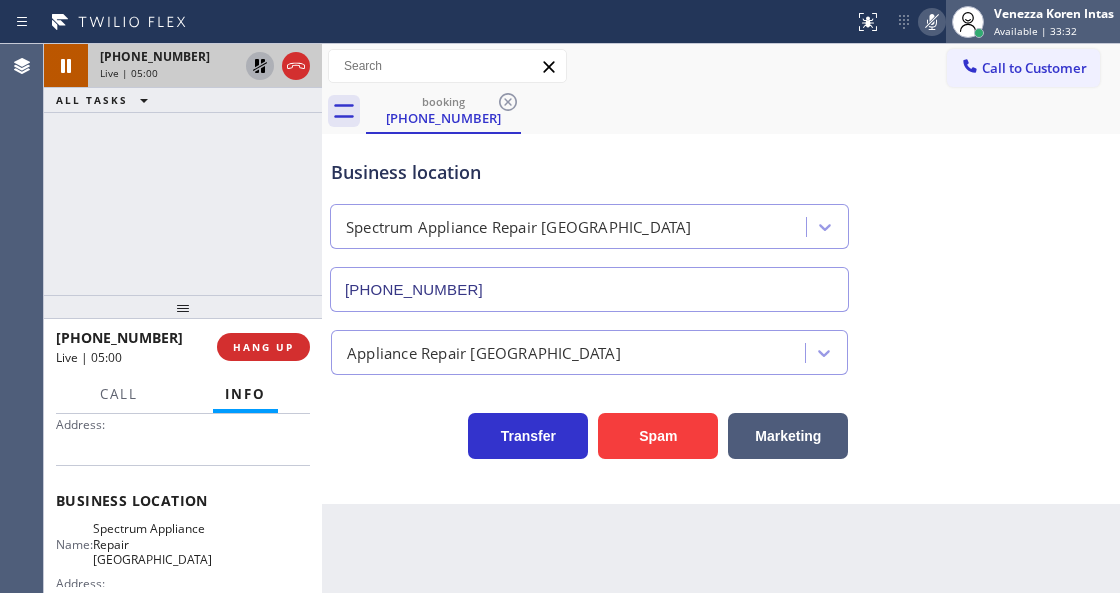click at bounding box center [968, 22] 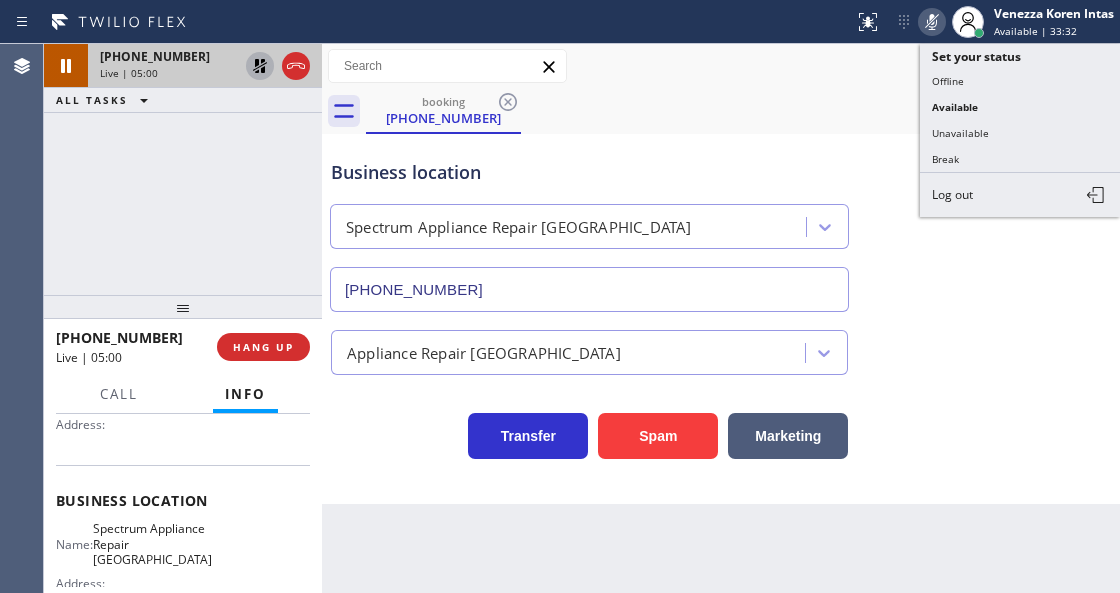 drag, startPoint x: 926, startPoint y: 23, endPoint x: 918, endPoint y: 34, distance: 13.601471 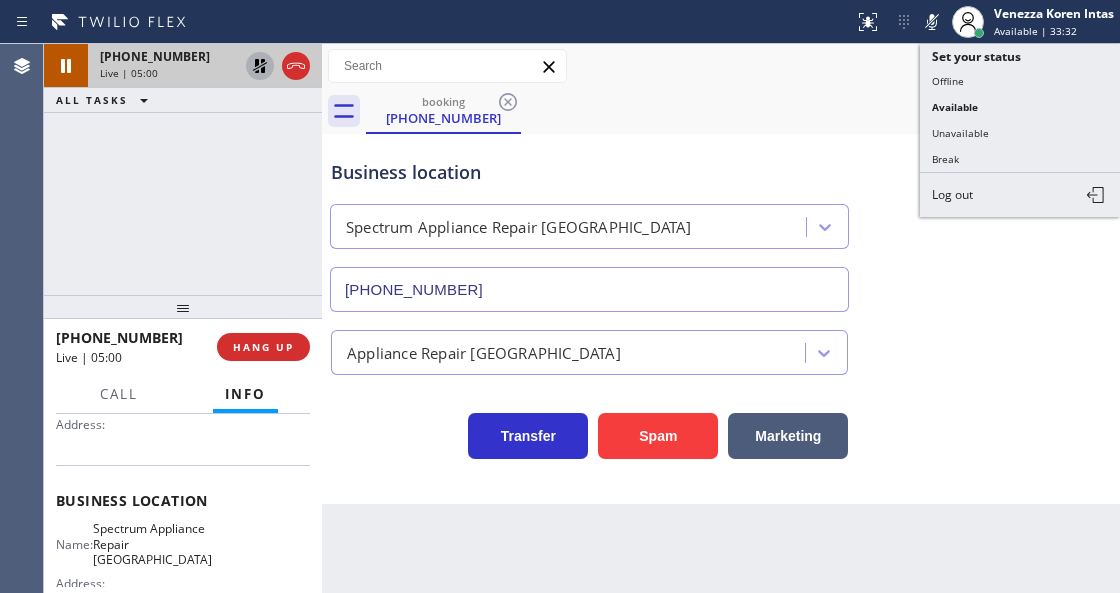 click 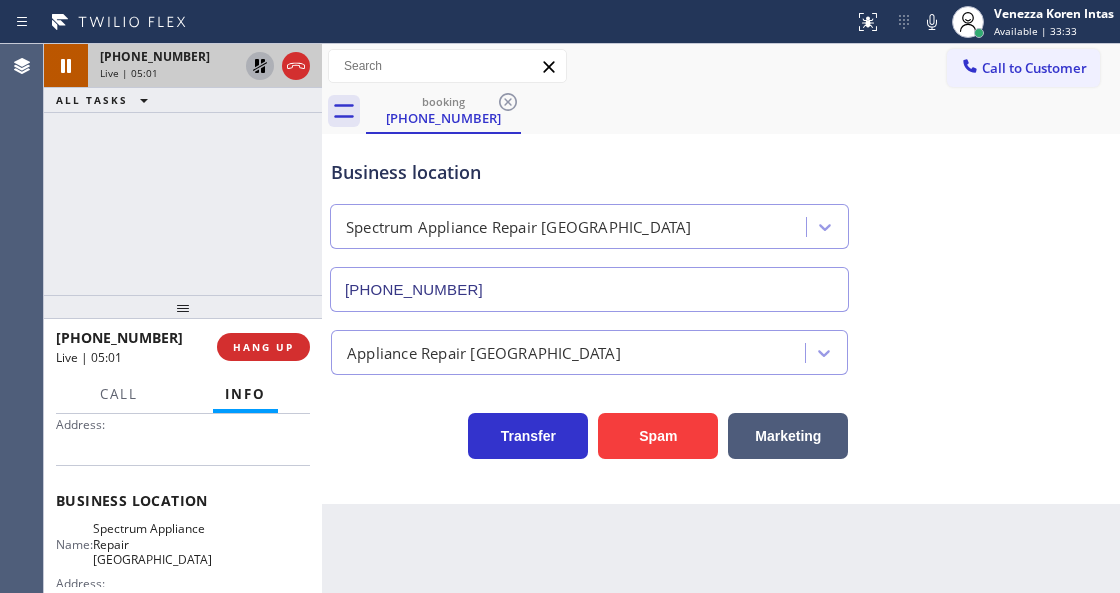 click 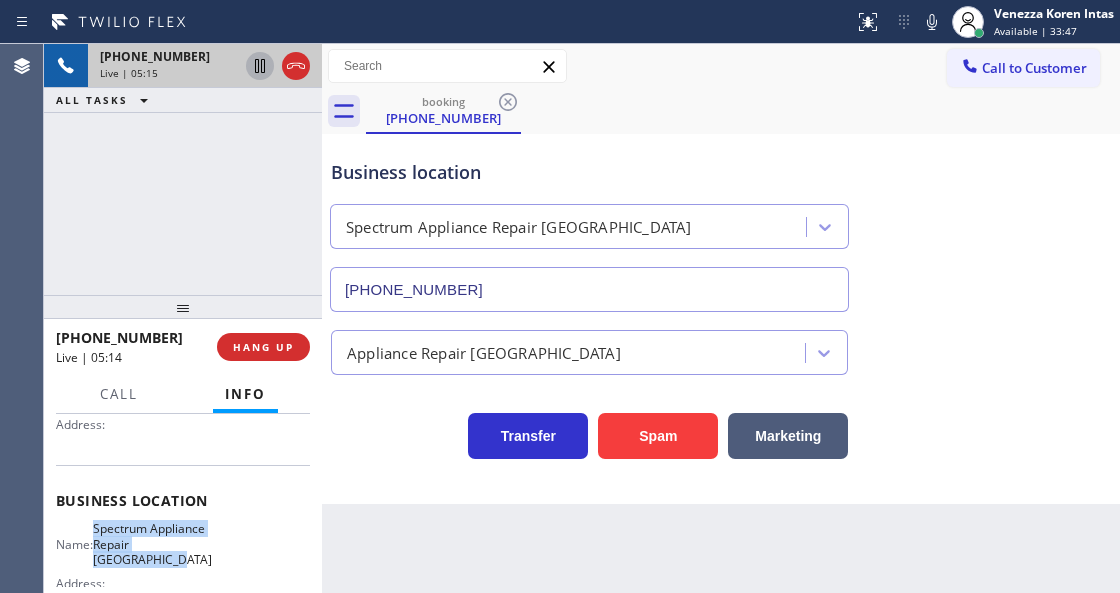 drag, startPoint x: 106, startPoint y: 523, endPoint x: 206, endPoint y: 564, distance: 108.078674 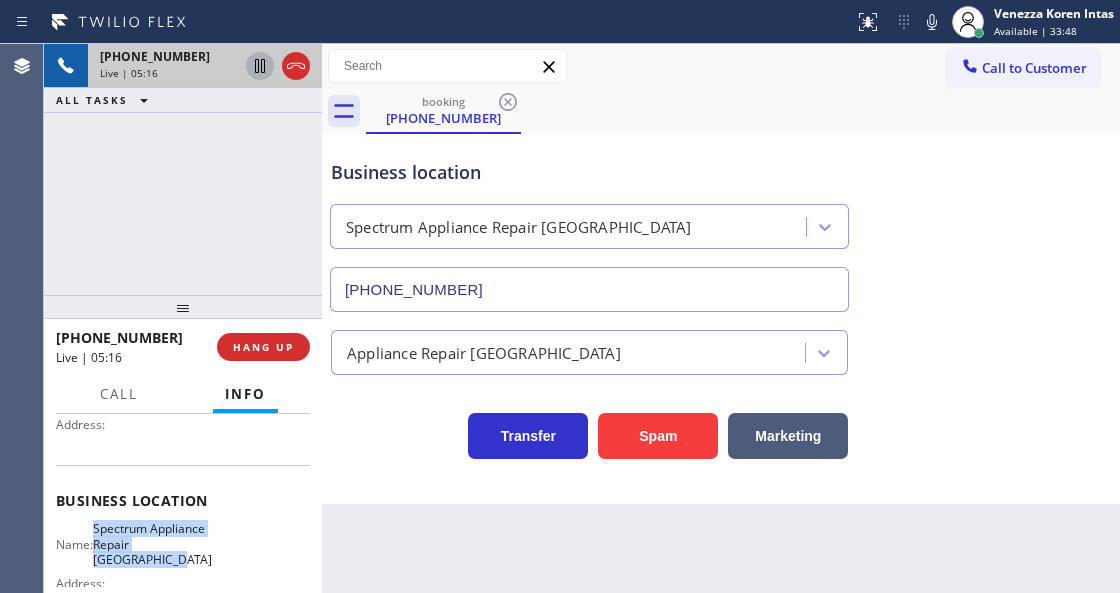 copy on "Spectrum Appliance Repair Orange County" 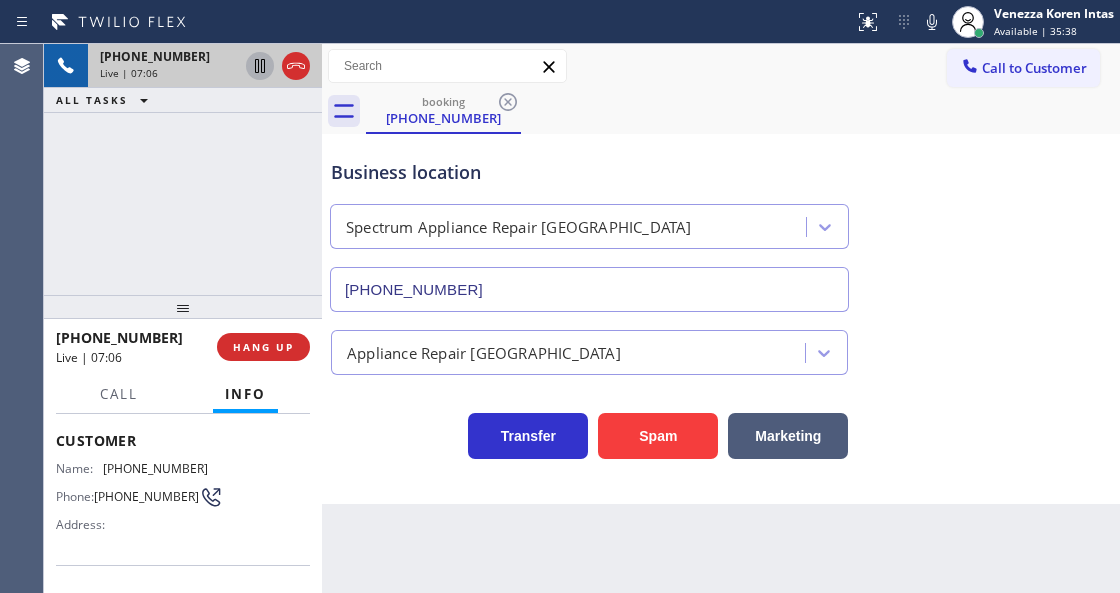scroll, scrollTop: 200, scrollLeft: 0, axis: vertical 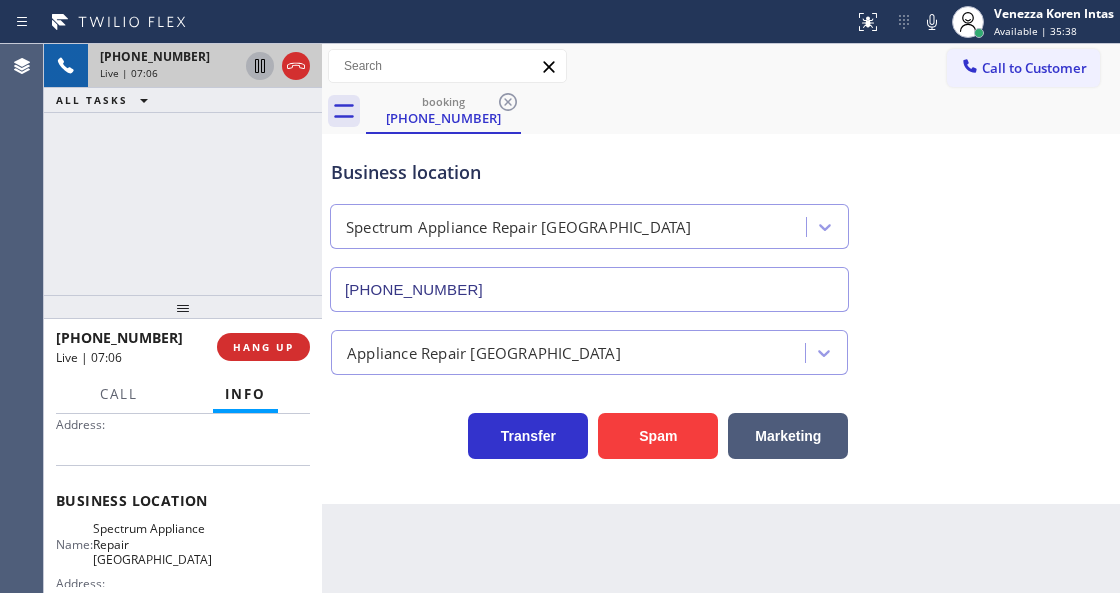 click on "Business location Spectrum Appliance Repair Orange County (562) 362-4267 Appliance Repair High End Transfer Spam Marketing" at bounding box center [721, 319] 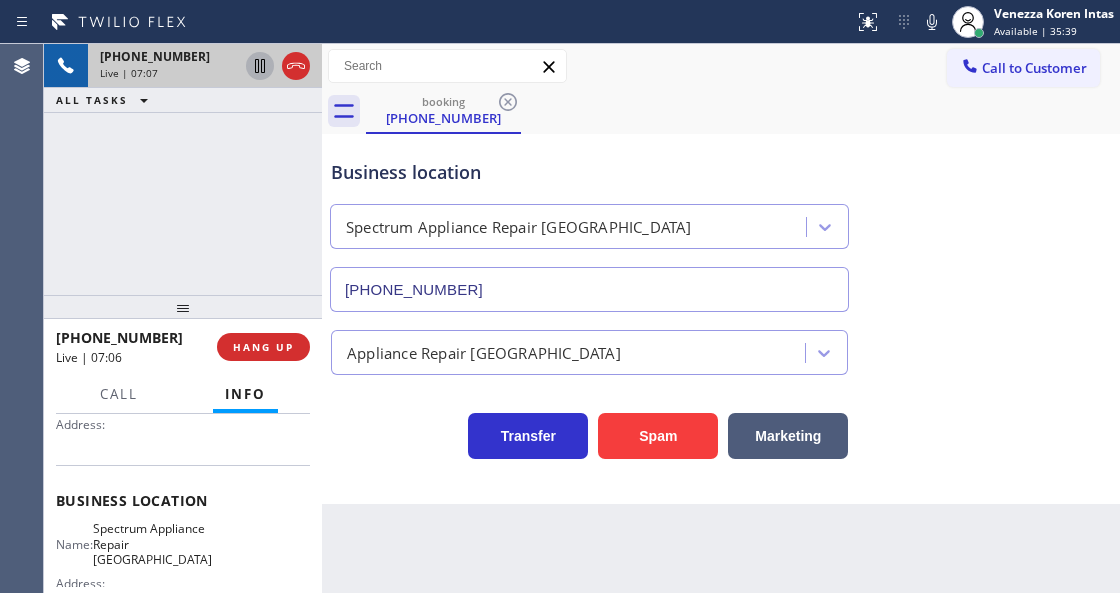 click on "Back to Dashboard Change Sender ID Customers Technicians Select a contact Outbound call Technician Search Technician Your caller id phone number Your caller id phone number Call Technician info Name   Phone none Address none Change Sender ID HVAC +18559994417 5 Star Appliance +18557314952 Appliance Repair +18554611149 Plumbing +18889090120 Air Duct Cleaning +18006865038  Electricians +18005688664 Cancel Change Check personal SMS Reset Change booking (714) 655-2822 Call to Customer Outbound call Location Search location Your caller id phone number (818) 532-5453 Customer number Call Outbound call Technician Search Technician Your caller id phone number Your caller id phone number Call booking (714) 655-2822 Business location Spectrum Appliance Repair Orange County (562) 362-4267 Appliance Repair High End Transfer Spam Marketing" at bounding box center (721, 318) 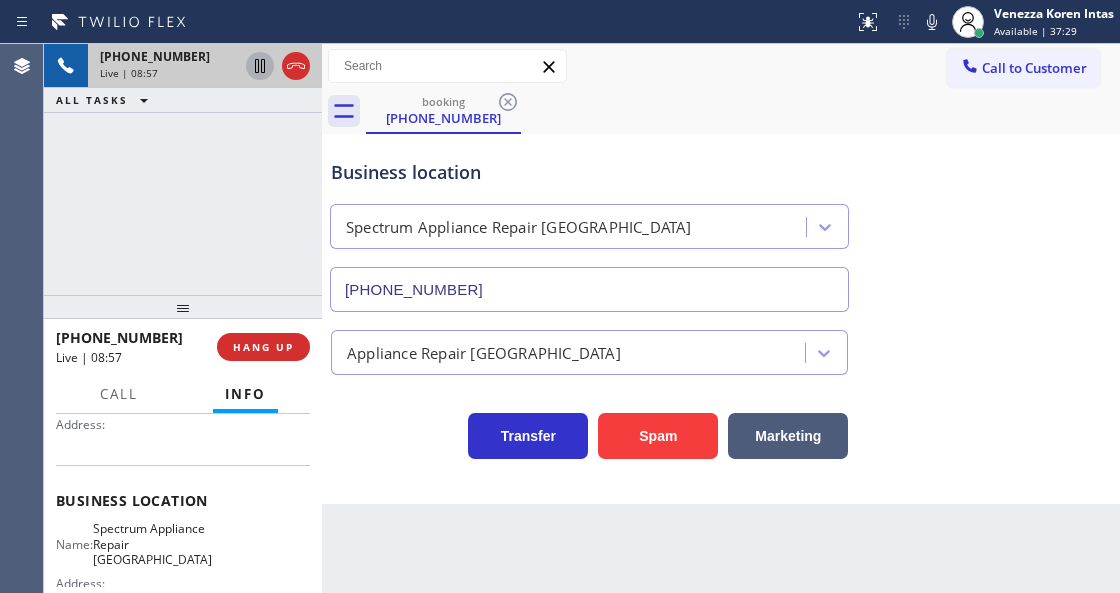 click on "Transfer Spam Marketing" at bounding box center [721, 417] 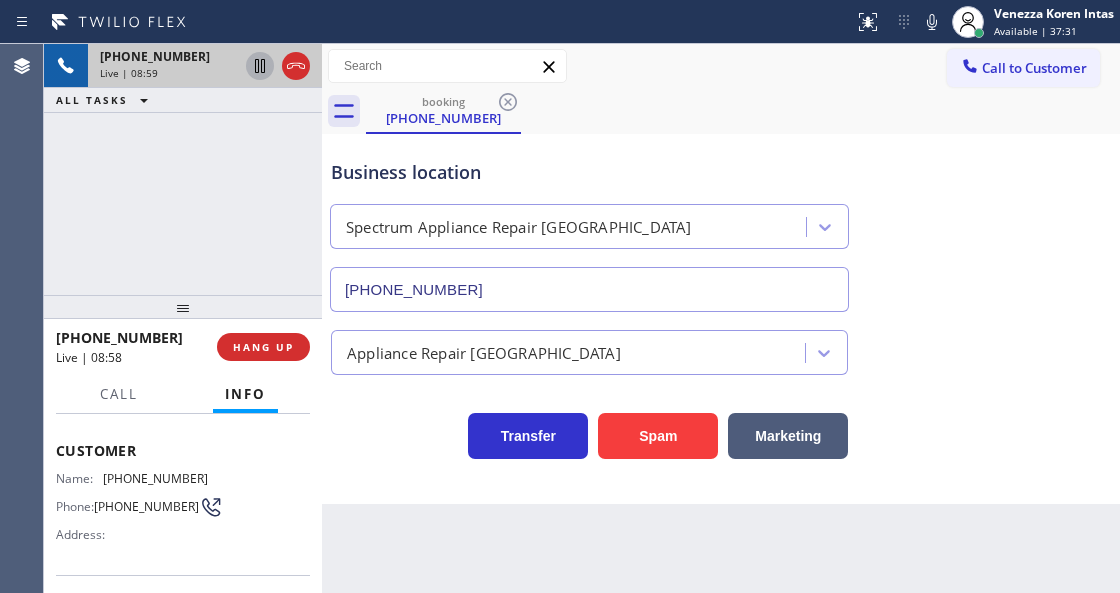 scroll, scrollTop: 66, scrollLeft: 0, axis: vertical 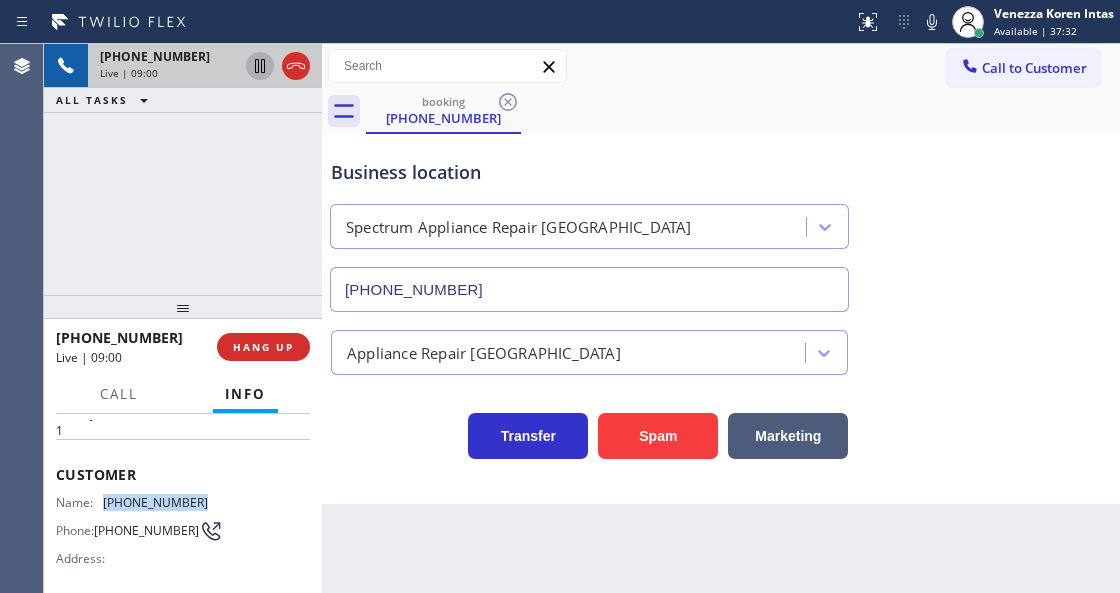 drag, startPoint x: 200, startPoint y: 502, endPoint x: 108, endPoint y: 494, distance: 92.34717 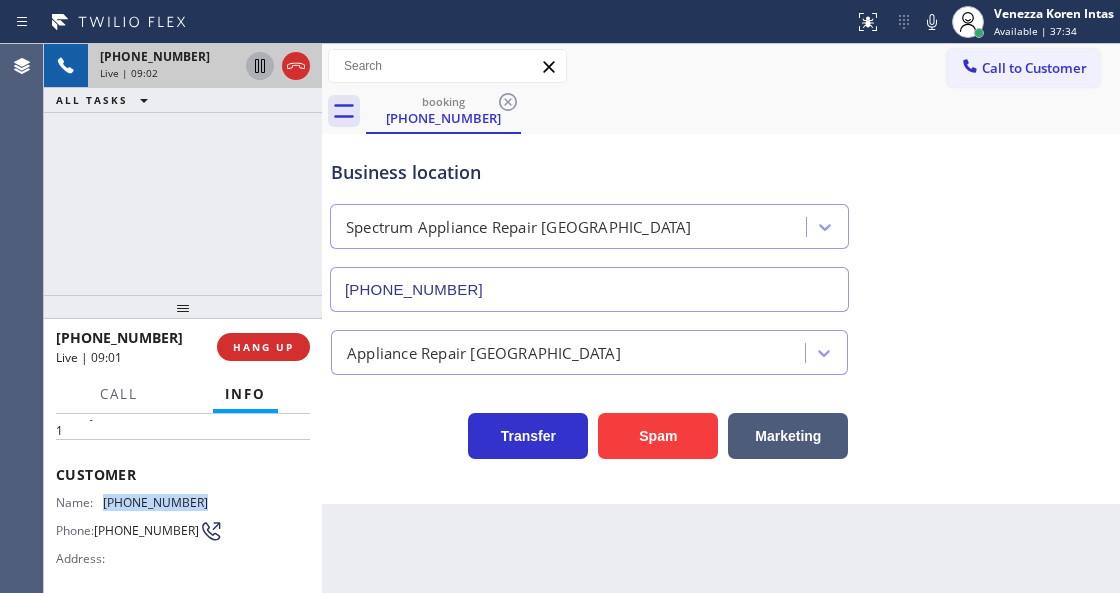 copy on "(714) 655-2822" 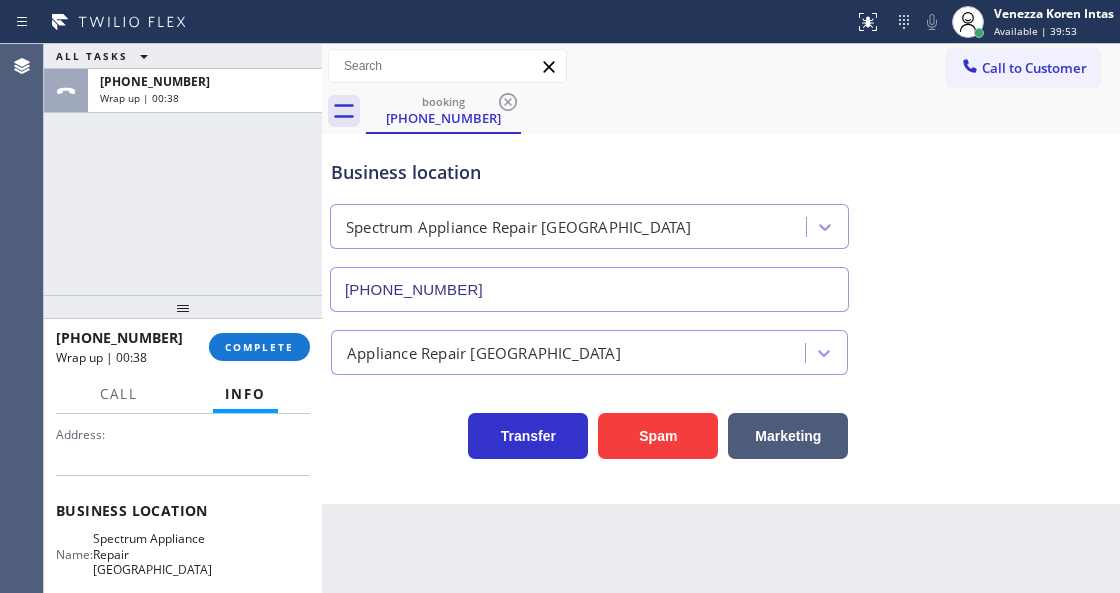 scroll, scrollTop: 266, scrollLeft: 0, axis: vertical 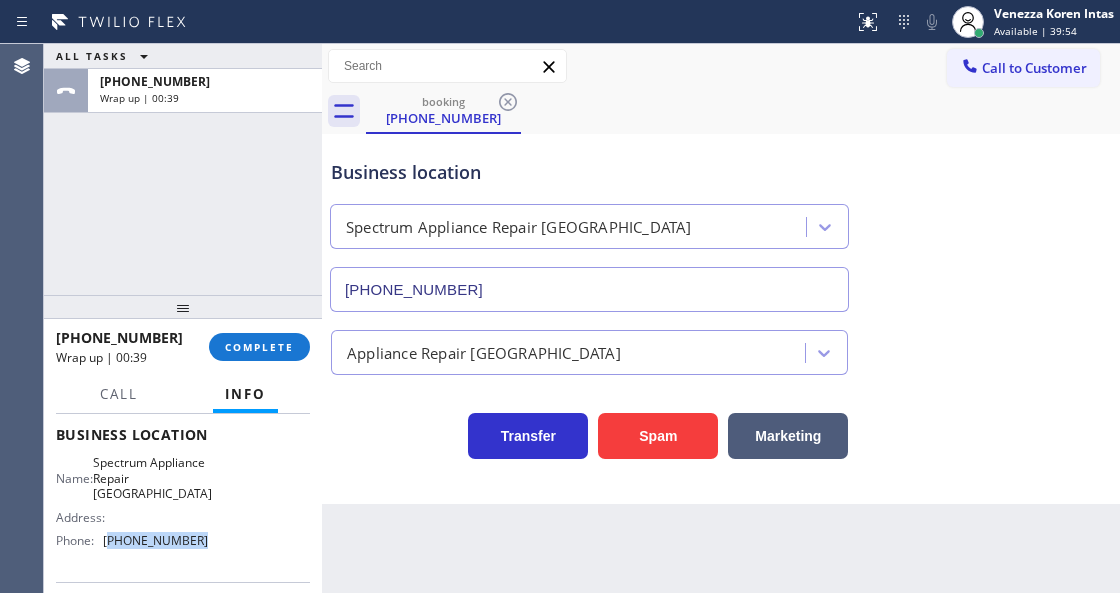 drag, startPoint x: 215, startPoint y: 547, endPoint x: 109, endPoint y: 546, distance: 106.004715 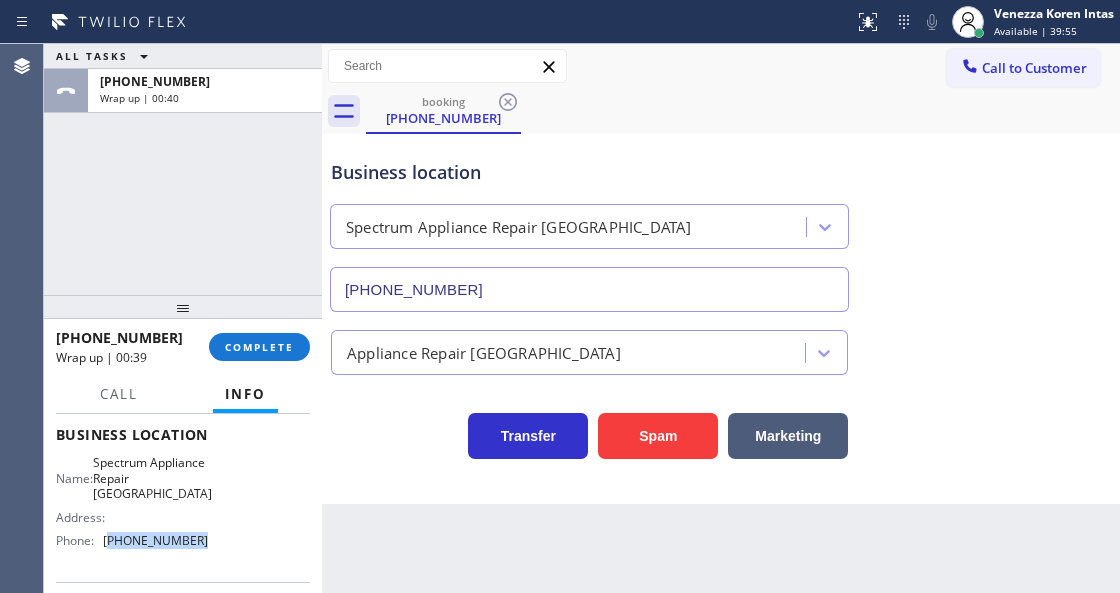 copy on "562) 362-4267" 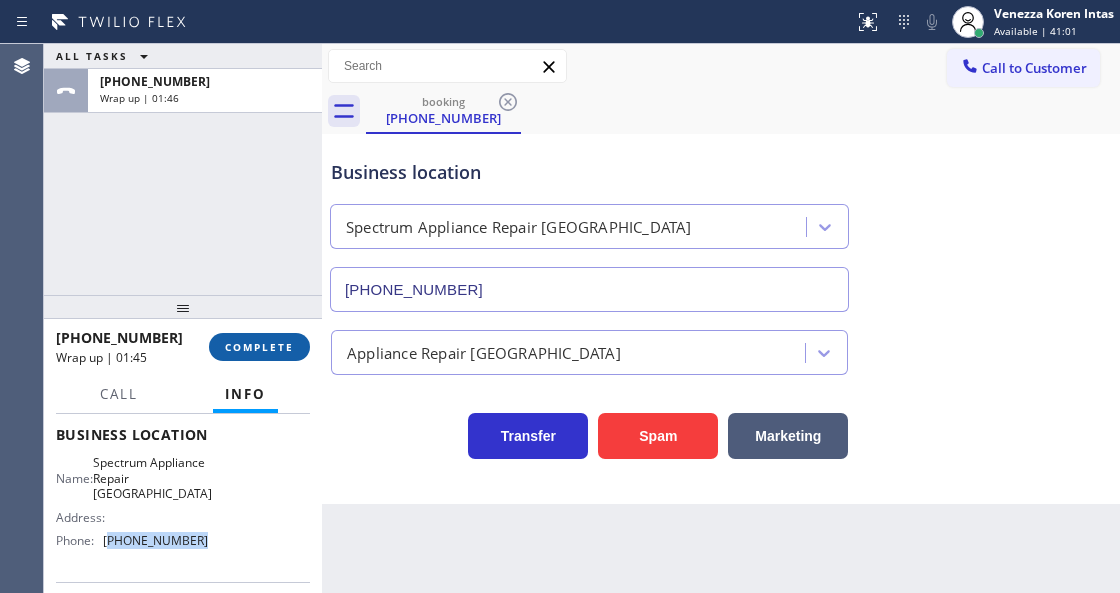click on "COMPLETE" at bounding box center (259, 347) 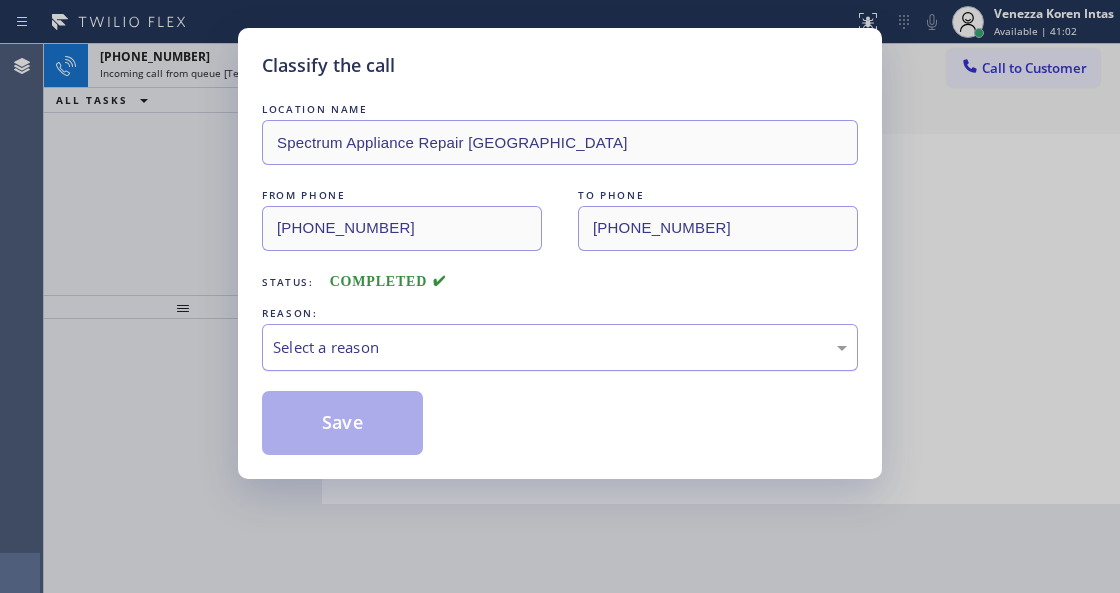 click on "Select a reason" at bounding box center [560, 347] 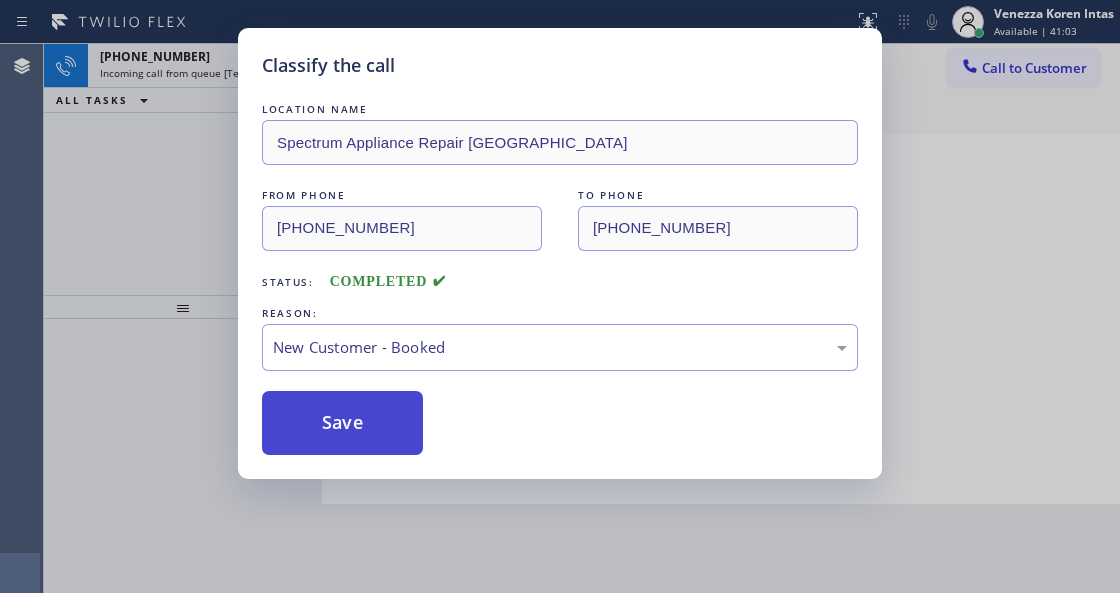 click on "Save" at bounding box center (342, 423) 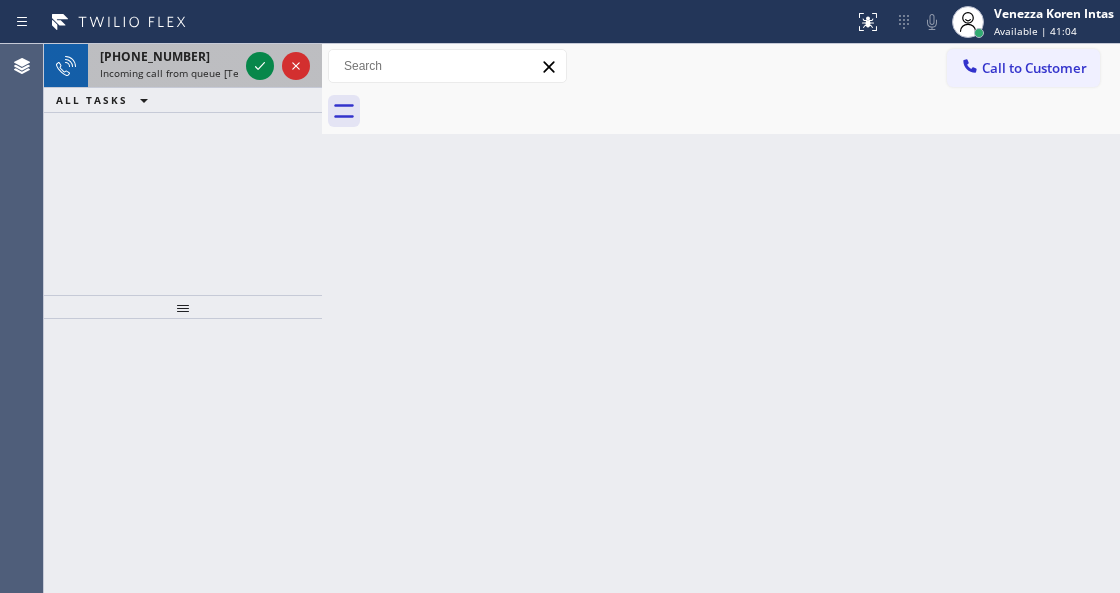 click on "Incoming call from queue [Test] All" at bounding box center (183, 73) 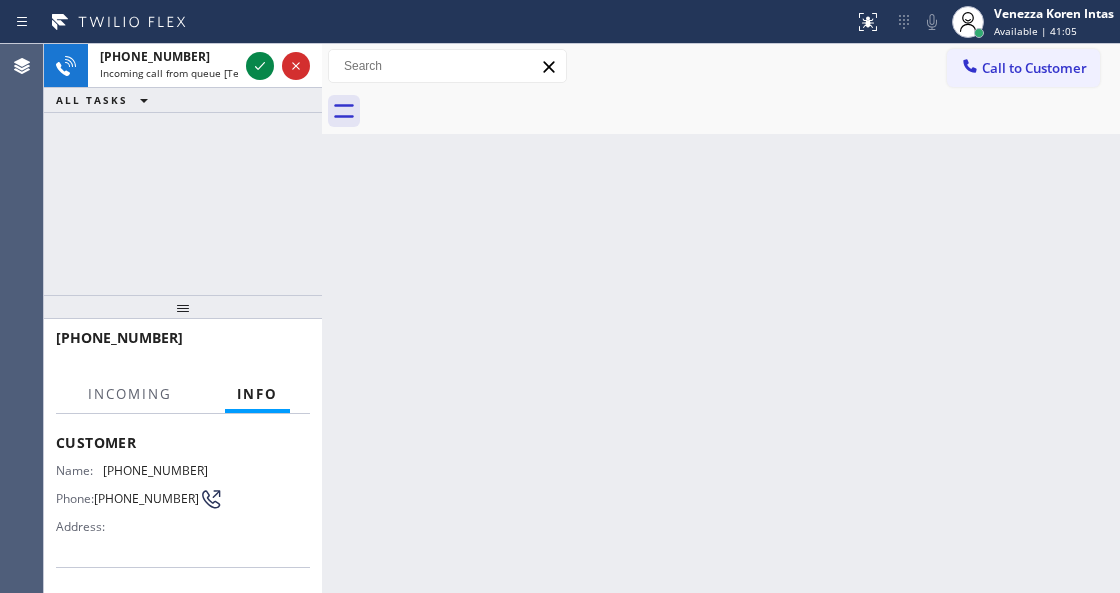 scroll, scrollTop: 200, scrollLeft: 0, axis: vertical 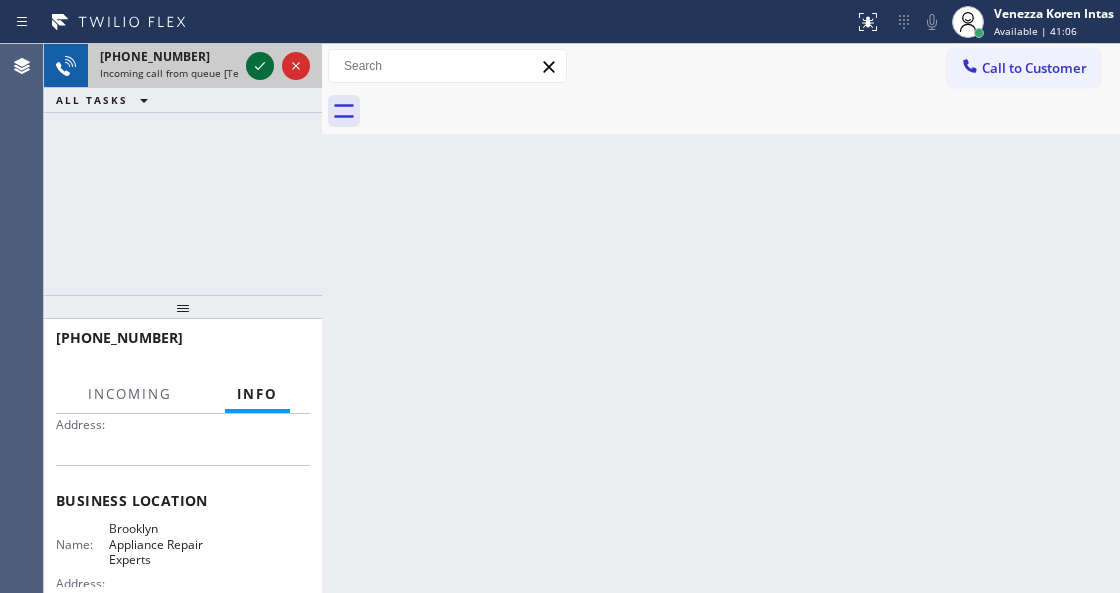 click 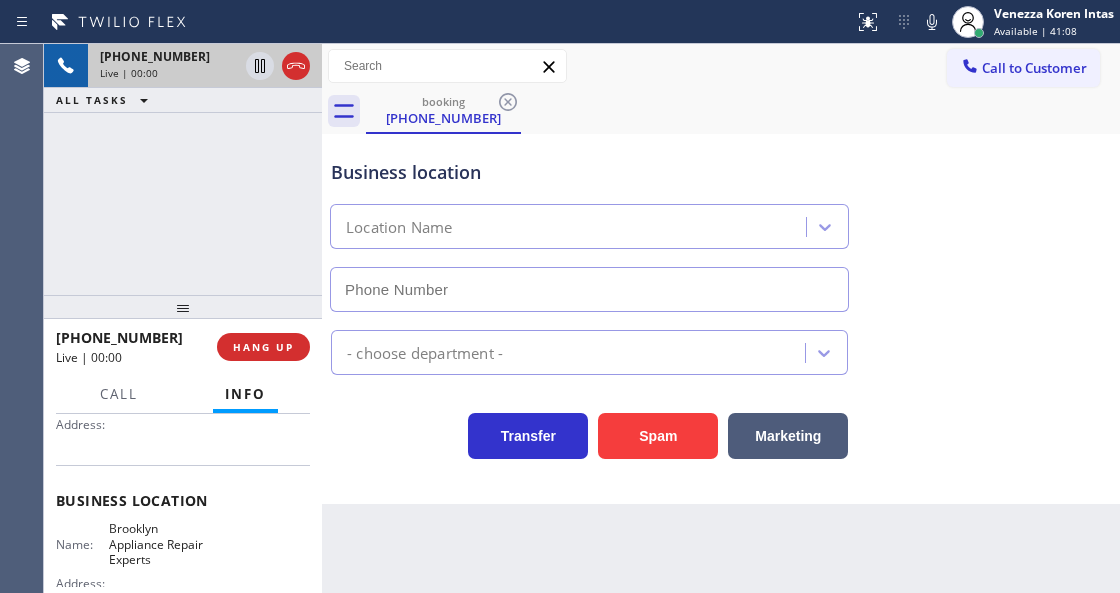 type on "(347) 757-4373" 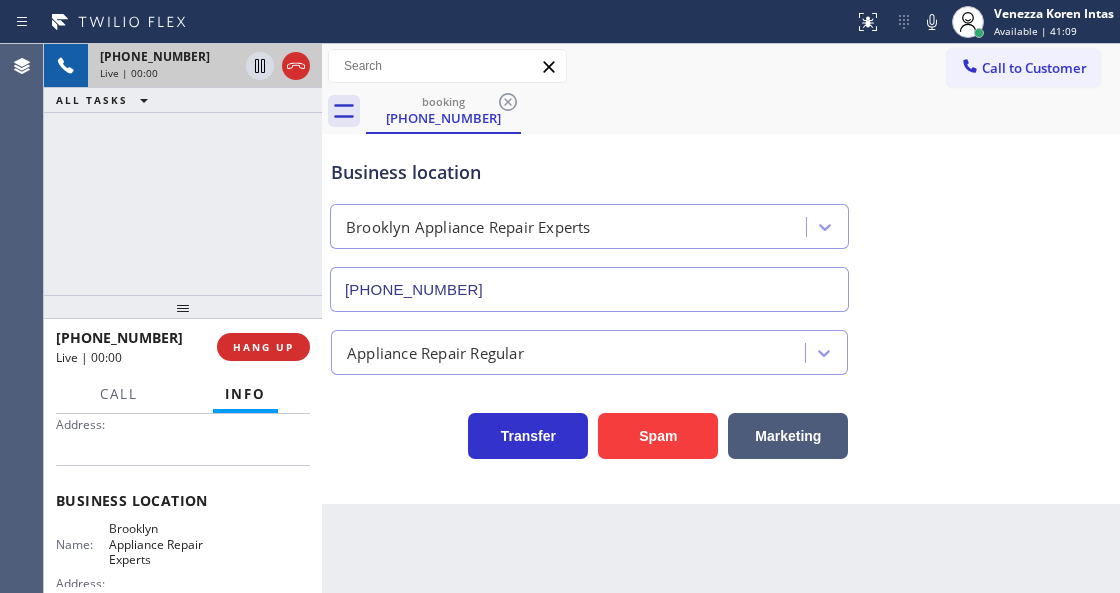 click on "Transfer Spam Marketing" at bounding box center [589, 431] 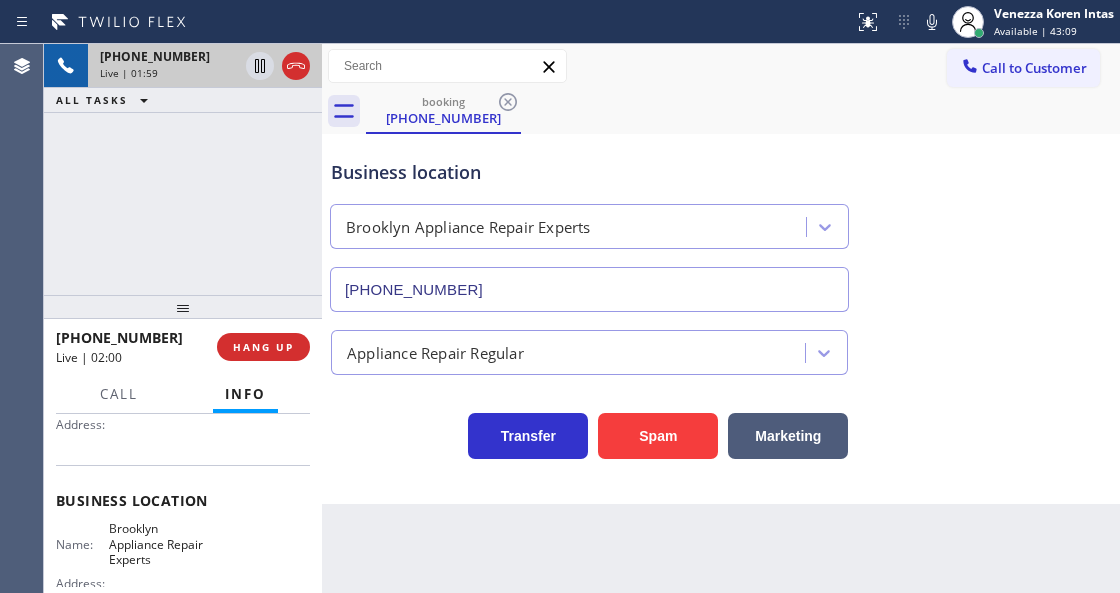 scroll, scrollTop: 200, scrollLeft: 0, axis: vertical 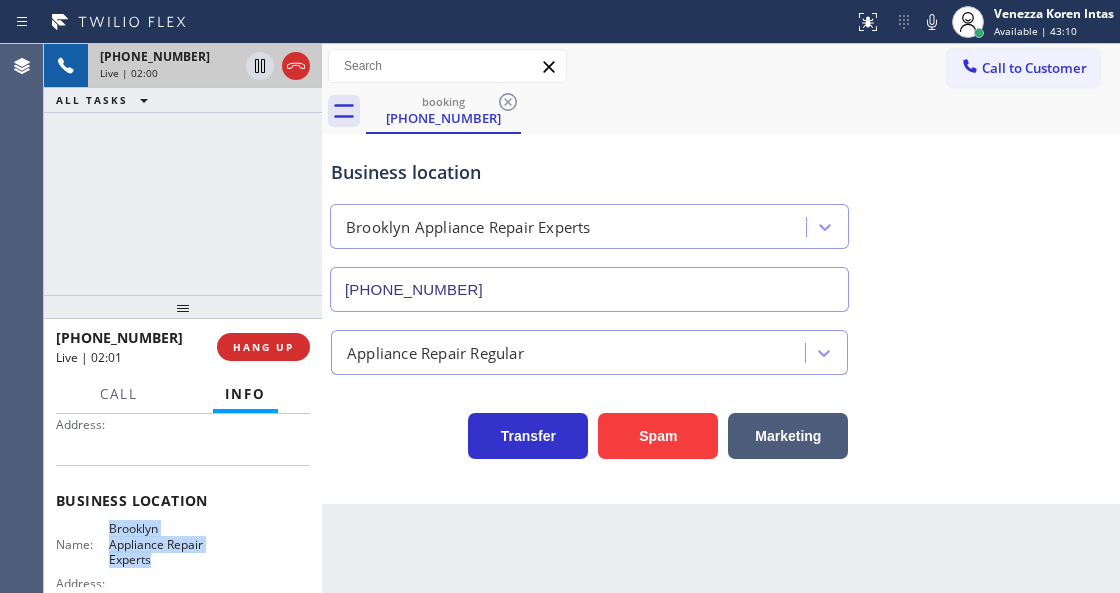 drag, startPoint x: 104, startPoint y: 522, endPoint x: 154, endPoint y: 564, distance: 65.29931 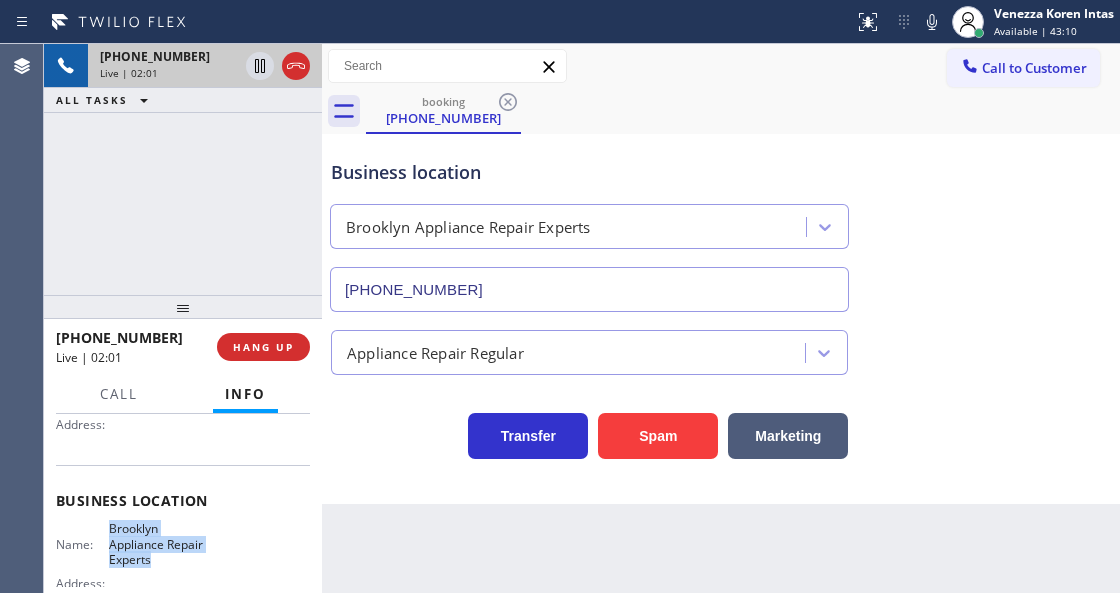 copy on "Brooklyn Appliance Repair Experts" 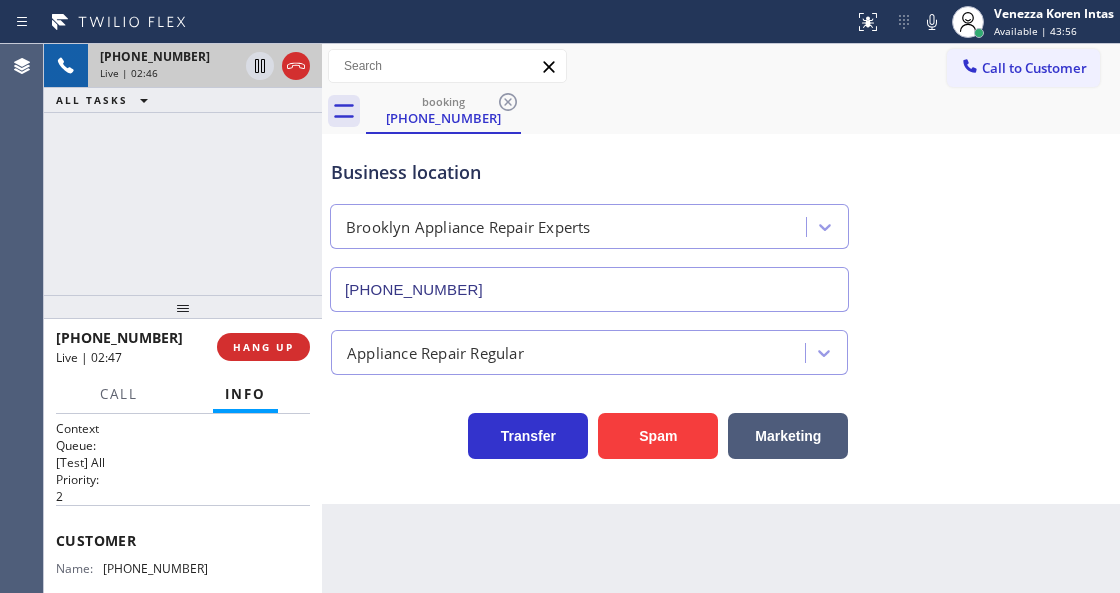 scroll, scrollTop: 66, scrollLeft: 0, axis: vertical 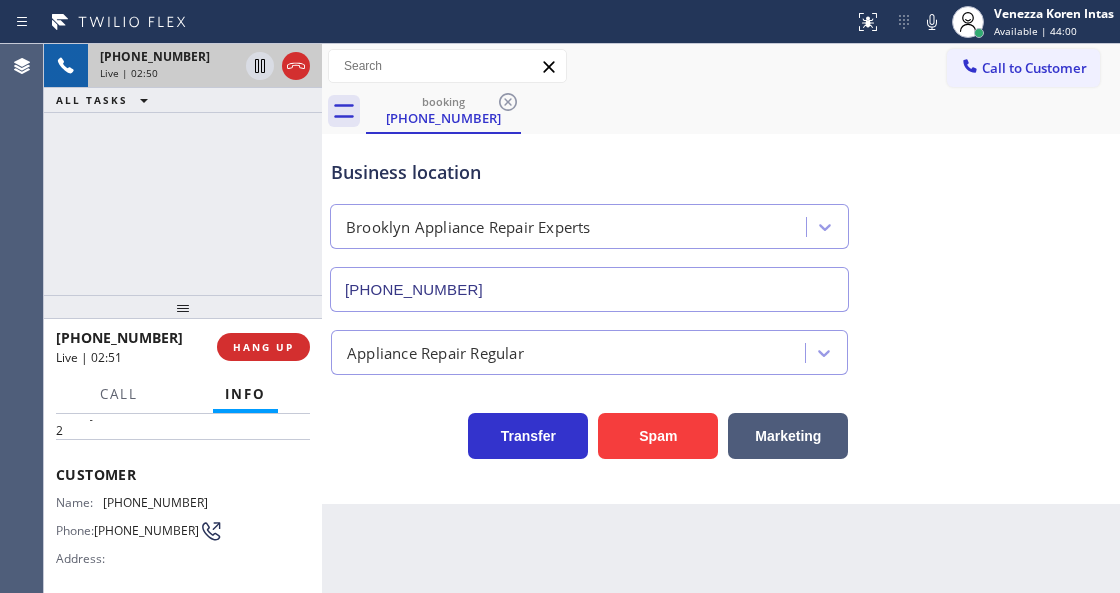 click on "Business location" at bounding box center (589, 172) 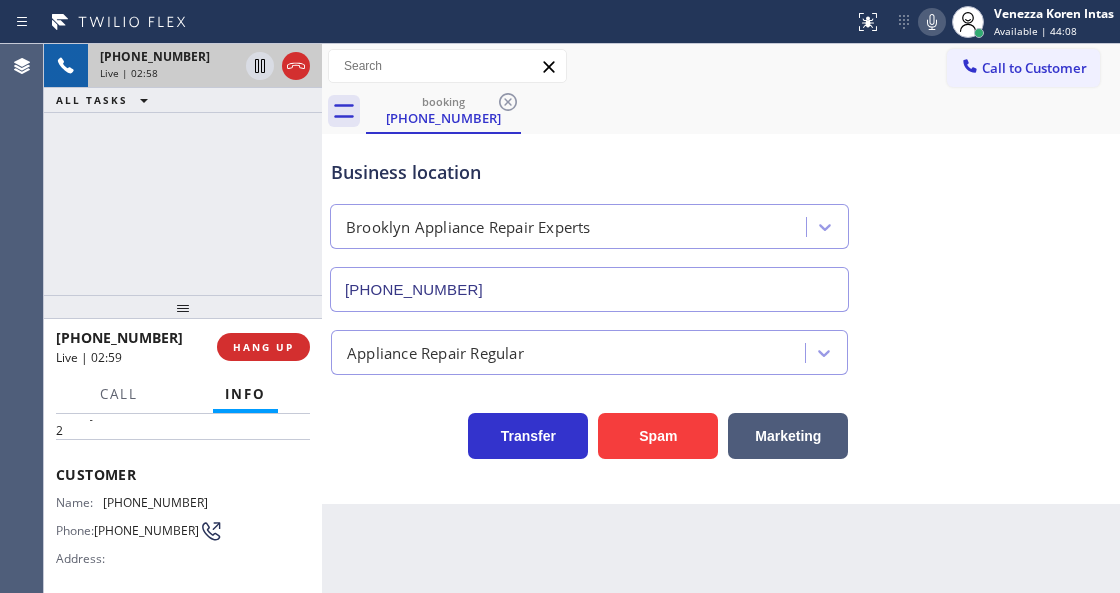 click 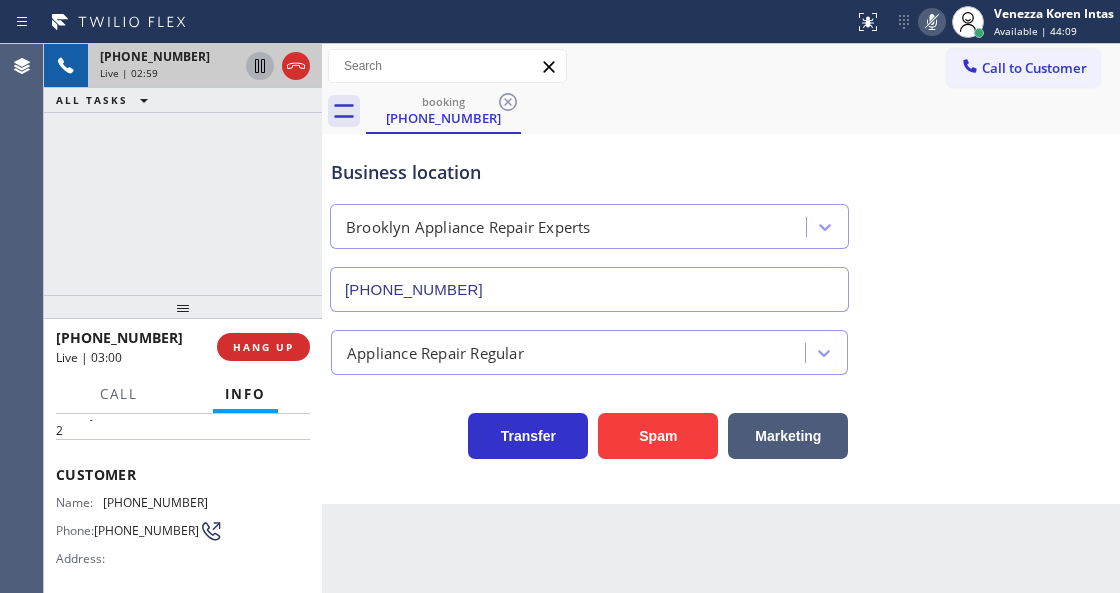 click 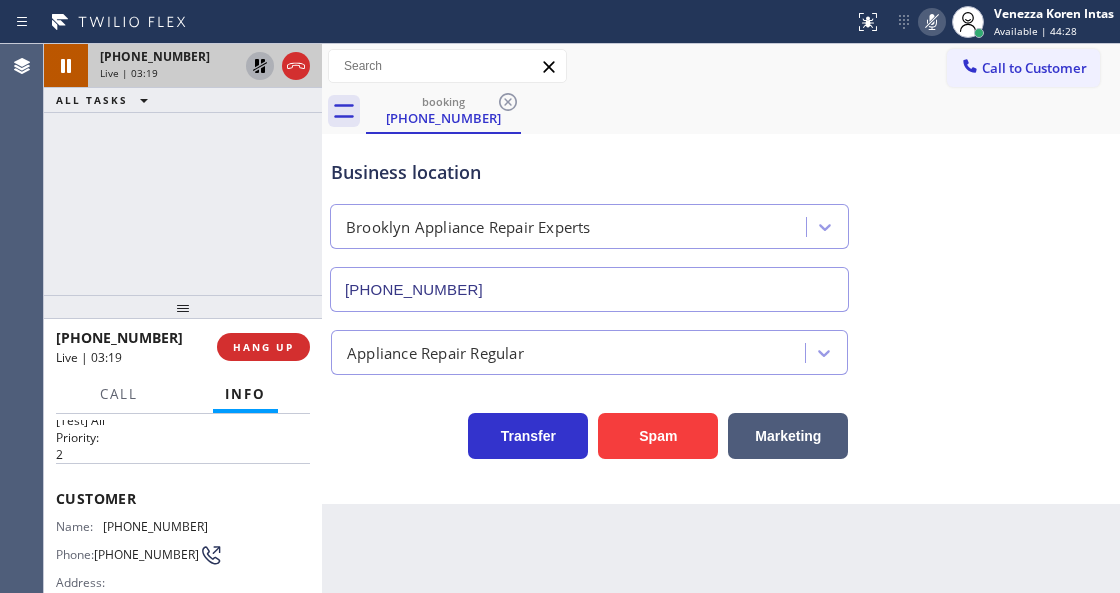 scroll, scrollTop: 0, scrollLeft: 0, axis: both 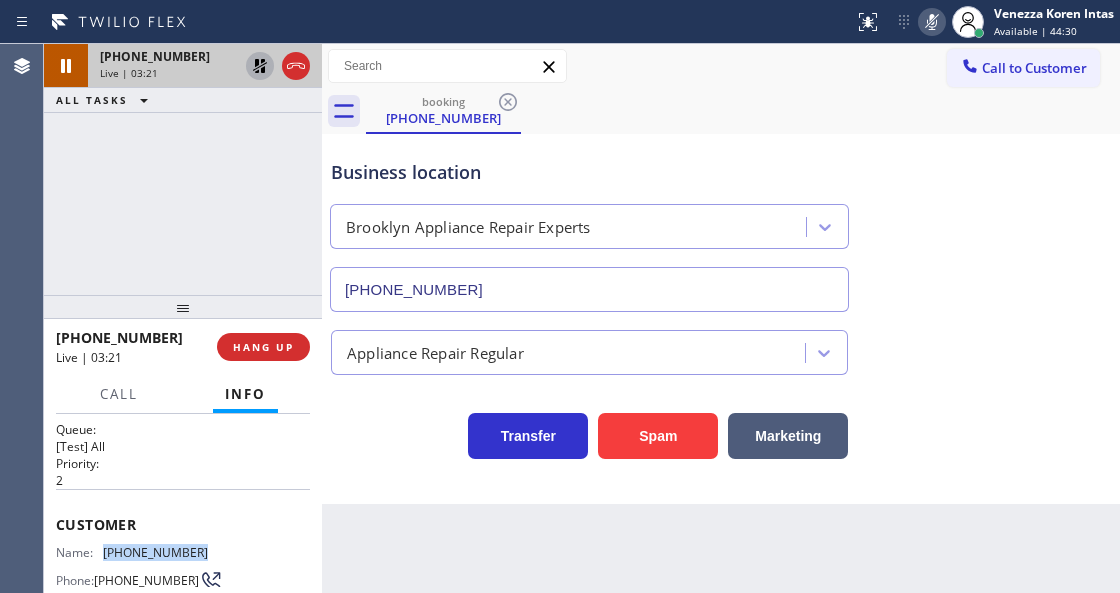 drag, startPoint x: 220, startPoint y: 558, endPoint x: 106, endPoint y: 550, distance: 114.28036 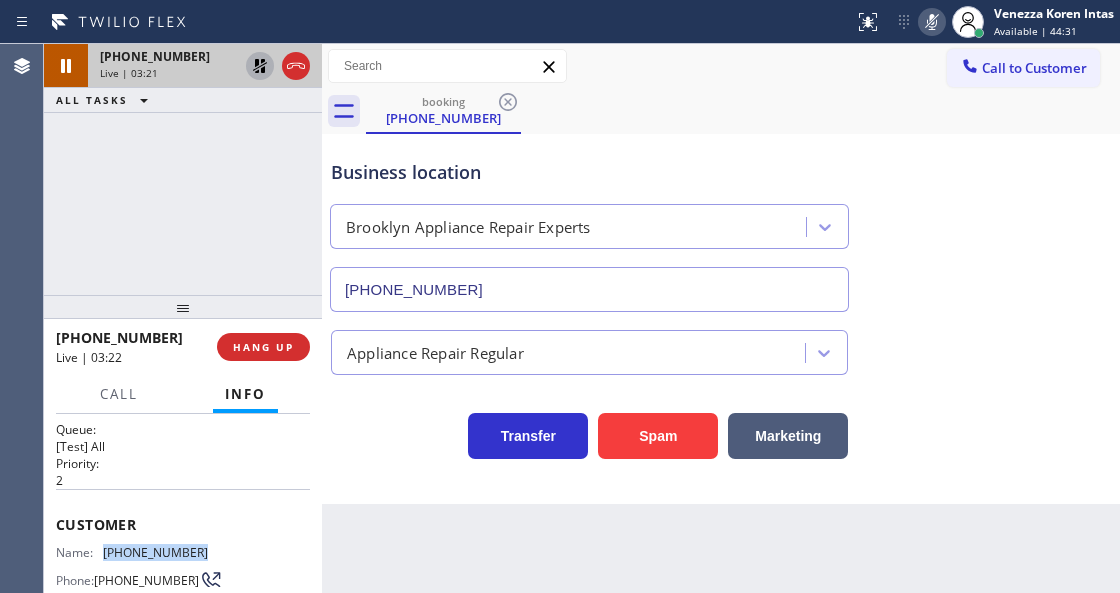 copy on "(347) 680-6800" 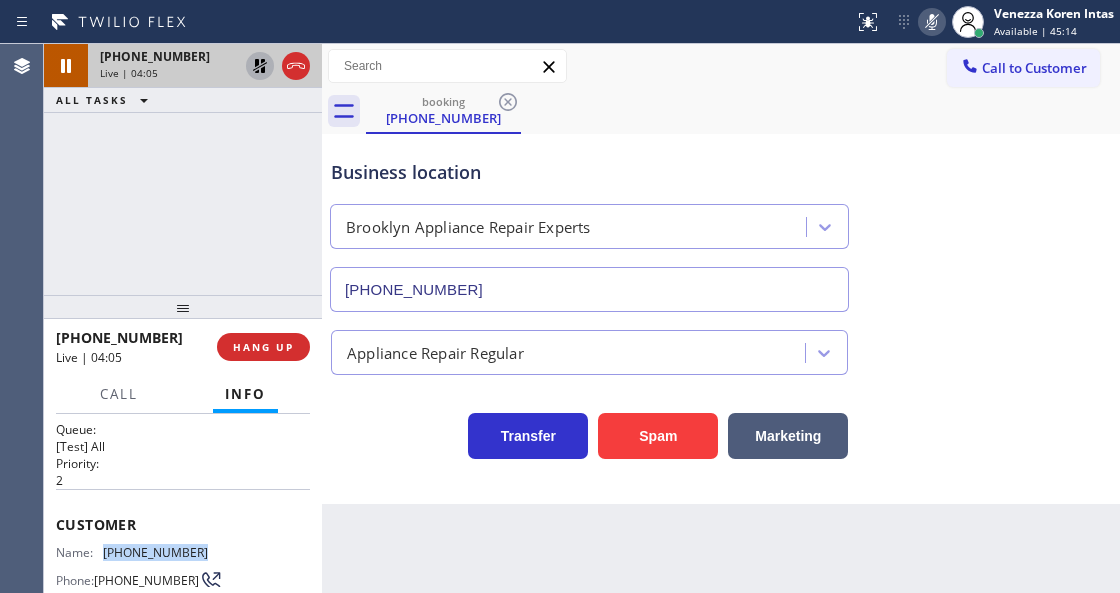 click 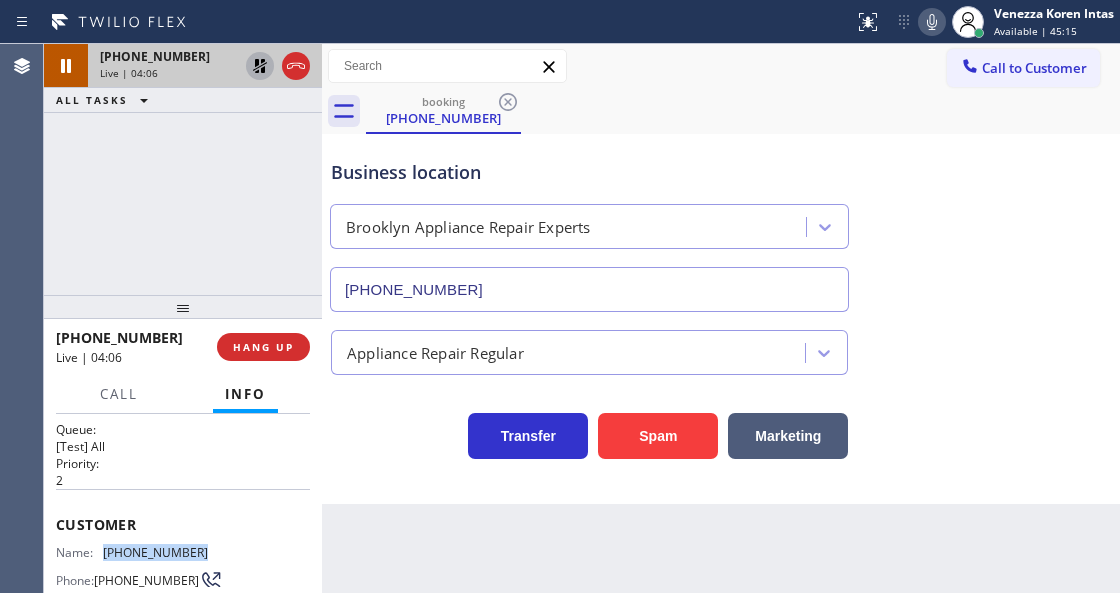 click 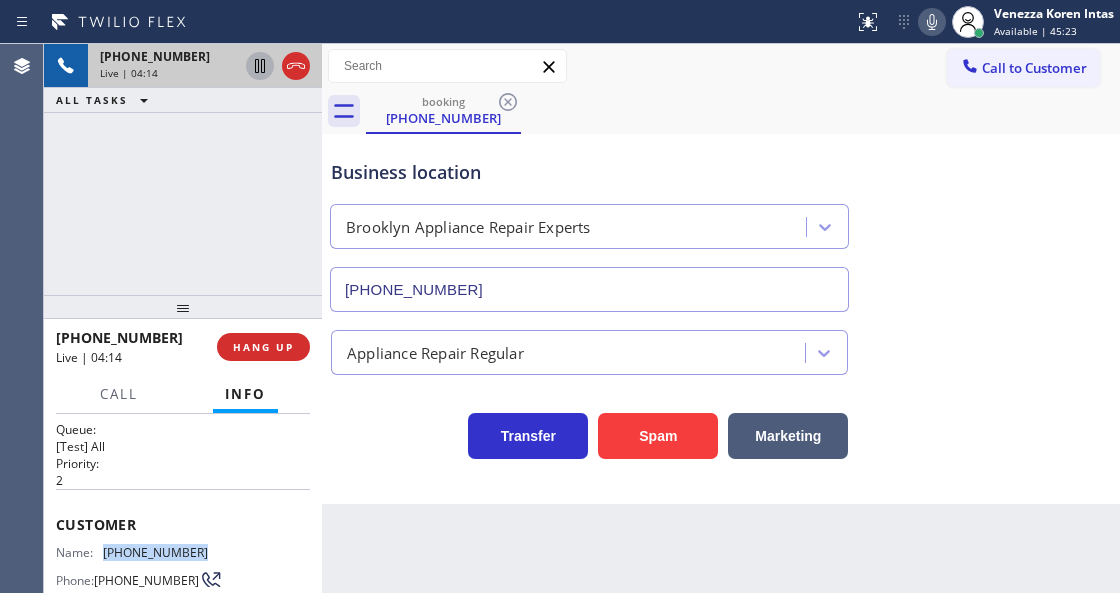 click 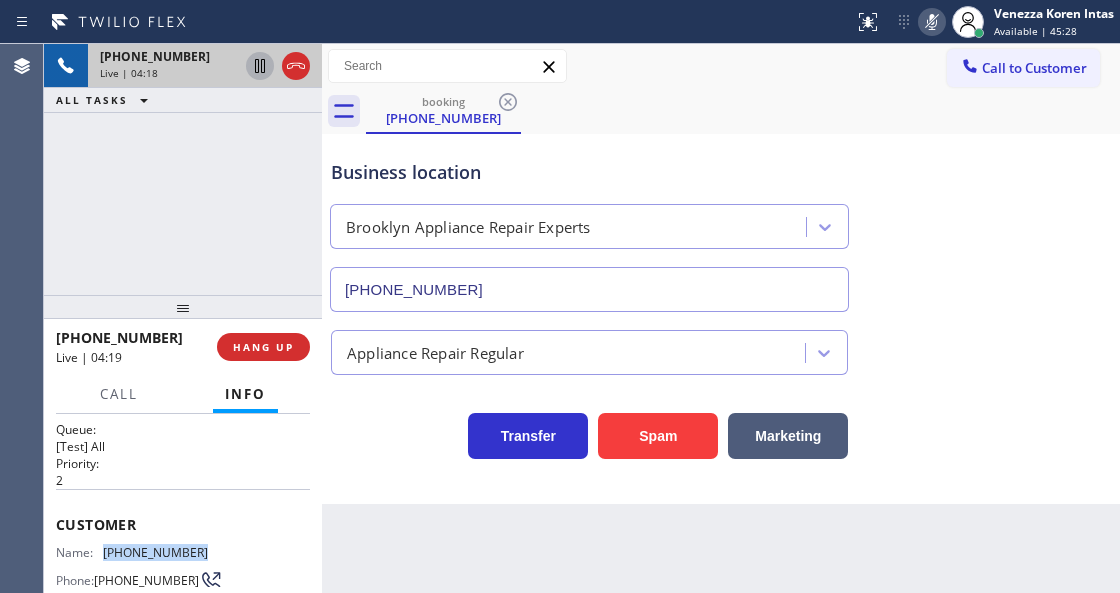 click 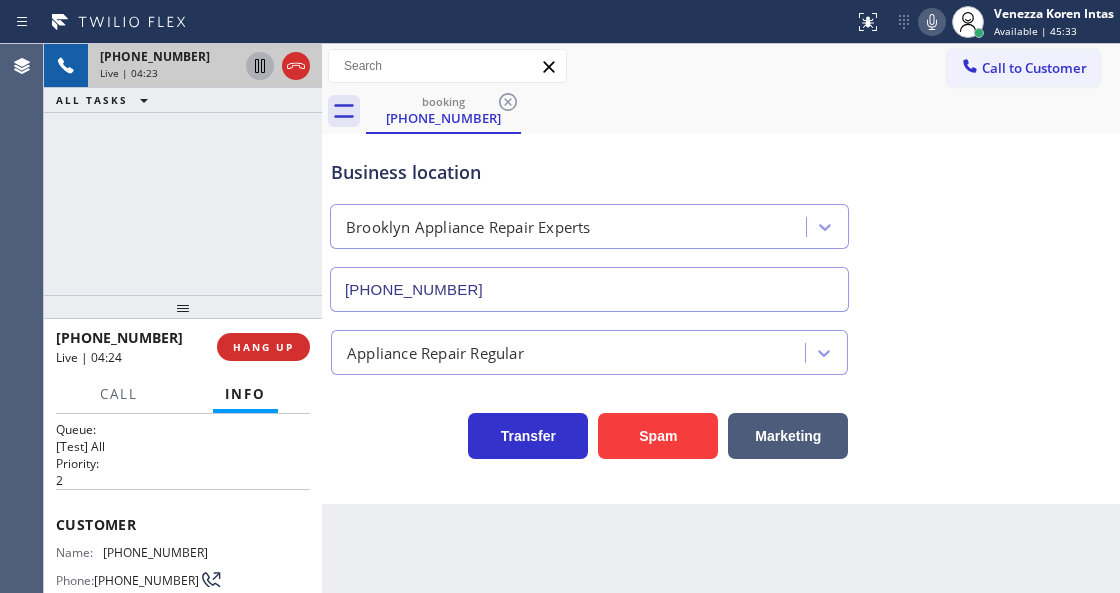 click on "Back to Dashboard Change Sender ID Customers Technicians Select a contact Outbound call Technician Search Technician Your caller id phone number Your caller id phone number Call Technician info Name   Phone none Address none Change Sender ID HVAC +18559994417 5 Star Appliance +18557314952 Appliance Repair +18554611149 Plumbing +18889090120 Air Duct Cleaning +18006865038  Electricians +18005688664 Cancel Change Check personal SMS Reset Change booking (347) 680-6800 Call to Customer Outbound call Location Search location Your caller id phone number (818) 532-5453 Customer number Call Outbound call Technician Search Technician Your caller id phone number Your caller id phone number Call booking (347) 680-6800 Business location Brooklyn Appliance Repair Experts (347) 757-4373 Appliance Repair Regular Transfer Spam Marketing" at bounding box center [721, 318] 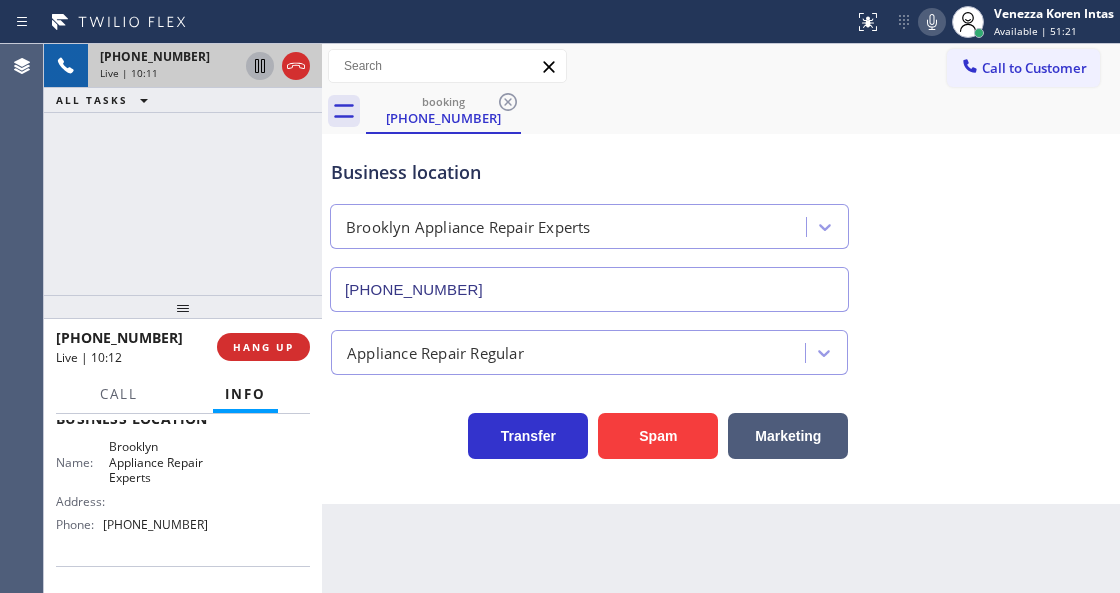 scroll, scrollTop: 282, scrollLeft: 0, axis: vertical 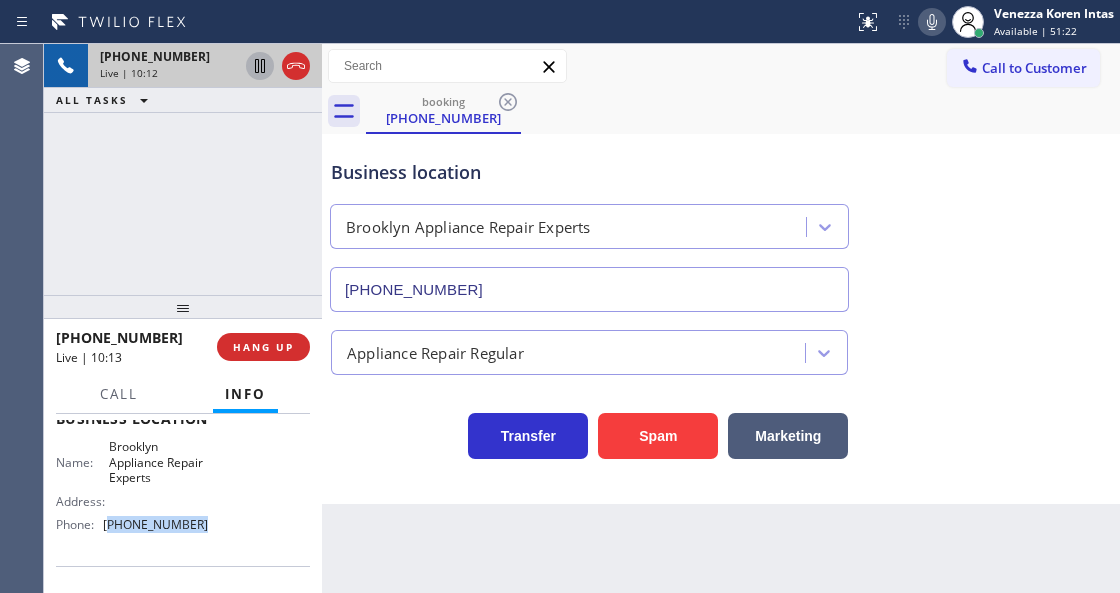 drag, startPoint x: 199, startPoint y: 527, endPoint x: 110, endPoint y: 528, distance: 89.005615 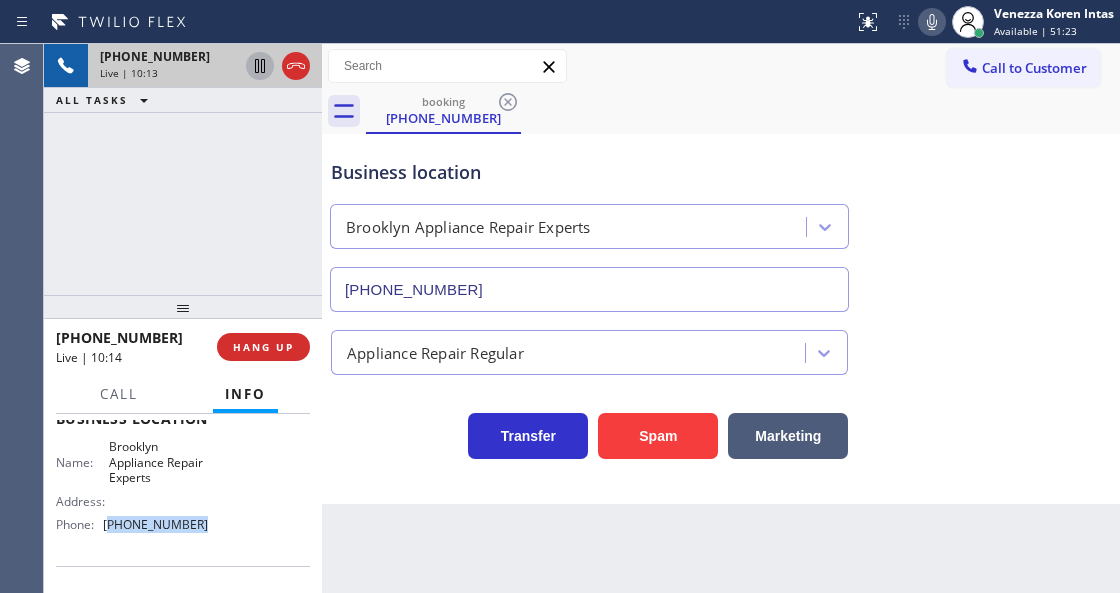 copy on "347) 757-4373" 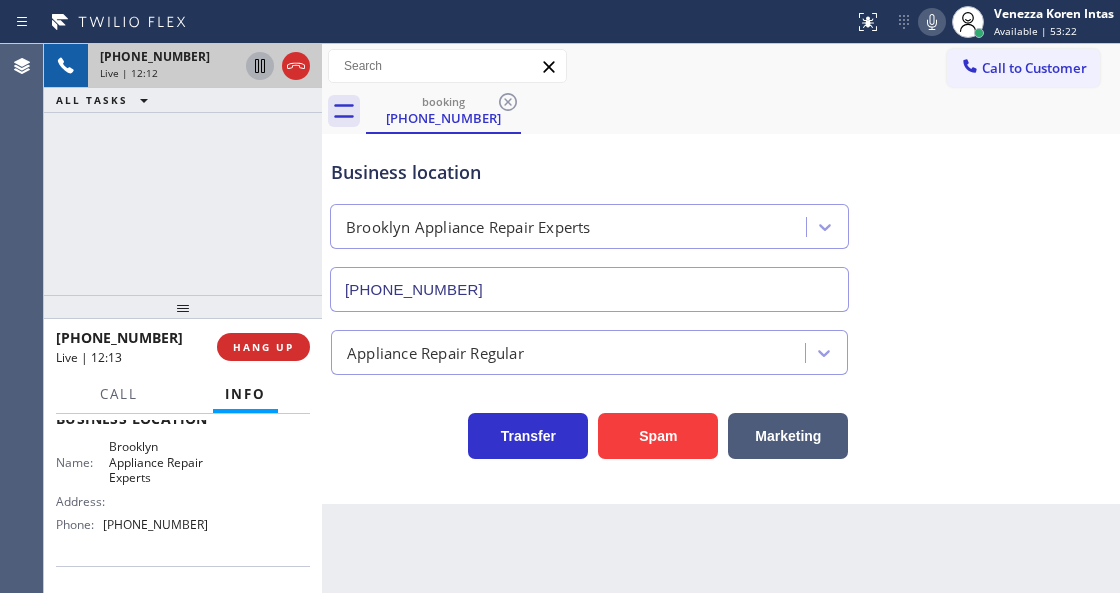click on "Call to Customer Outbound call Location Search location Your caller id phone number (818) 532-5453 Customer number Call Outbound call Technician Search Technician Your caller id phone number Your caller id phone number Call" at bounding box center (721, 66) 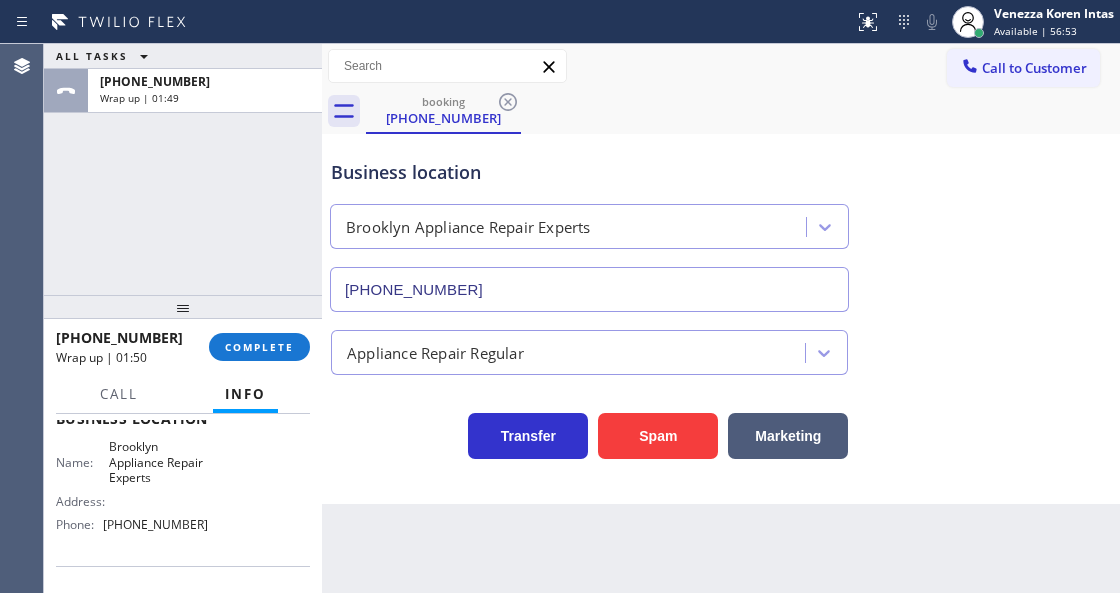 click on "Business location Brooklyn Appliance Repair Experts (347) 757-4373" at bounding box center (721, 221) 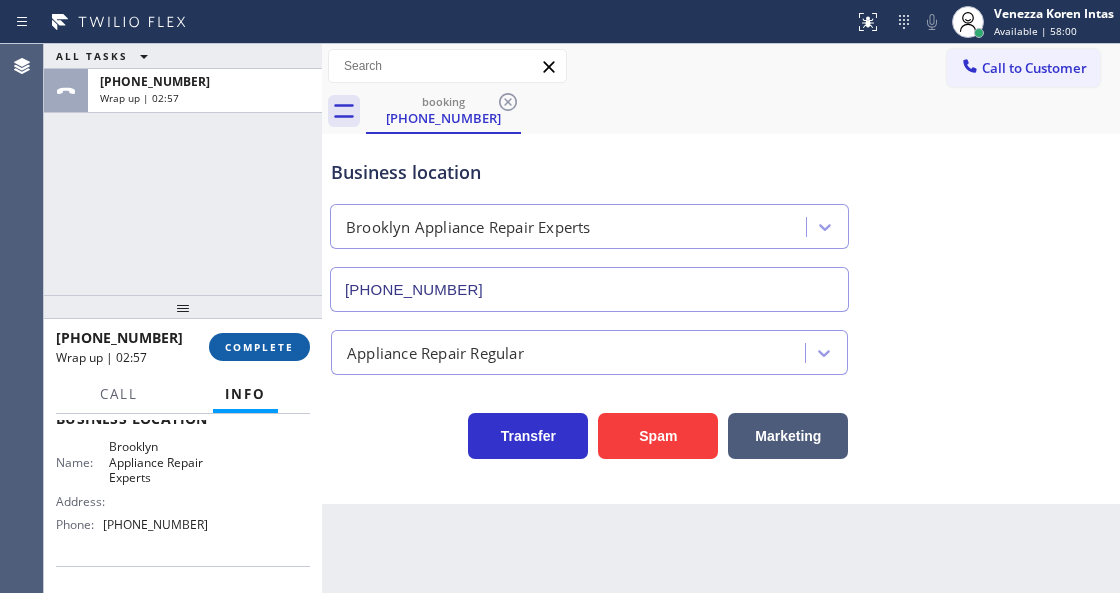 click on "COMPLETE" at bounding box center [259, 347] 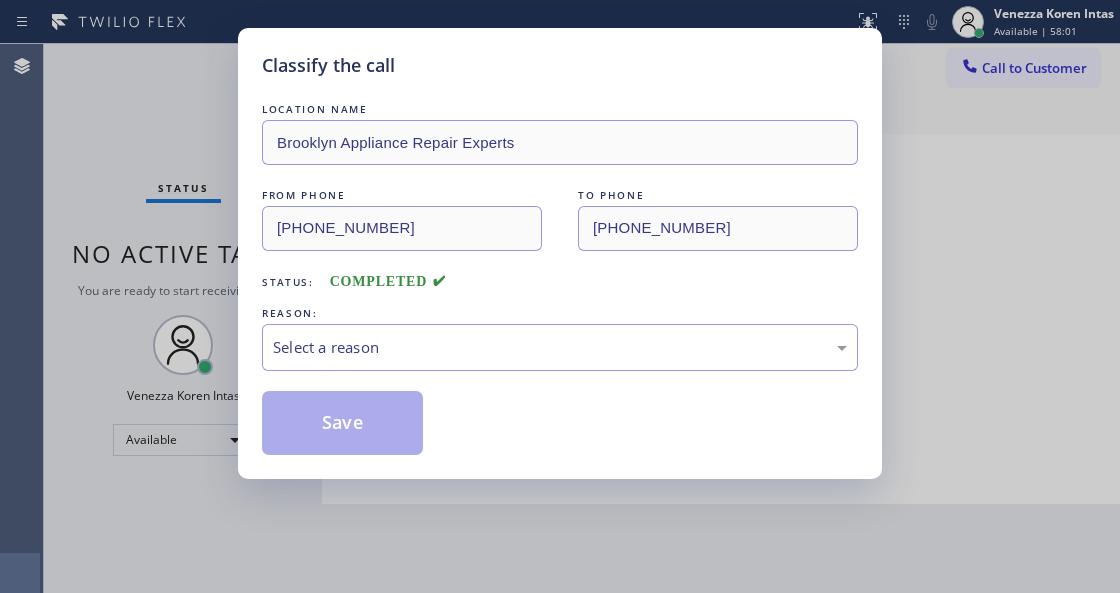 click on "Select a reason" at bounding box center (560, 347) 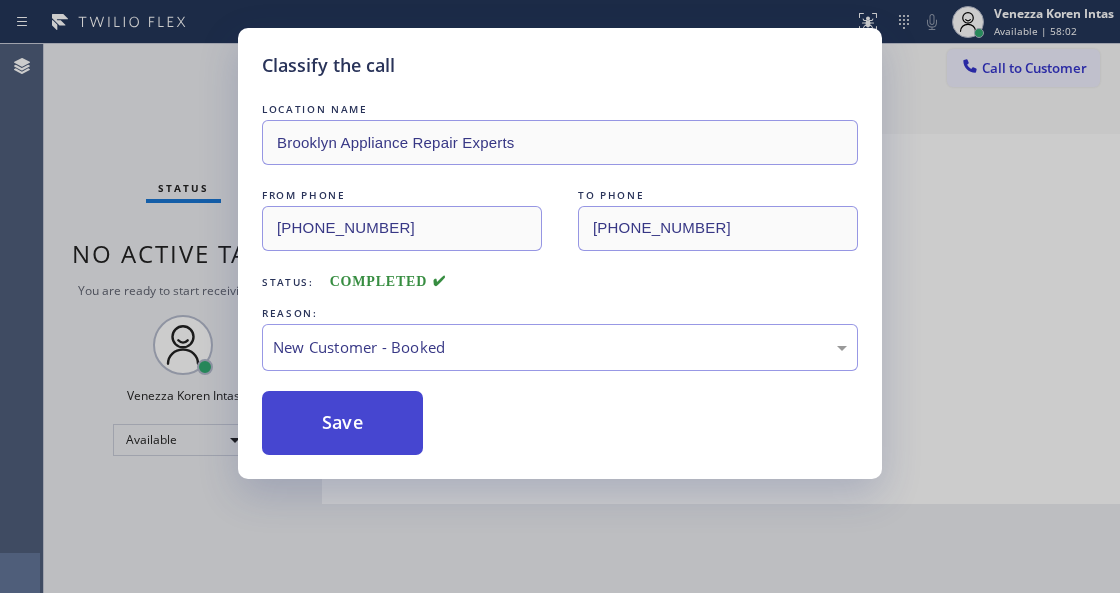 click on "Save" at bounding box center [342, 423] 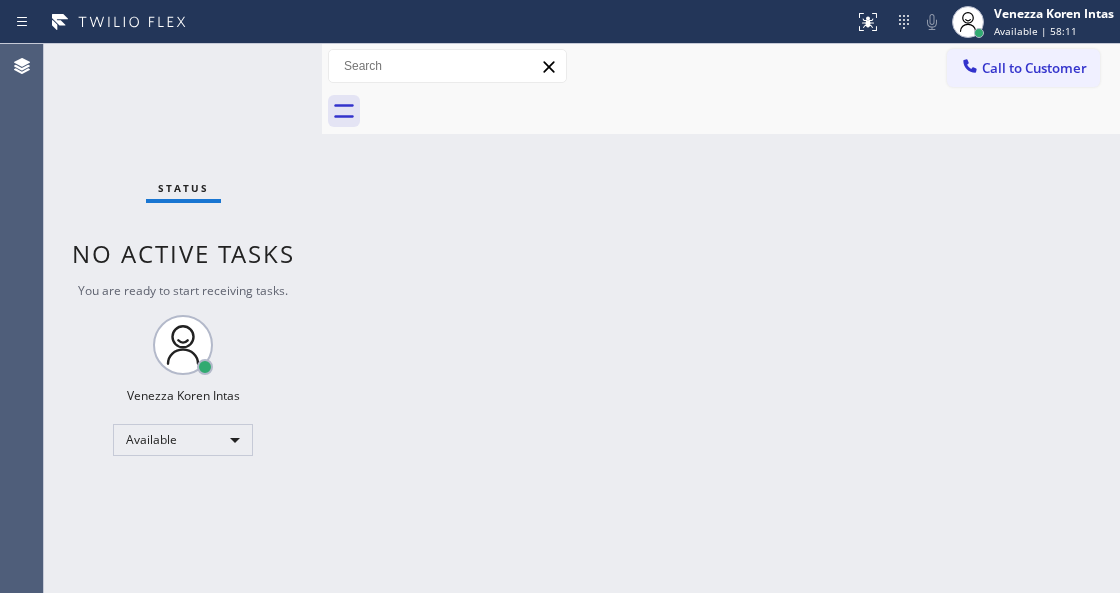 drag, startPoint x: 367, startPoint y: 389, endPoint x: 410, endPoint y: 420, distance: 53.009434 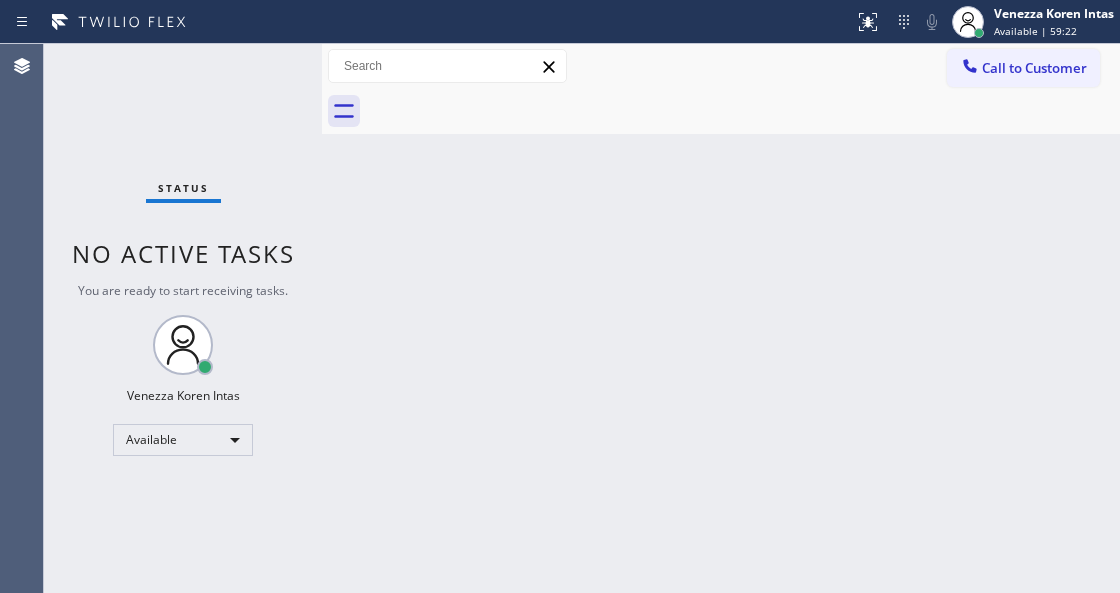 click on "Back to Dashboard Change Sender ID Customers Technicians Select a contact Outbound call Technician Search Technician Your caller id phone number Your caller id phone number Call Technician info Name   Phone none Address none Change Sender ID HVAC +18559994417 5 Star Appliance +18557314952 Appliance Repair +18554611149 Plumbing +18889090120 Air Duct Cleaning +18006865038  Electricians +18005688664 Cancel Change Check personal SMS Reset Change No tabs Call to Customer Outbound call Location Search location Your caller id phone number (818) 532-5453 Customer number Call Outbound call Technician Search Technician Your caller id phone number Your caller id phone number Call" at bounding box center [721, 318] 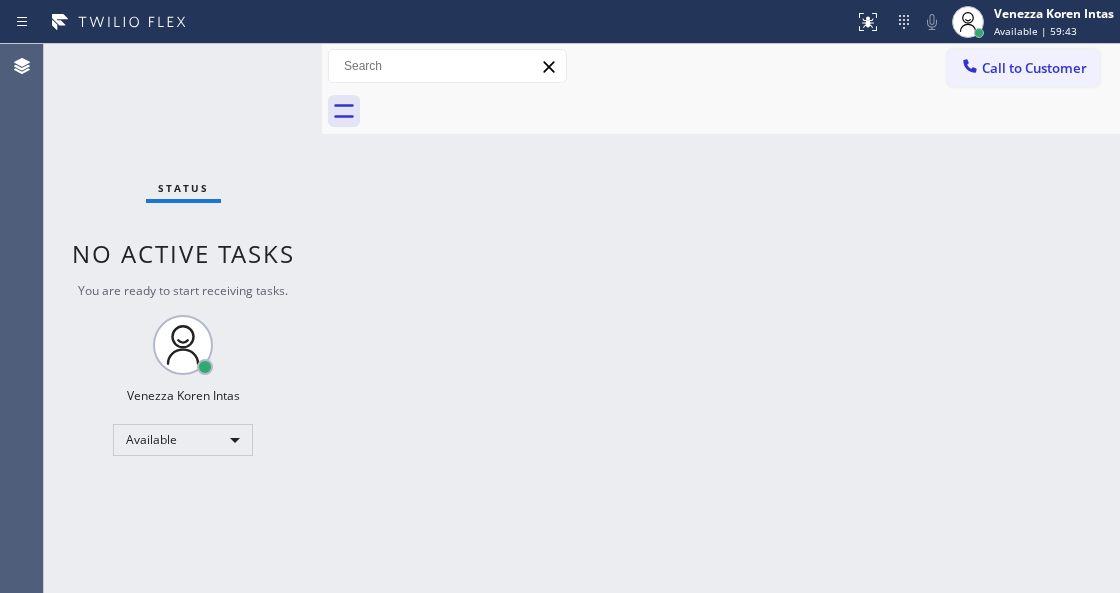 click on "Back to Dashboard Change Sender ID Customers Technicians Select a contact Outbound call Technician Search Technician Your caller id phone number Your caller id phone number Call Technician info Name   Phone none Address none Change Sender ID HVAC +18559994417 5 Star Appliance +18557314952 Appliance Repair +18554611149 Plumbing +18889090120 Air Duct Cleaning +18006865038  Electricians +18005688664 Cancel Change Check personal SMS Reset Change No tabs Call to Customer Outbound call Location Search location Your caller id phone number (818) 532-5453 Customer number Call Outbound call Technician Search Technician Your caller id phone number Your caller id phone number Call" at bounding box center (721, 318) 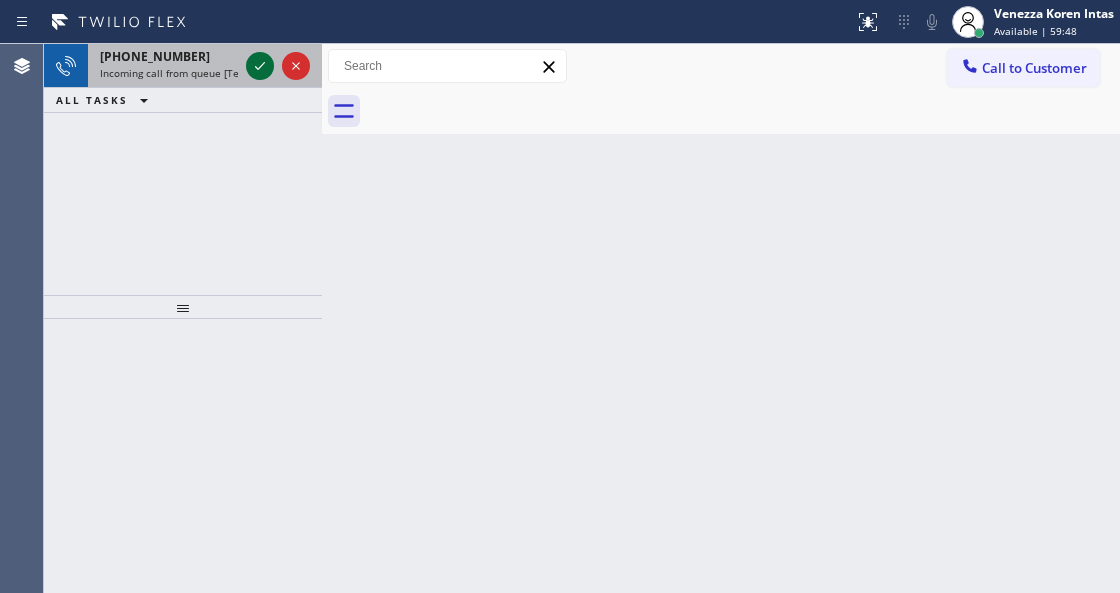 click 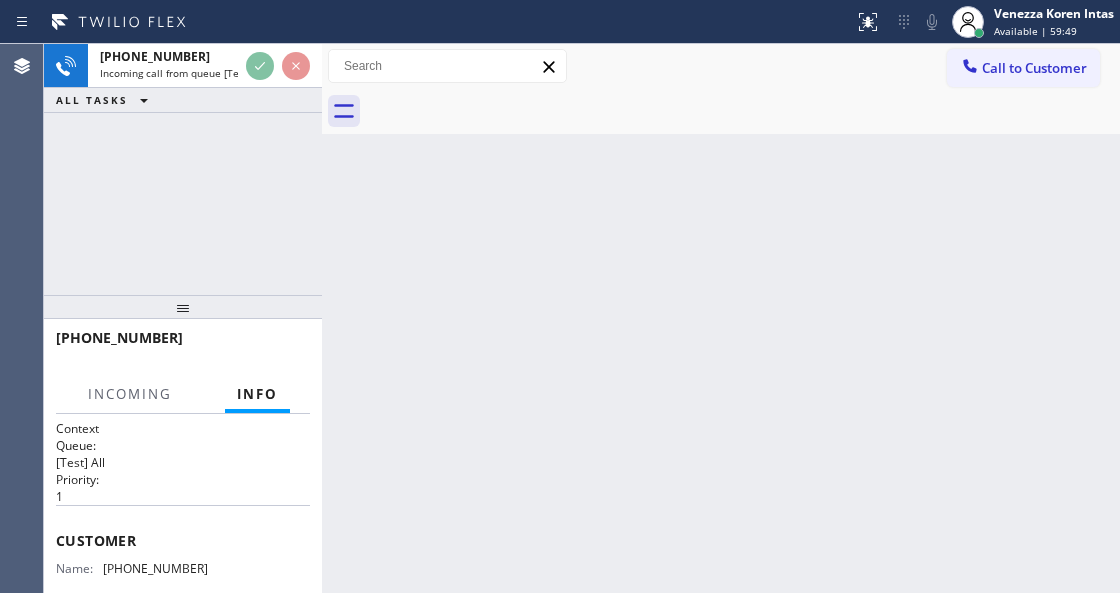 scroll, scrollTop: 200, scrollLeft: 0, axis: vertical 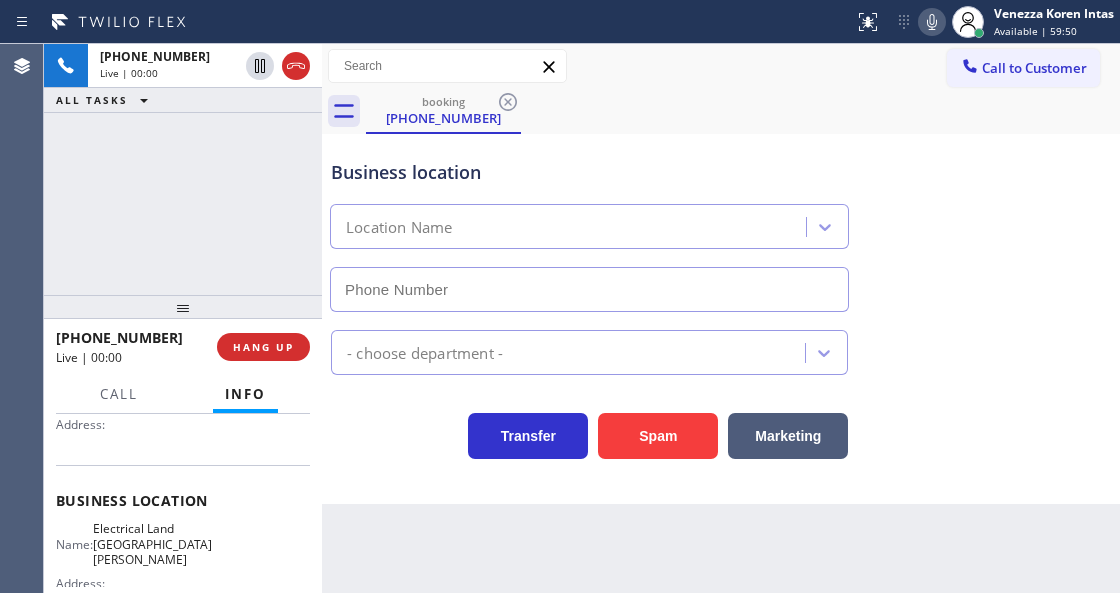 type on "(714) 410-6692" 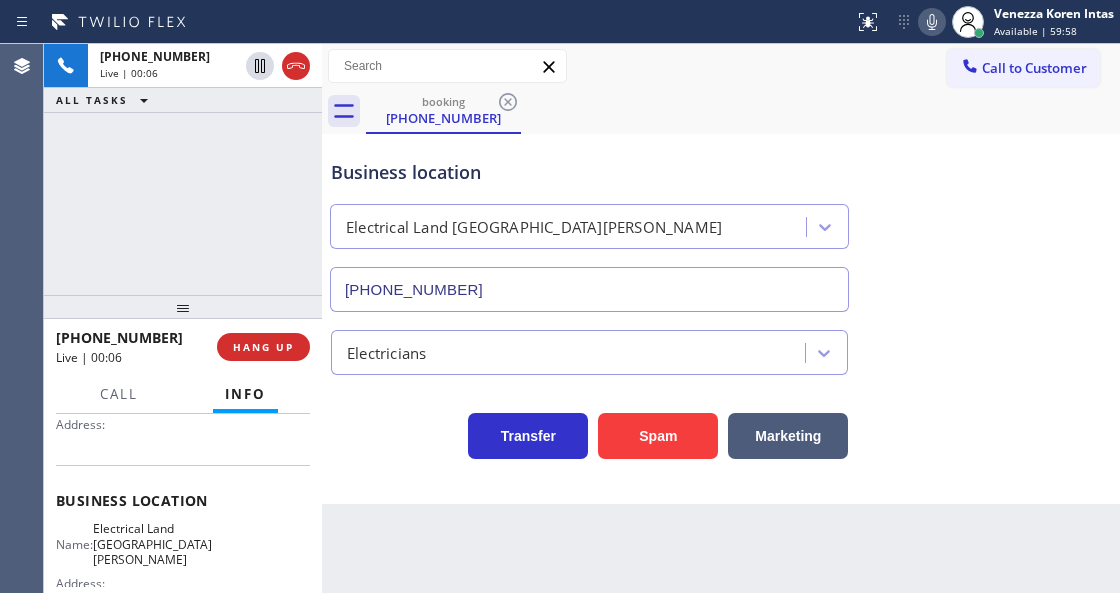 click on "+15108338411 Live | 00:06 ALL TASKS ALL TASKS ACTIVE TASKS TASKS IN WRAP UP" at bounding box center [183, 169] 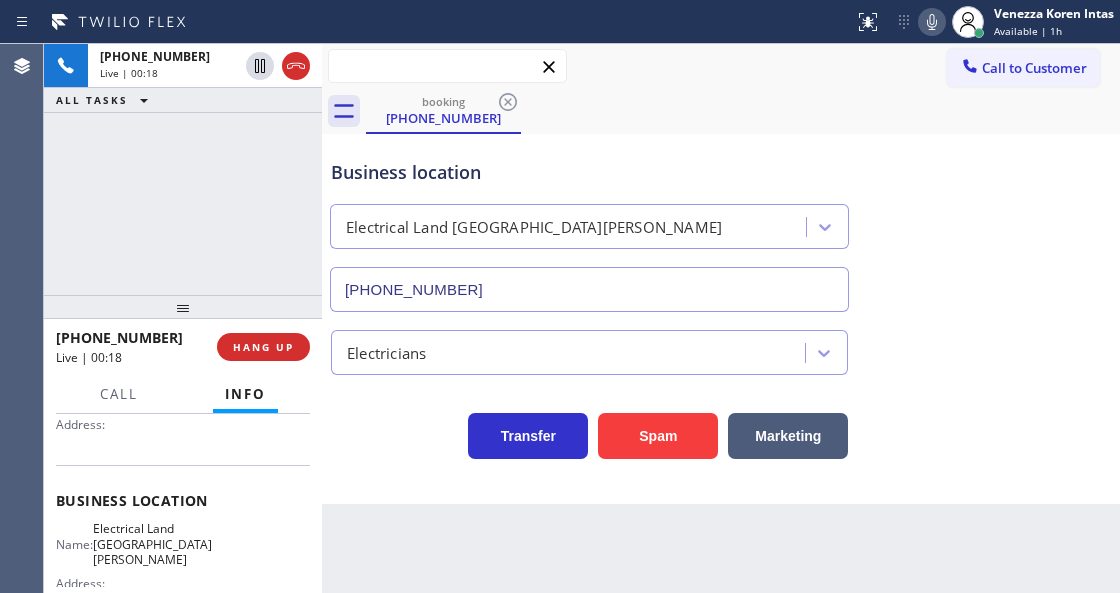 click at bounding box center (447, 66) 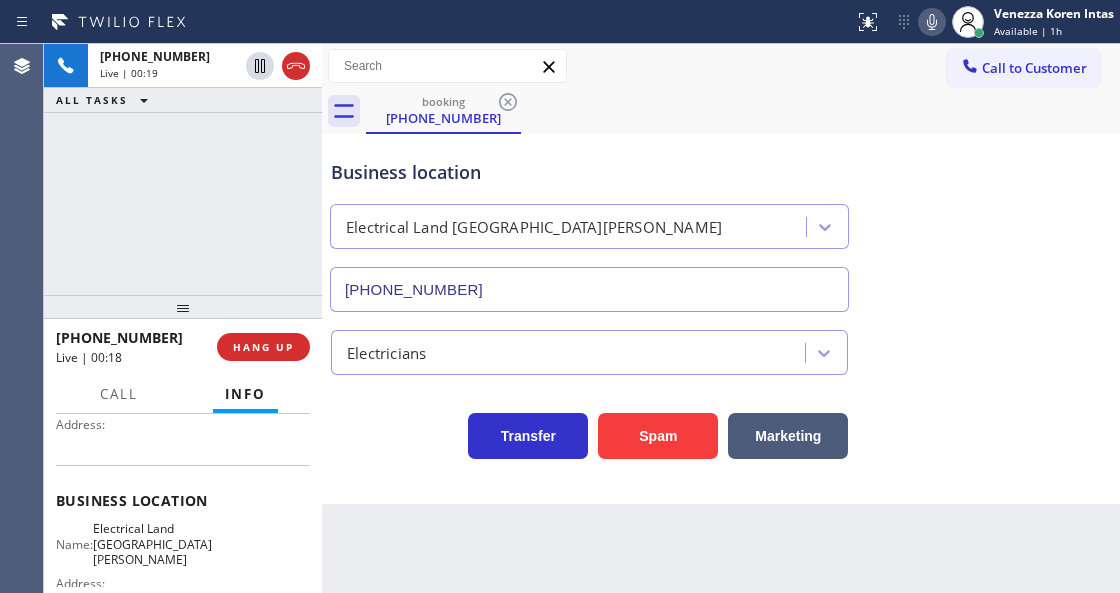 click on "booking (510) 833-8411" at bounding box center (743, 111) 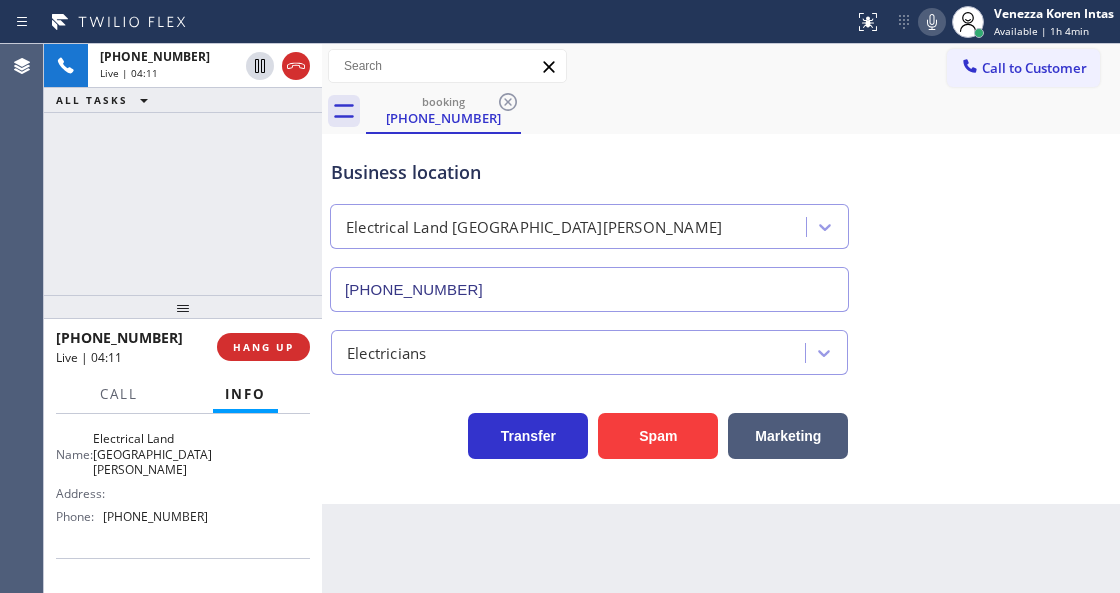 scroll, scrollTop: 266, scrollLeft: 0, axis: vertical 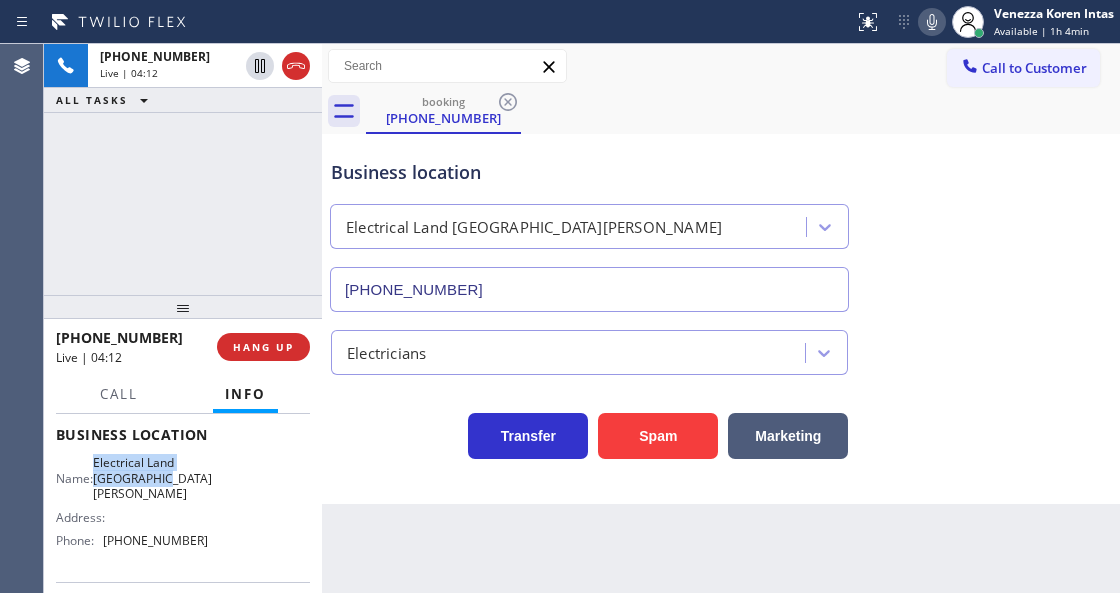 drag, startPoint x: 104, startPoint y: 450, endPoint x: 185, endPoint y: 482, distance: 87.0919 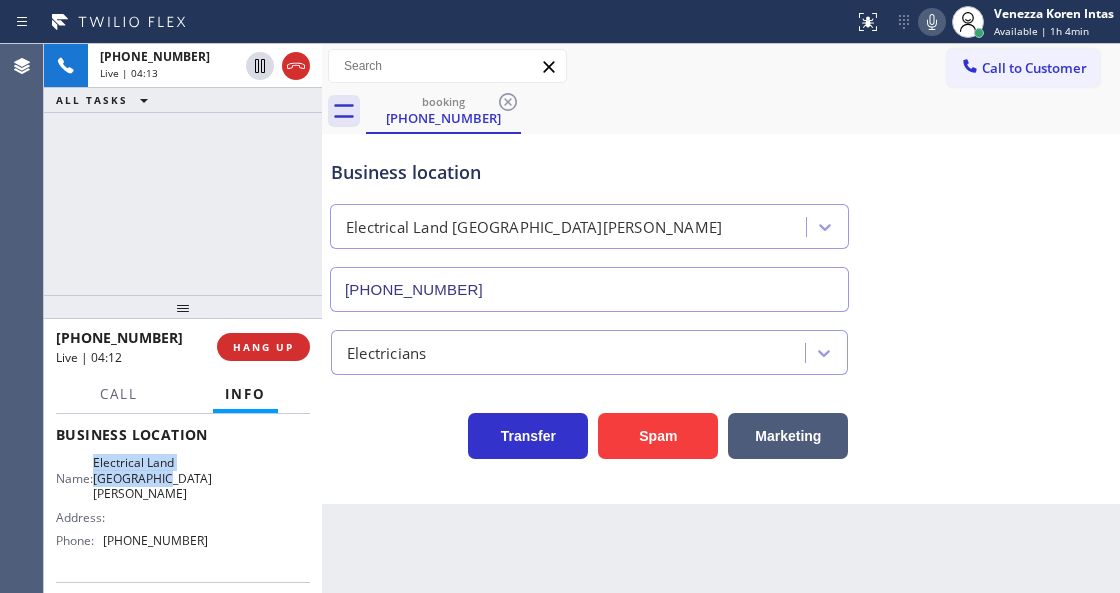 copy on "Electrical Land Santa Clara" 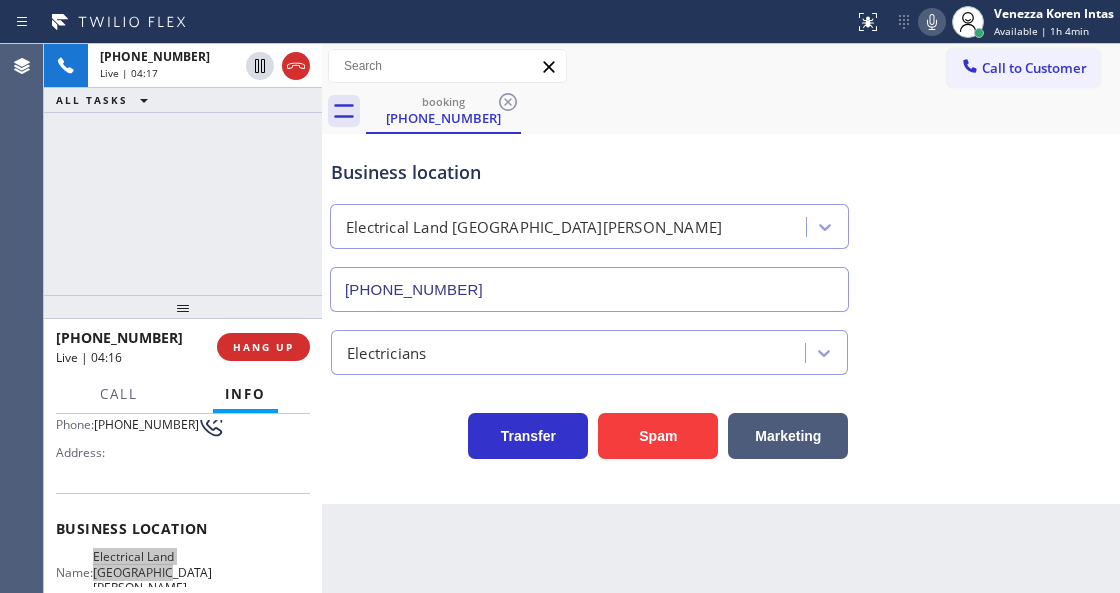 scroll, scrollTop: 66, scrollLeft: 0, axis: vertical 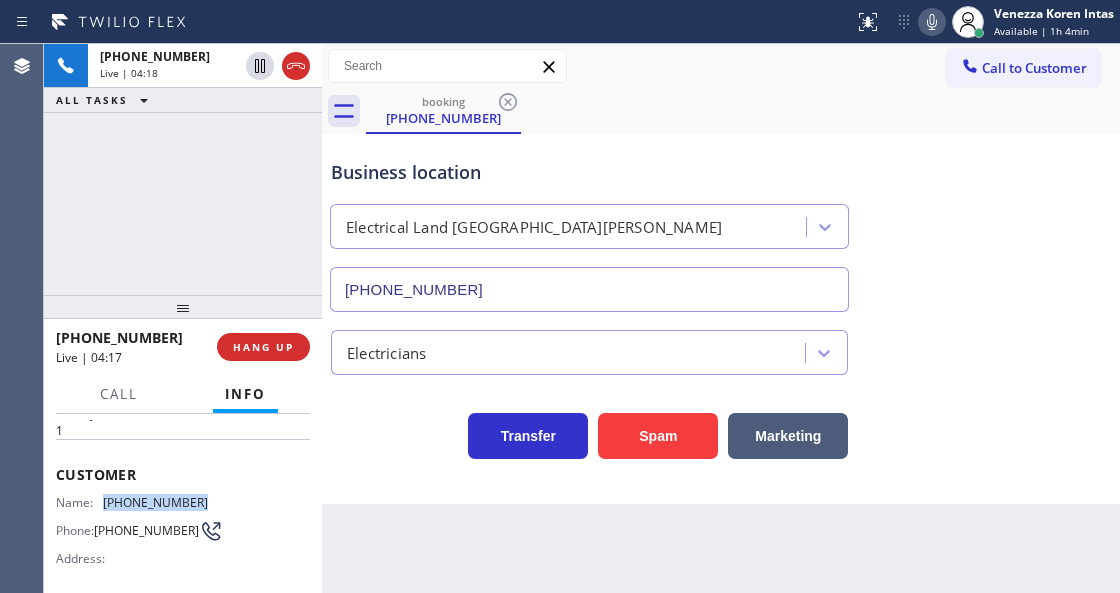 drag, startPoint x: 217, startPoint y: 504, endPoint x: 94, endPoint y: 502, distance: 123.01626 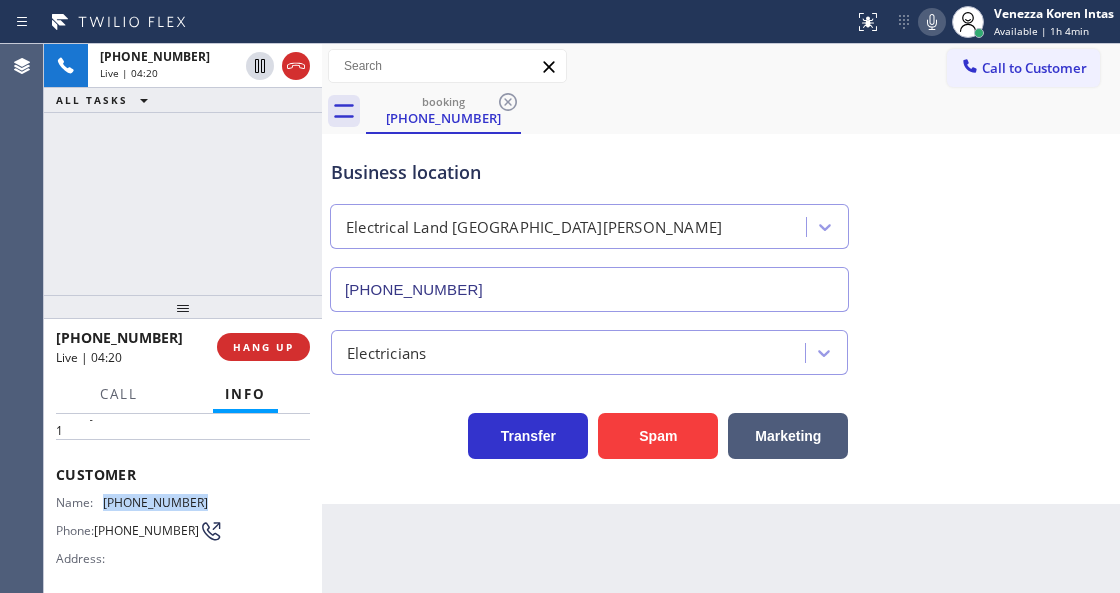 copy on "(510) 833-8411" 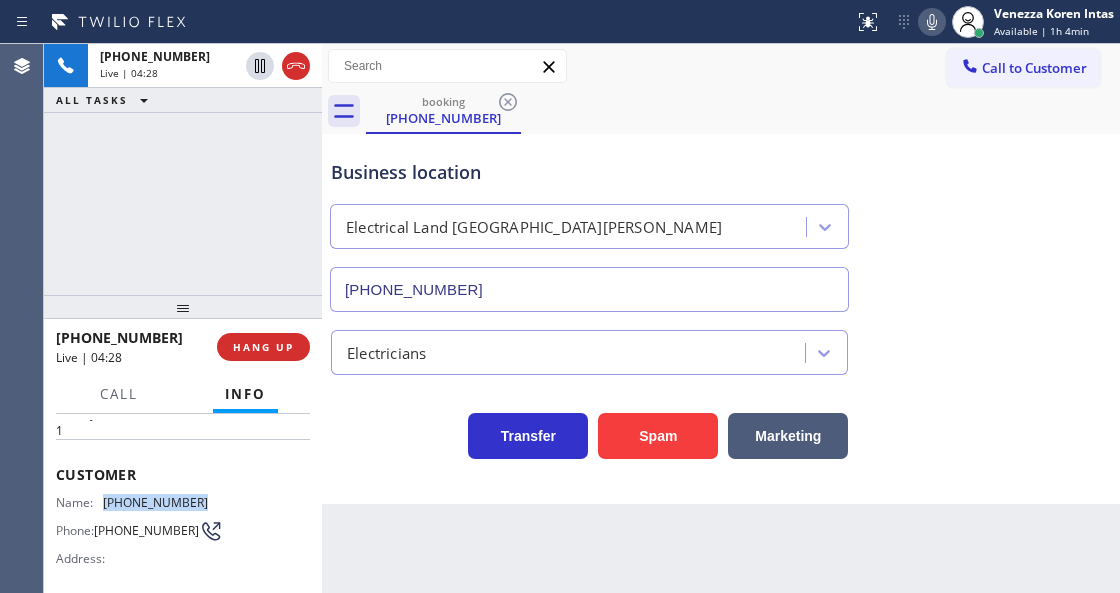click 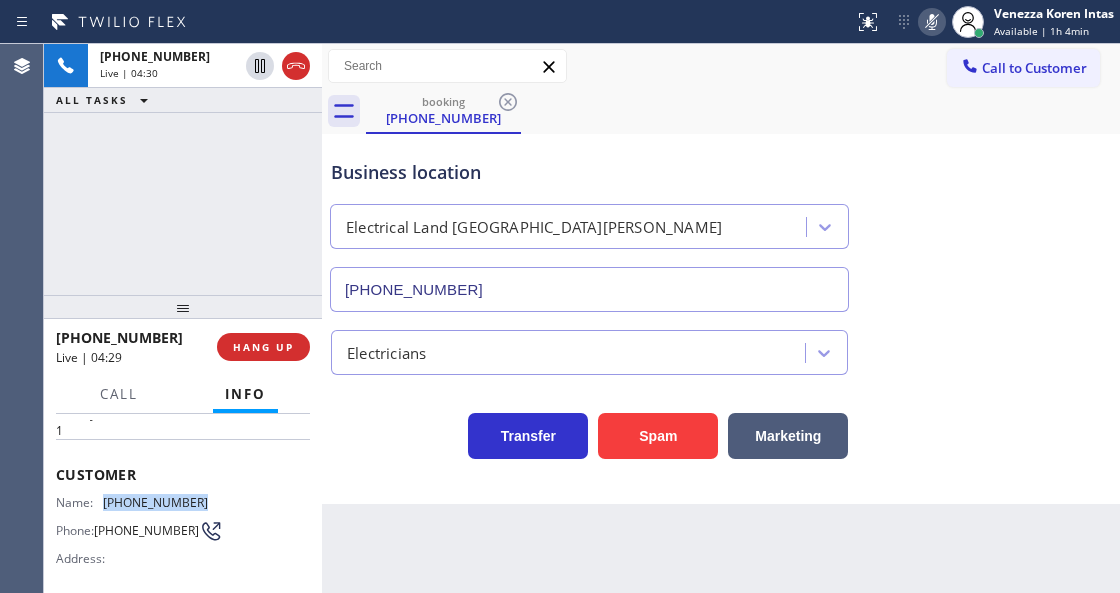 click 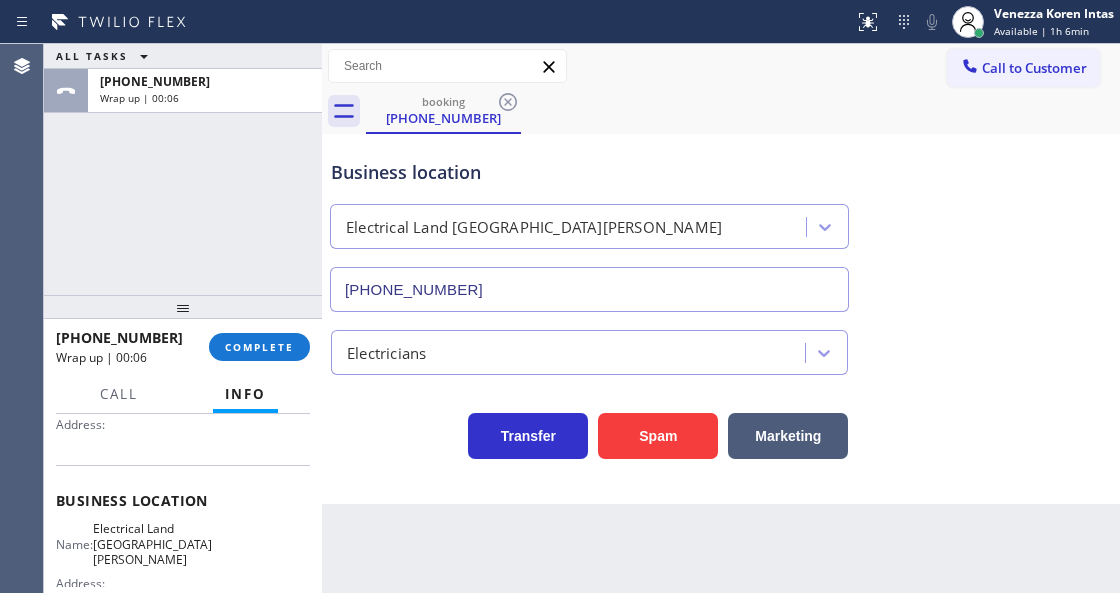 scroll, scrollTop: 266, scrollLeft: 0, axis: vertical 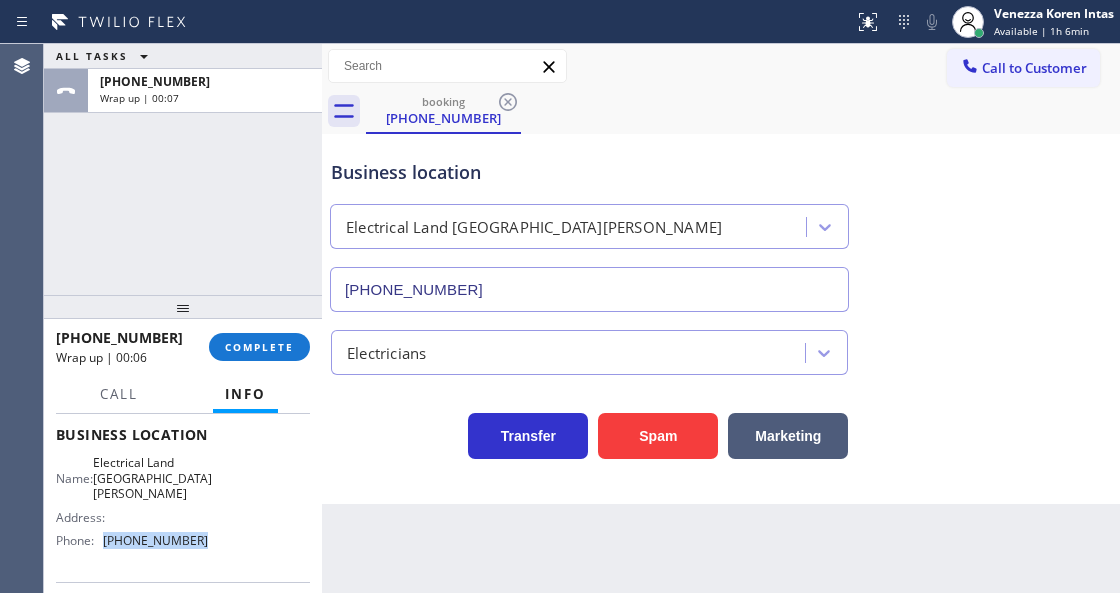drag, startPoint x: 204, startPoint y: 529, endPoint x: 97, endPoint y: 527, distance: 107.01869 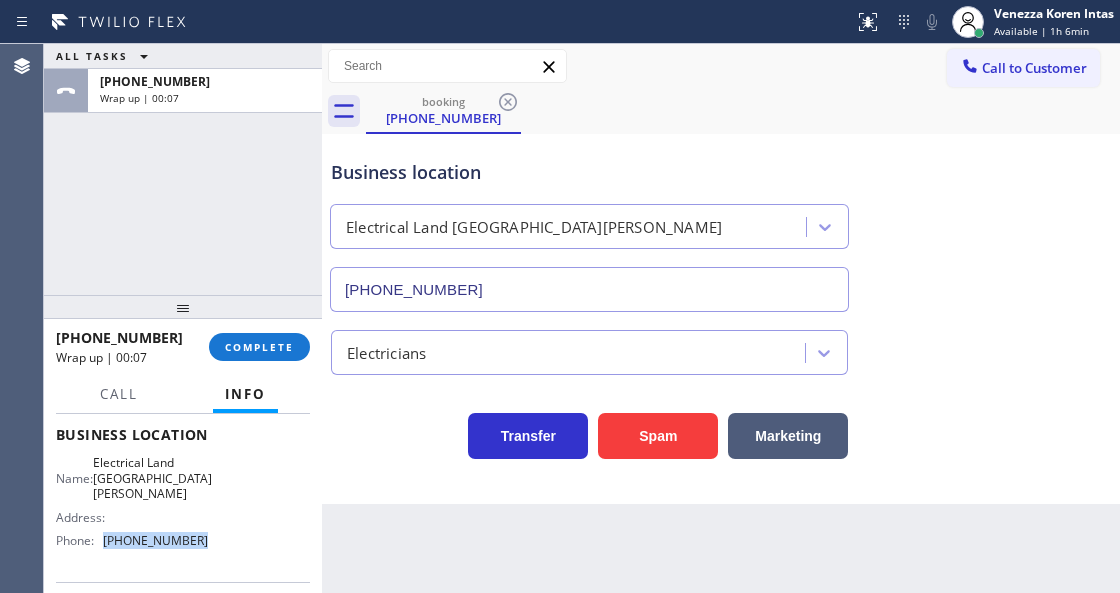 copy on "(714) 410-6692" 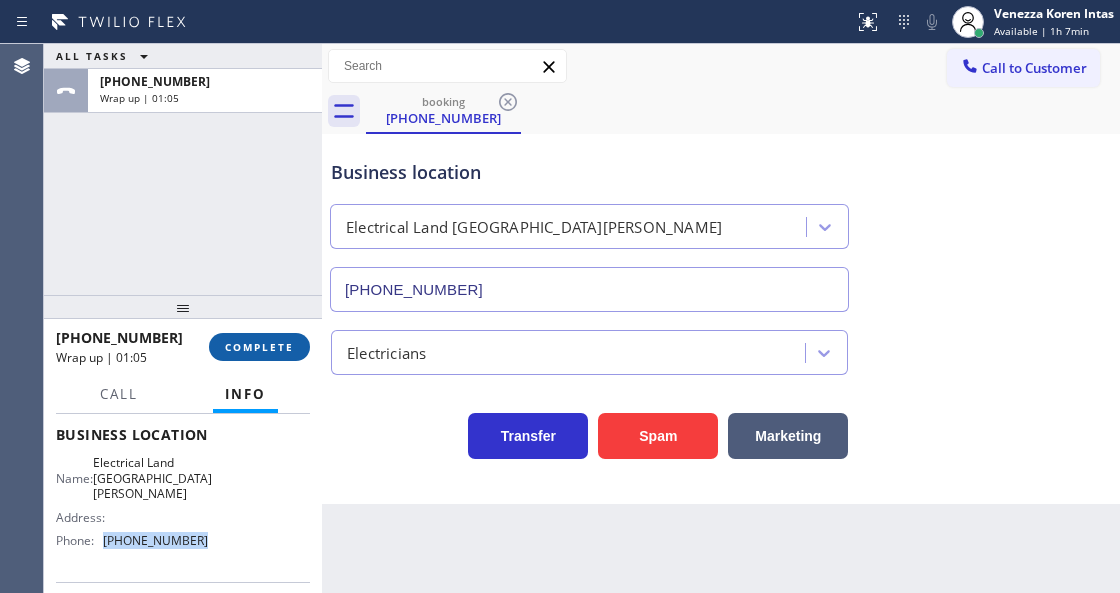 click on "COMPLETE" at bounding box center (259, 347) 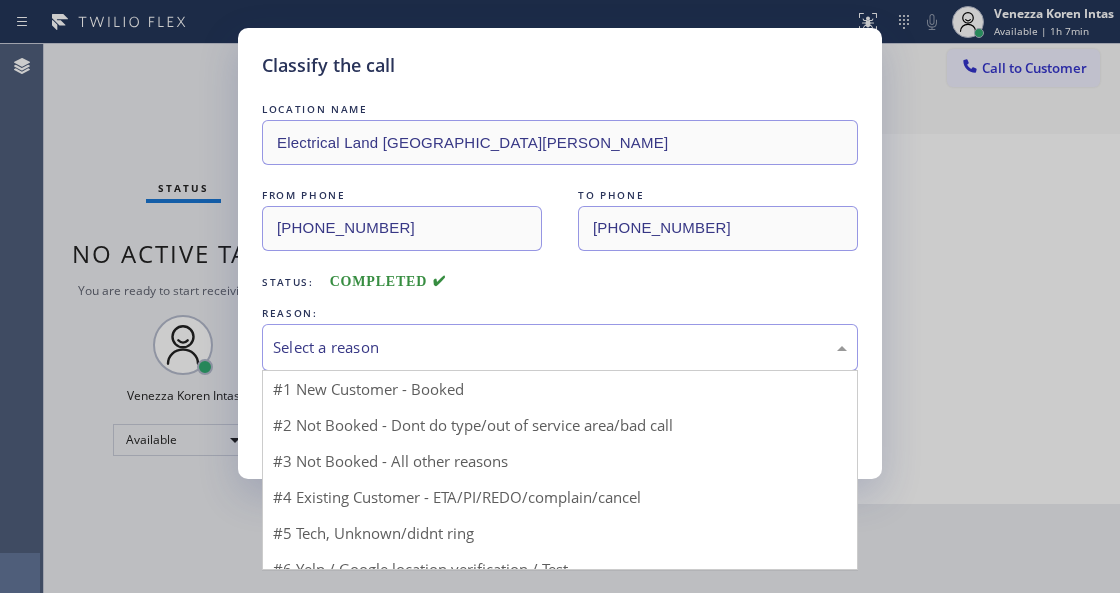 click on "Select a reason" at bounding box center (560, 347) 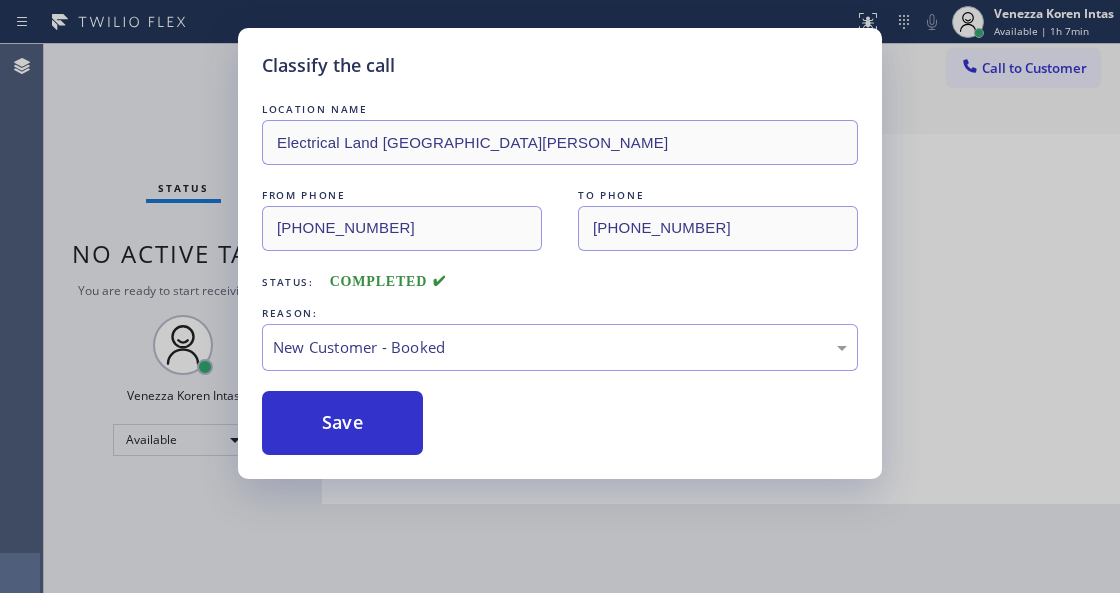 drag, startPoint x: 430, startPoint y: 390, endPoint x: 381, endPoint y: 393, distance: 49.09175 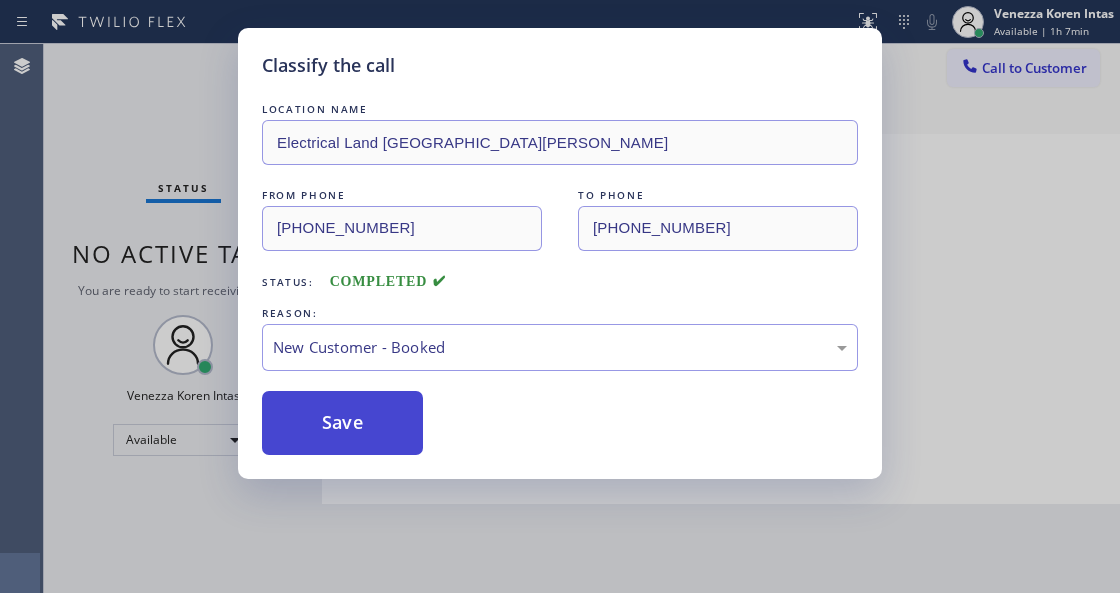 click on "Save" at bounding box center [342, 423] 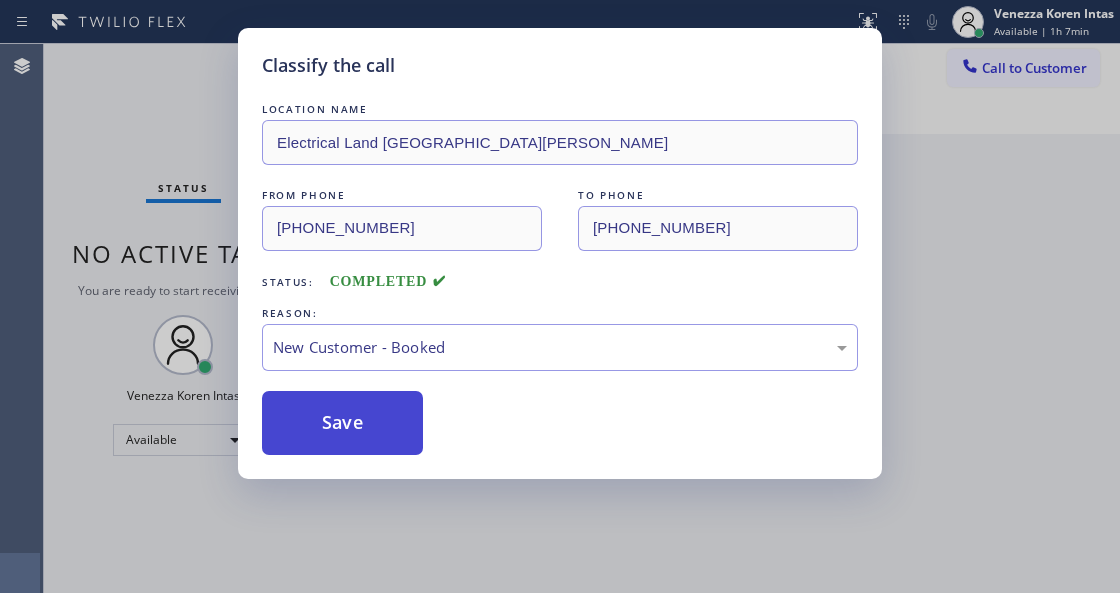 click on "Save" at bounding box center (342, 423) 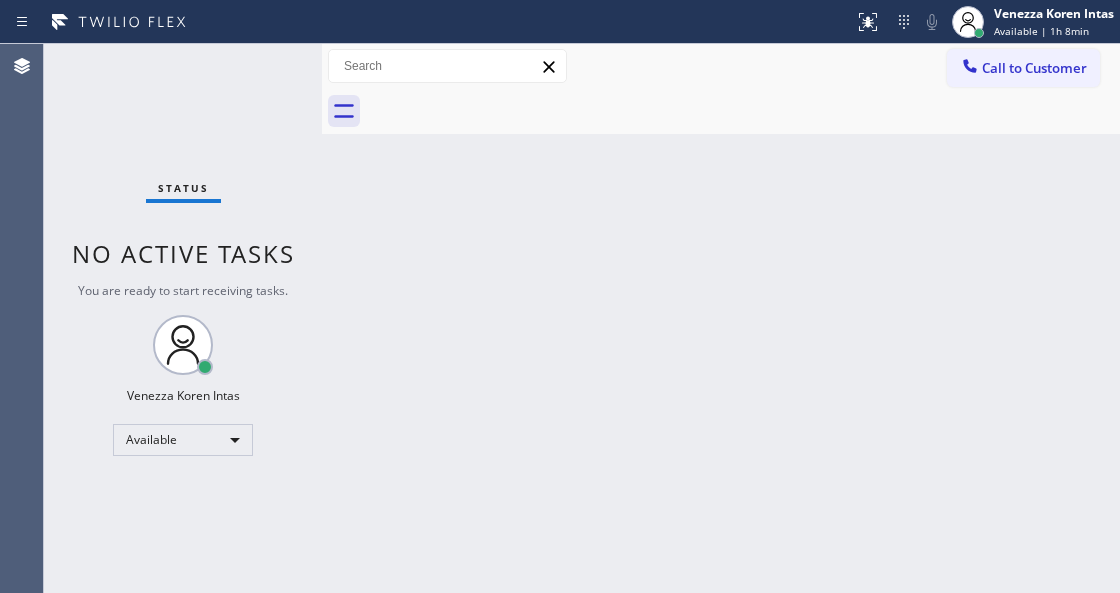click on "Back to Dashboard Change Sender ID Customers Technicians Select a contact Outbound call Technician Search Technician Your caller id phone number Your caller id phone number Call Technician info Name   Phone none Address none Change Sender ID HVAC +18559994417 5 Star Appliance +18557314952 Appliance Repair +18554611149 Plumbing +18889090120 Air Duct Cleaning +18006865038  Electricians +18005688664 Cancel Change Check personal SMS Reset Change No tabs Call to Customer Outbound call Location Search location Your caller id phone number (818) 532-5453 Customer number Call Outbound call Technician Search Technician Your caller id phone number Your caller id phone number Call" at bounding box center [721, 318] 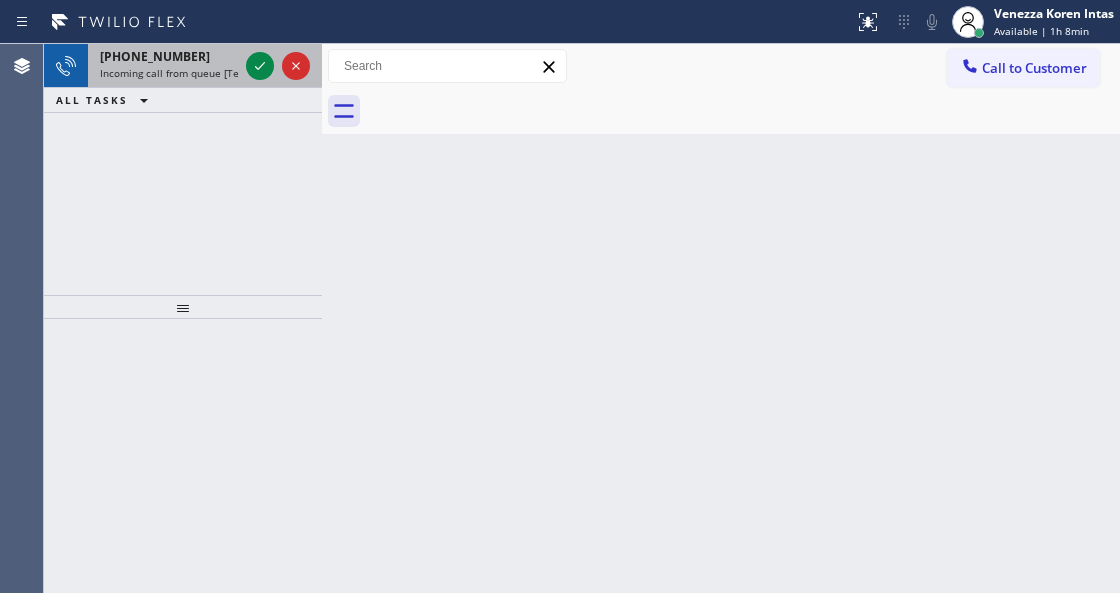 click on "+16024814503" at bounding box center [155, 56] 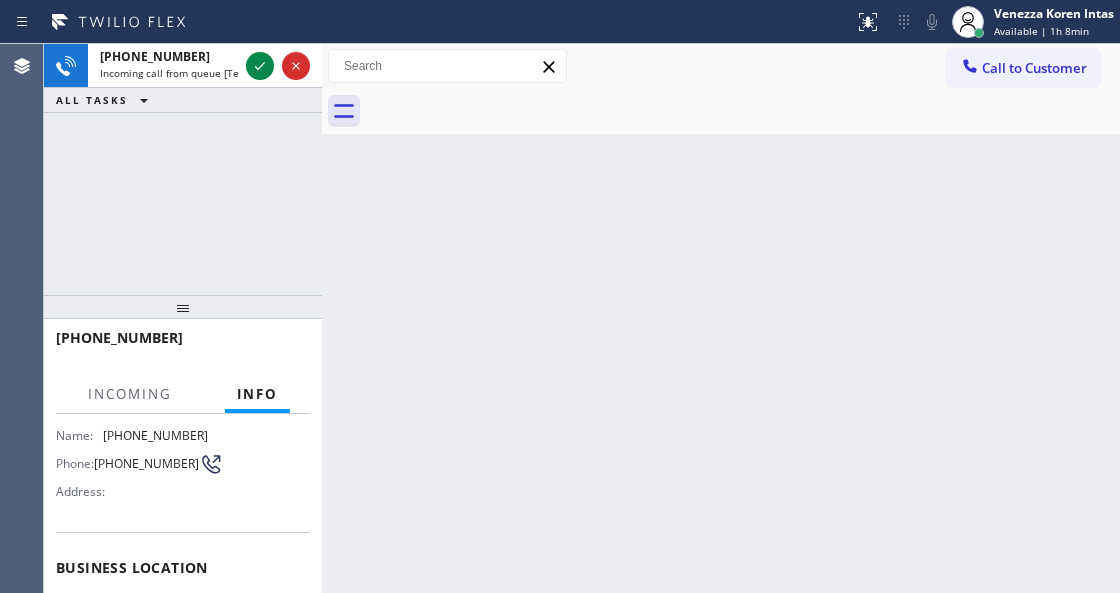 scroll, scrollTop: 266, scrollLeft: 0, axis: vertical 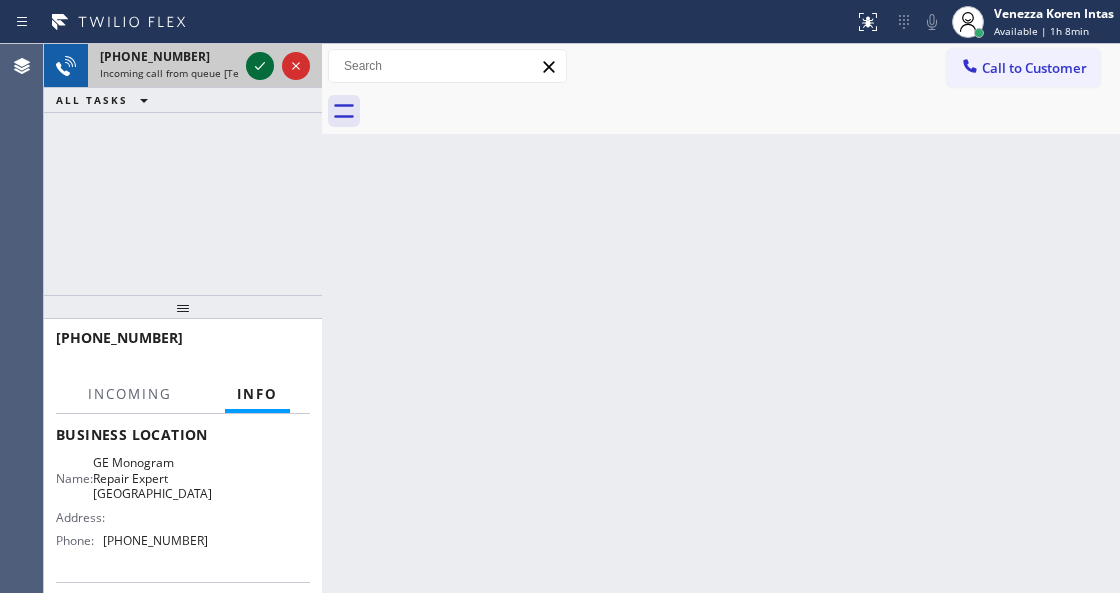 click 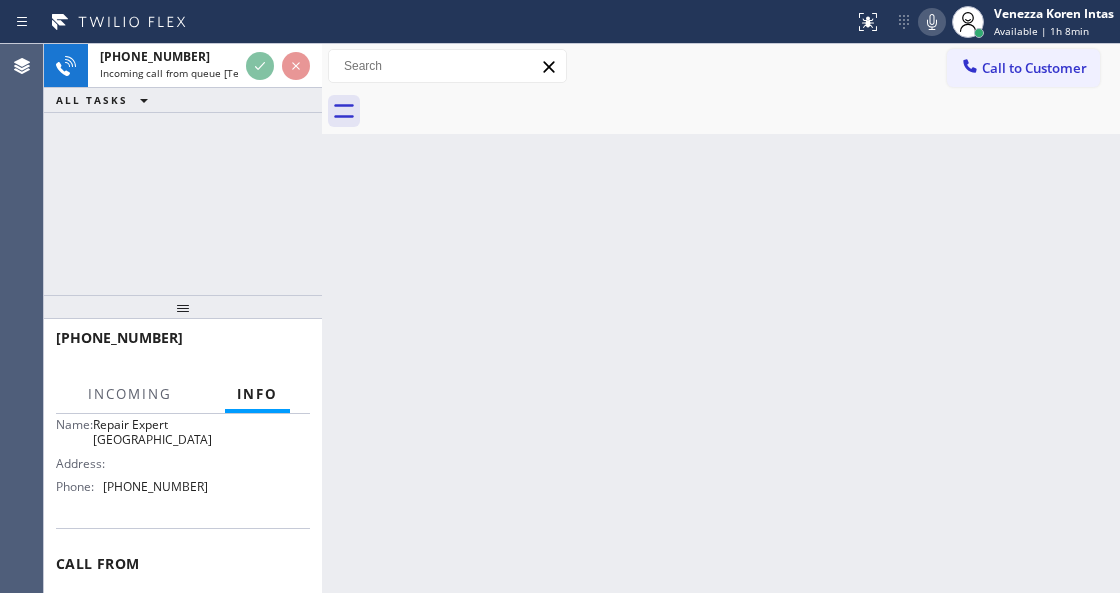 scroll, scrollTop: 412, scrollLeft: 0, axis: vertical 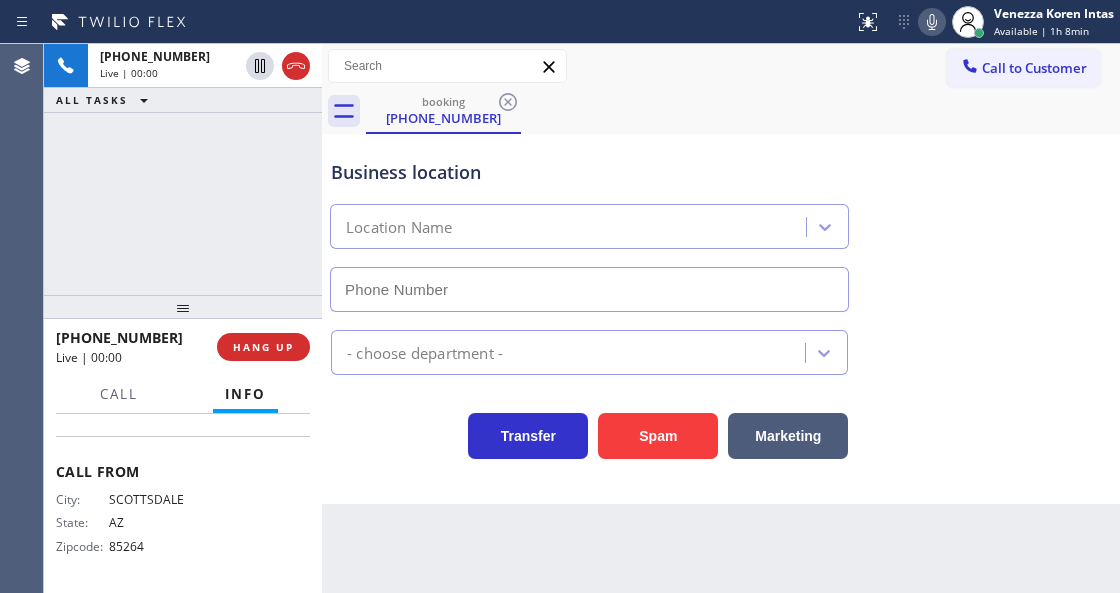 type on "(623) 323-7393" 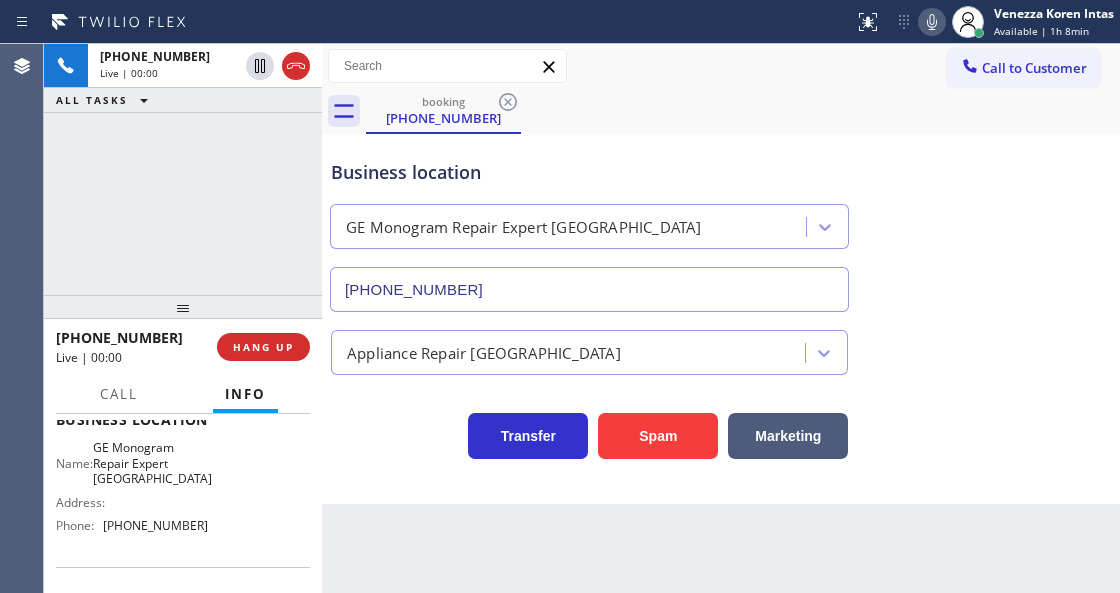 scroll, scrollTop: 278, scrollLeft: 0, axis: vertical 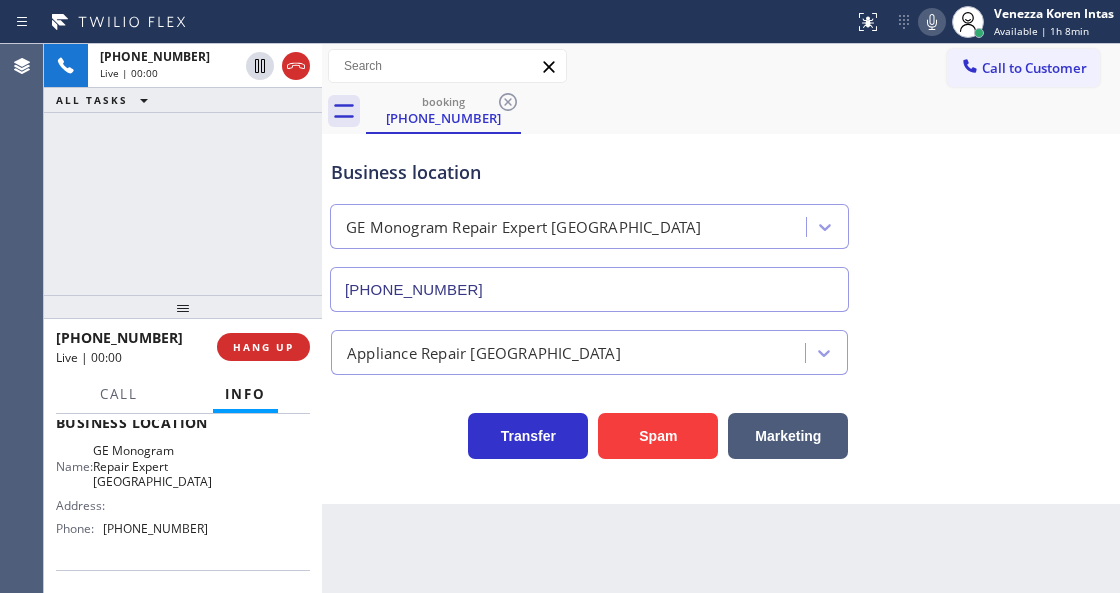 click on "Back to Dashboard Change Sender ID Customers Technicians Select a contact Outbound call Technician Search Technician Your caller id phone number Your caller id phone number Call Technician info Name   Phone none Address none Change Sender ID HVAC +18559994417 5 Star Appliance +18557314952 Appliance Repair +18554611149 Plumbing +18889090120 Air Duct Cleaning +18006865038  Electricians +18005688664 Cancel Change Check personal SMS Reset Change booking (602) 481-4503 Call to Customer Outbound call Location Search location Your caller id phone number (818) 532-5453 Customer number Call Outbound call Technician Search Technician Your caller id phone number Your caller id phone number Call booking (602) 481-4503 Business location GE Monogram Repair Expert Glendale (623) 323-7393 Appliance Repair High End Transfer Spam Marketing" at bounding box center (721, 318) 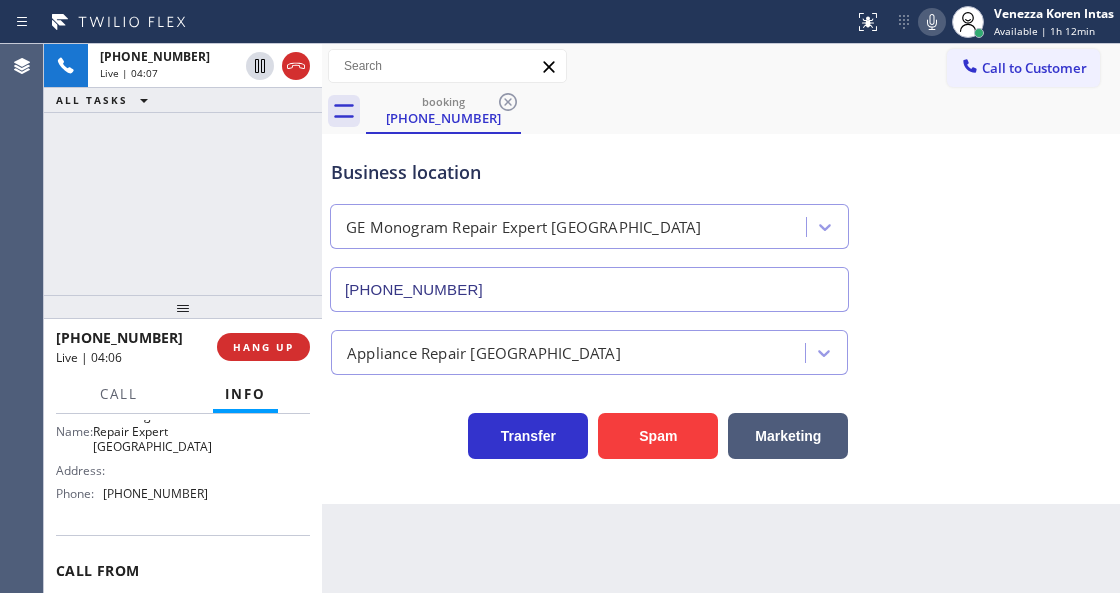 scroll, scrollTop: 212, scrollLeft: 0, axis: vertical 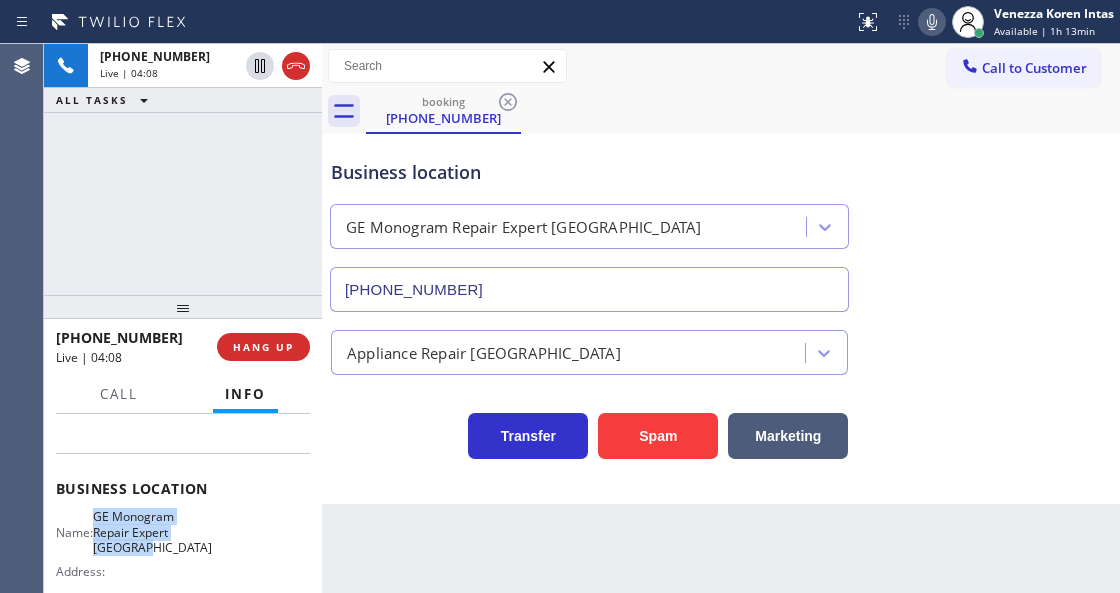 drag, startPoint x: 106, startPoint y: 509, endPoint x: 163, endPoint y: 546, distance: 67.95587 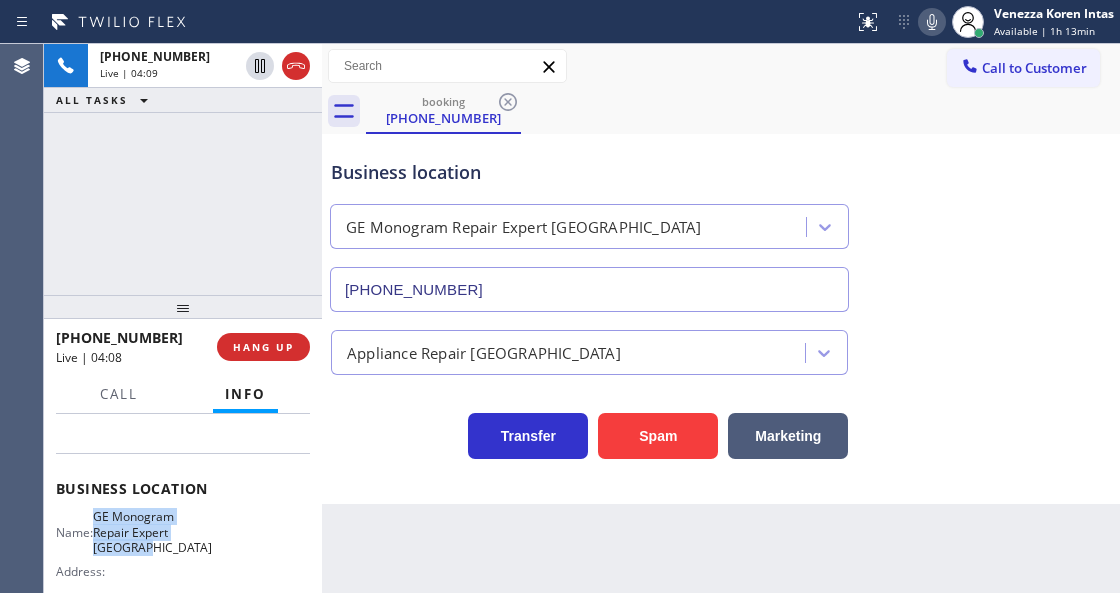 copy on "GE Monogram Repair Expert Glendale" 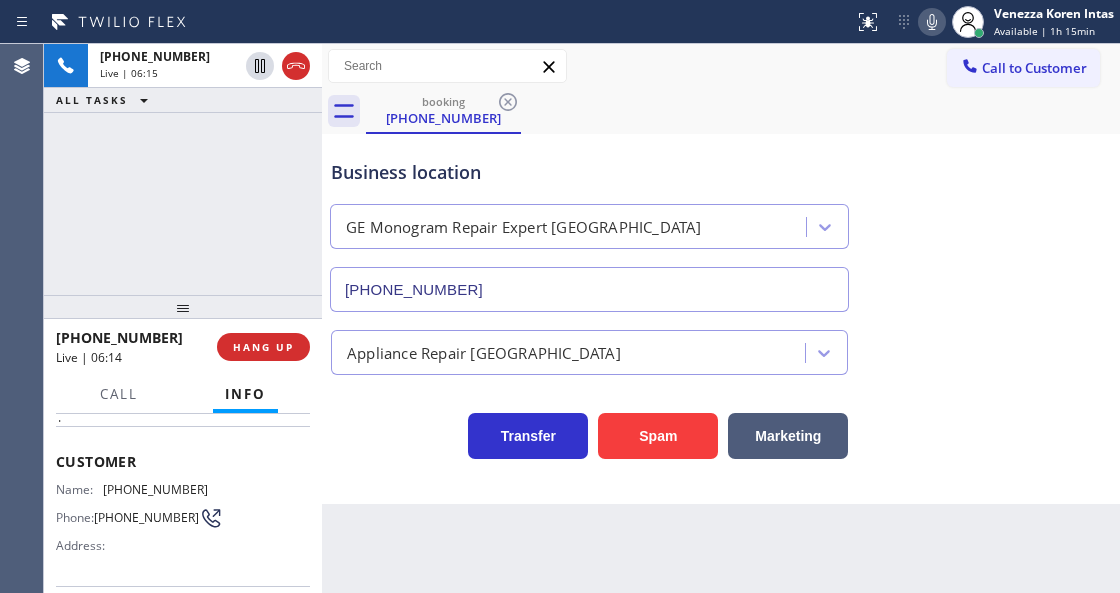 scroll, scrollTop: 78, scrollLeft: 0, axis: vertical 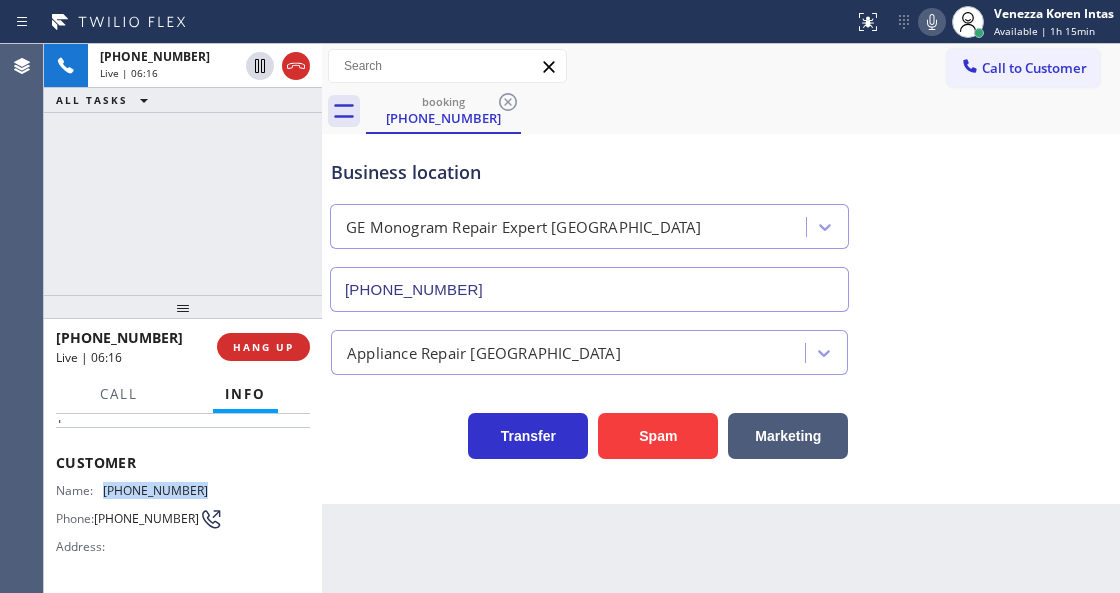 drag, startPoint x: 216, startPoint y: 493, endPoint x: 107, endPoint y: 490, distance: 109.041275 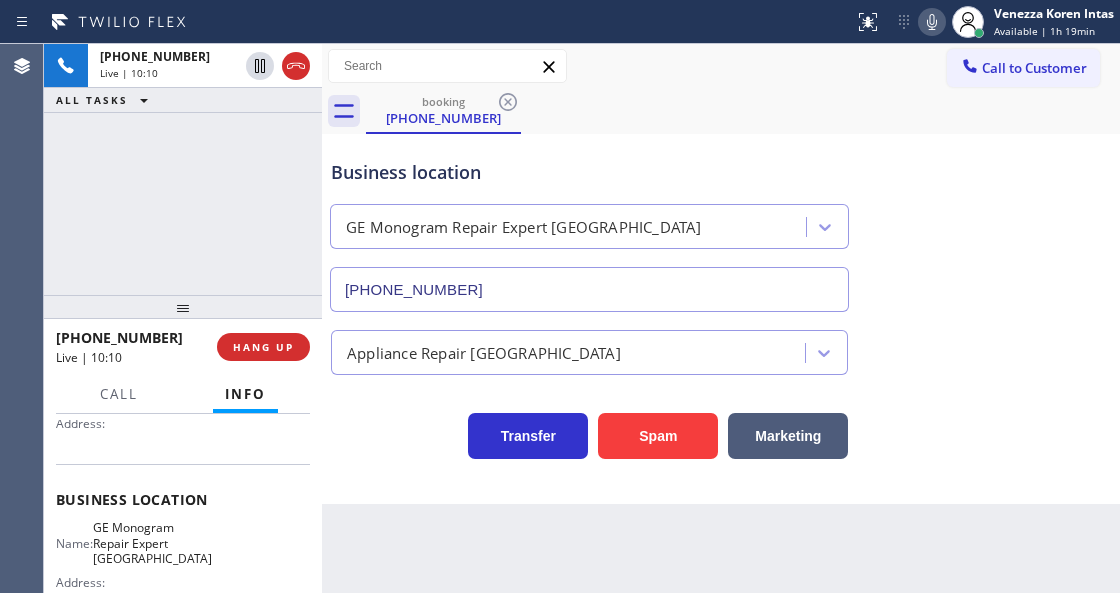 scroll, scrollTop: 278, scrollLeft: 0, axis: vertical 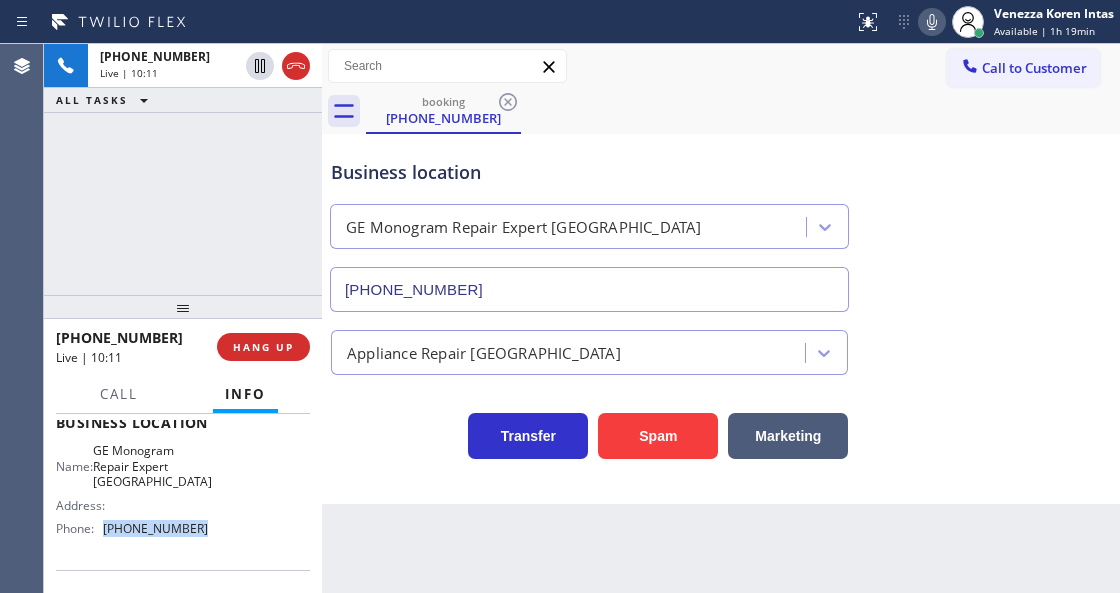 drag, startPoint x: 205, startPoint y: 530, endPoint x: 104, endPoint y: 536, distance: 101.17806 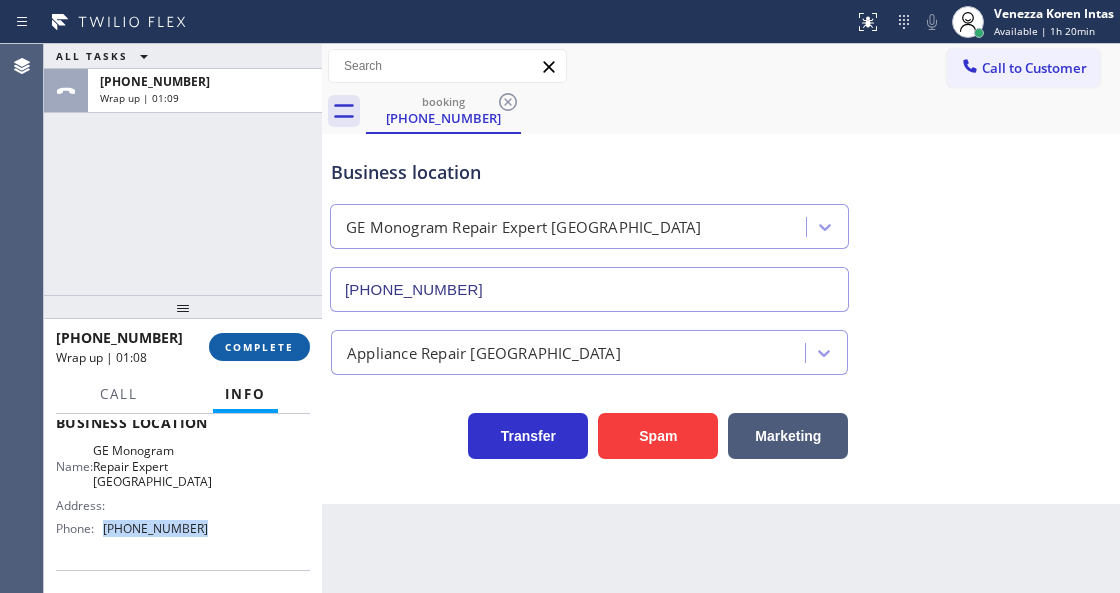 click on "COMPLETE" at bounding box center [259, 347] 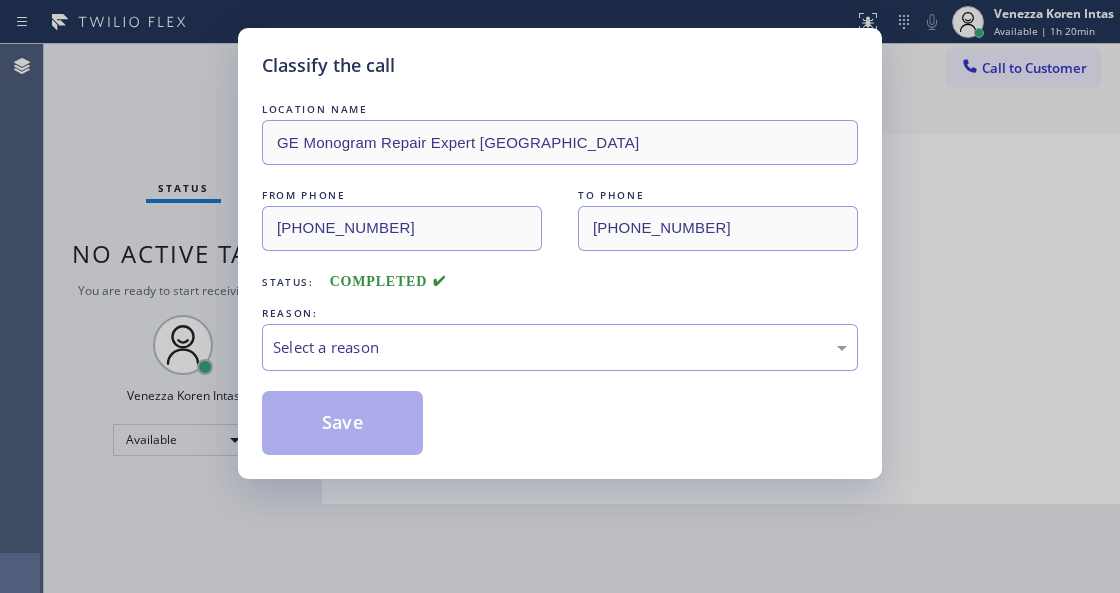 click on "Select a reason" at bounding box center [560, 347] 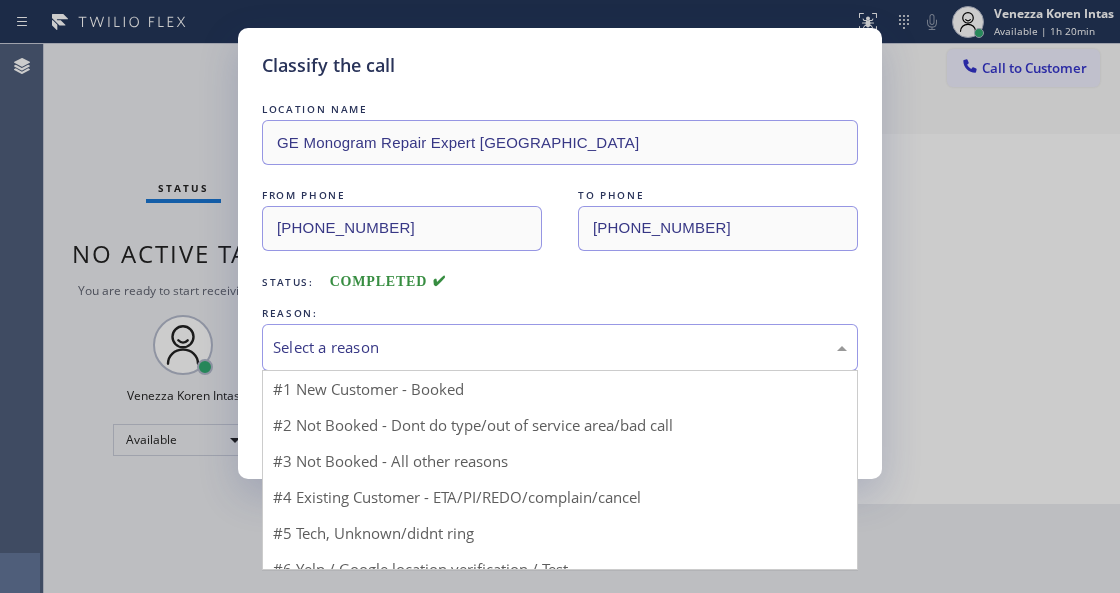 drag, startPoint x: 440, startPoint y: 394, endPoint x: 356, endPoint y: 416, distance: 86.833176 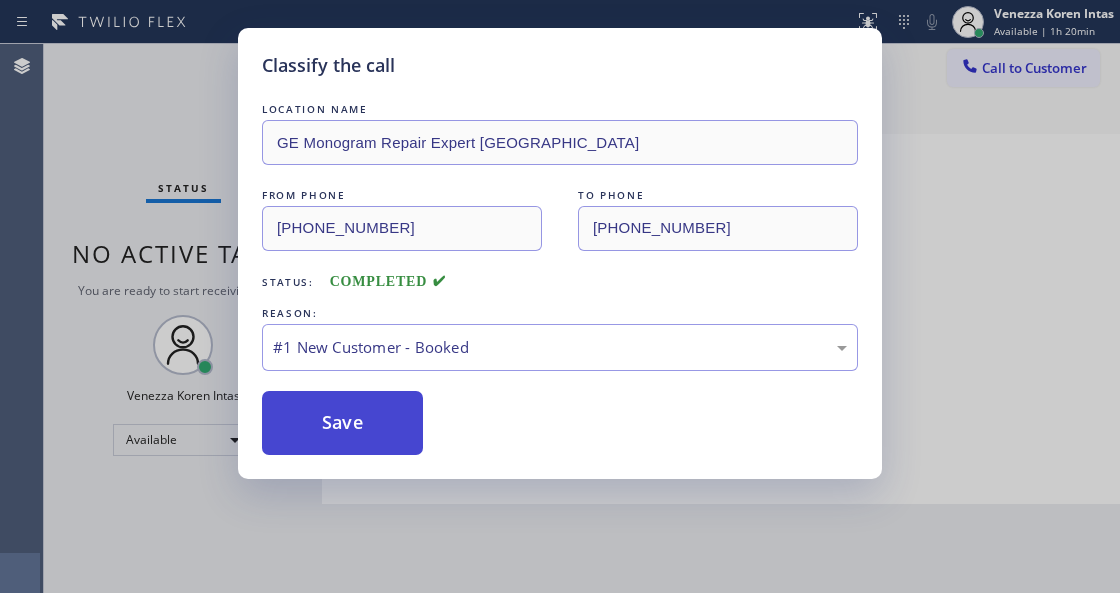 click on "Save" at bounding box center (342, 423) 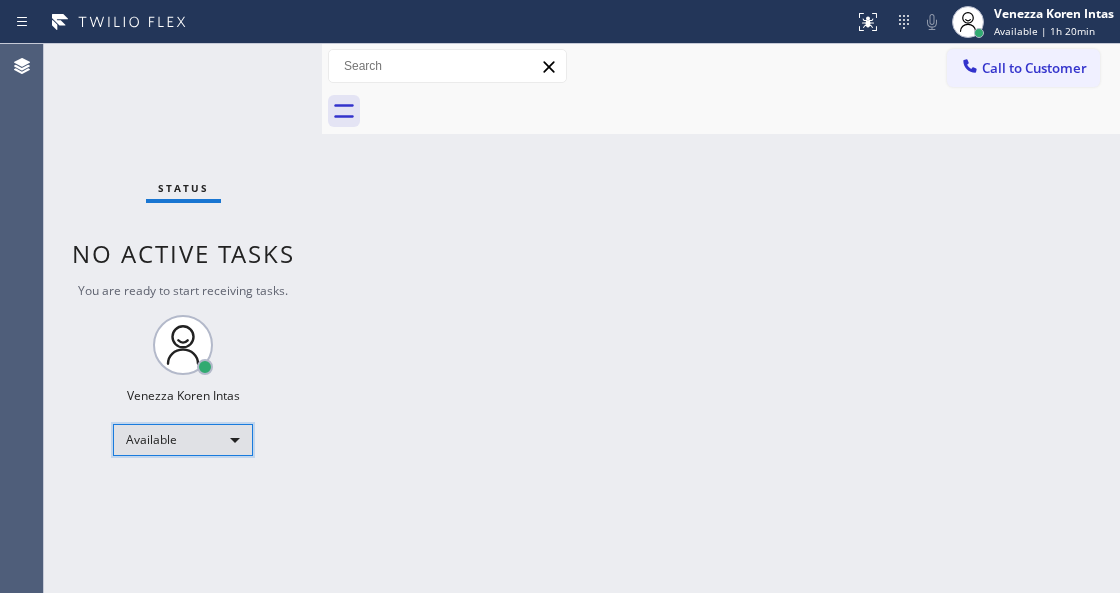 click on "Available" at bounding box center (183, 440) 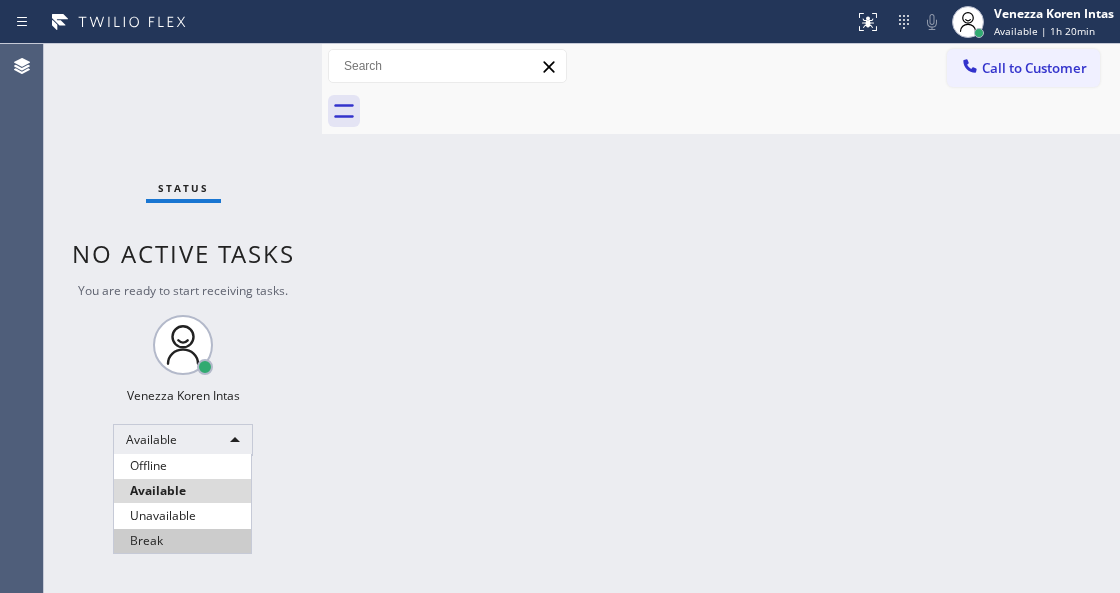 click on "Break" at bounding box center [182, 541] 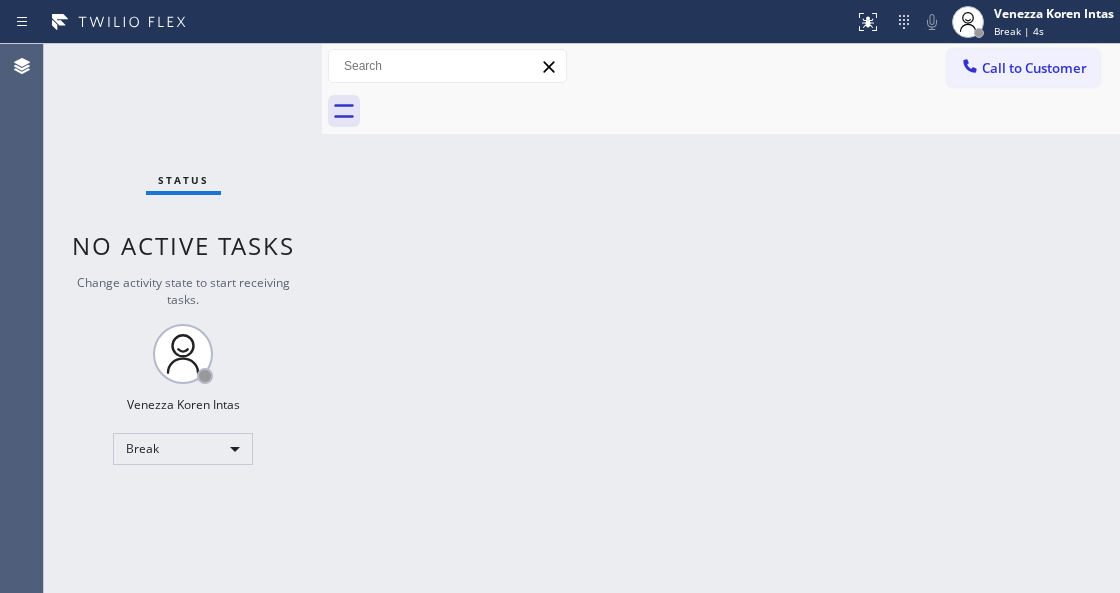 click on "Back to Dashboard Change Sender ID Customers Technicians Select a contact Outbound call Technician Search Technician Your caller id phone number Your caller id phone number Call Technician info Name   Phone none Address none Change Sender ID HVAC +18559994417 5 Star Appliance +18557314952 Appliance Repair +18554611149 Plumbing +18889090120 Air Duct Cleaning +18006865038  Electricians +18005688664 Cancel Change Check personal SMS Reset Change No tabs Call to Customer Outbound call Location Search location Your caller id phone number (818) 532-5453 Customer number Call Outbound call Technician Search Technician Your caller id phone number Your caller id phone number Call" at bounding box center (721, 318) 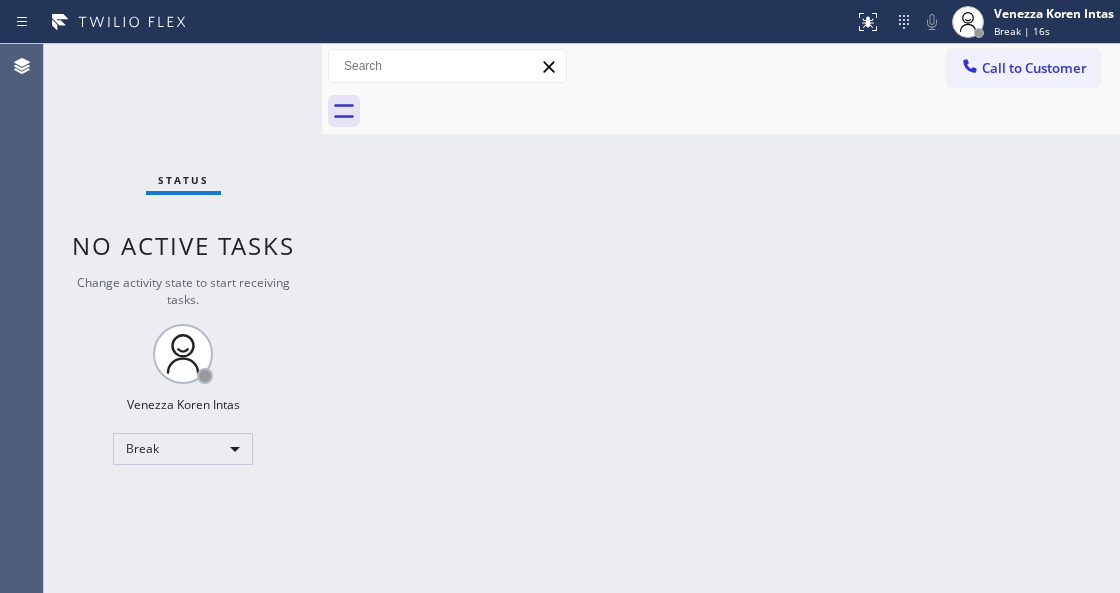 click on "Back to Dashboard Change Sender ID Customers Technicians Select a contact Outbound call Technician Search Technician Your caller id phone number Your caller id phone number Call Technician info Name   Phone none Address none Change Sender ID HVAC +18559994417 5 Star Appliance +18557314952 Appliance Repair +18554611149 Plumbing +18889090120 Air Duct Cleaning +18006865038  Electricians +18005688664 Cancel Change Check personal SMS Reset Change No tabs Call to Customer Outbound call Location Search location Your caller id phone number (818) 532-5453 Customer number Call Outbound call Technician Search Technician Your caller id phone number Your caller id phone number Call" at bounding box center [721, 318] 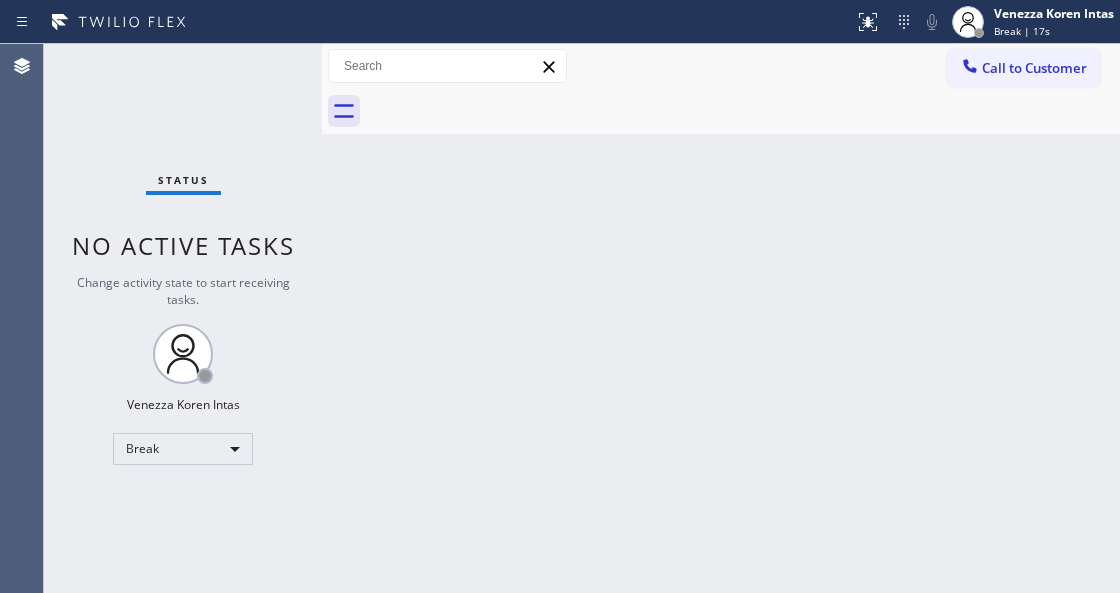 click on "Status   No active tasks     Change activity state to start receiving tasks.   Venezza Koren Intas Break" at bounding box center (183, 318) 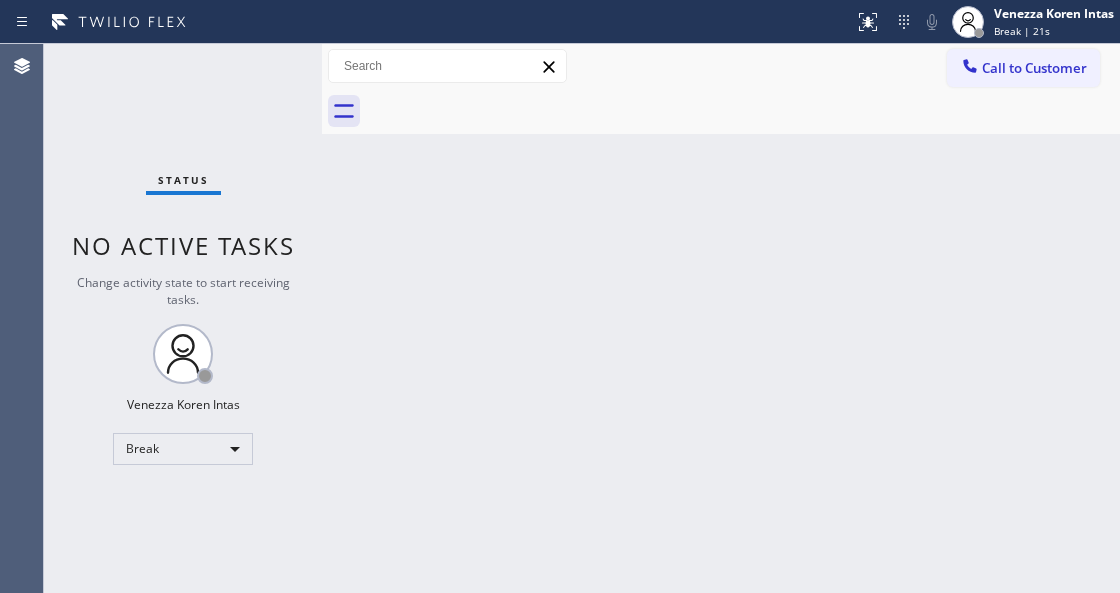 click on "Back to Dashboard Change Sender ID Customers Technicians Select a contact Outbound call Technician Search Technician Your caller id phone number Your caller id phone number Call Technician info Name   Phone none Address none Change Sender ID HVAC +18559994417 5 Star Appliance +18557314952 Appliance Repair +18554611149 Plumbing +18889090120 Air Duct Cleaning +18006865038  Electricians +18005688664 Cancel Change Check personal SMS Reset Change No tabs Call to Customer Outbound call Location Search location Your caller id phone number (818) 532-5453 Customer number Call Outbound call Technician Search Technician Your caller id phone number Your caller id phone number Call" at bounding box center (721, 318) 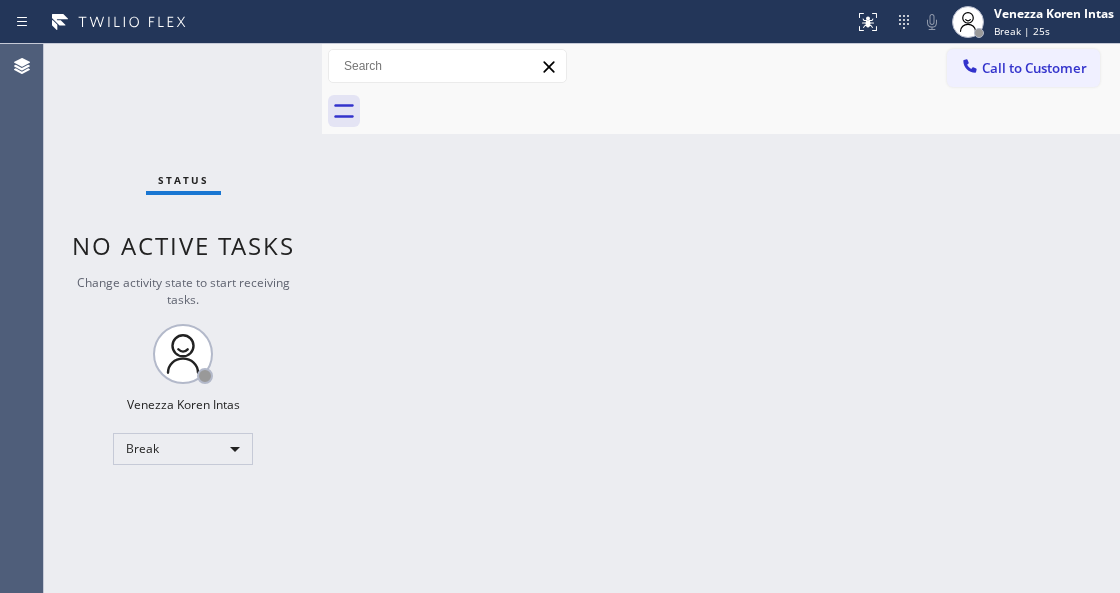 drag, startPoint x: 530, startPoint y: 272, endPoint x: 480, endPoint y: 475, distance: 209.06697 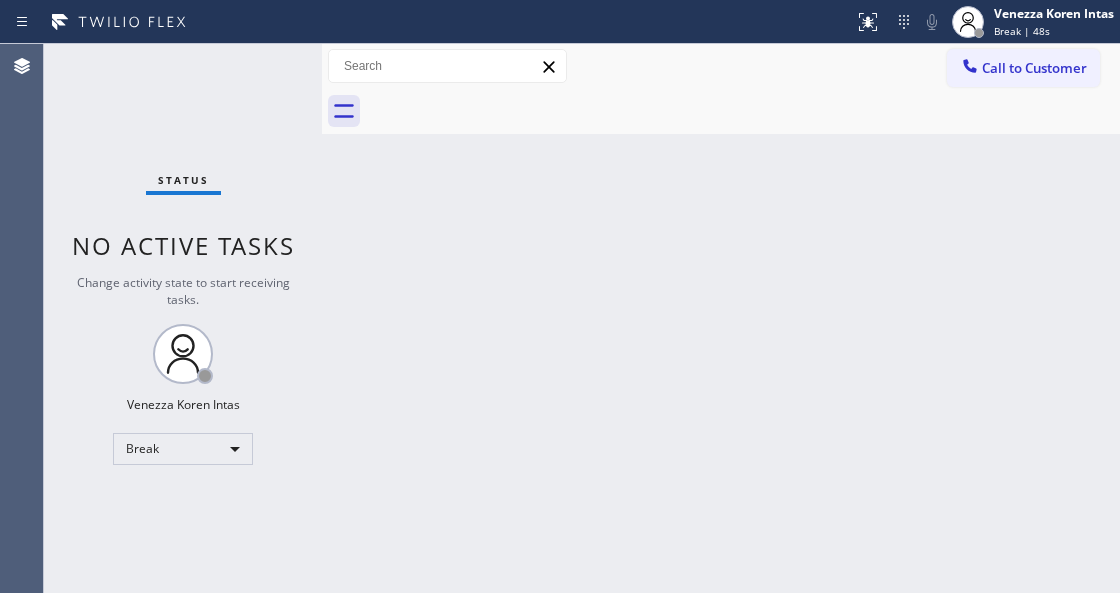 click on "Back to Dashboard Change Sender ID Customers Technicians Select a contact Outbound call Technician Search Technician Your caller id phone number Your caller id phone number Call Technician info Name   Phone none Address none Change Sender ID HVAC +18559994417 5 Star Appliance +18557314952 Appliance Repair +18554611149 Plumbing +18889090120 Air Duct Cleaning +18006865038  Electricians +18005688664 Cancel Change Check personal SMS Reset Change No tabs Call to Customer Outbound call Location Search location Your caller id phone number (818) 532-5453 Customer number Call Outbound call Technician Search Technician Your caller id phone number Your caller id phone number Call" at bounding box center (721, 318) 